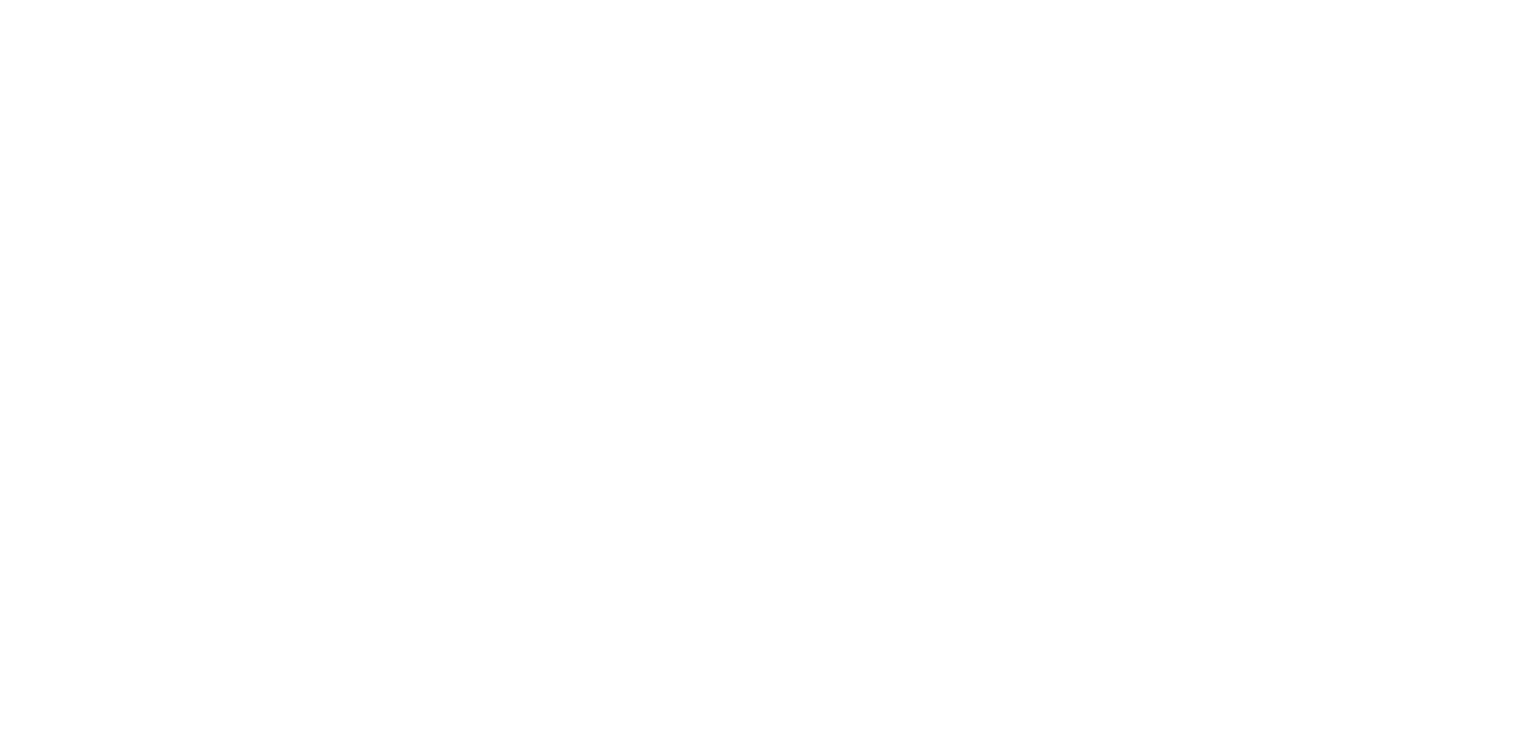 scroll, scrollTop: 0, scrollLeft: 0, axis: both 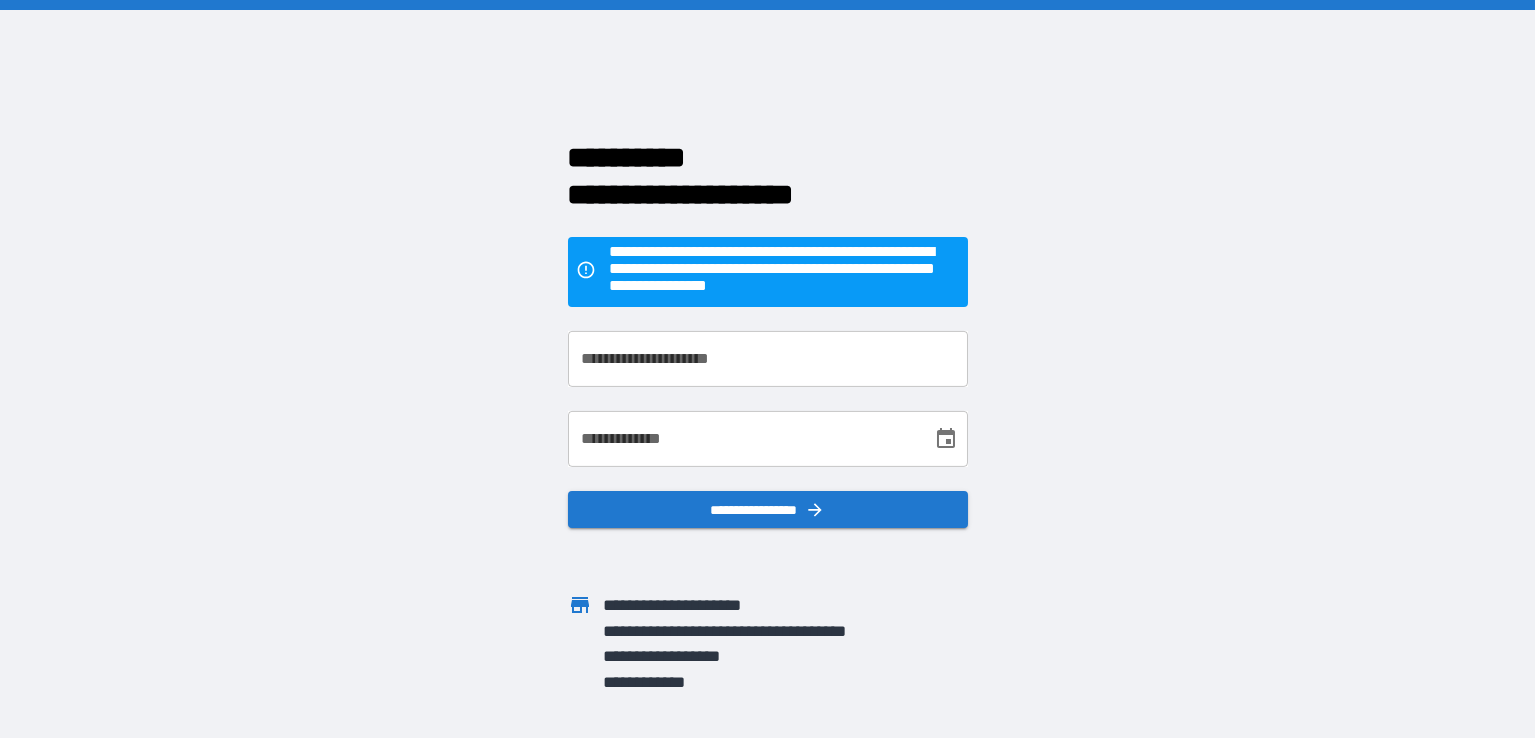 click on "**********" at bounding box center [768, 359] 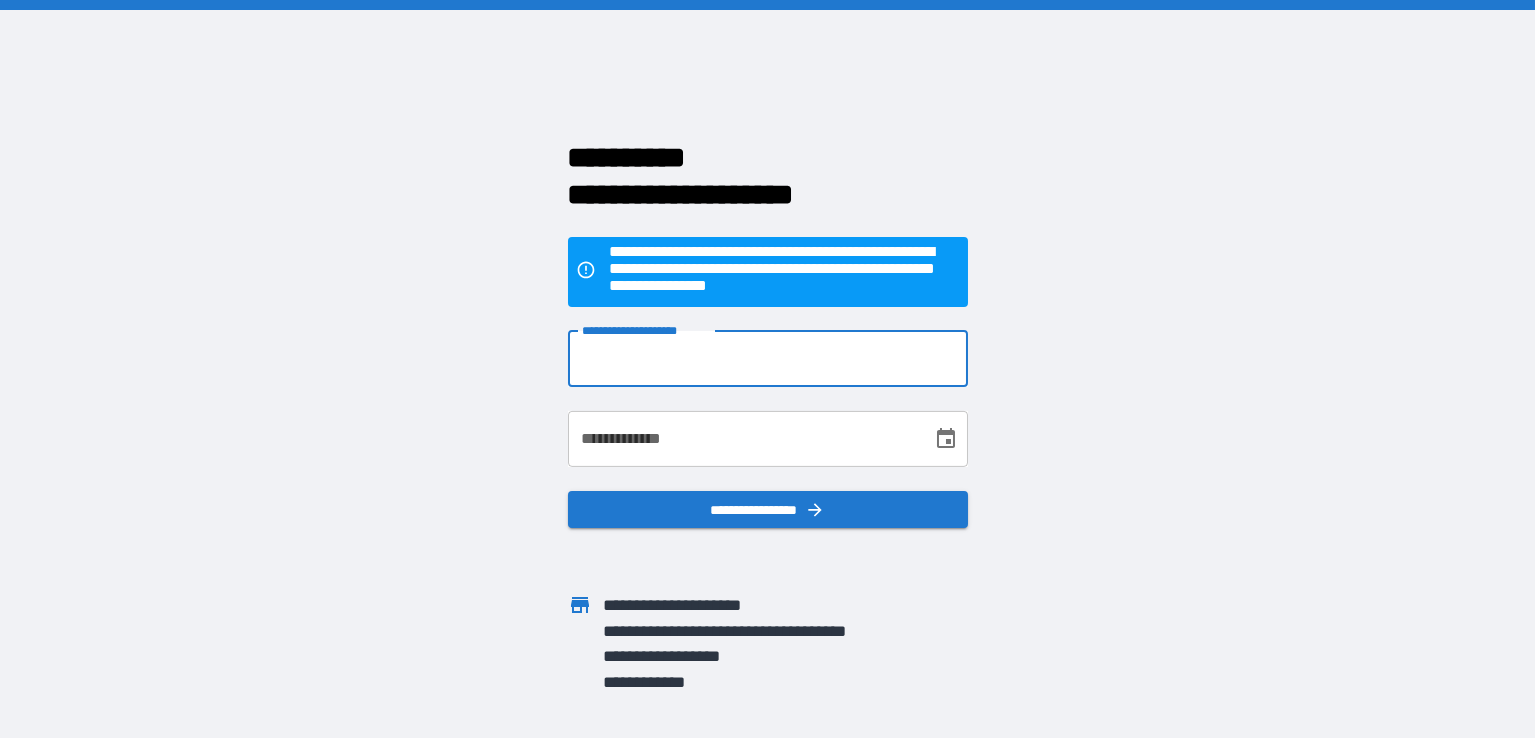 type on "**********" 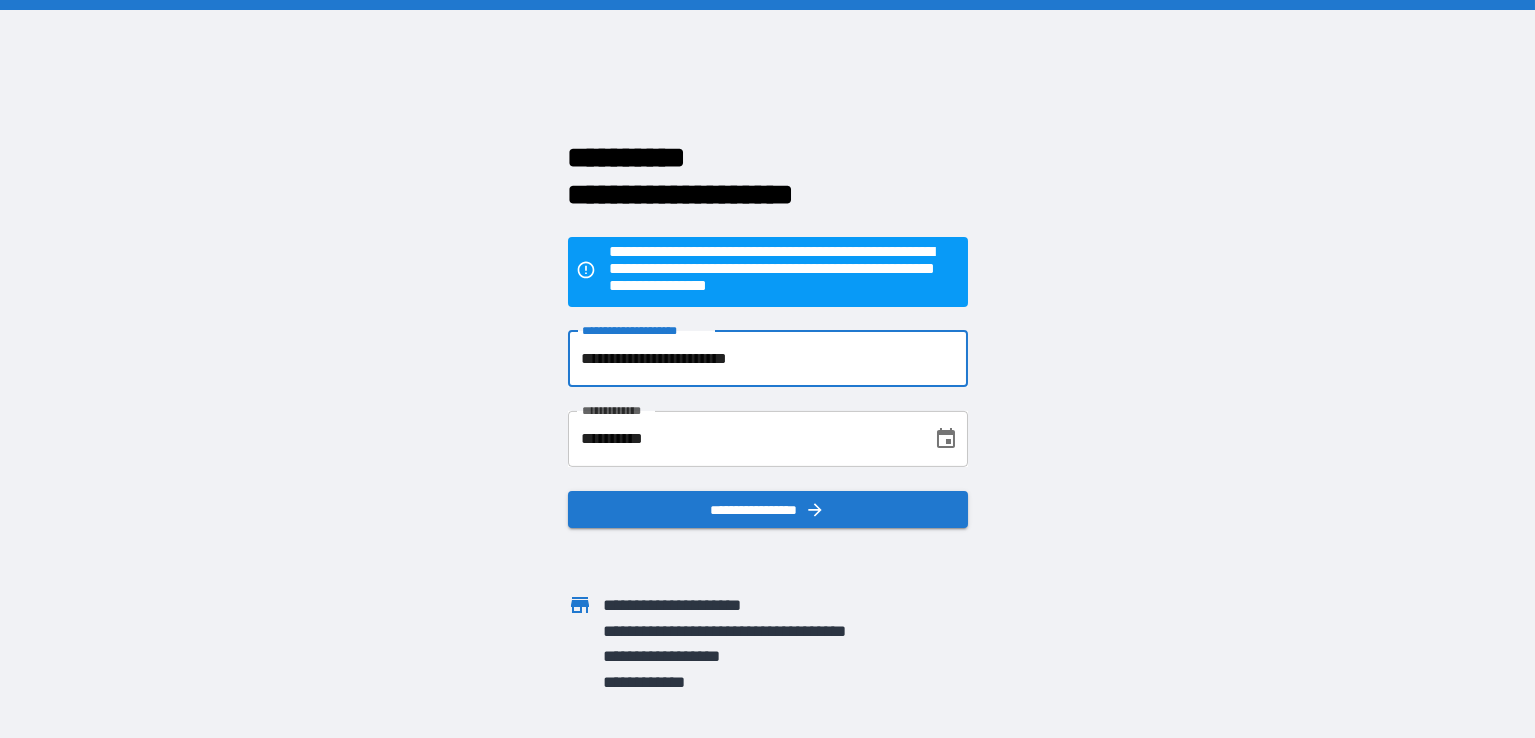 click on "**********" at bounding box center [743, 439] 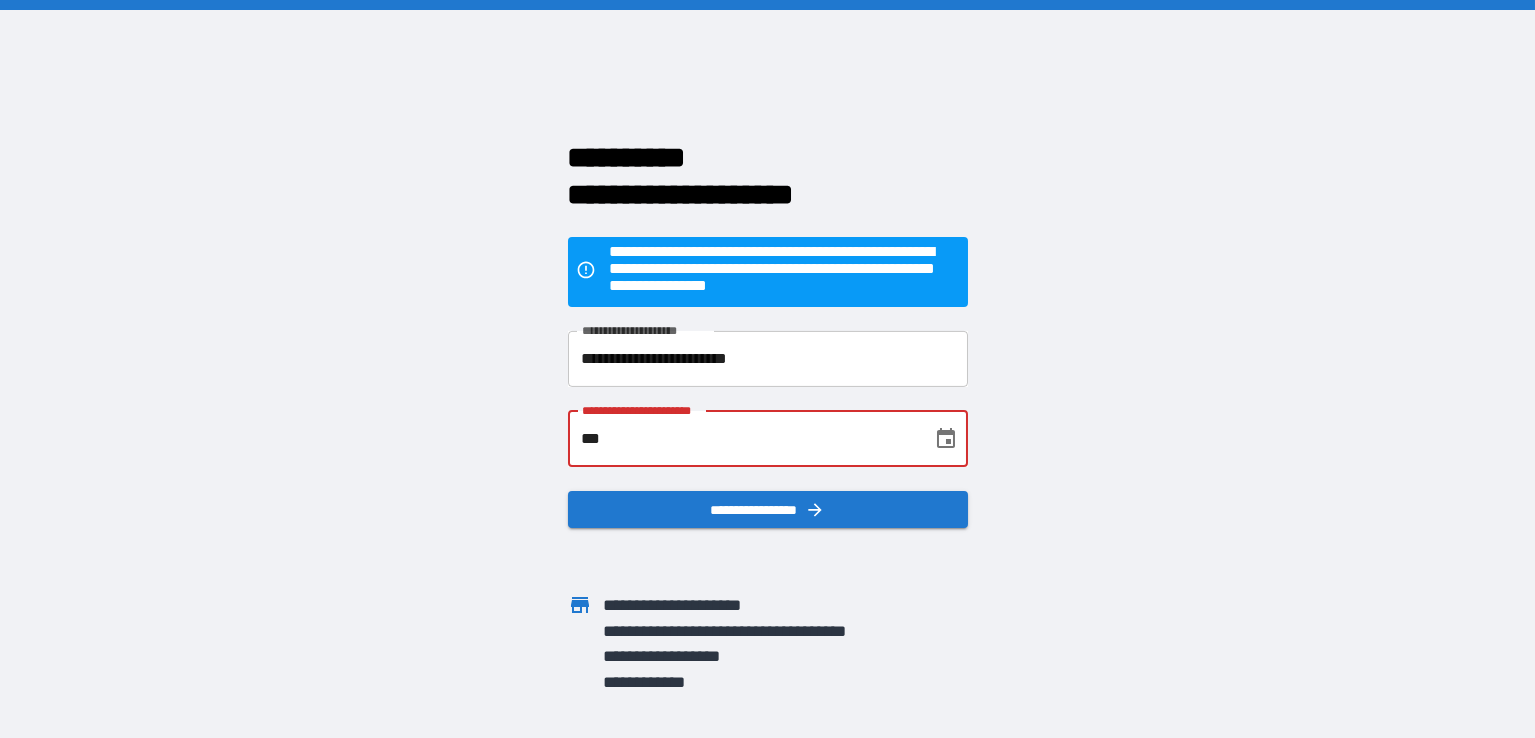 type on "*" 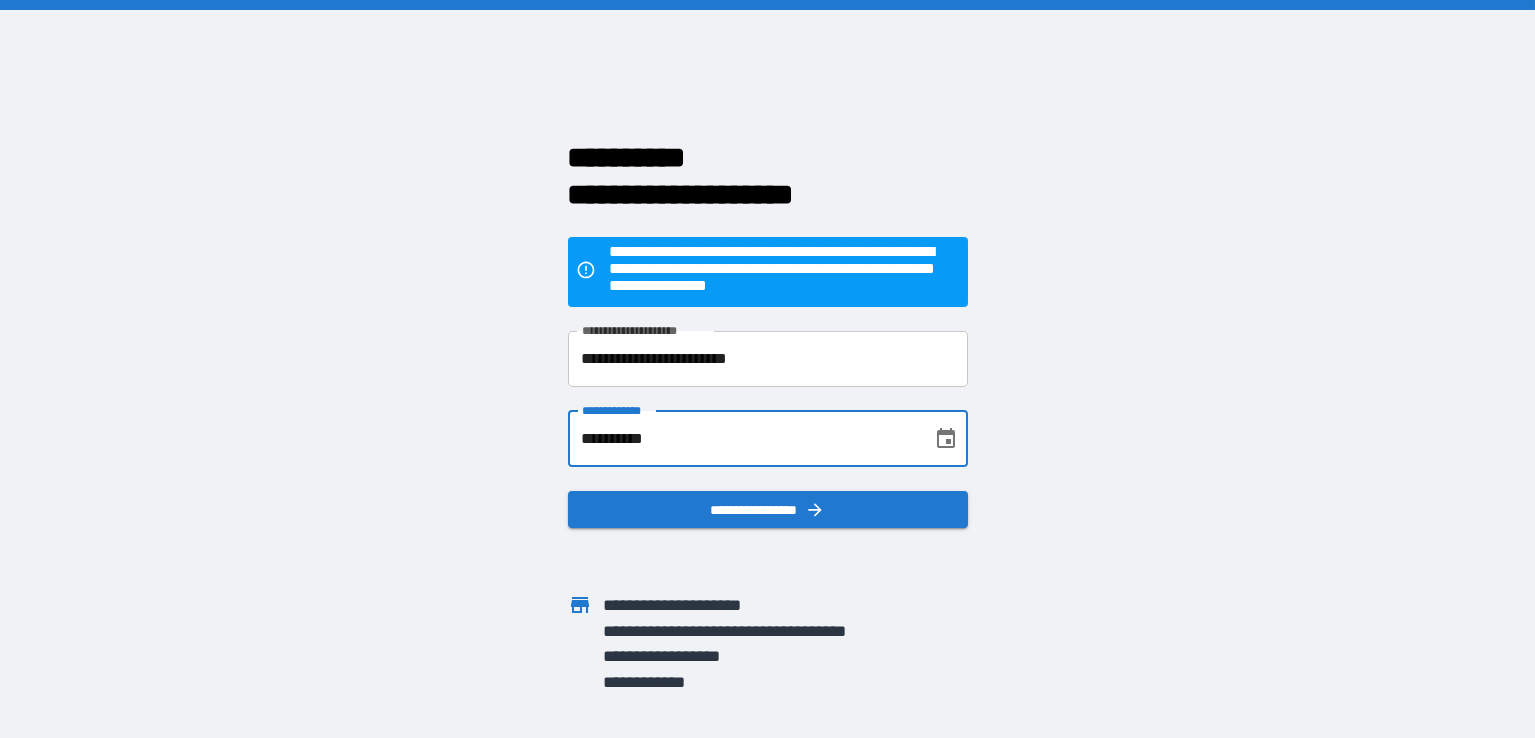 type on "**********" 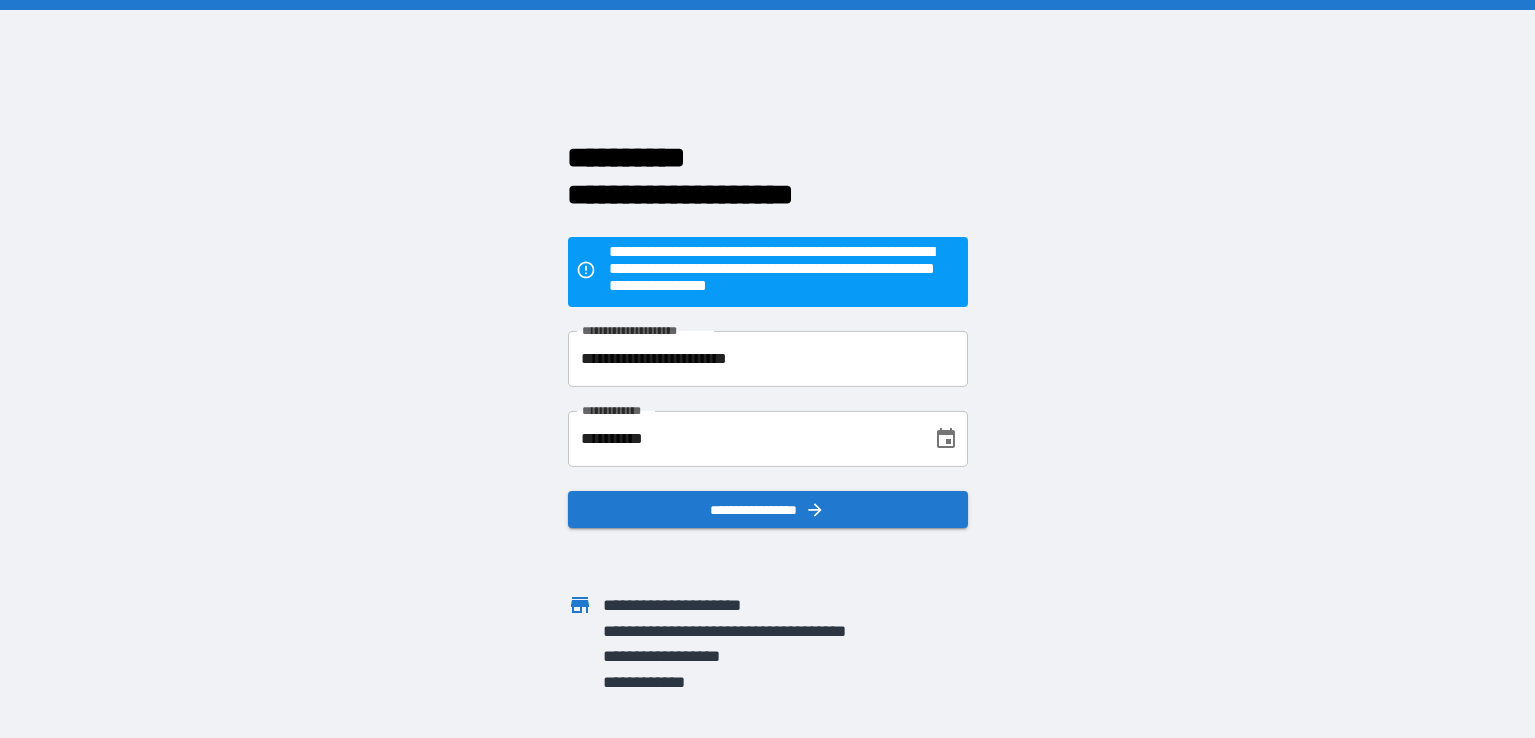 click on "**********" at bounding box center [768, 509] 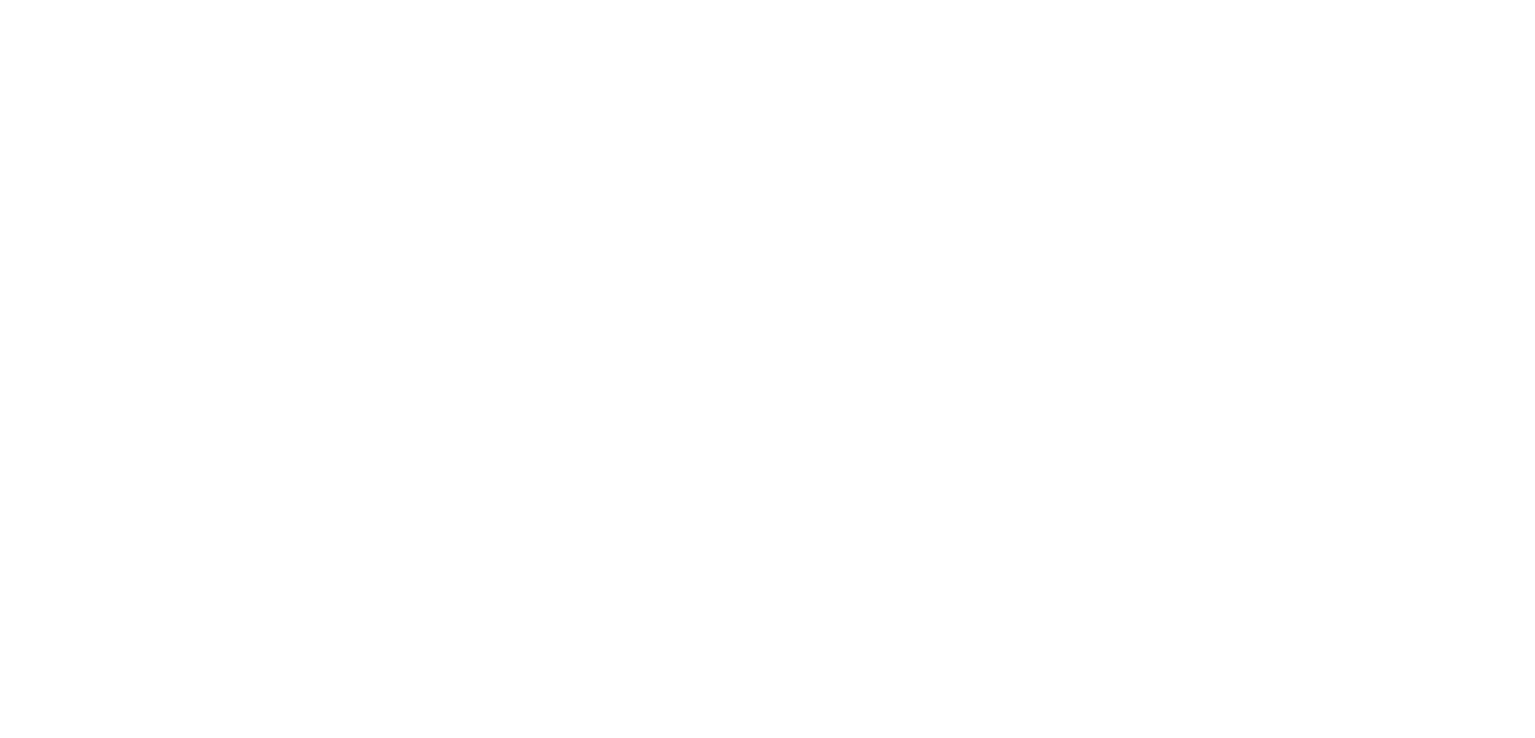 scroll, scrollTop: 0, scrollLeft: 0, axis: both 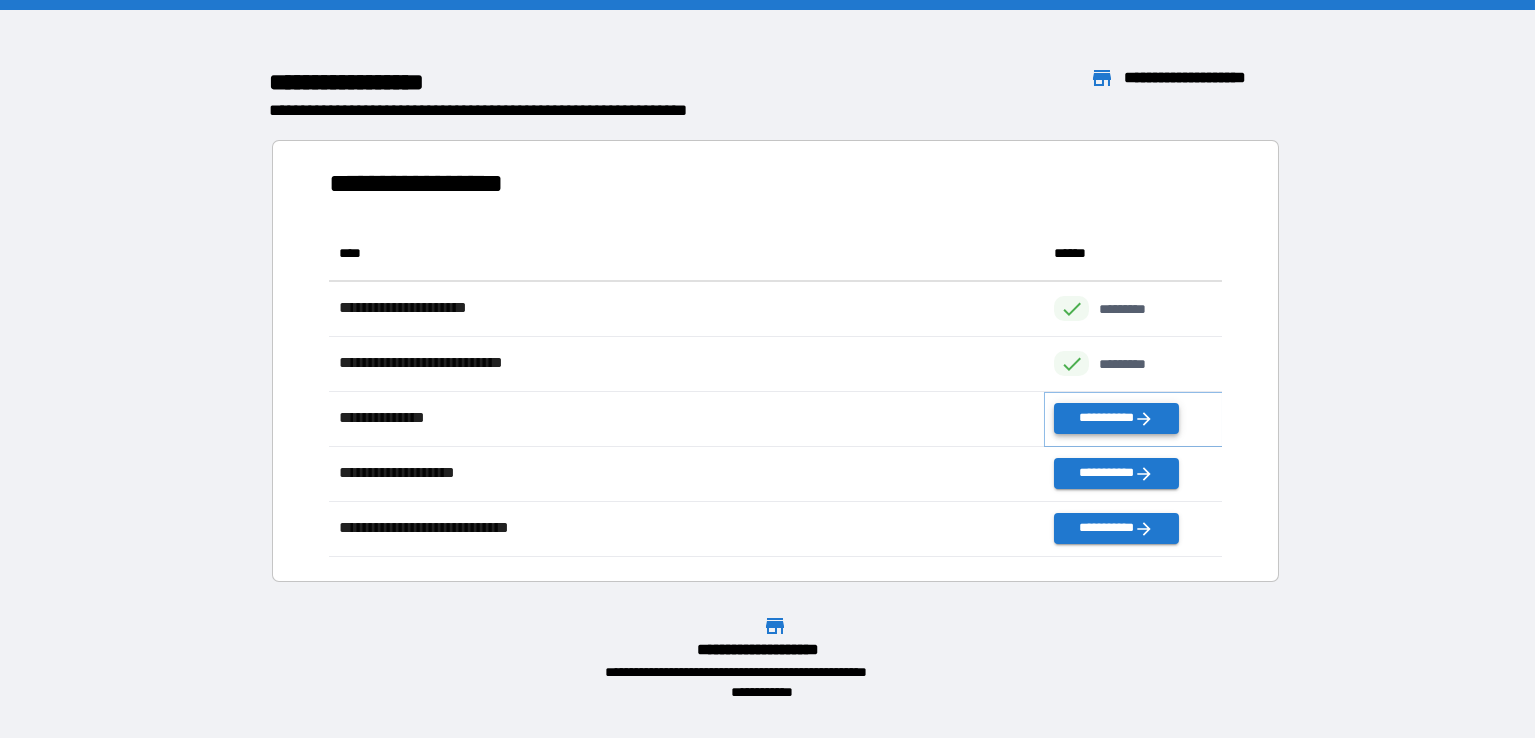 click on "**********" at bounding box center (1116, 418) 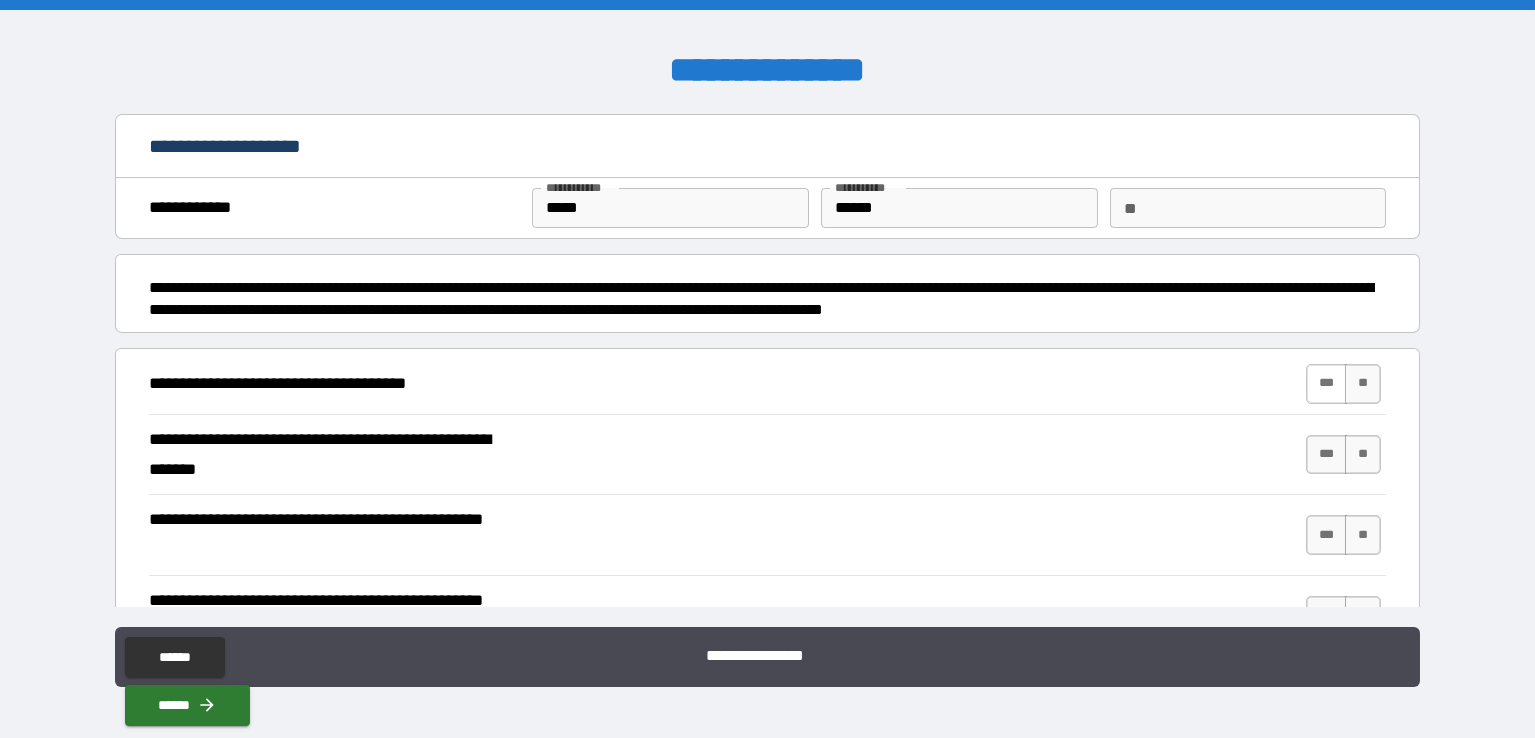 click on "***" at bounding box center (1326, 384) 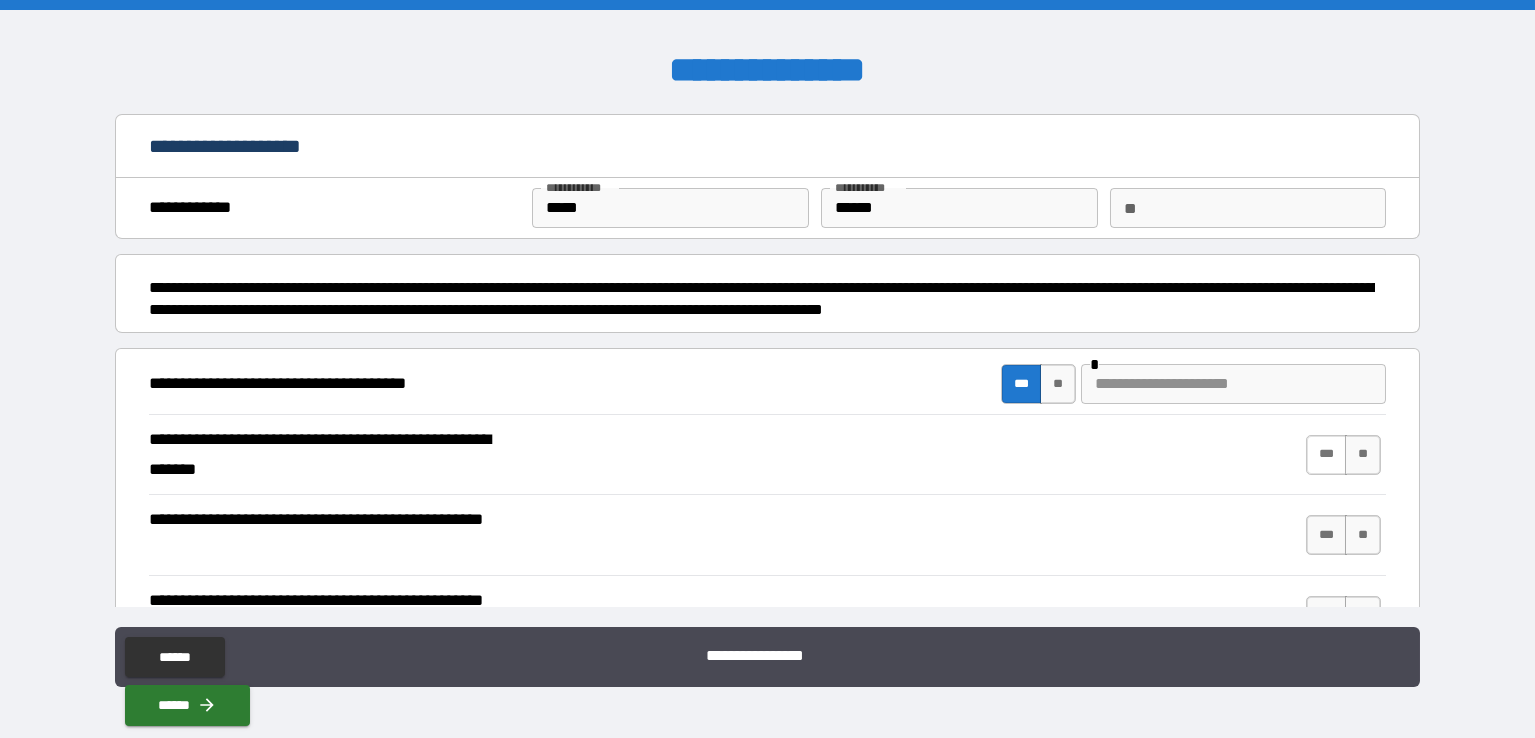 click on "***" at bounding box center (1326, 455) 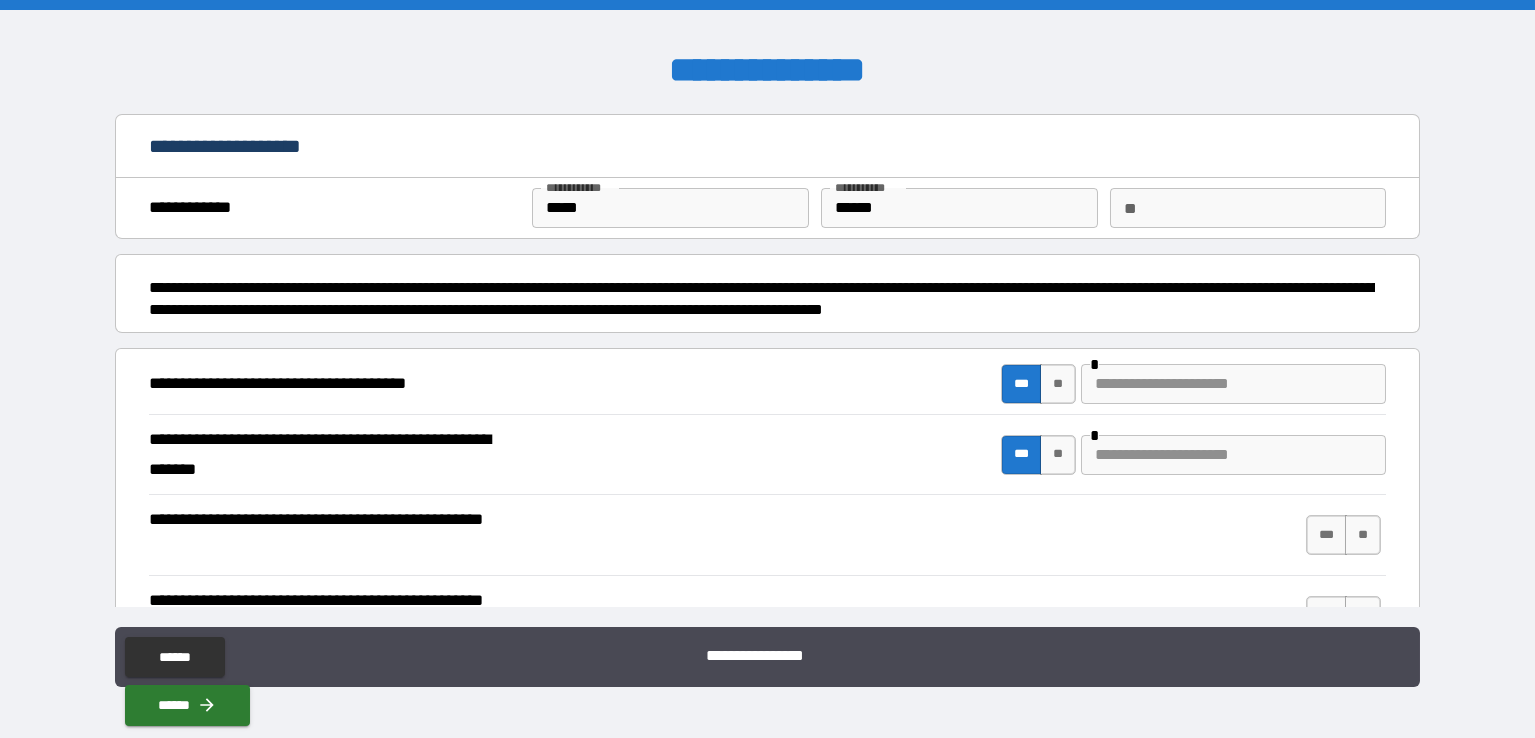 click at bounding box center (1233, 384) 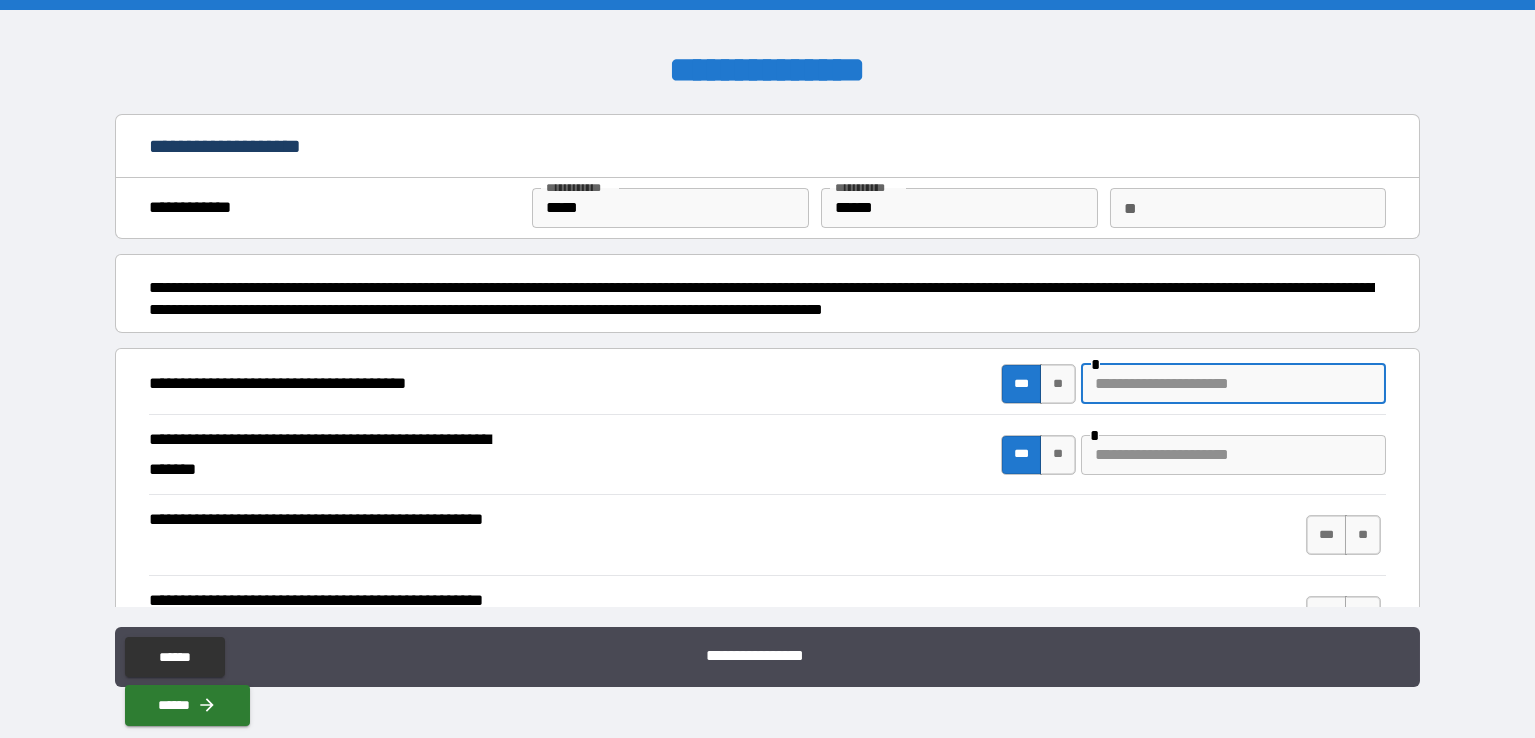 click on "**" at bounding box center [1058, 384] 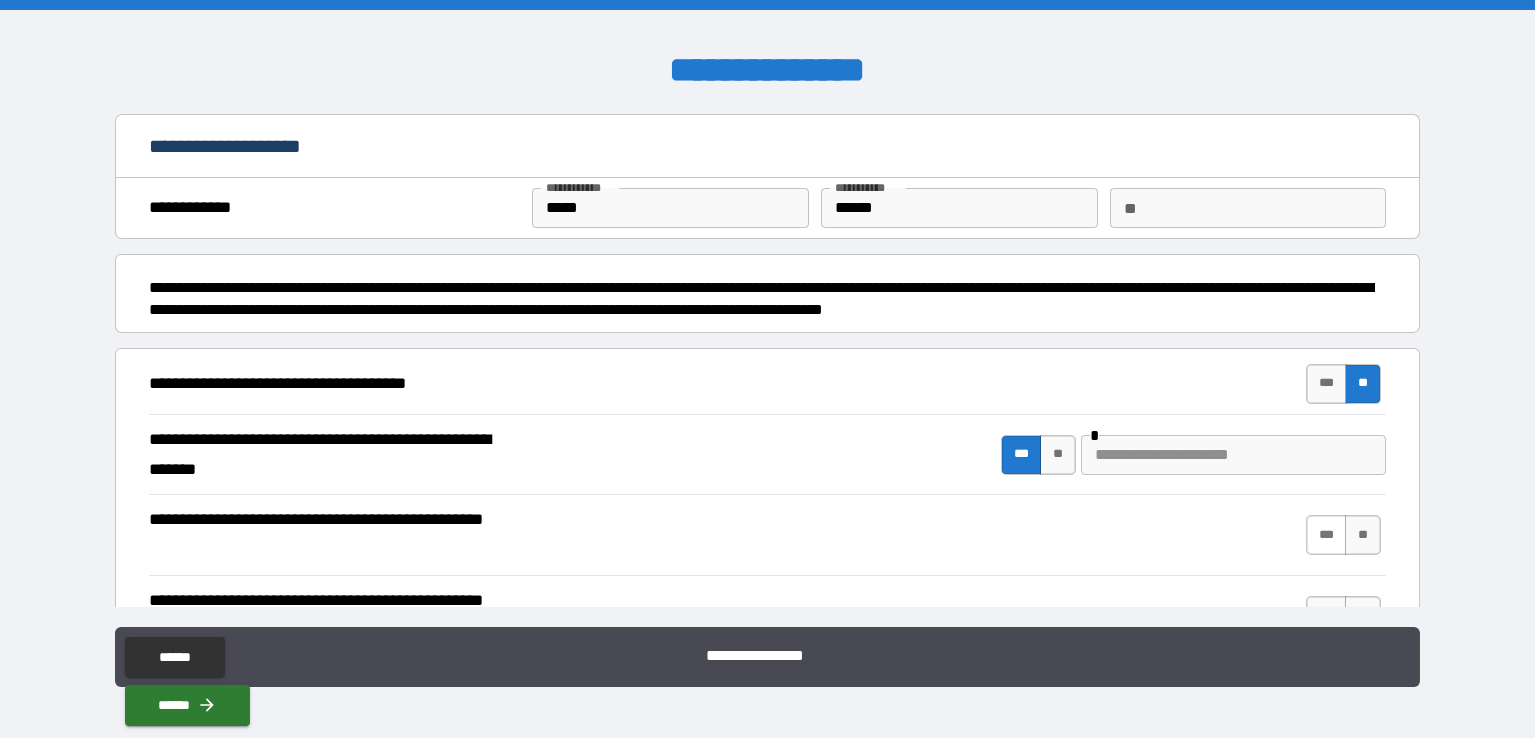 click on "***" at bounding box center (1326, 535) 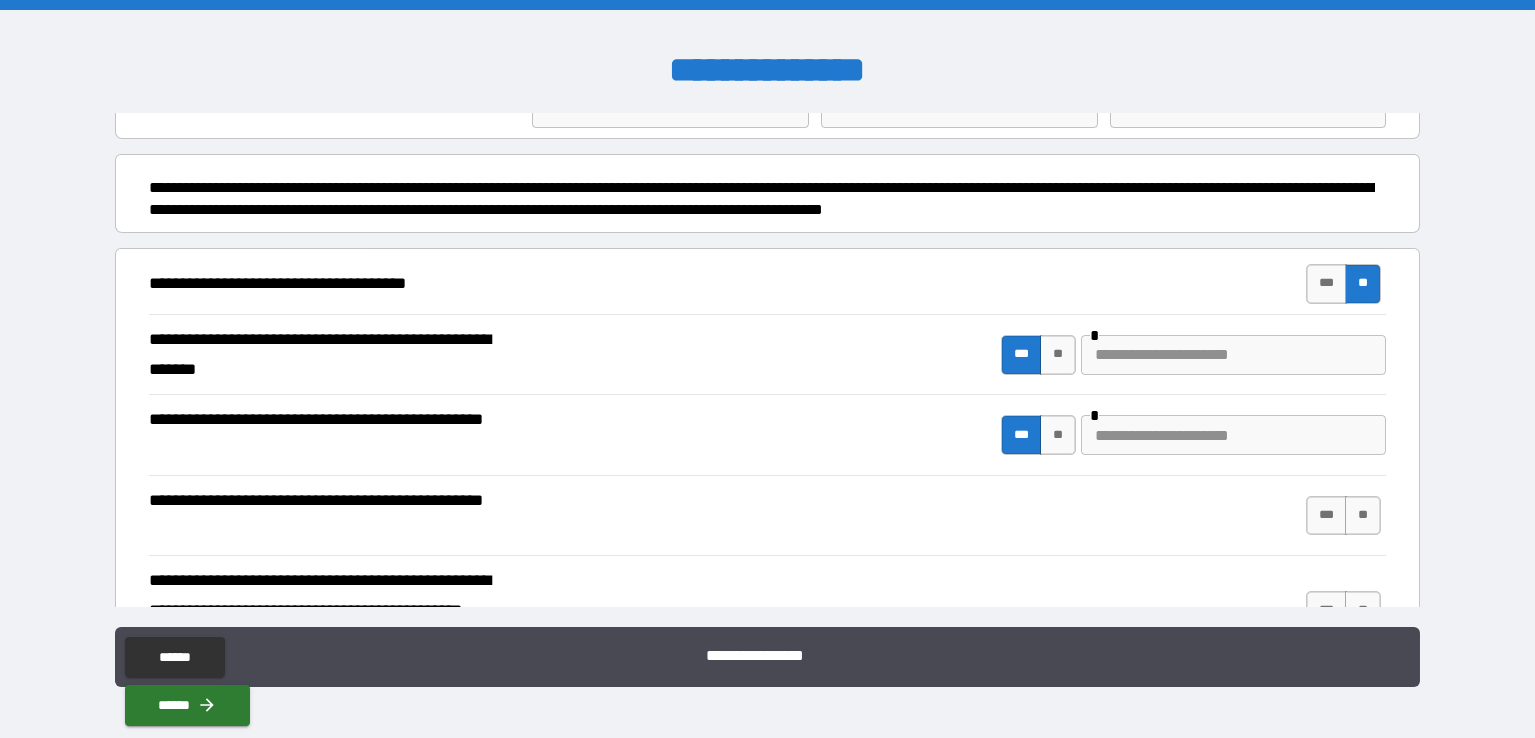 scroll, scrollTop: 200, scrollLeft: 0, axis: vertical 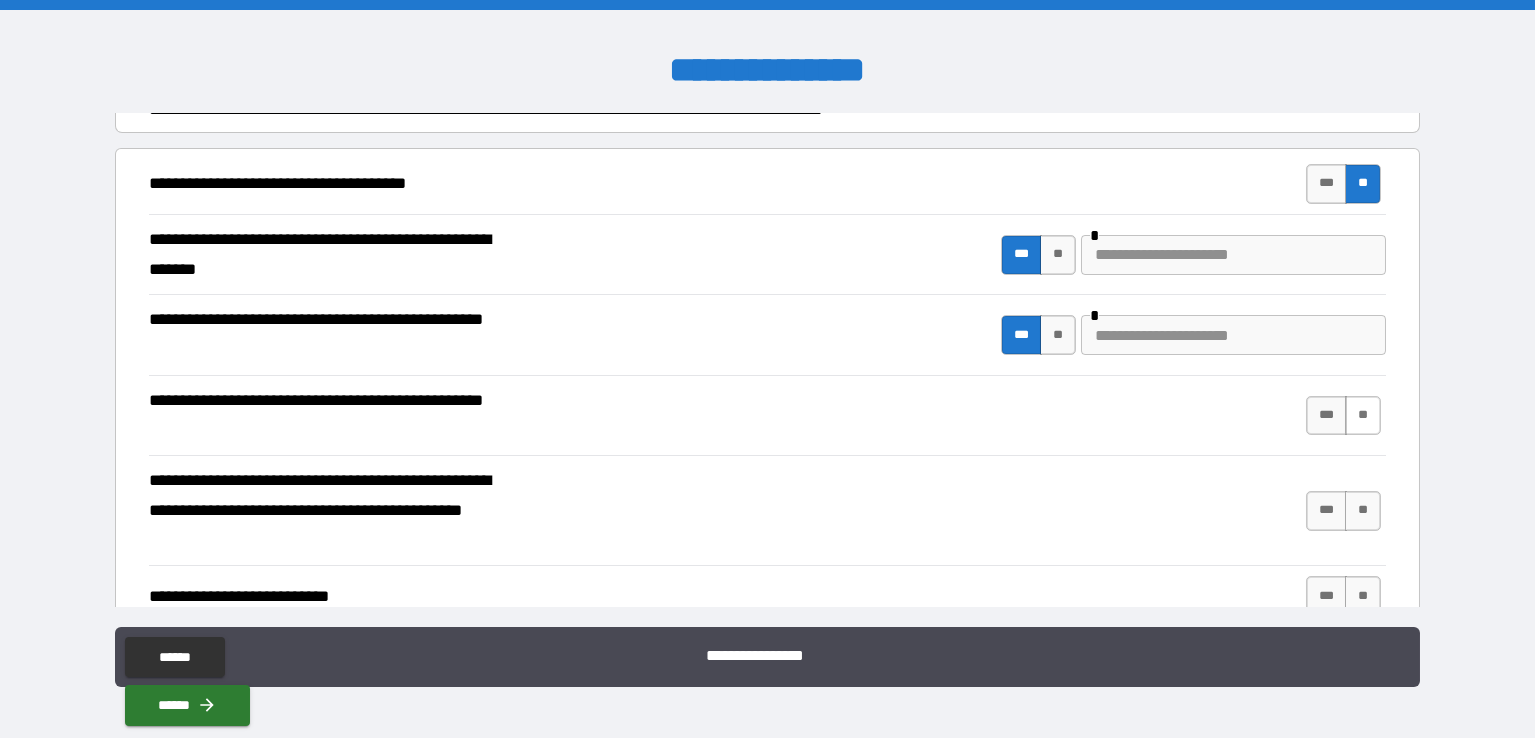click on "**" at bounding box center [1363, 416] 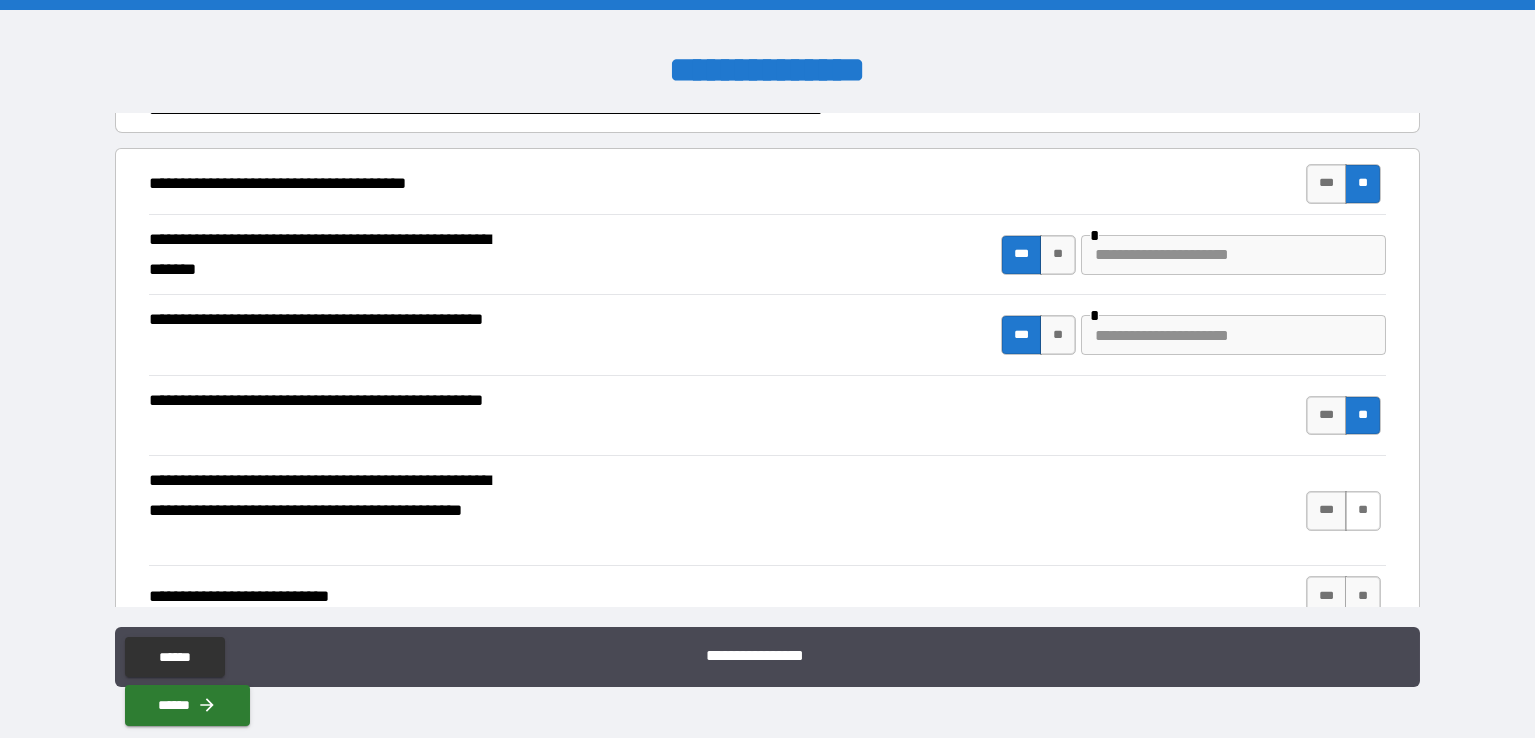 click on "**" at bounding box center (1363, 511) 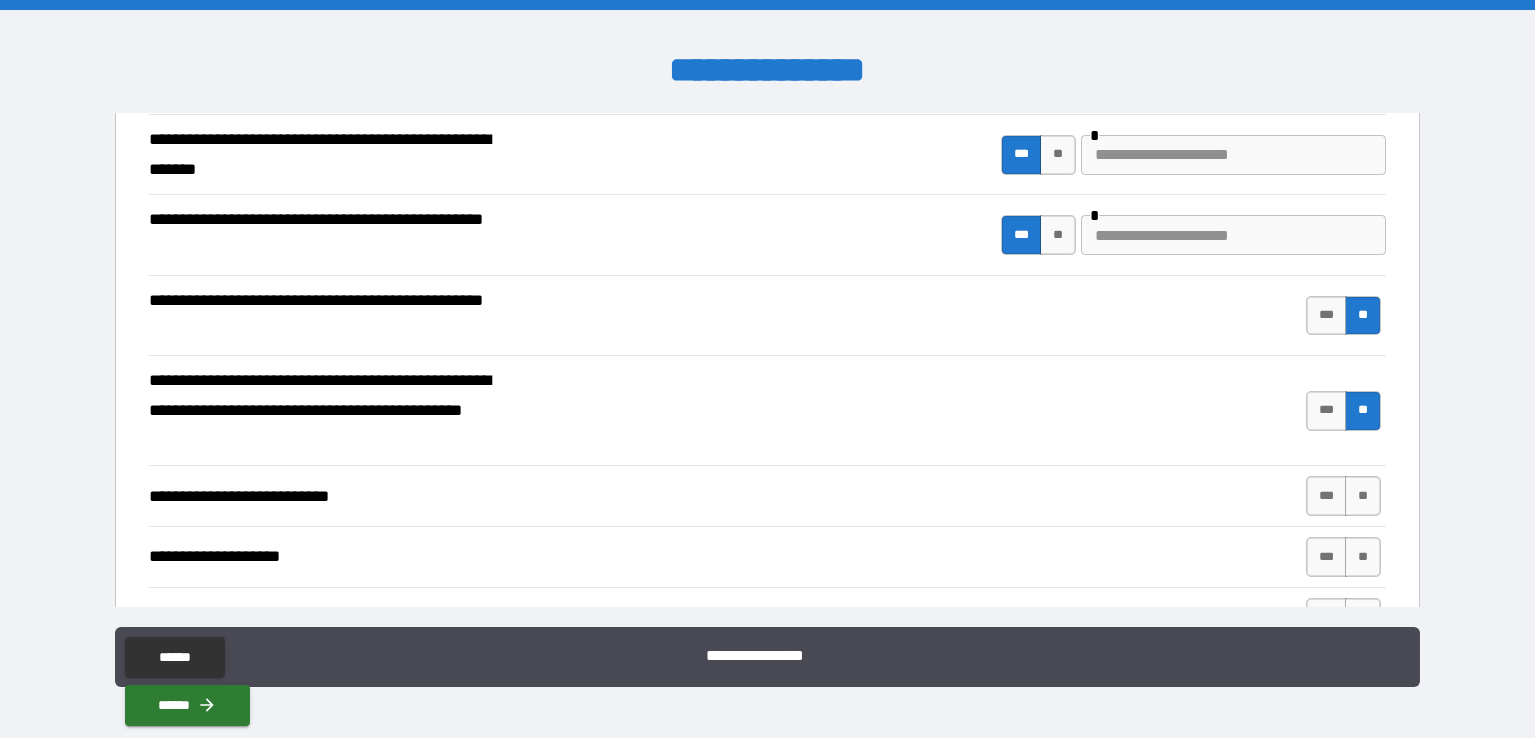 scroll, scrollTop: 400, scrollLeft: 0, axis: vertical 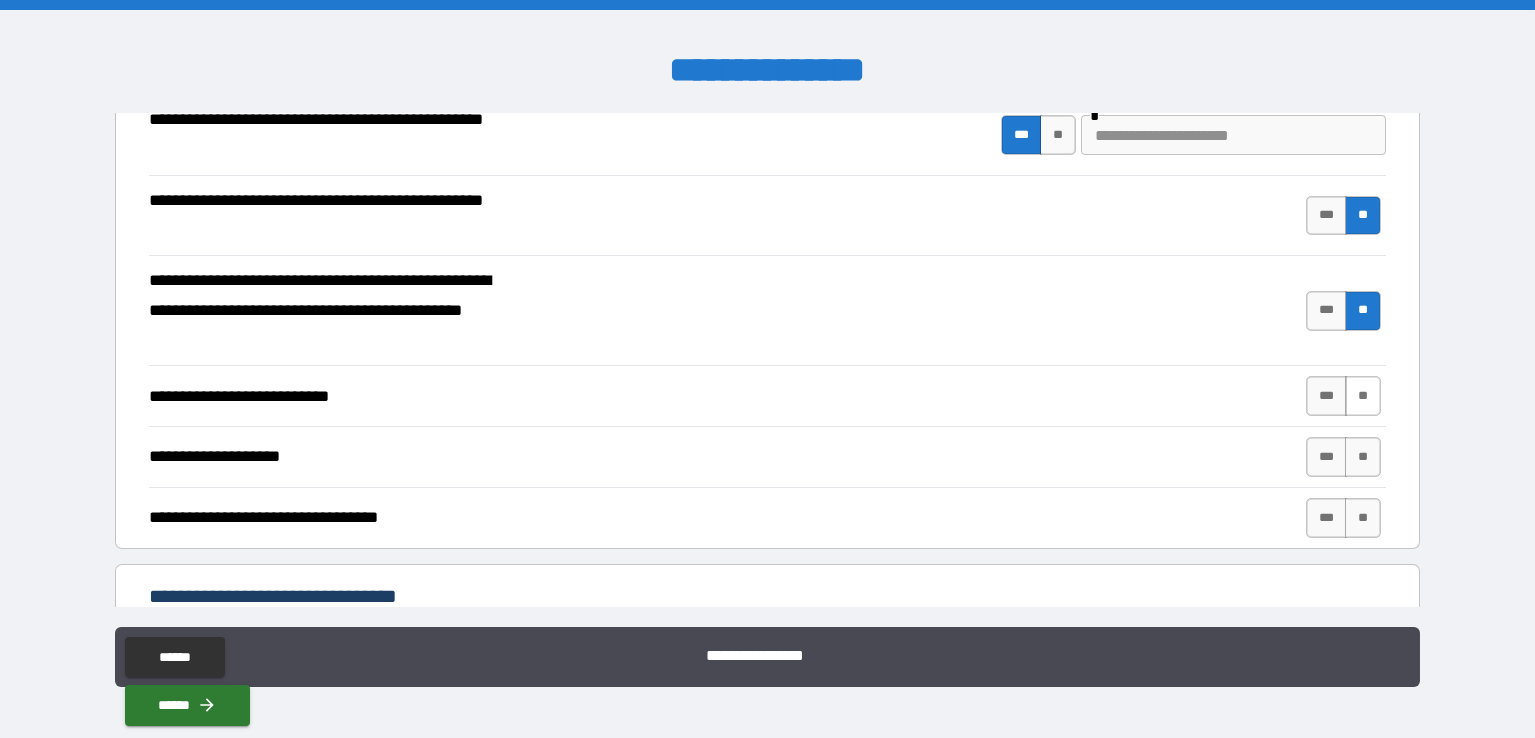 click on "**" at bounding box center [1363, 396] 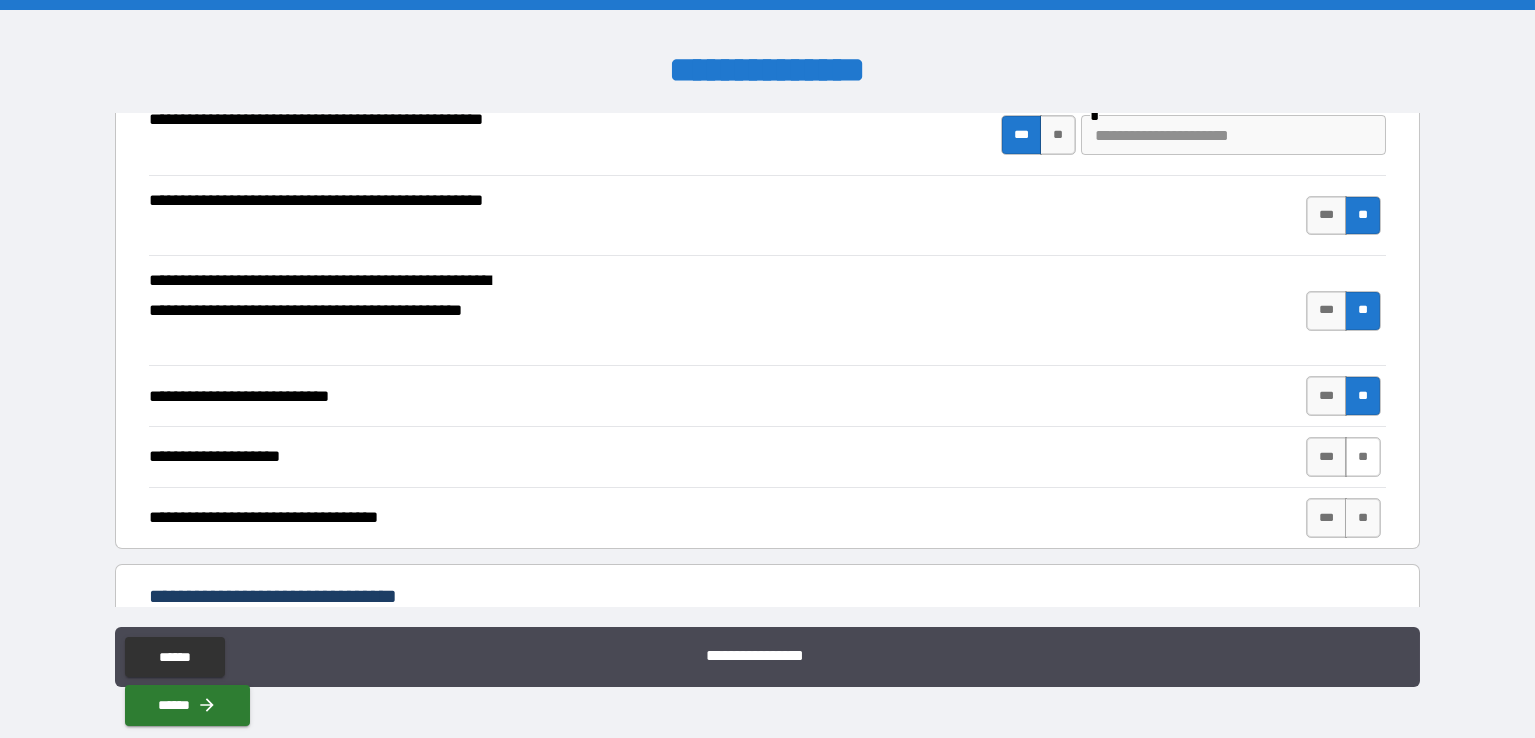 click on "**" at bounding box center (1363, 457) 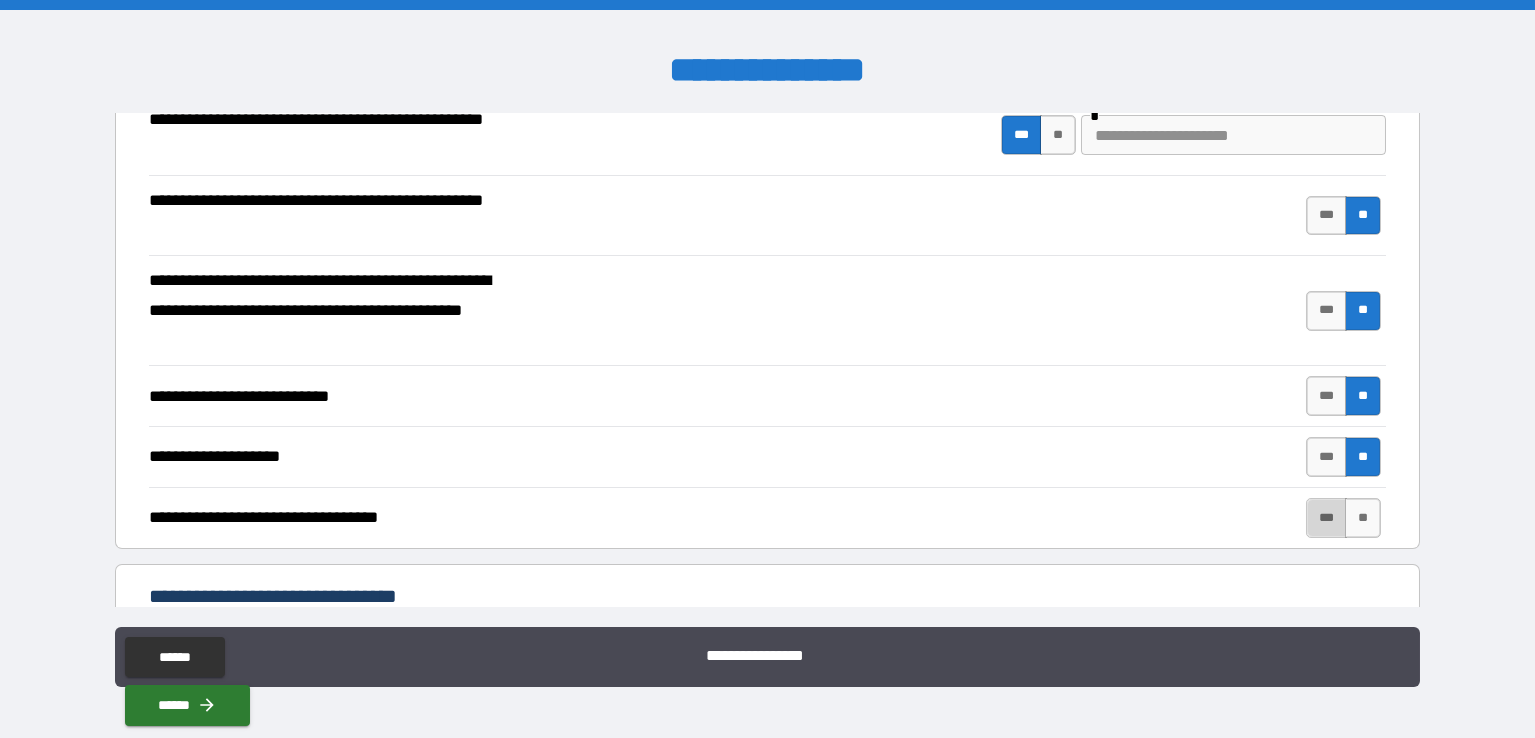 click on "***" at bounding box center (1326, 518) 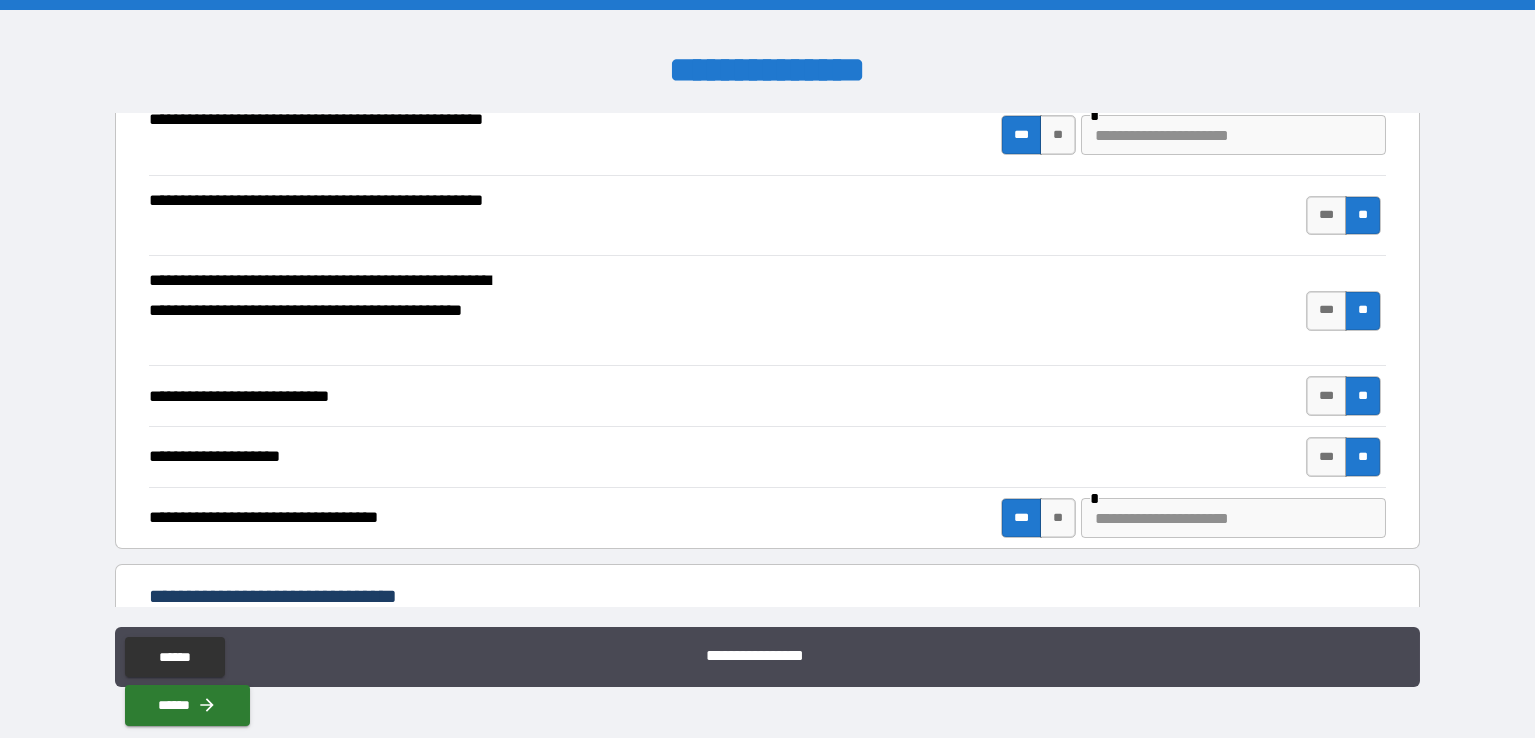 type on "*" 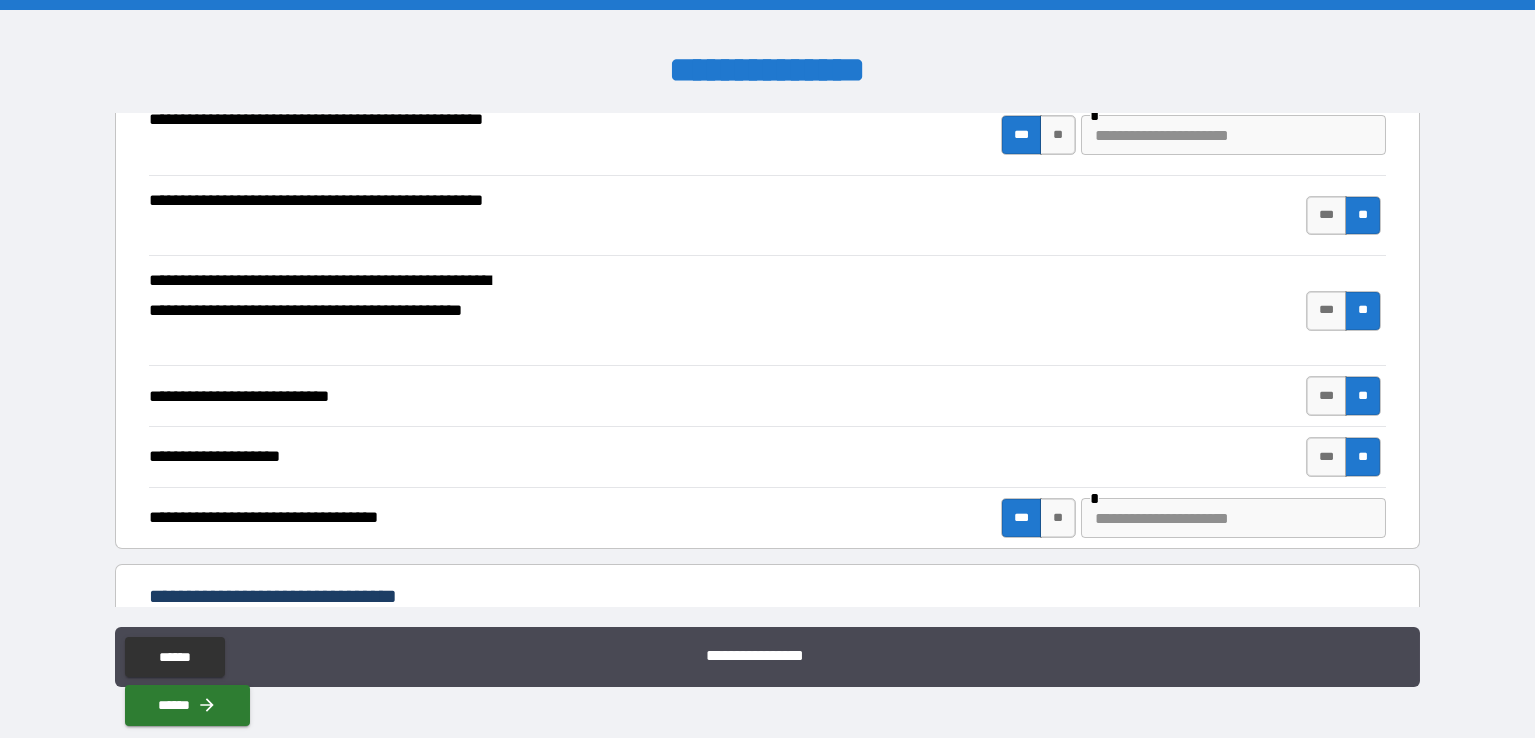 click at bounding box center (1233, 518) 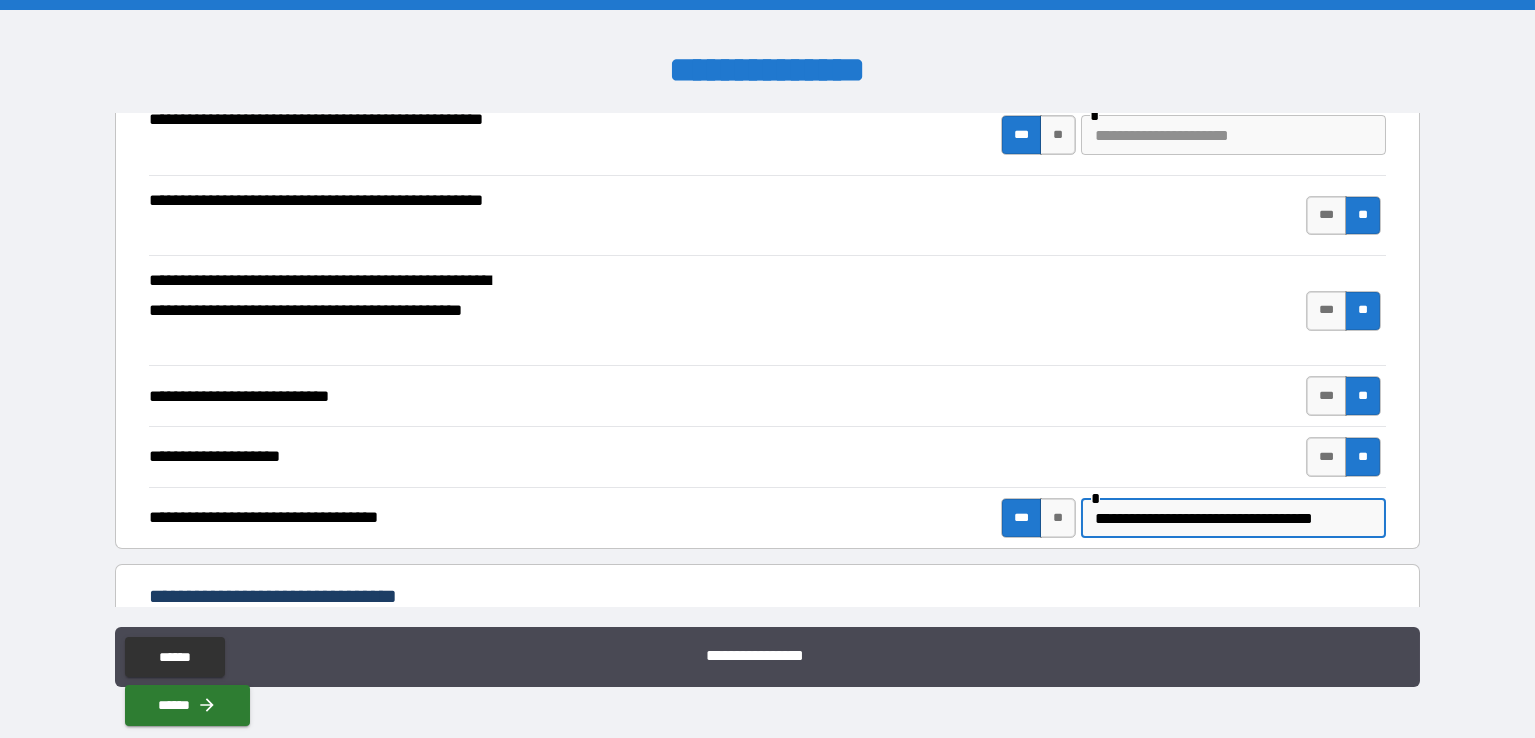 scroll, scrollTop: 0, scrollLeft: 2, axis: horizontal 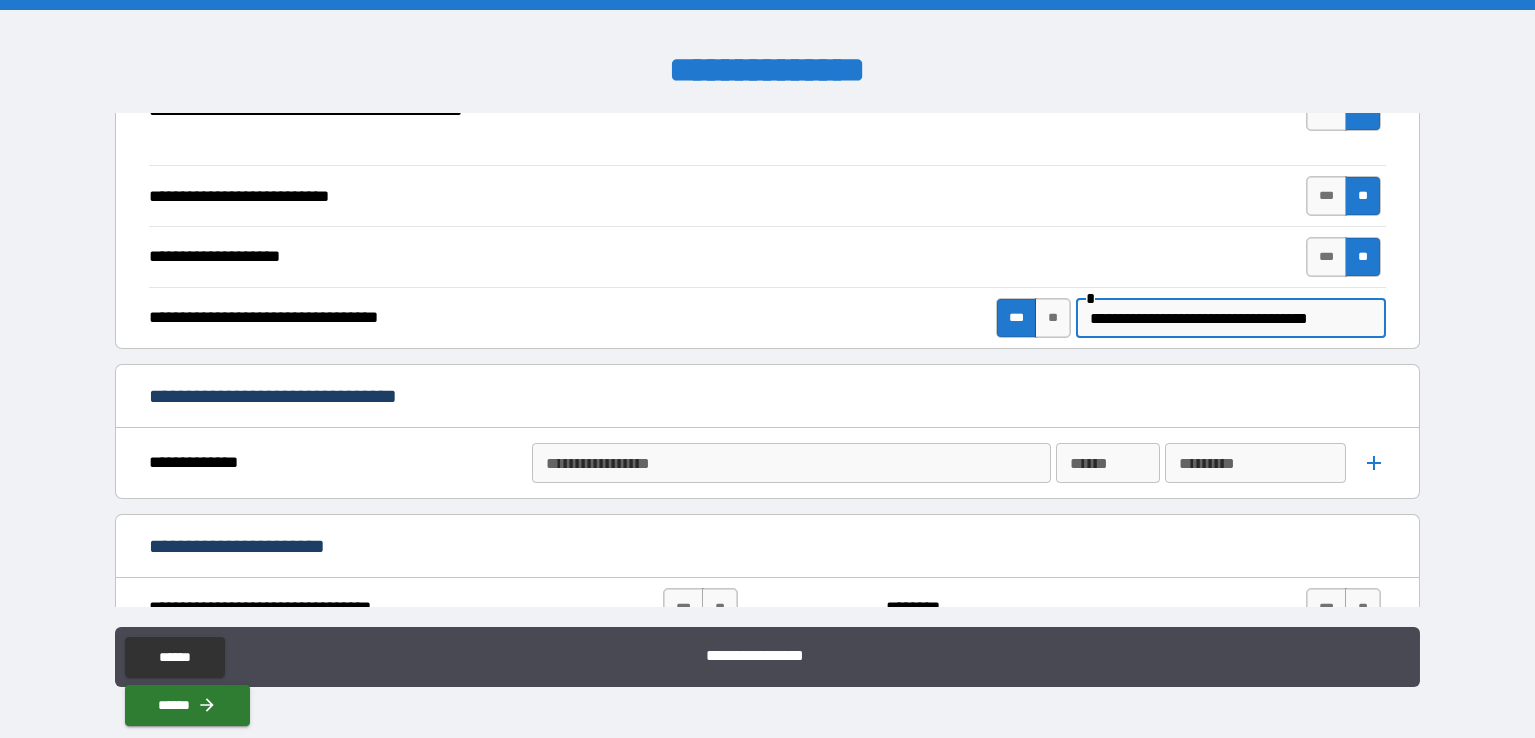 type on "**********" 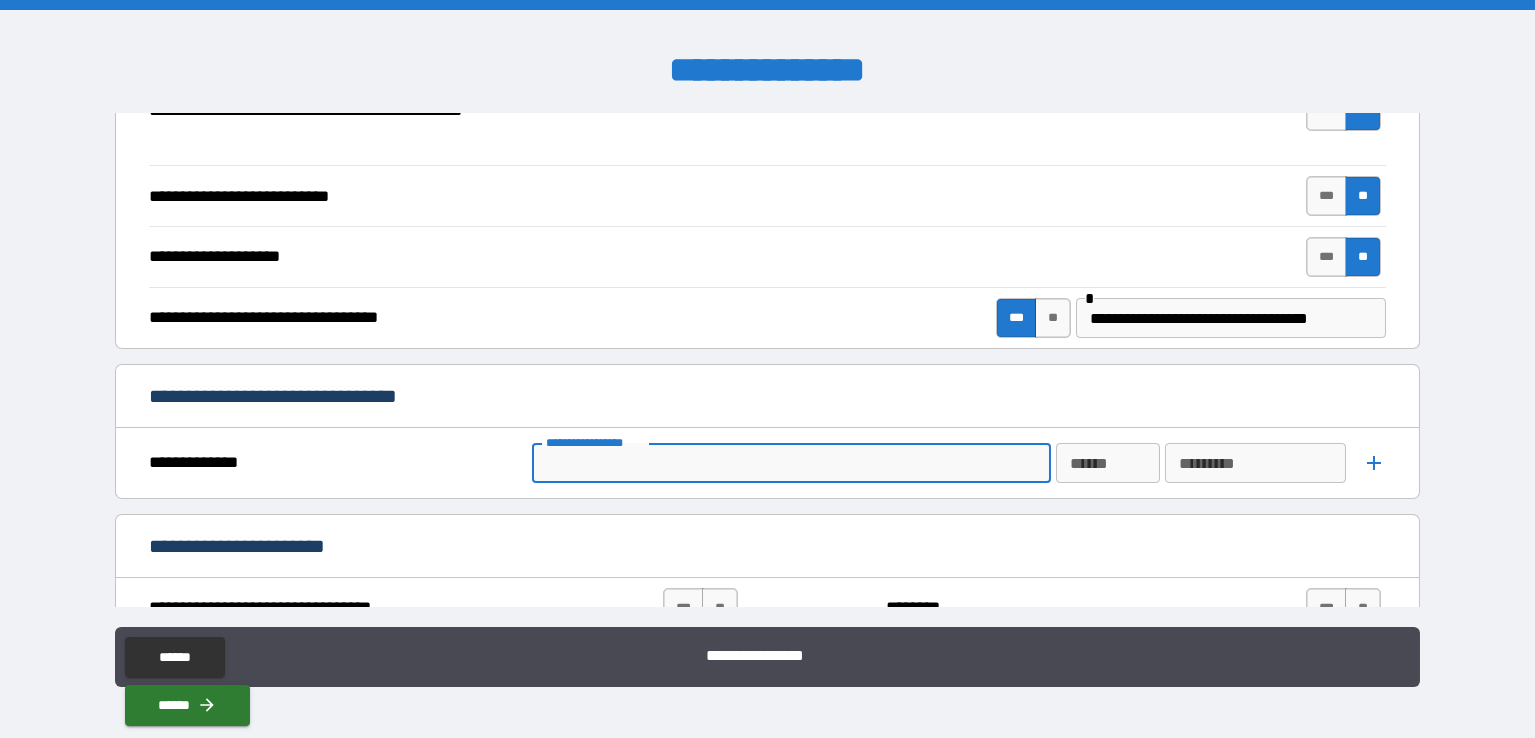 click on "**********" at bounding box center (790, 463) 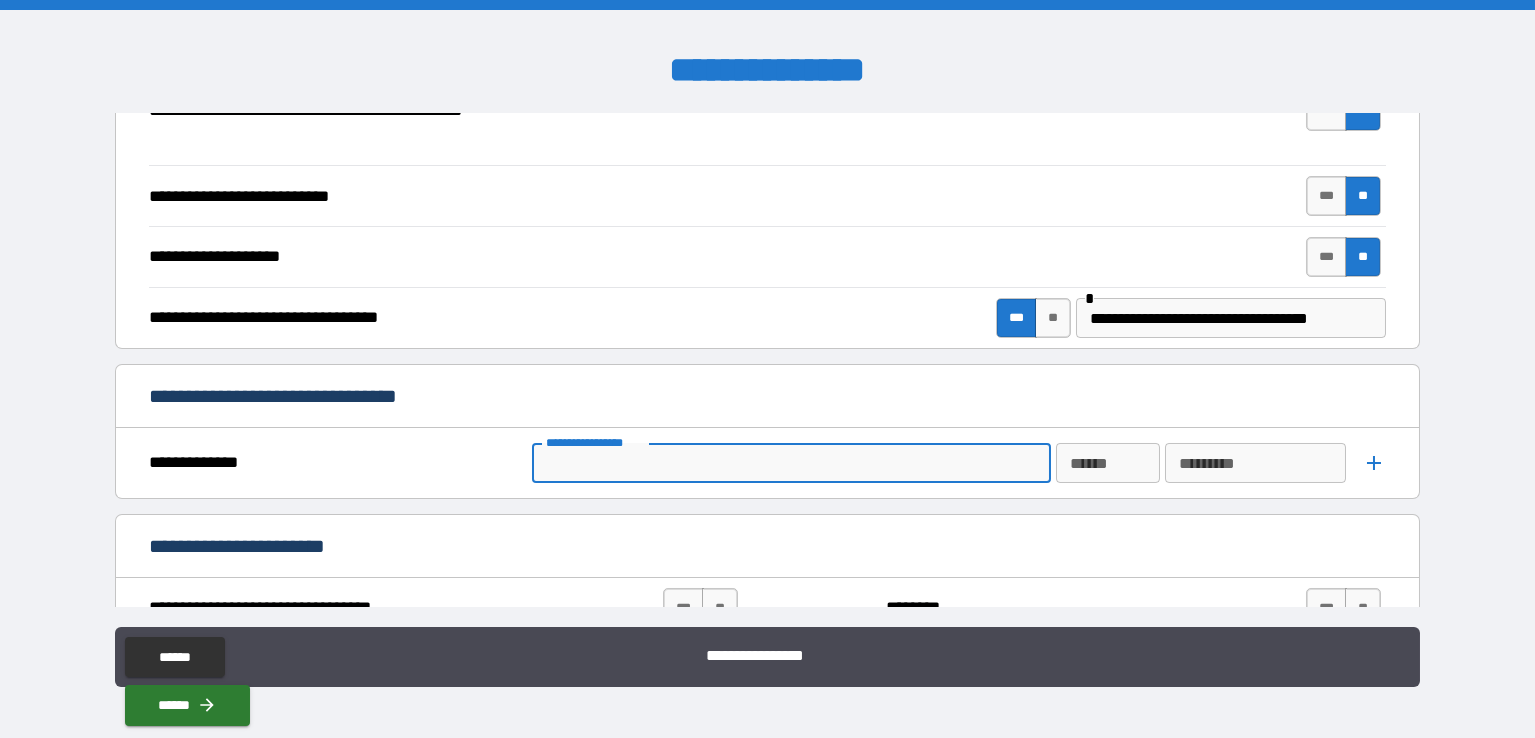 type on "*" 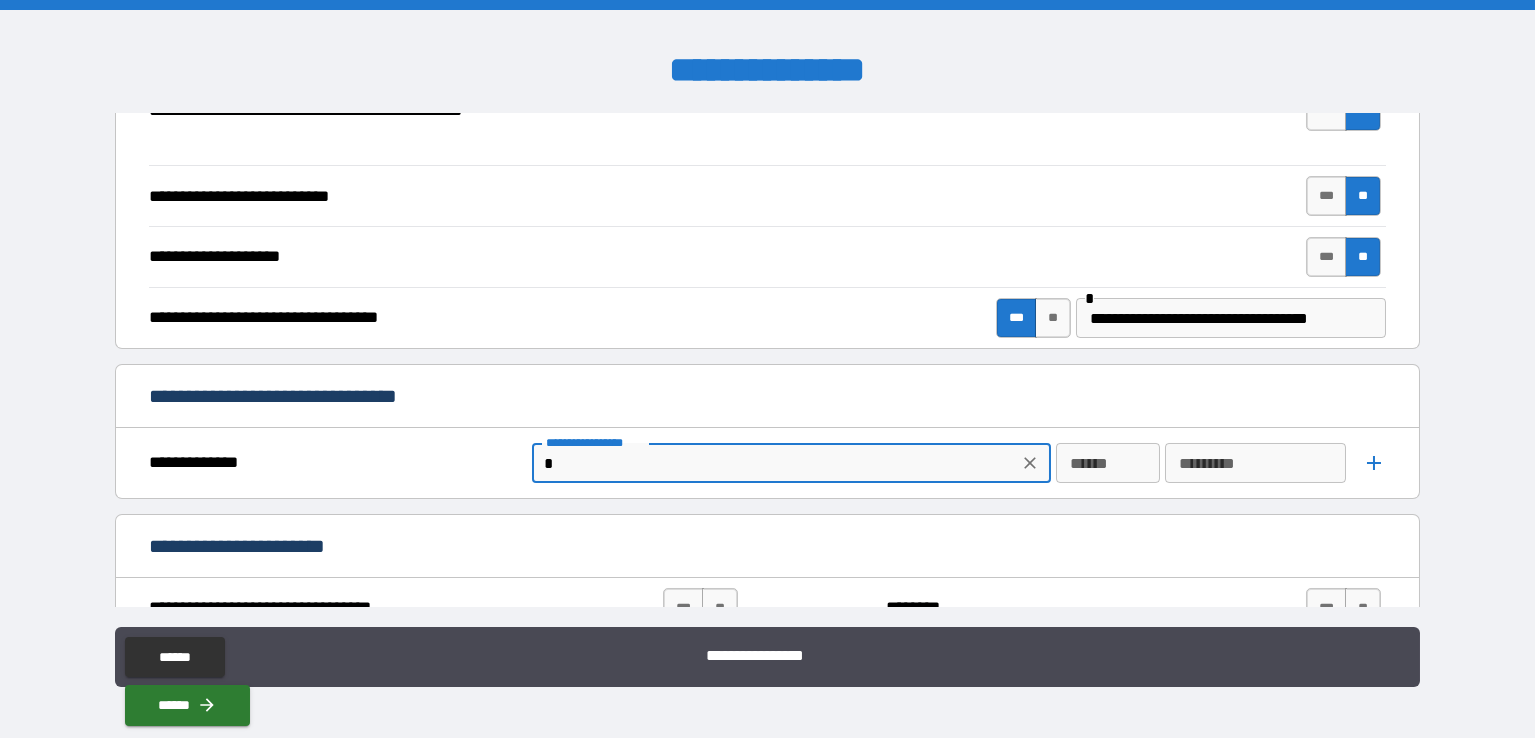 type on "*" 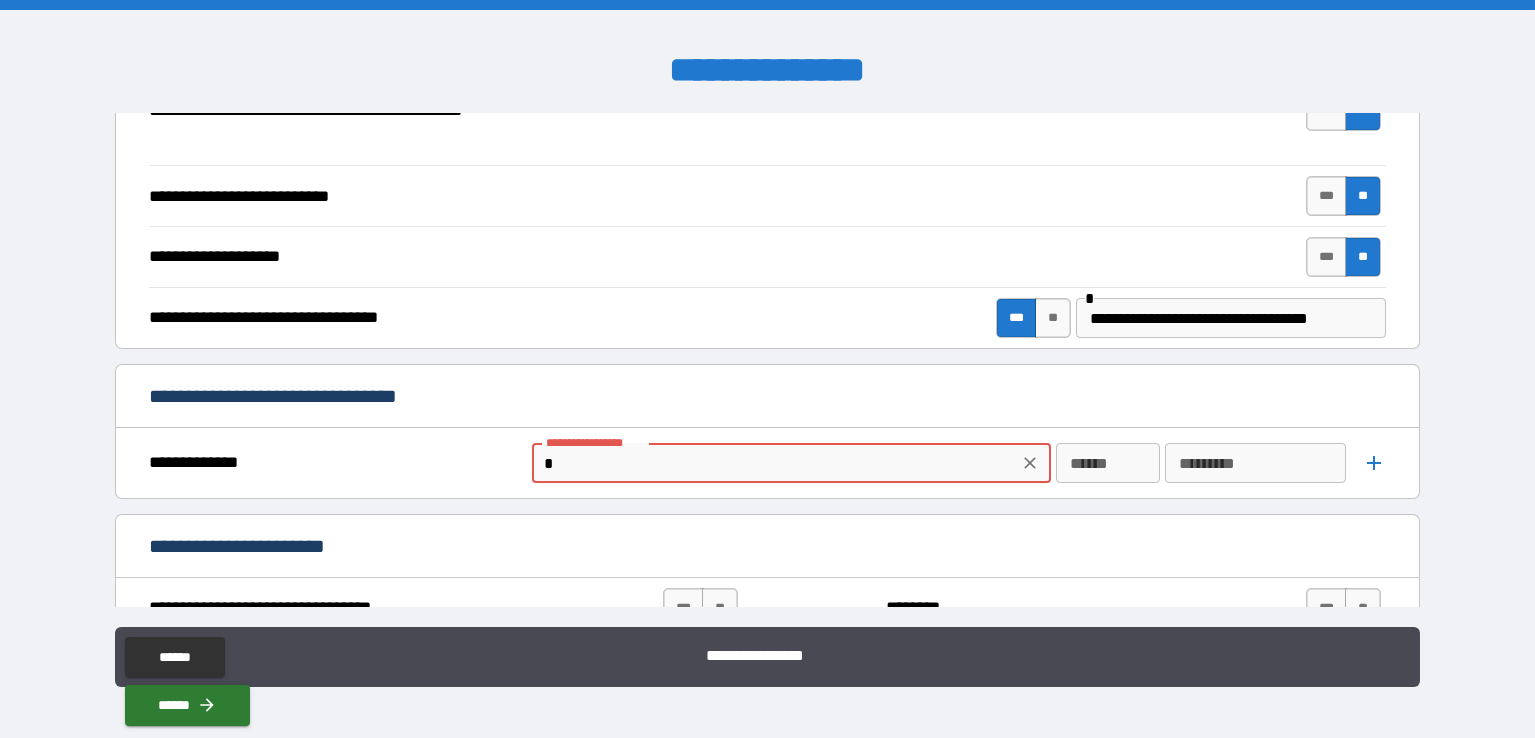 type on "**" 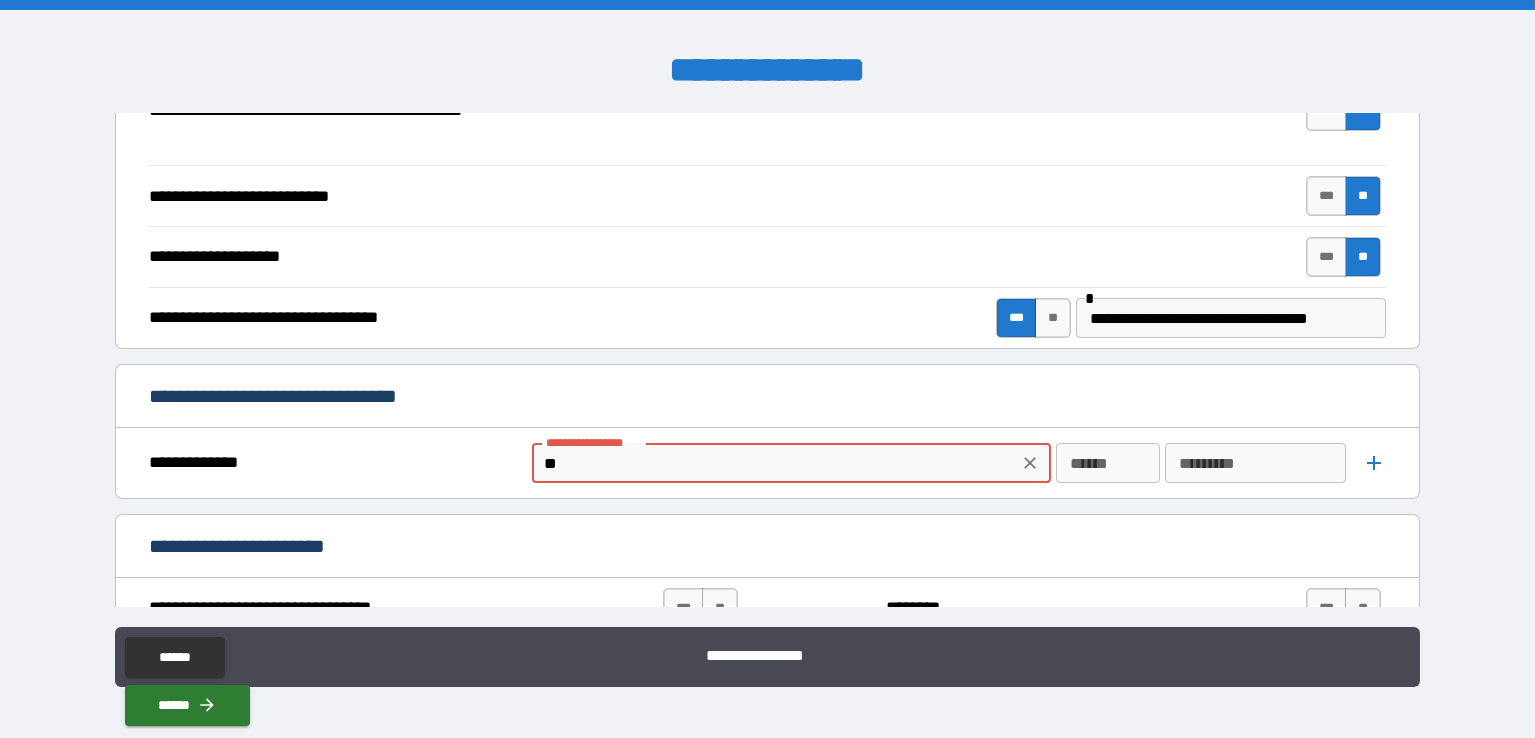 type on "*" 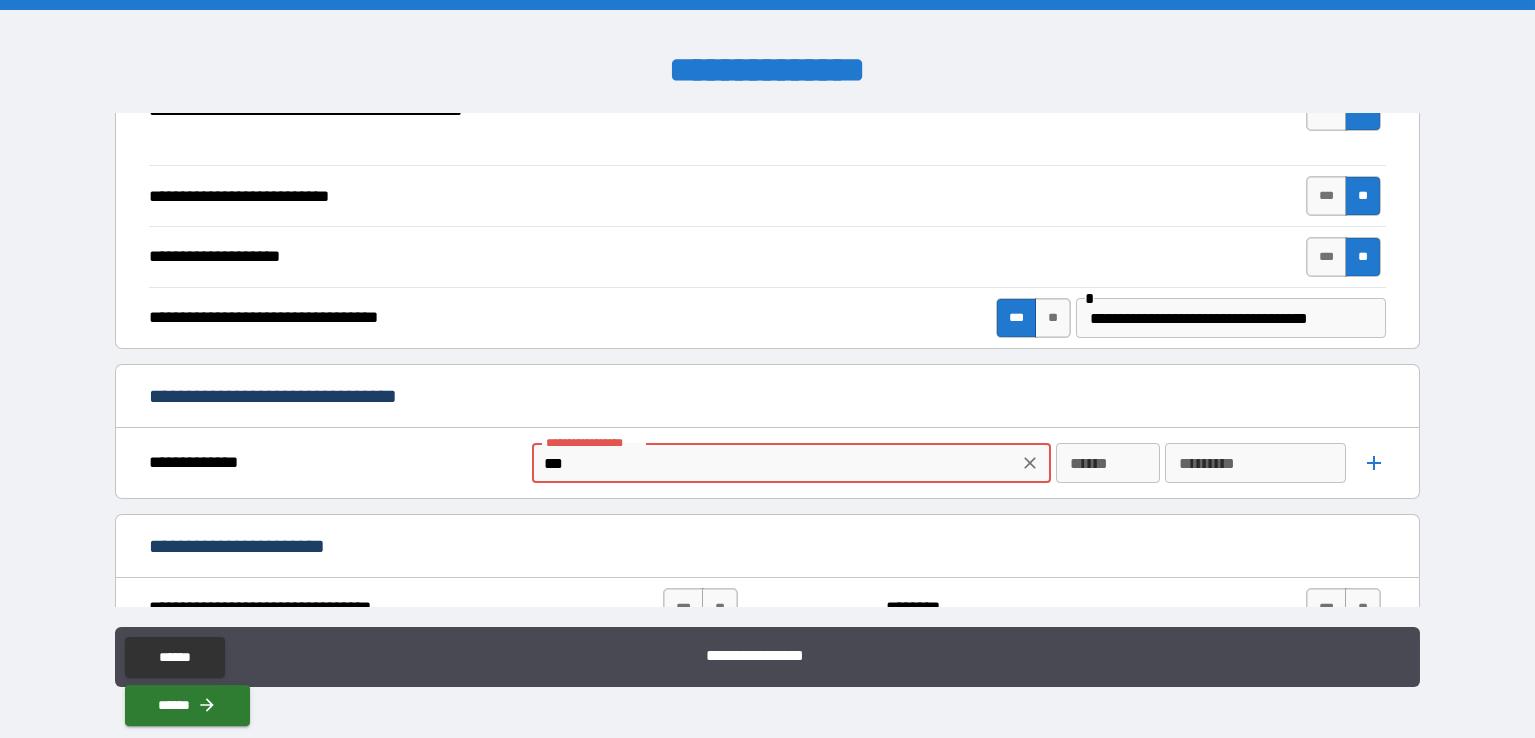 type on "*" 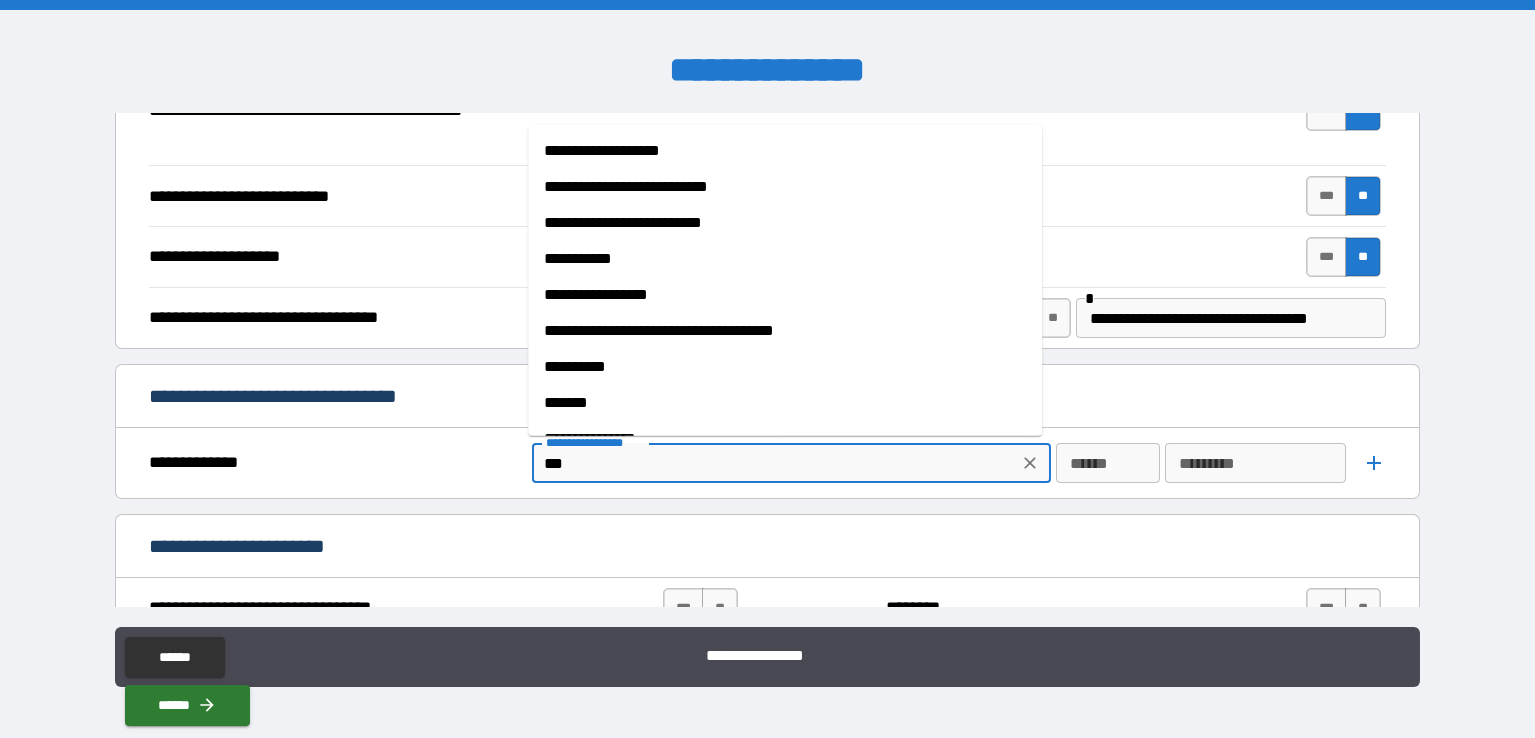 type on "****" 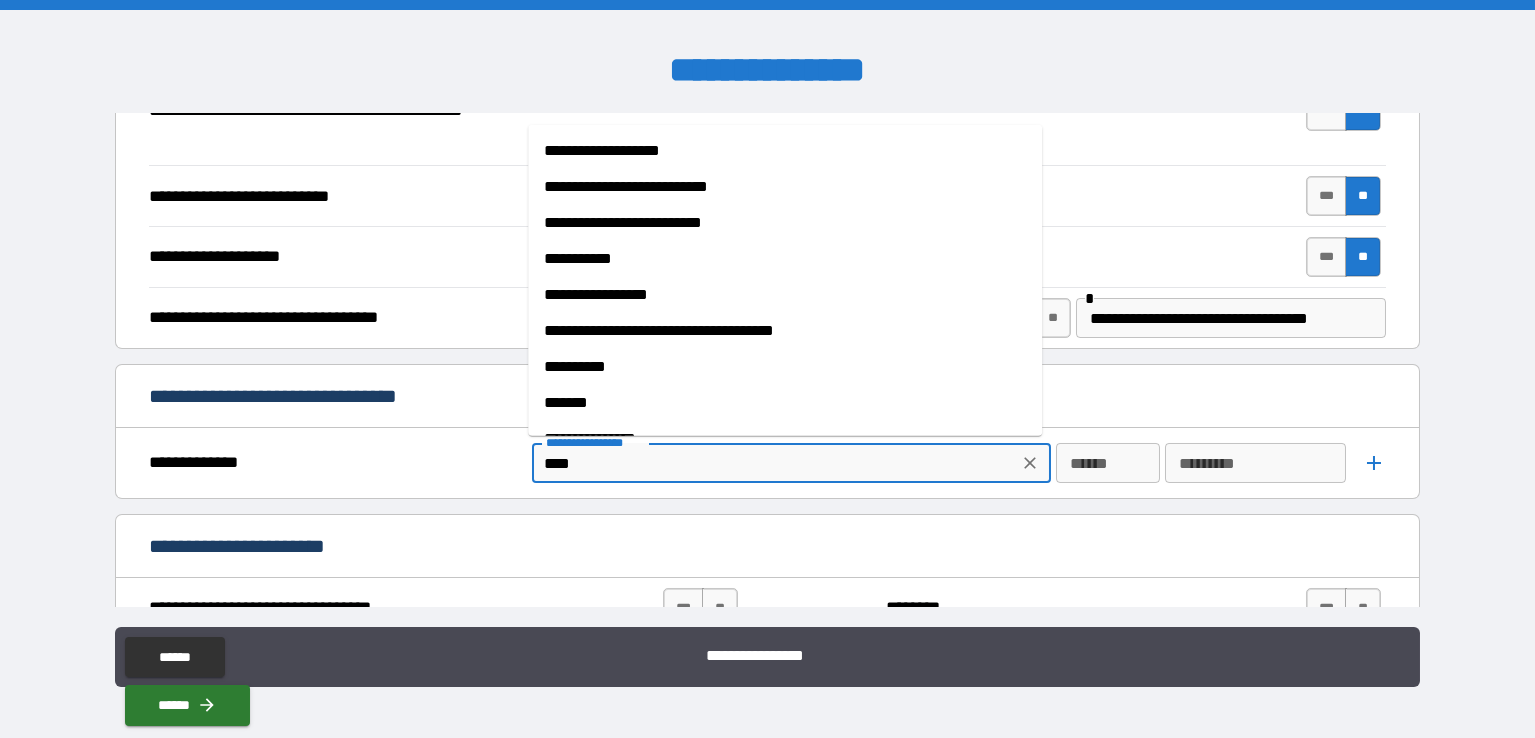 type on "*****" 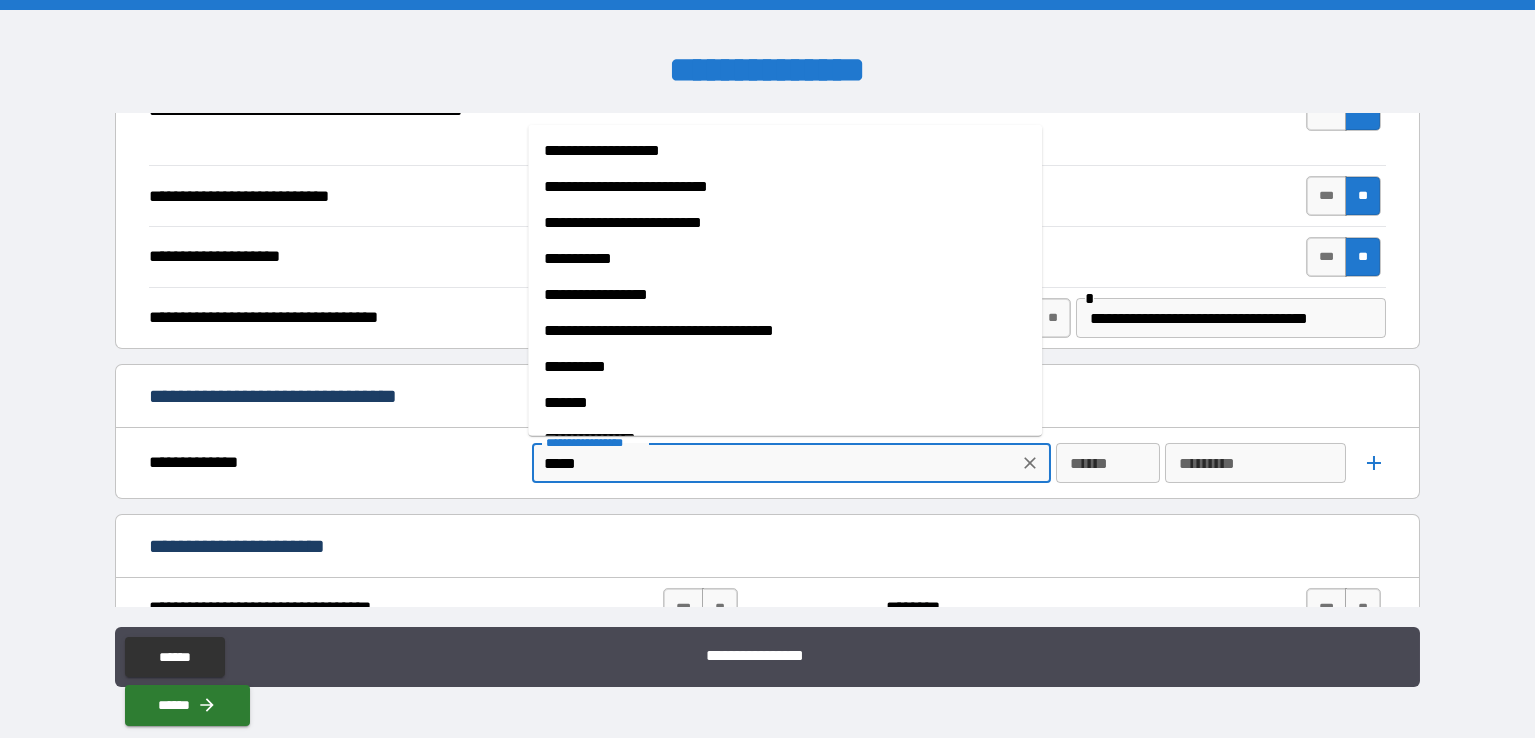 type on "*" 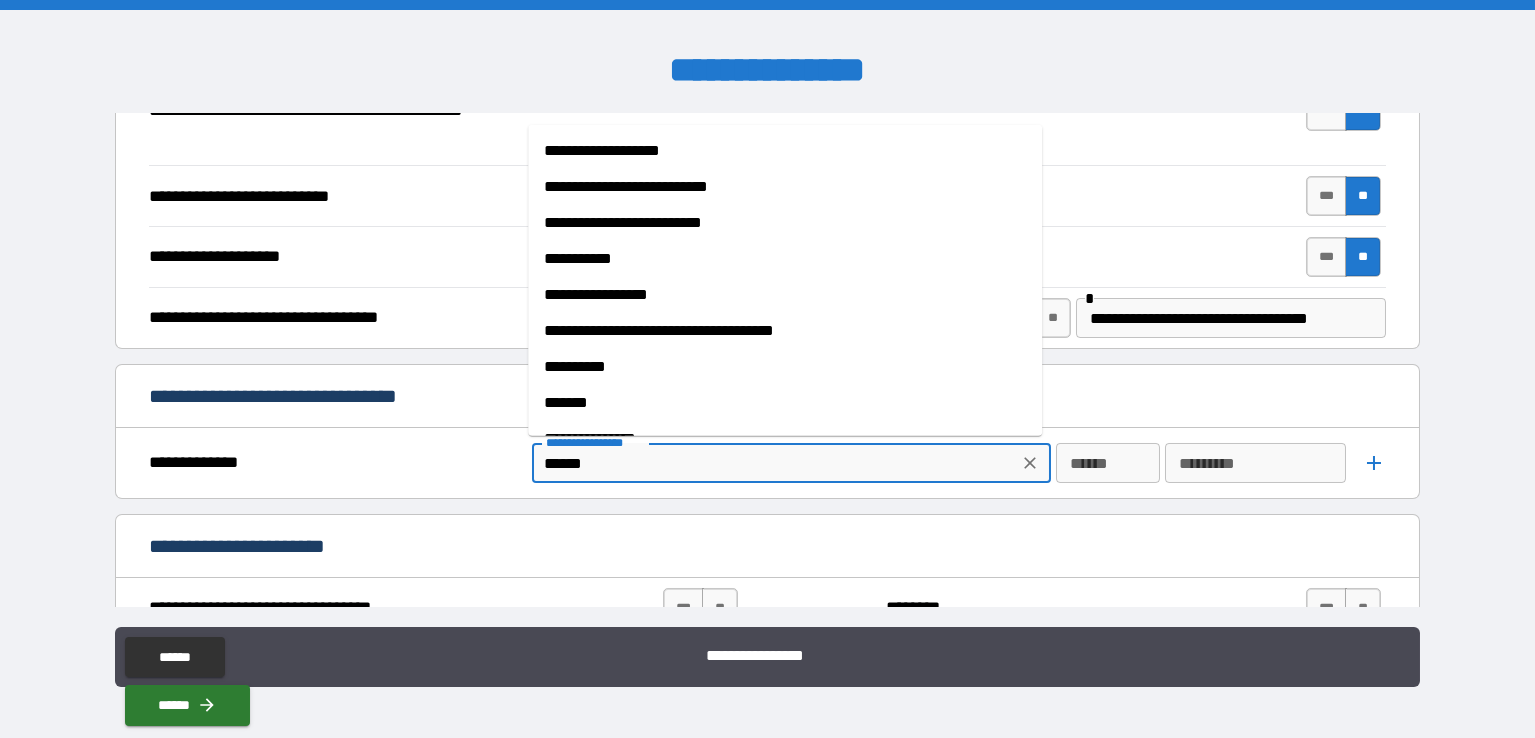 type on "*" 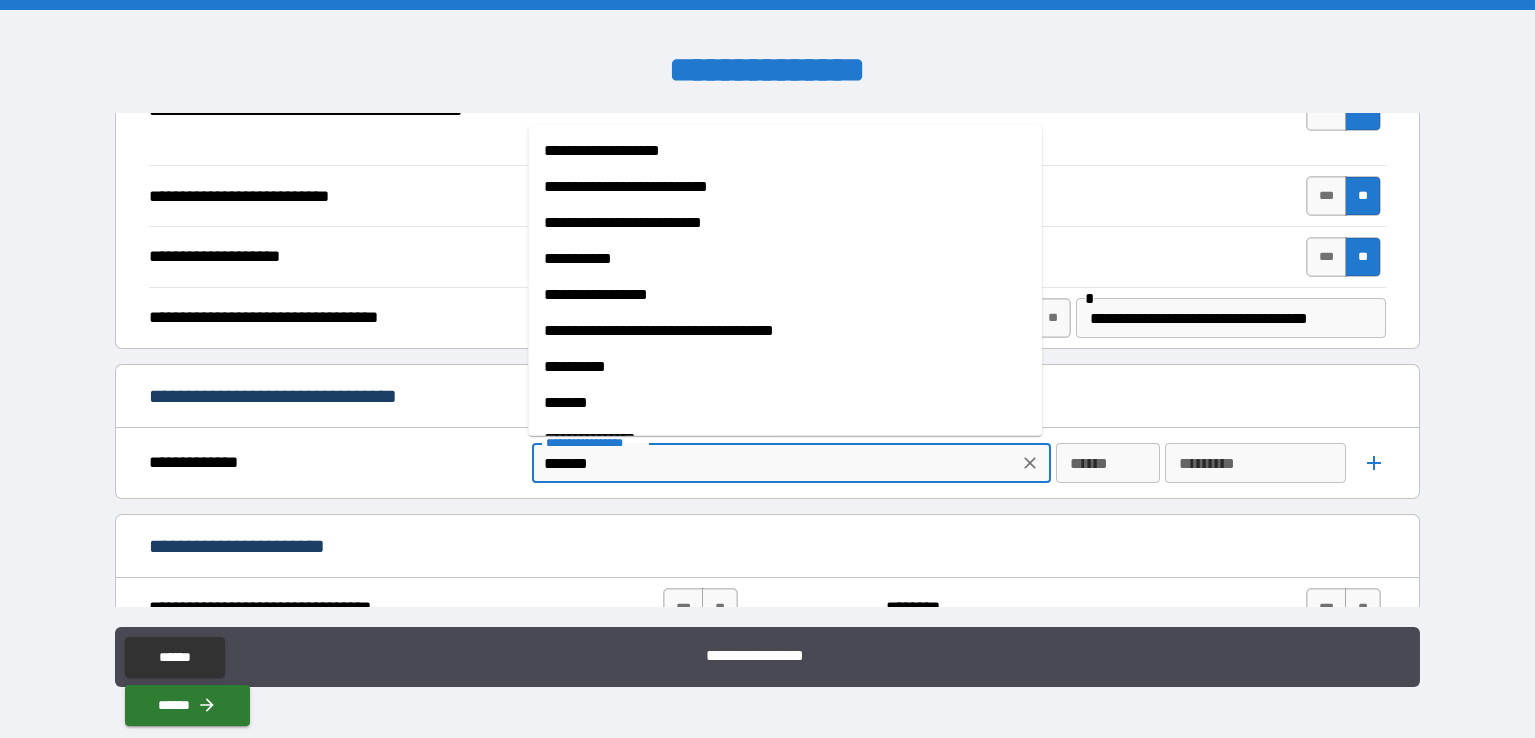 type on "*" 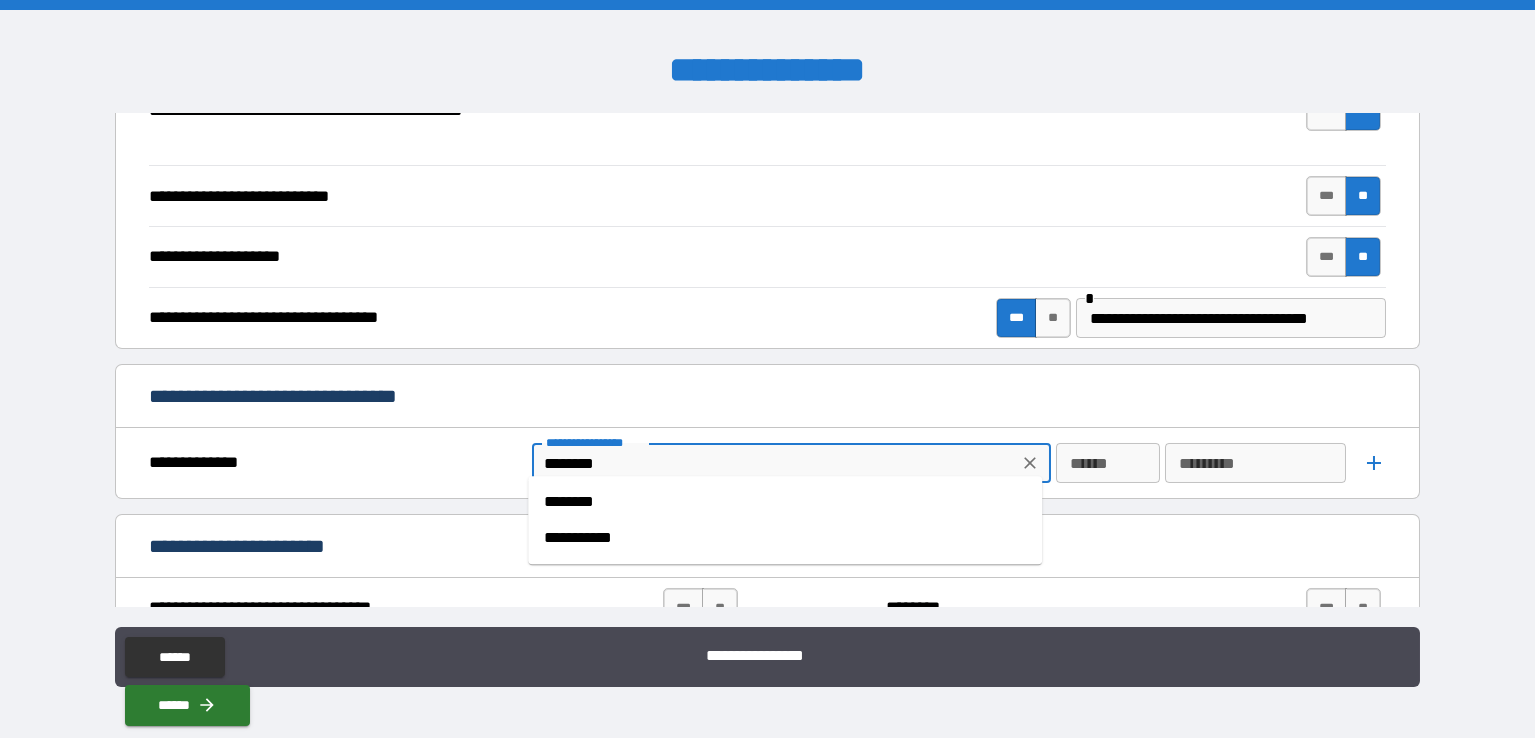 type on "*" 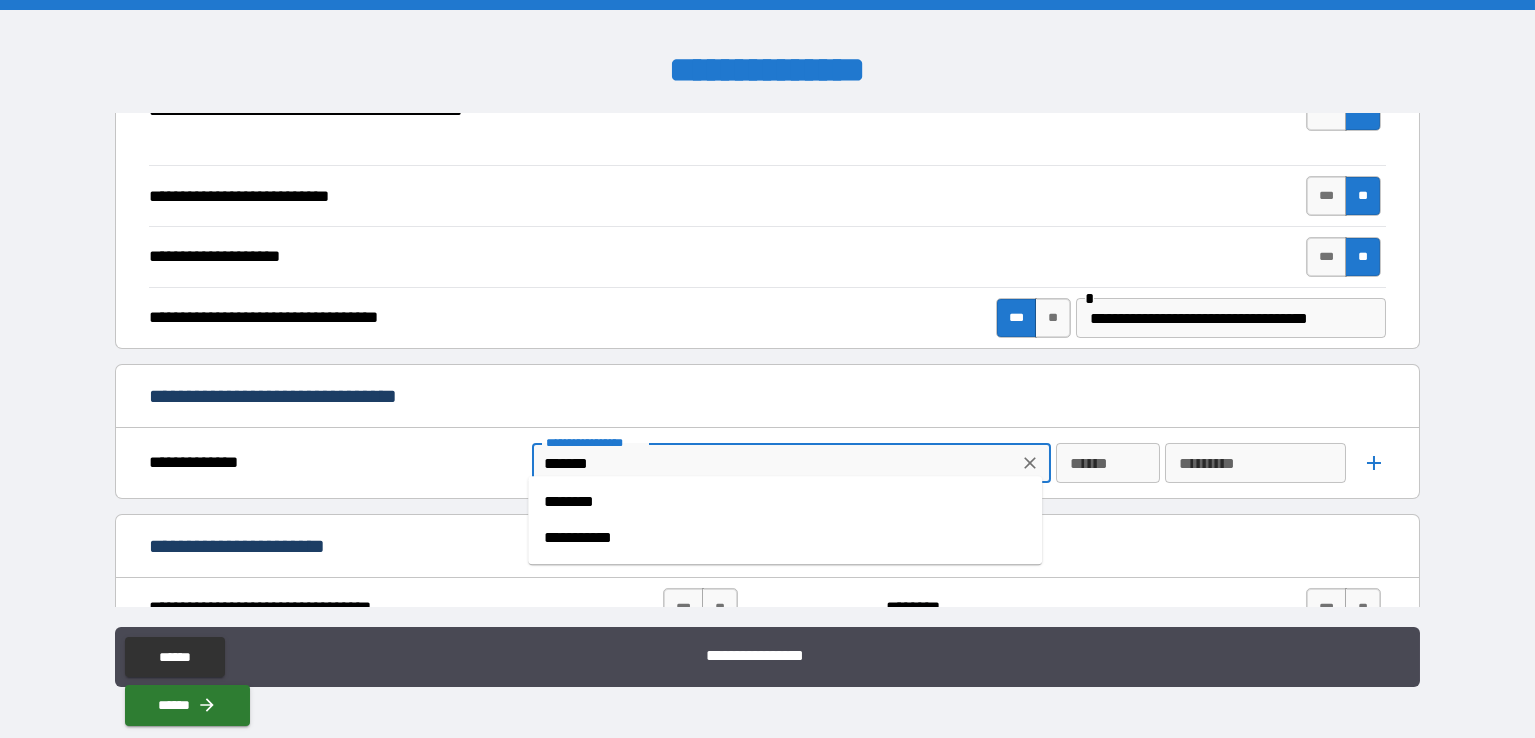 type on "******" 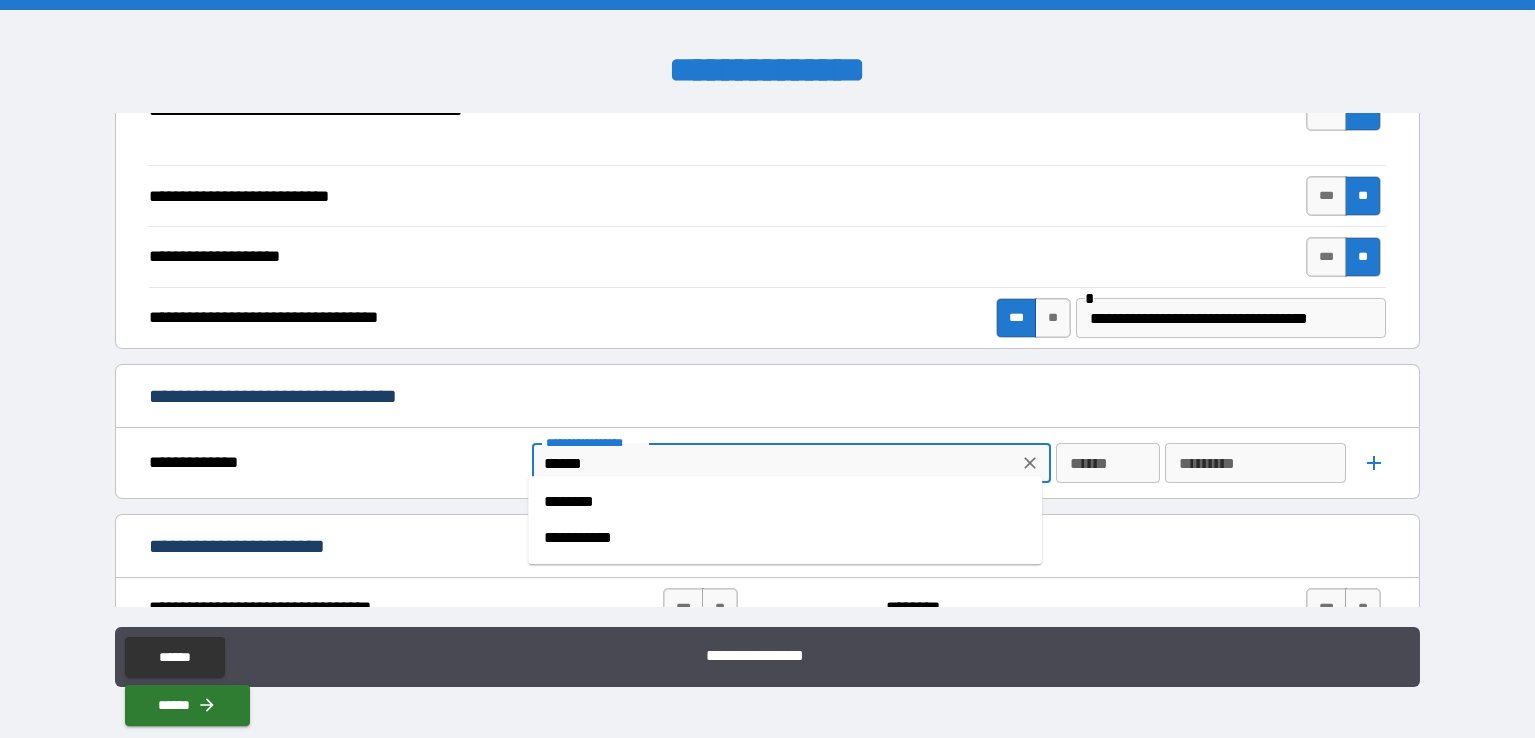 type on "*****" 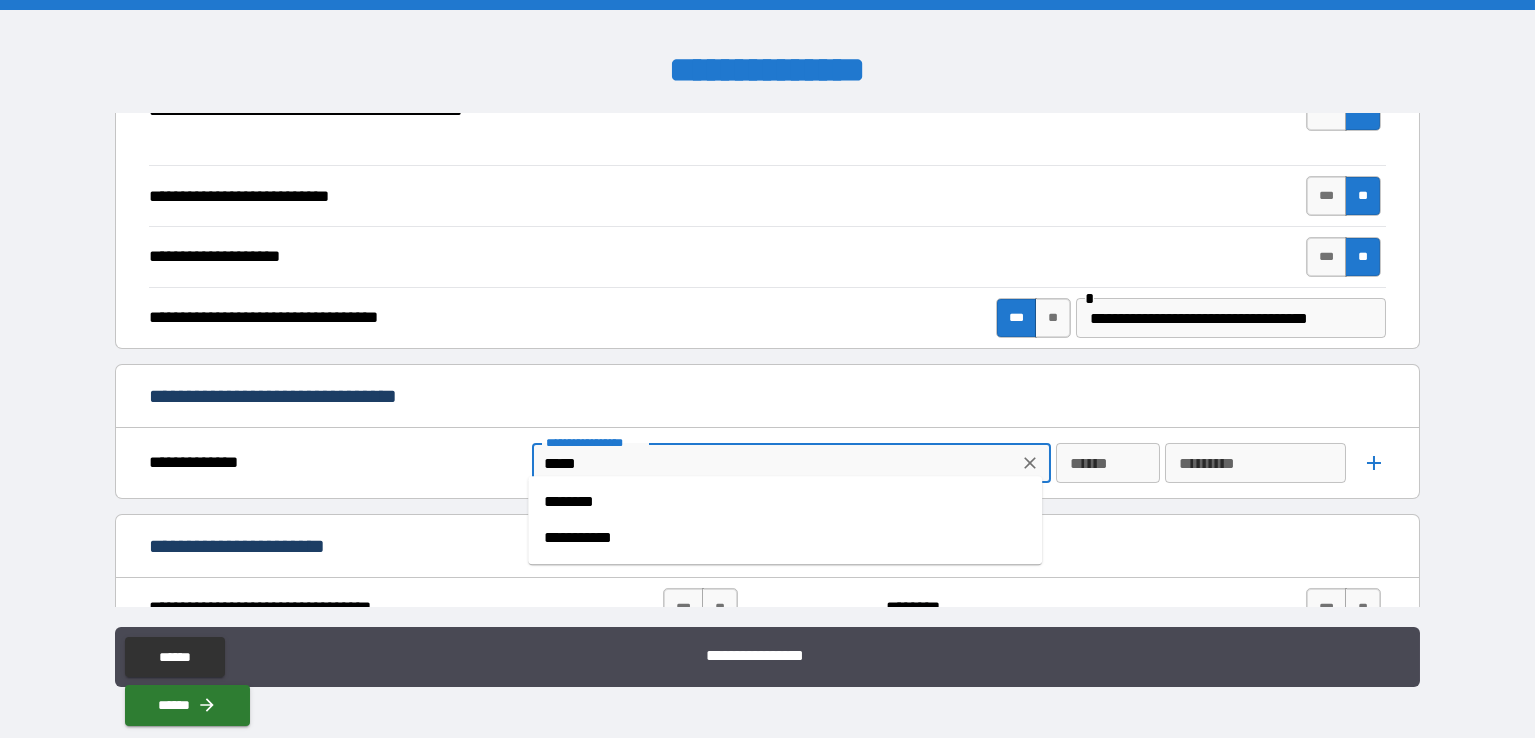 type on "****" 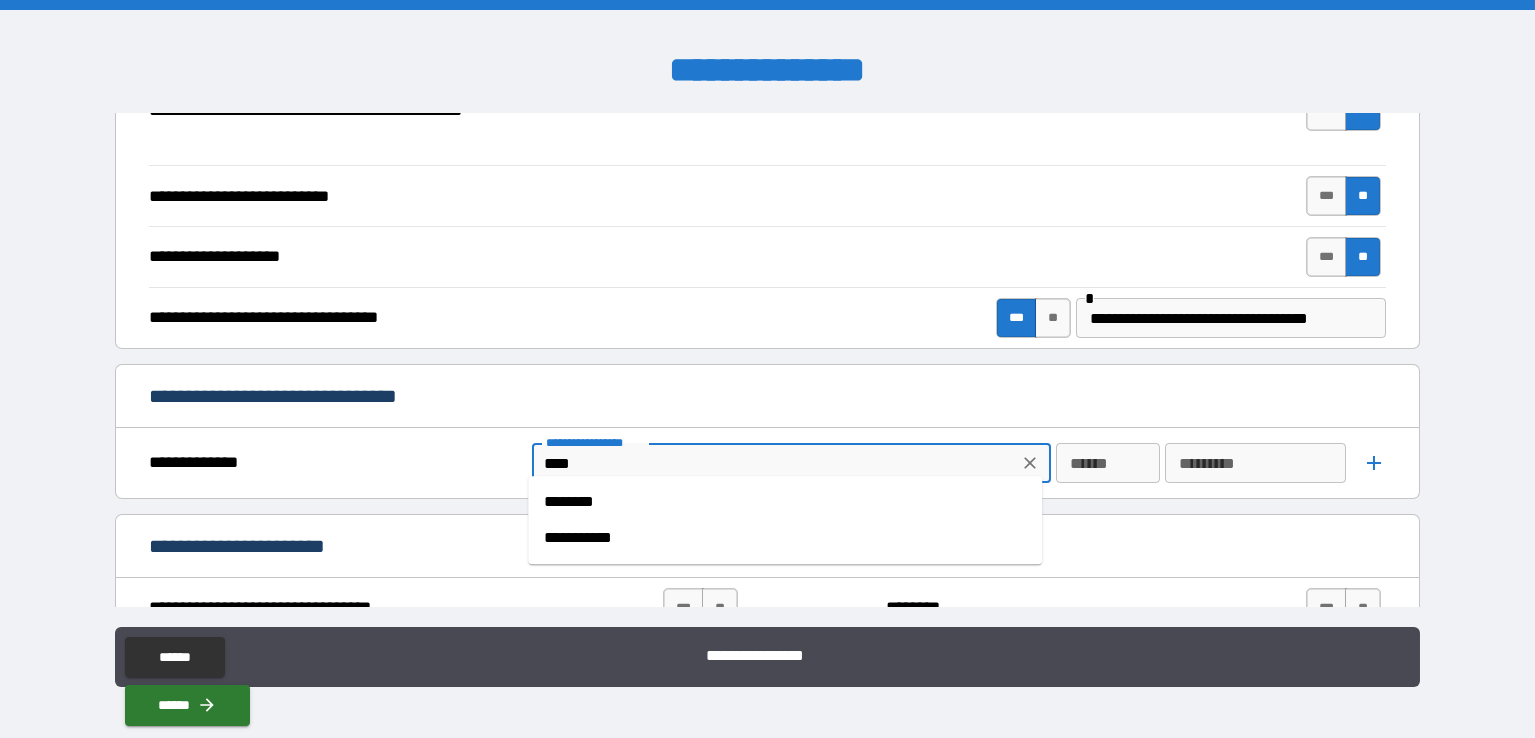 type on "***" 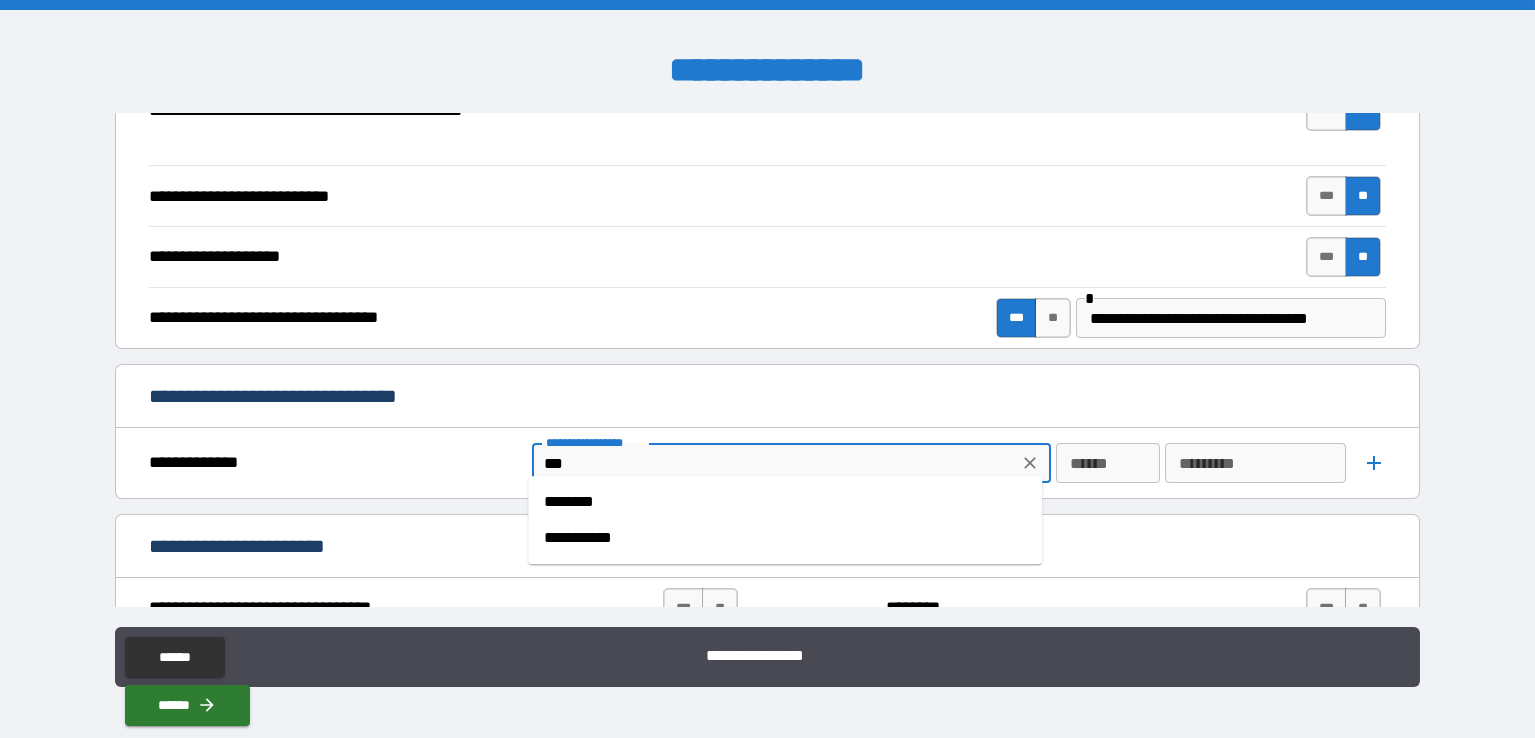 type on "*" 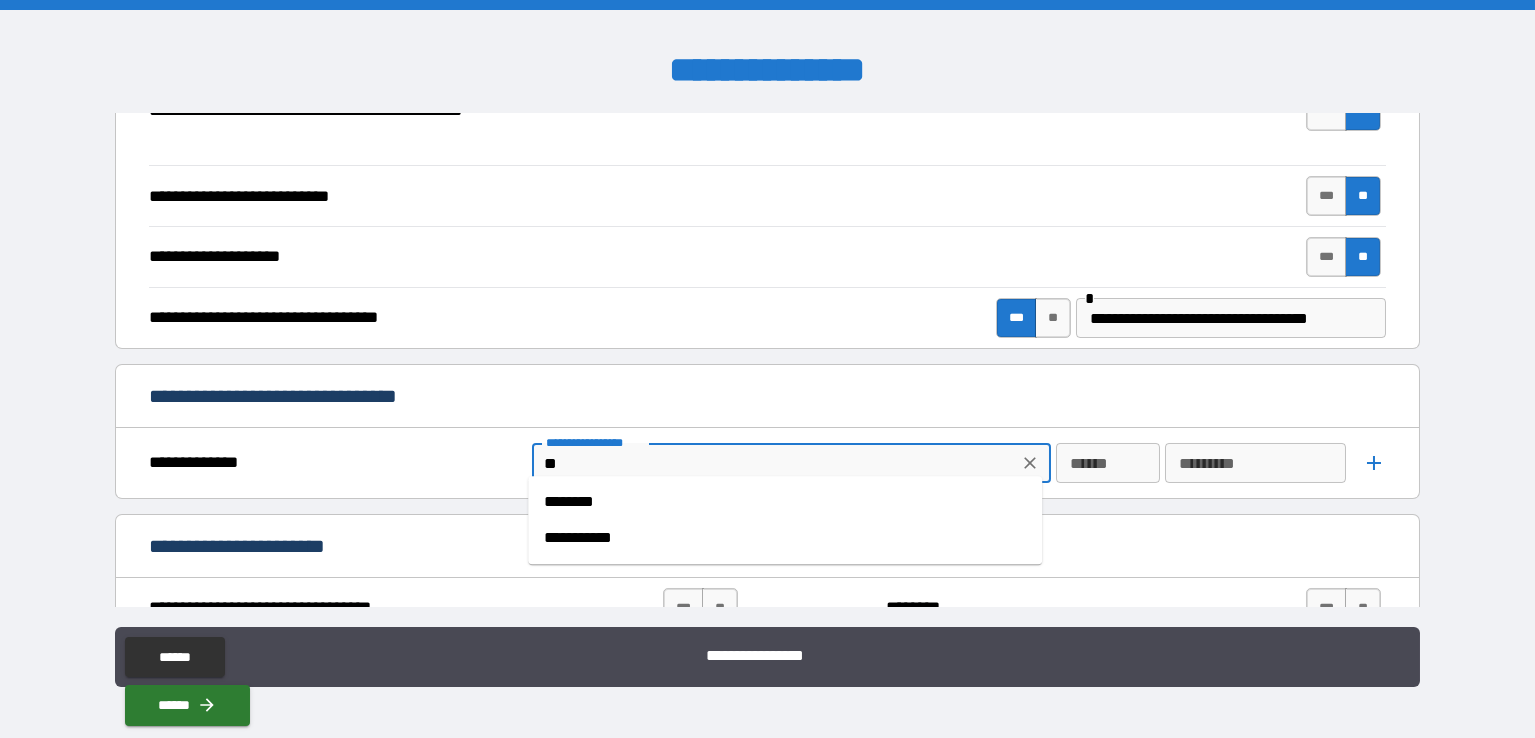 type on "*" 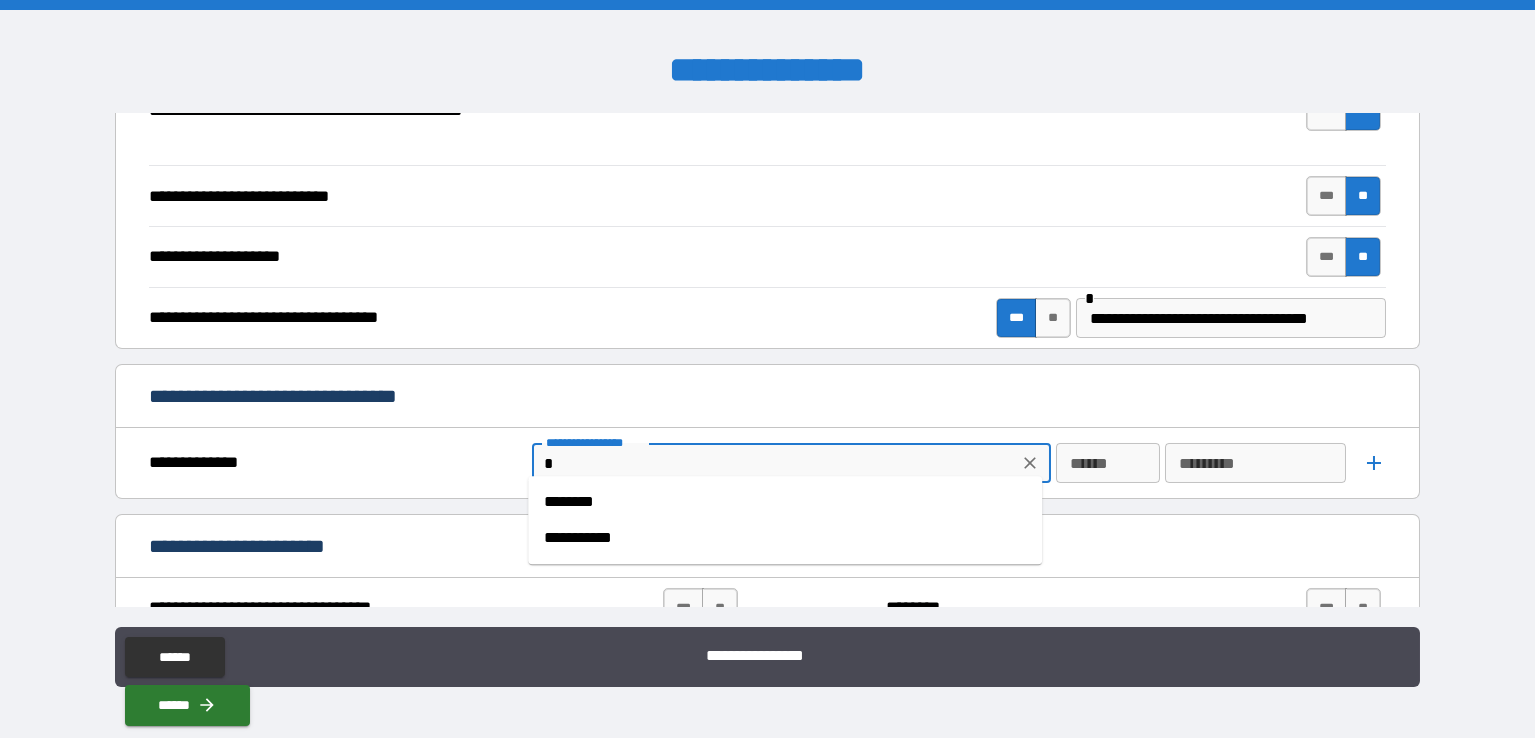 type on "*" 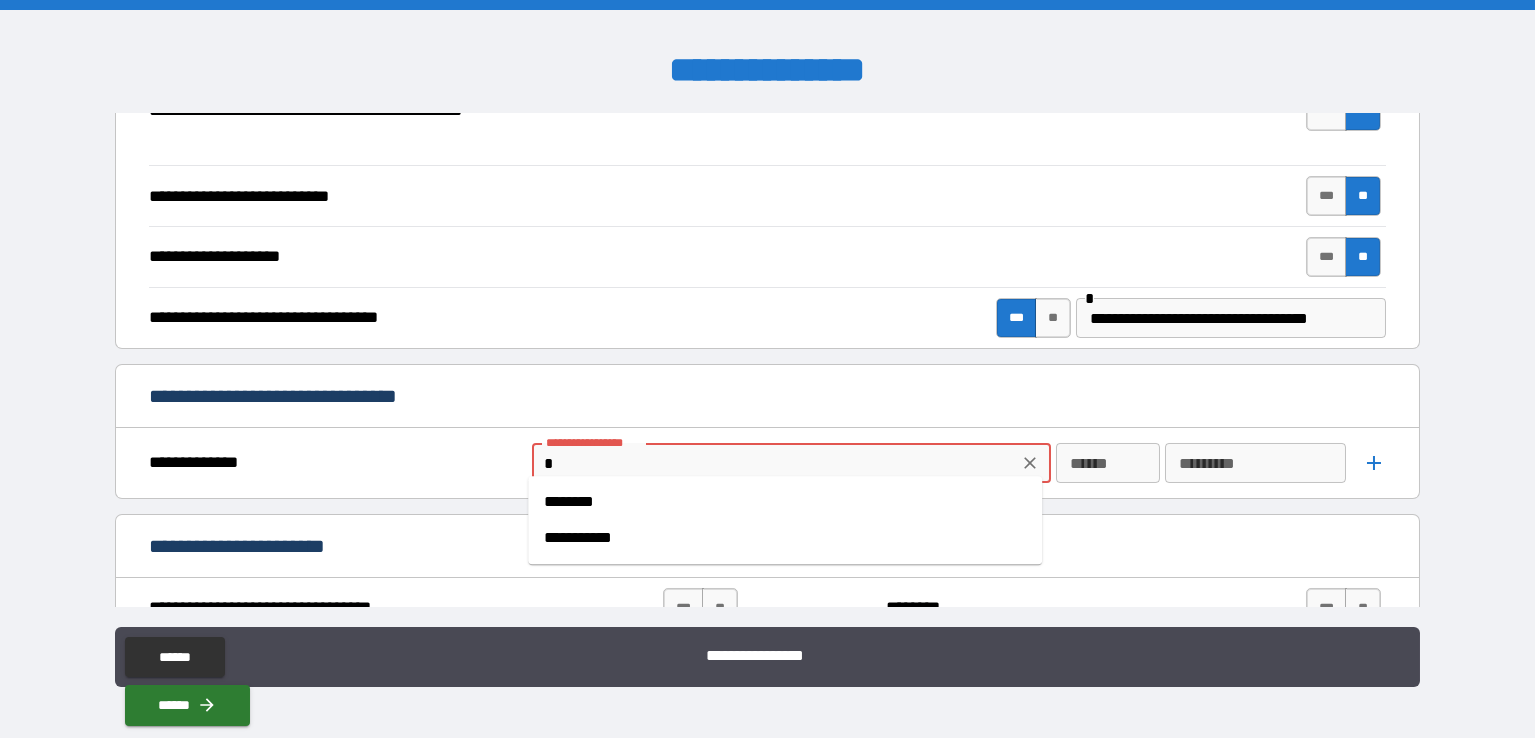 type on "**" 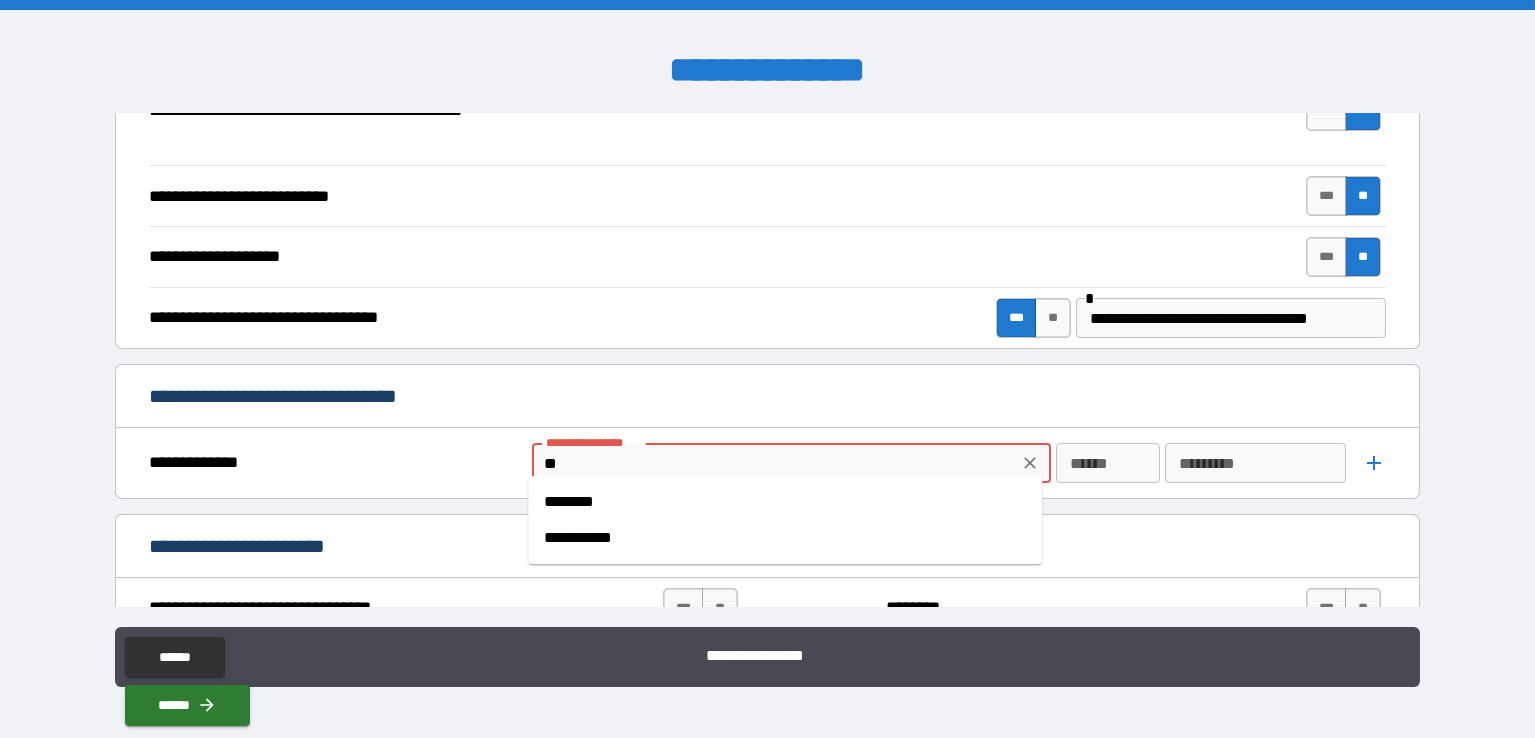 type on "*" 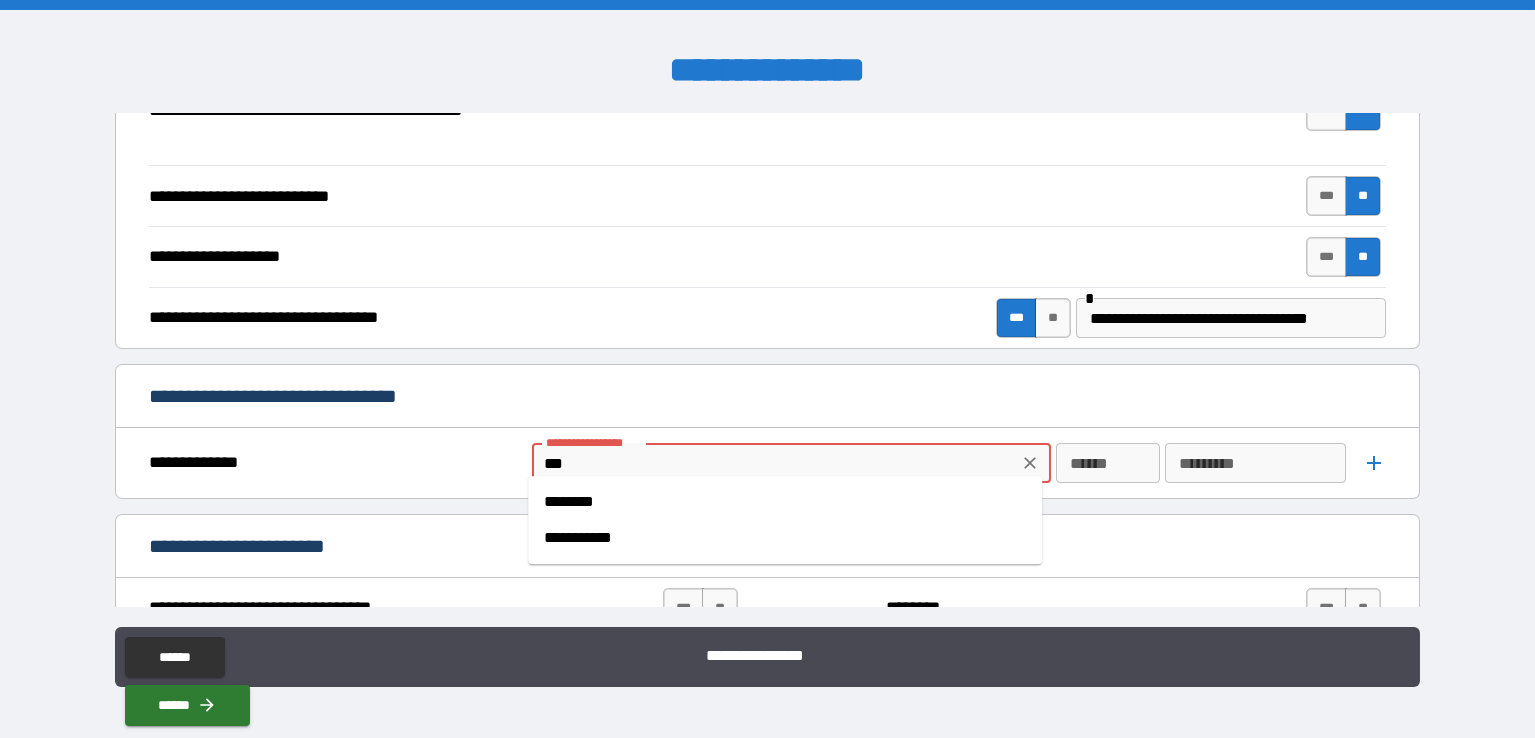 type on "*" 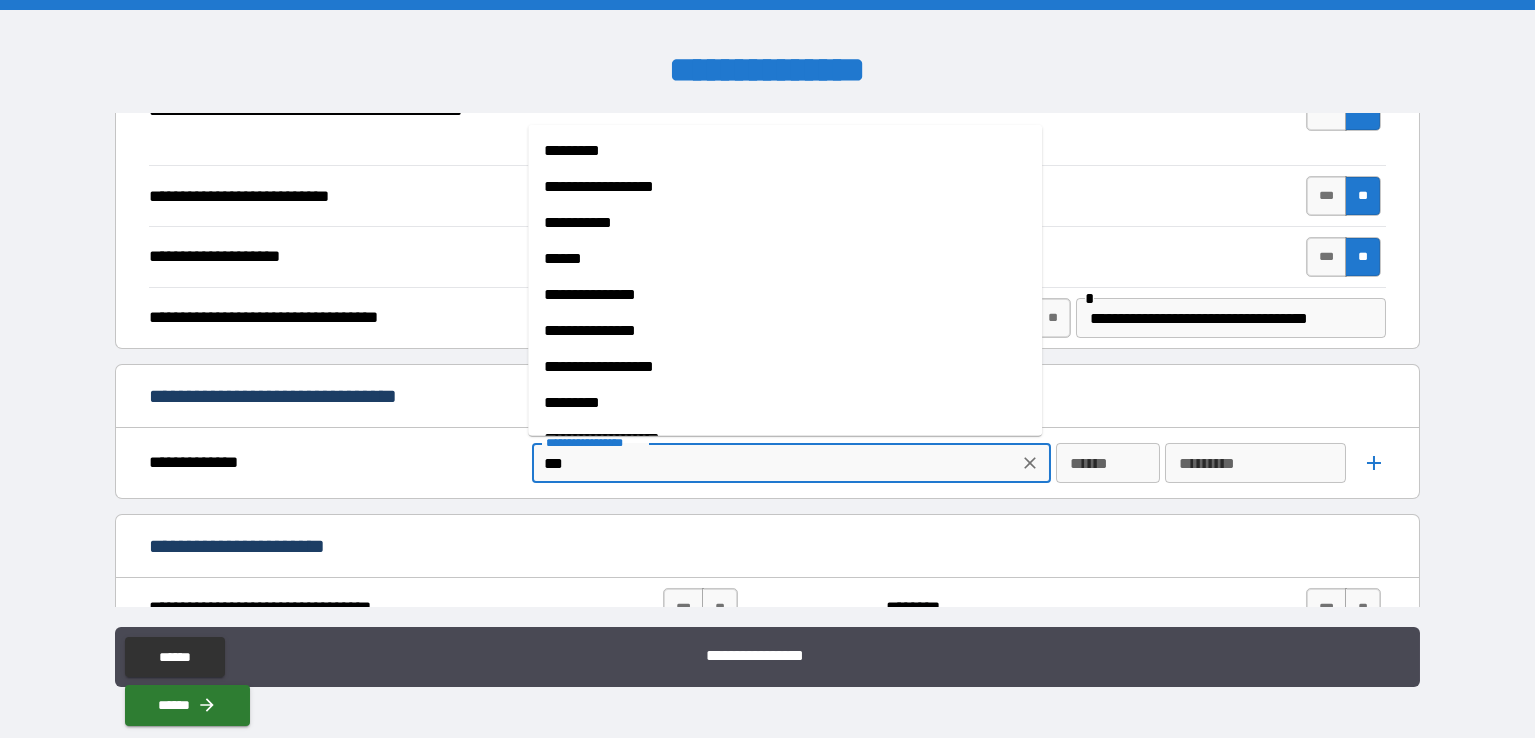 type on "****" 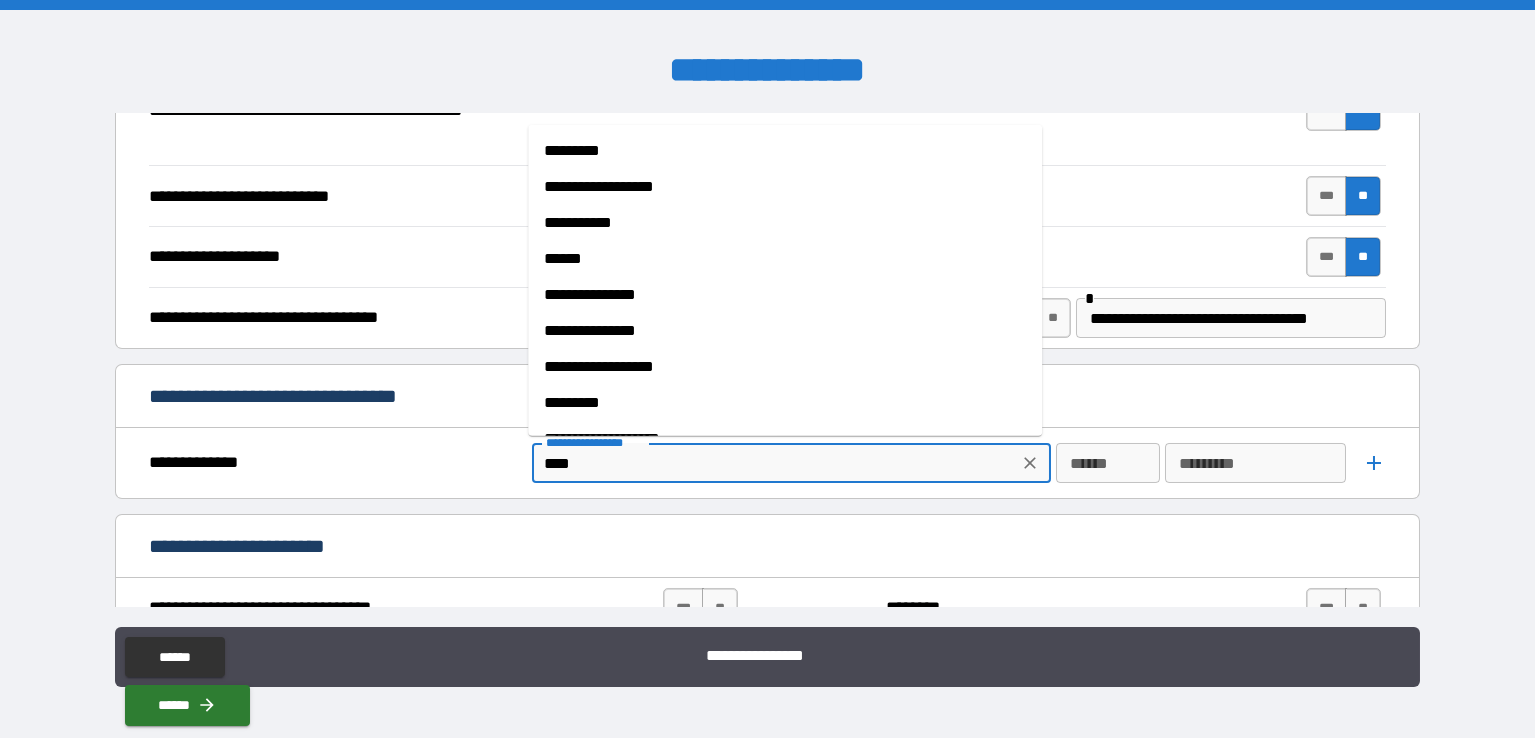type on "*" 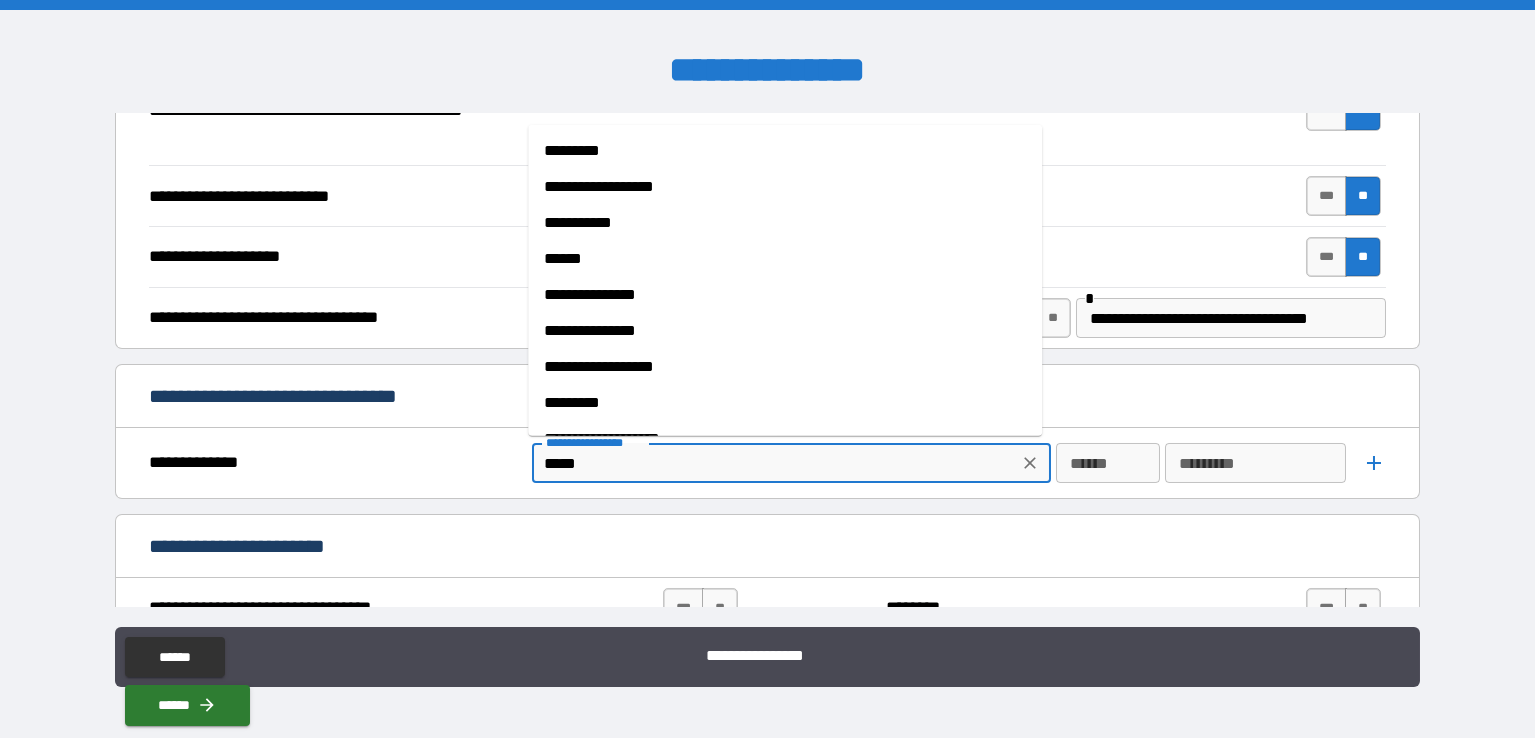 type on "*" 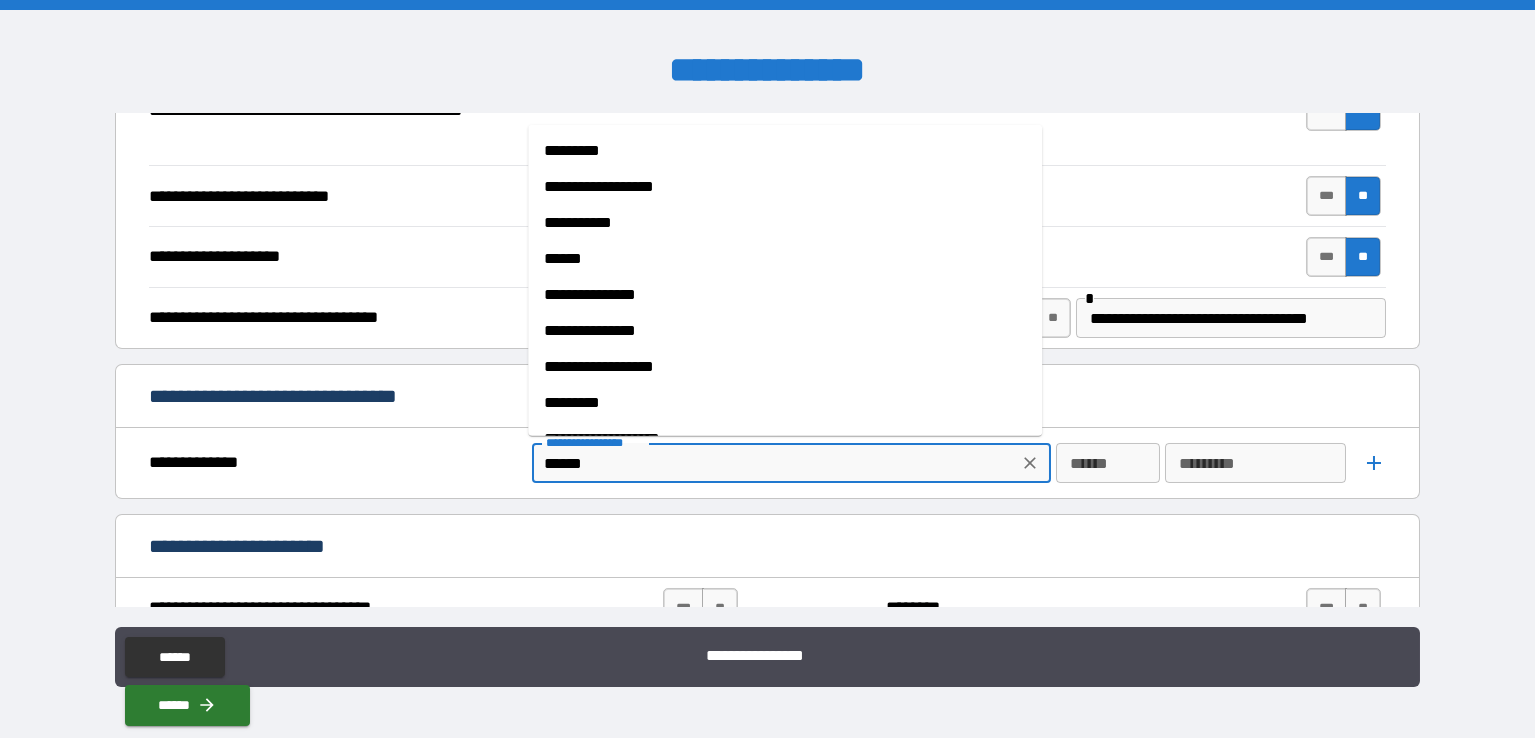 type on "*" 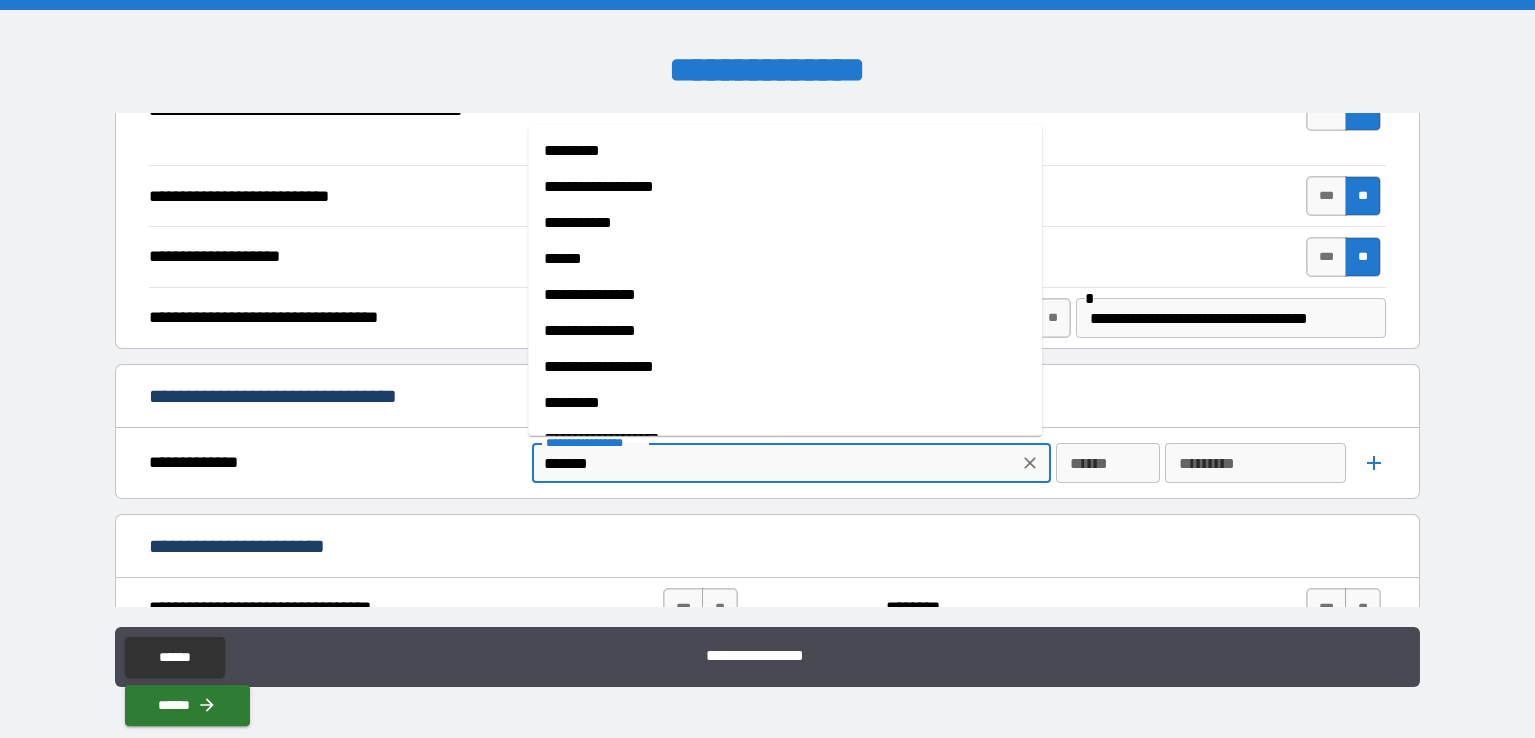 type on "*" 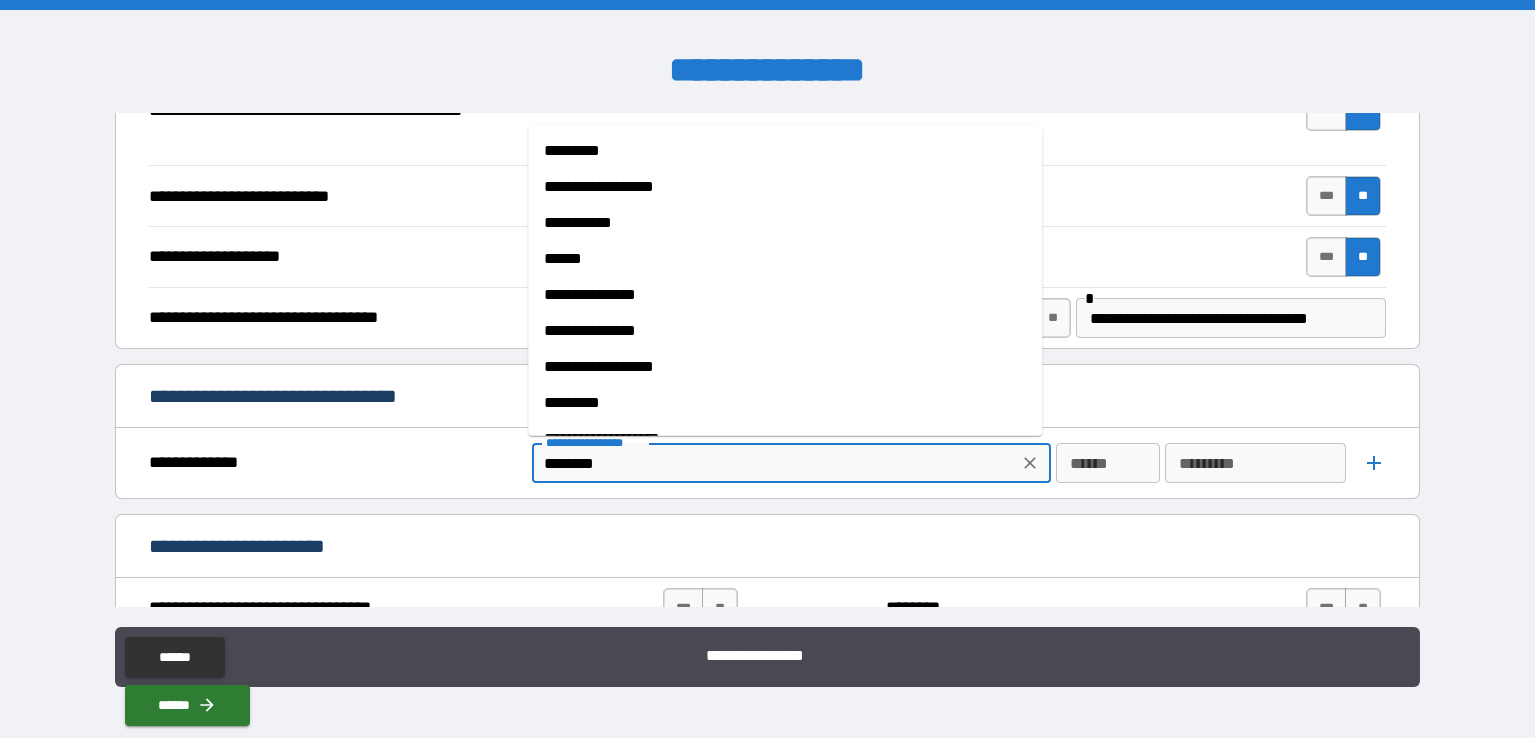 type on "*" 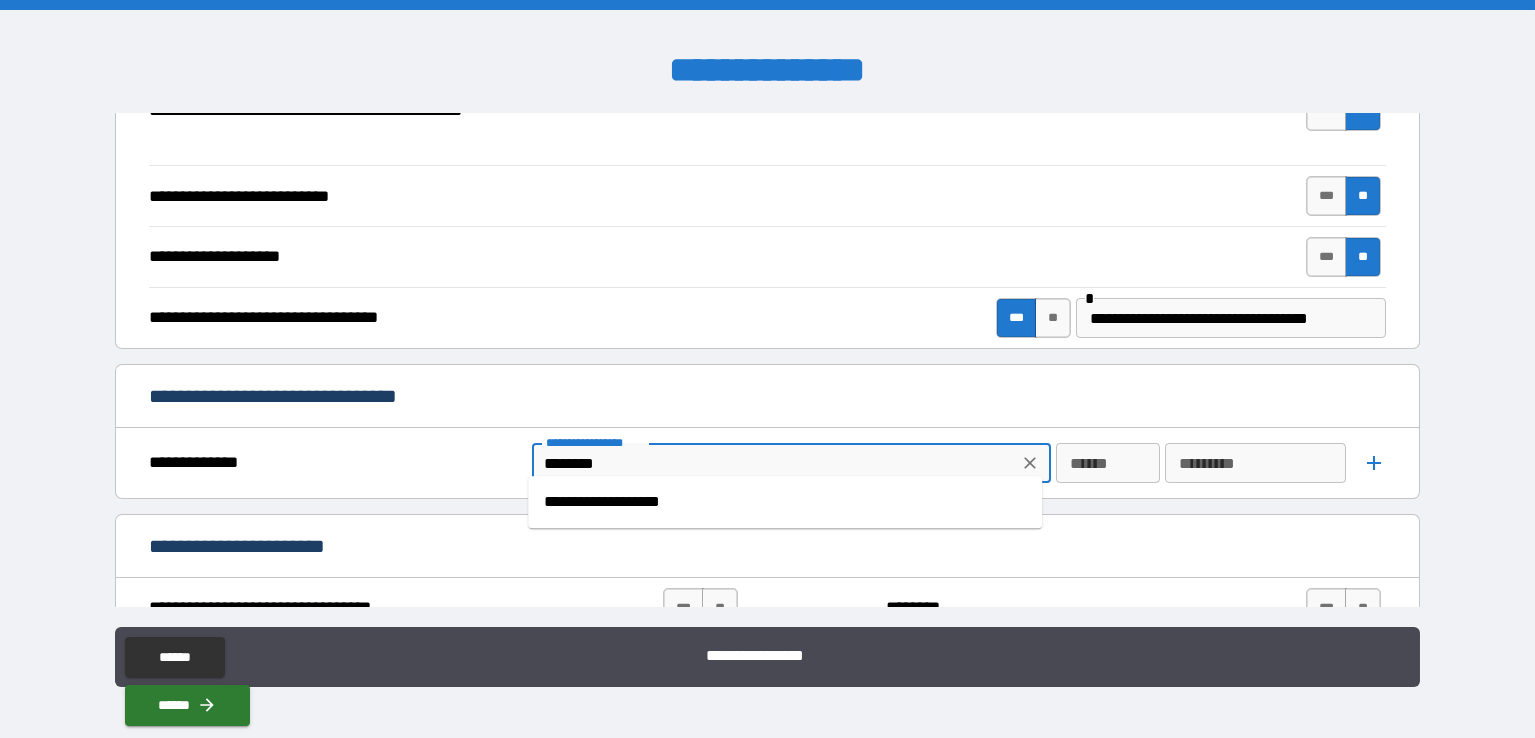 type on "*********" 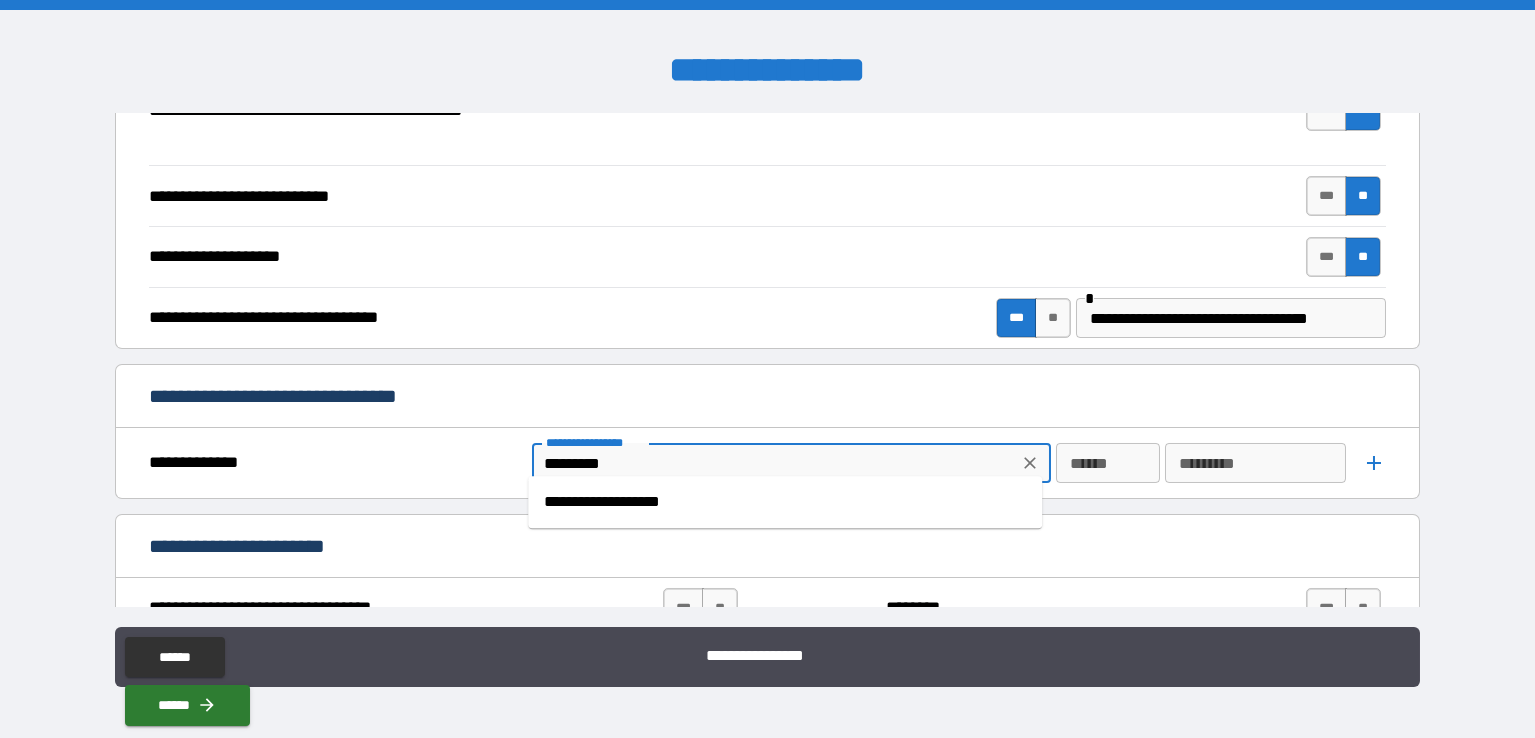 type on "*" 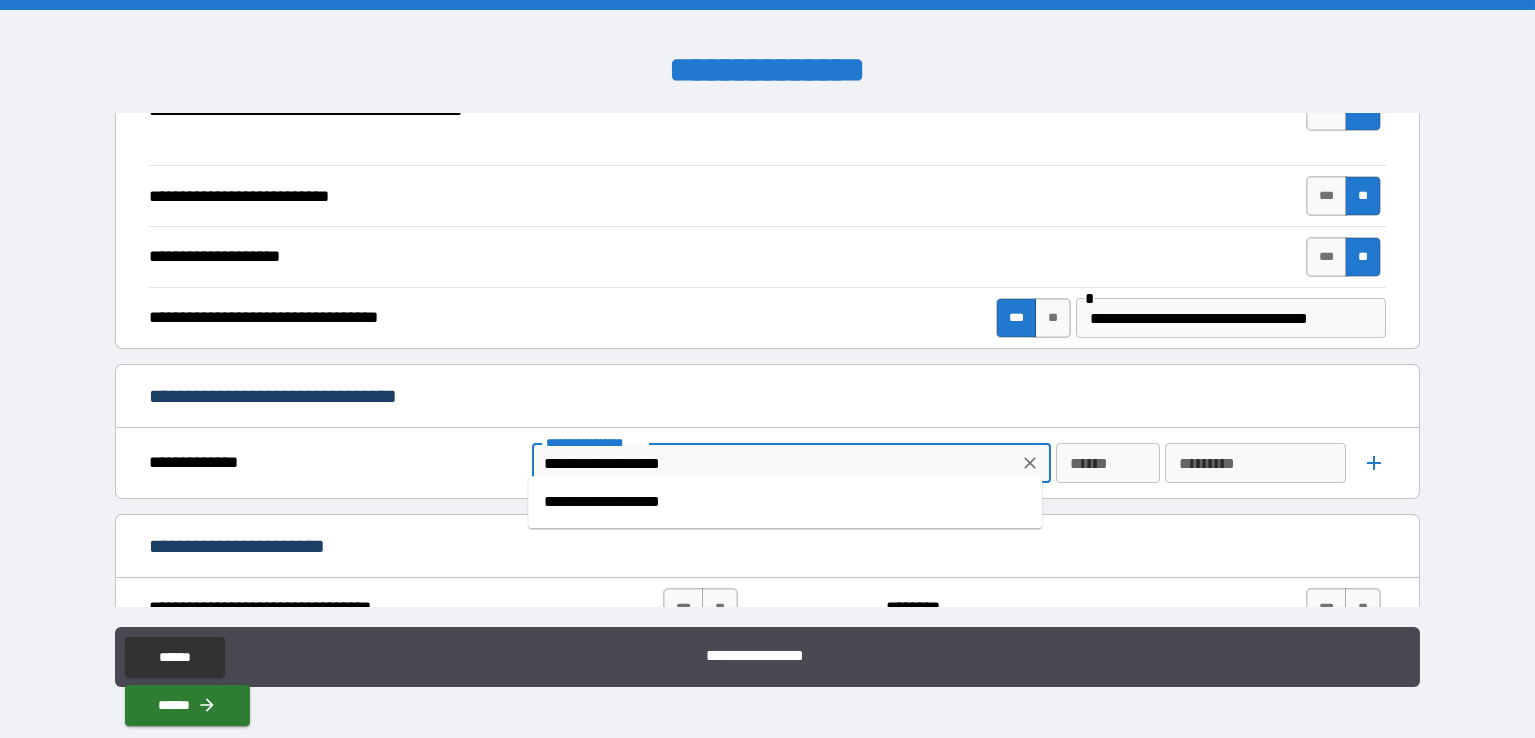 type on "*" 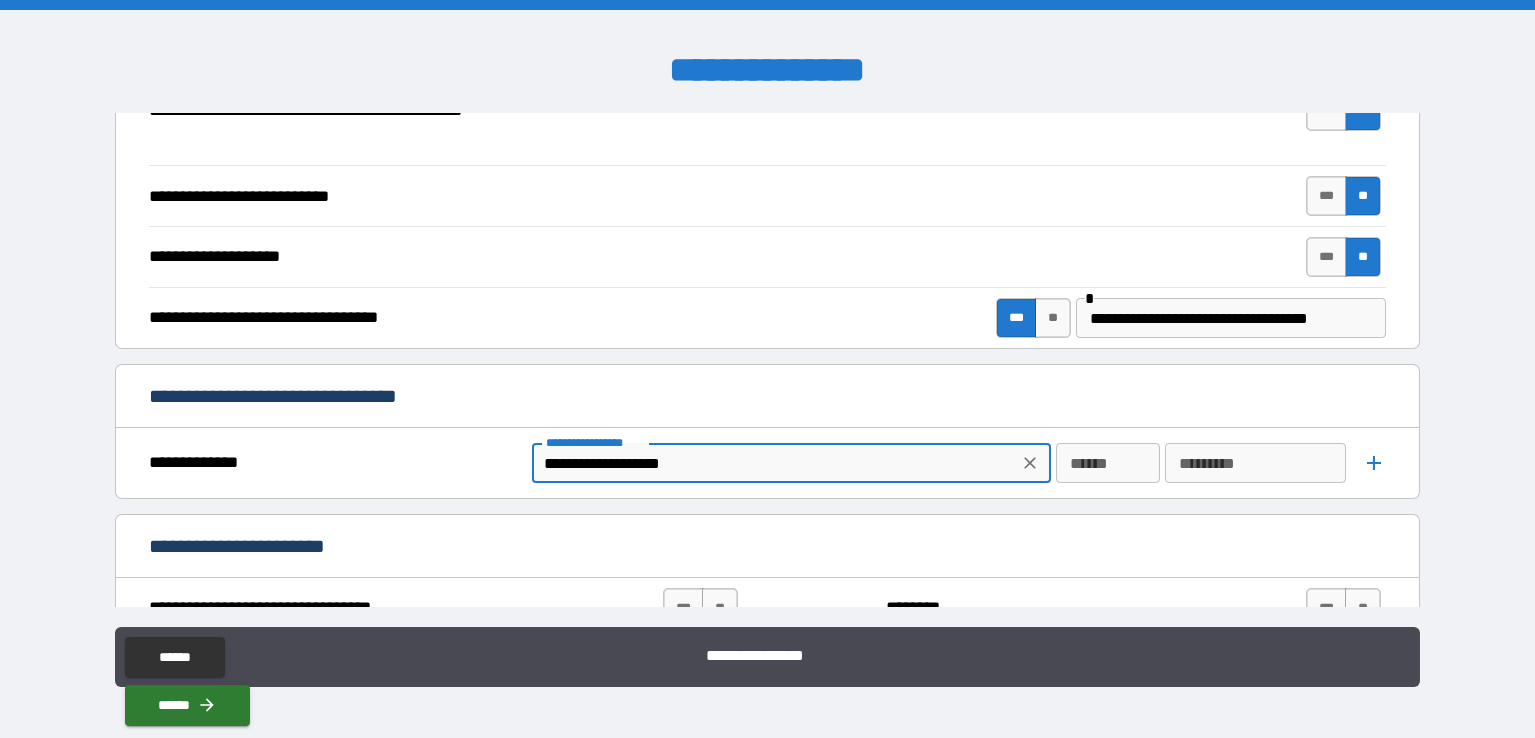 type on "**********" 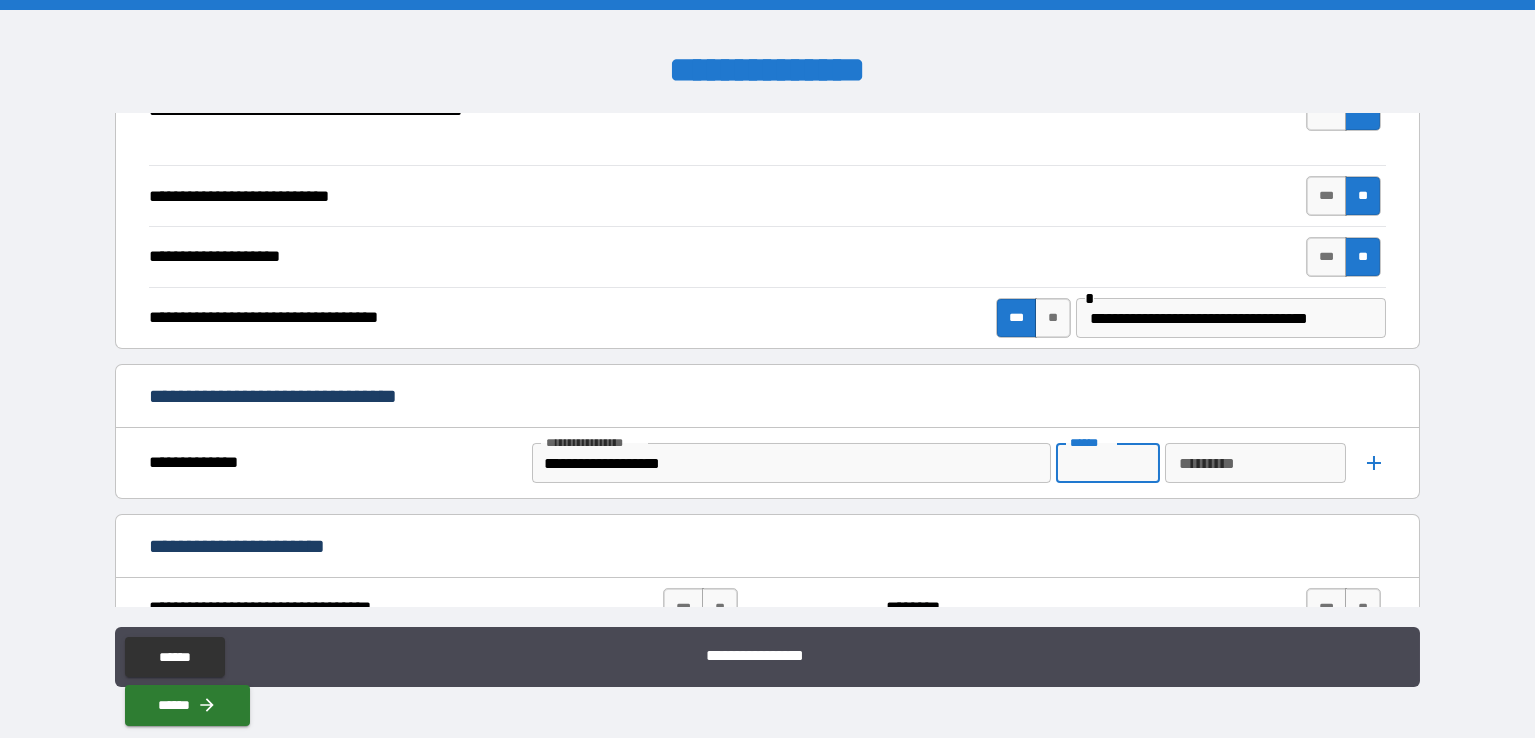 click on "******" at bounding box center (1108, 463) 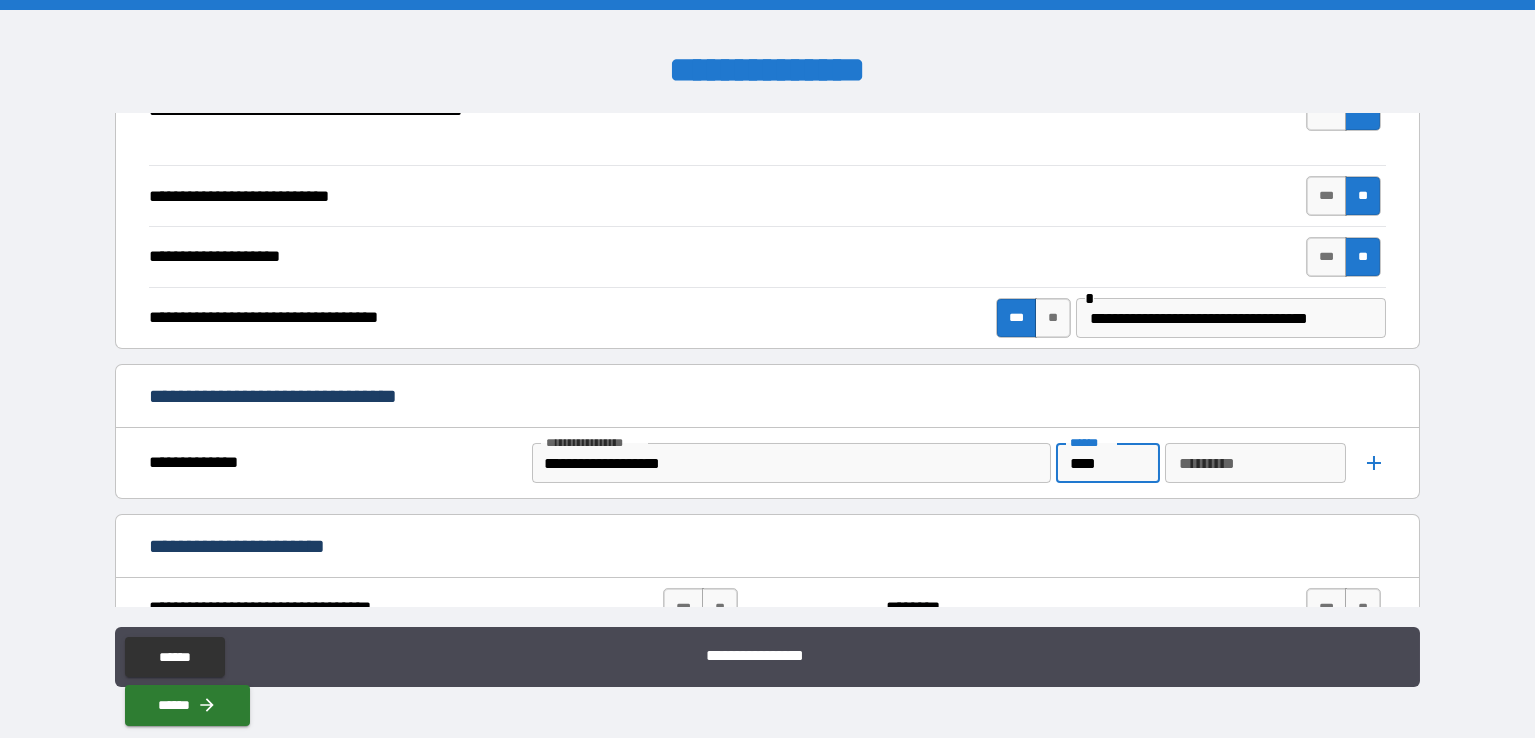 type on "****" 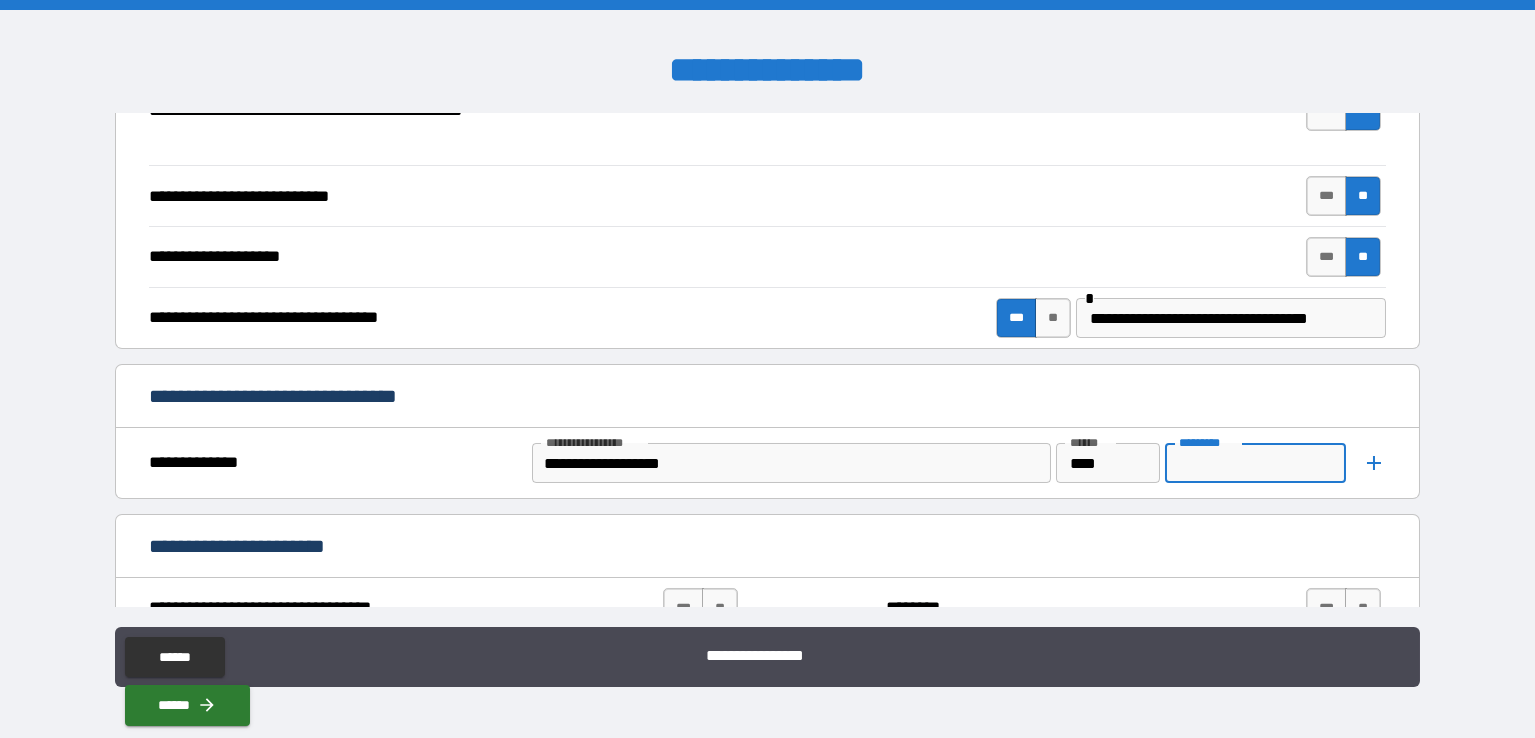 type on "*" 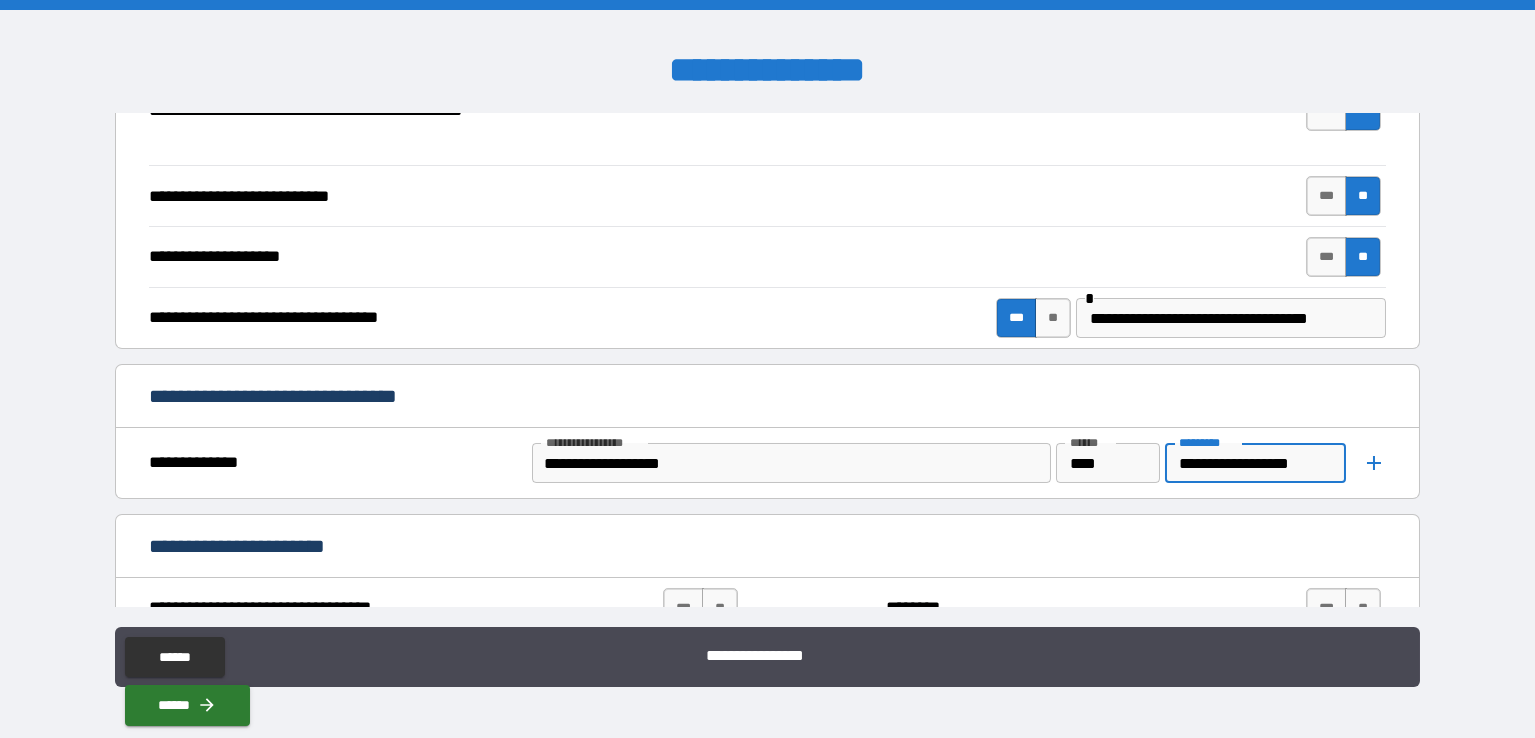 type on "**********" 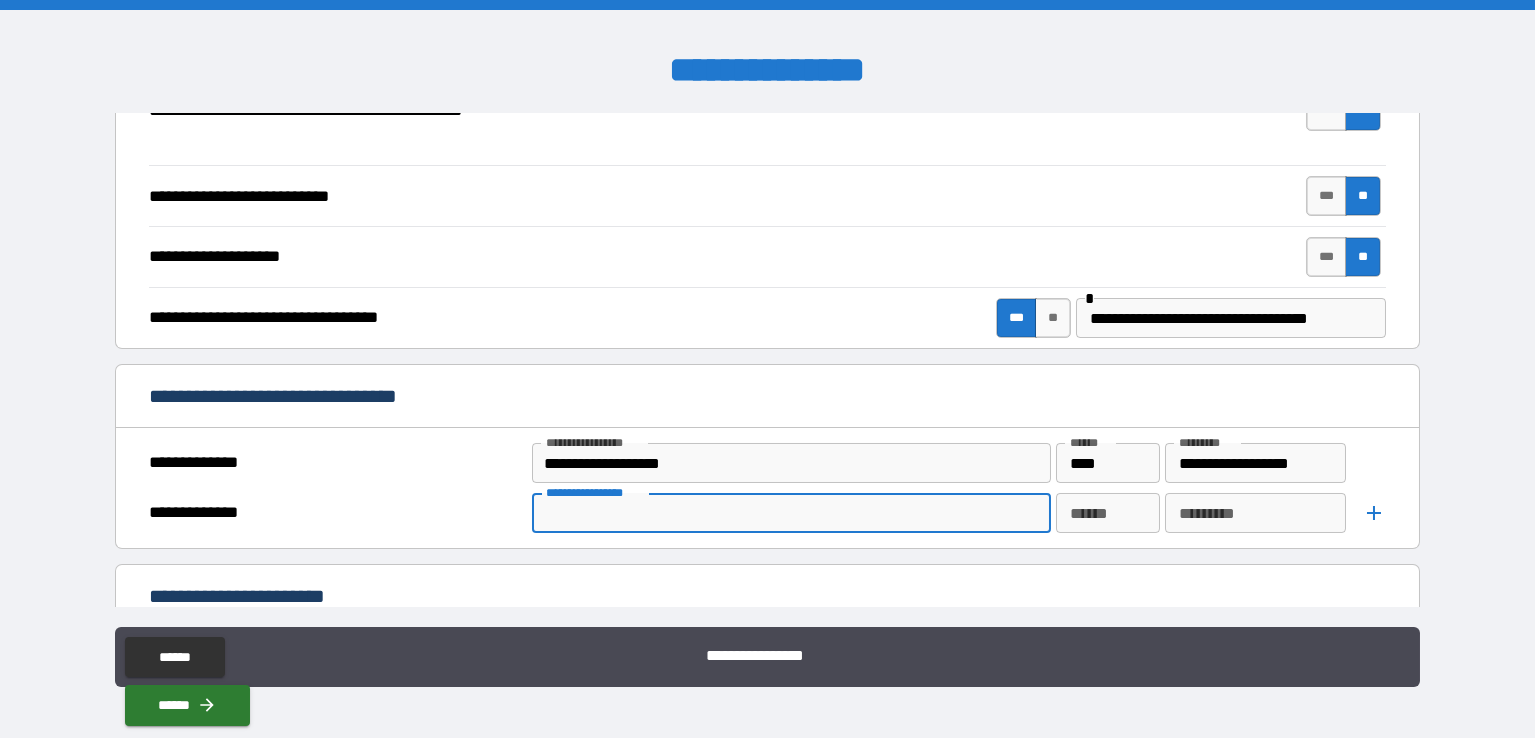 click on "**********" at bounding box center [790, 513] 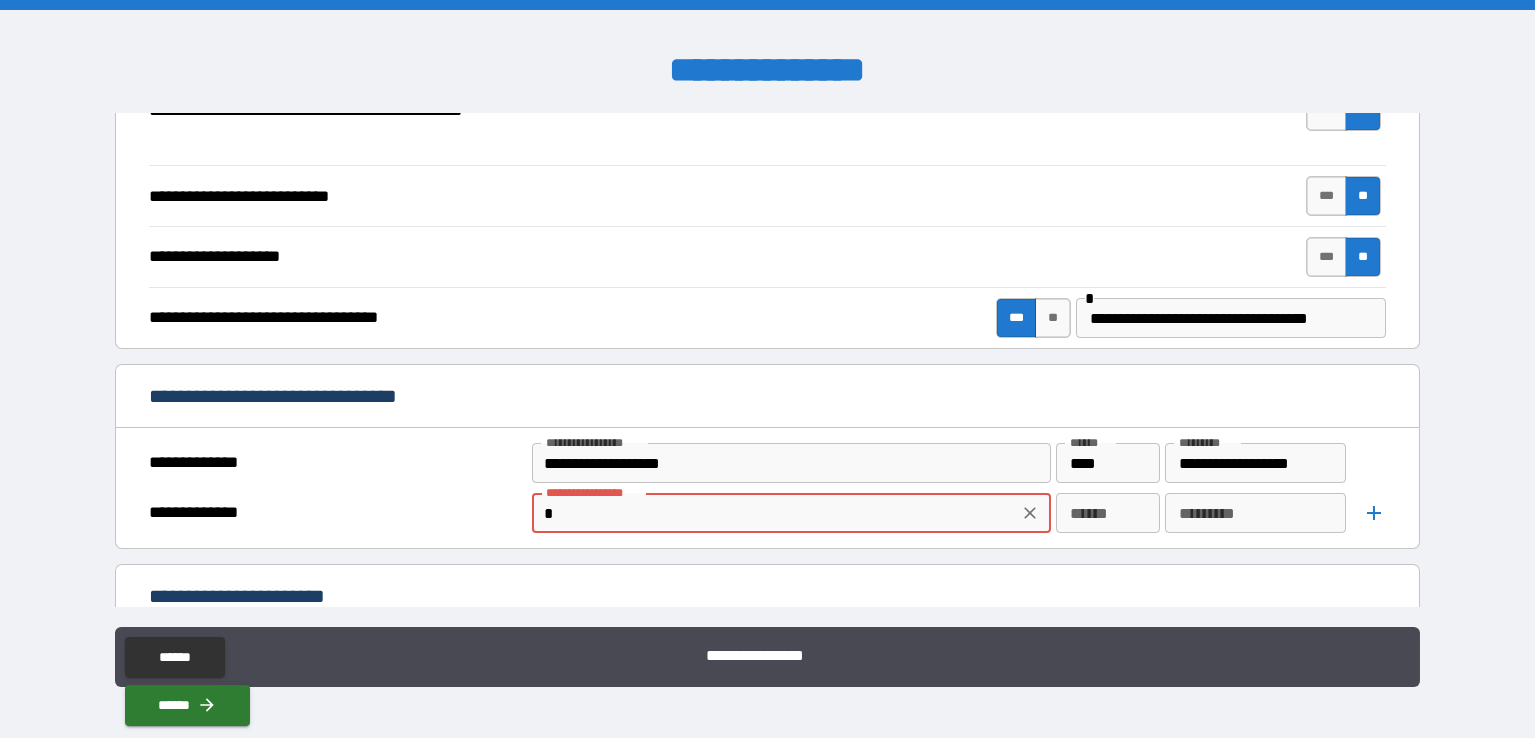 type on "*" 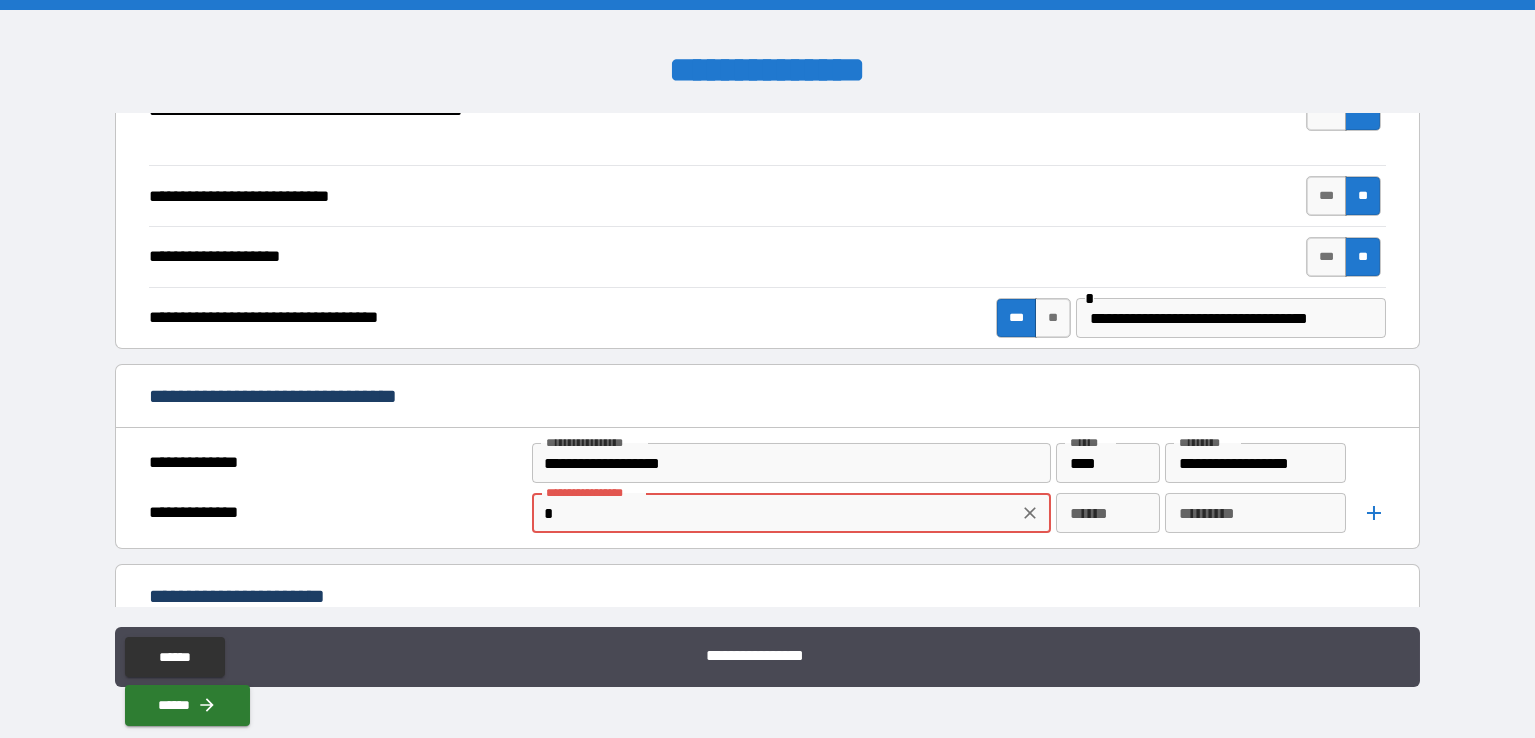 type on "**" 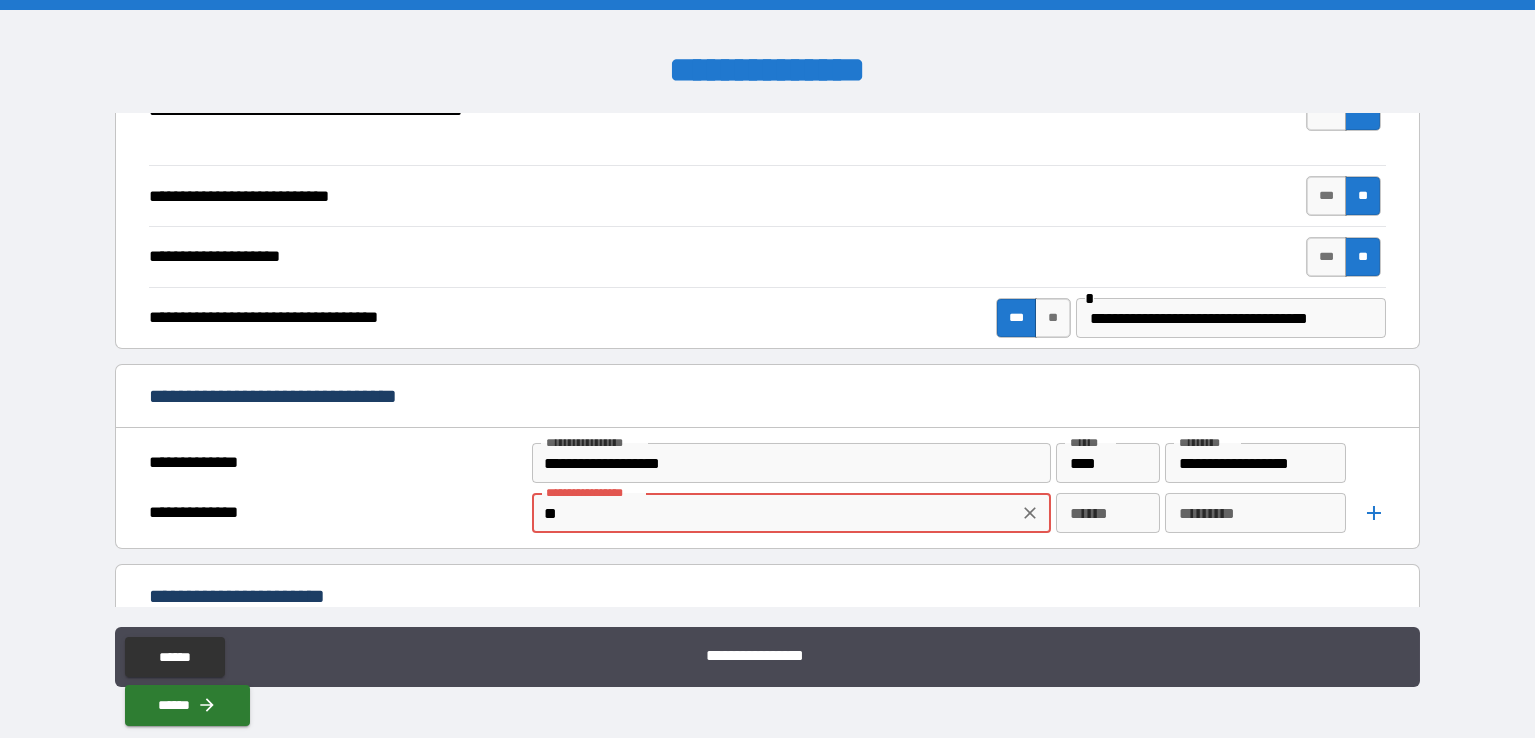 type on "*" 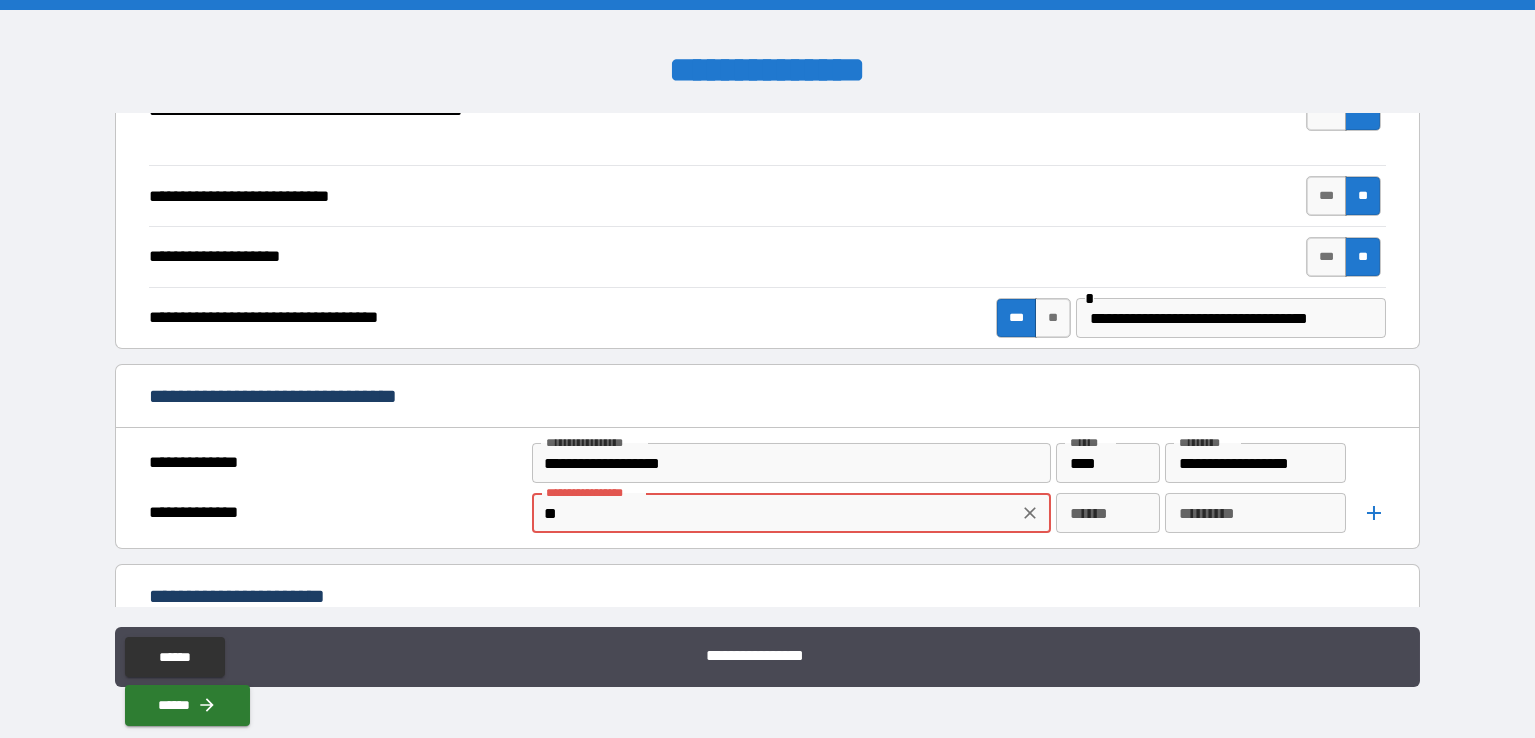 type on "***" 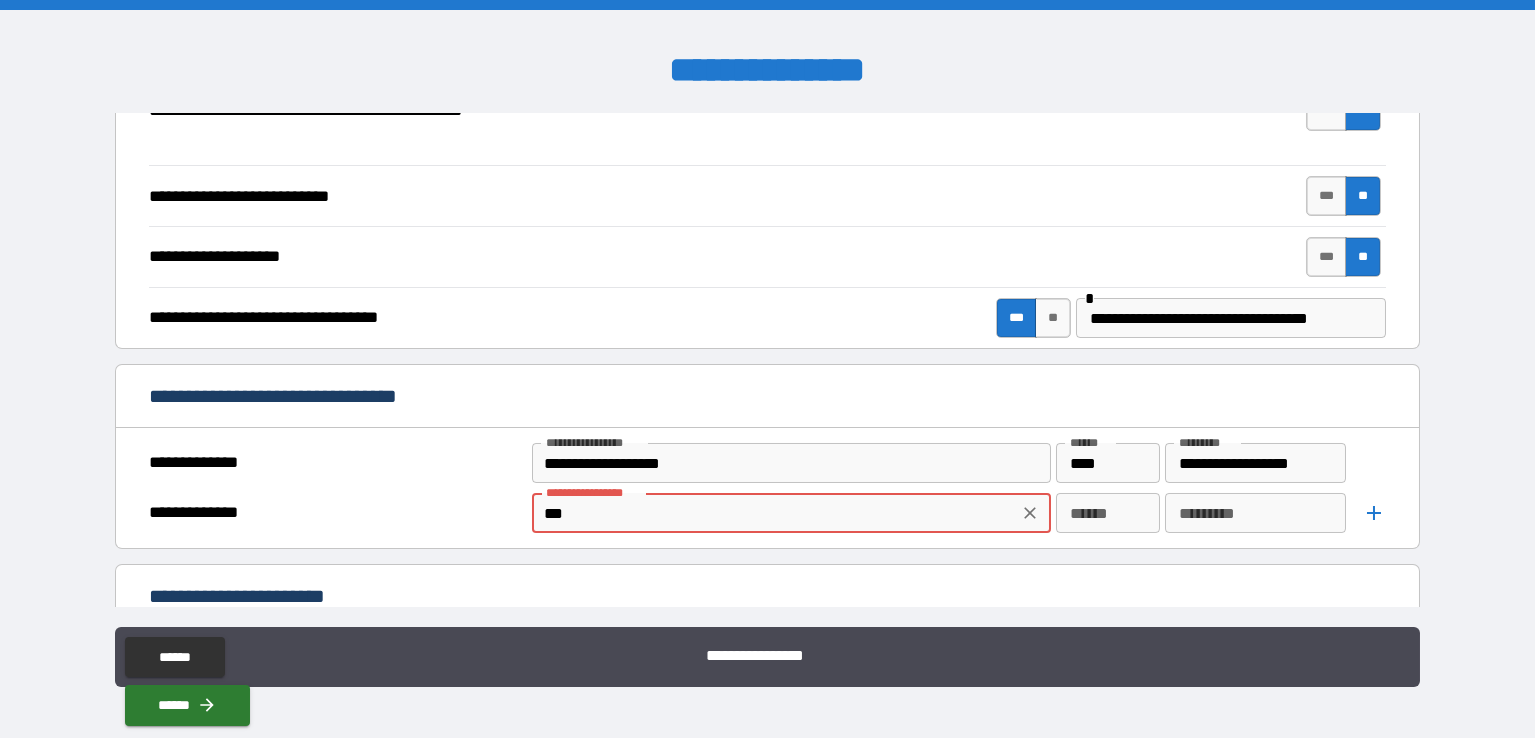 type on "*" 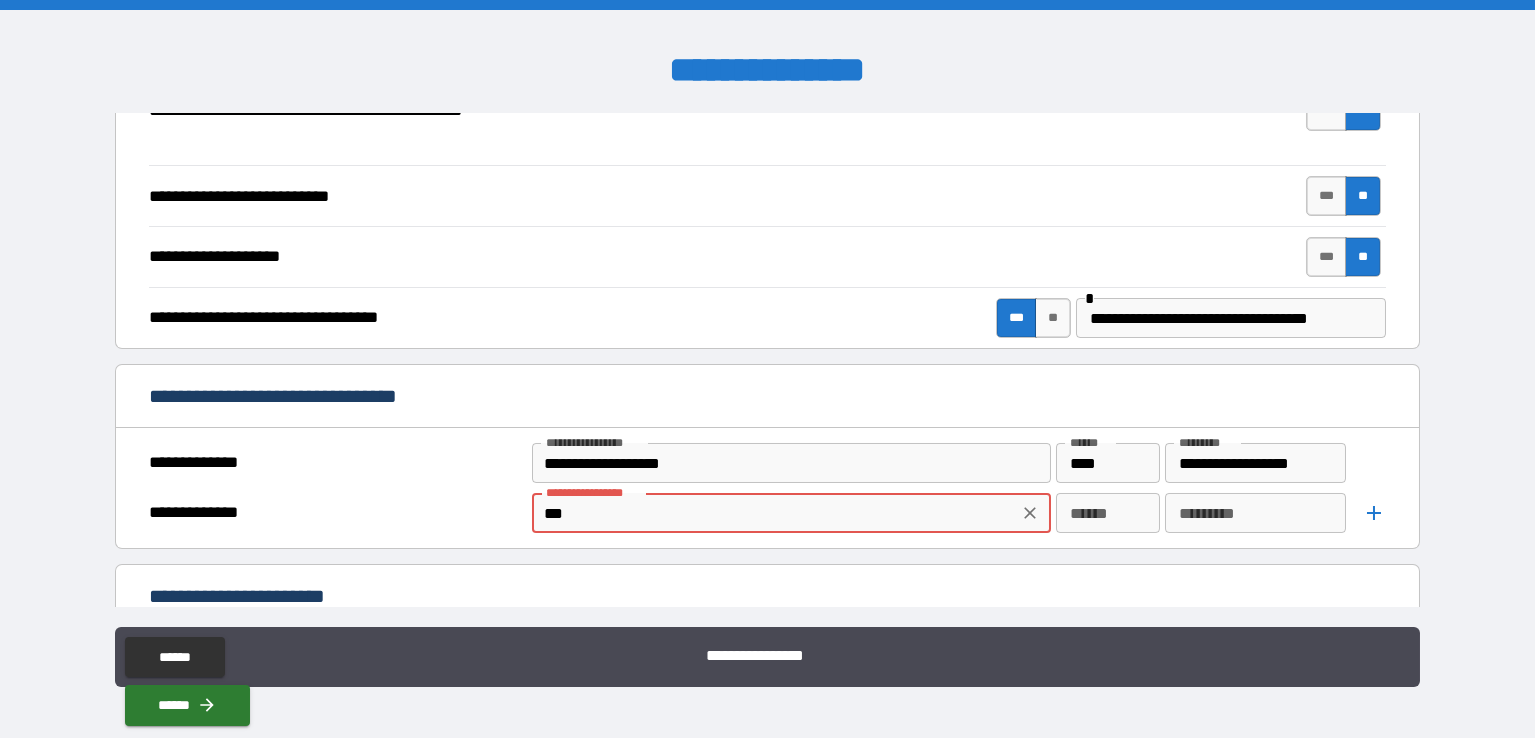 type on "****" 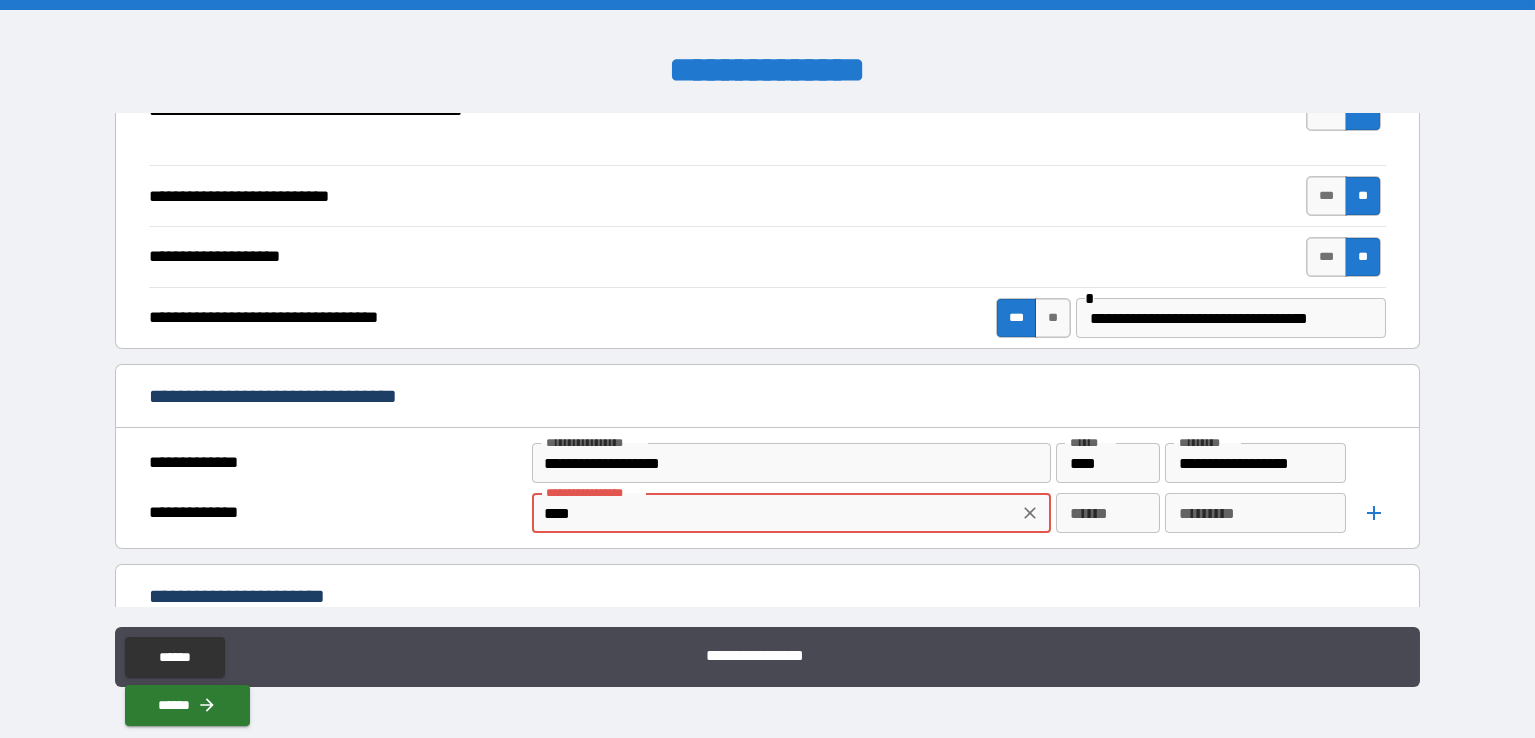 type on "*" 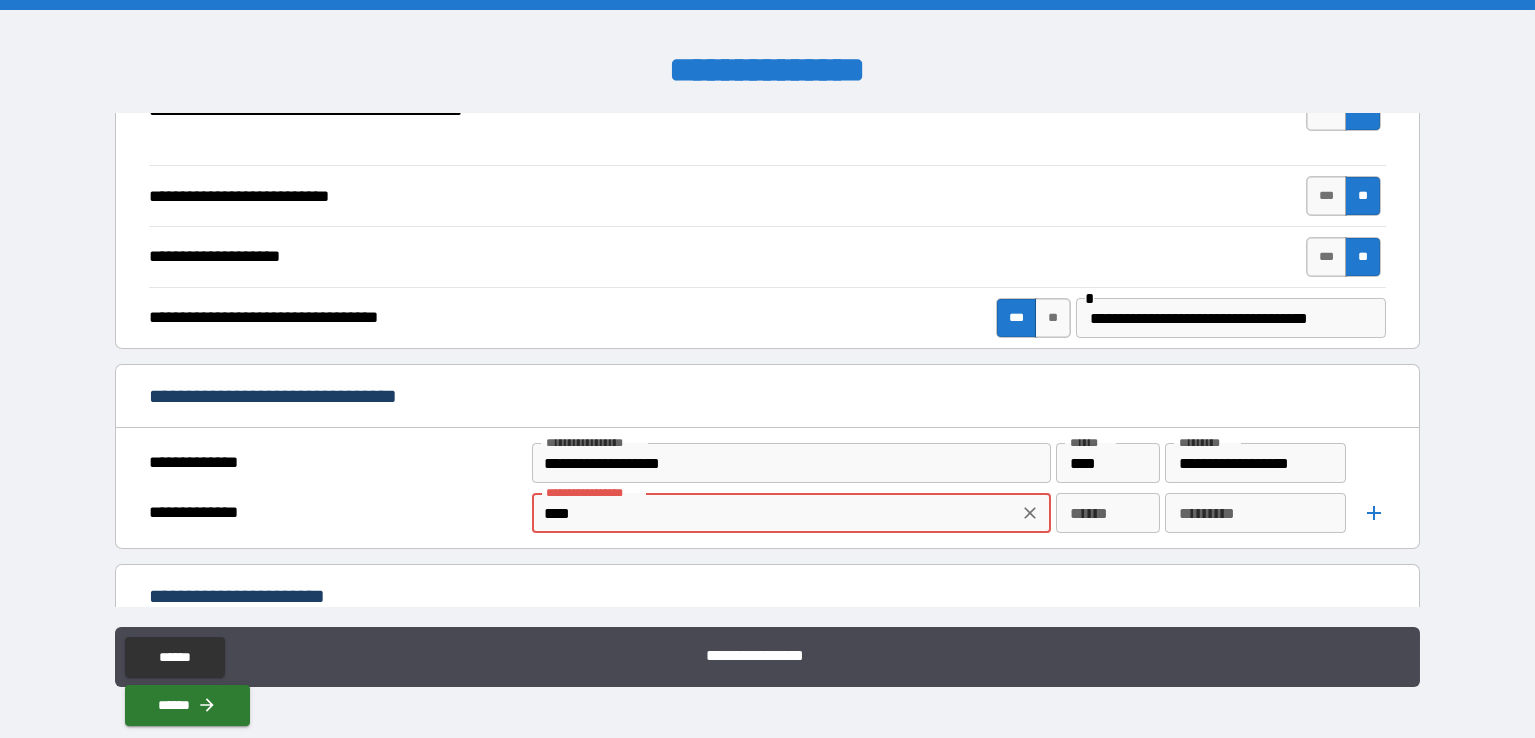 type on "*****" 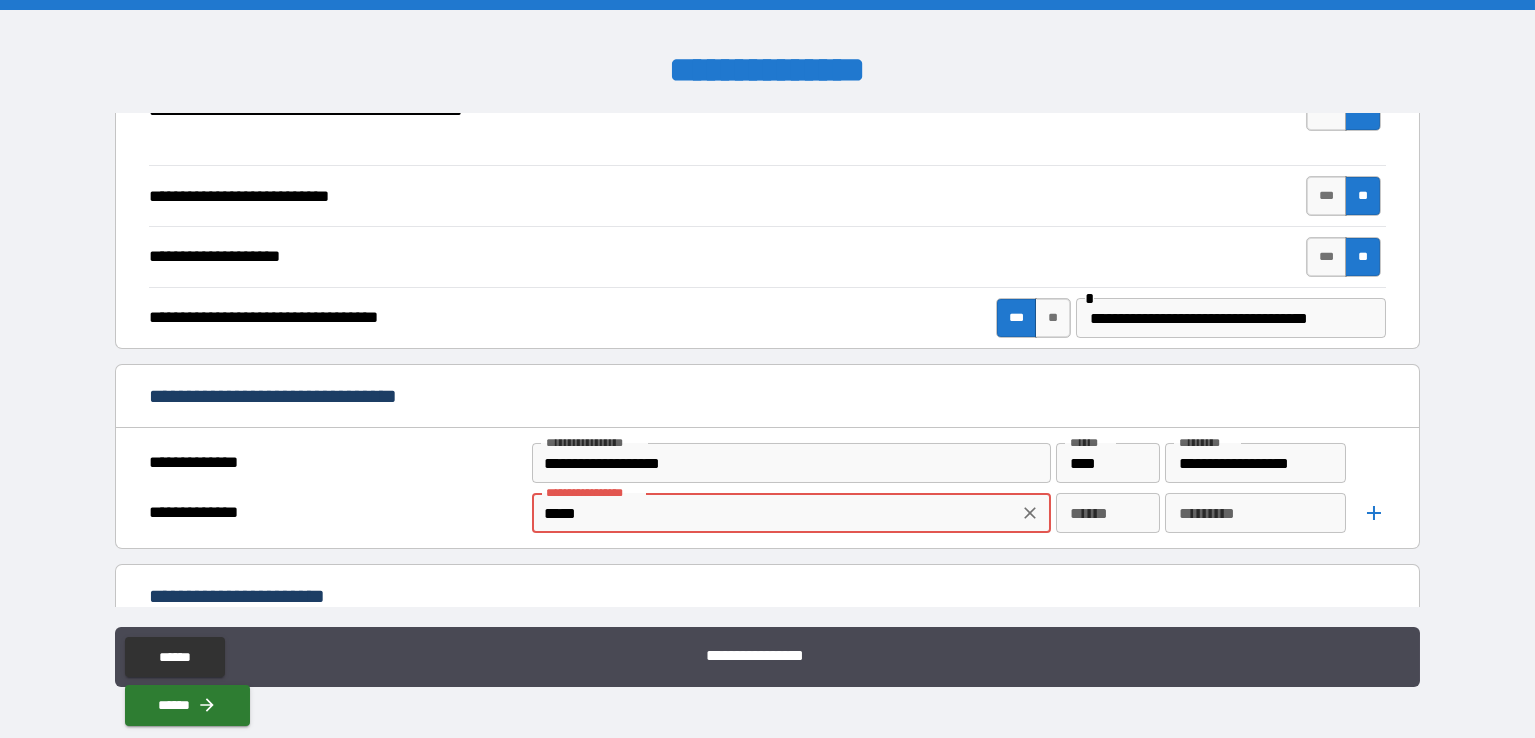 type on "*" 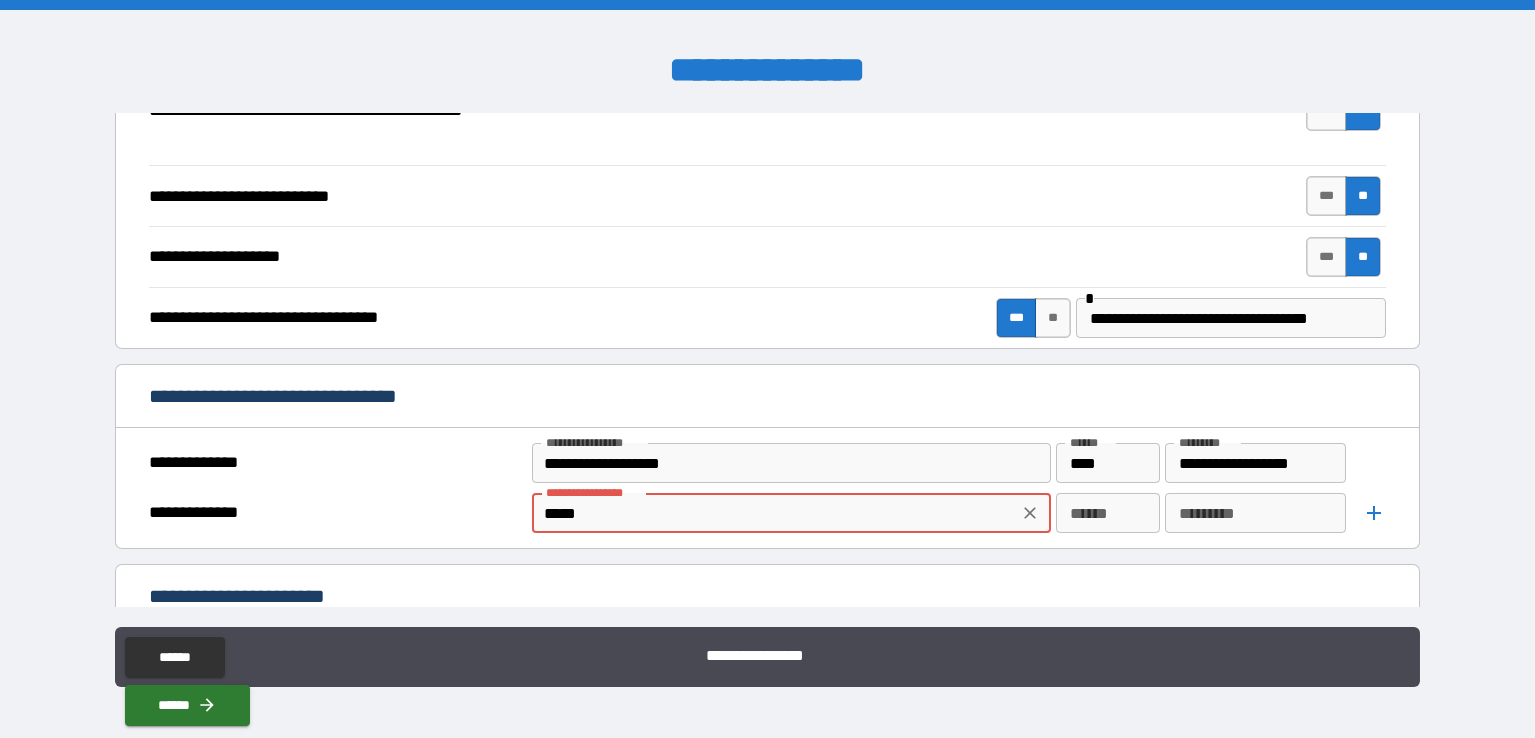 type on "******" 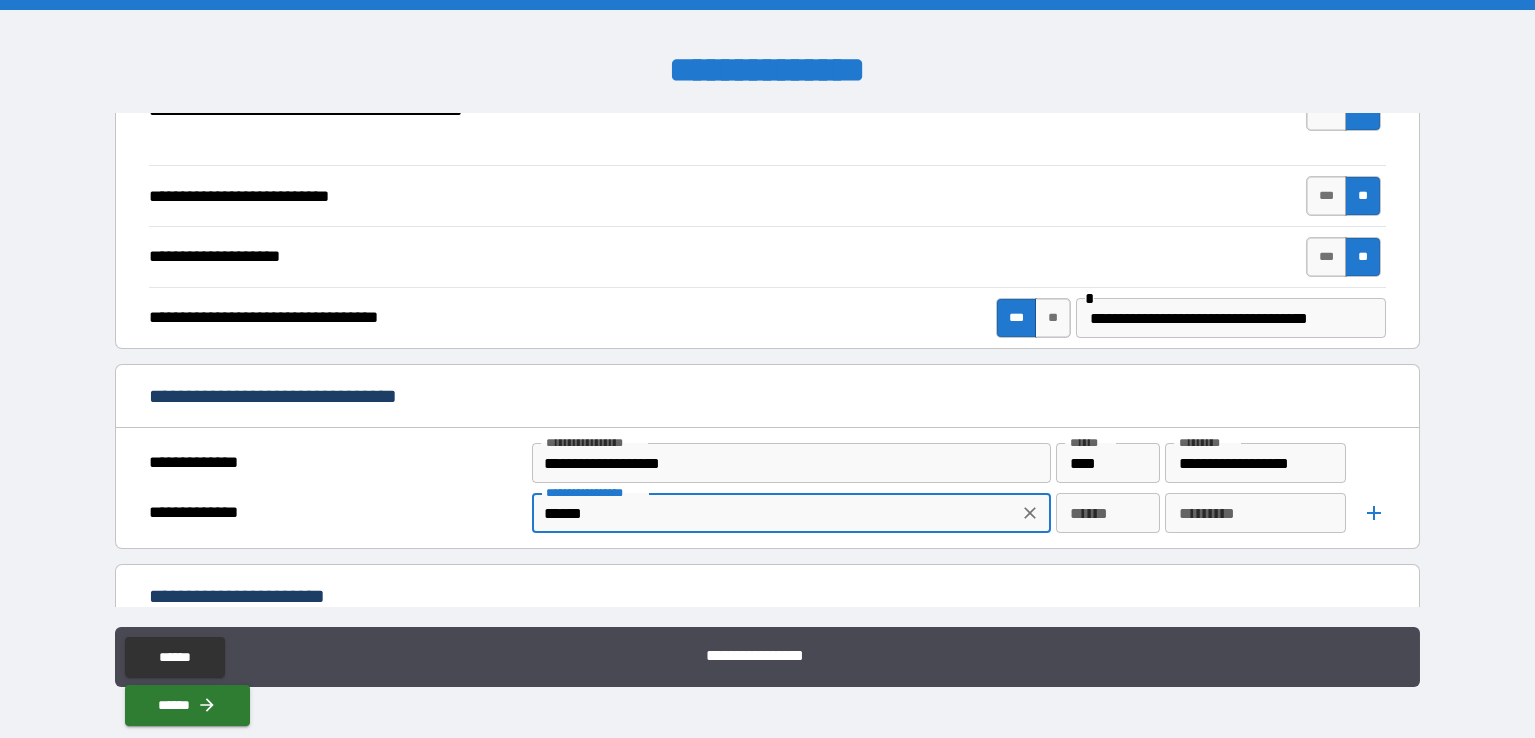 type on "*" 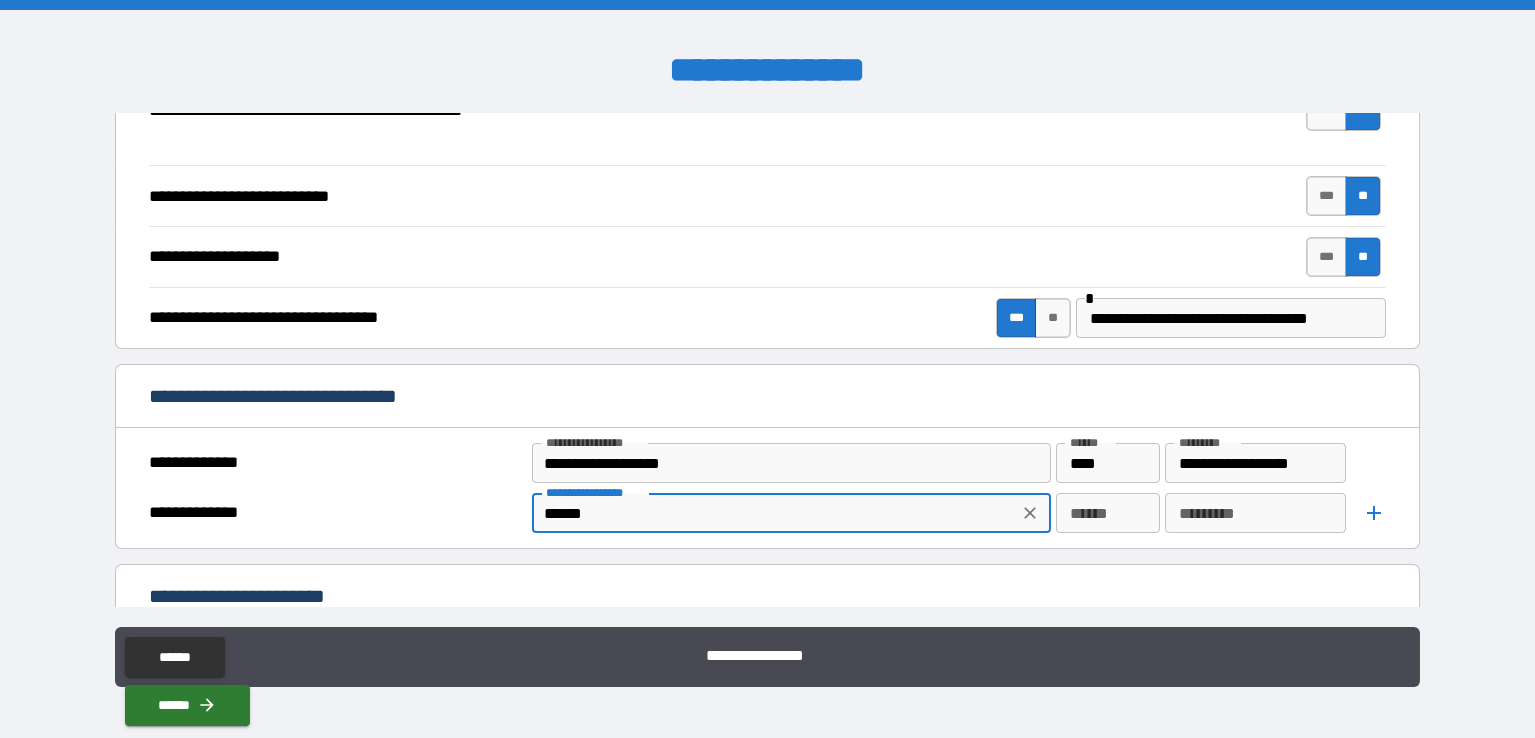type on "*****" 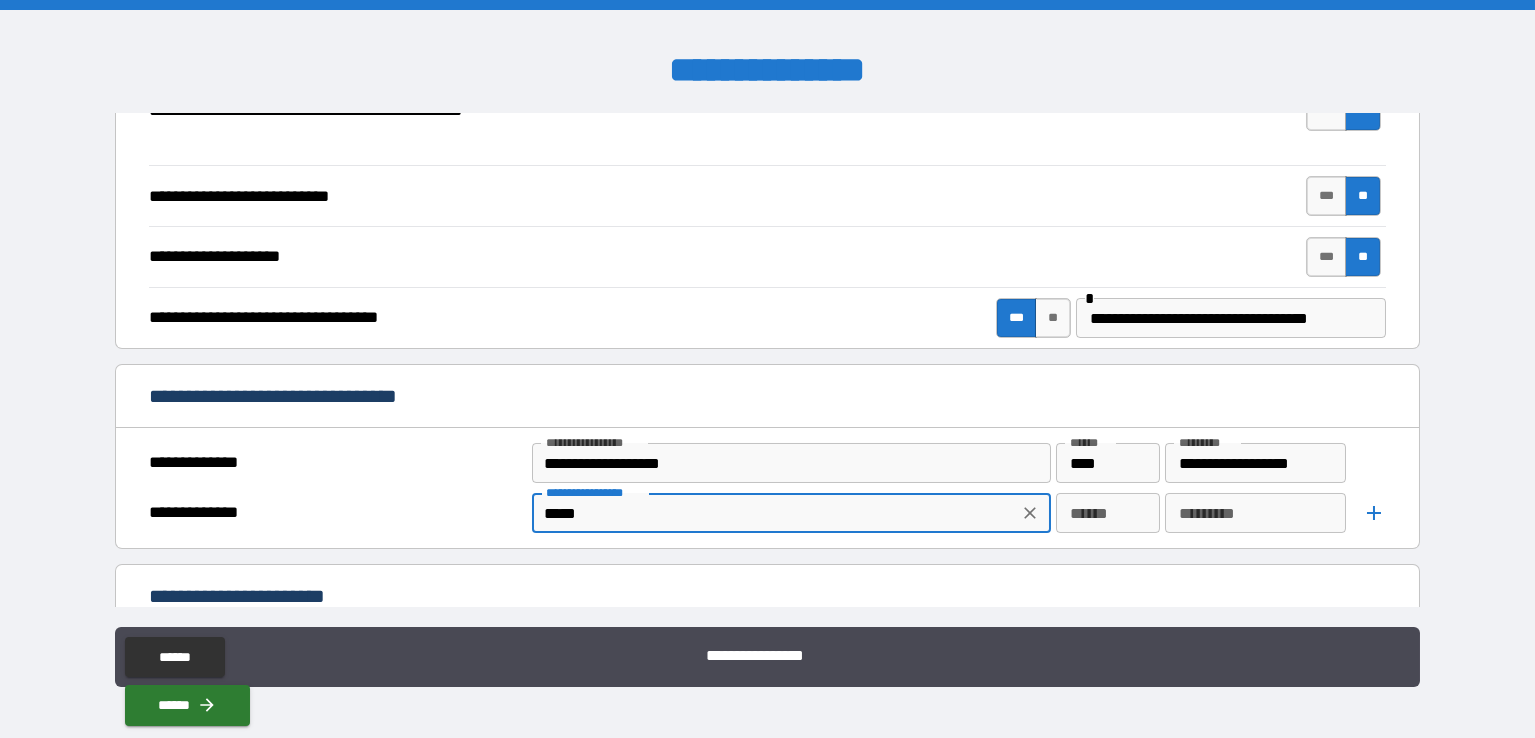 type on "*" 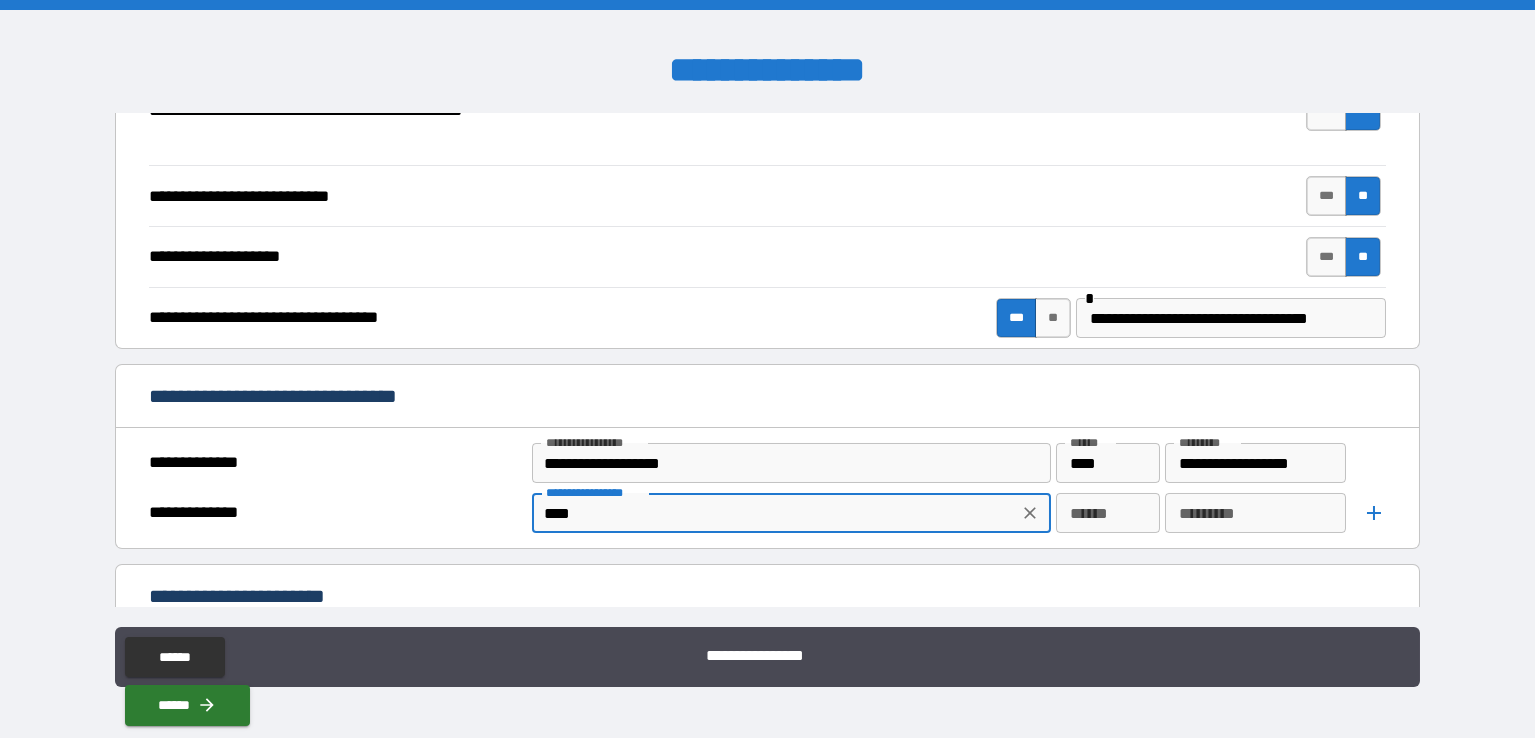 type on "*" 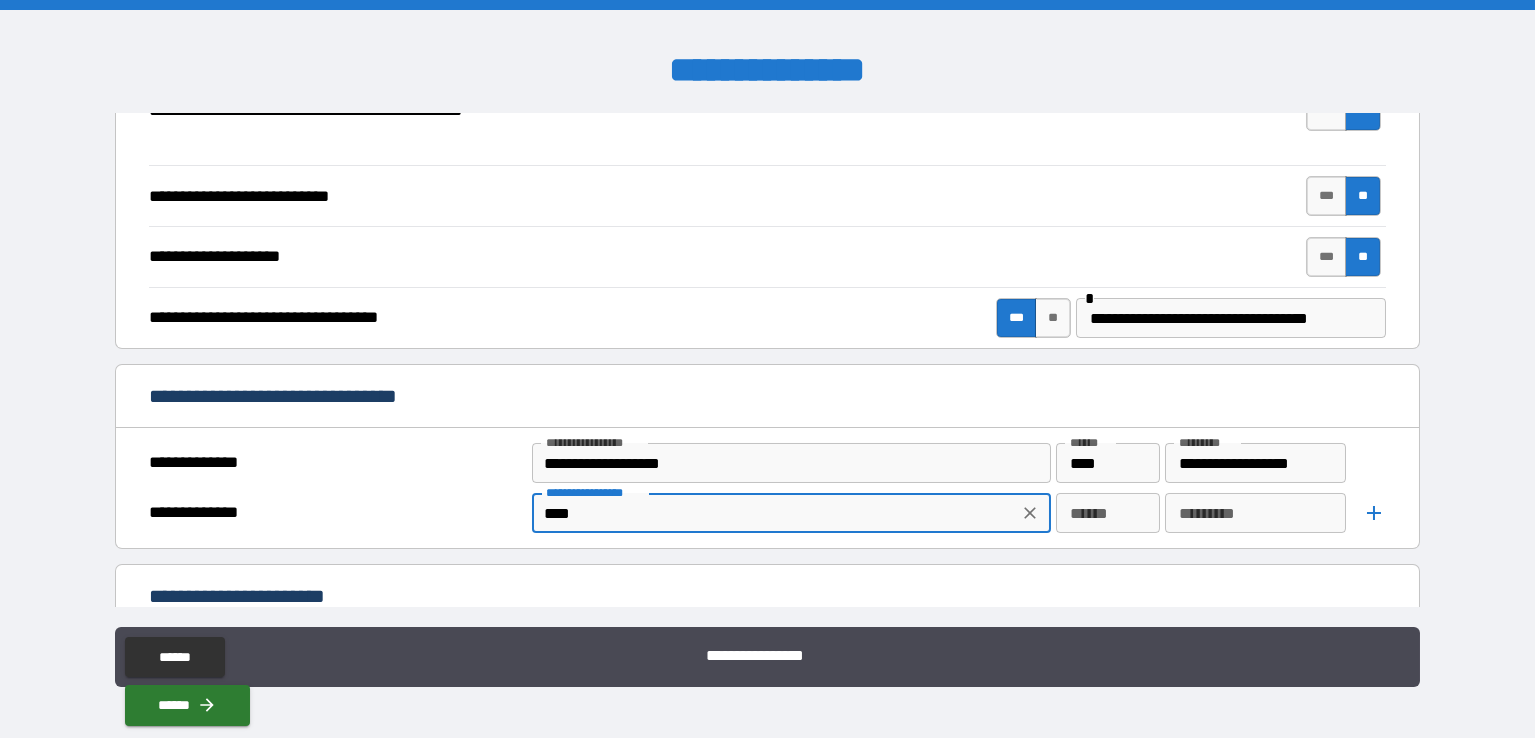 type on "***" 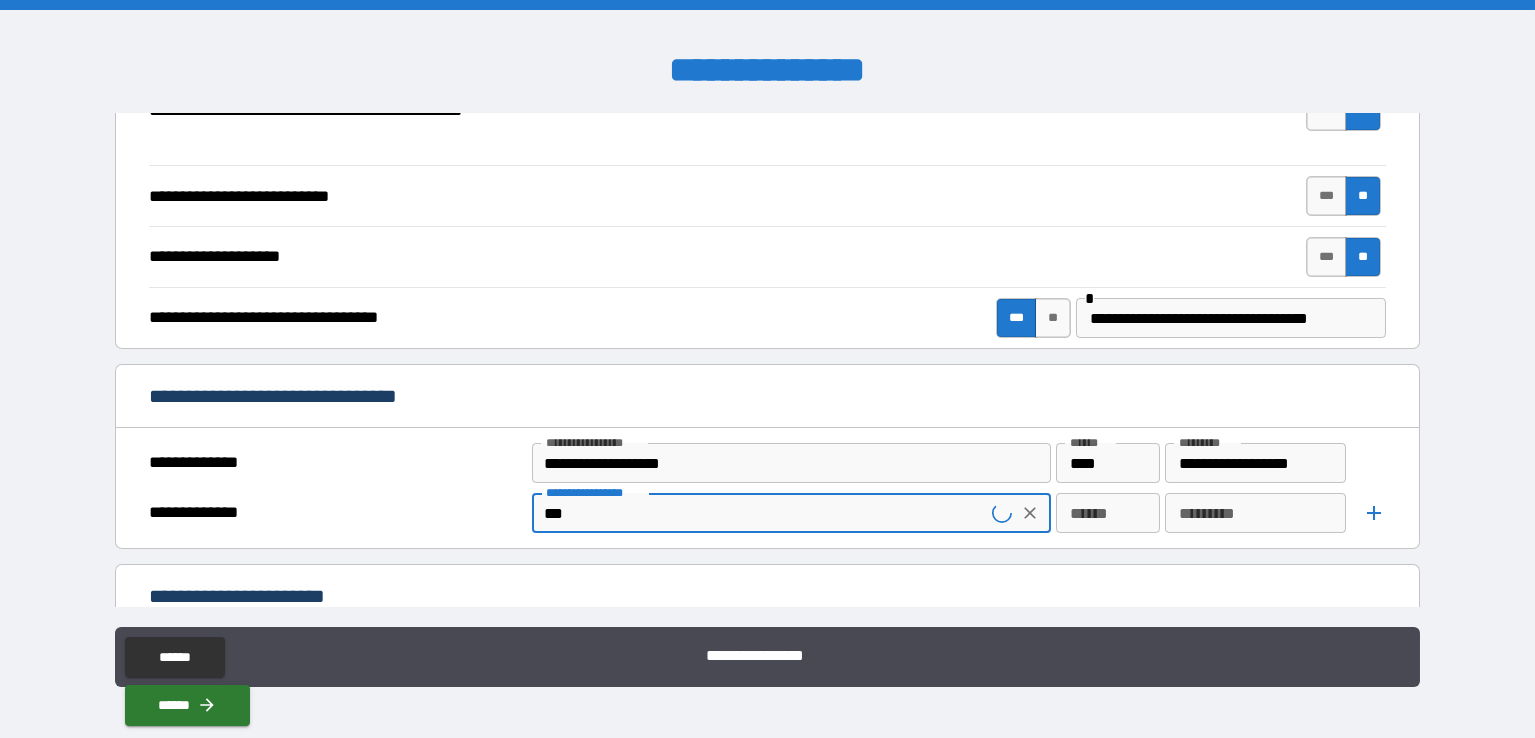 type on "*" 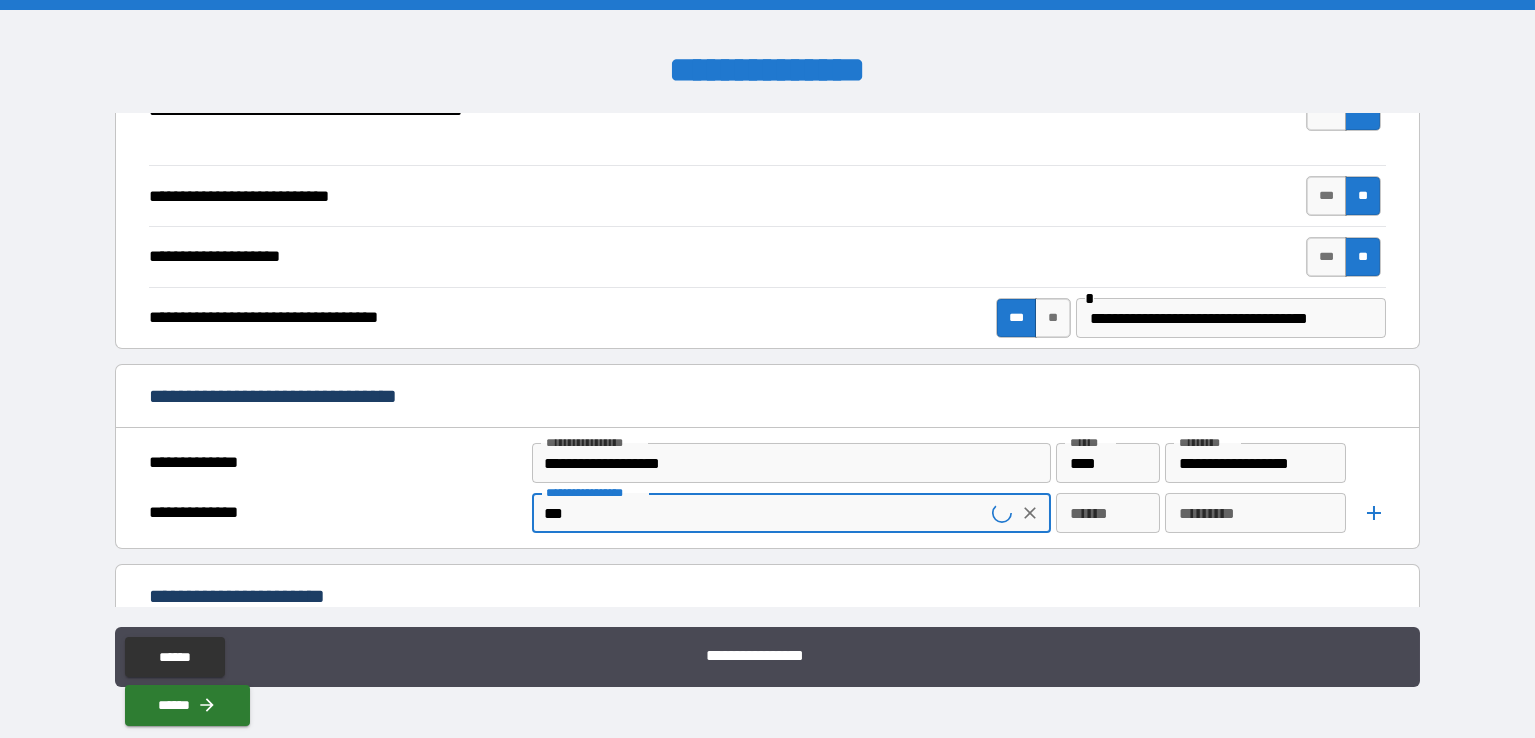 type on "****" 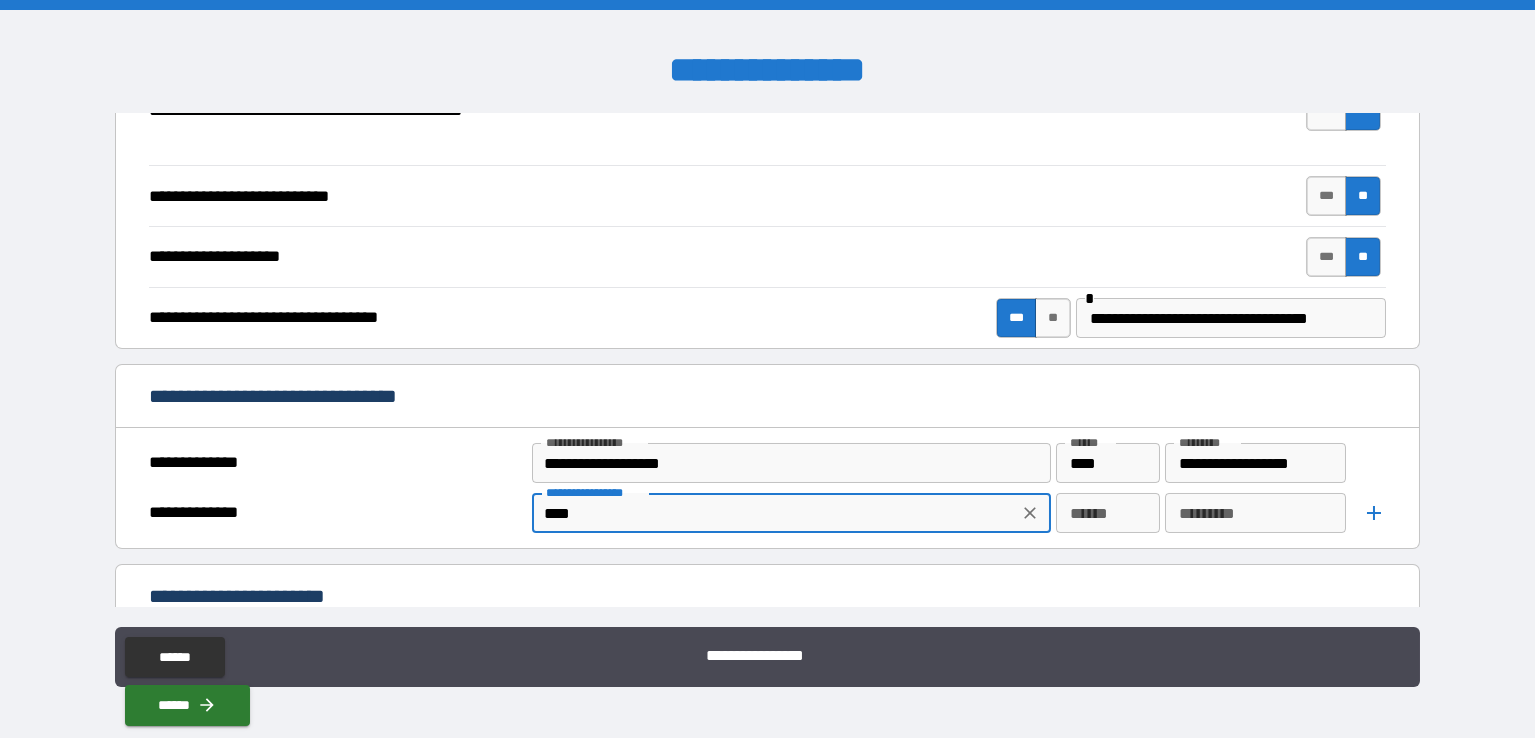 type on "*" 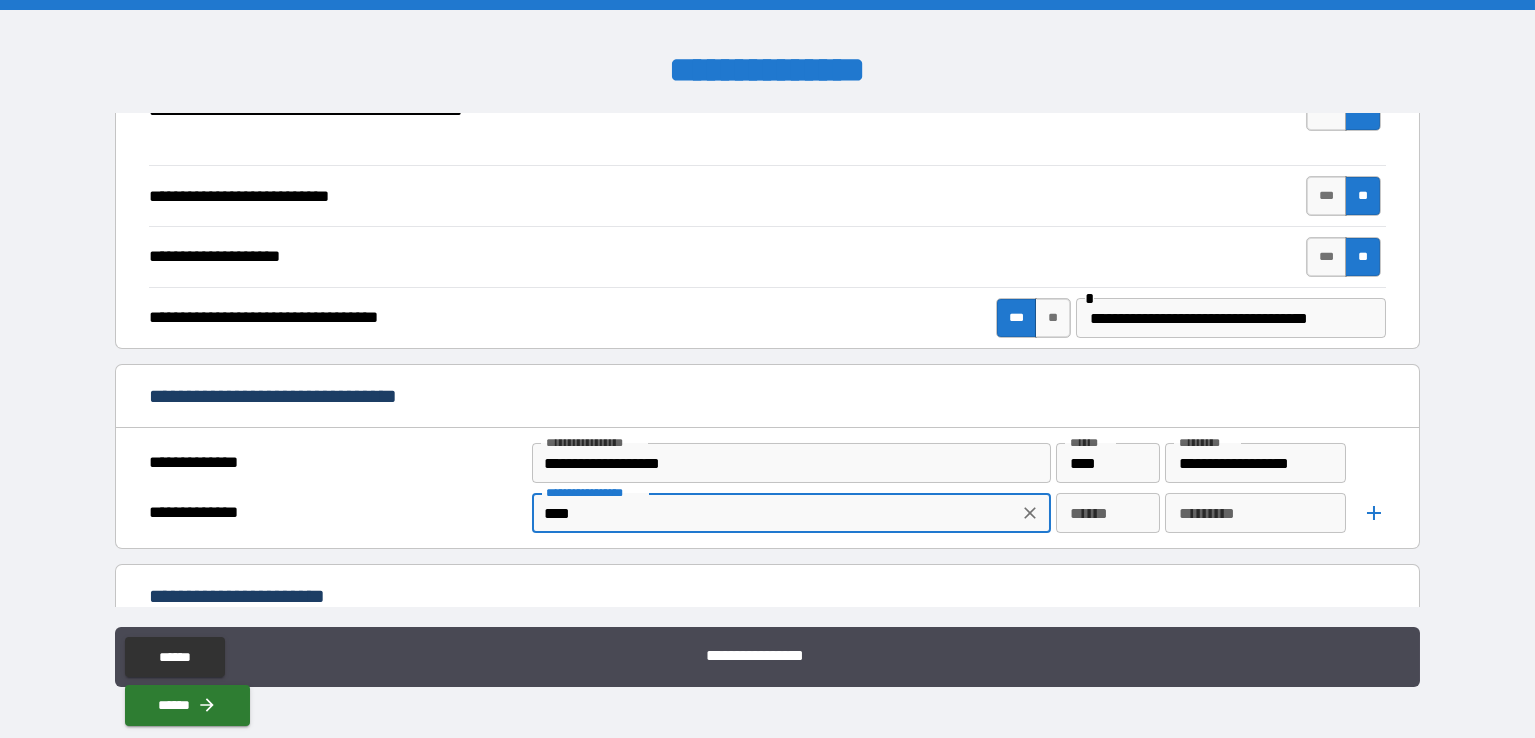 type on "*****" 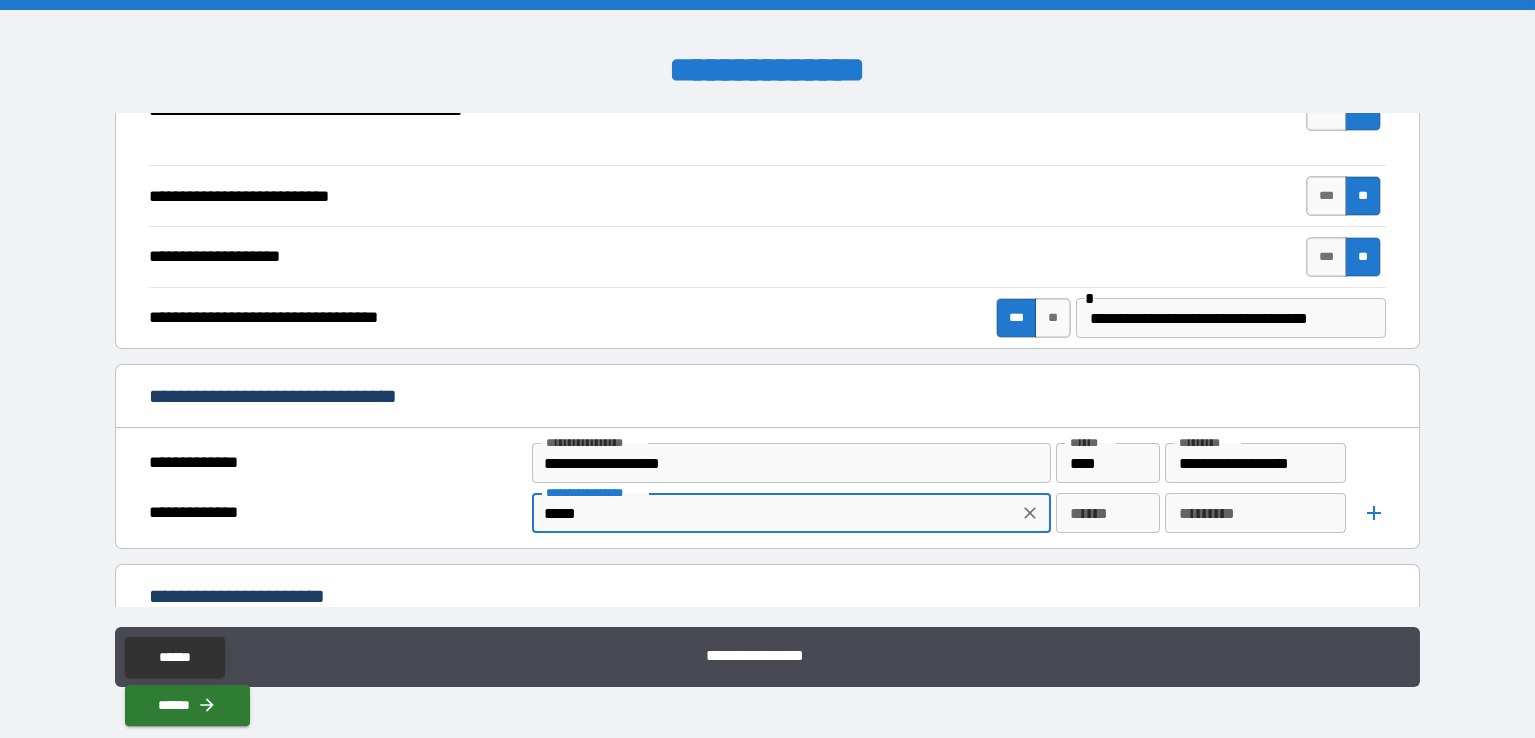 type on "*" 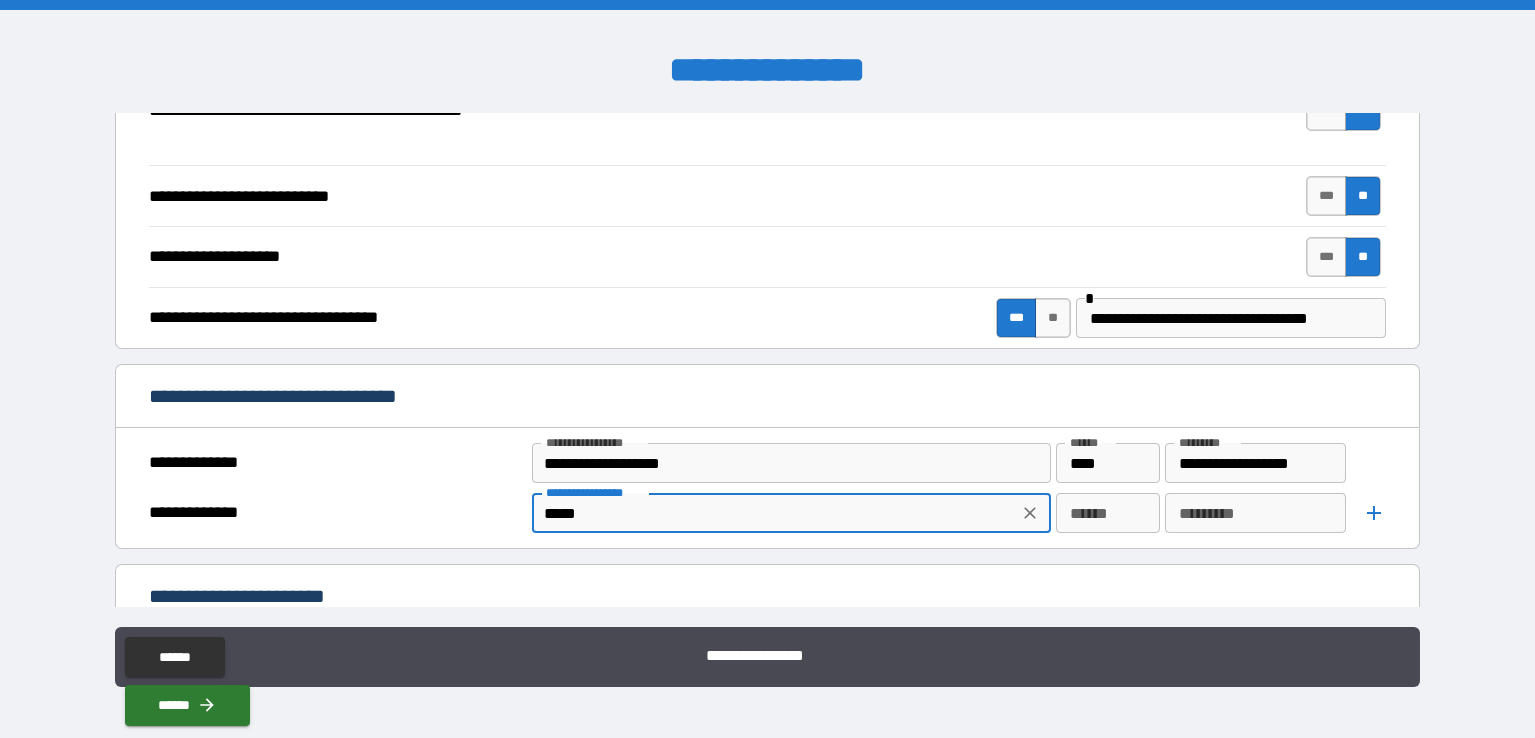 type on "****" 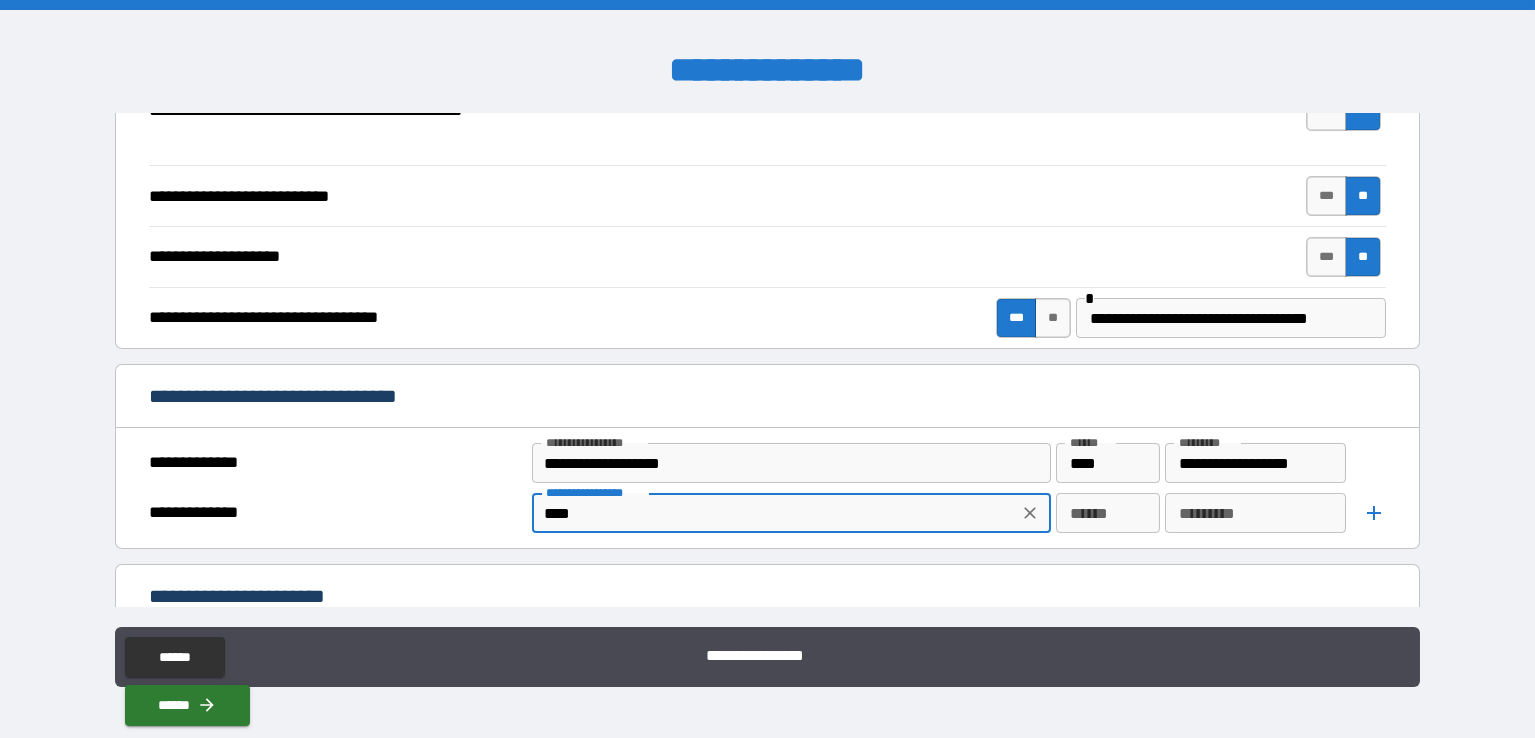 type on "*" 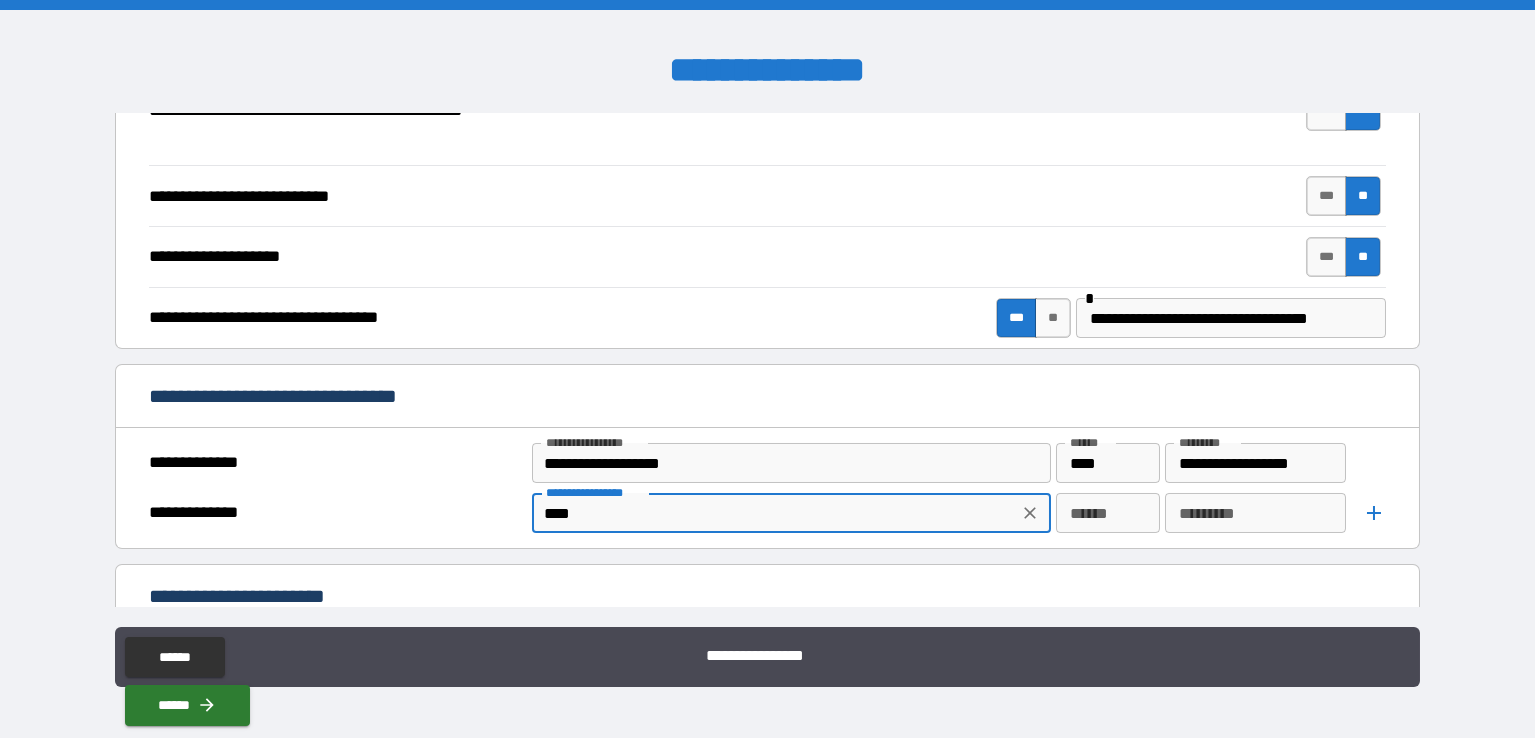 type on "***" 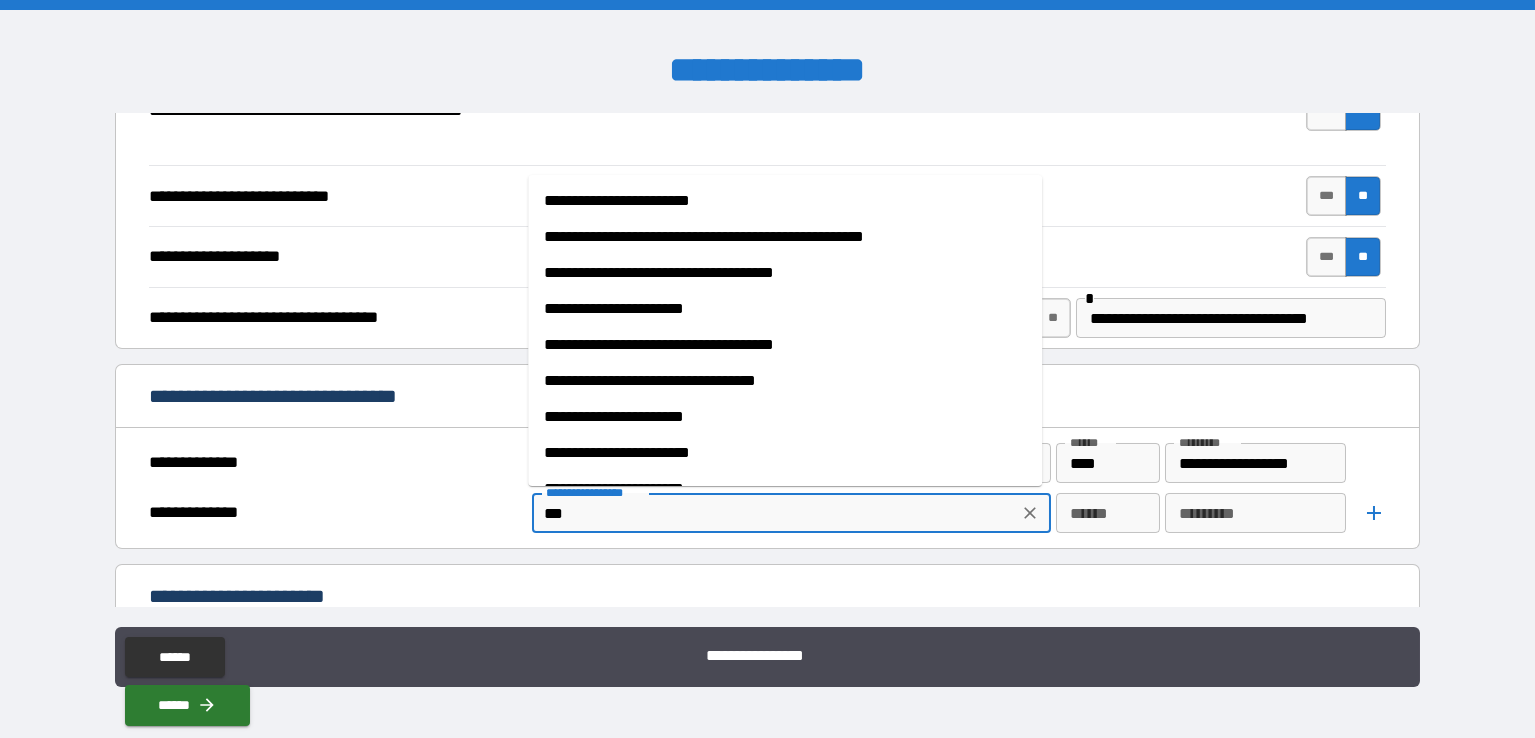 type on "*" 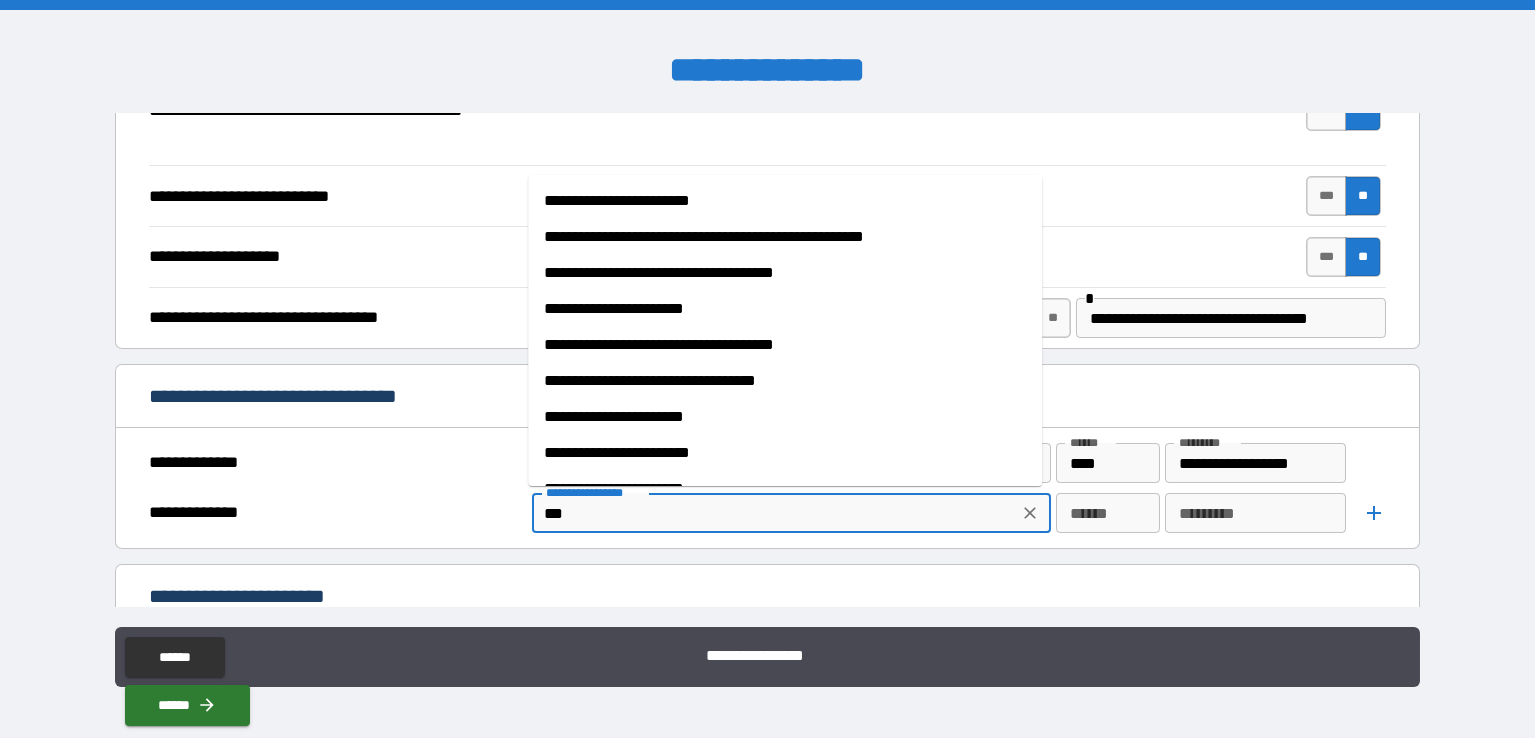type on "****" 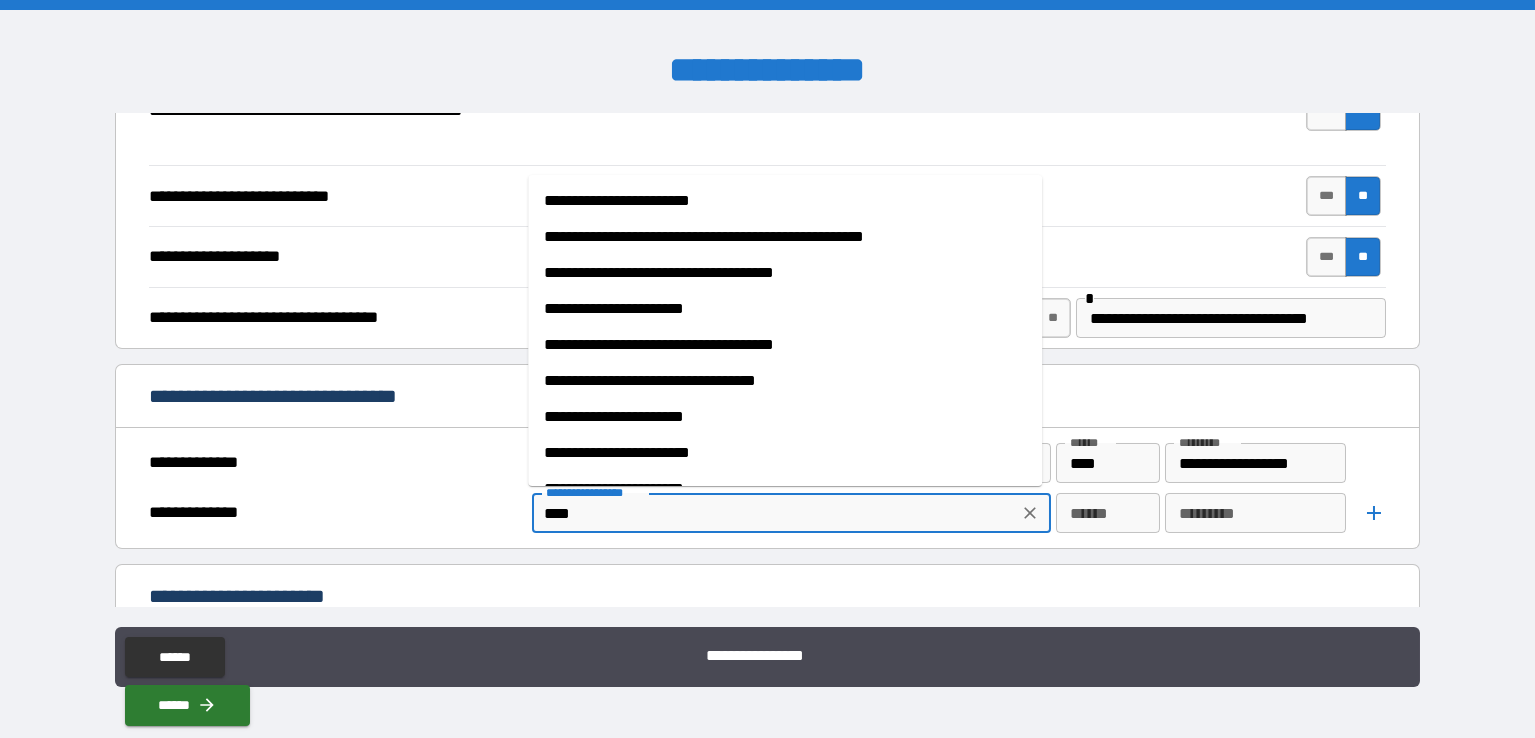 type on "*" 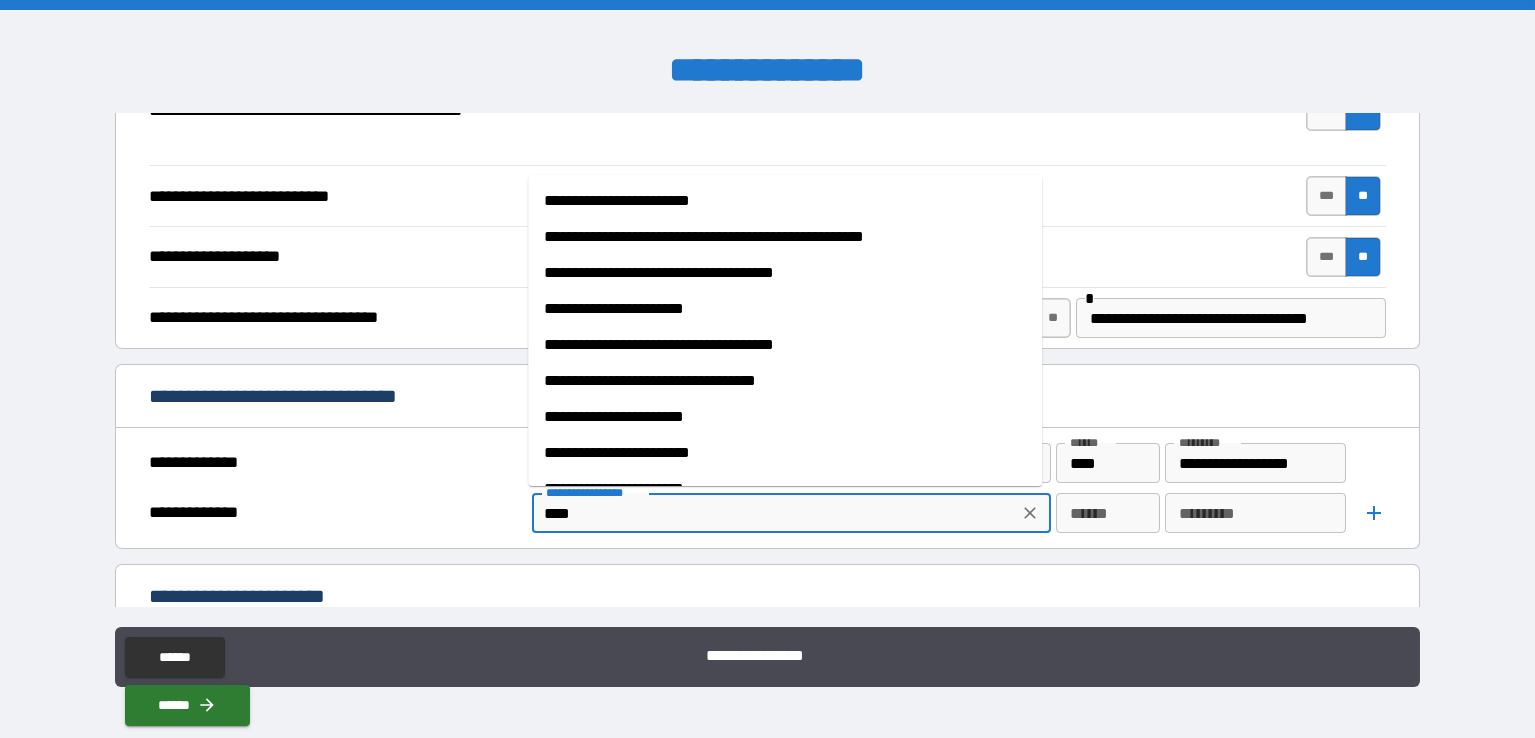 type on "*****" 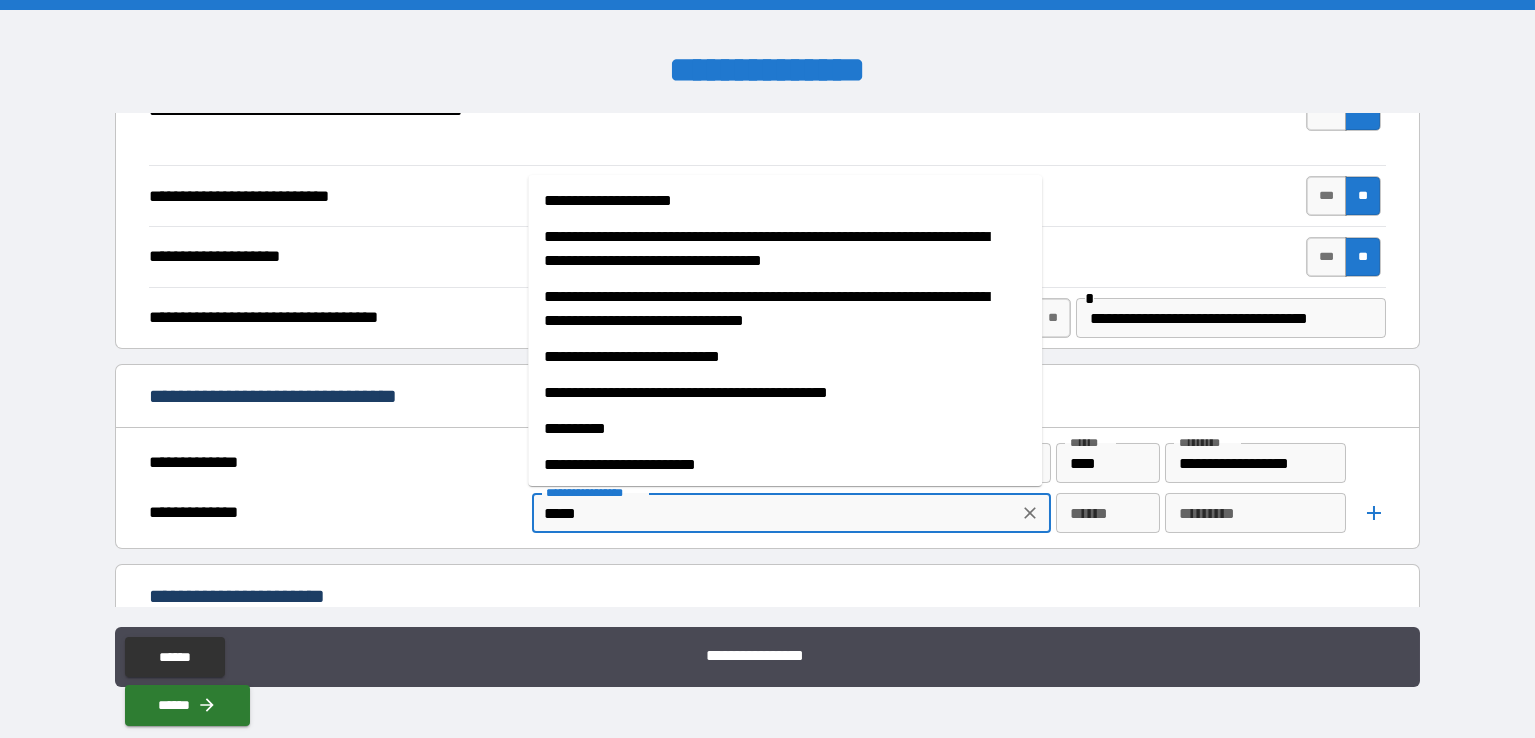 type on "*" 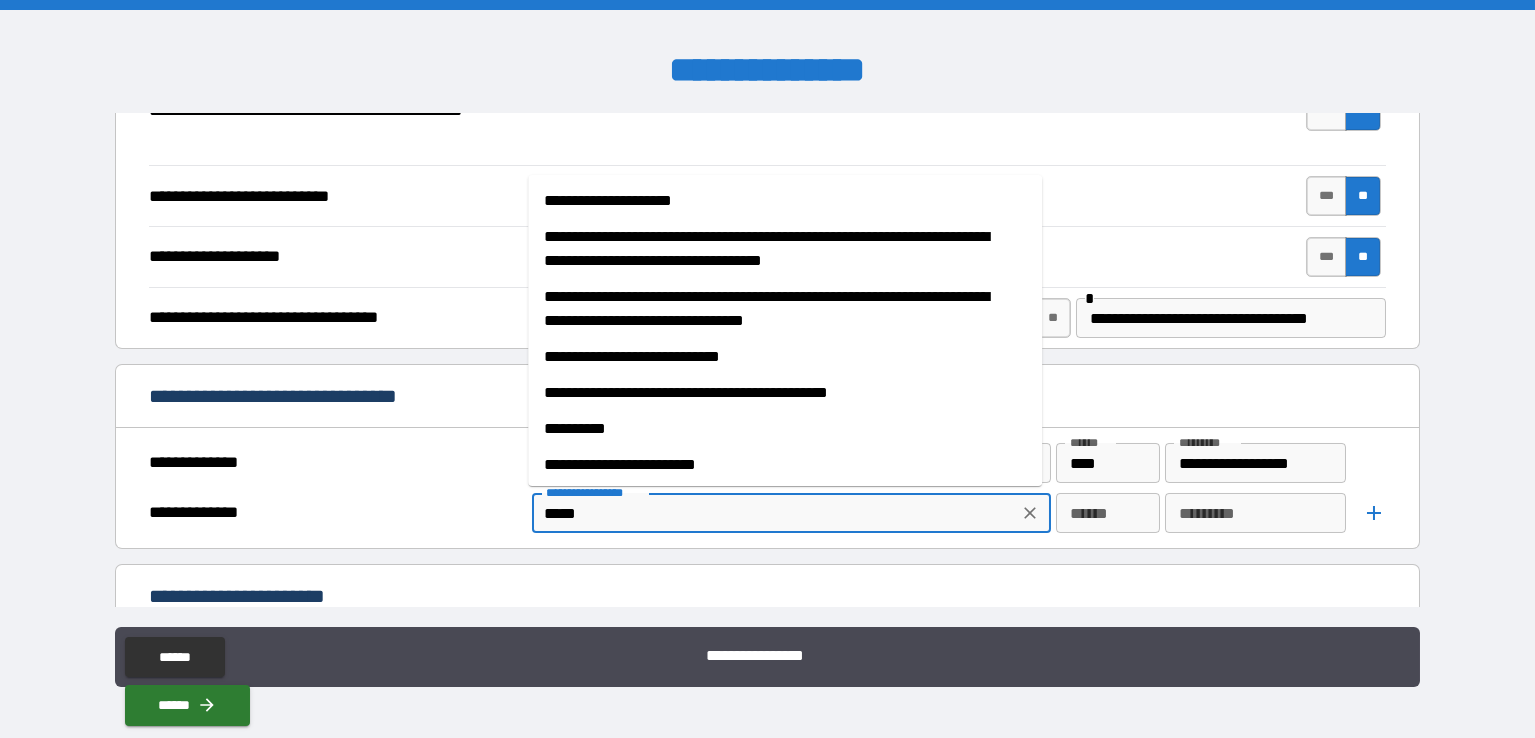 type on "******" 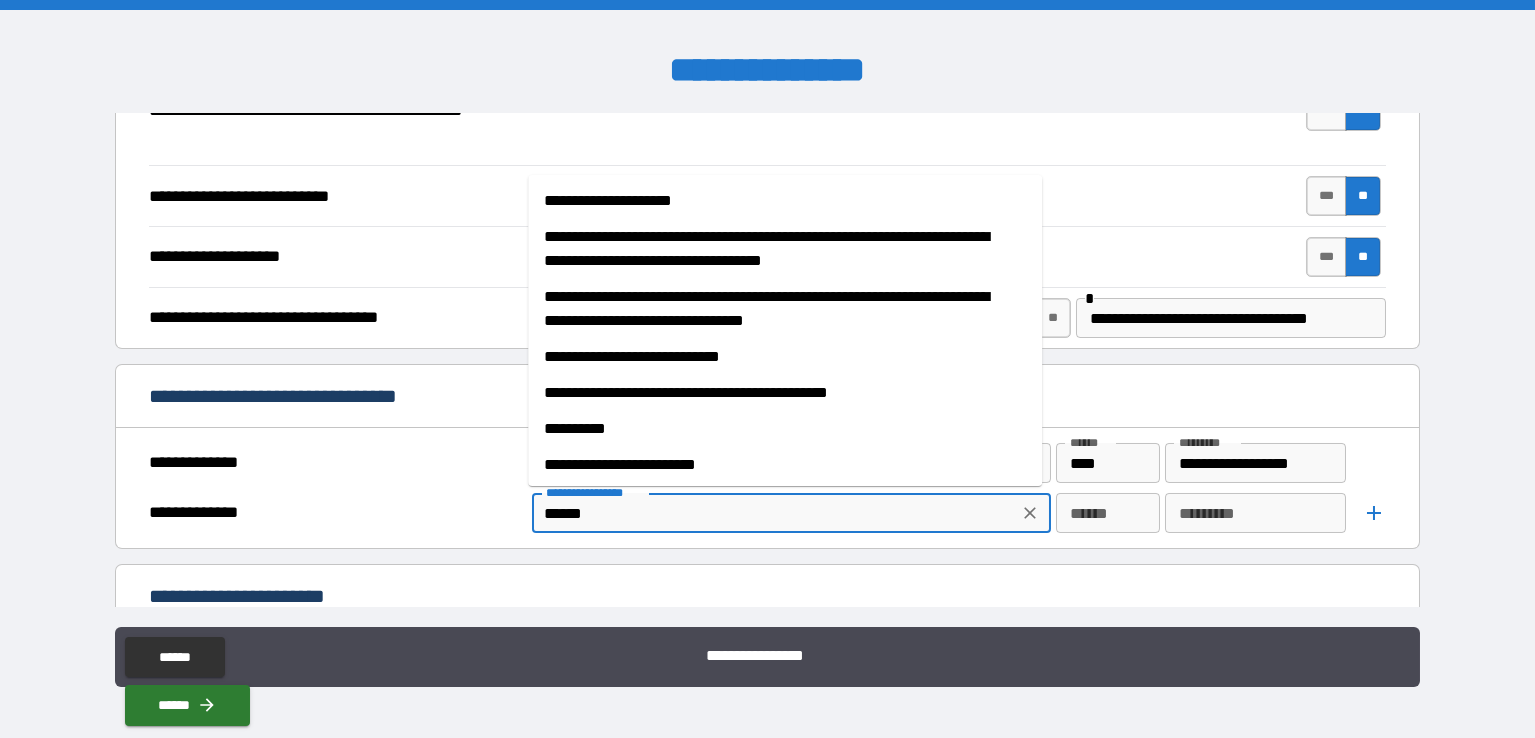 type on "*" 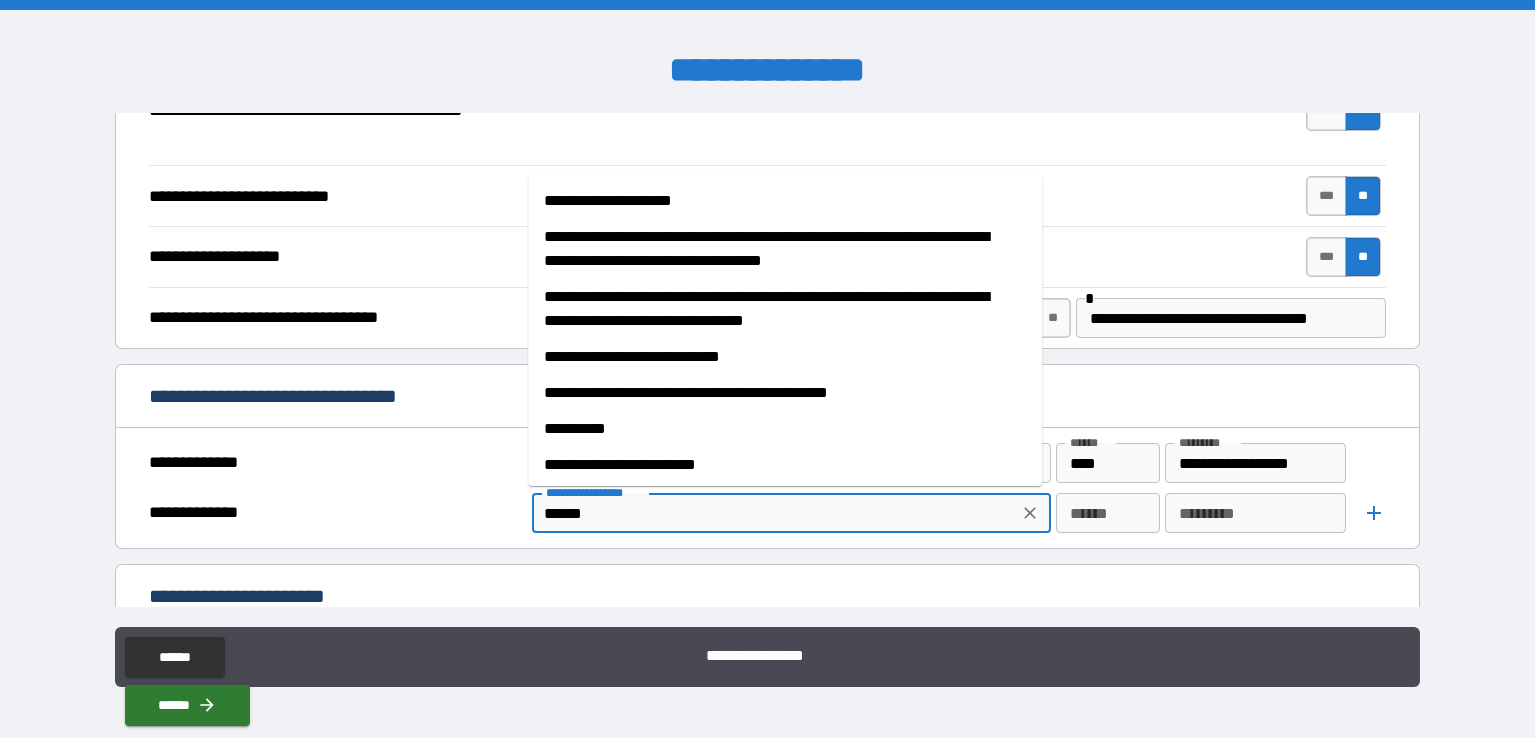 type on "*******" 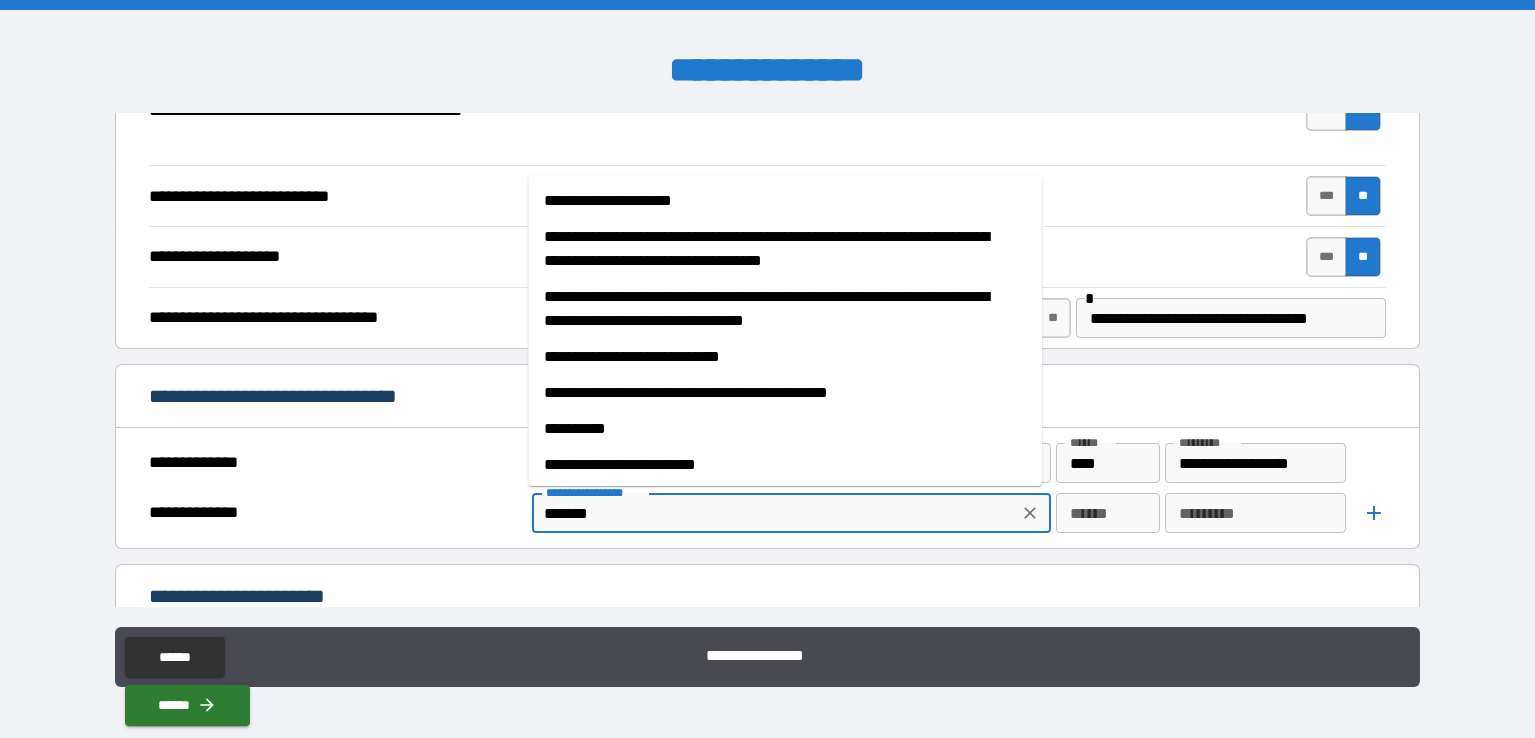 type on "*" 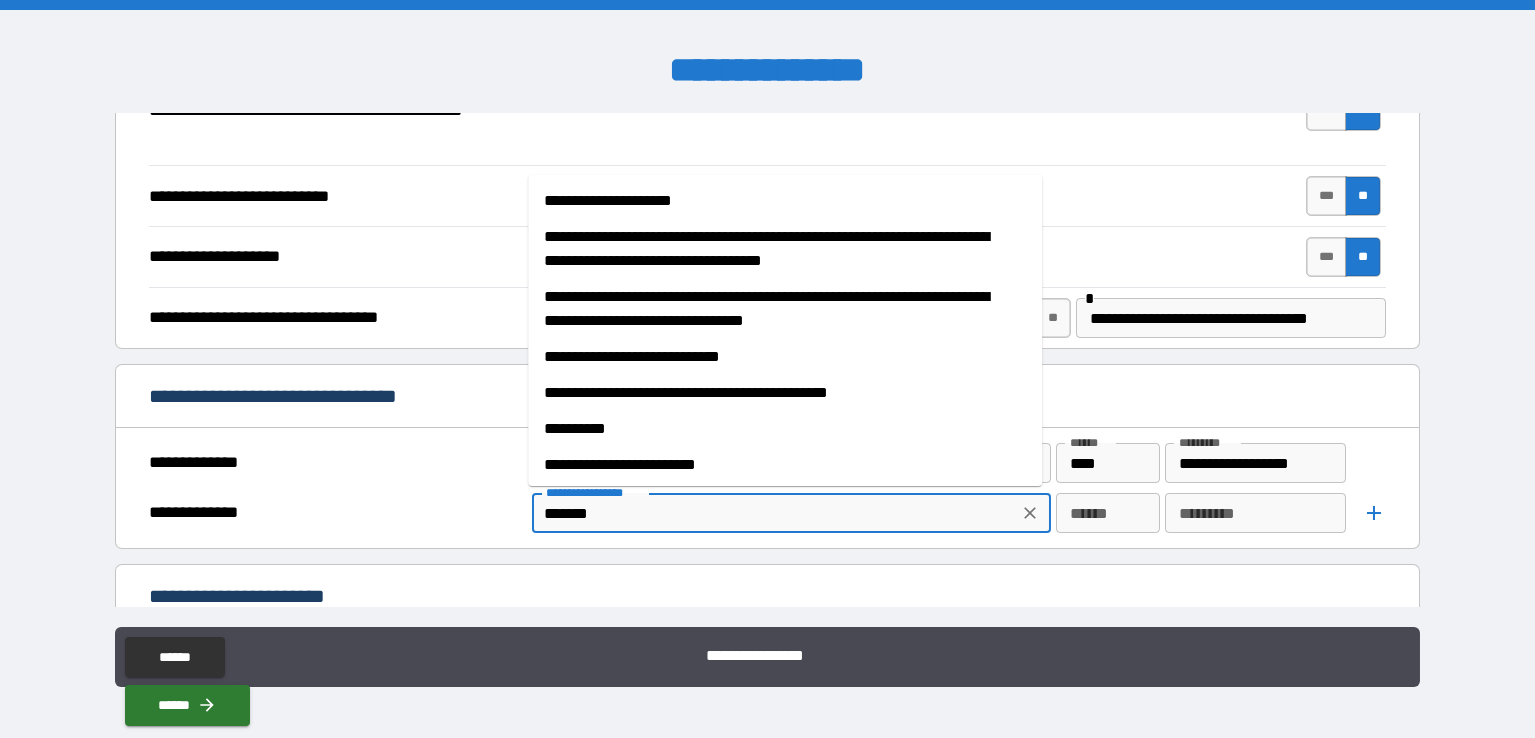 type on "********" 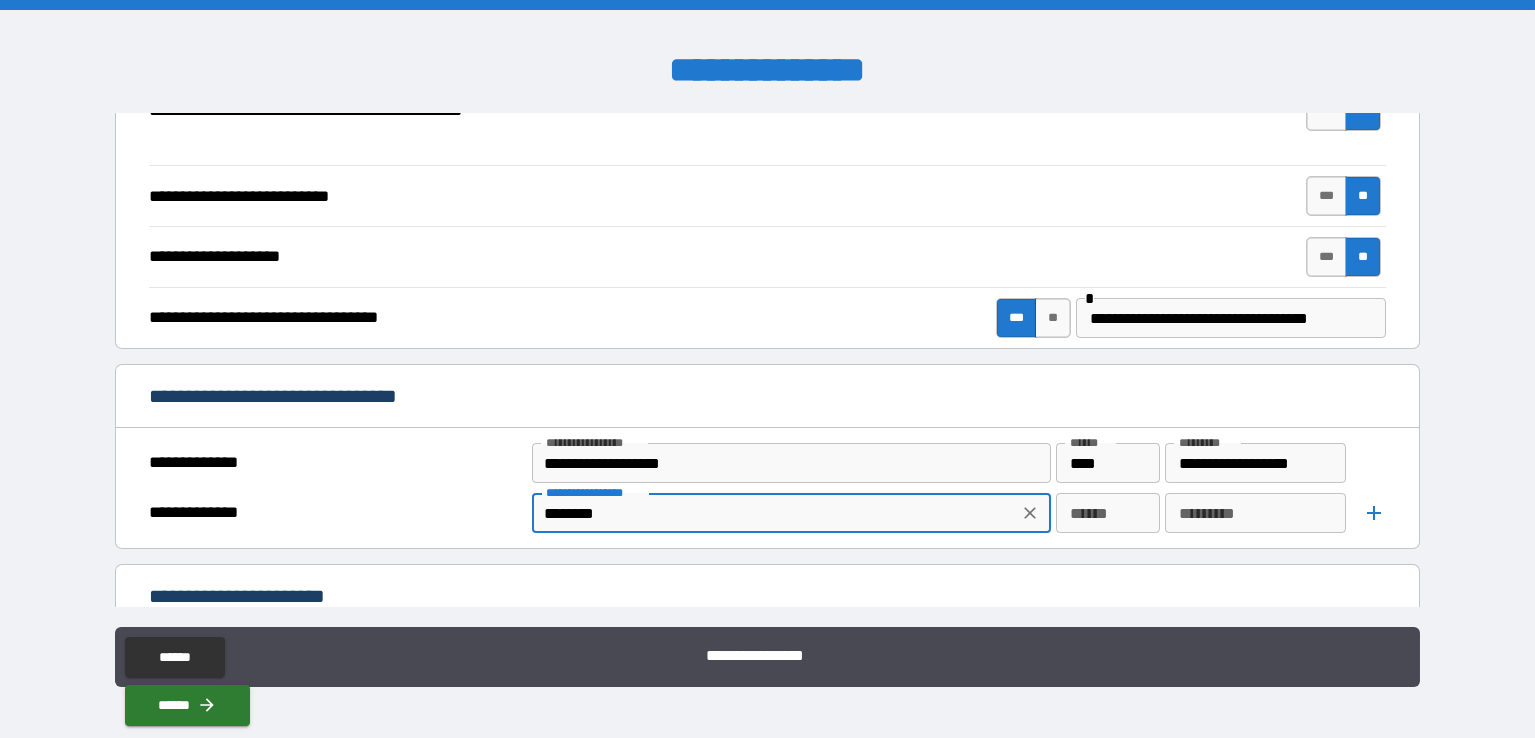 type on "*" 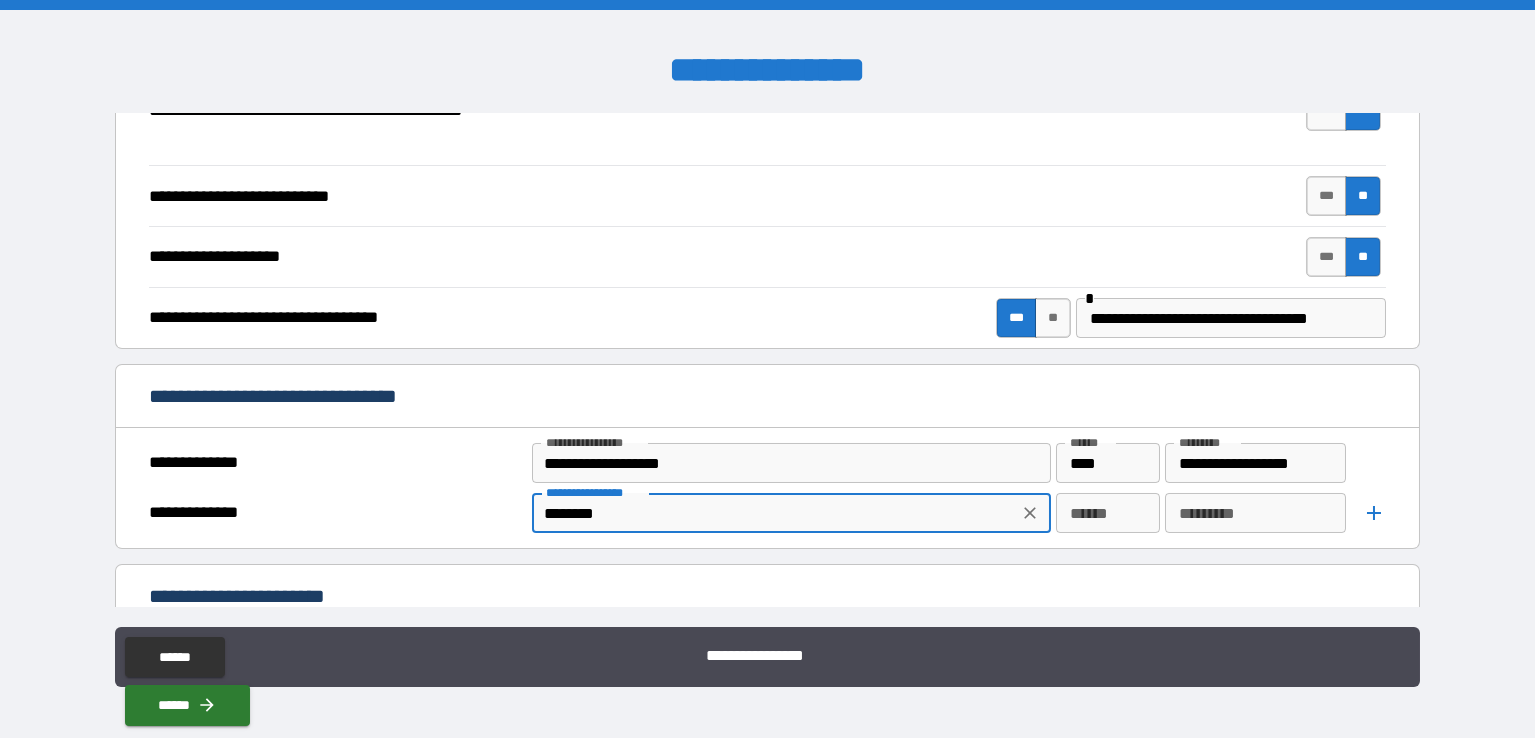type on "*********" 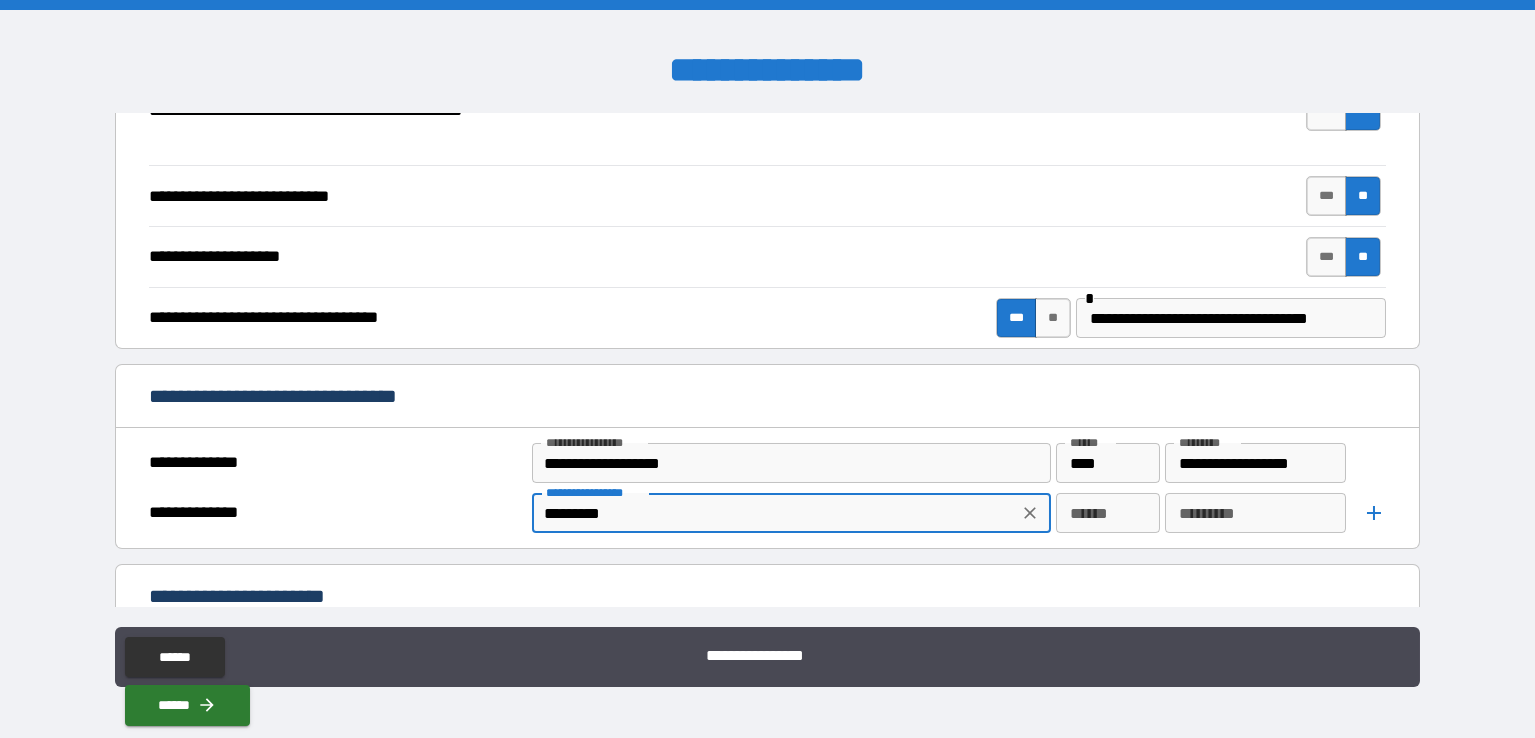 type on "*" 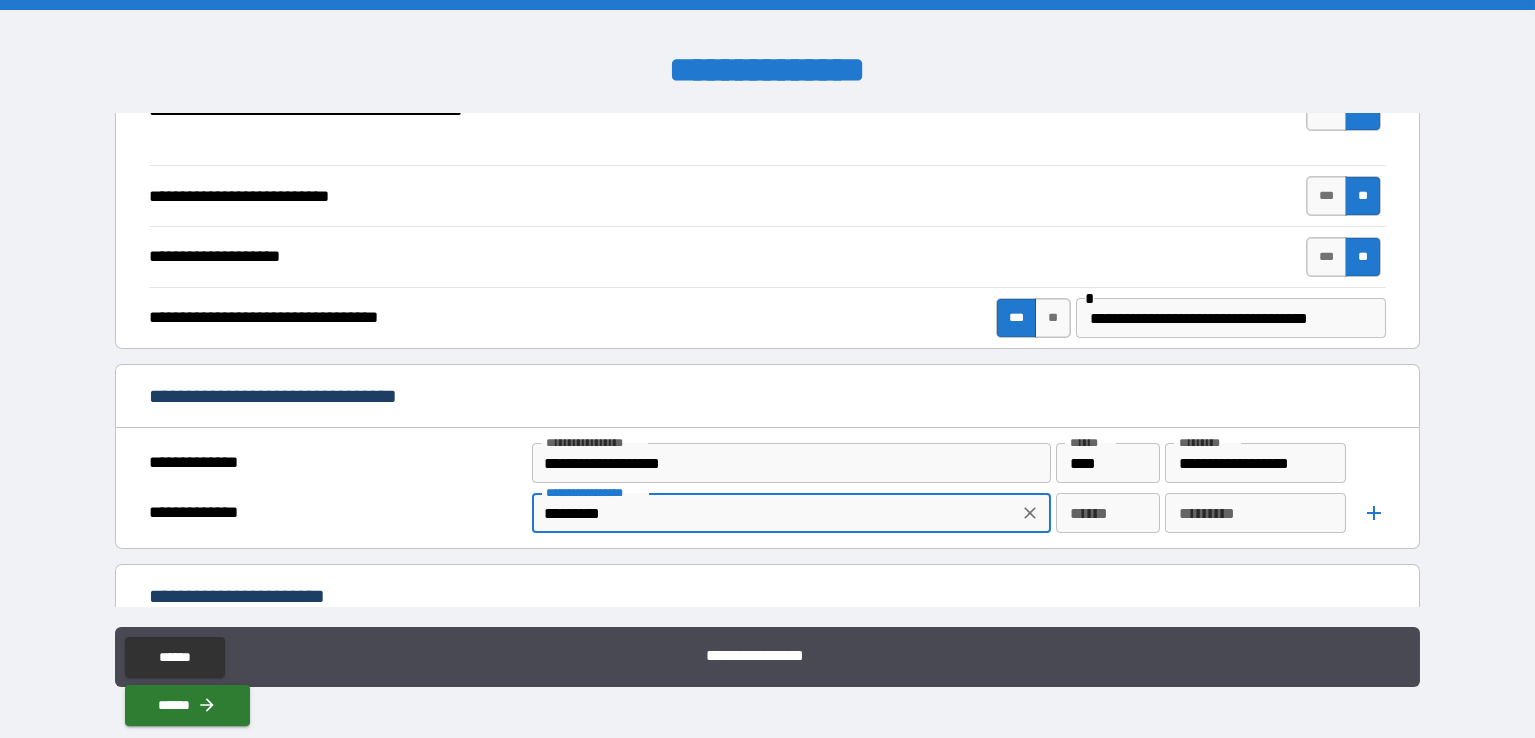 type on "**********" 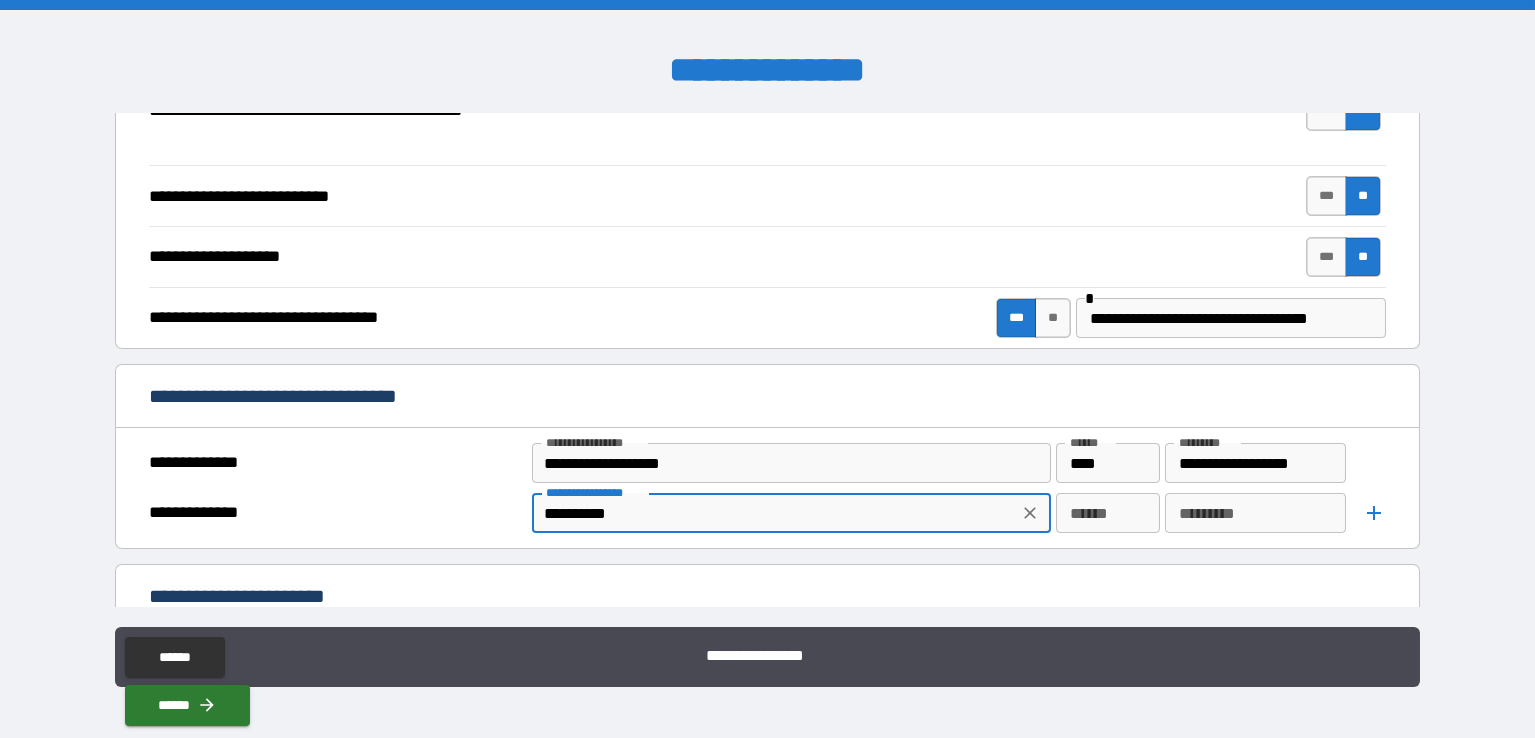 type on "*" 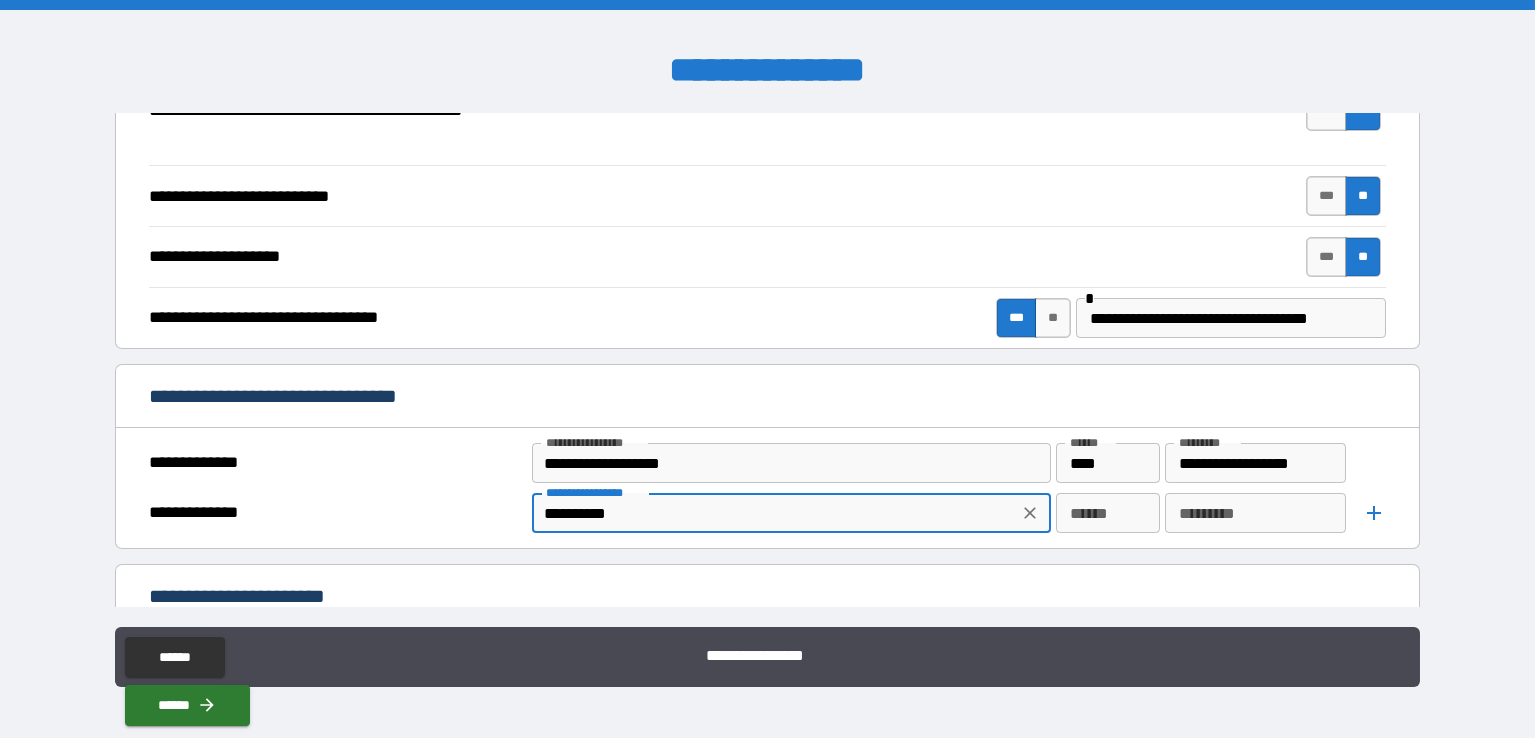 type on "**********" 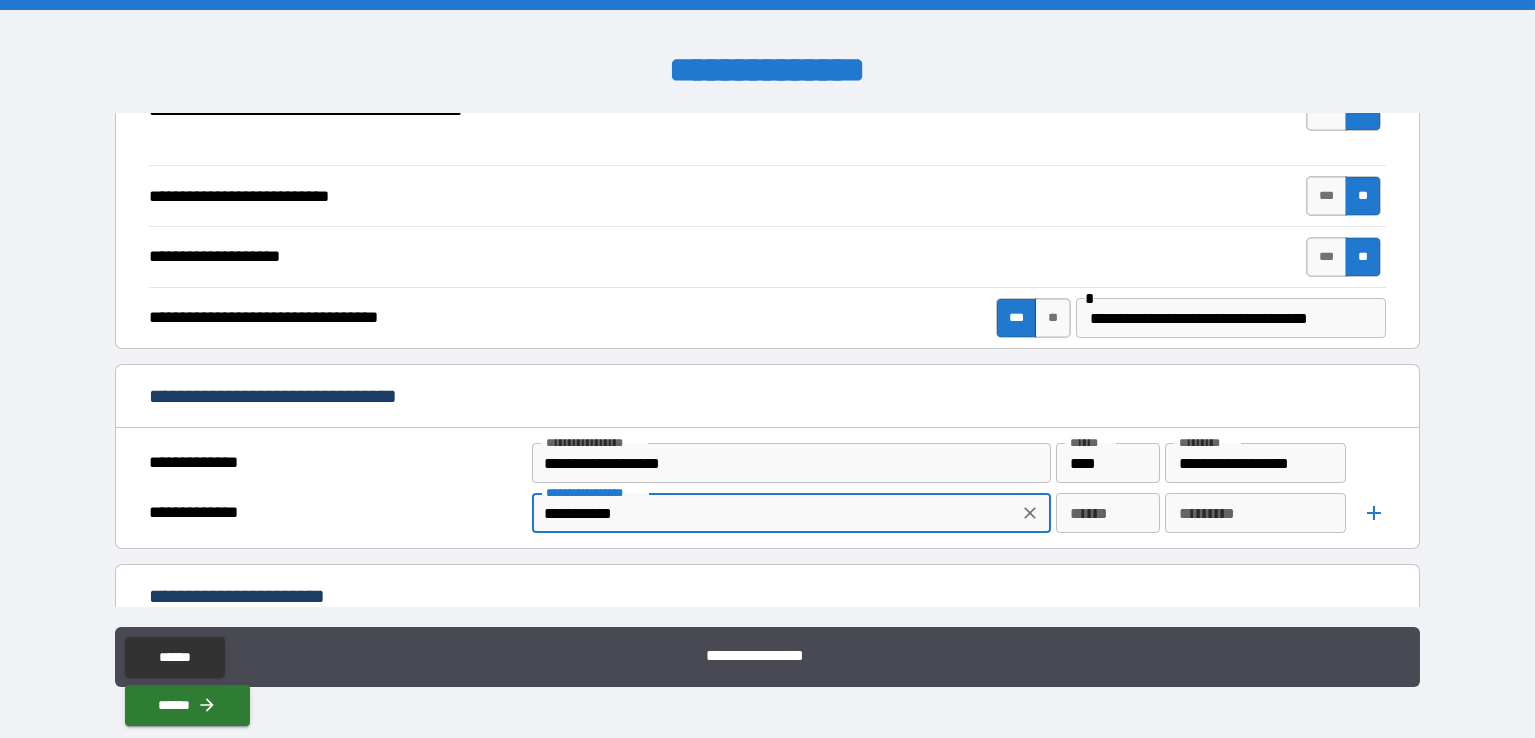 type on "*" 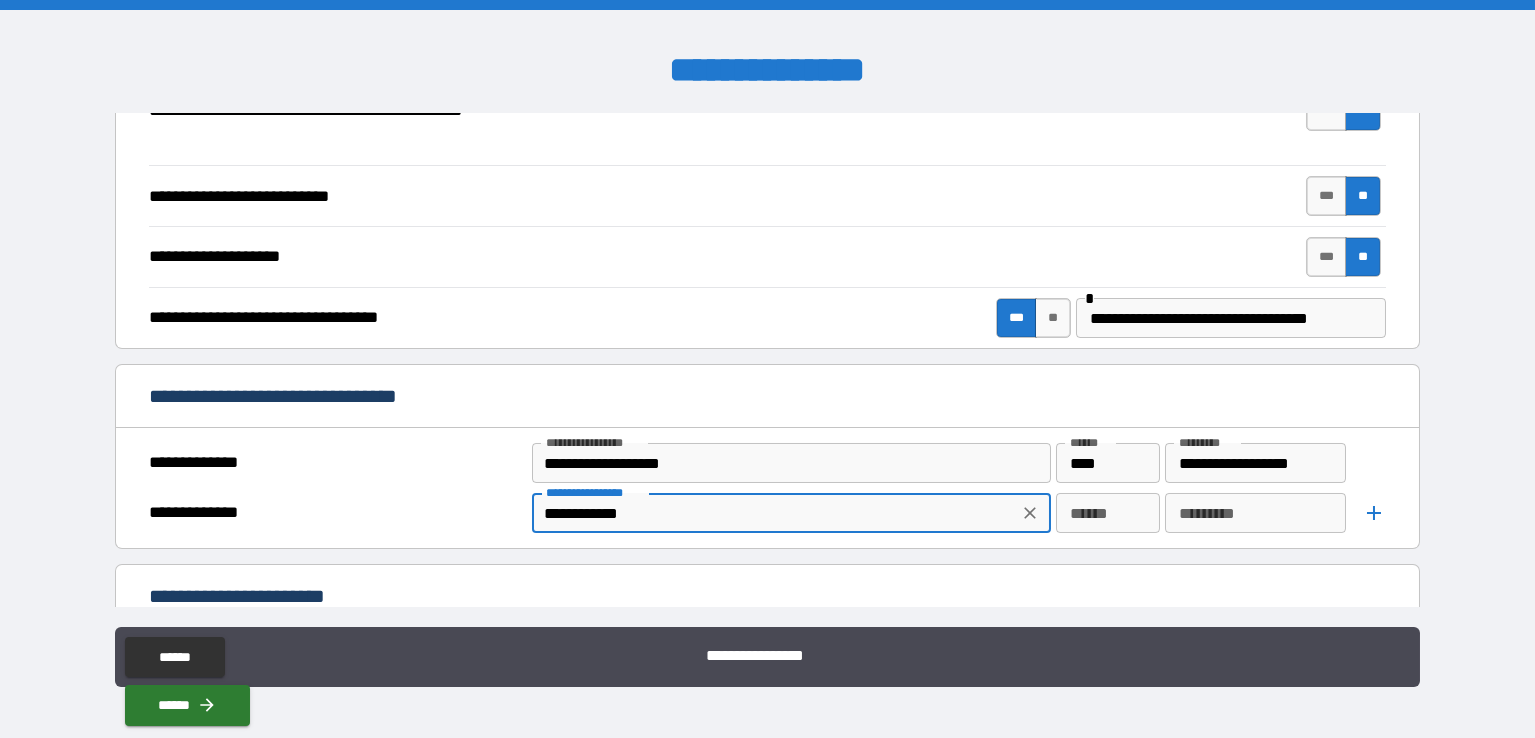 type on "**********" 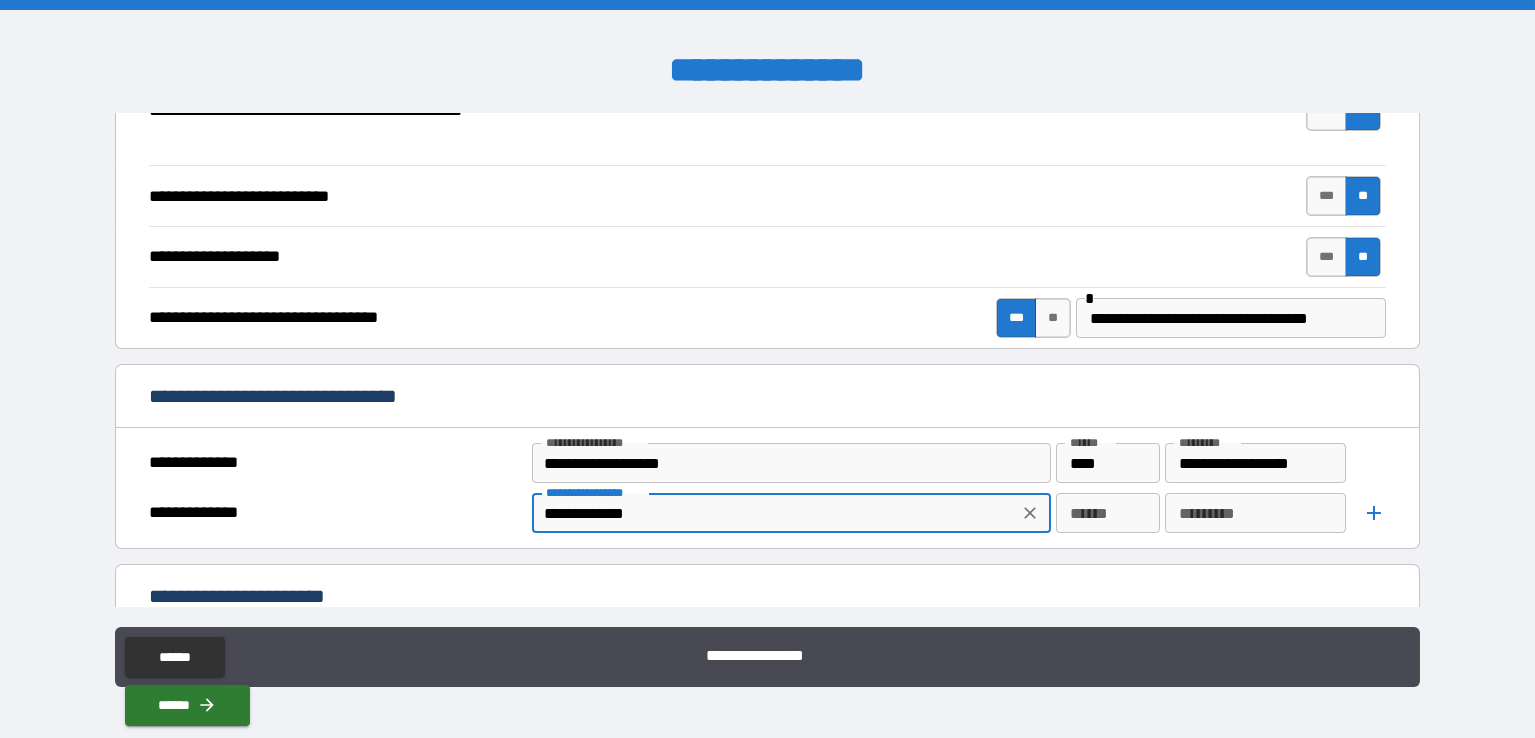 type on "*" 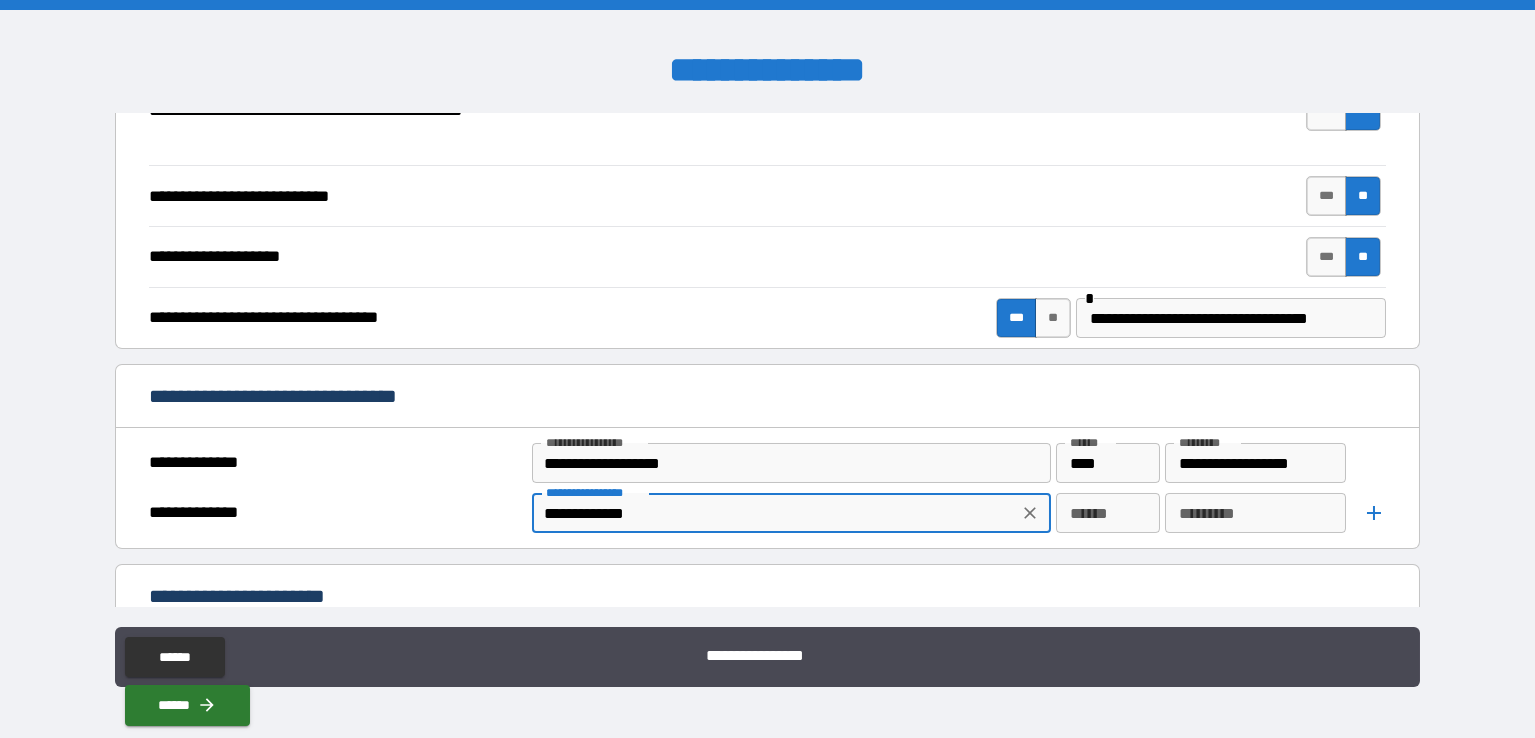 type on "**********" 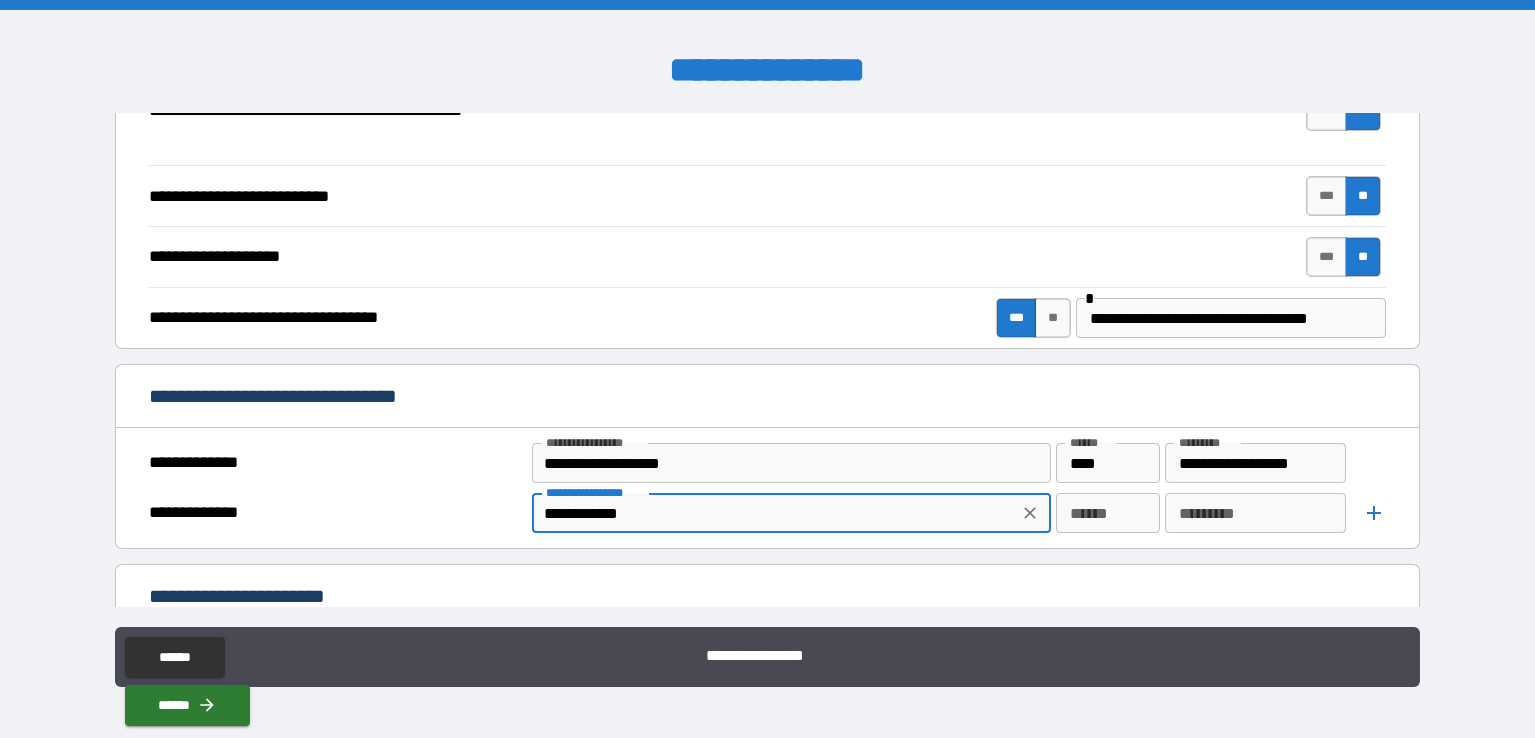 type on "*" 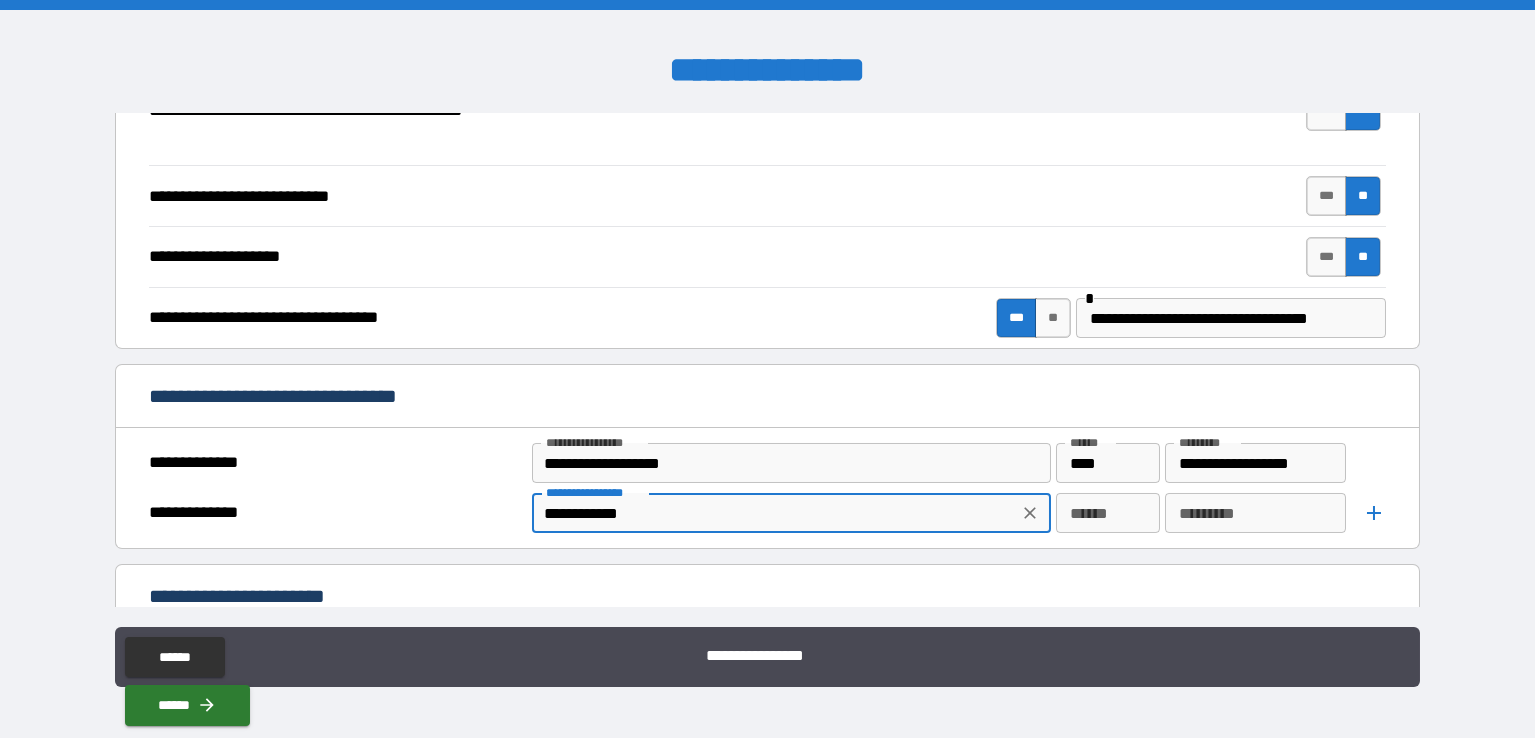 type on "**********" 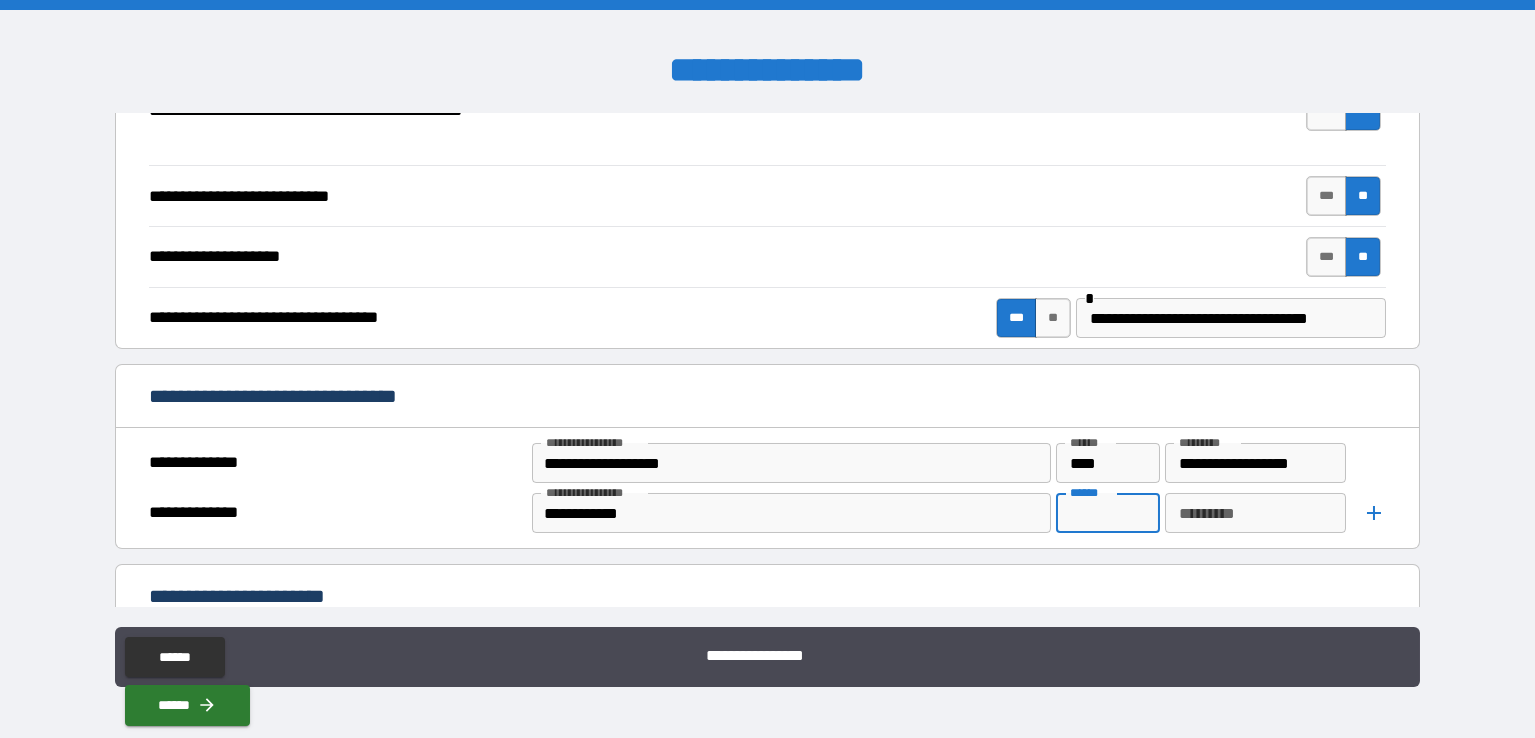 click on "******" at bounding box center [1108, 513] 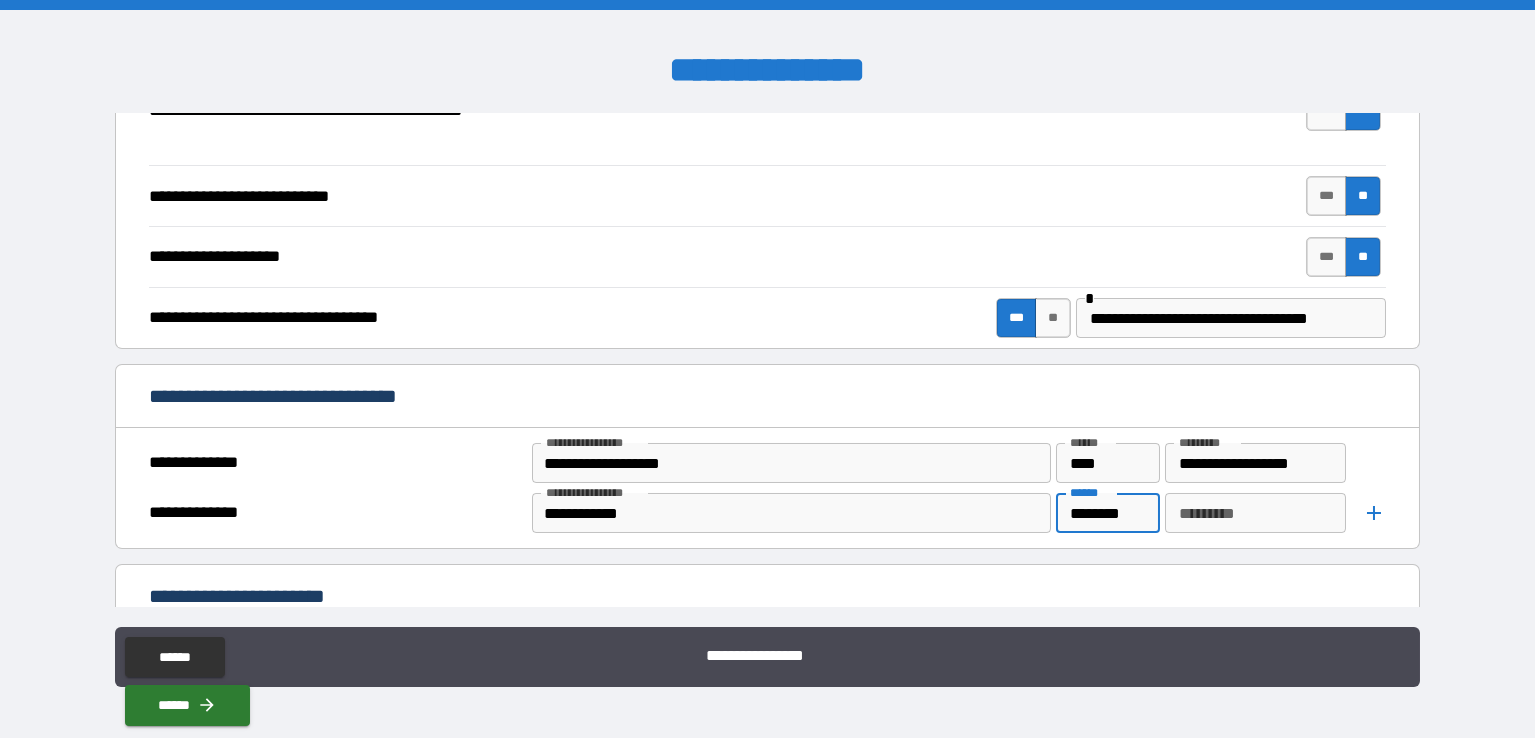type on "********" 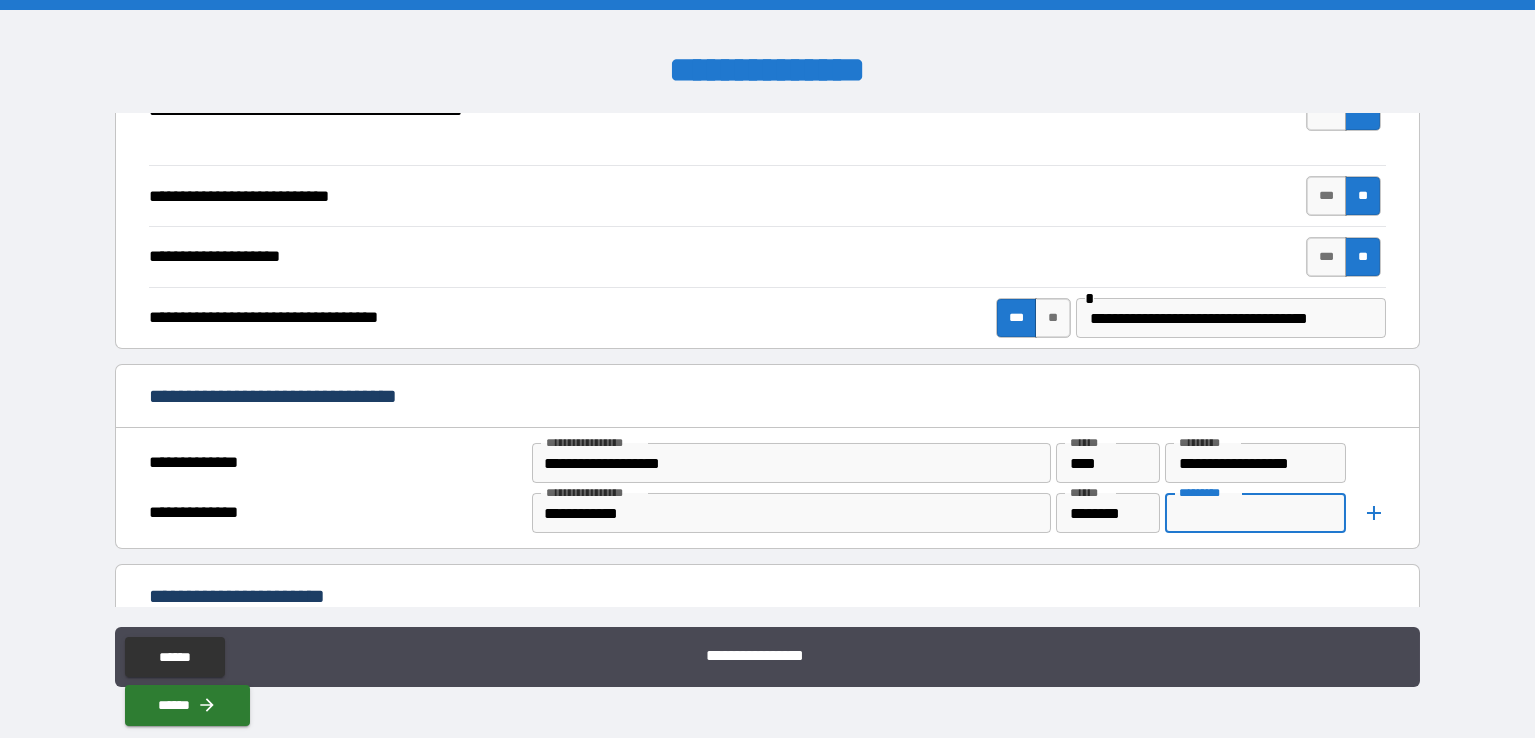 type on "*" 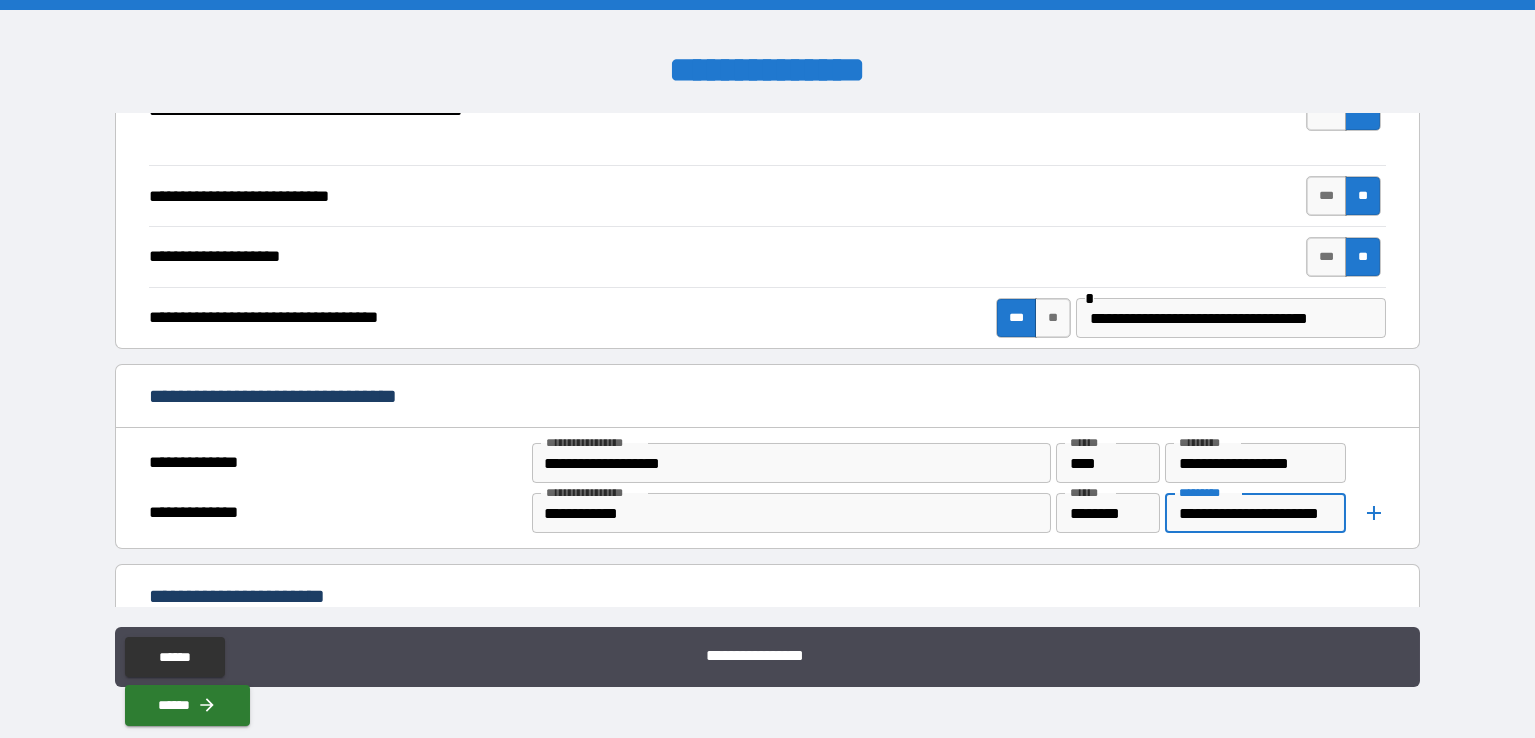 scroll, scrollTop: 0, scrollLeft: 11, axis: horizontal 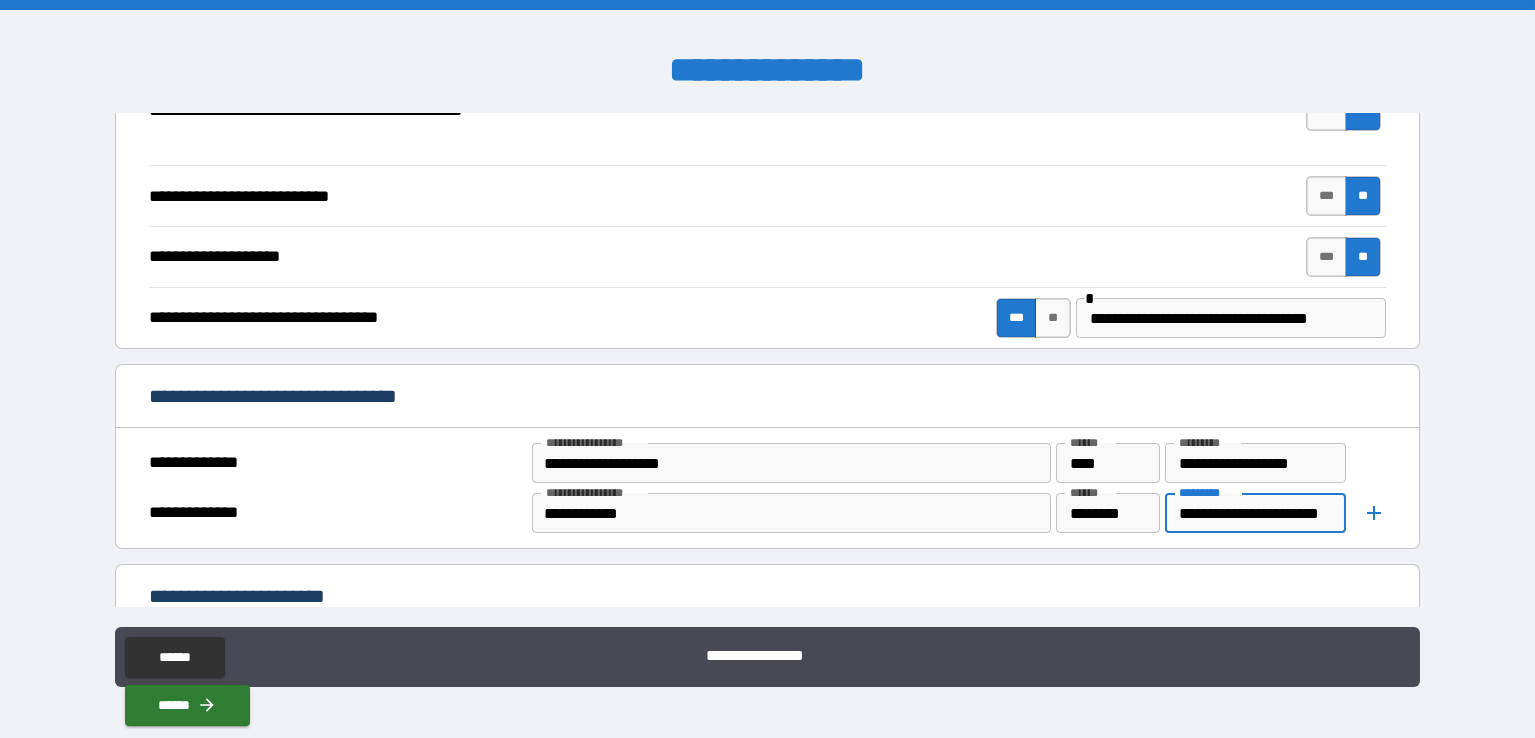 type on "**********" 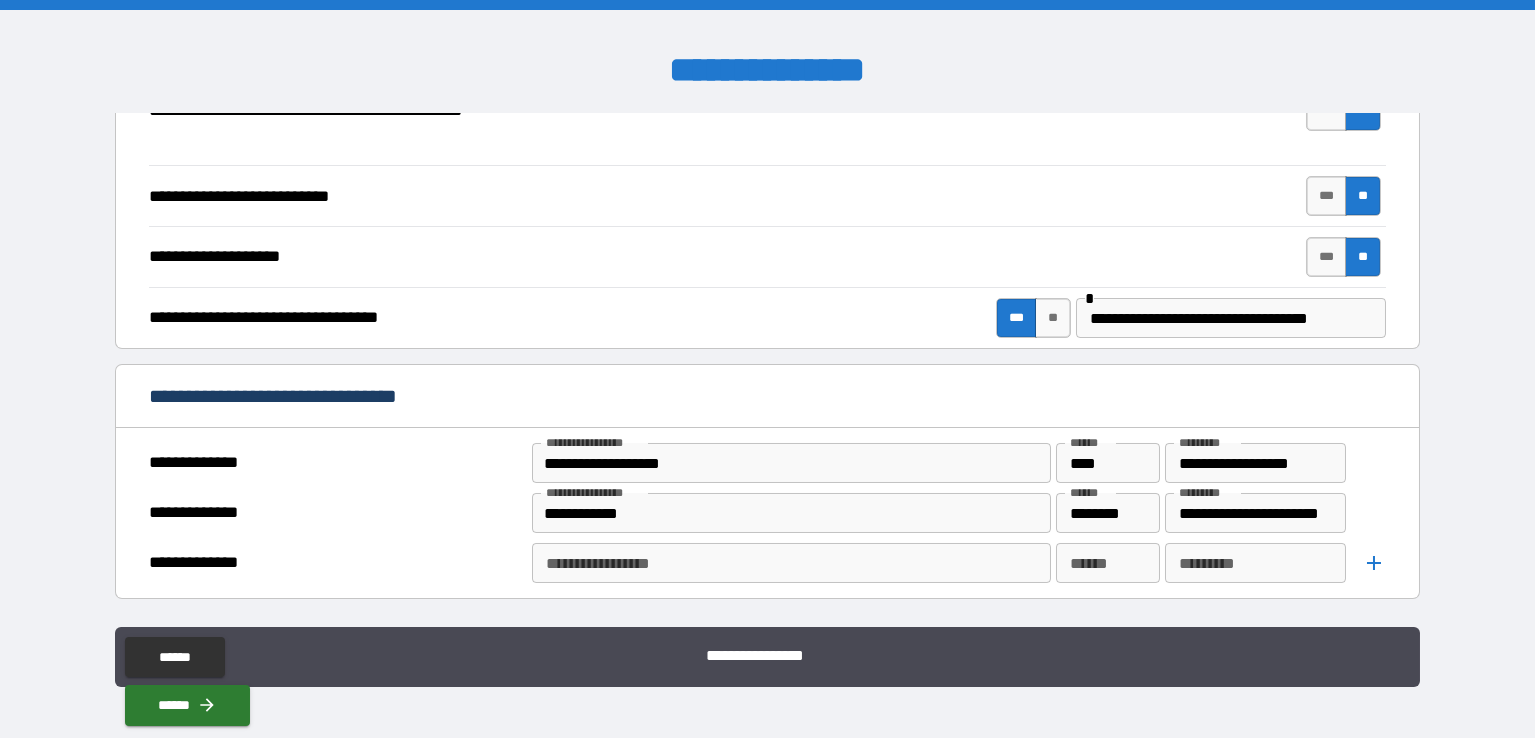 click on "**********" at bounding box center [790, 563] 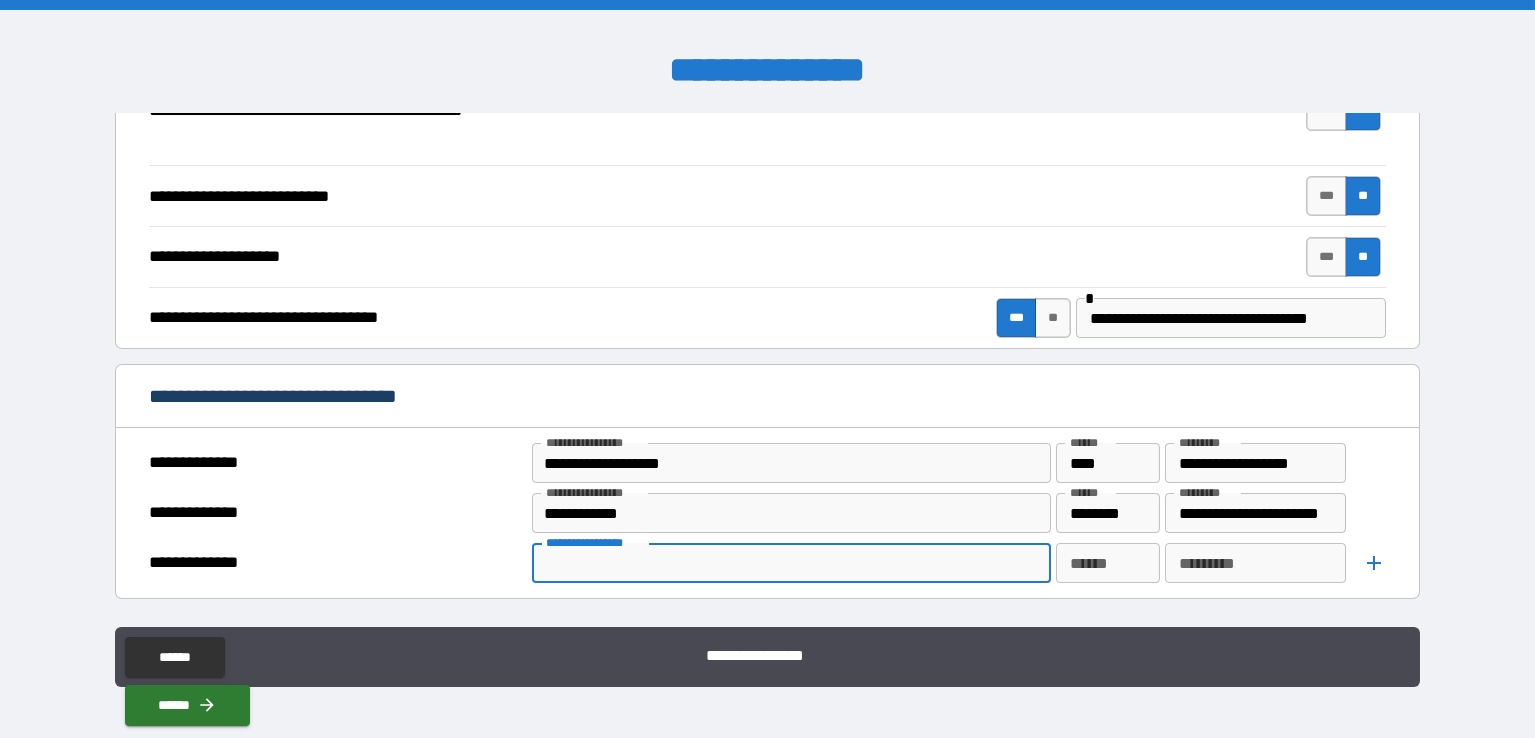 type on "*" 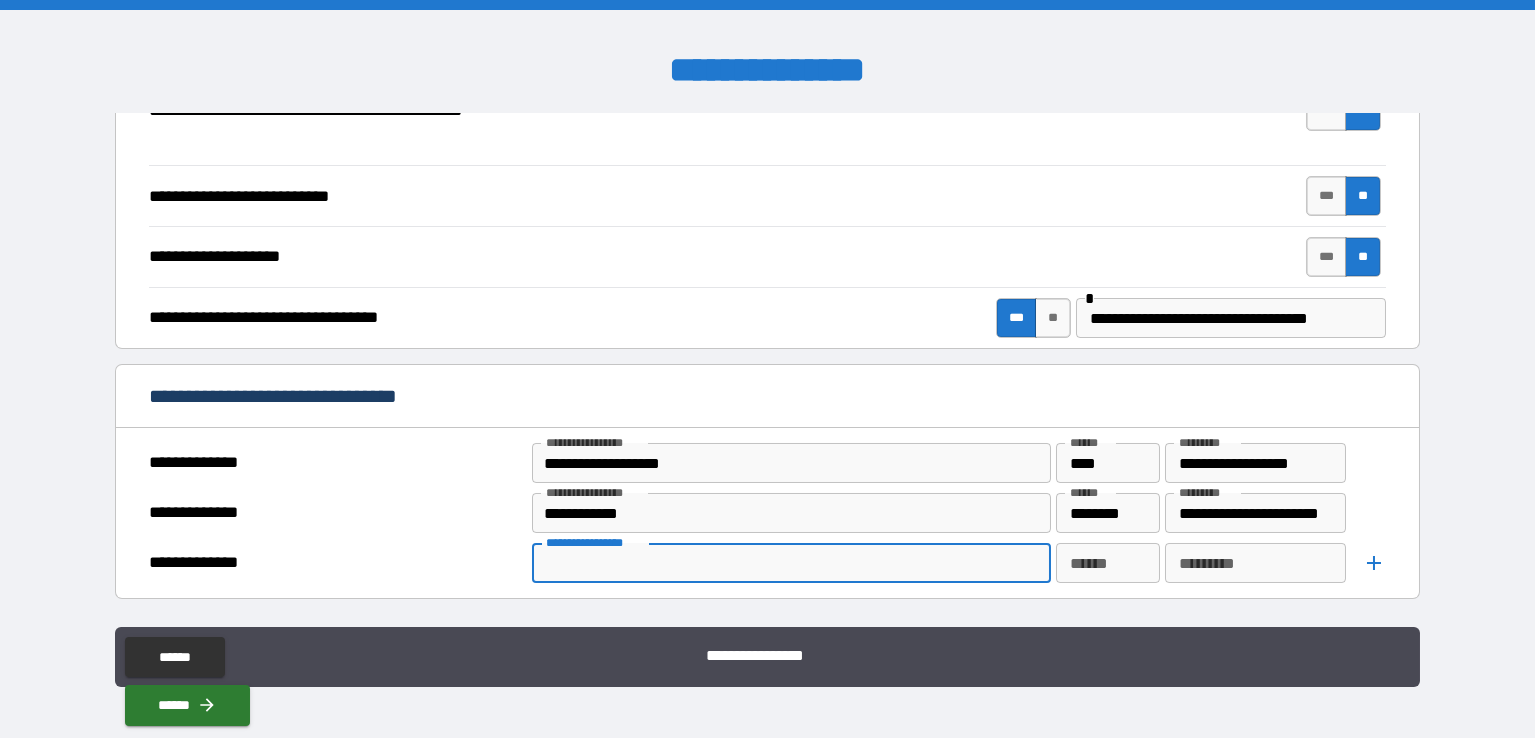 type on "*" 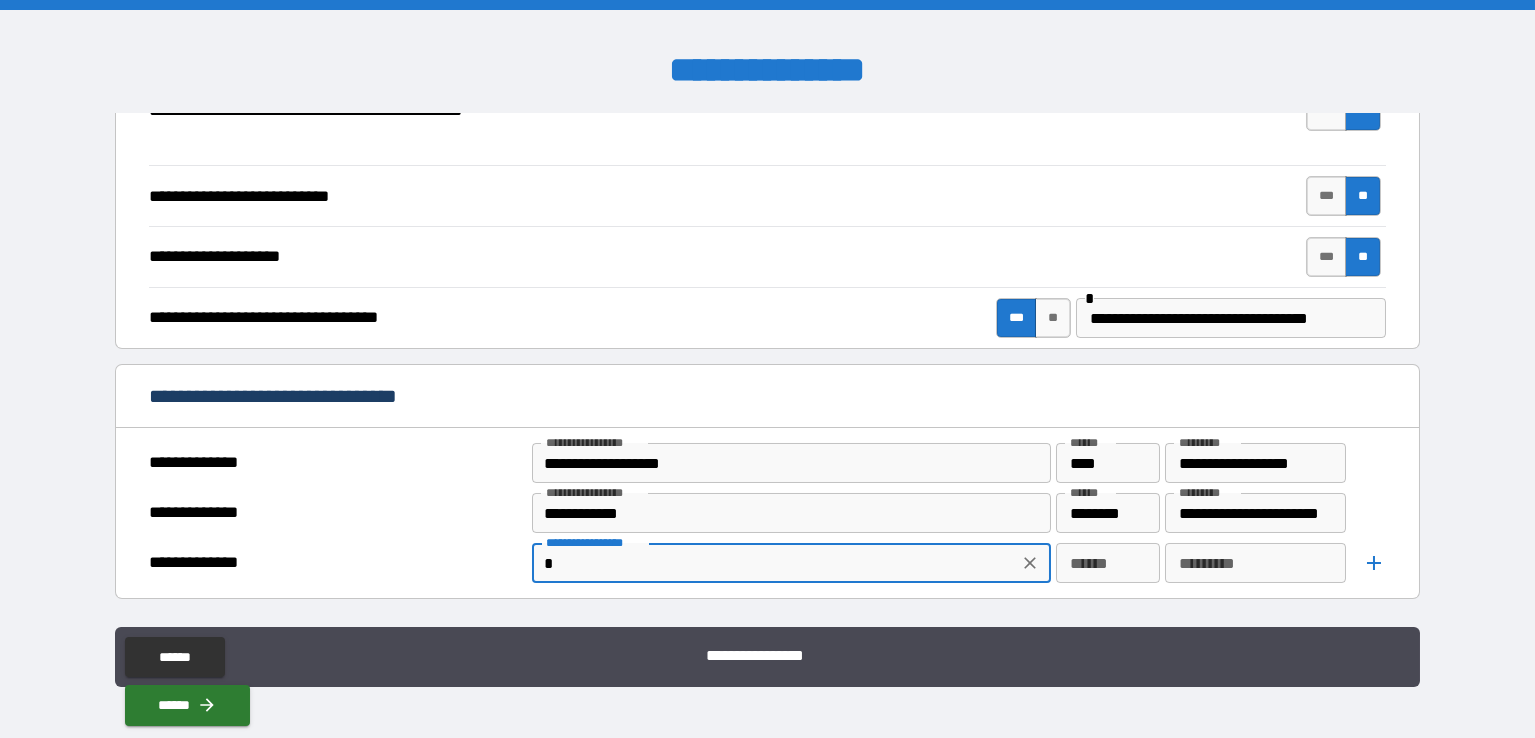 type on "*" 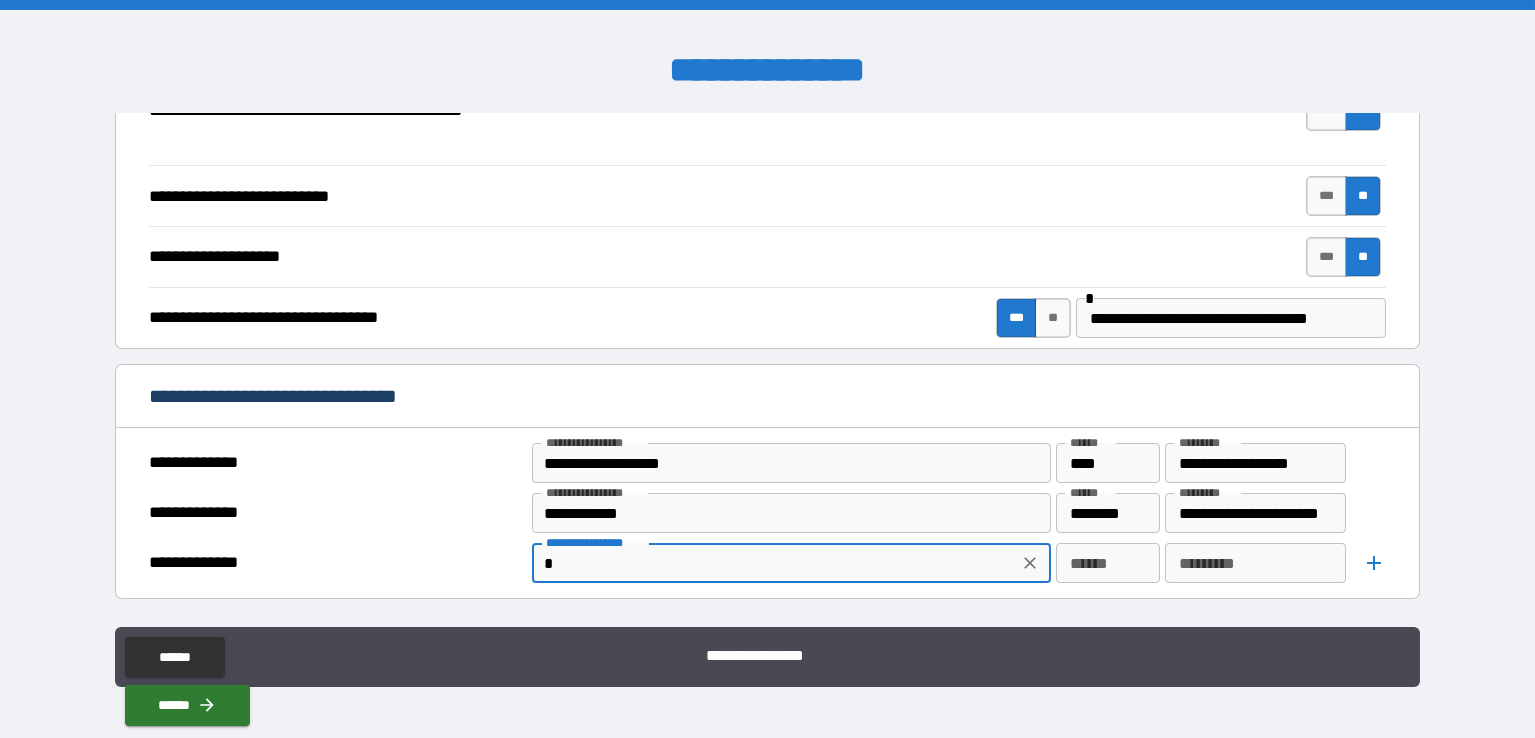 type on "**" 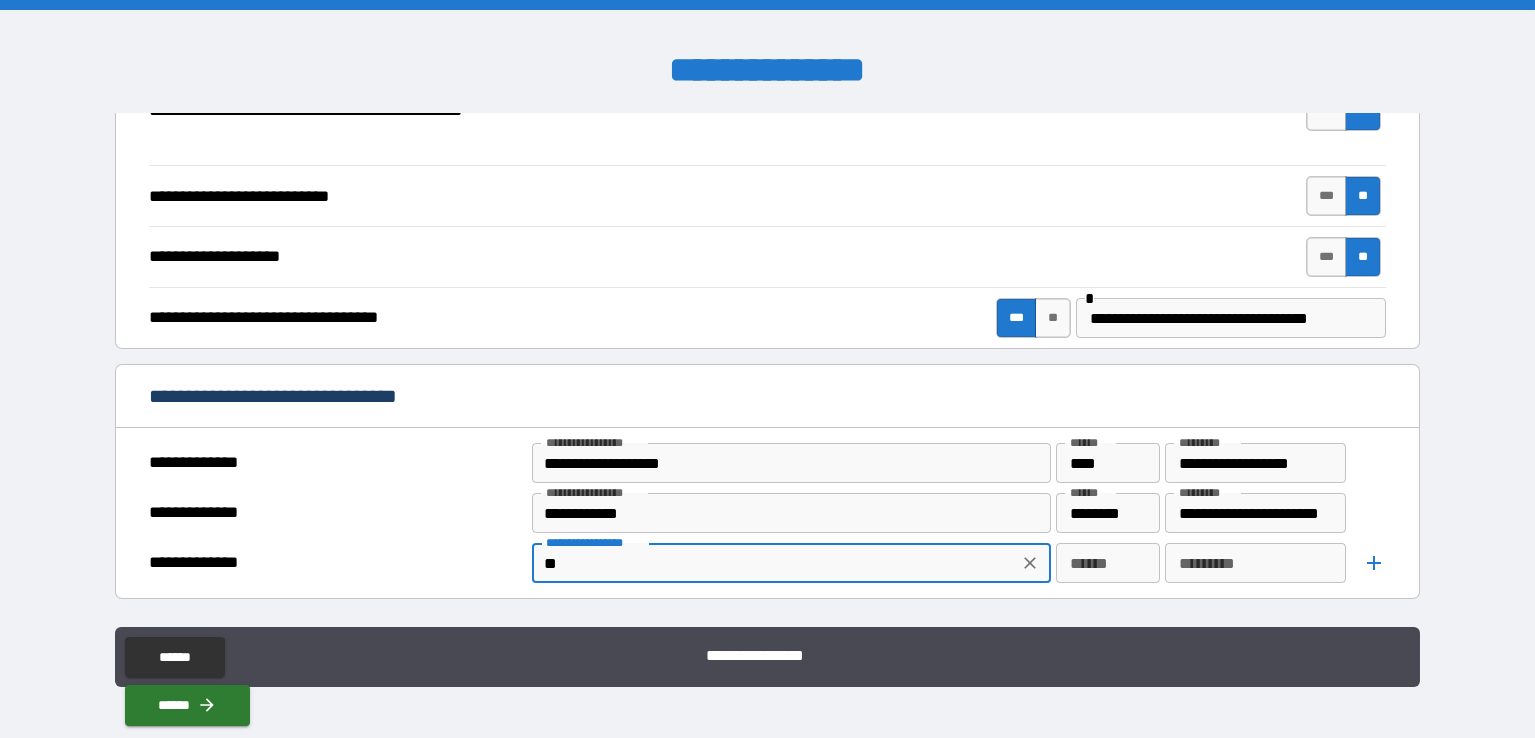 type on "*" 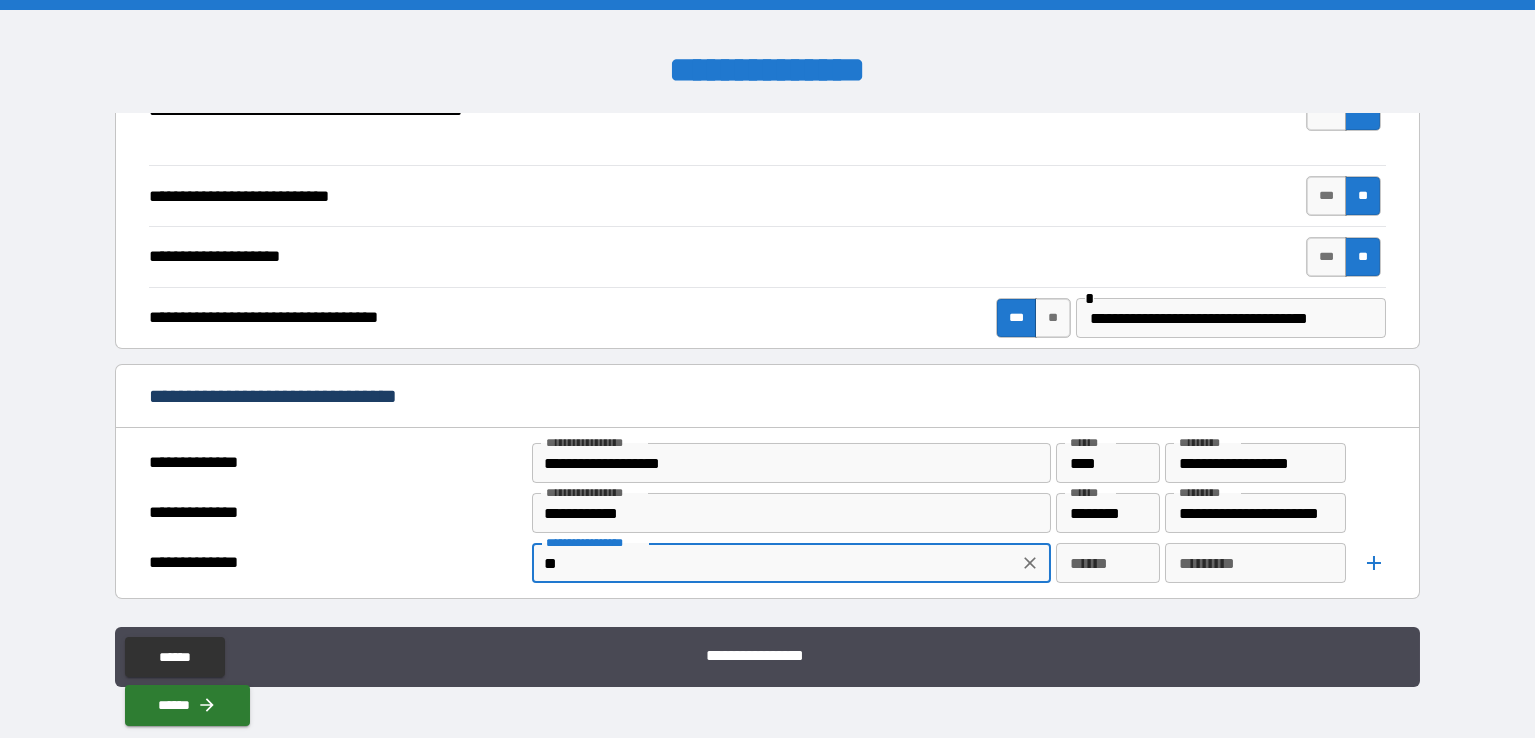 type on "***" 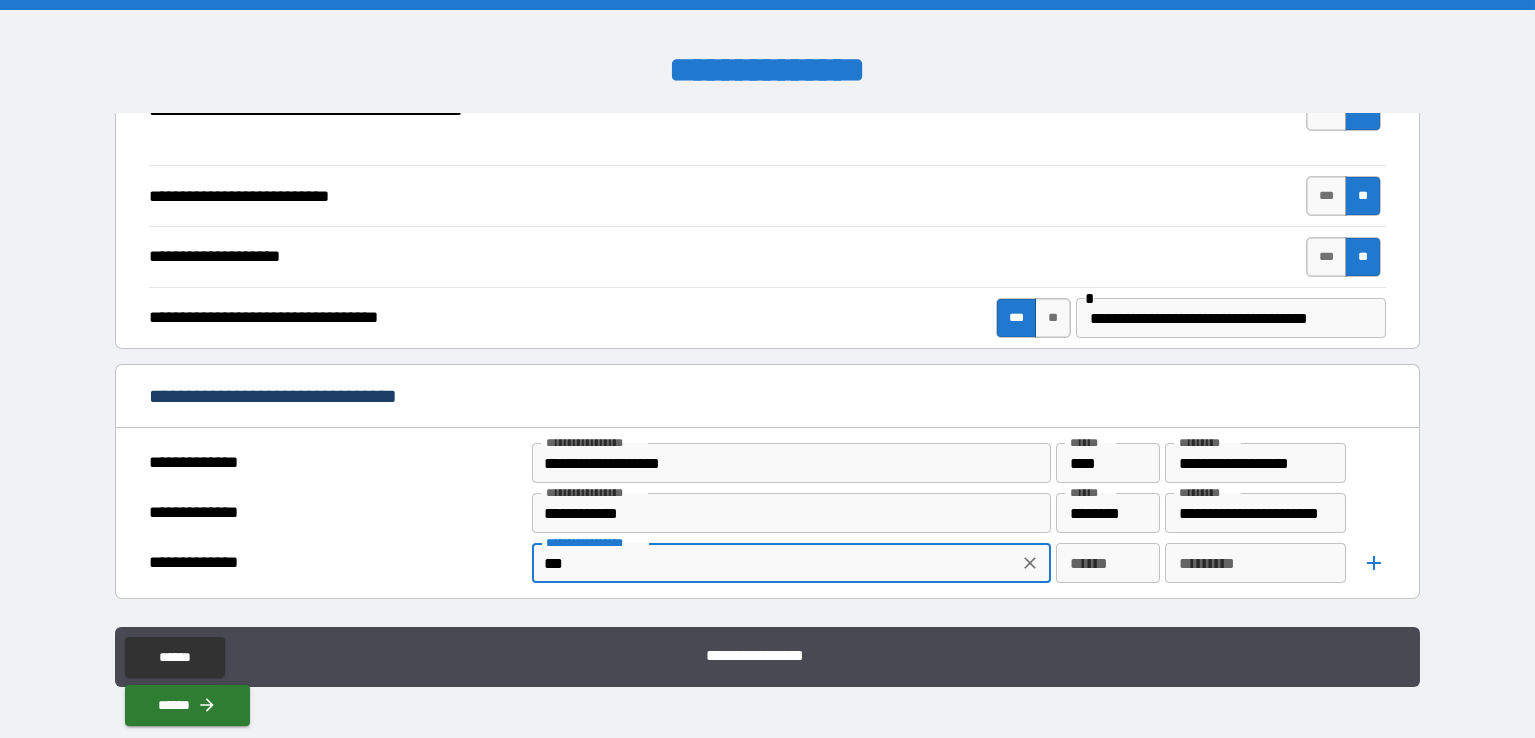 type on "*" 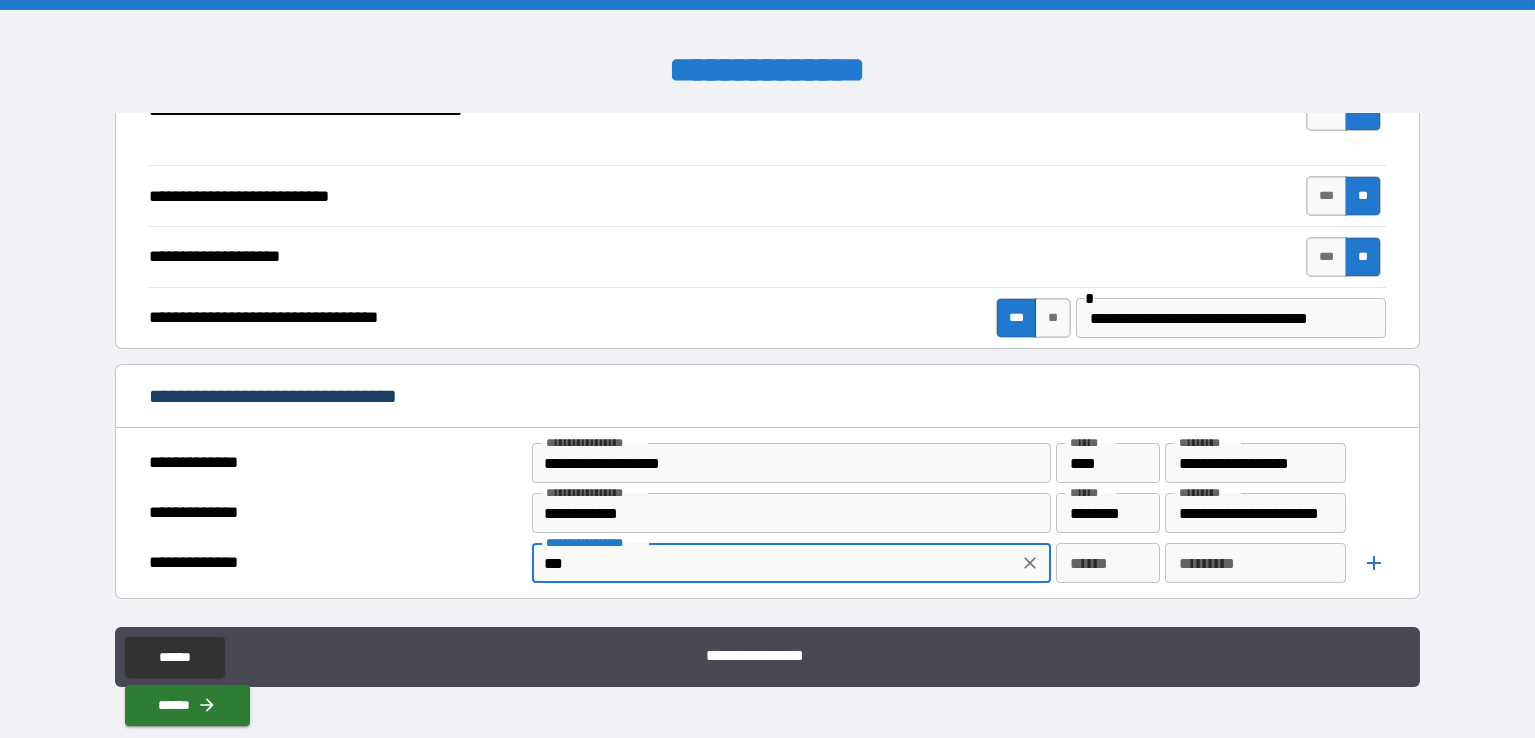 type on "****" 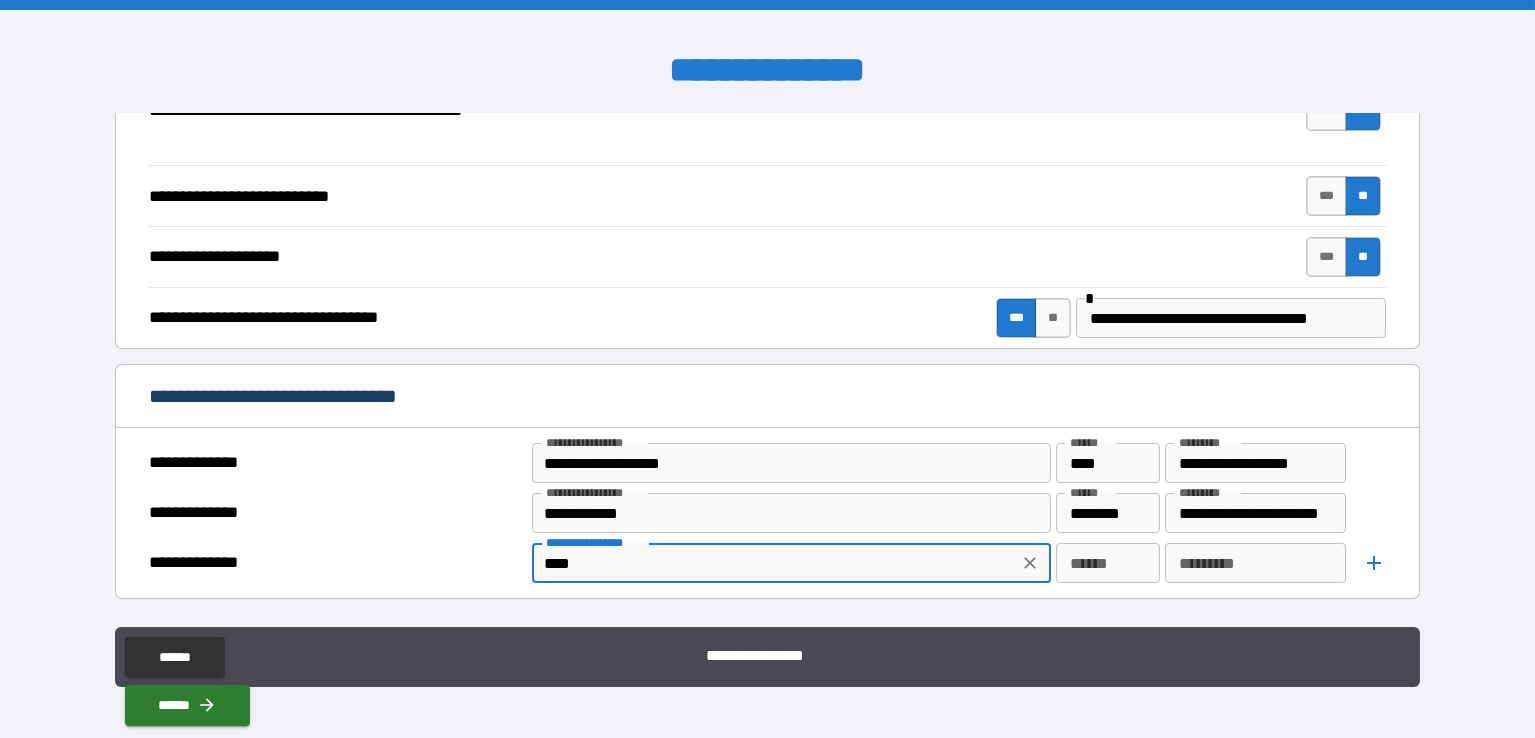 type on "*" 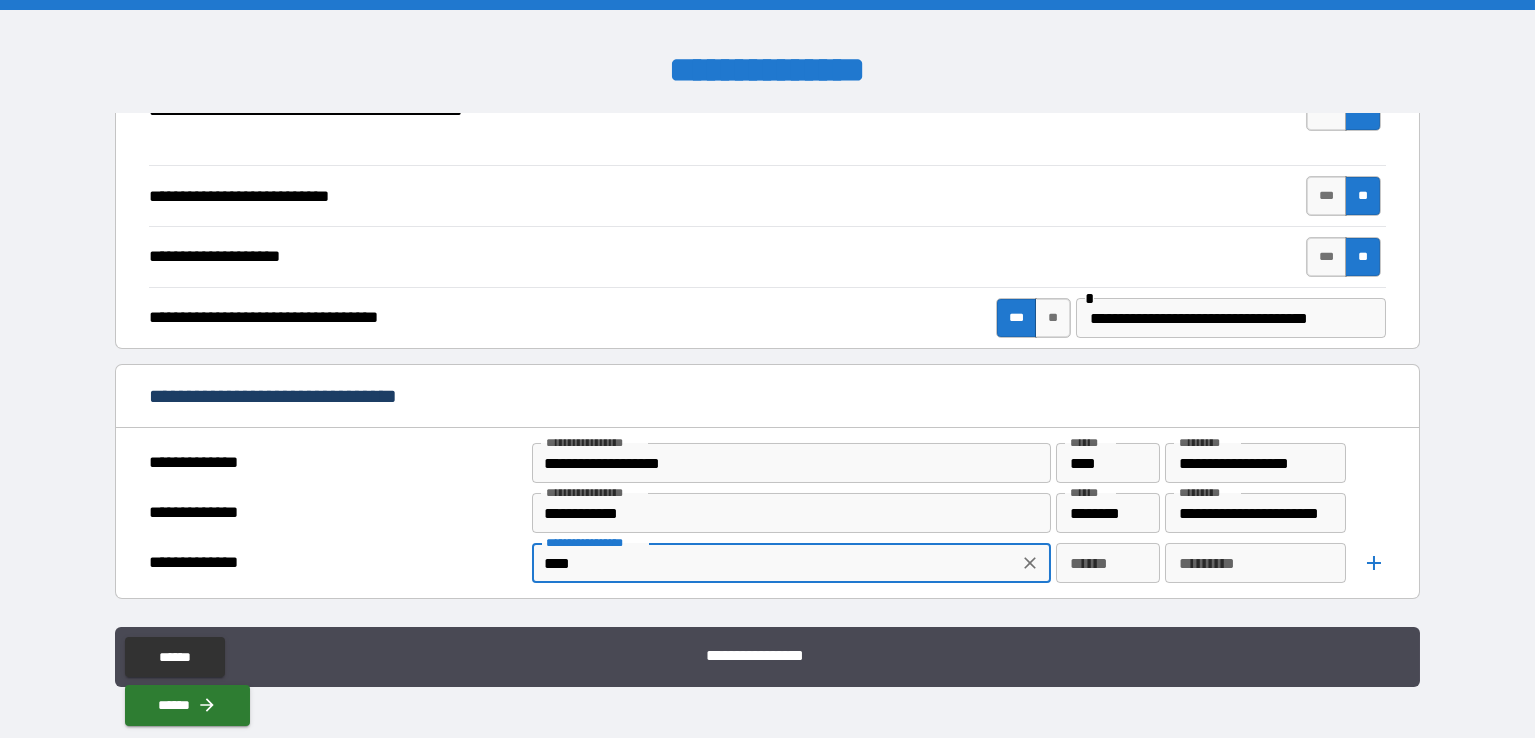 type on "*****" 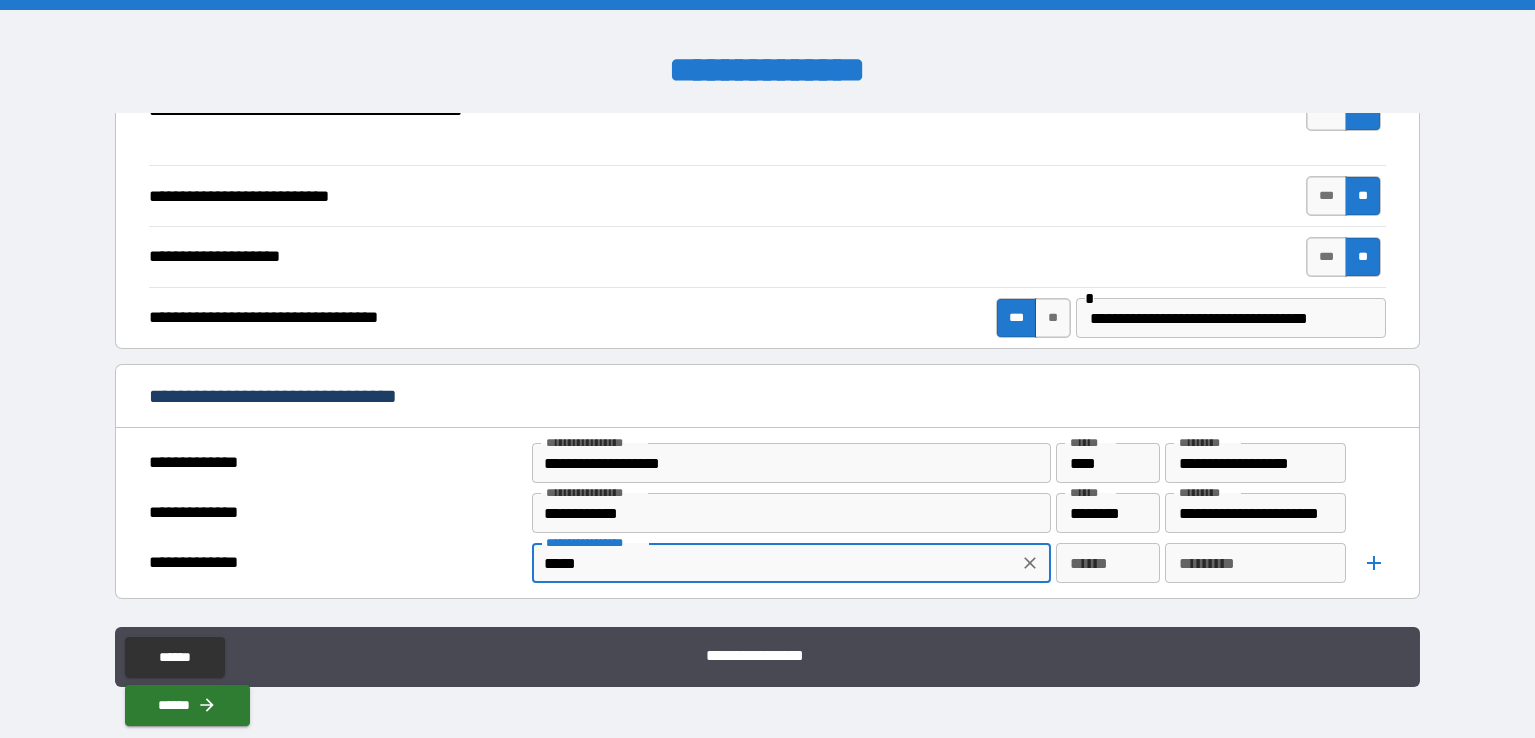 type on "*" 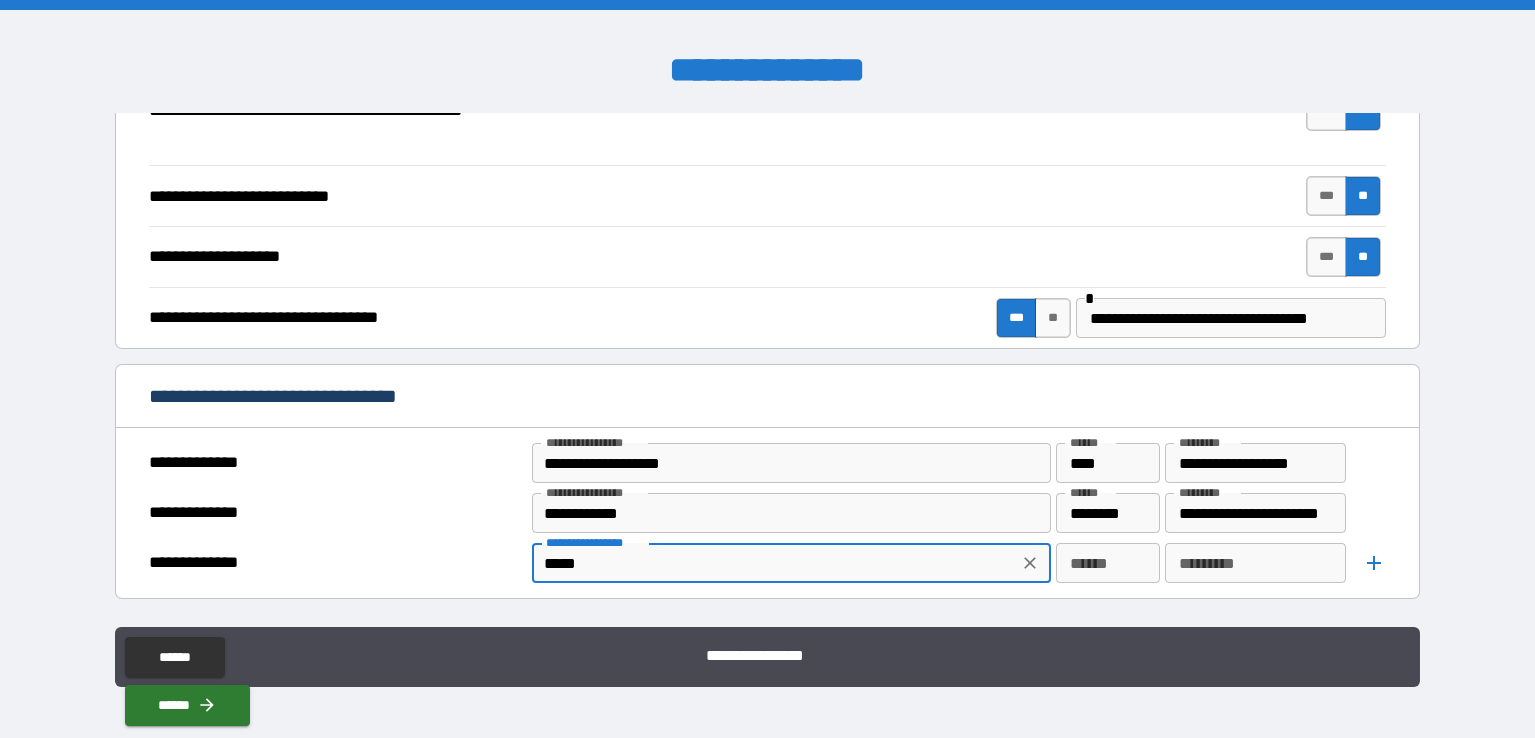 type on "******" 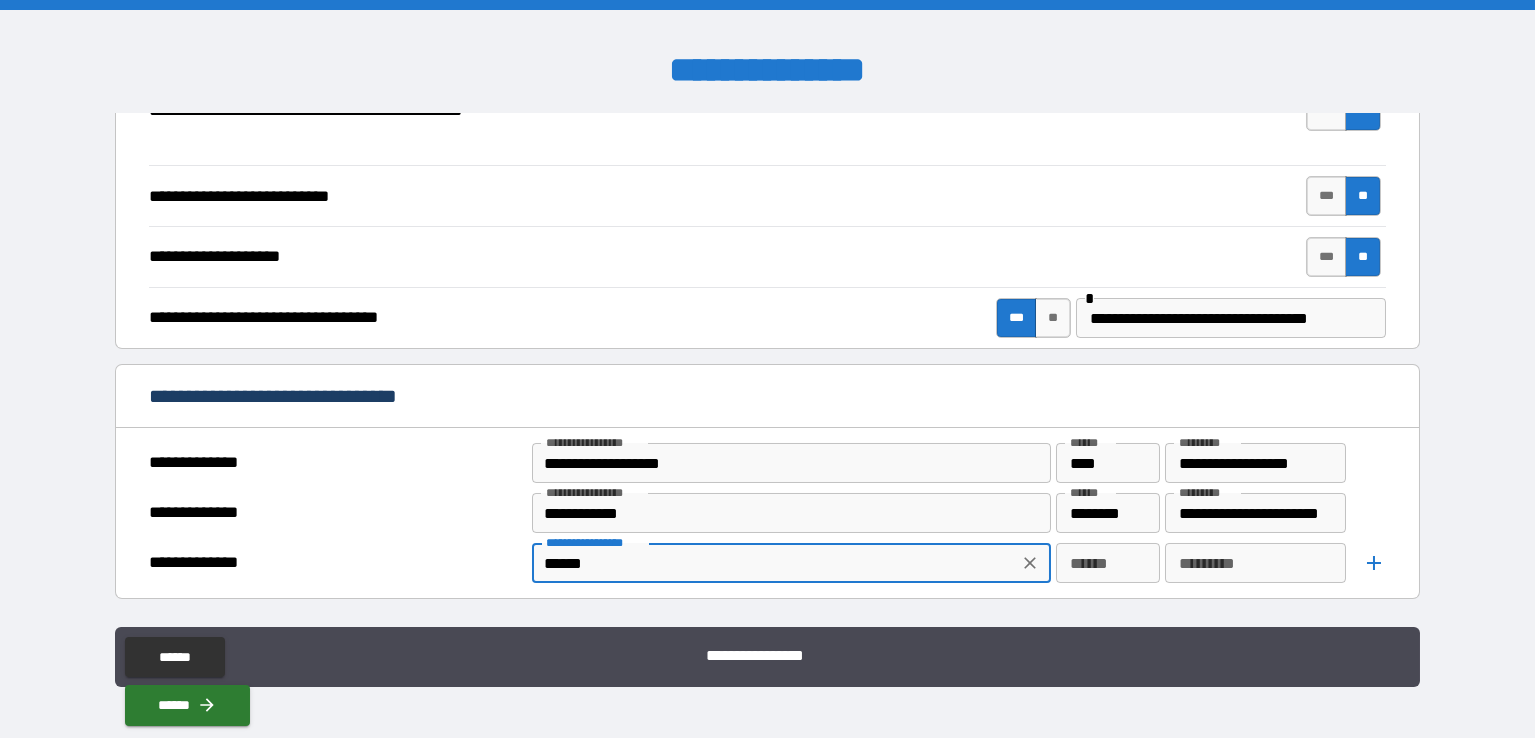 type on "*" 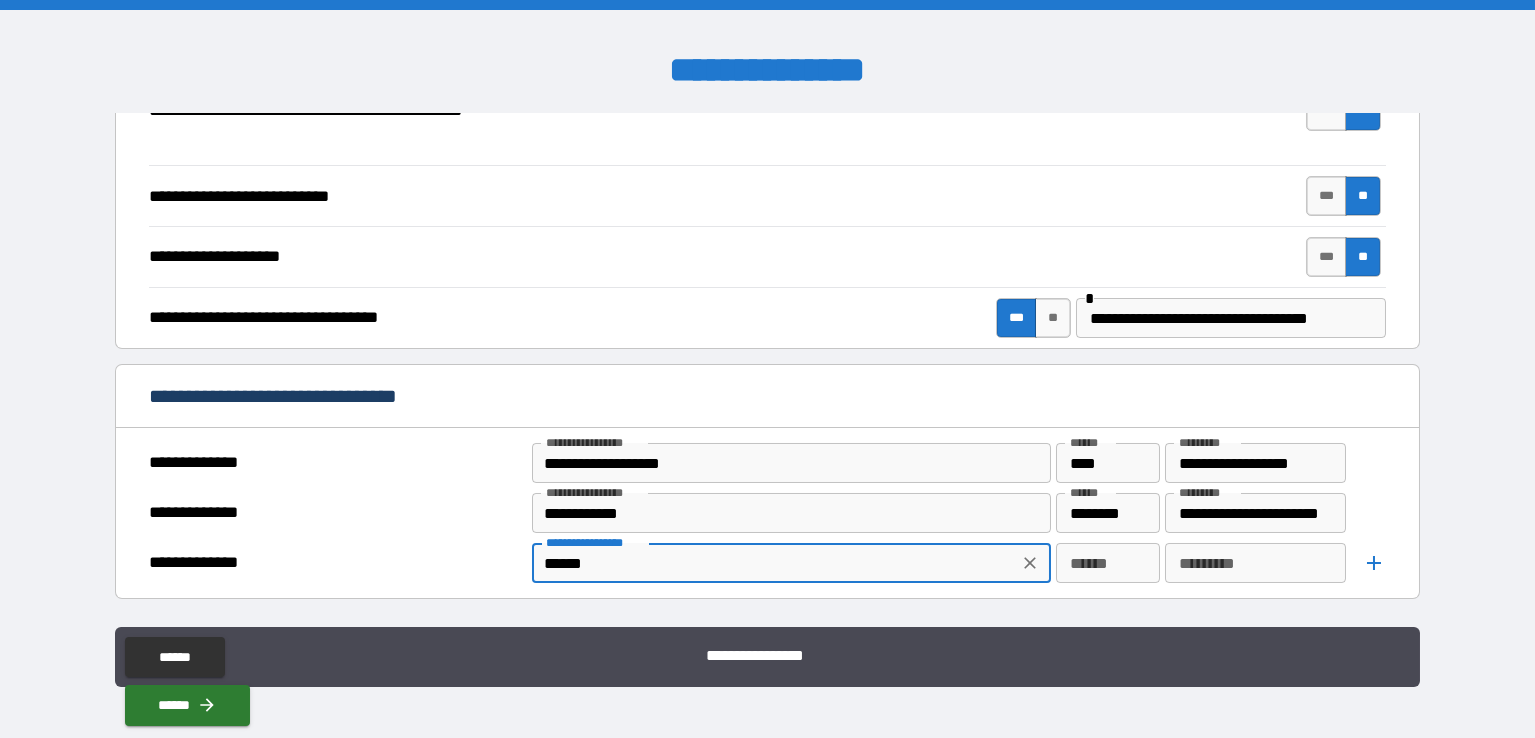type on "*******" 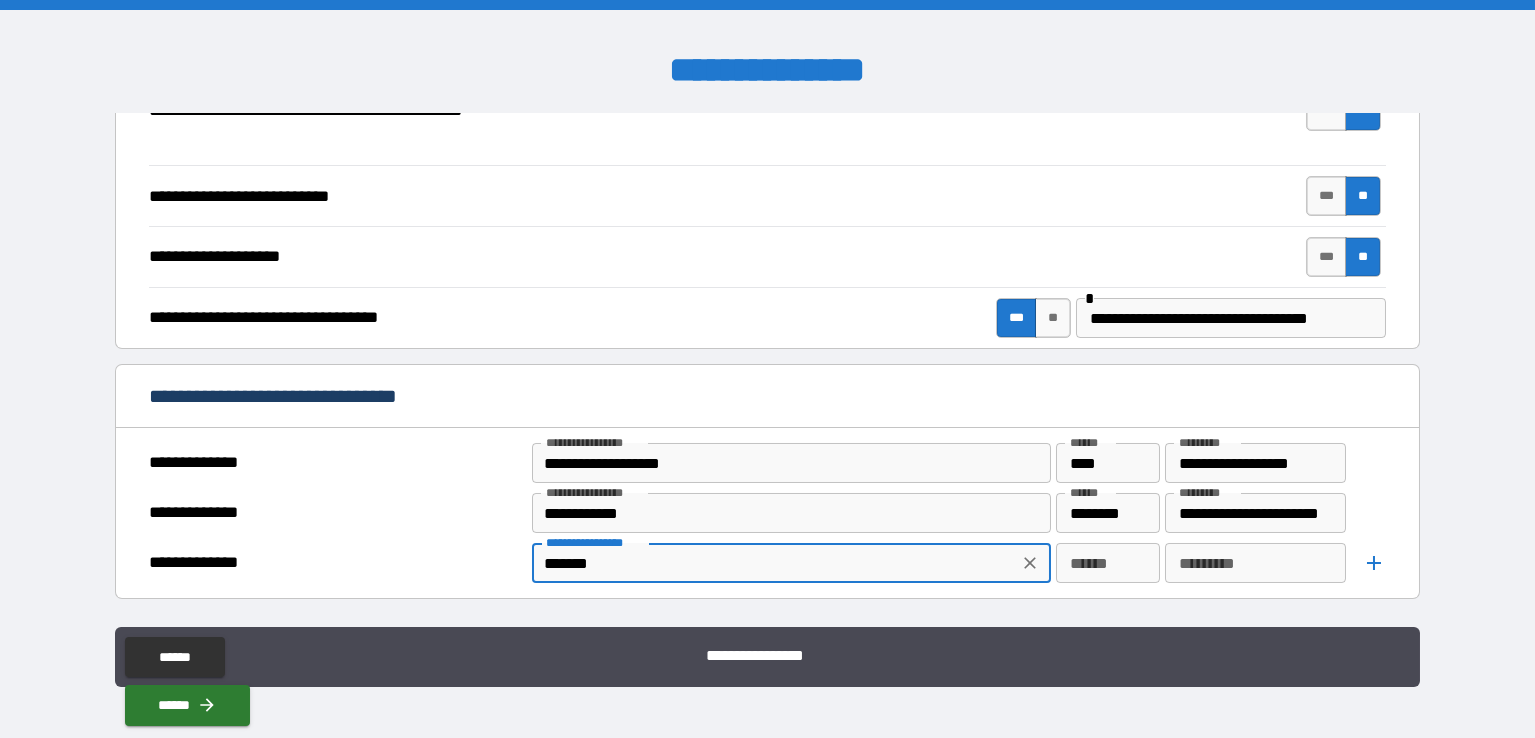 type on "*" 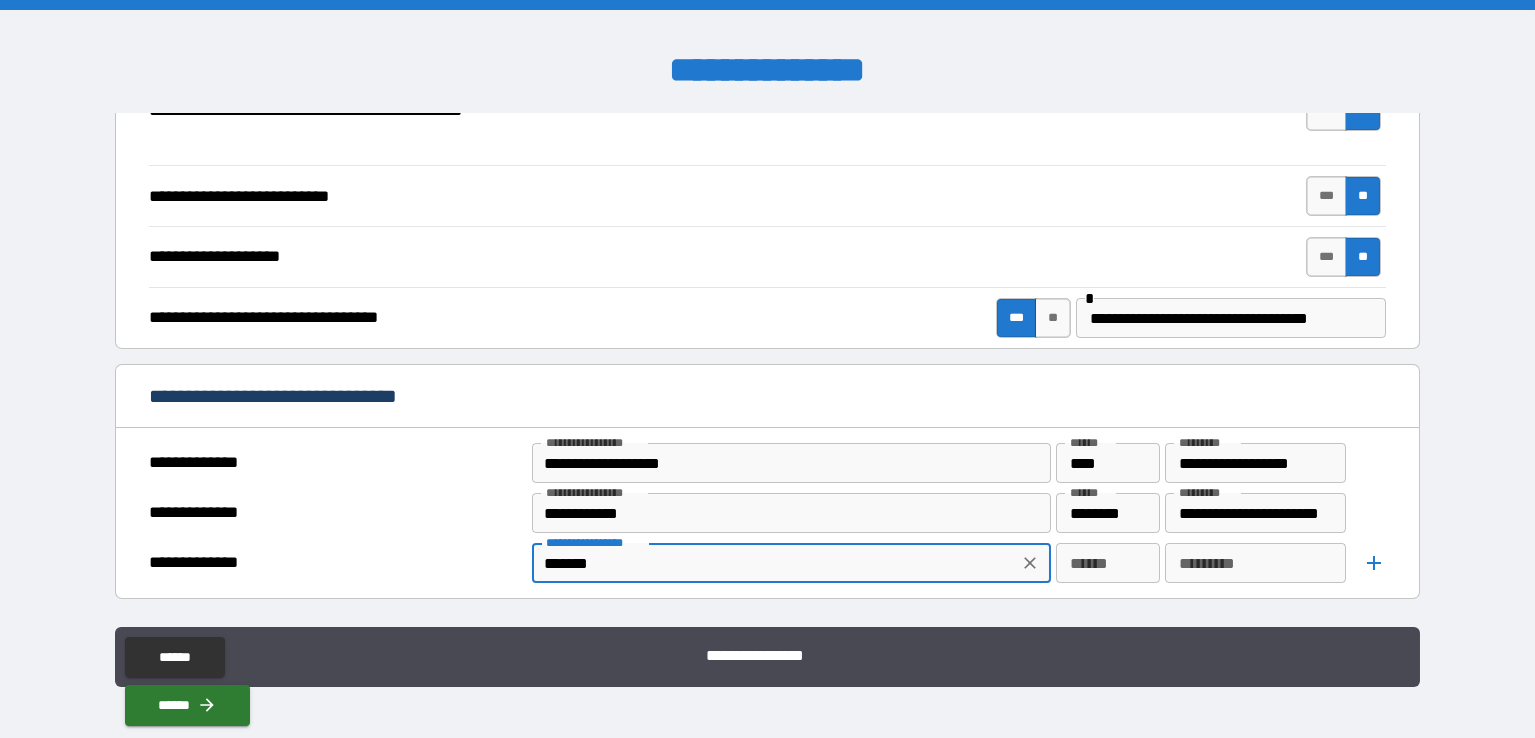 type on "*******" 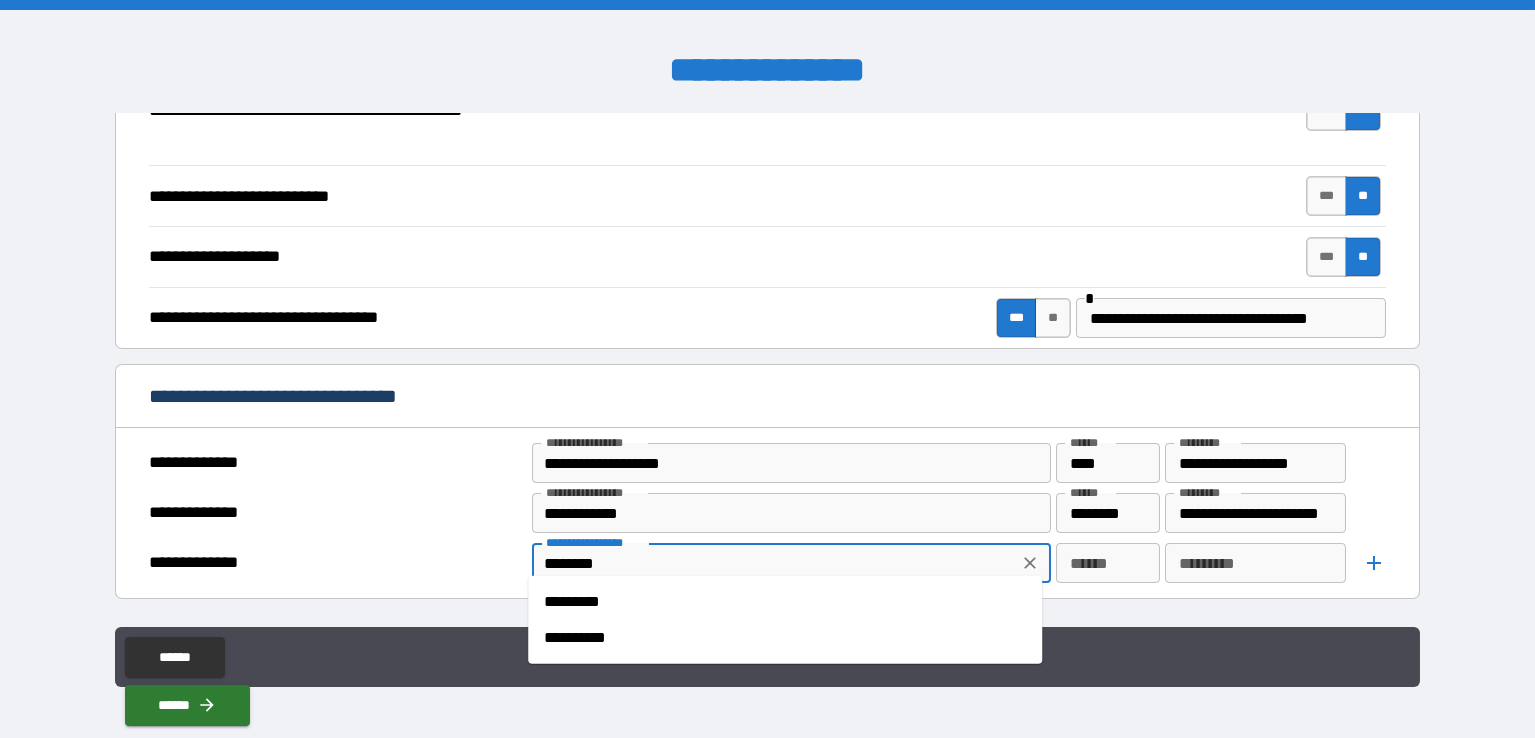 type on "*" 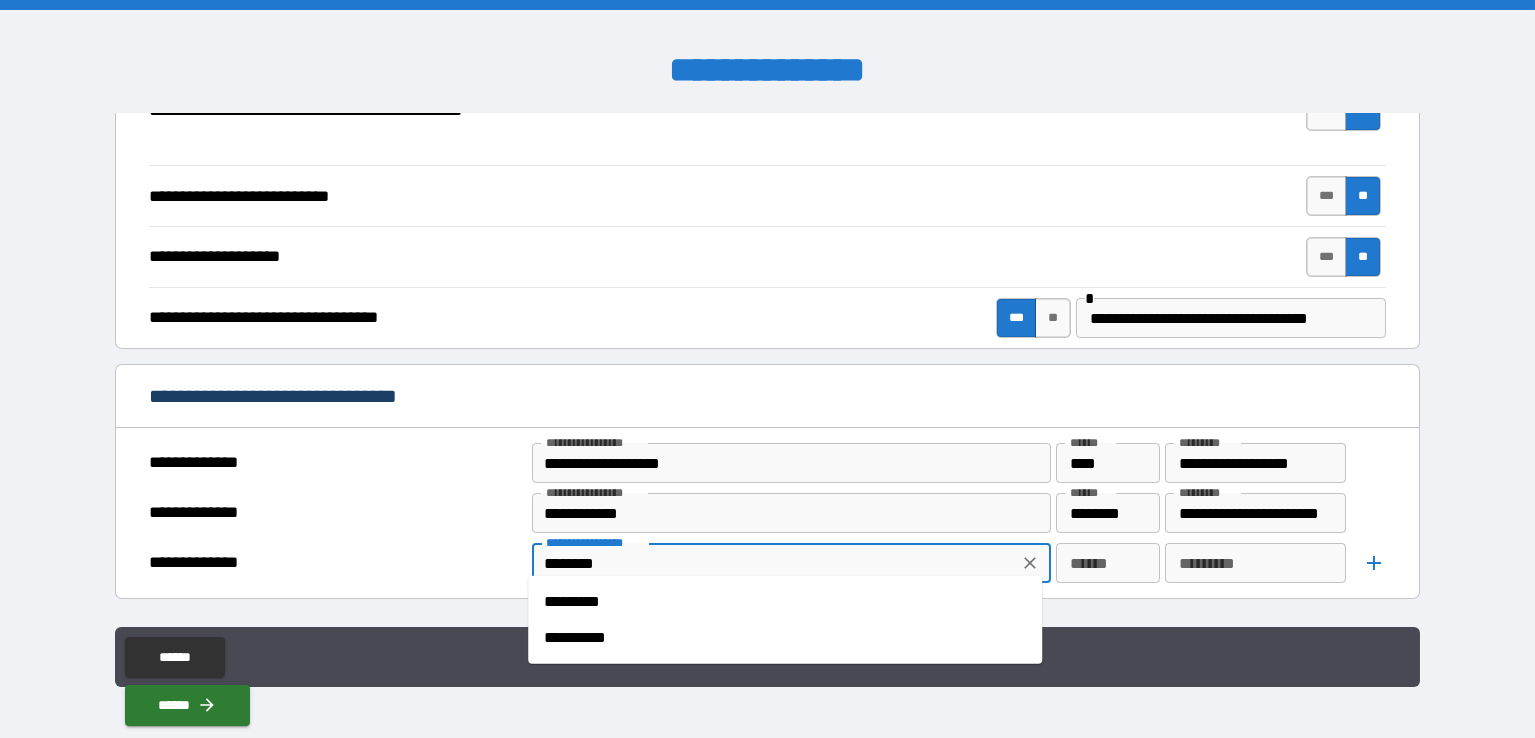 type on "*********" 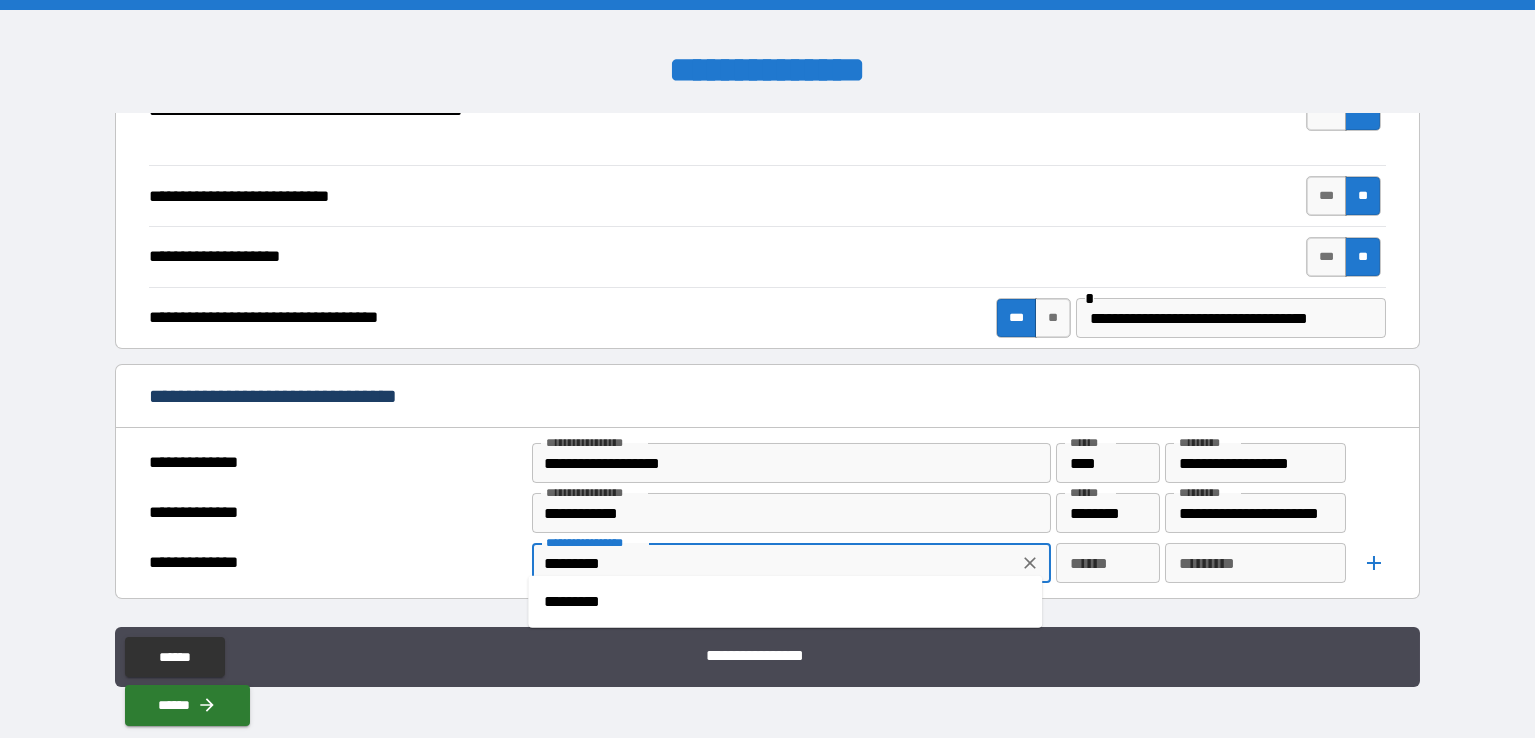 type on "*" 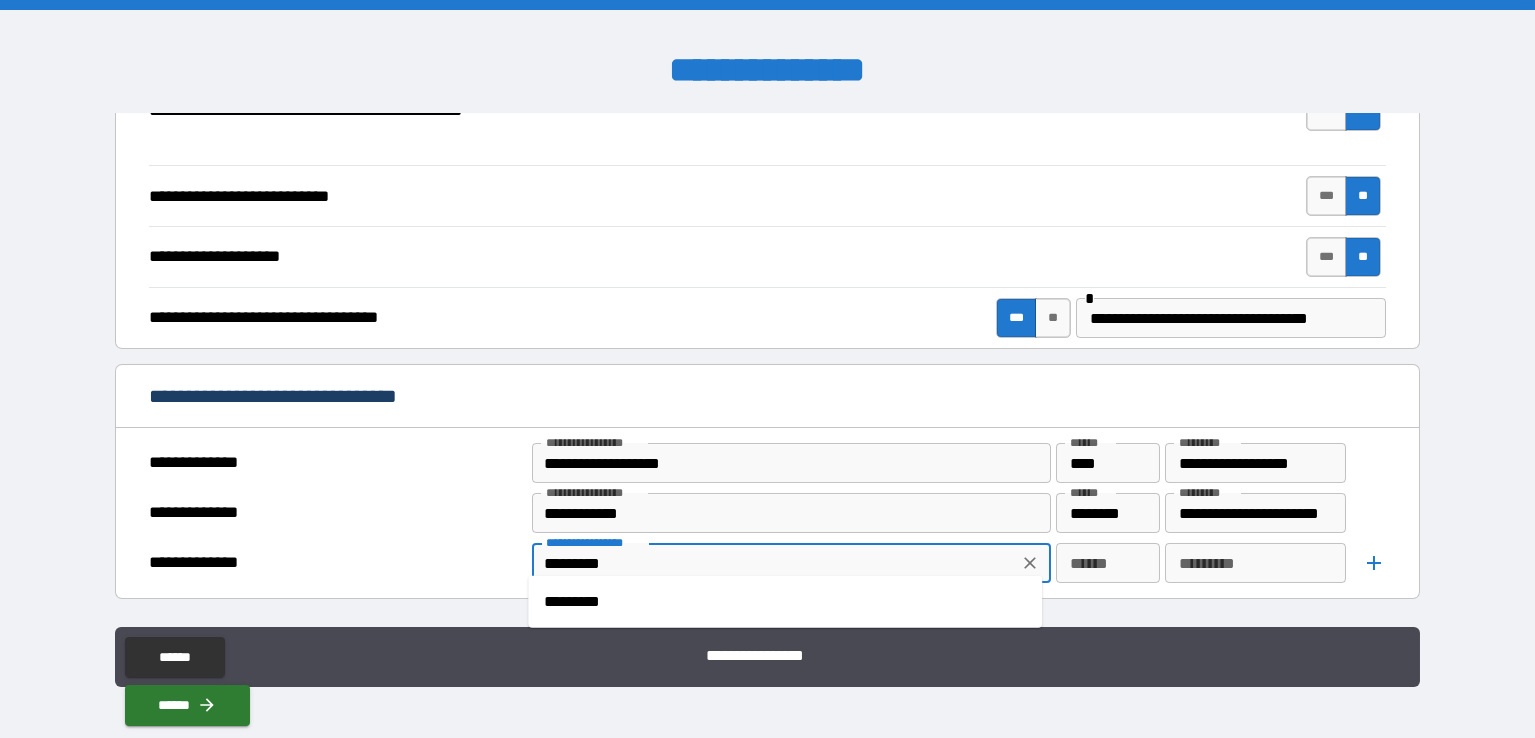type on "**********" 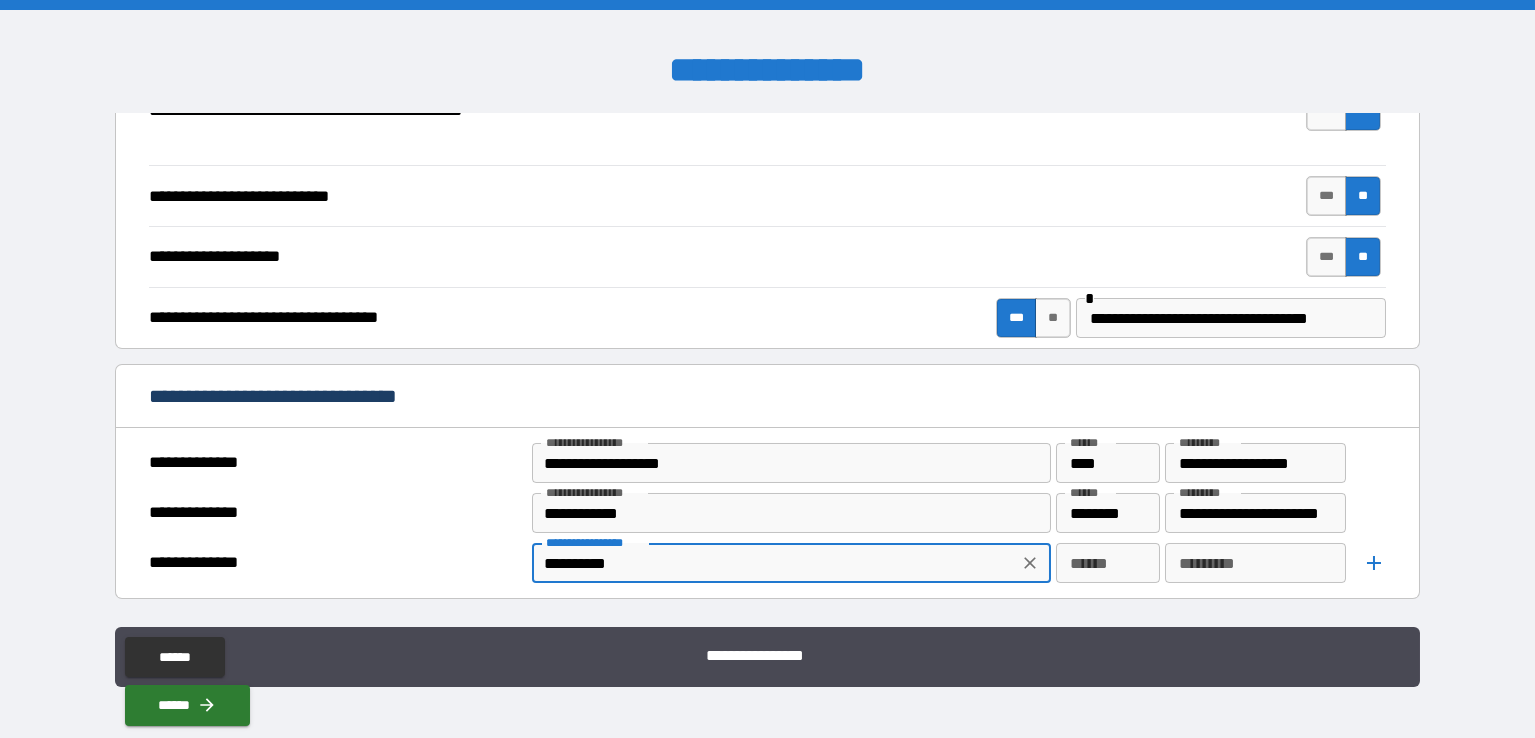 type on "*" 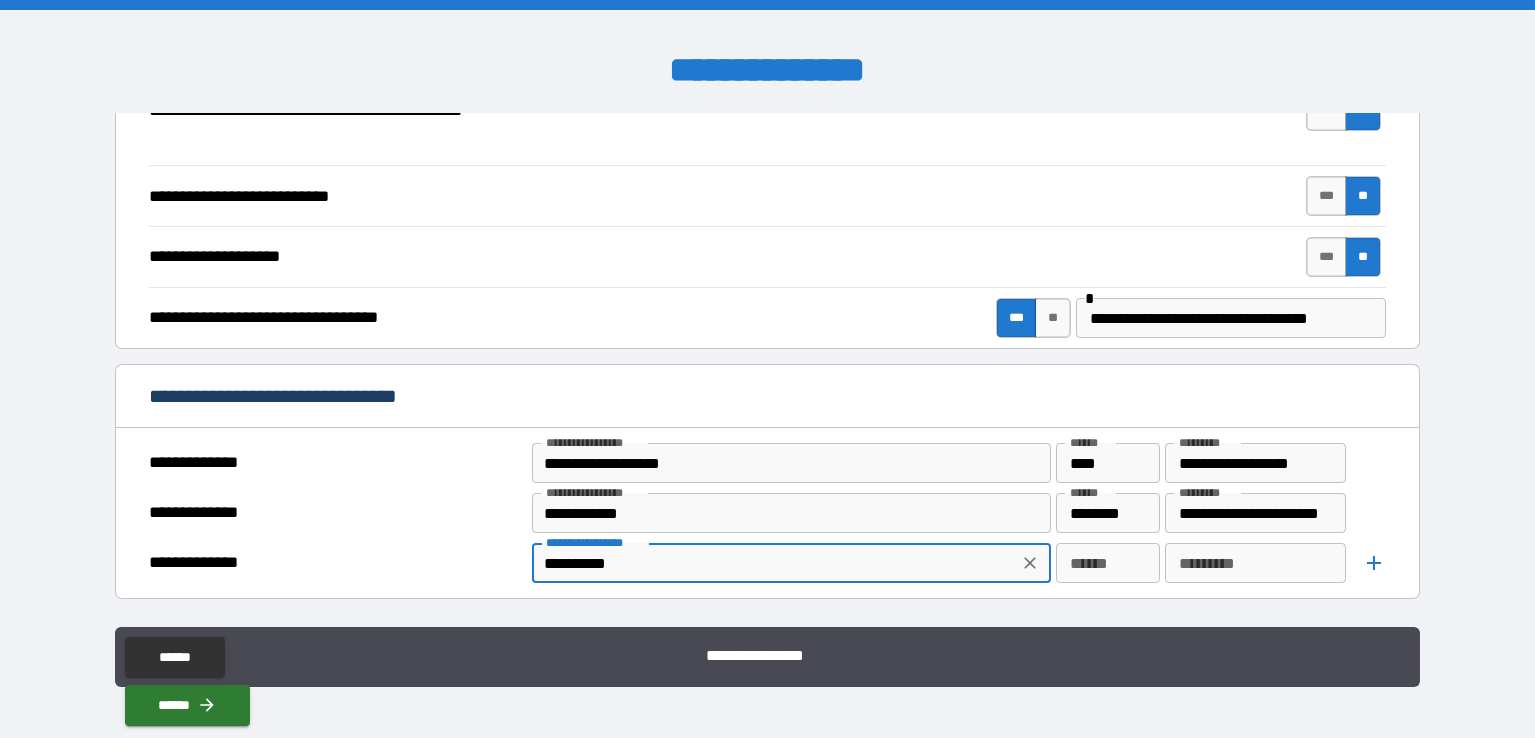 type on "**********" 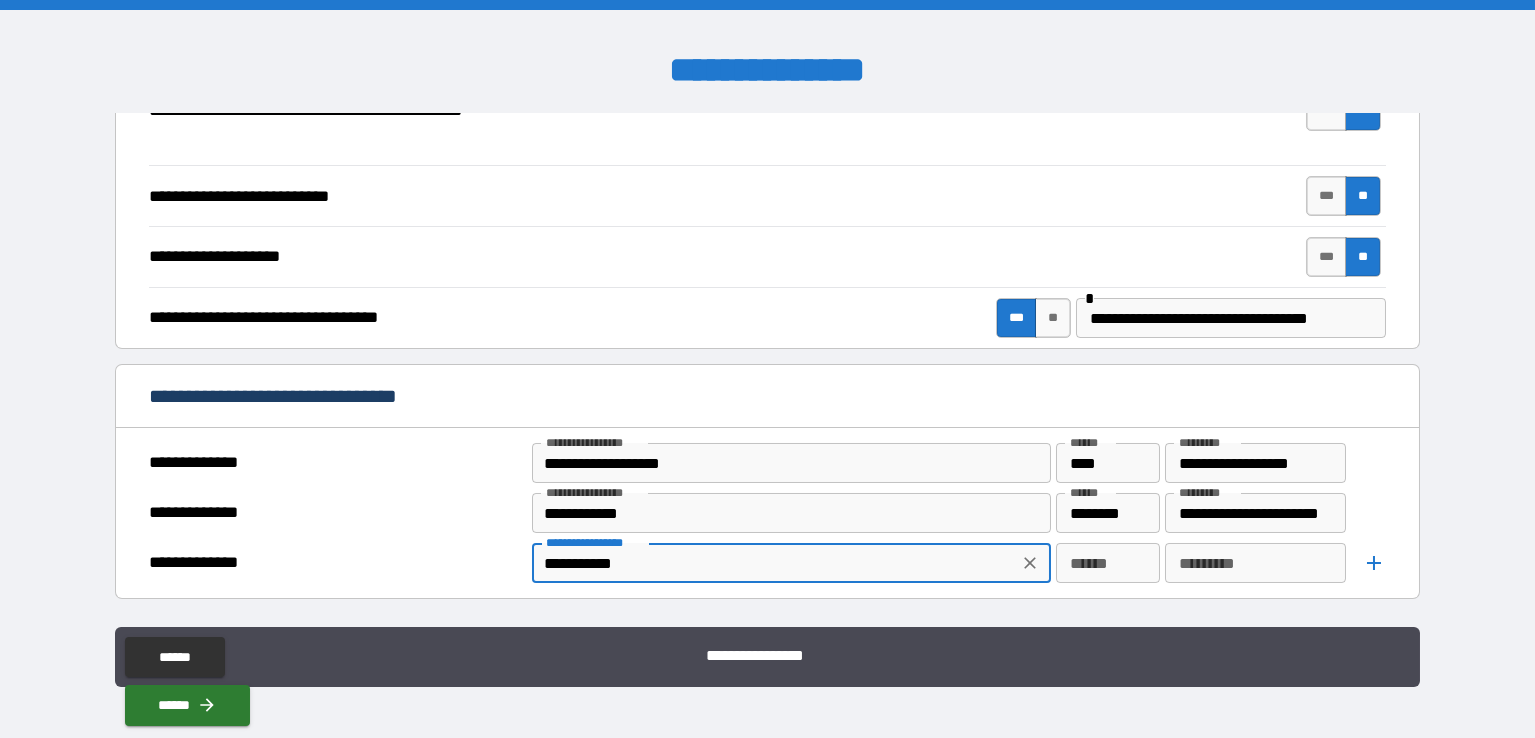 type on "*" 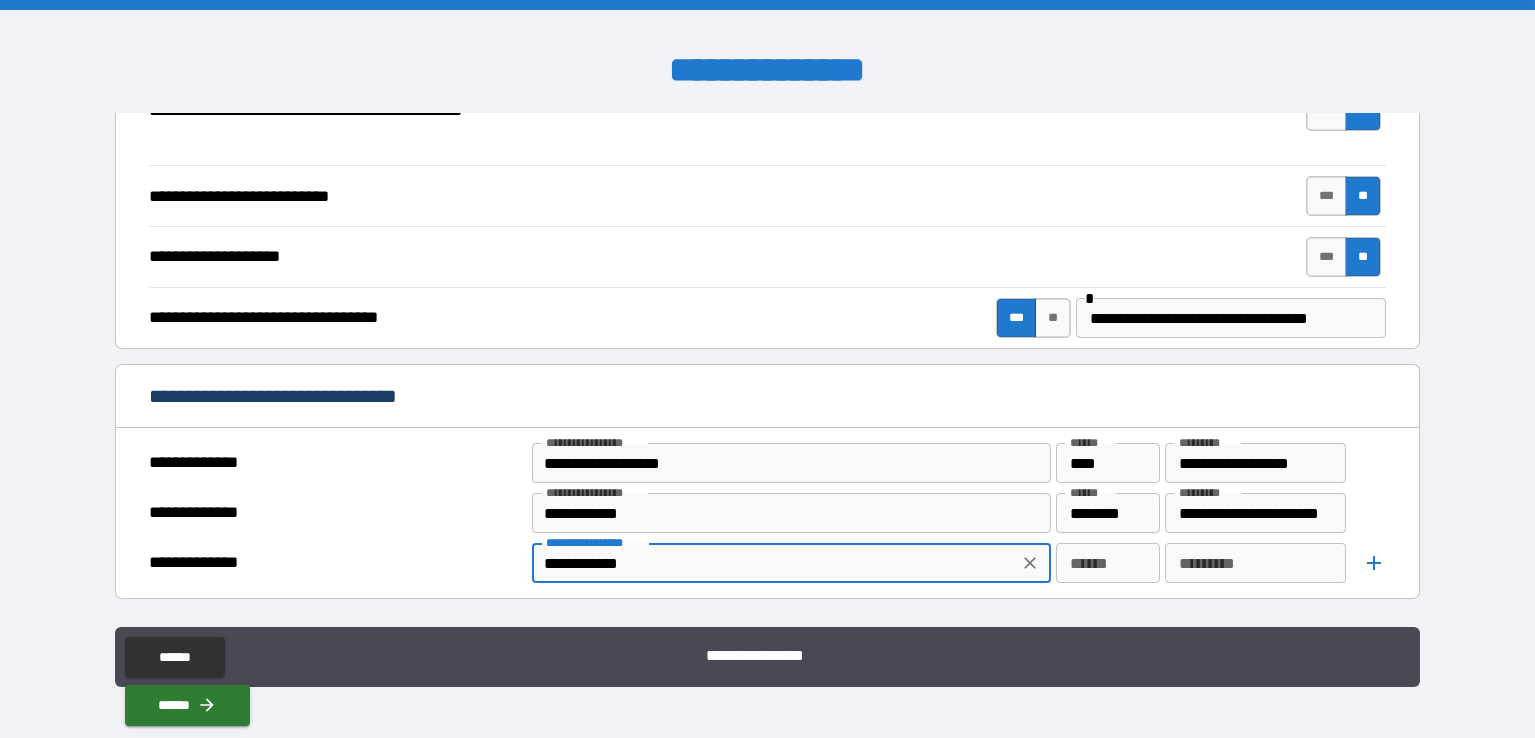 type on "*" 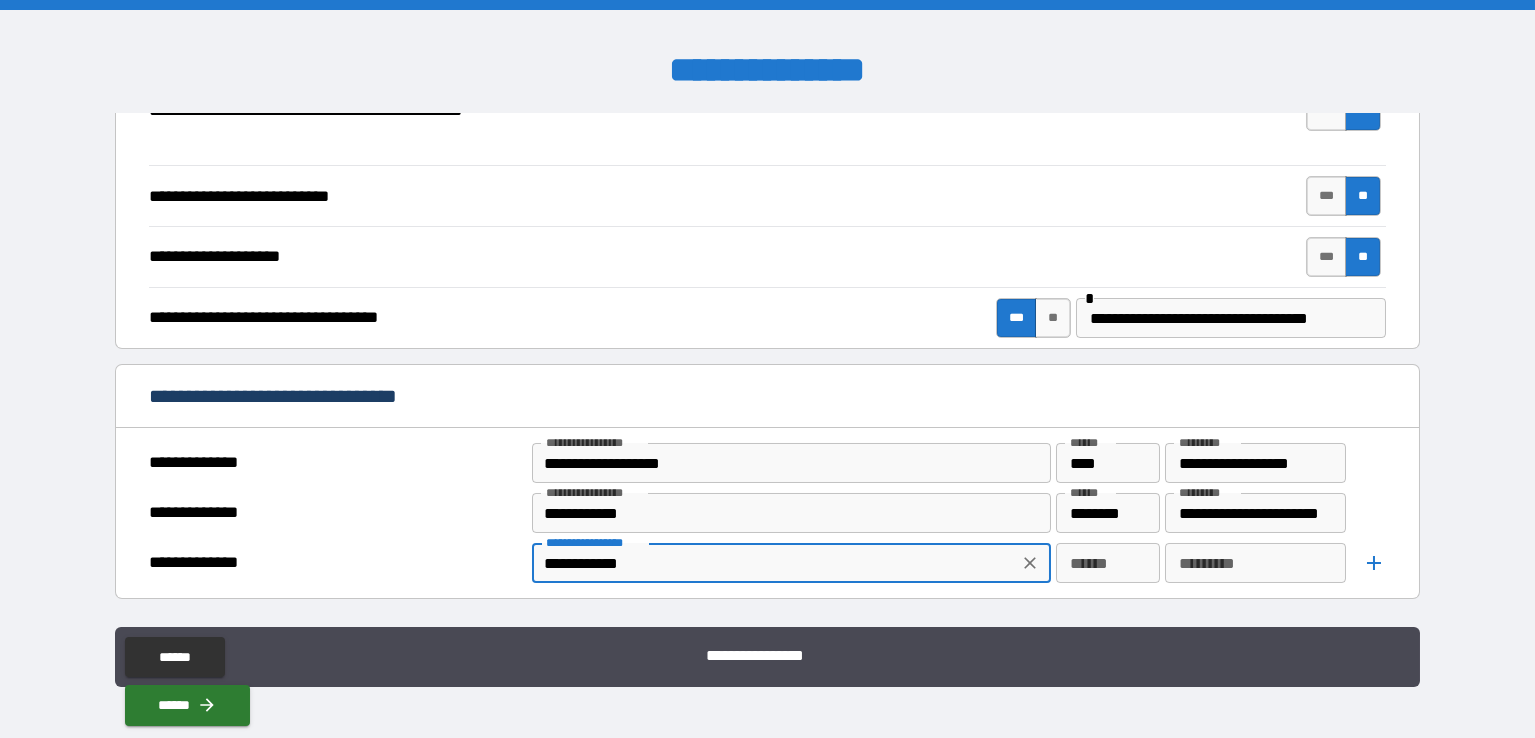 type on "**********" 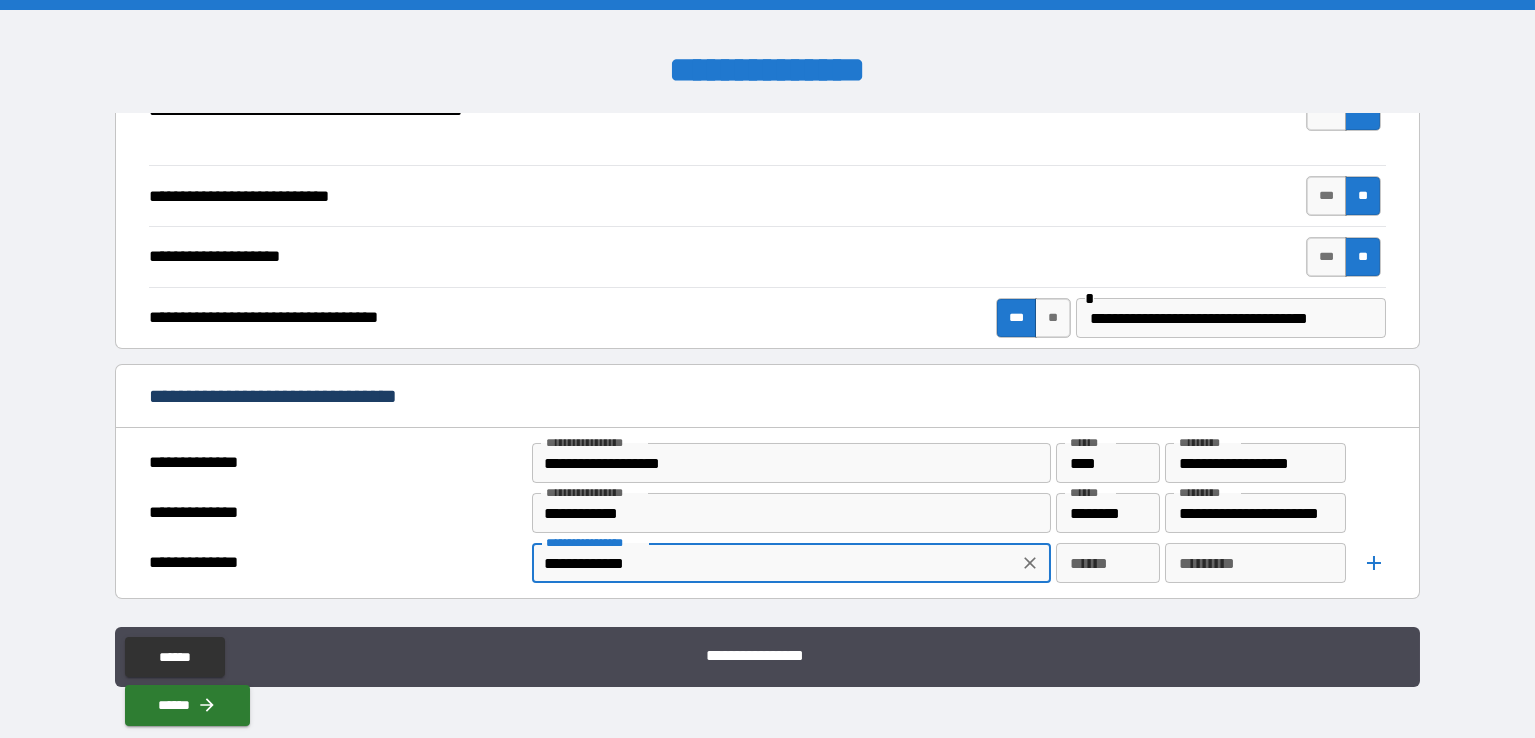 type on "*" 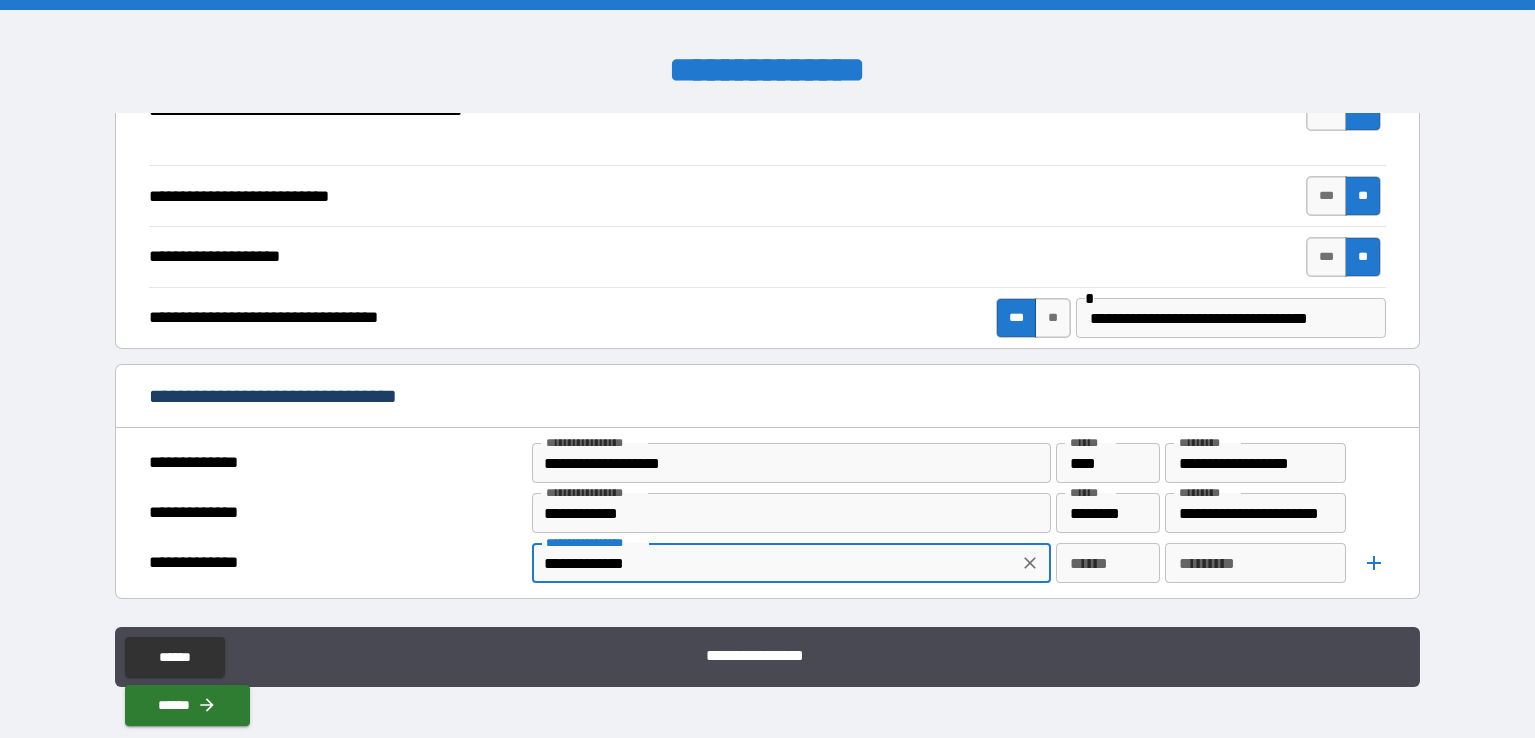 type on "**********" 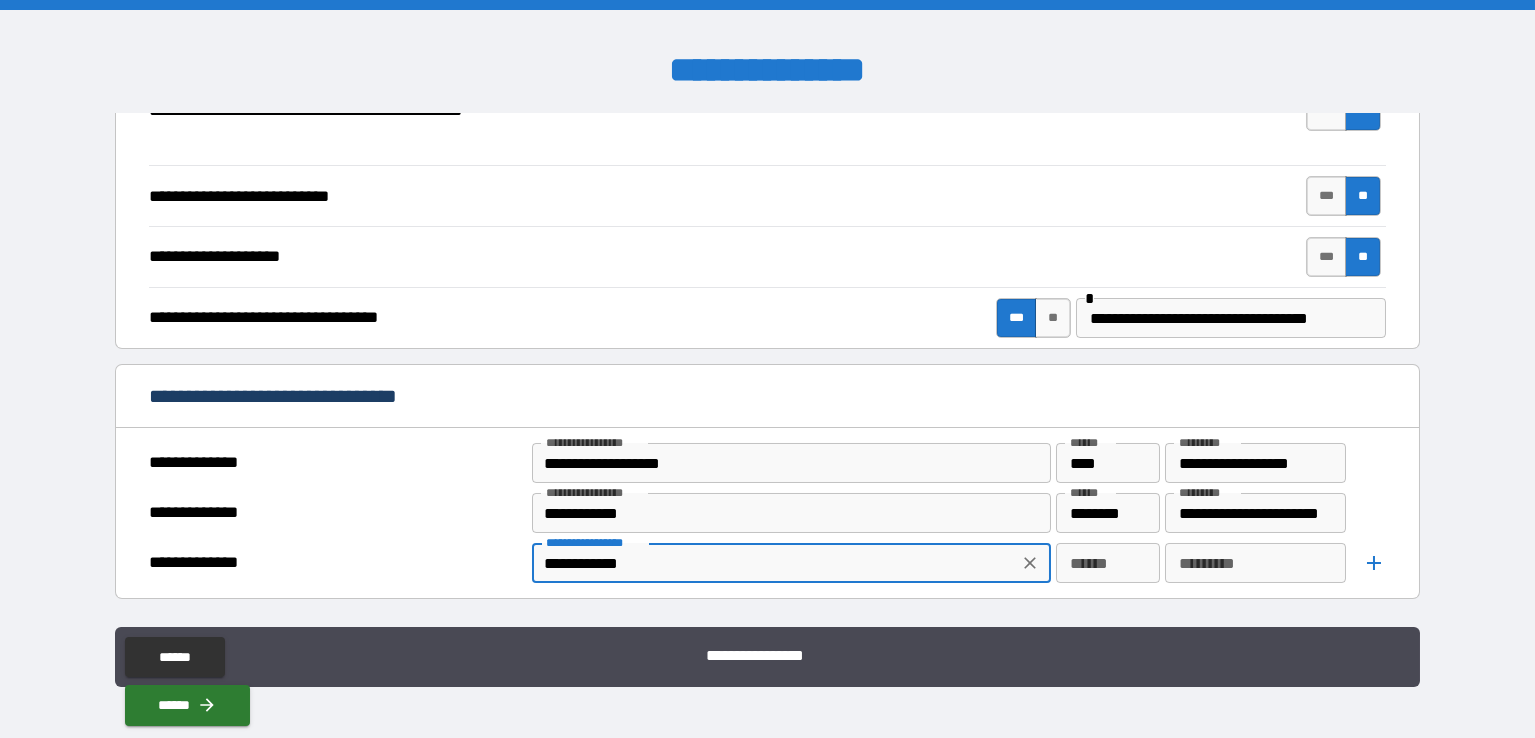 type on "*" 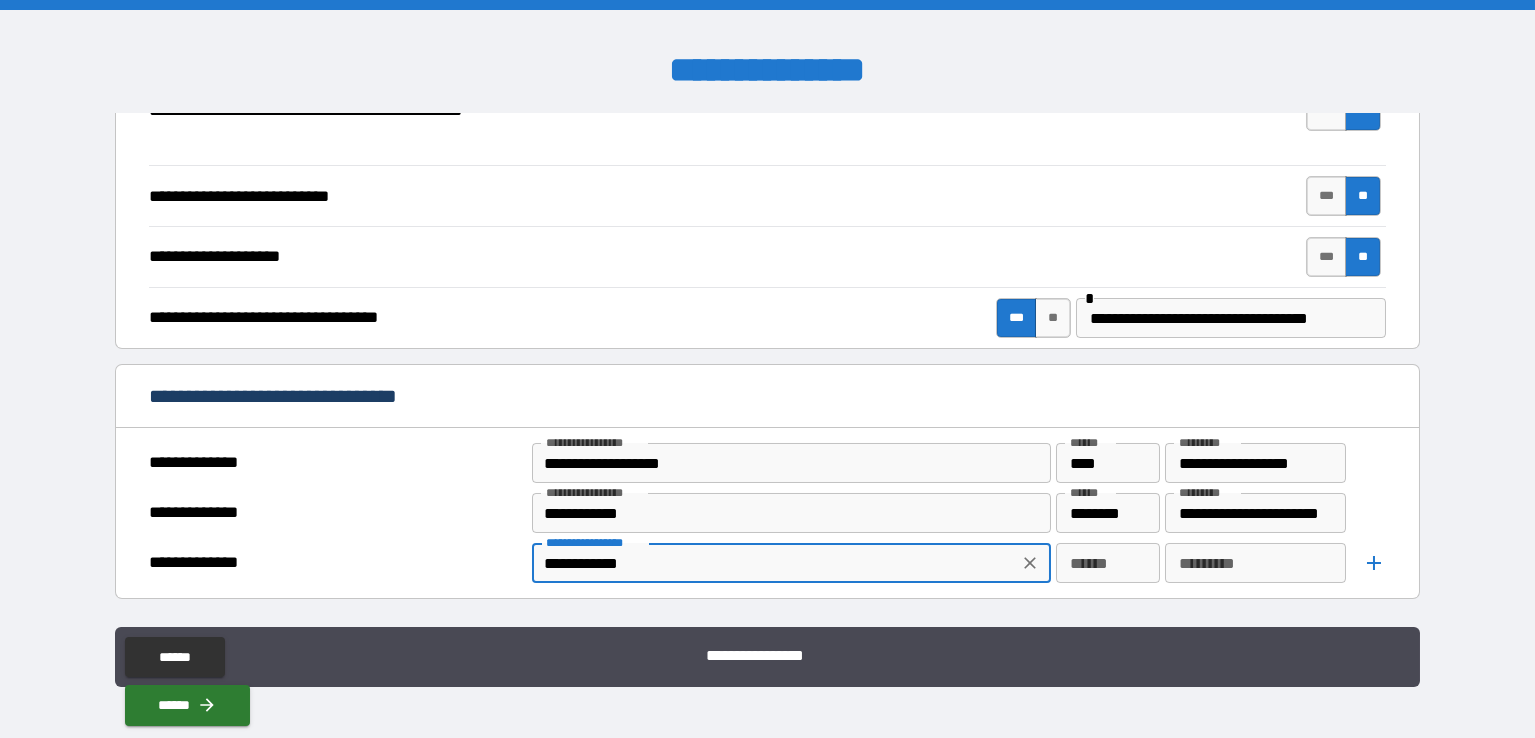 type on "**********" 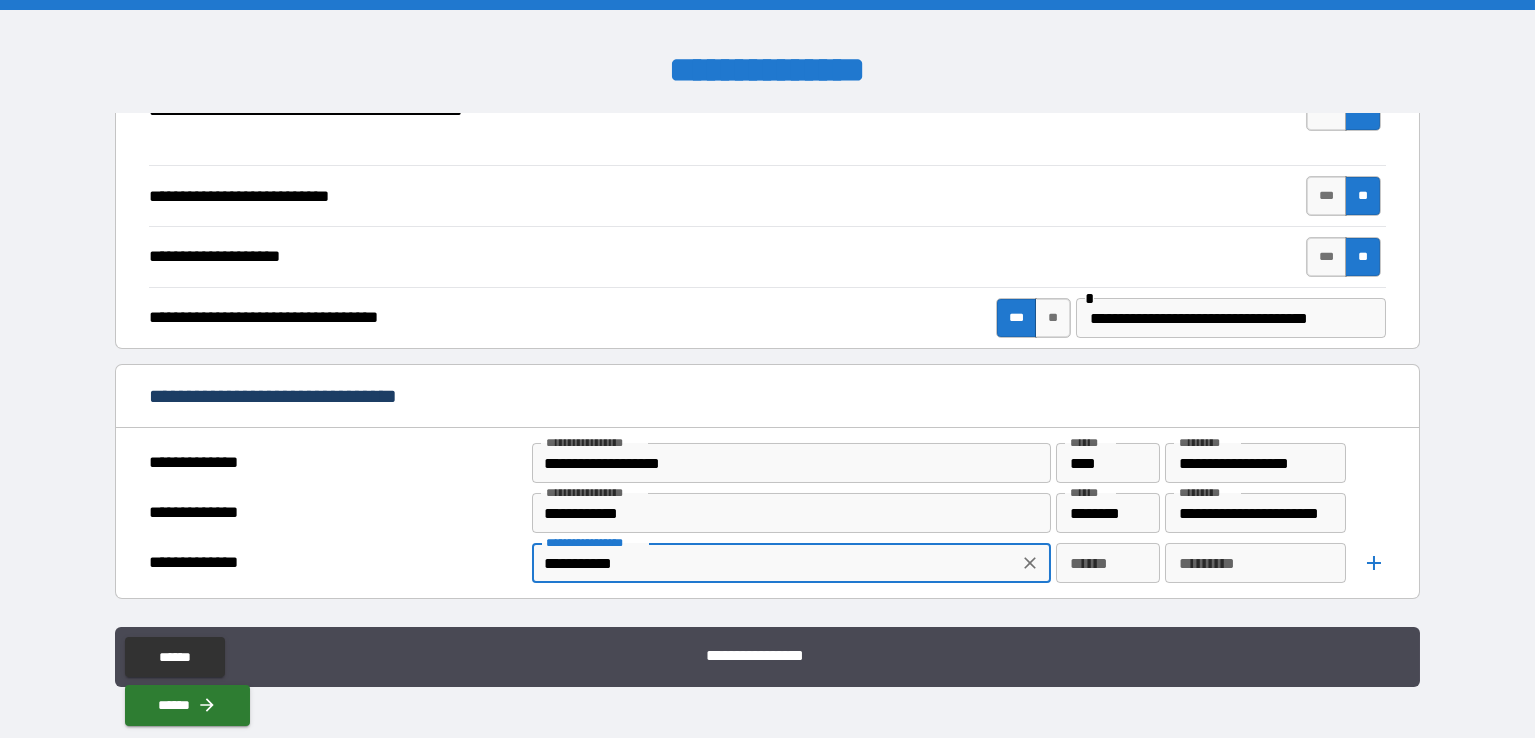 type on "*" 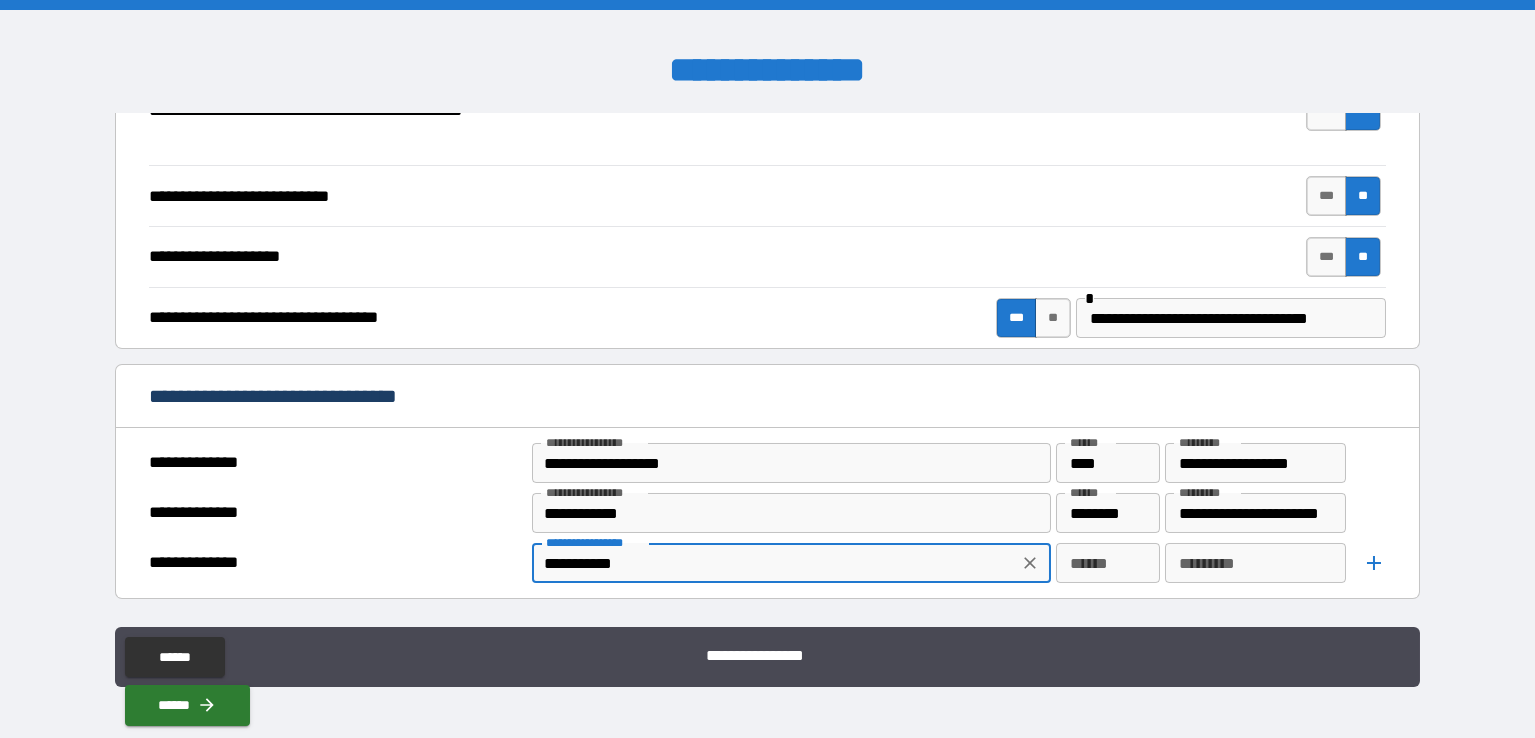 type on "**********" 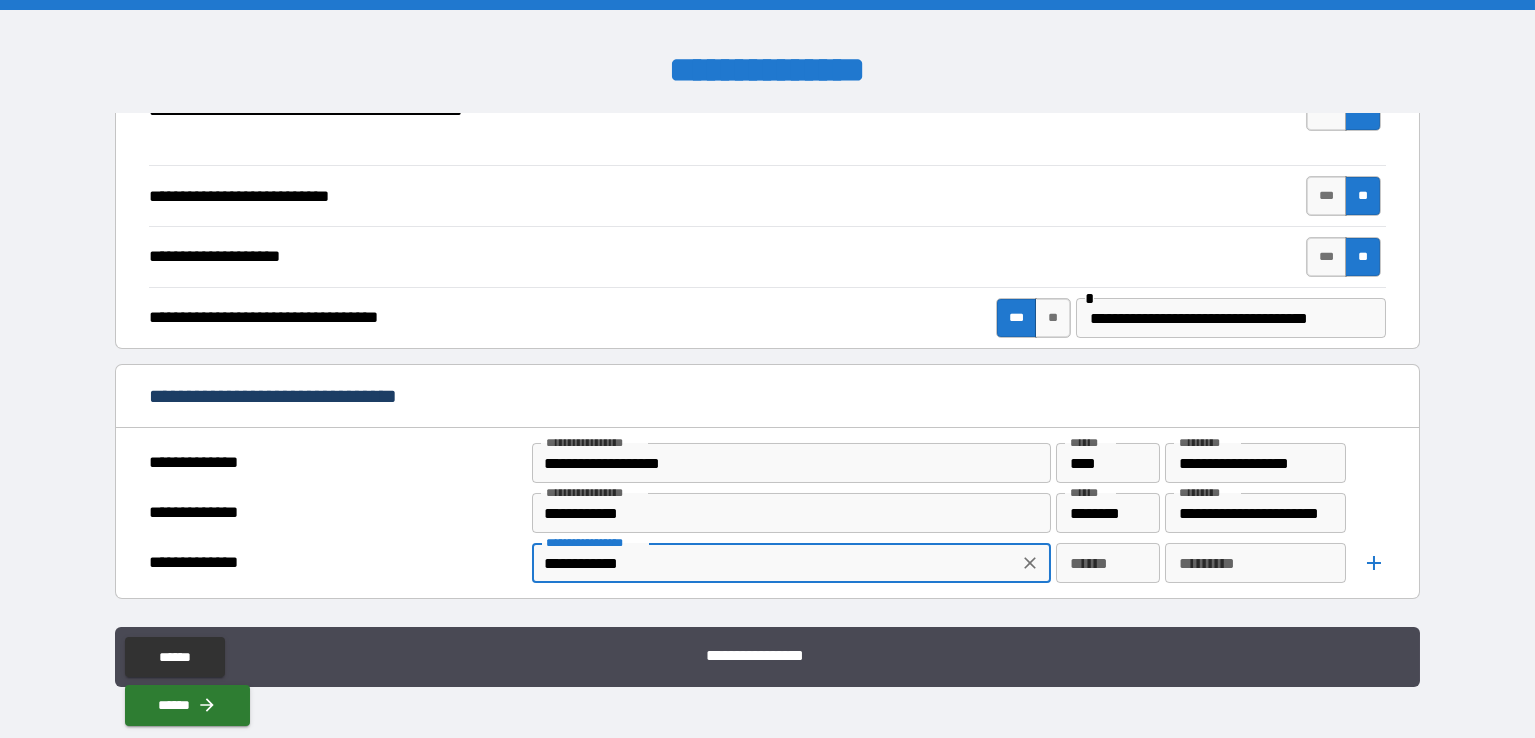 type on "*" 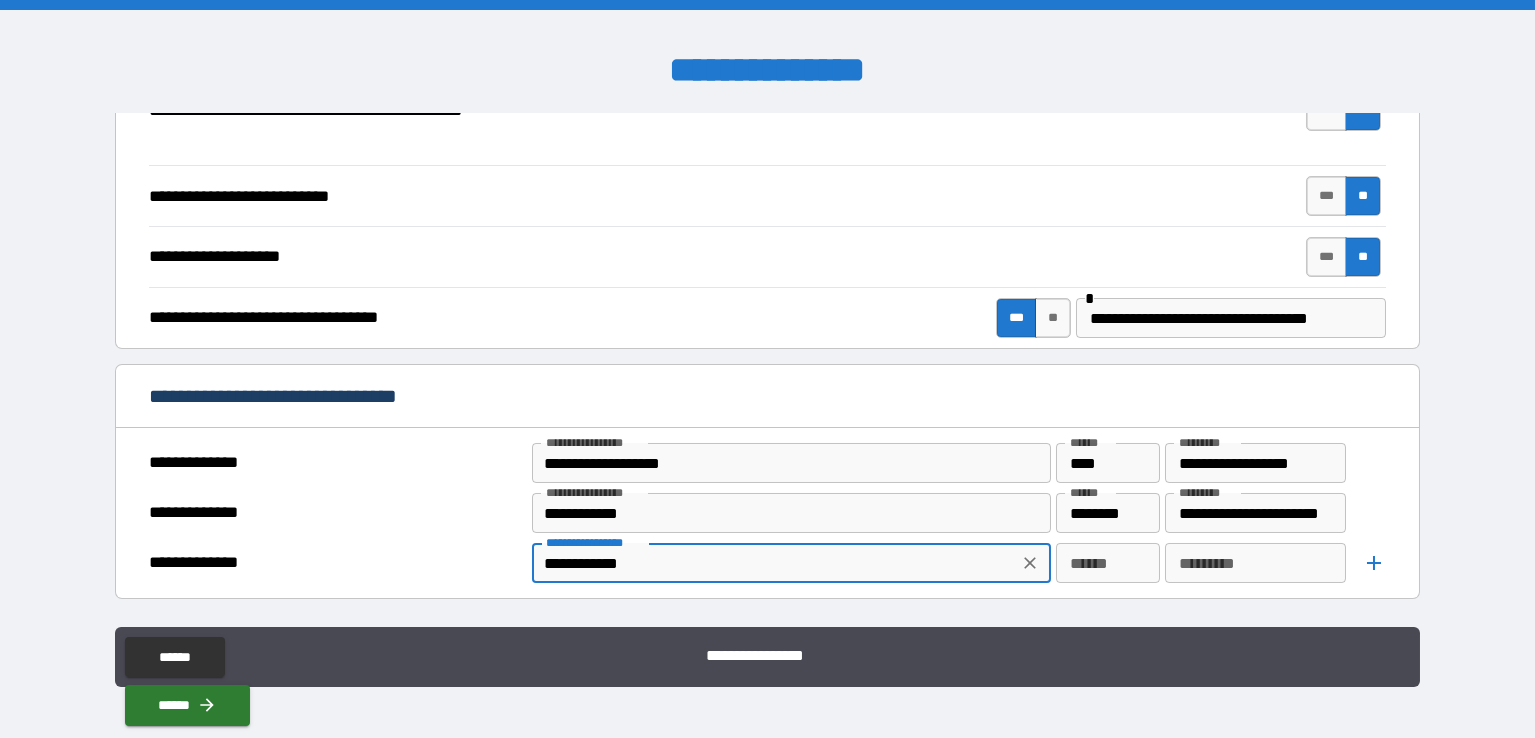 type on "**********" 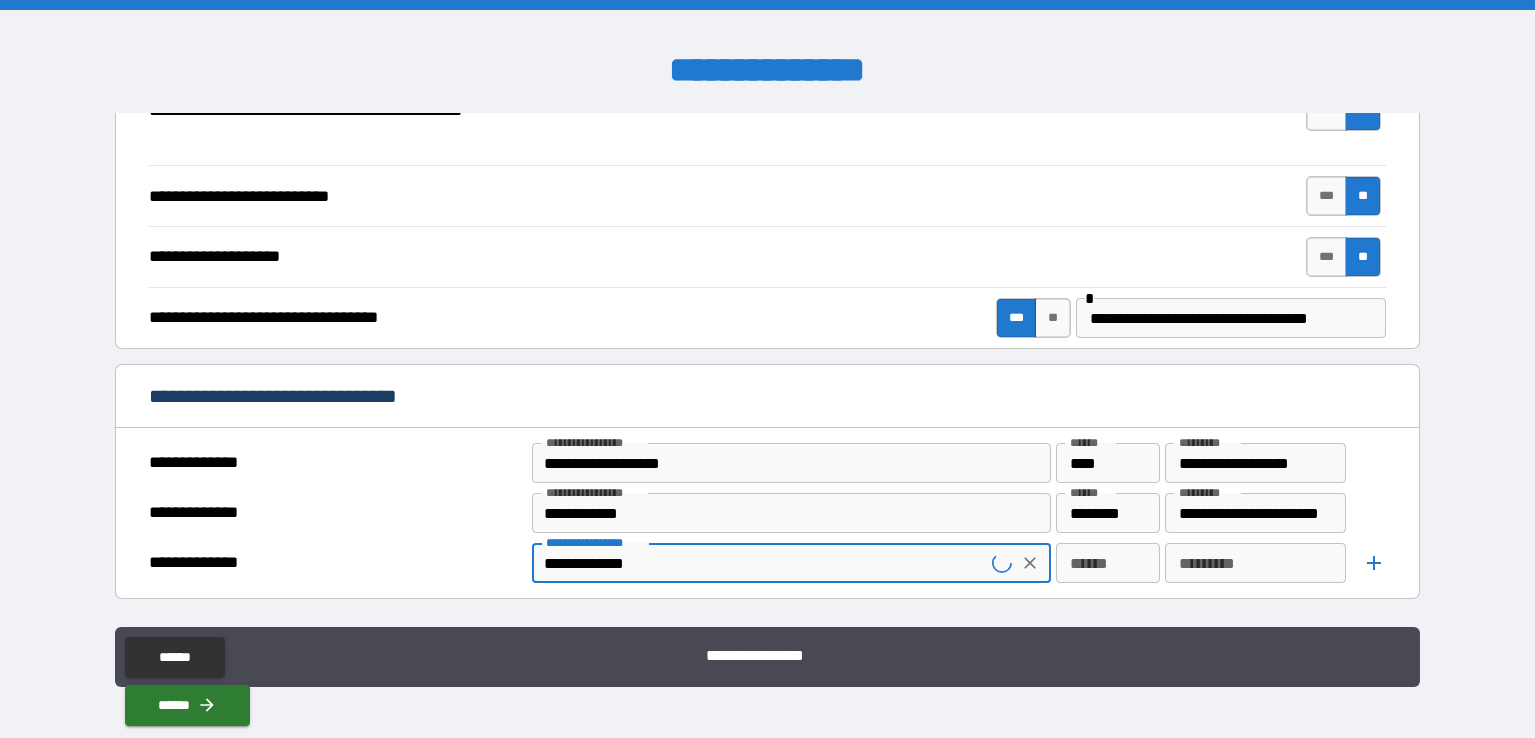 type on "*" 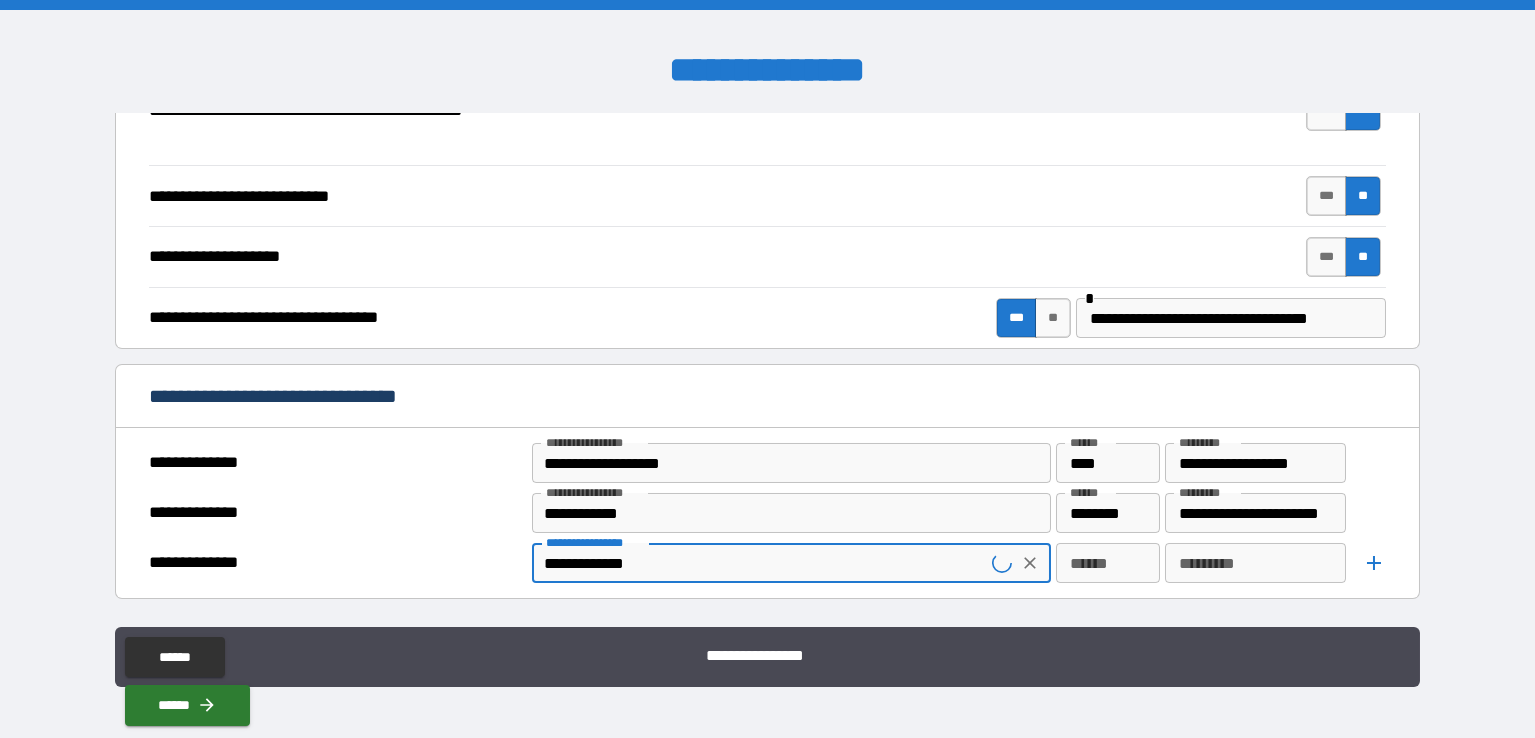 type on "**********" 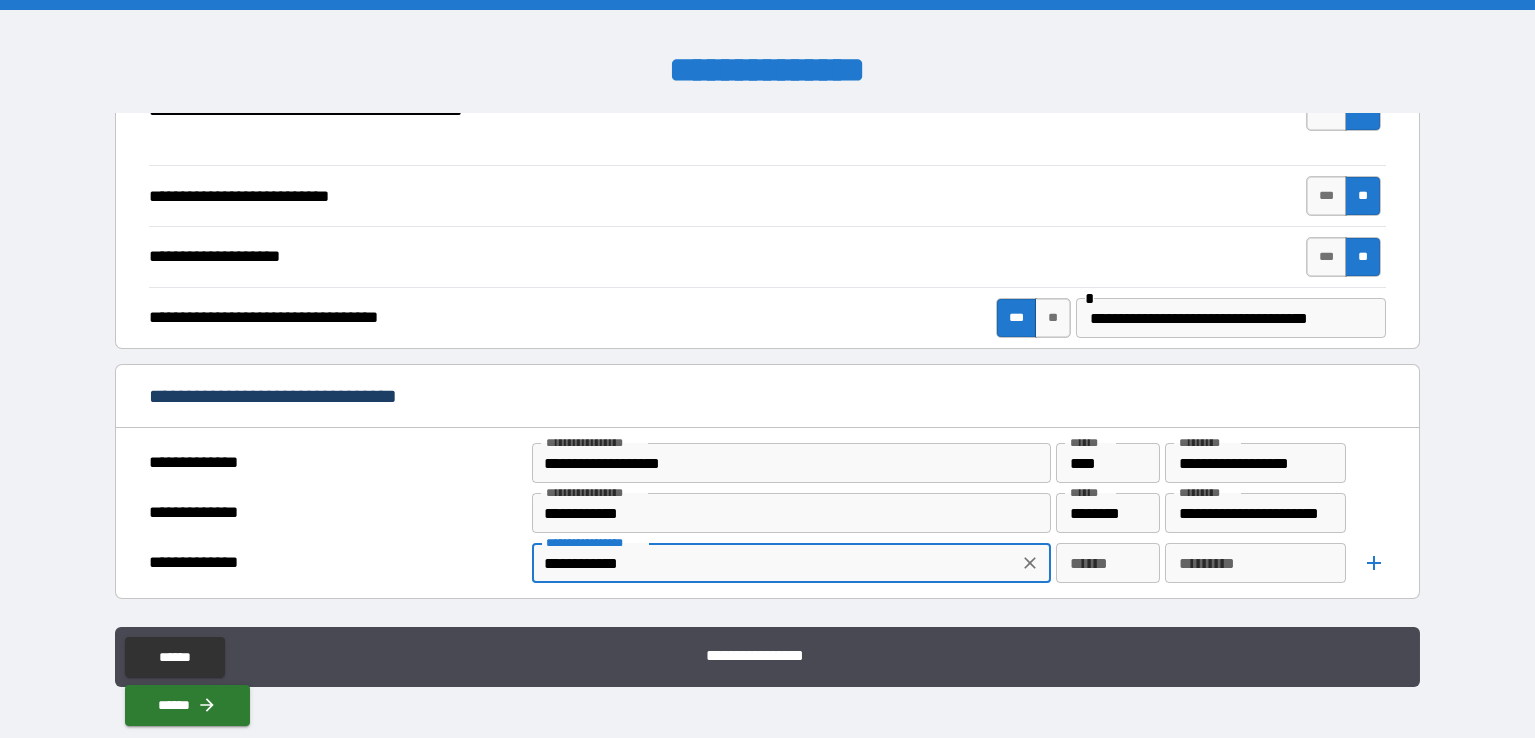 type on "*" 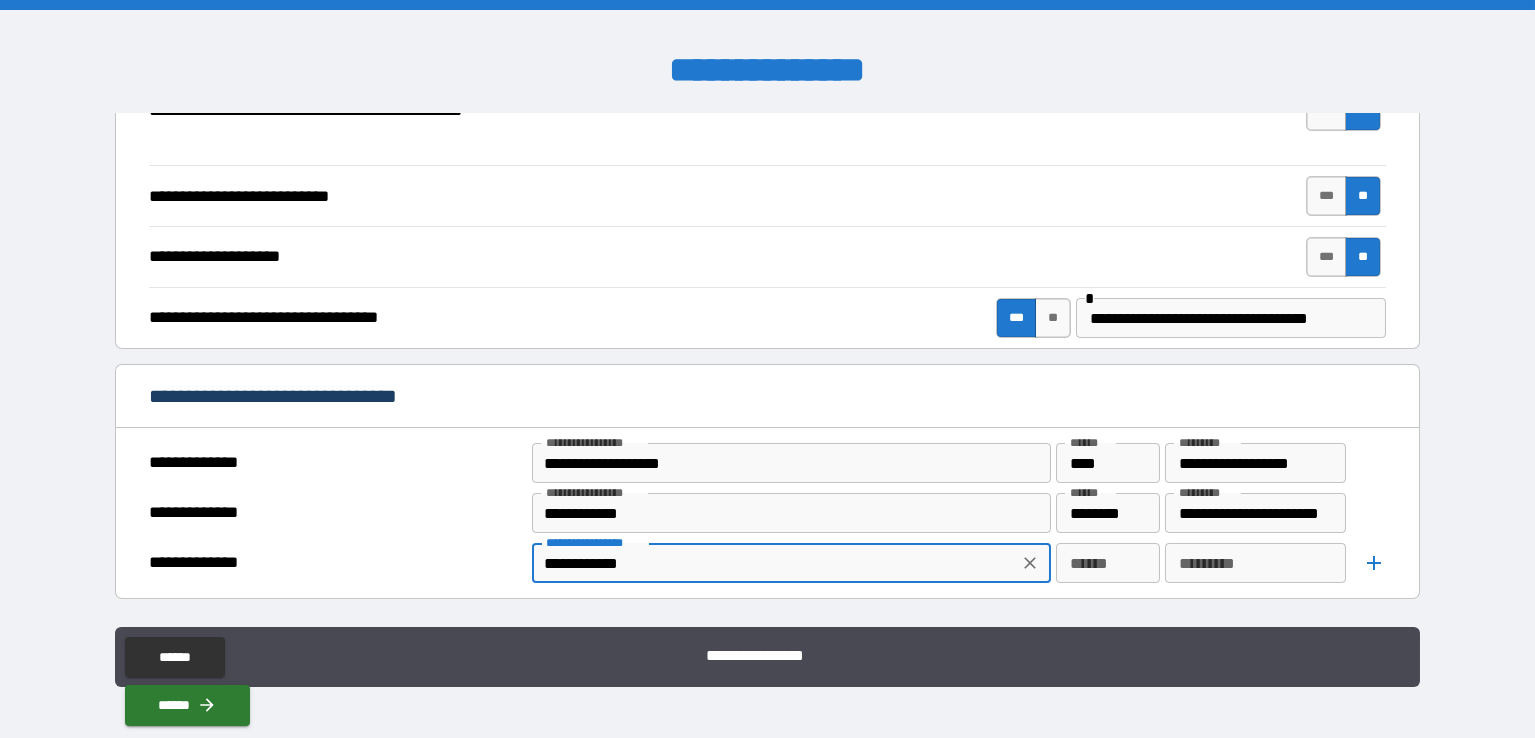 type on "**********" 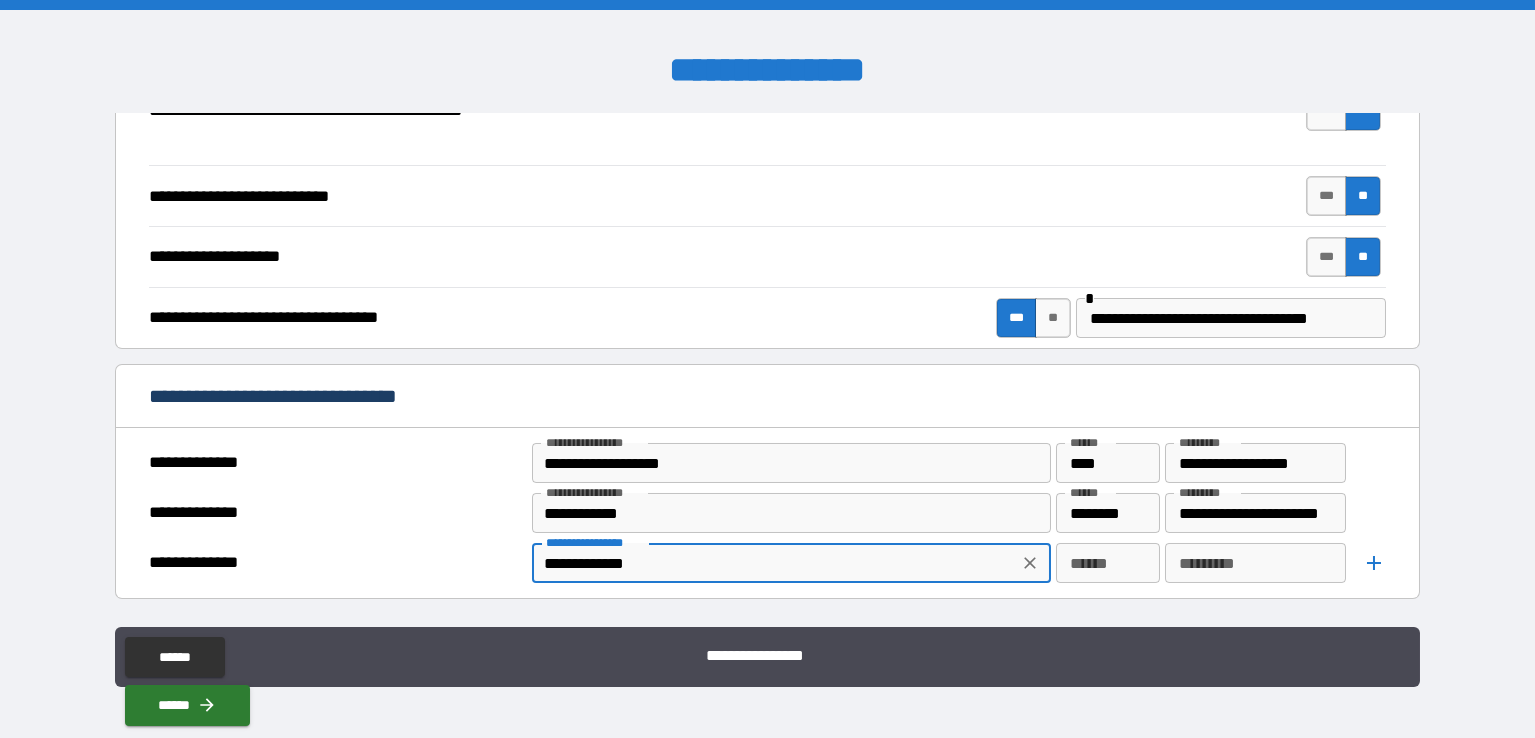 type on "*" 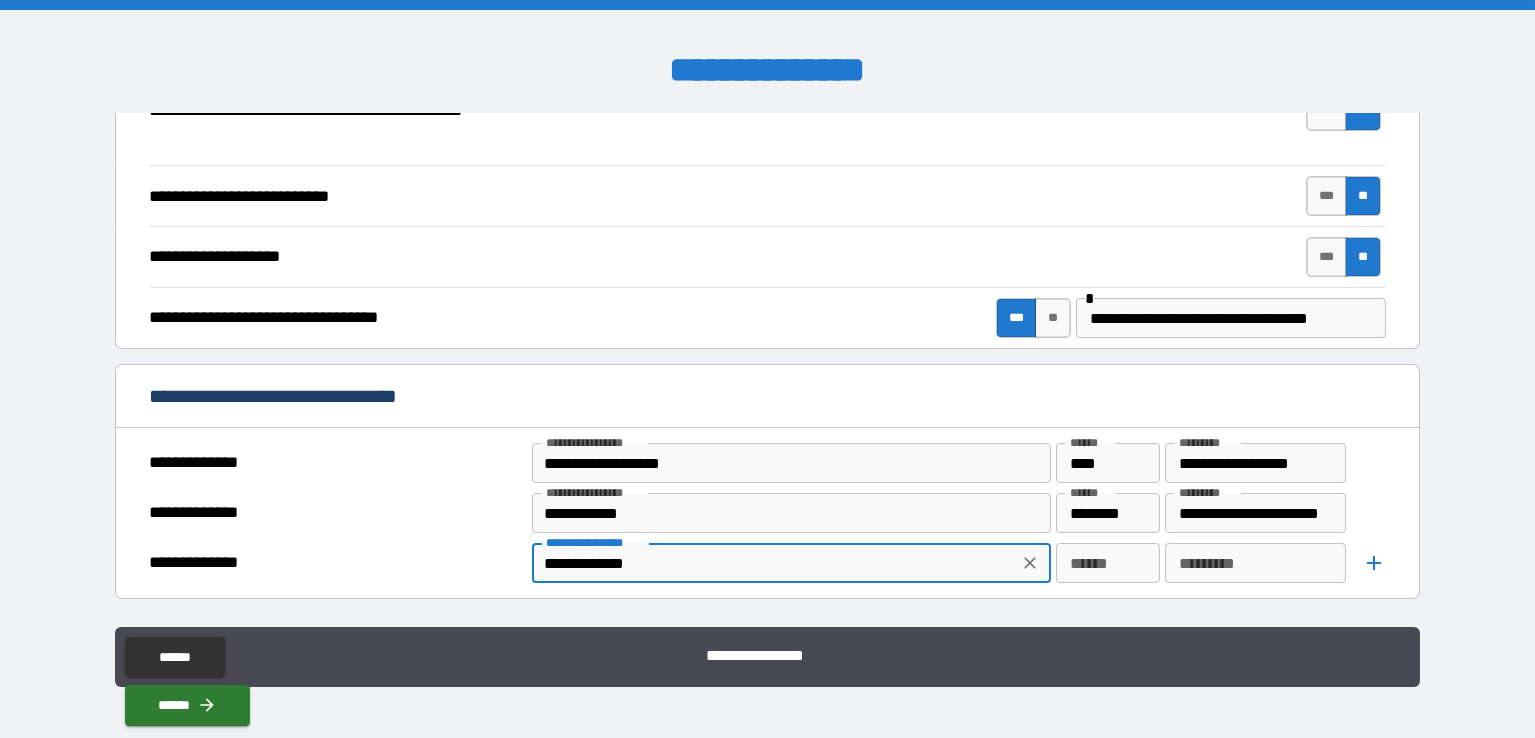 type on "**********" 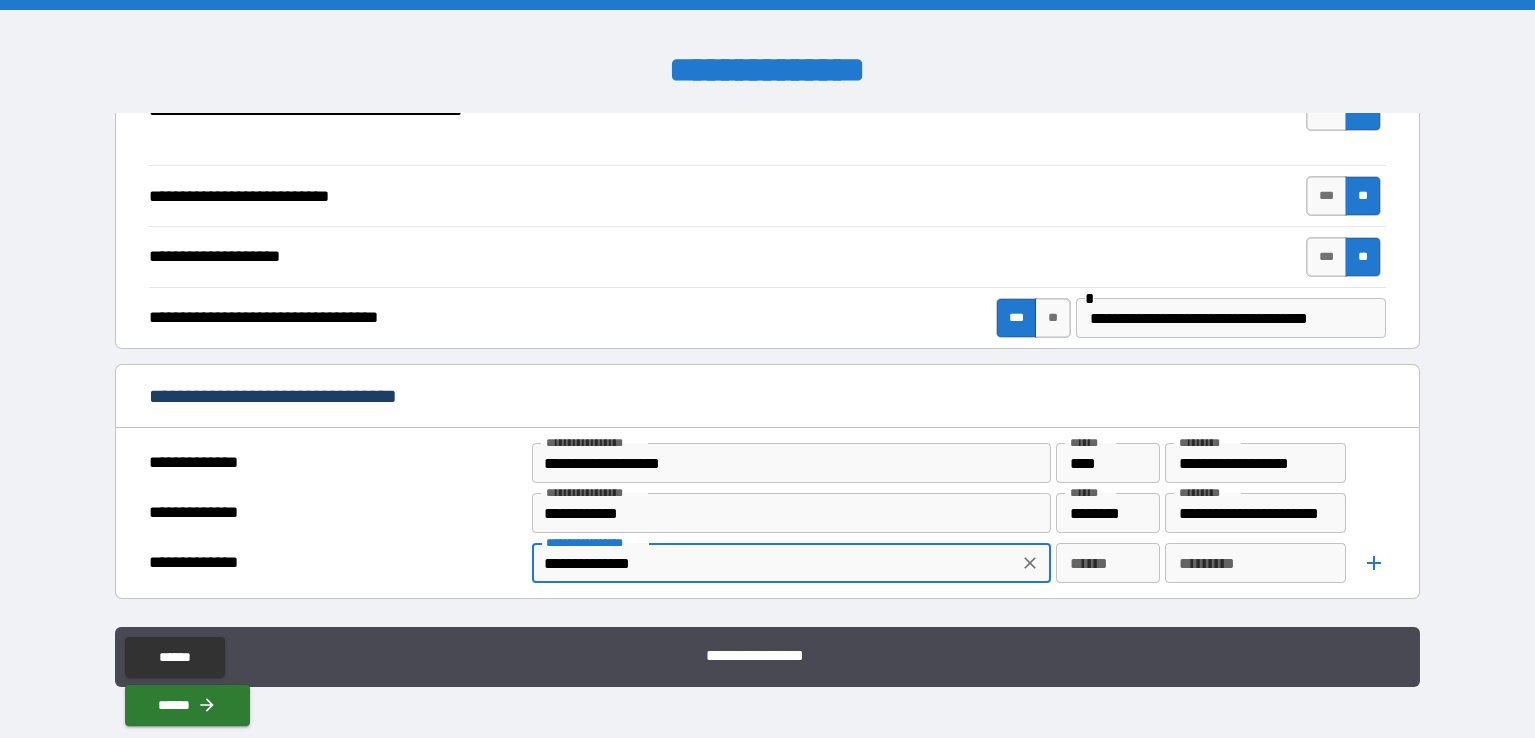 type on "*" 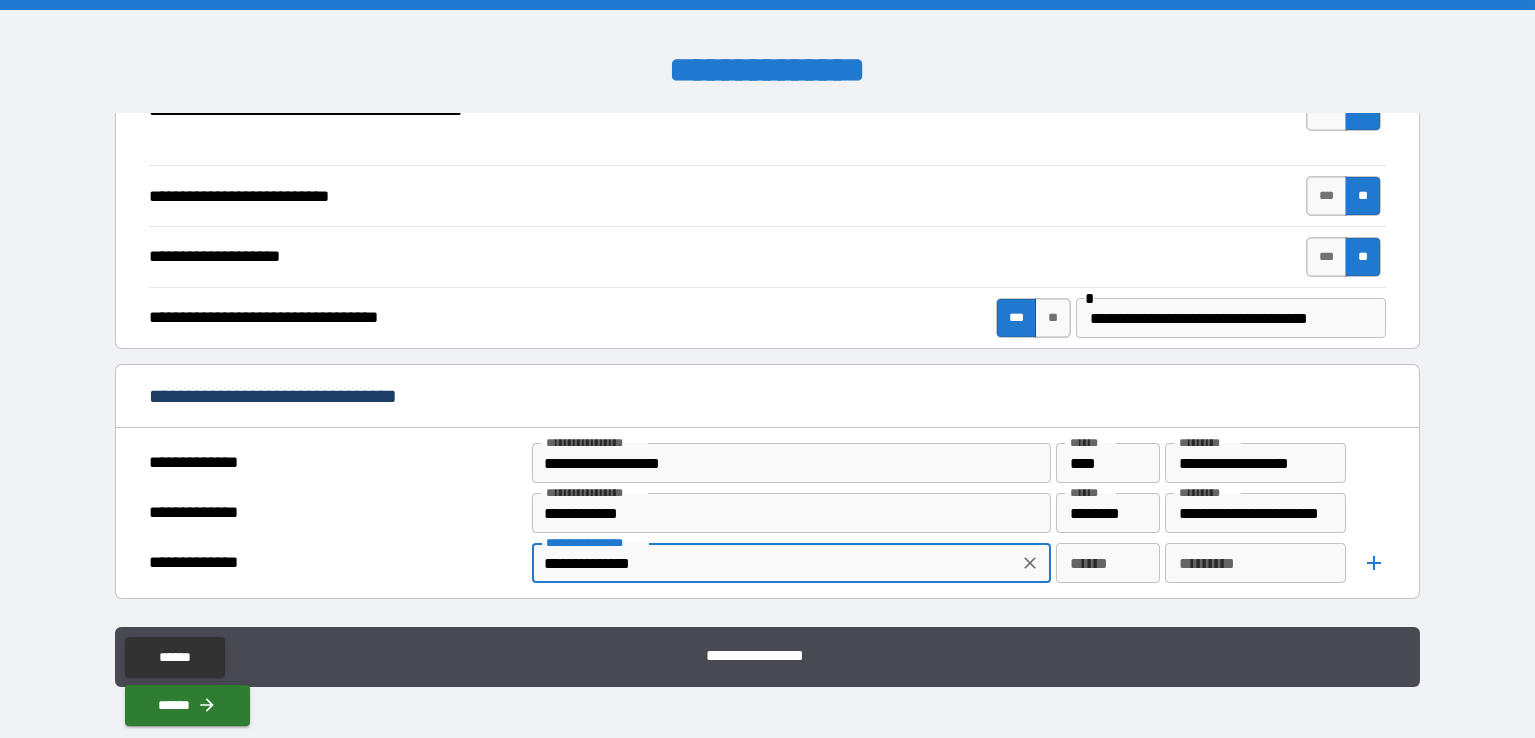 type on "**********" 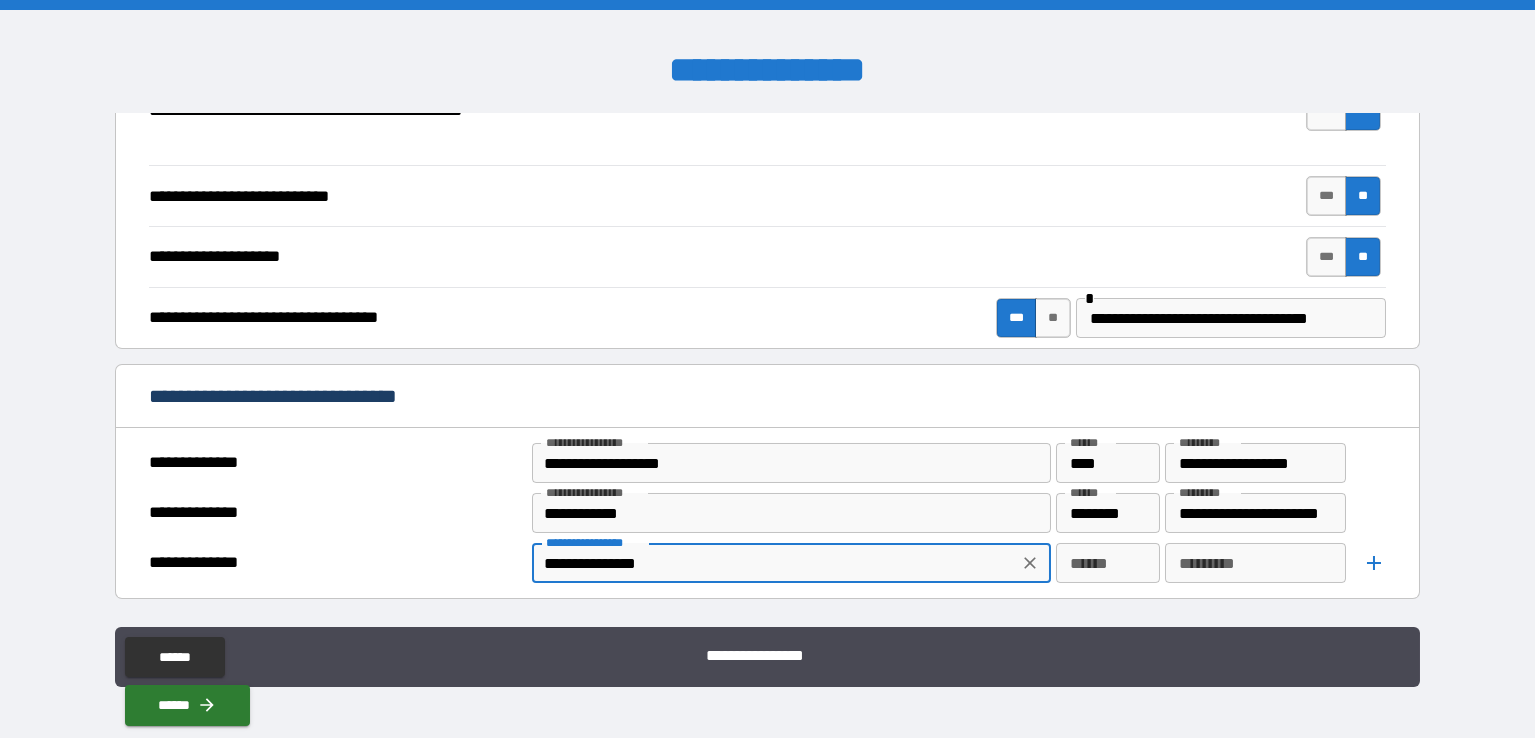 type on "*" 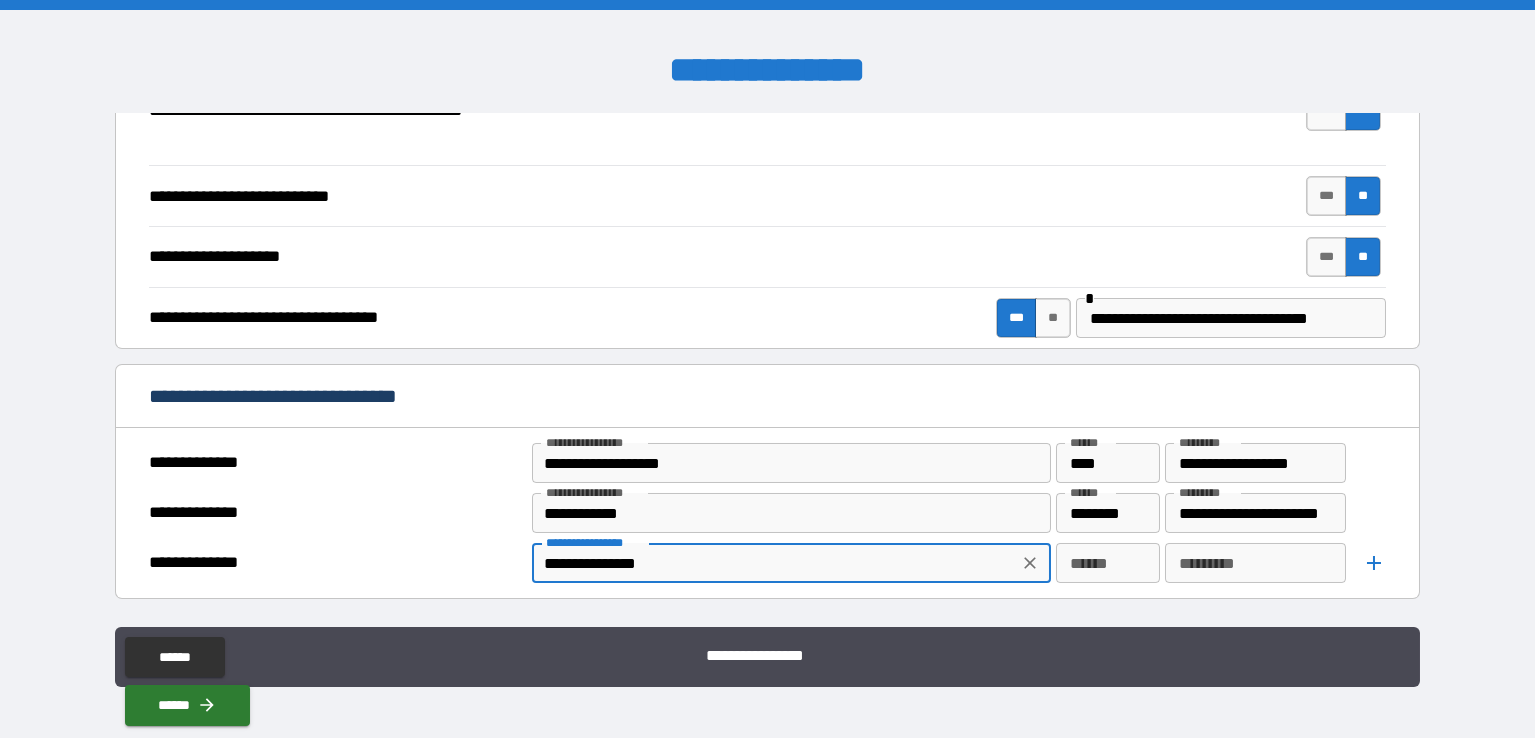 type on "**********" 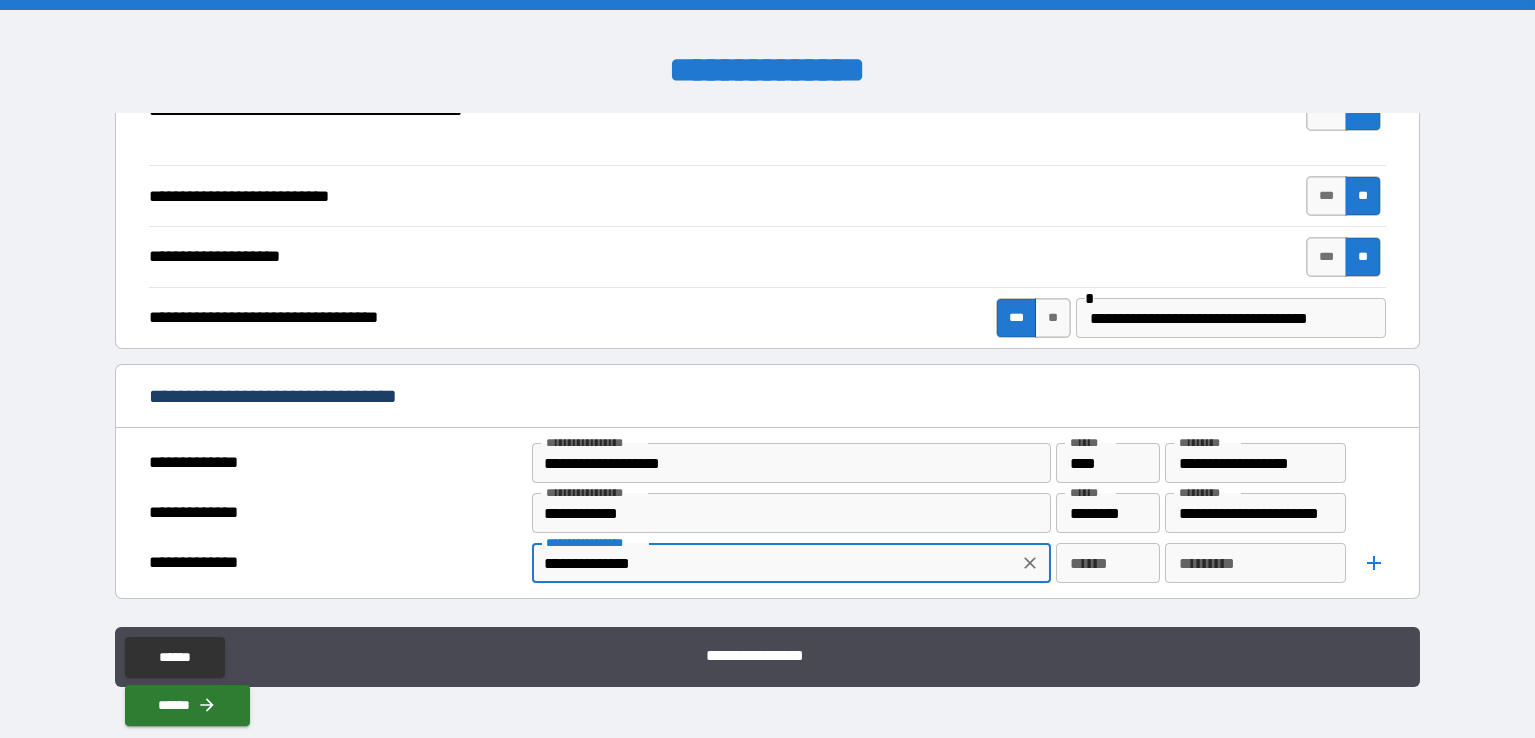 type on "*" 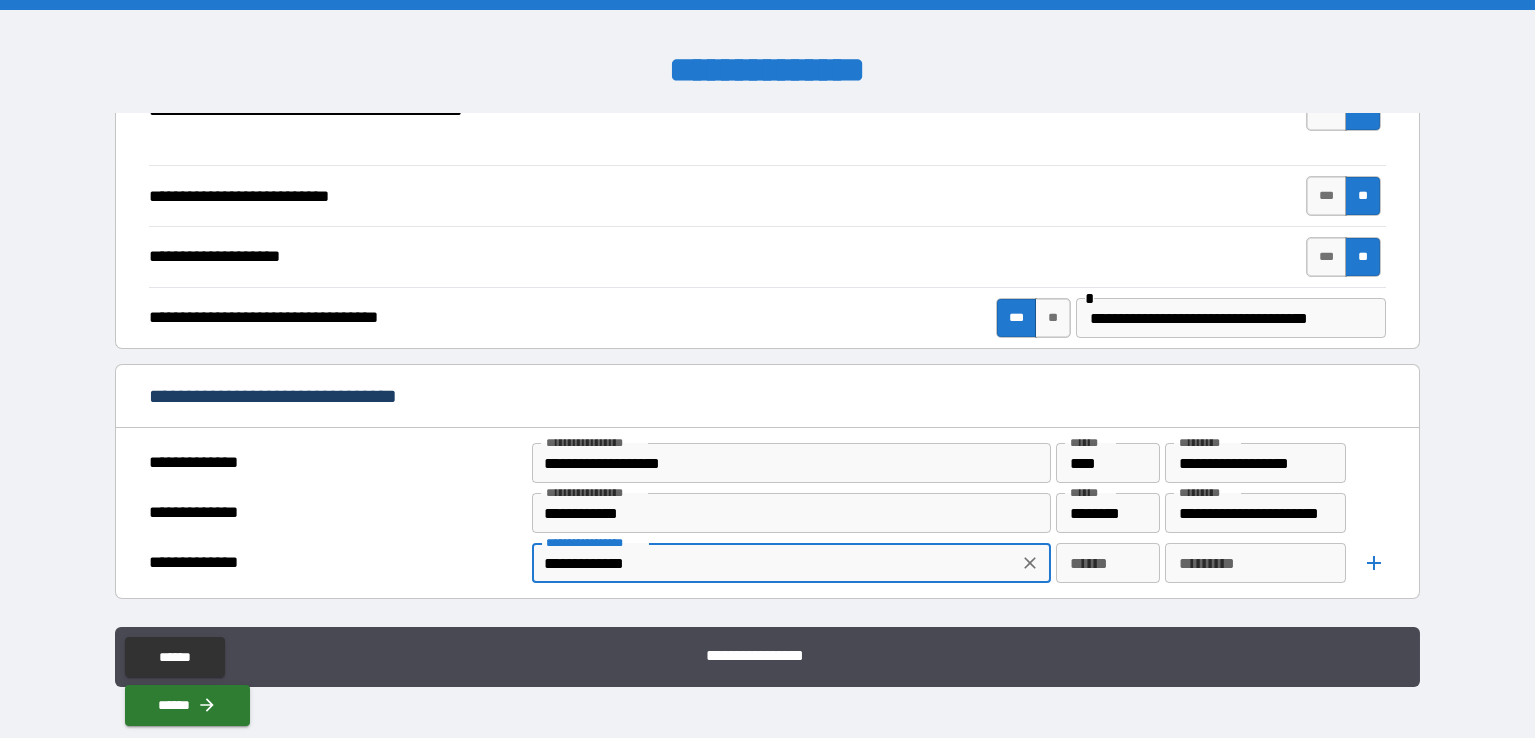type on "*" 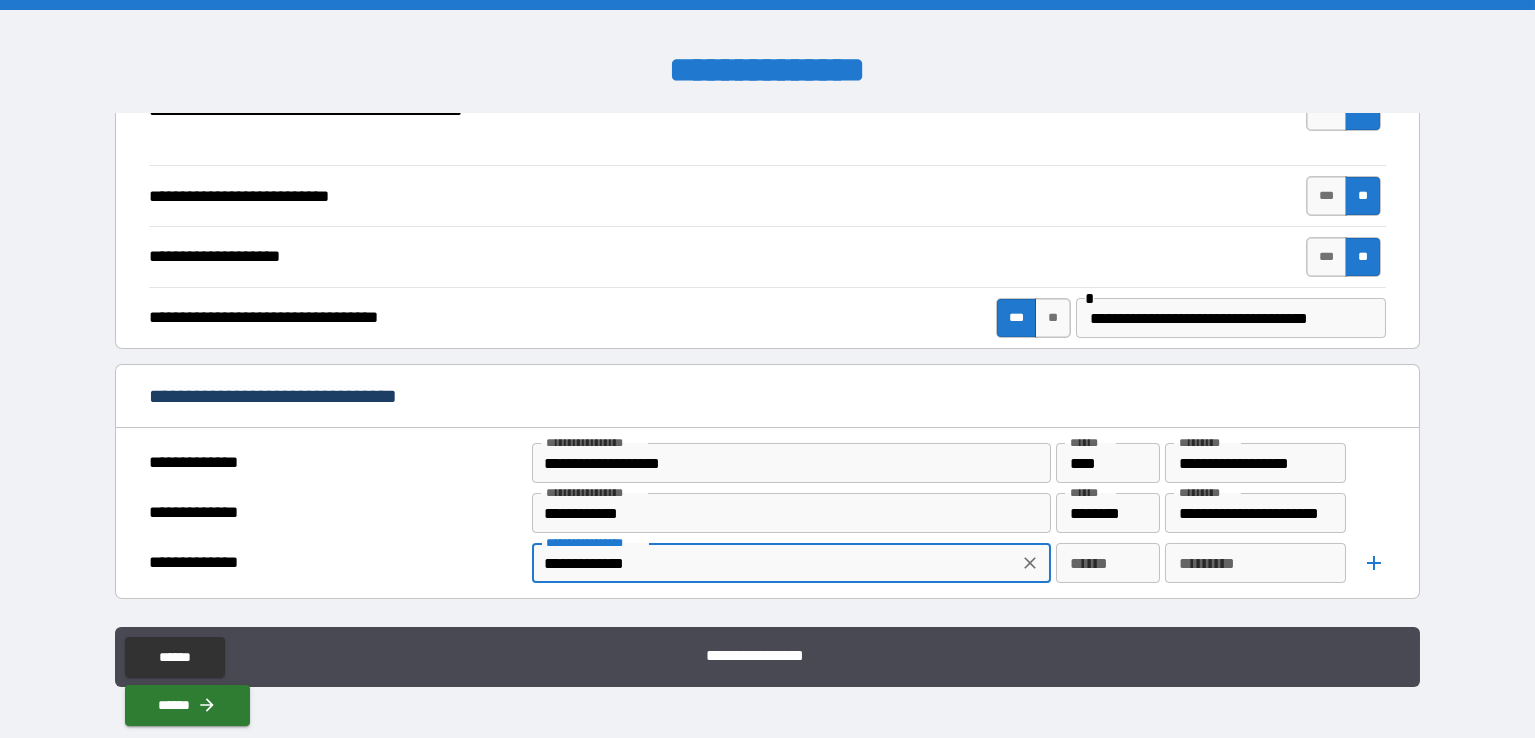 type on "**********" 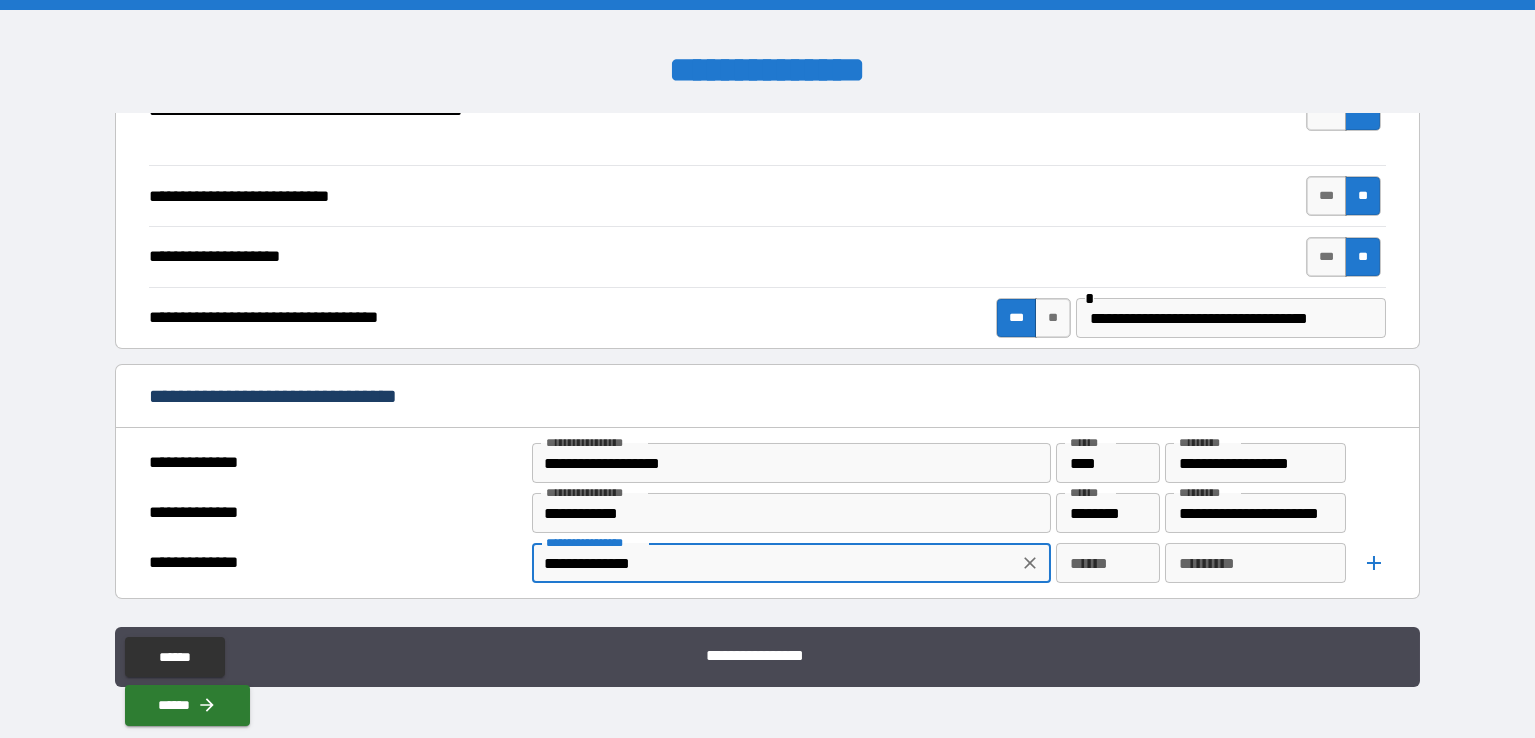 type on "*" 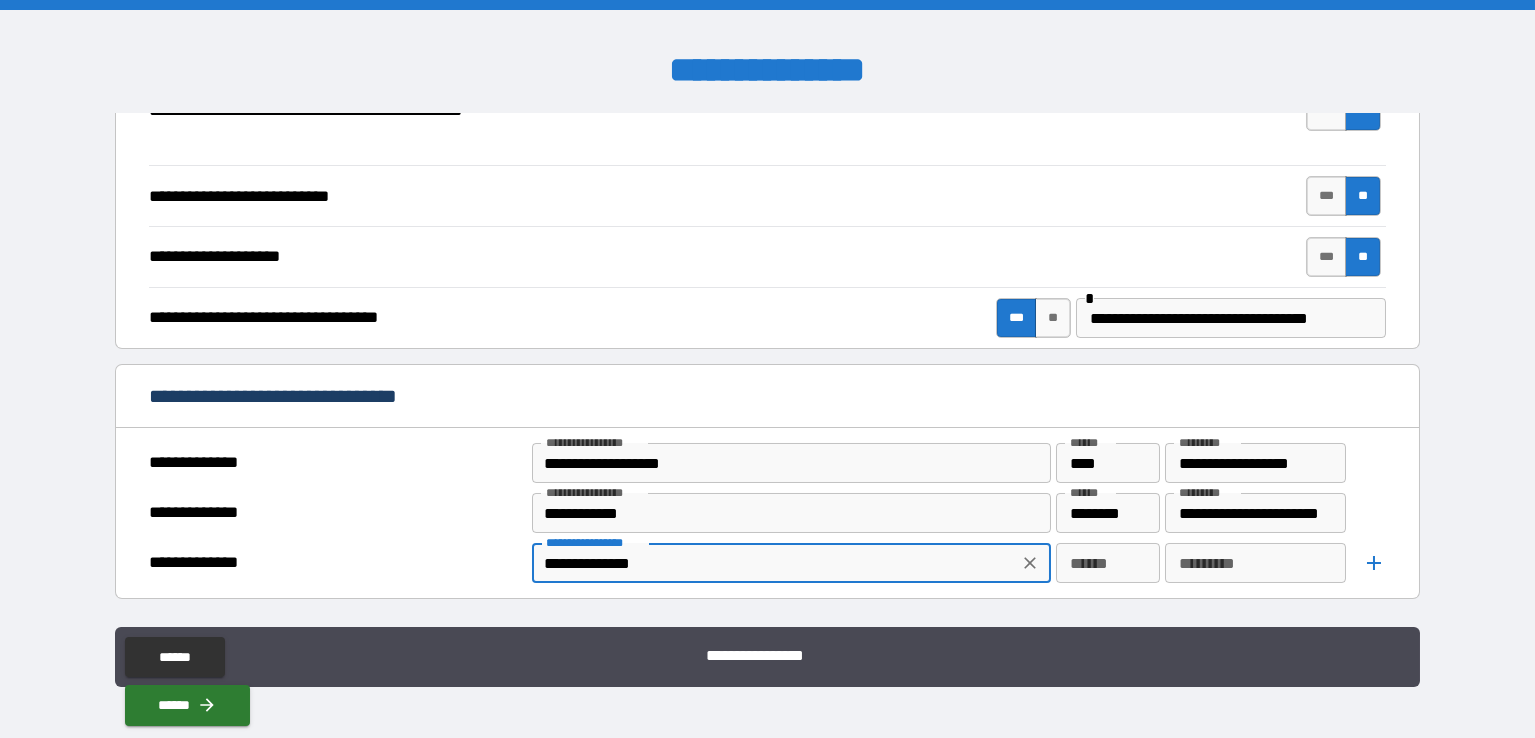 type on "**********" 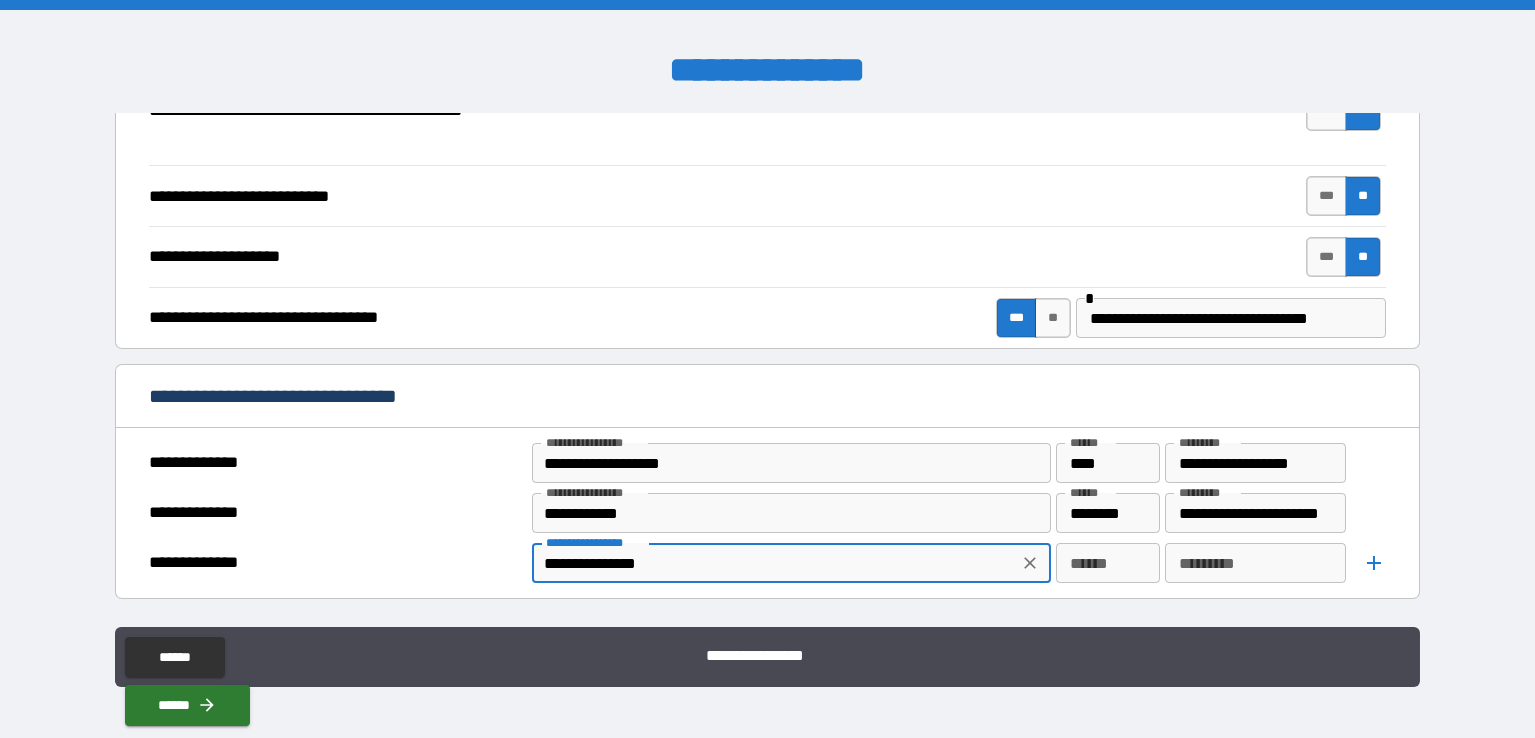type on "*" 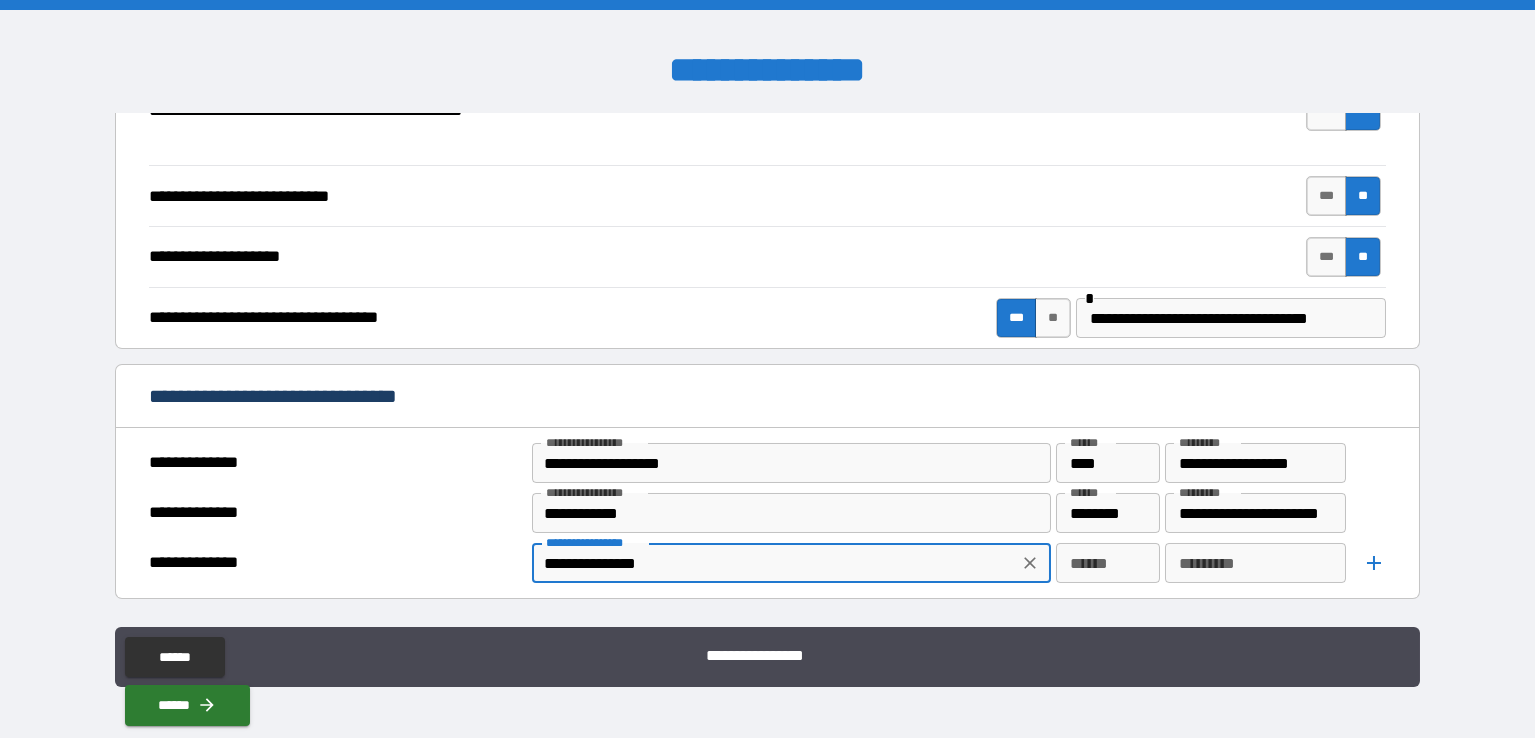 type on "**********" 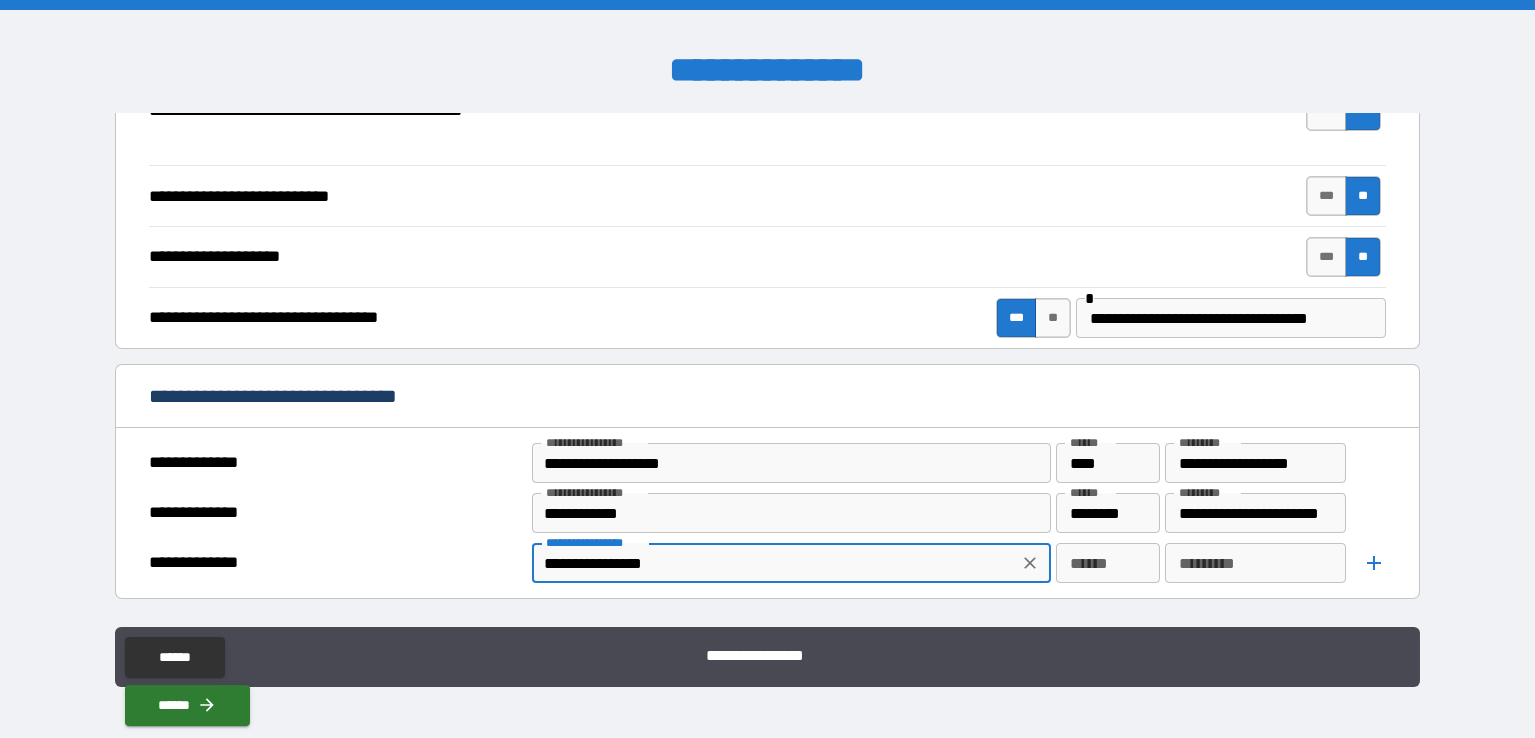 type on "*" 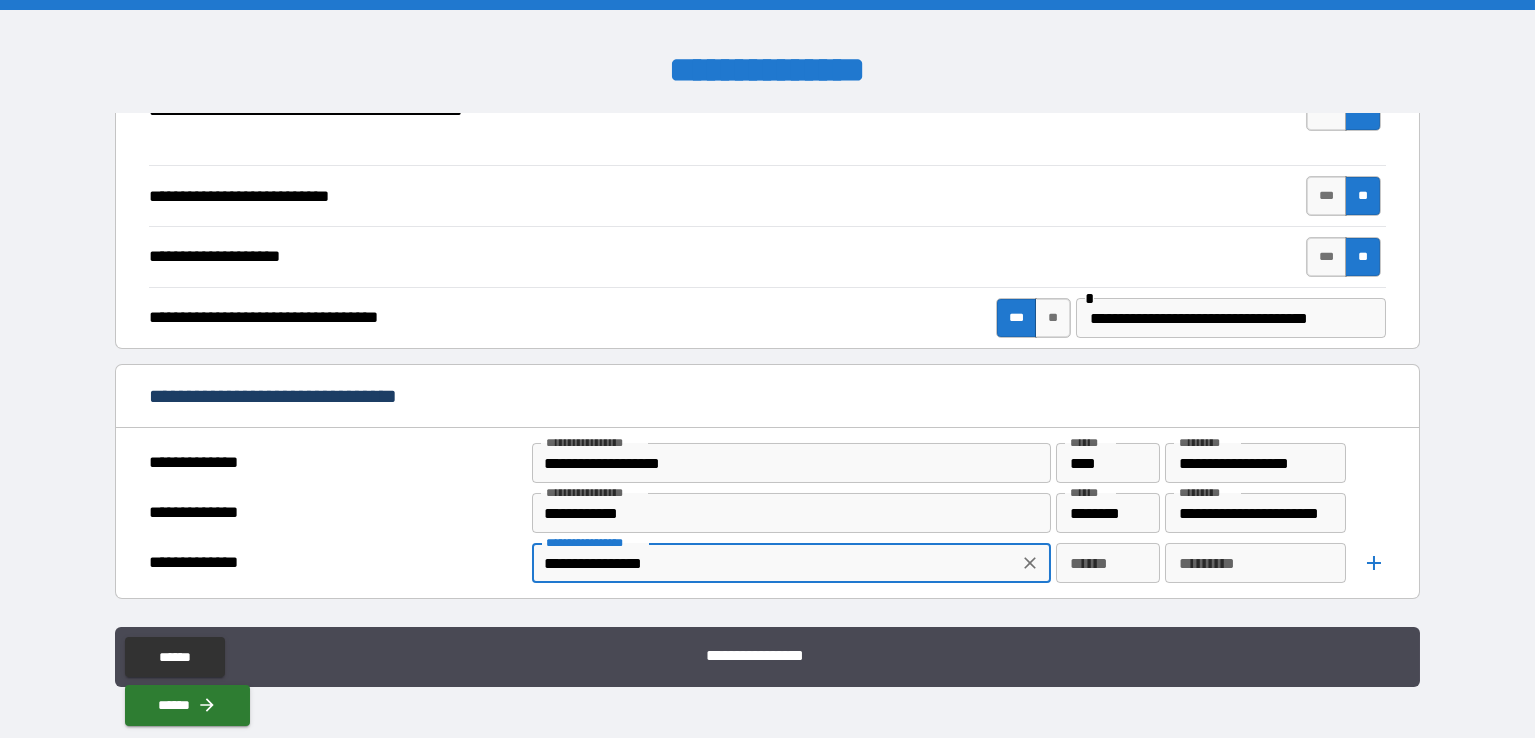 type on "**********" 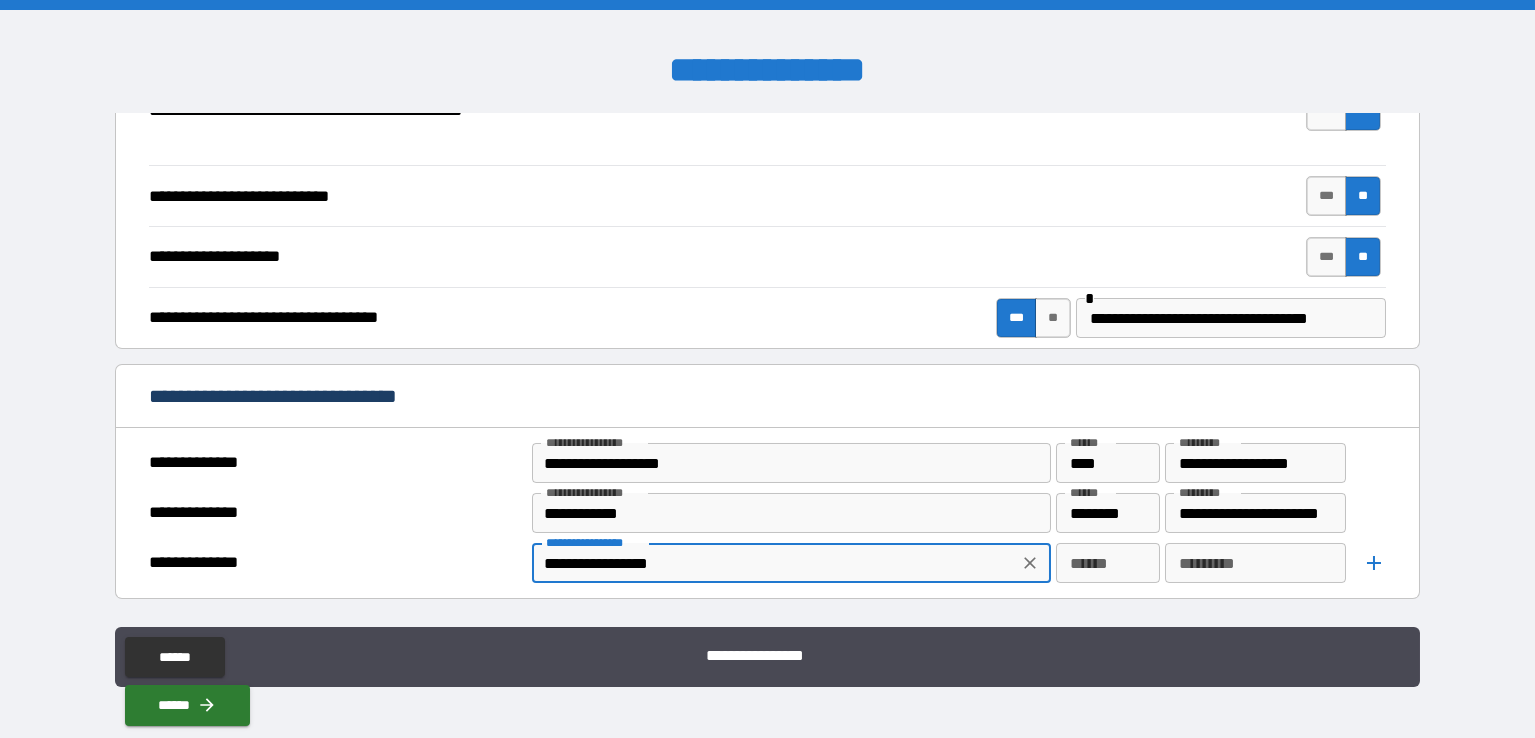 type on "*" 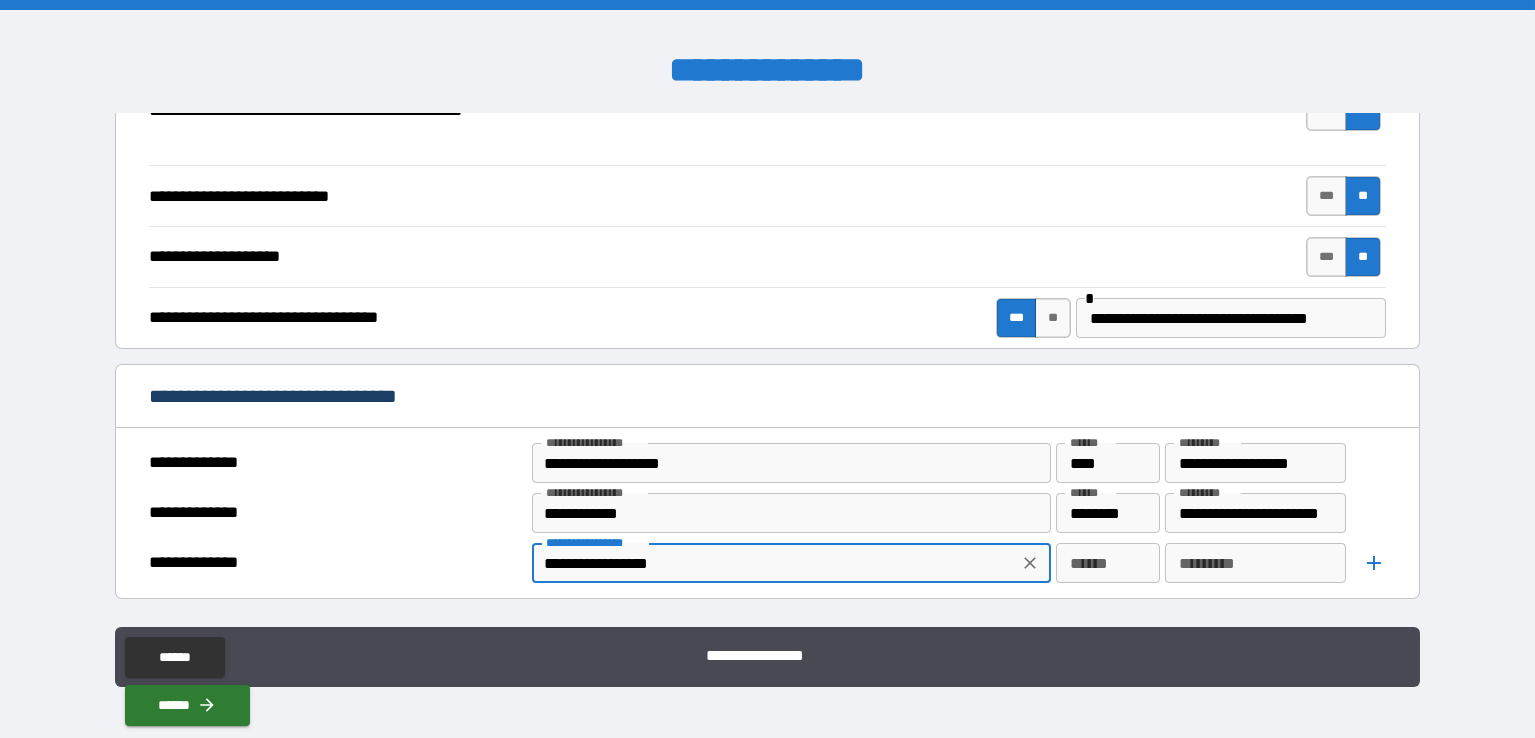 type on "**********" 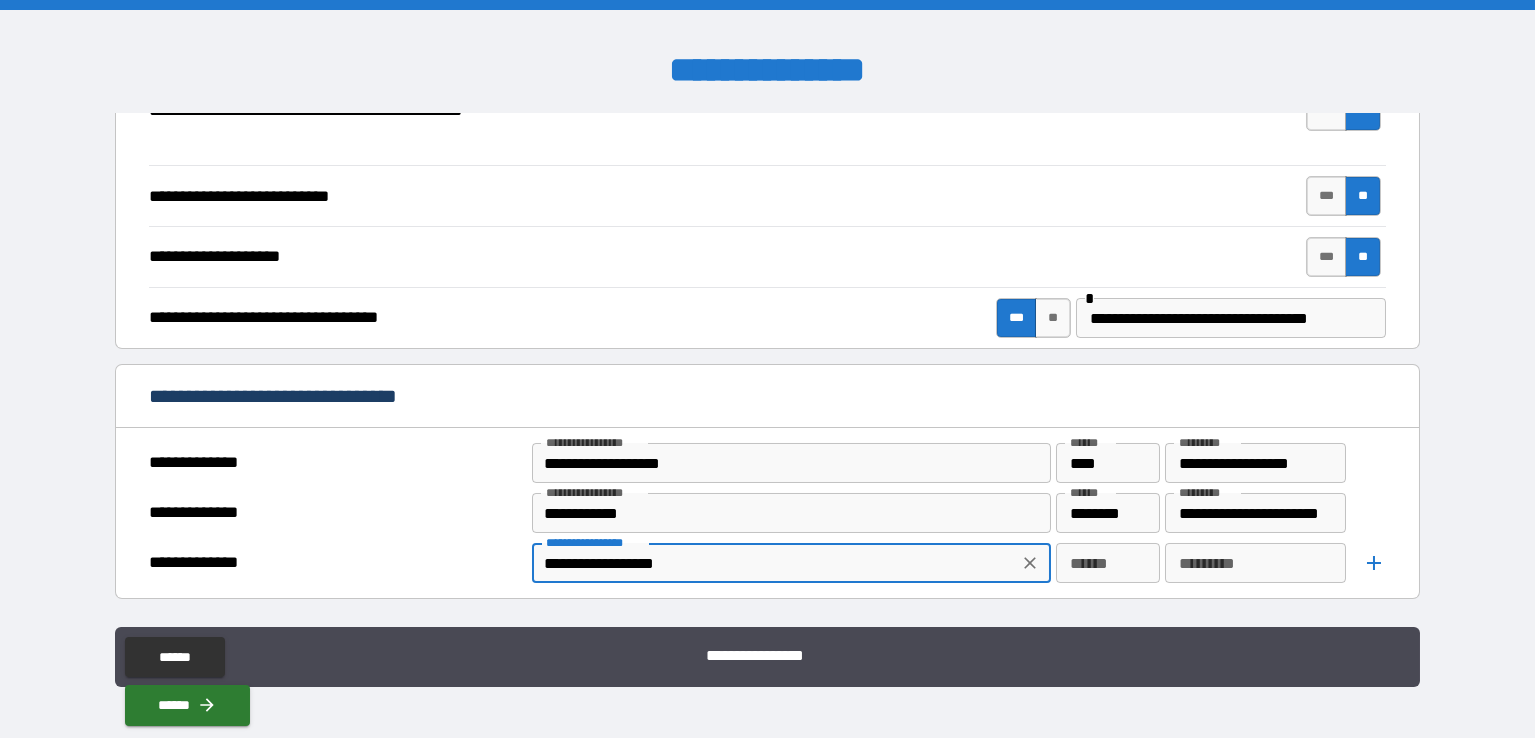 type on "*" 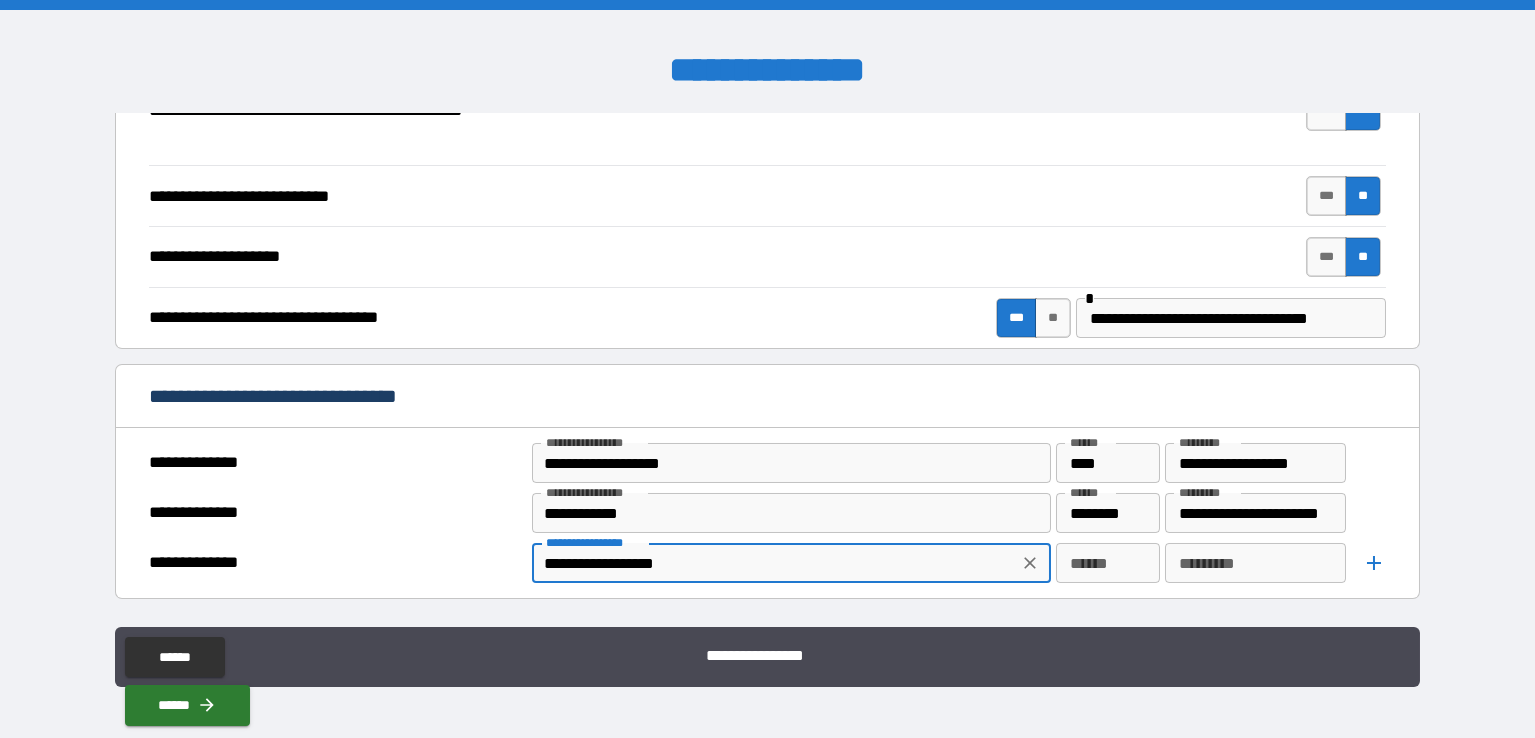 type on "**********" 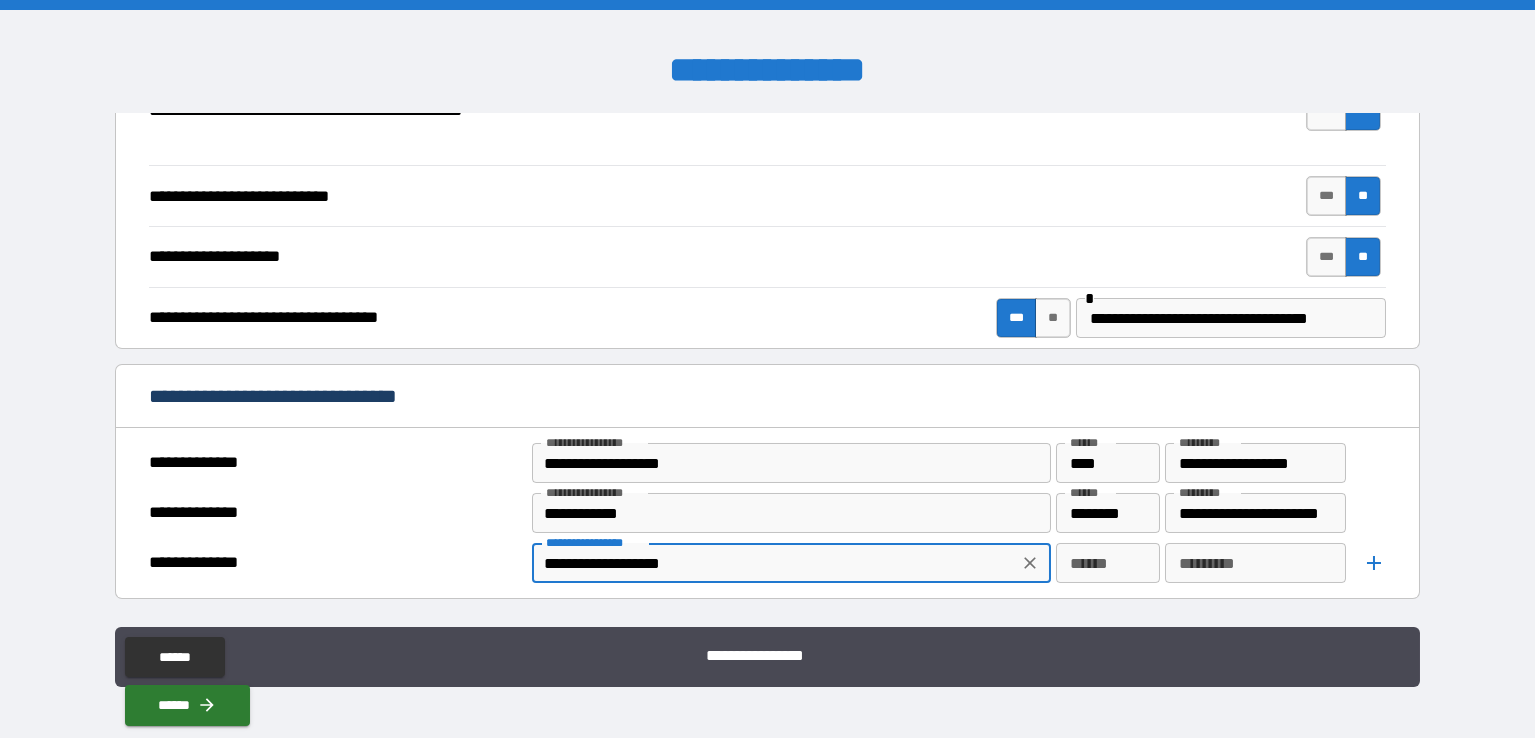 type on "*" 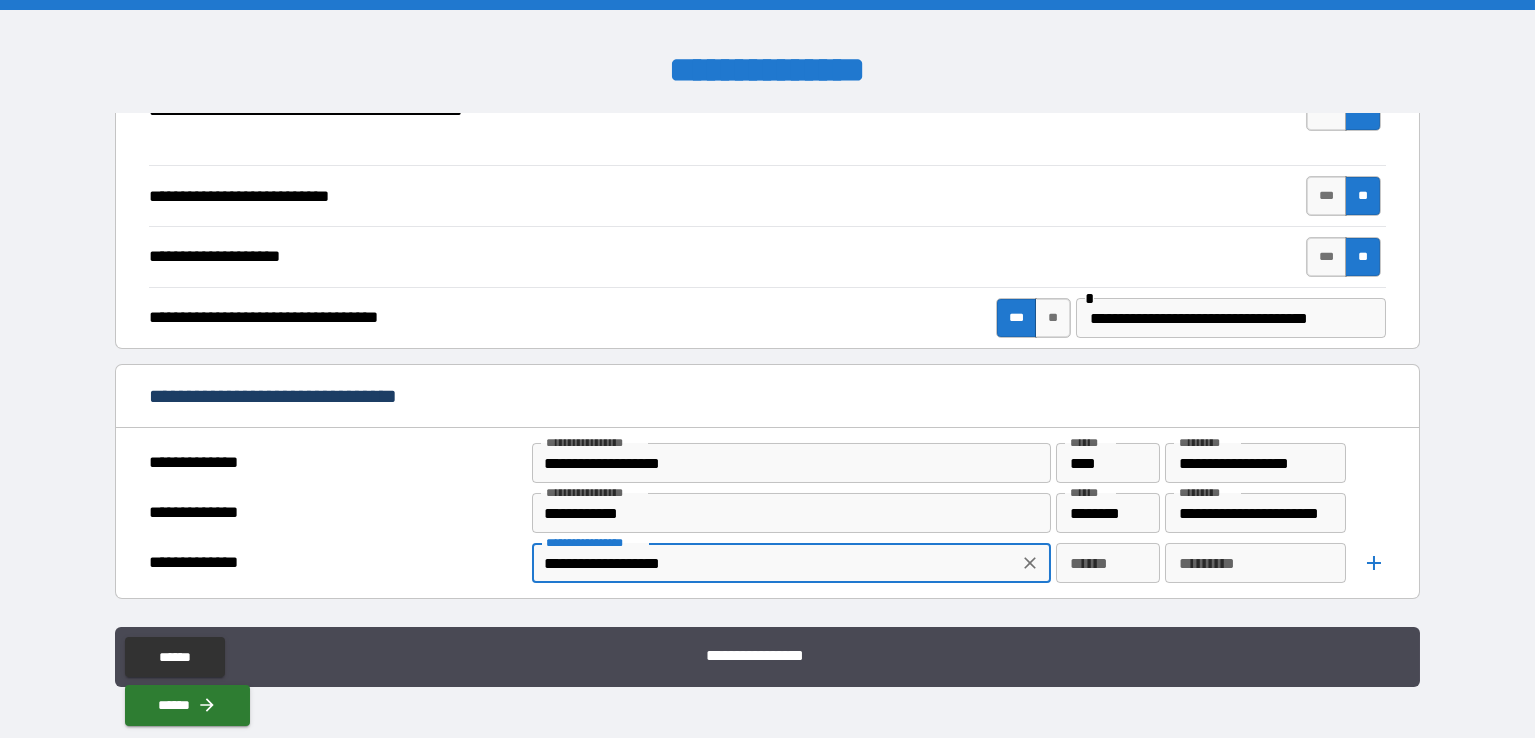 type on "**********" 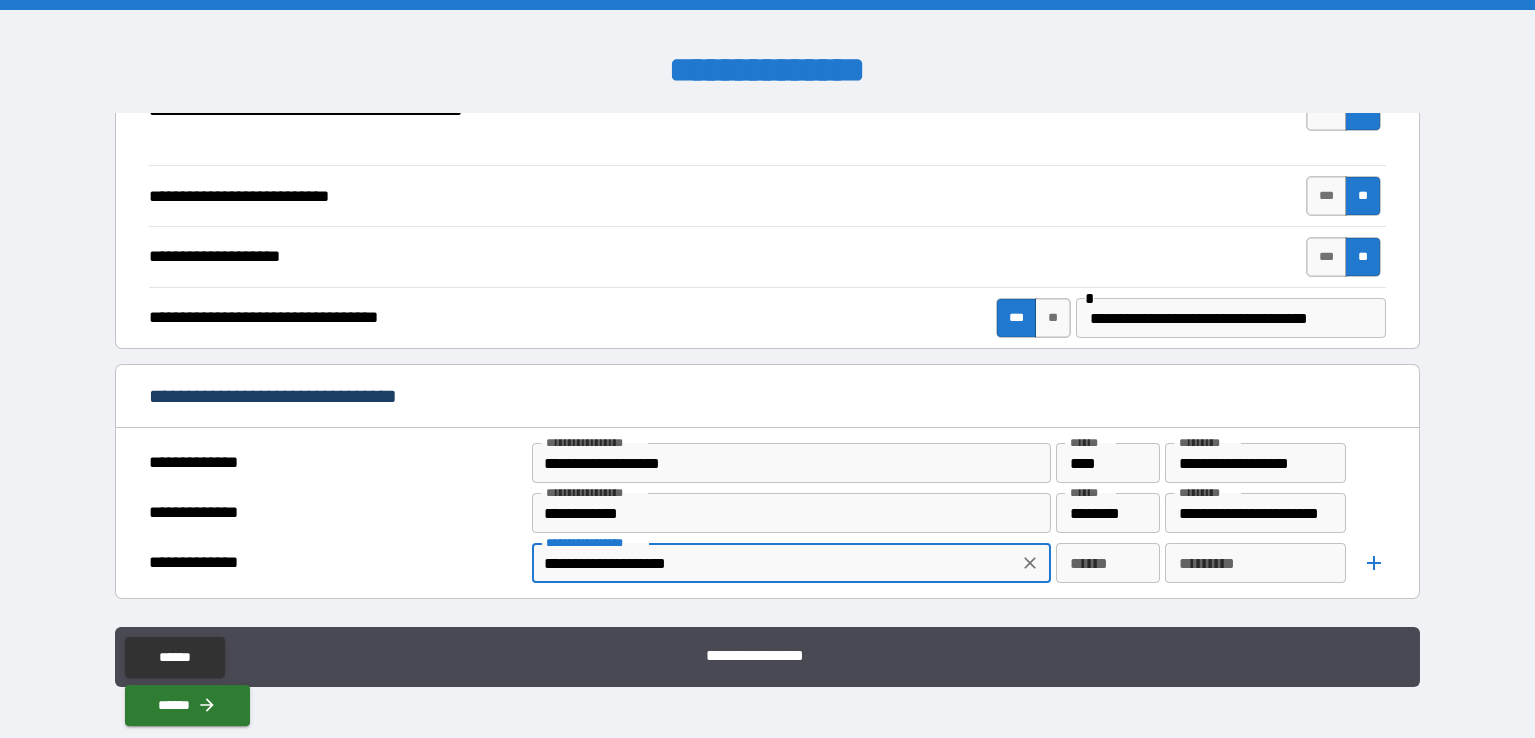 type on "*" 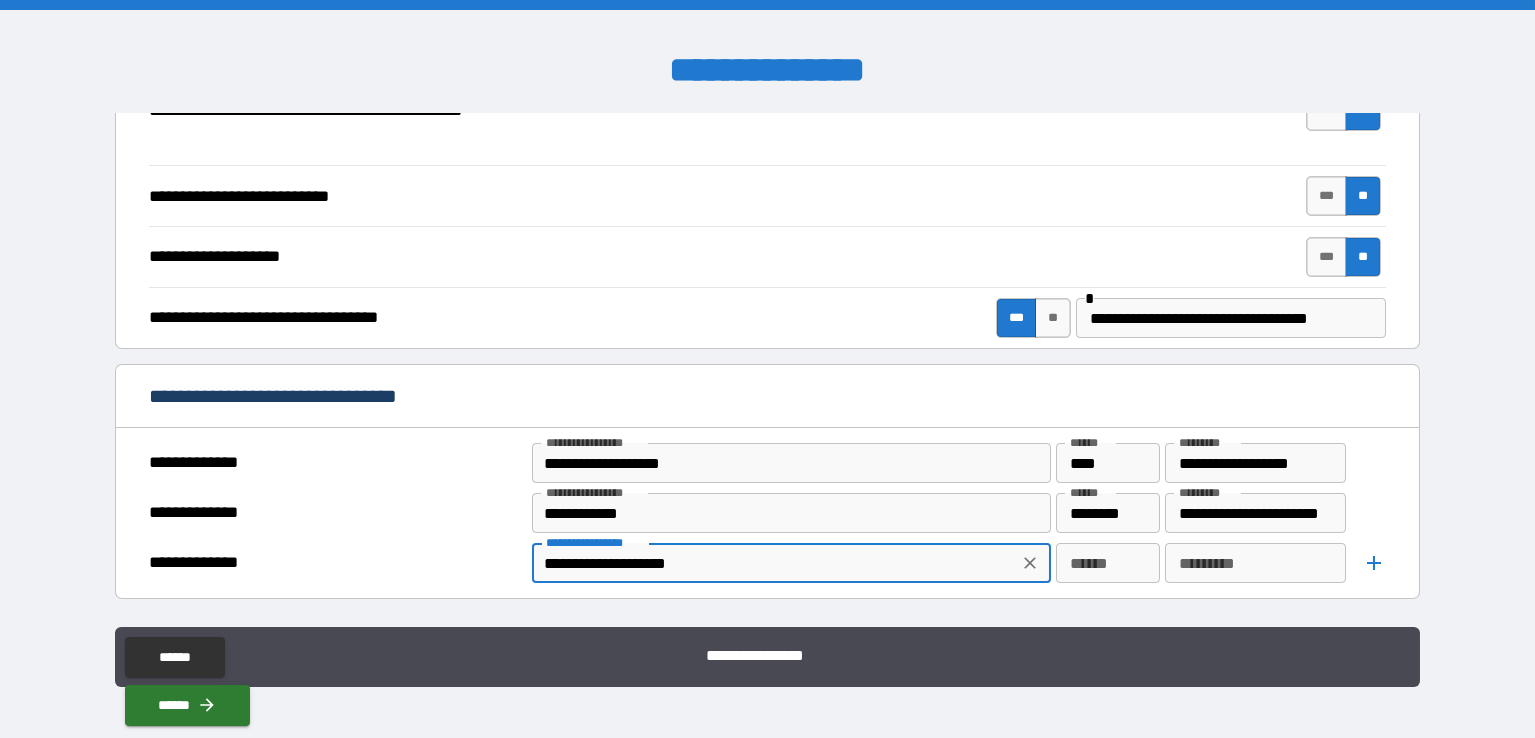 type on "**********" 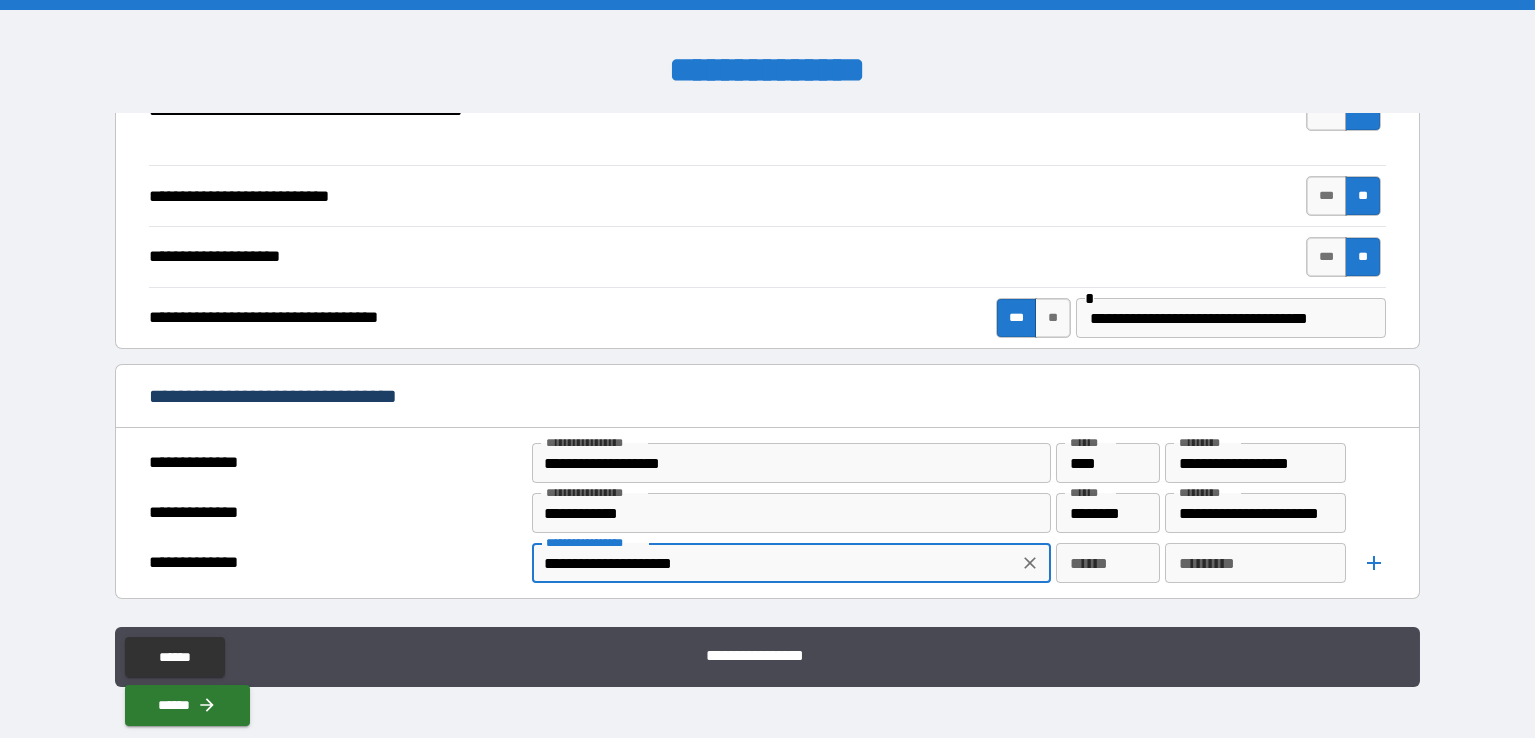 type on "*" 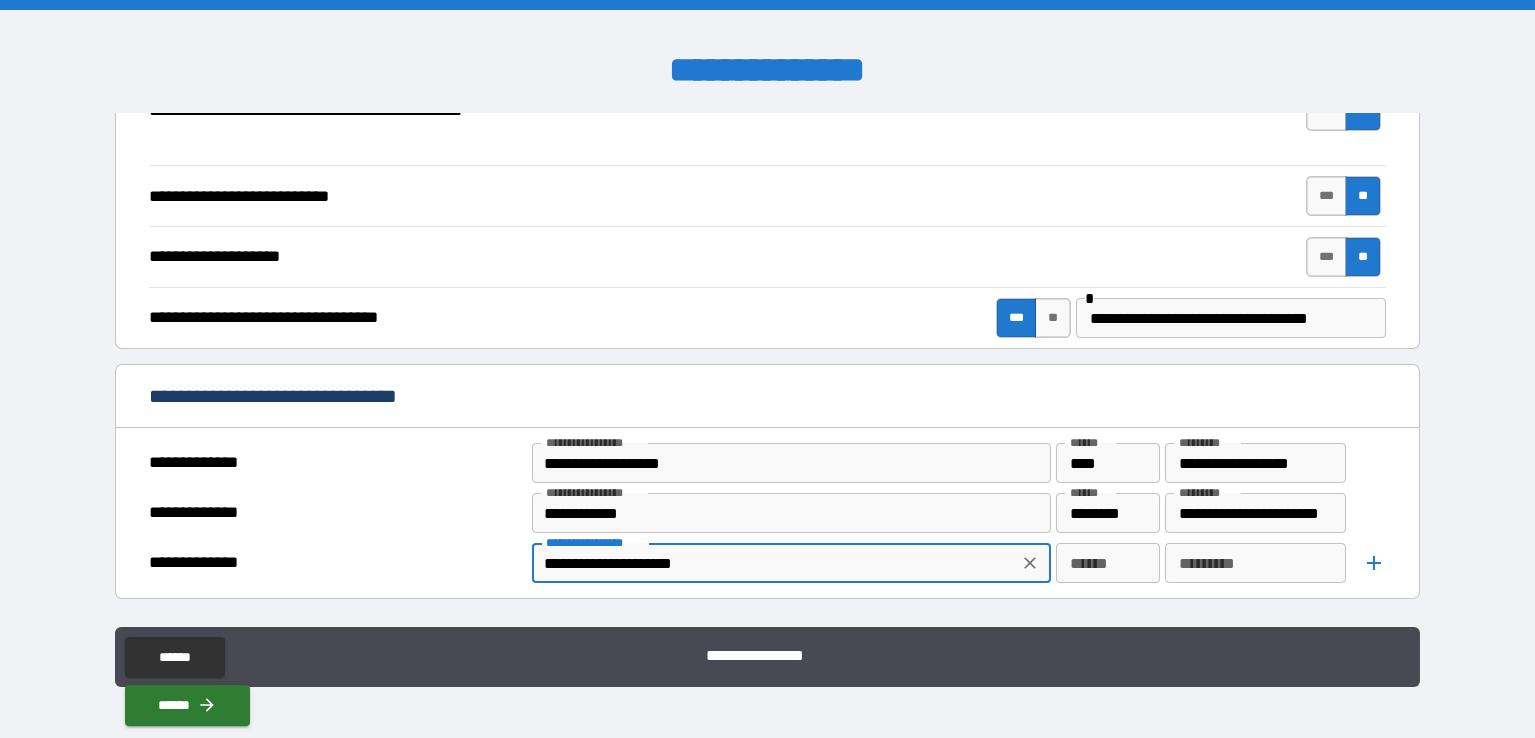 type on "**********" 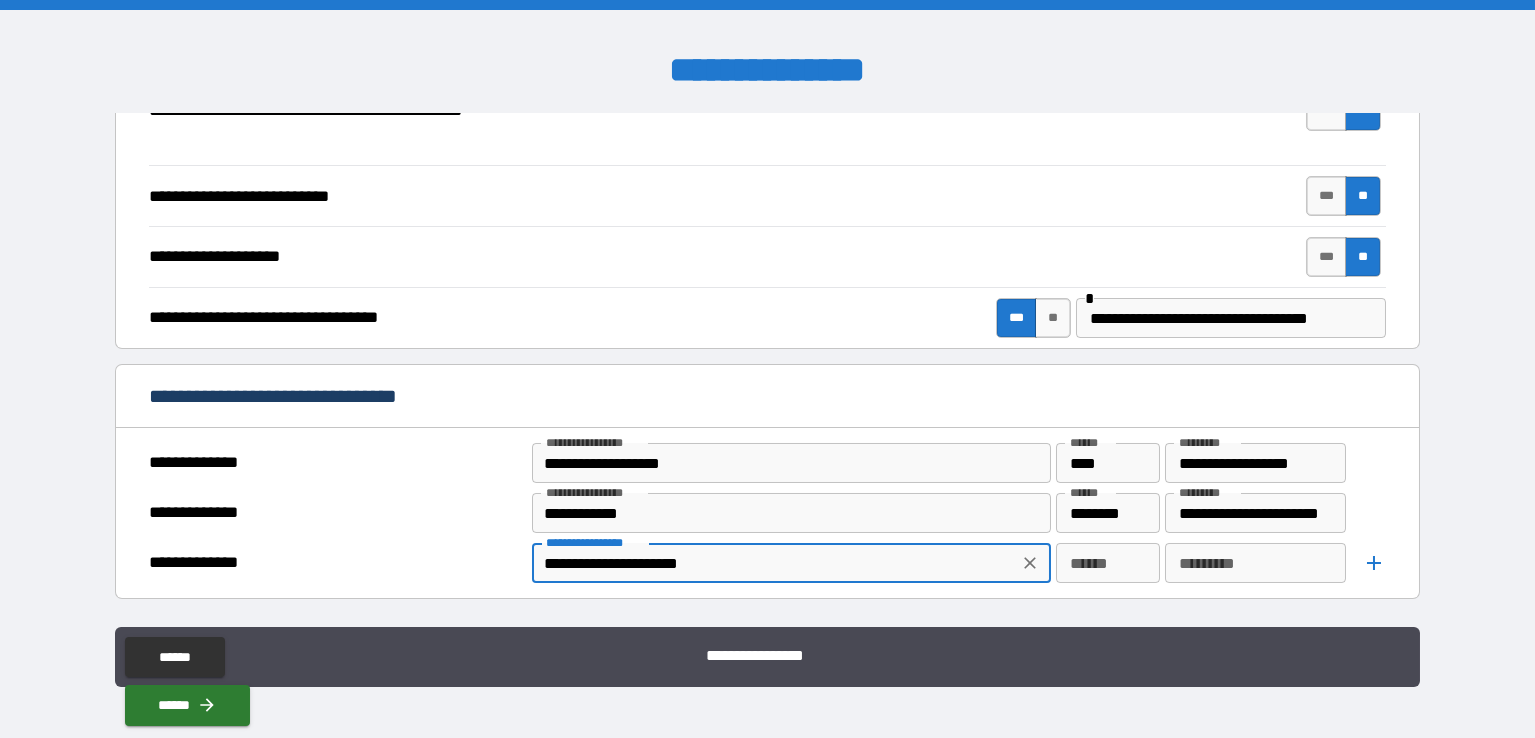 type on "*" 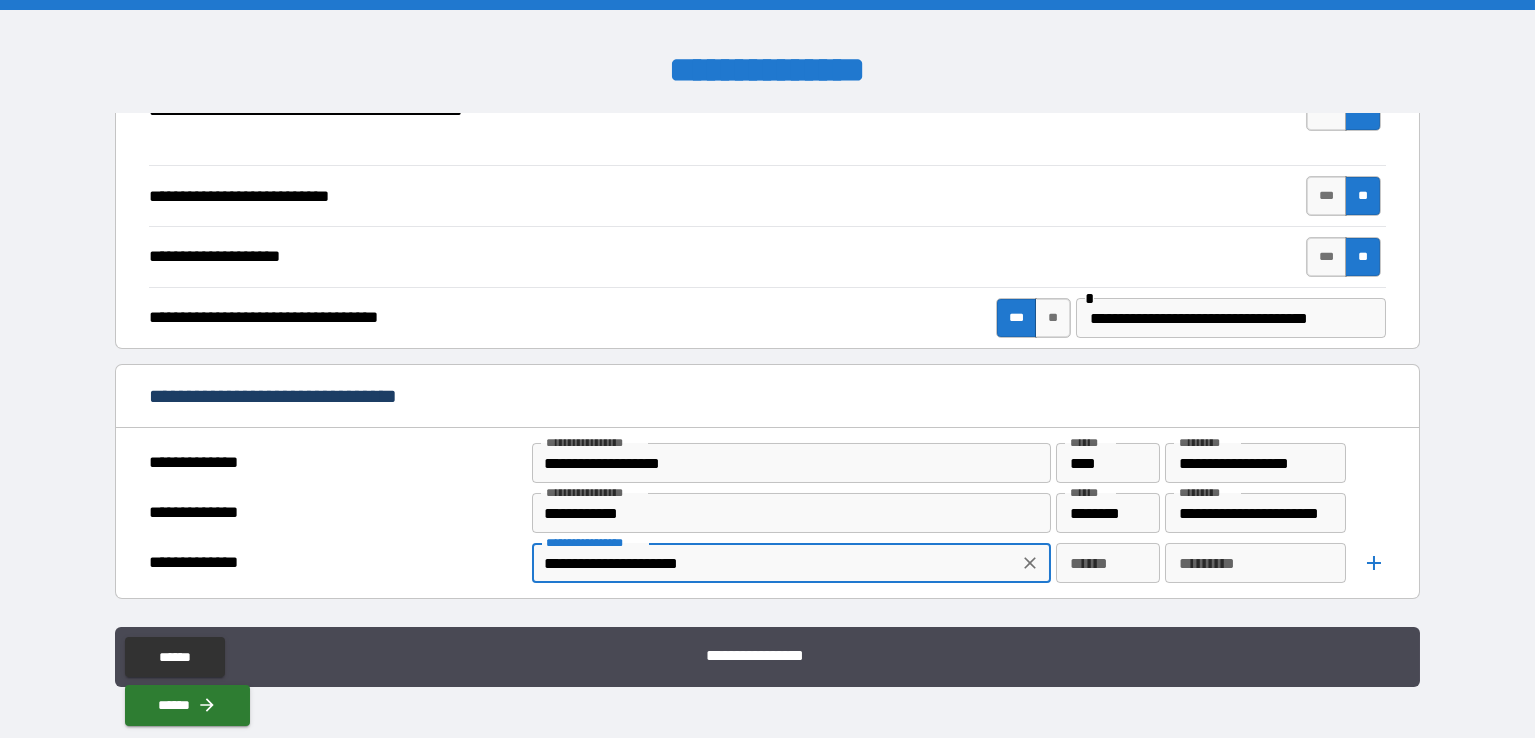 type on "**********" 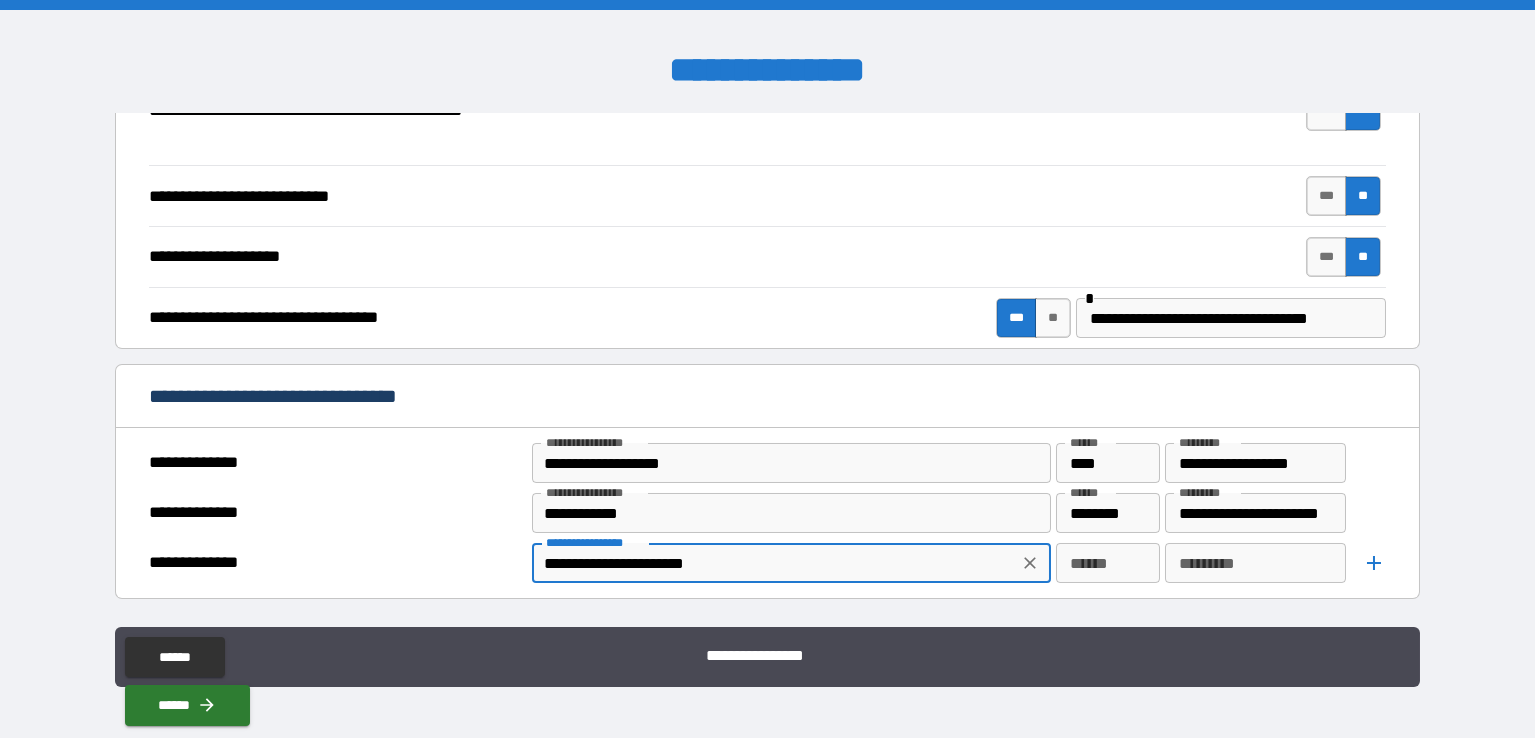 type on "*" 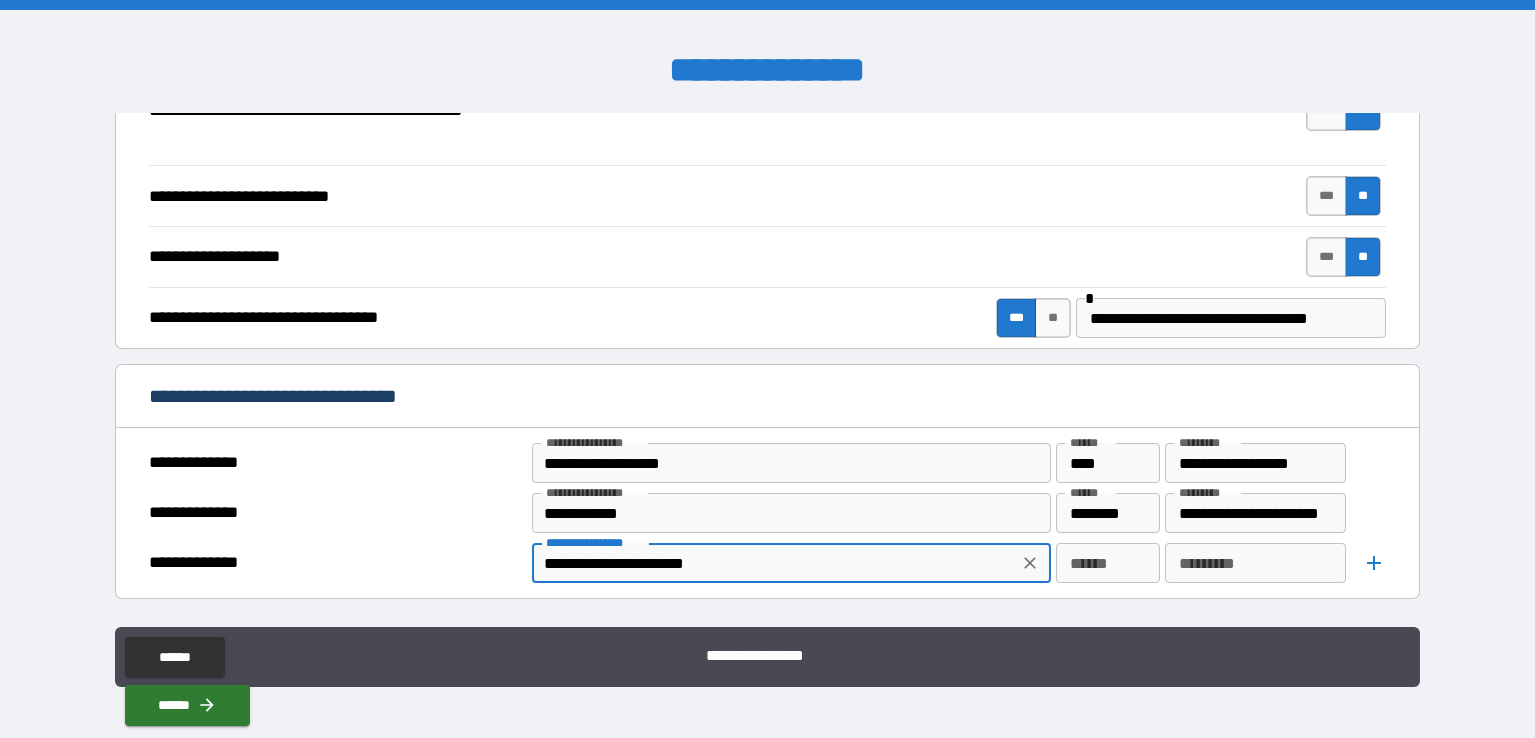 type on "**********" 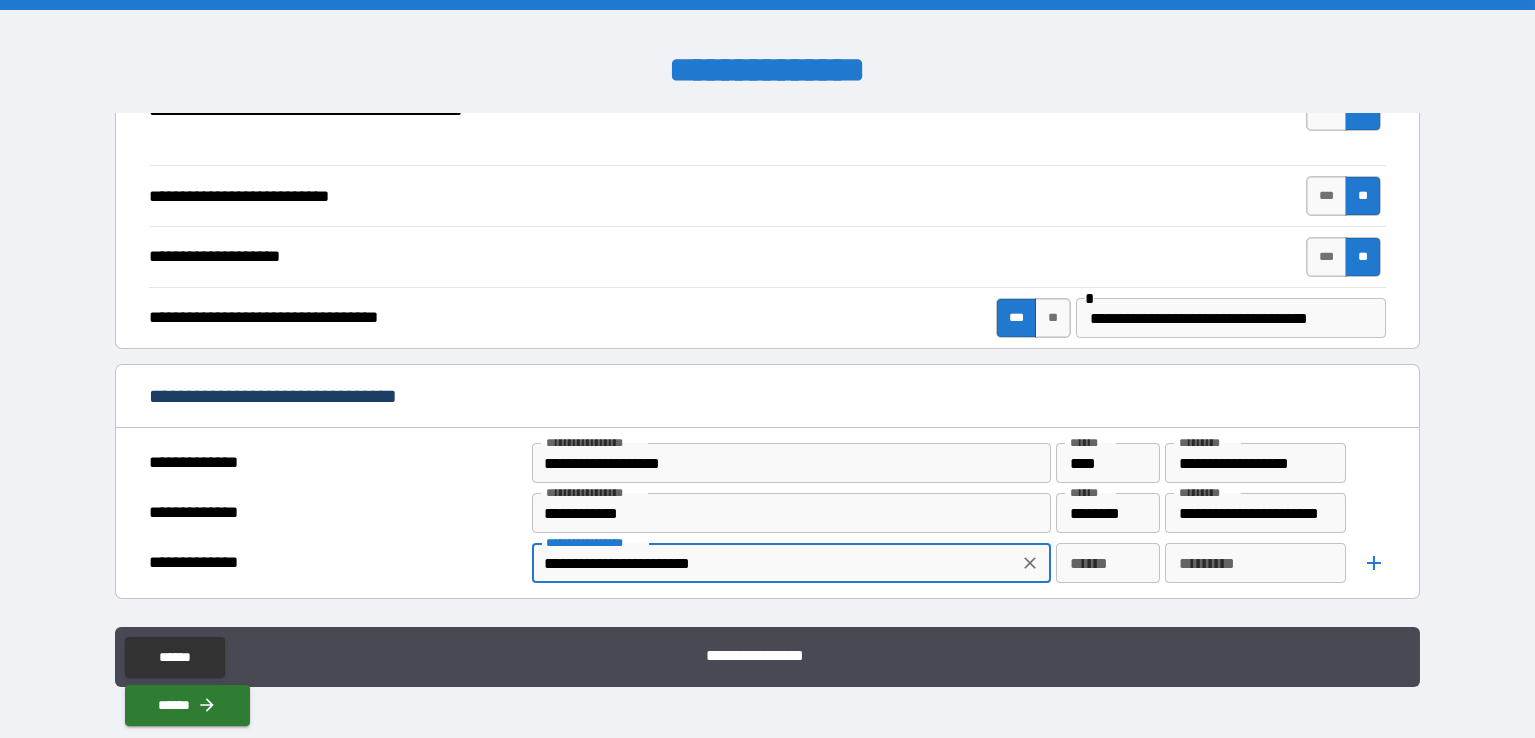 type on "*" 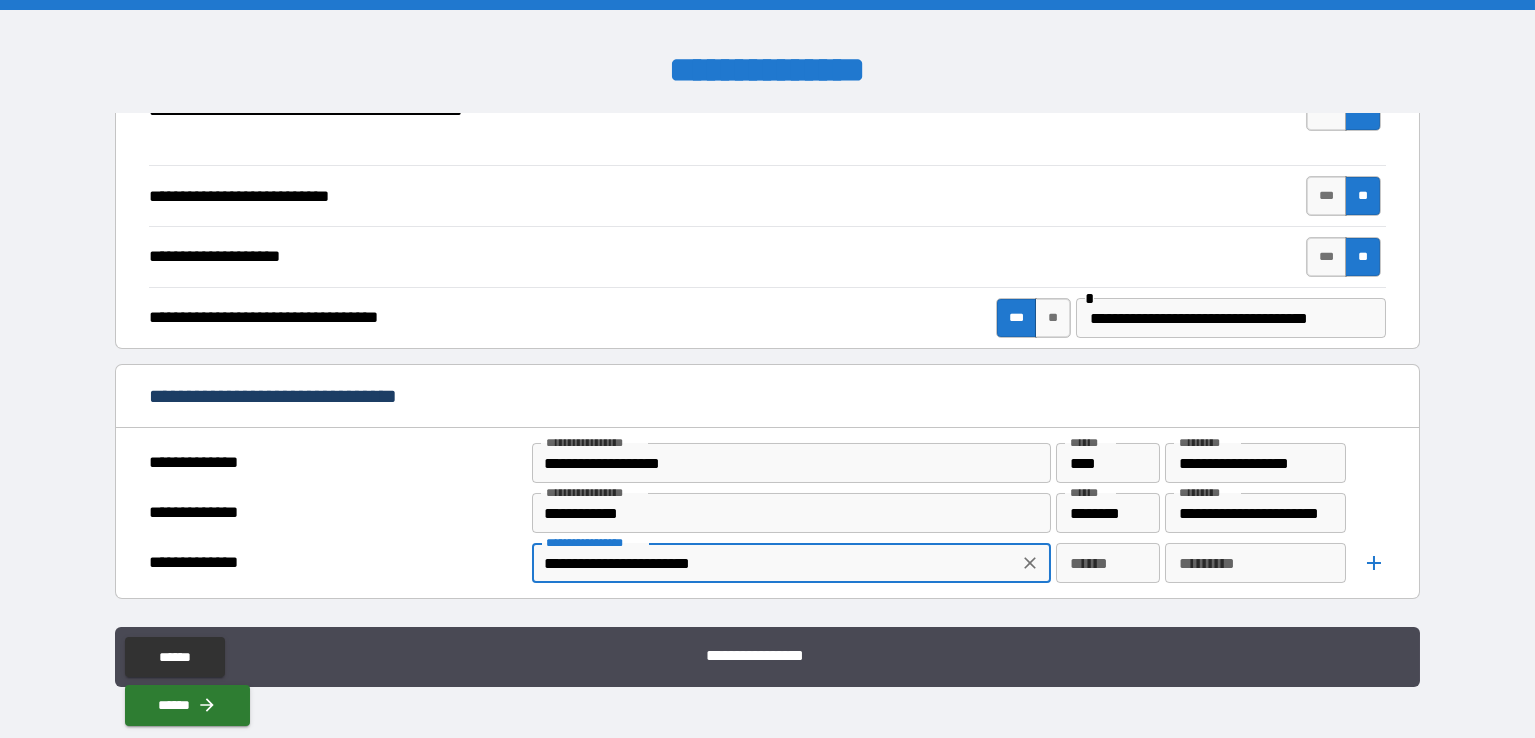 type on "**********" 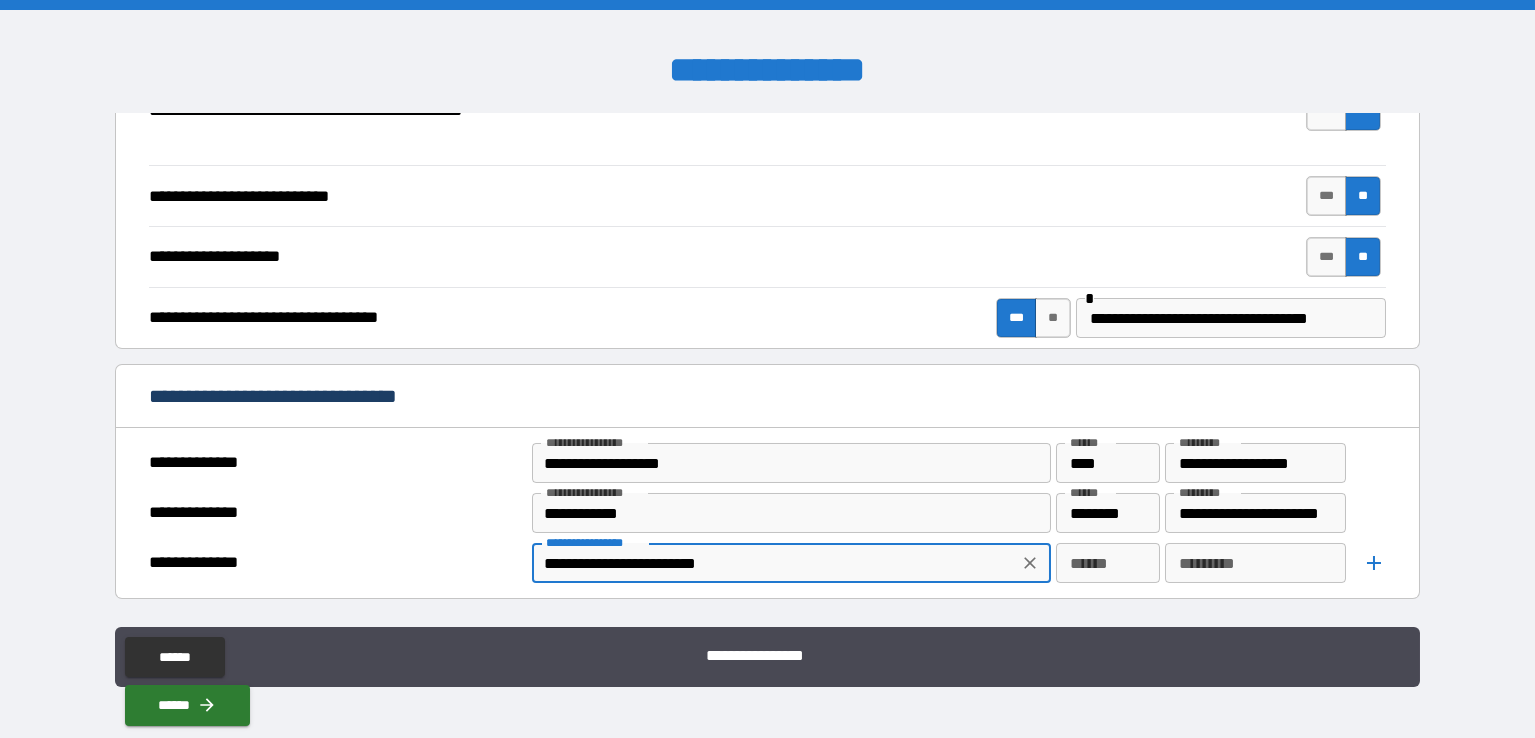type on "*" 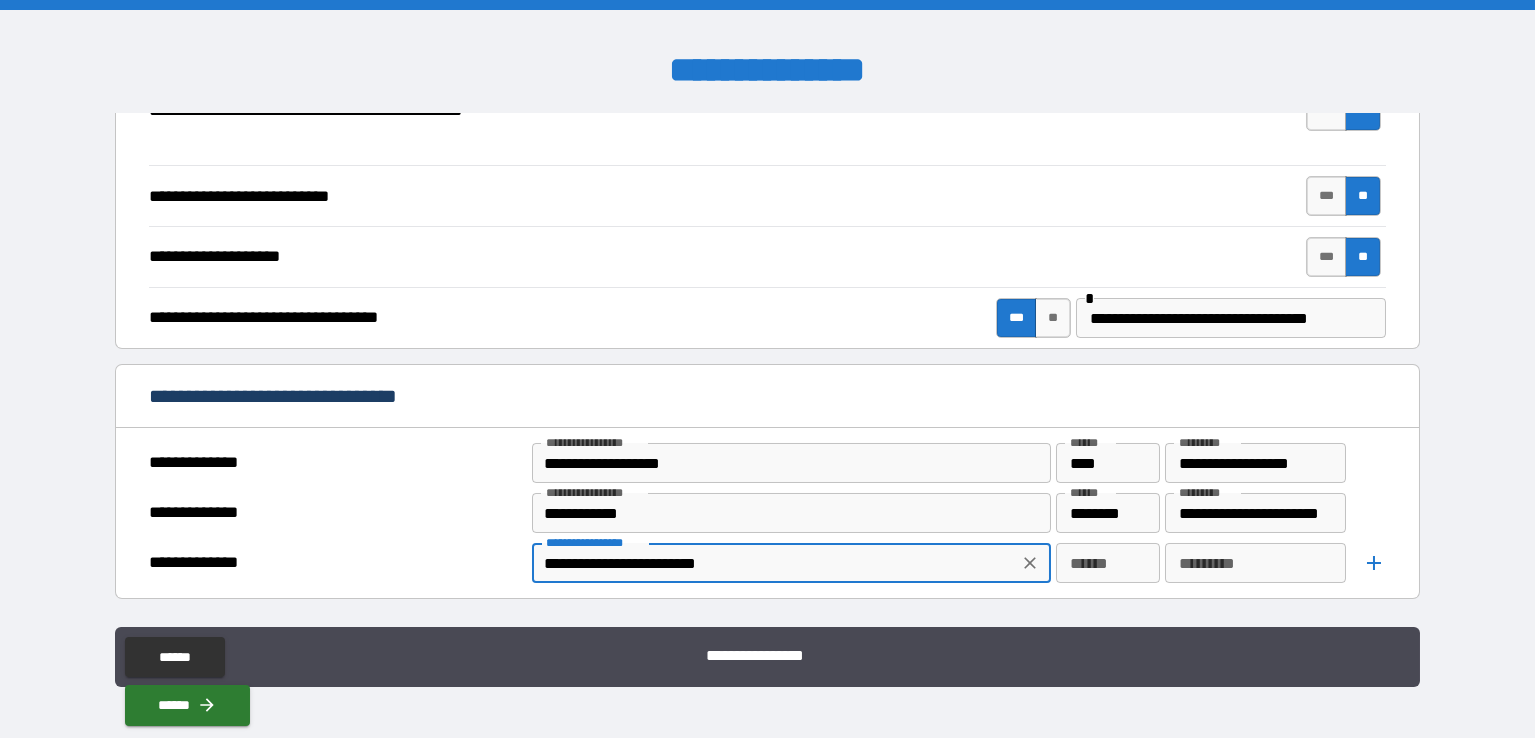 type on "**********" 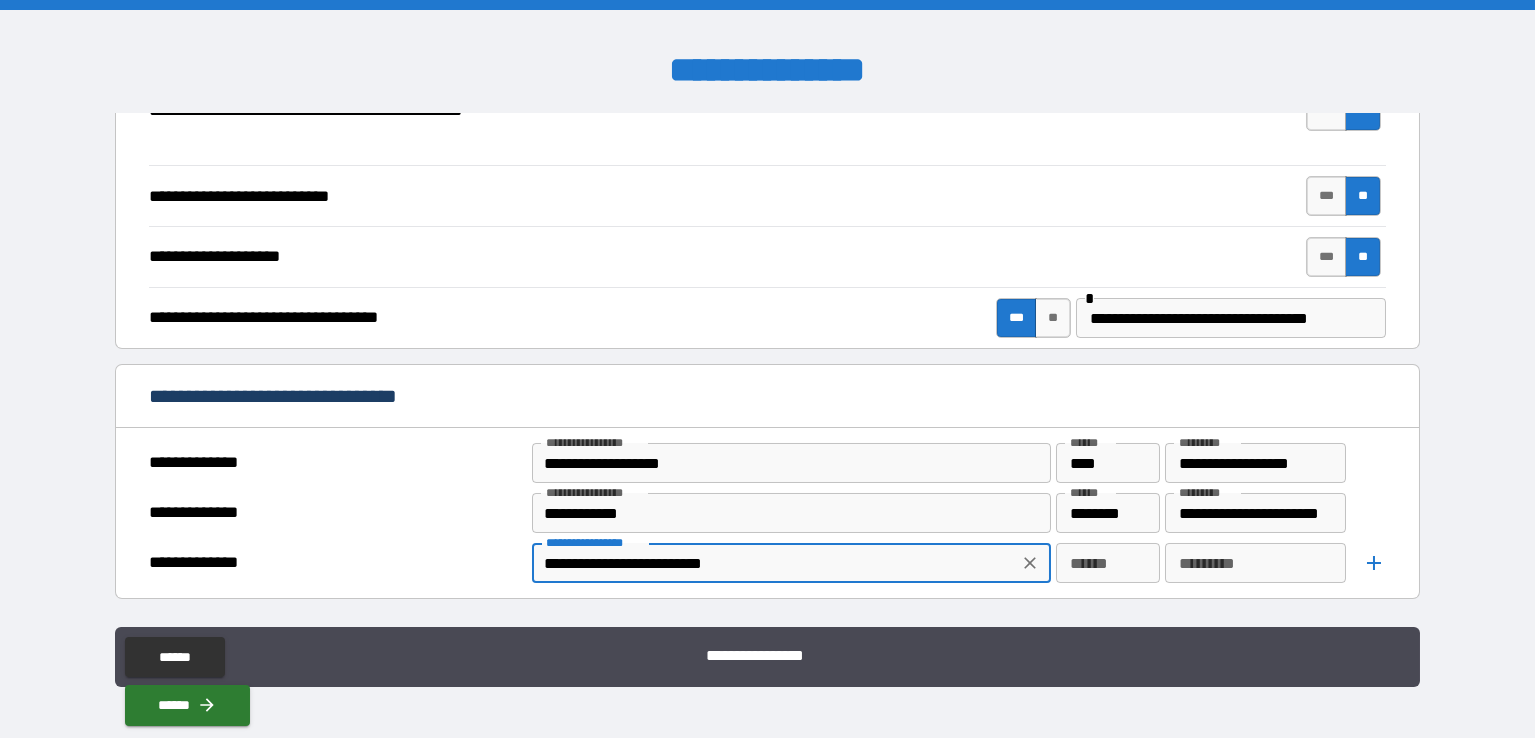 type on "*" 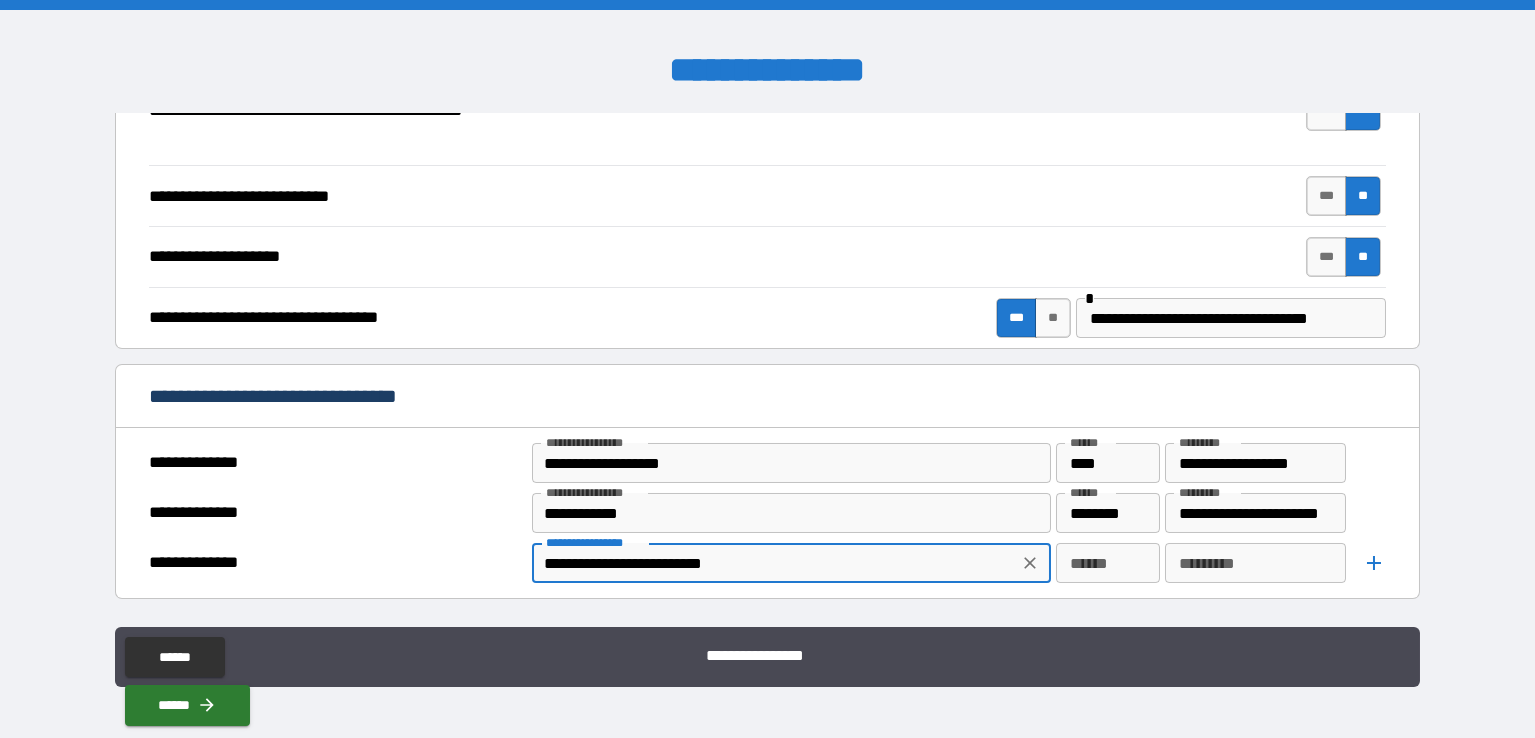 type on "**********" 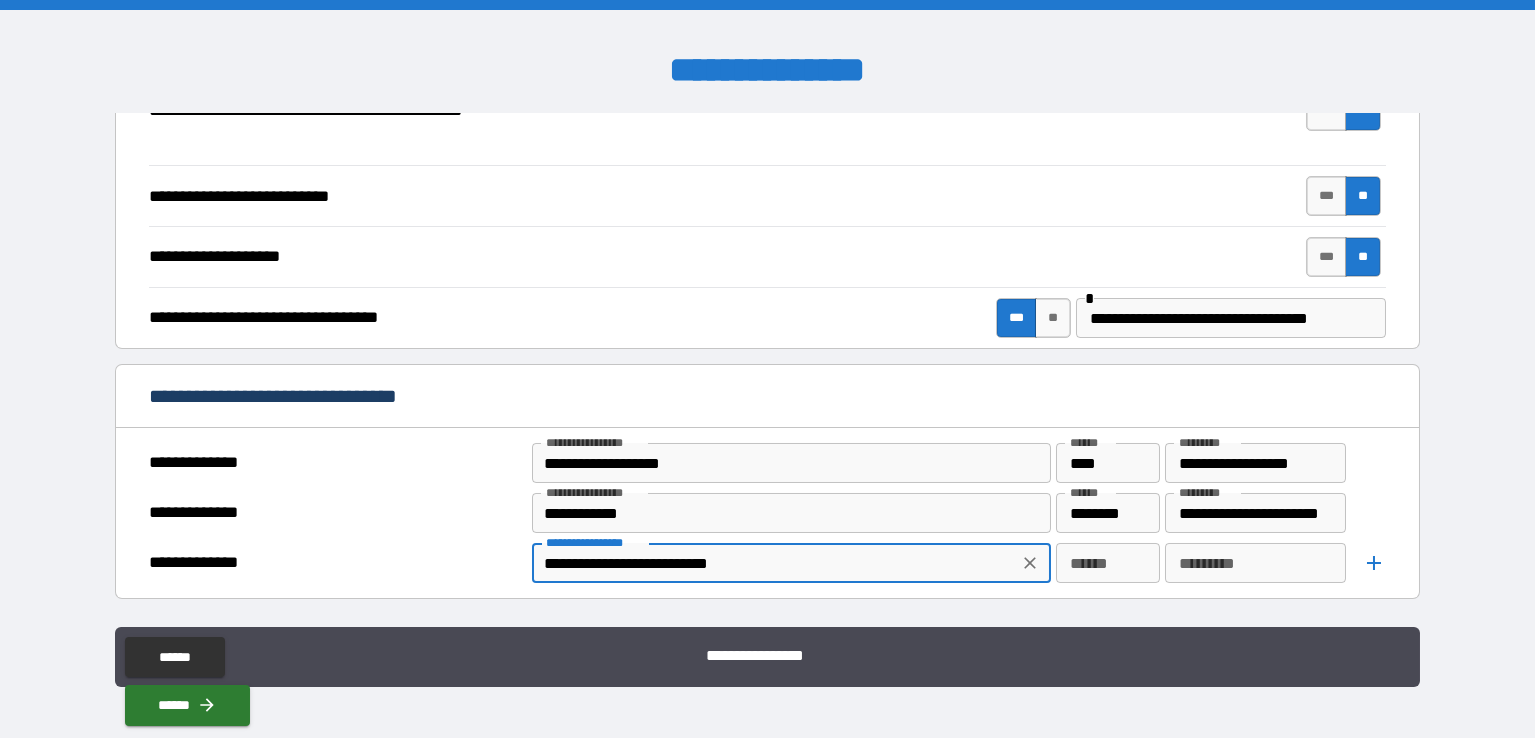 type on "*" 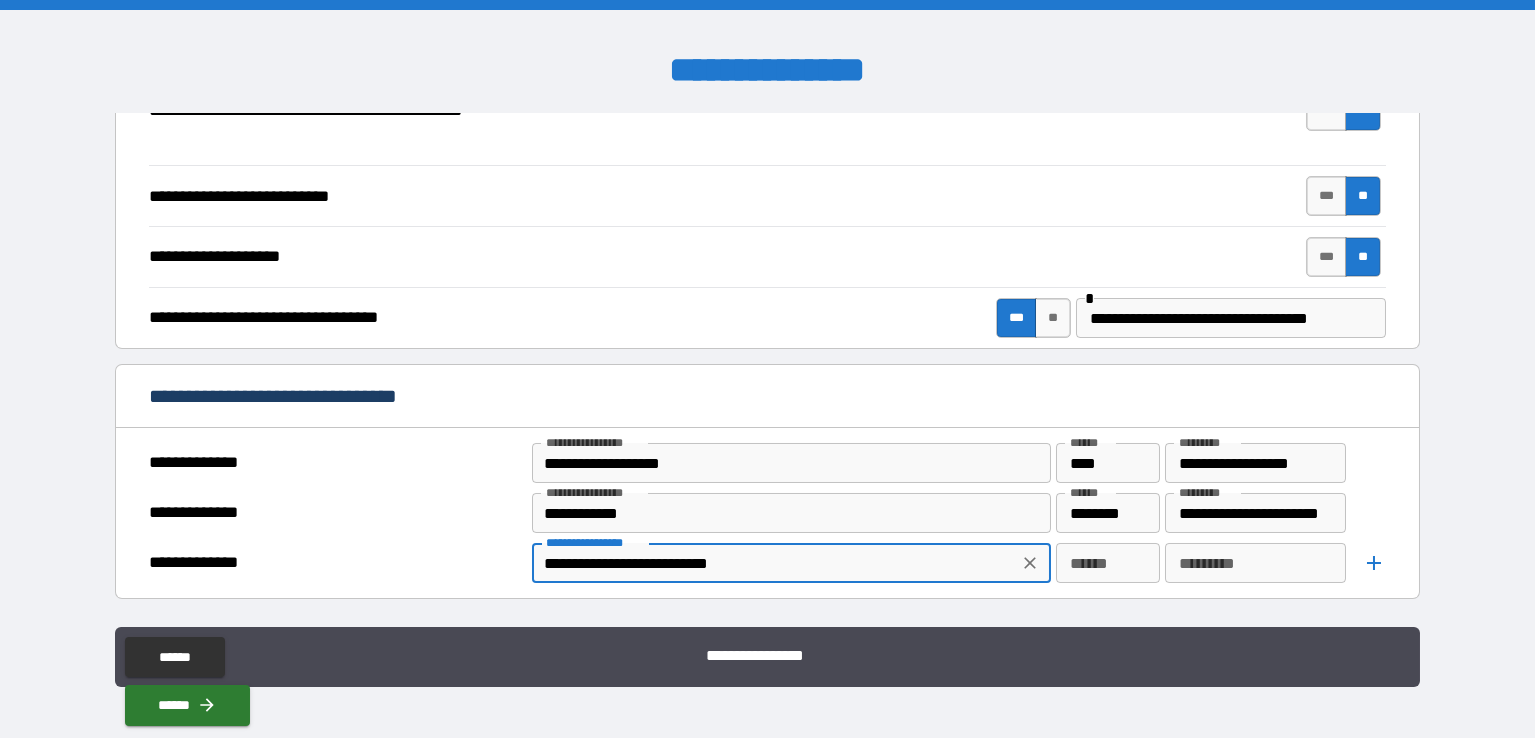 type on "**********" 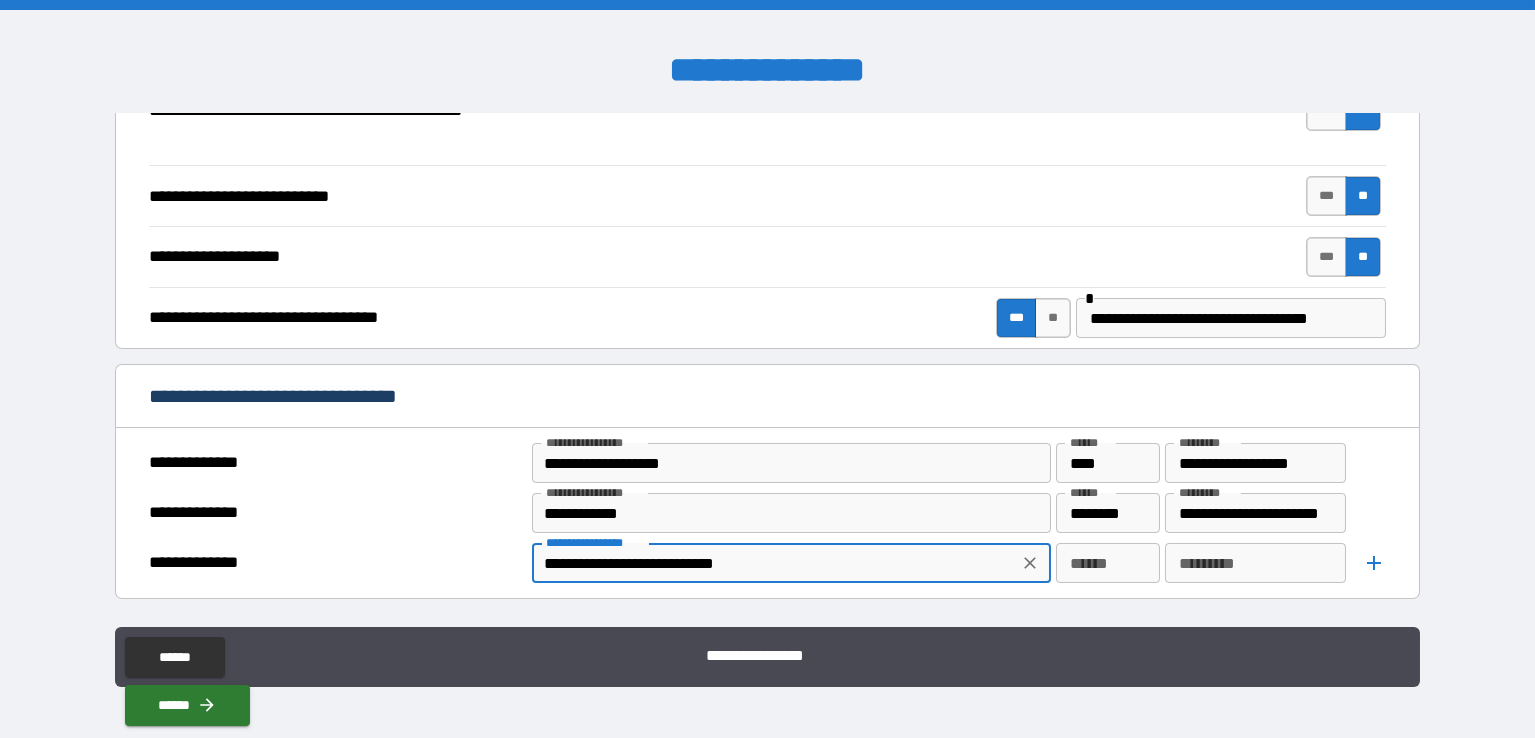 type on "*" 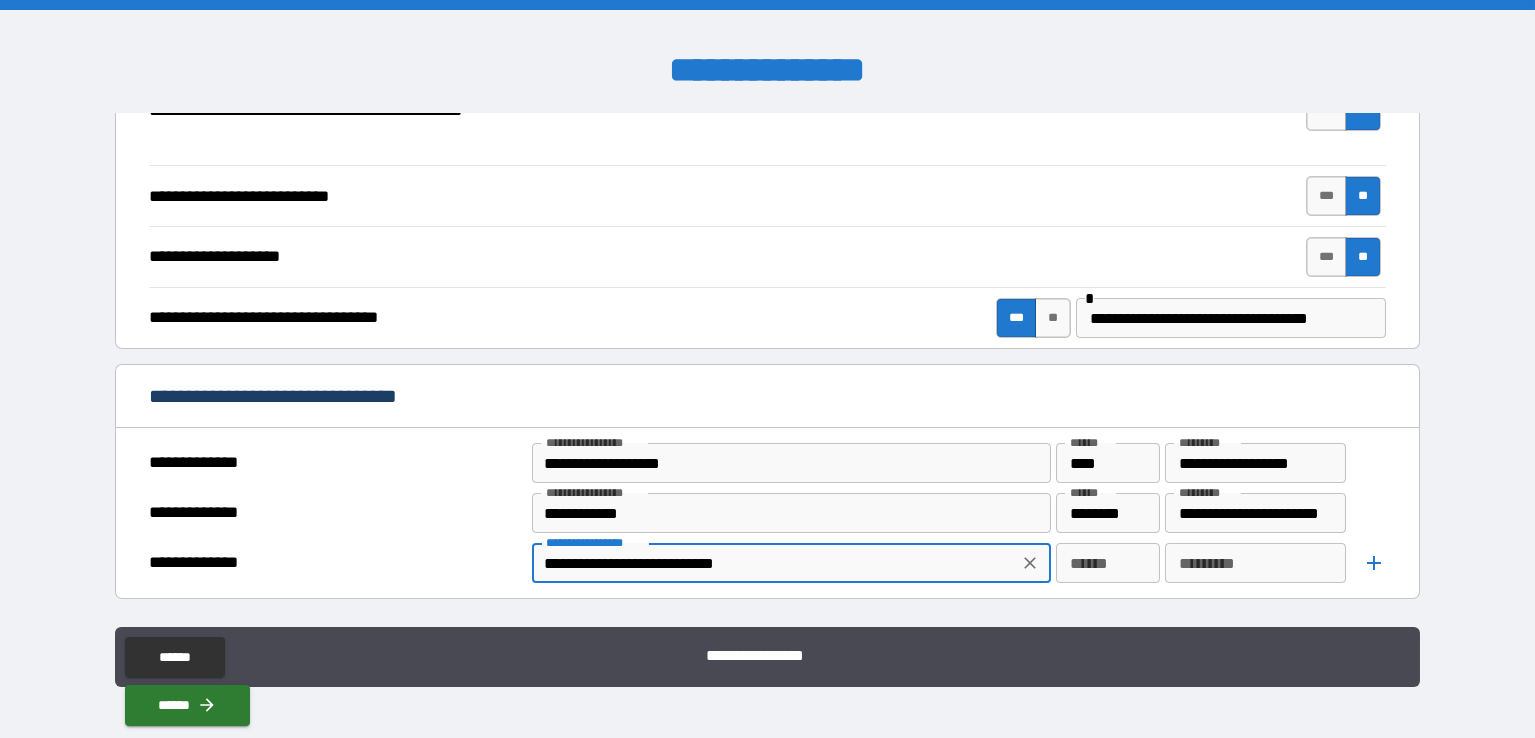type on "**********" 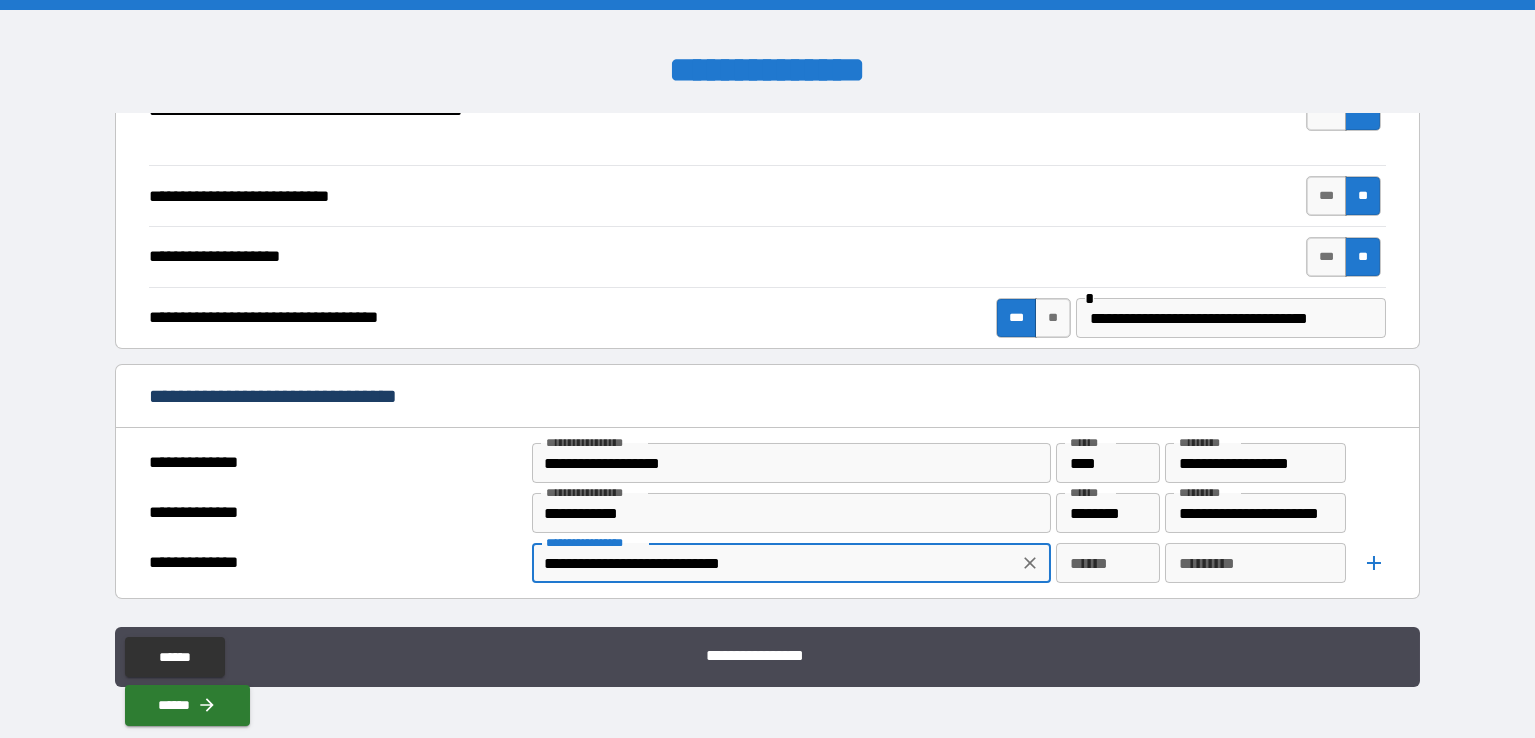 type on "*" 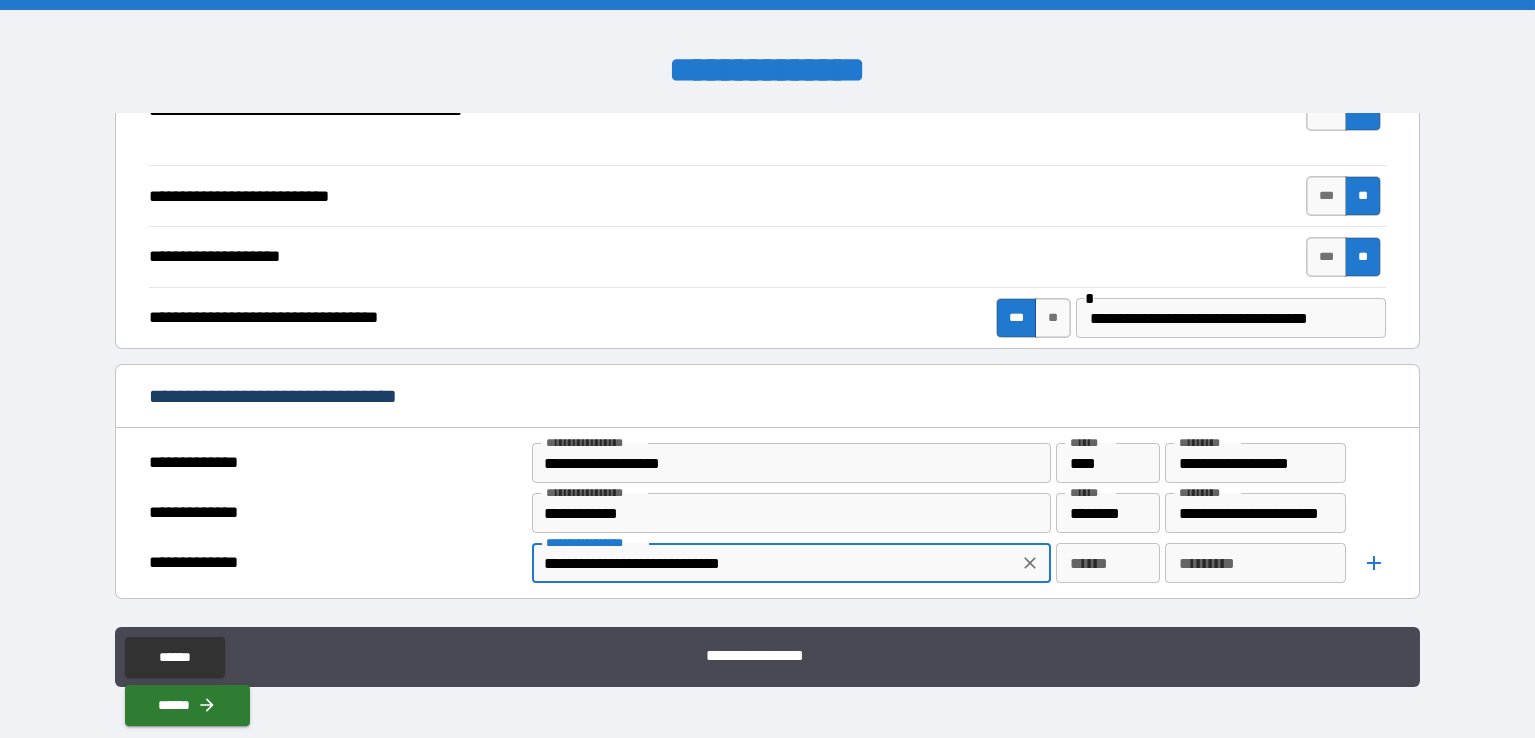 type on "**********" 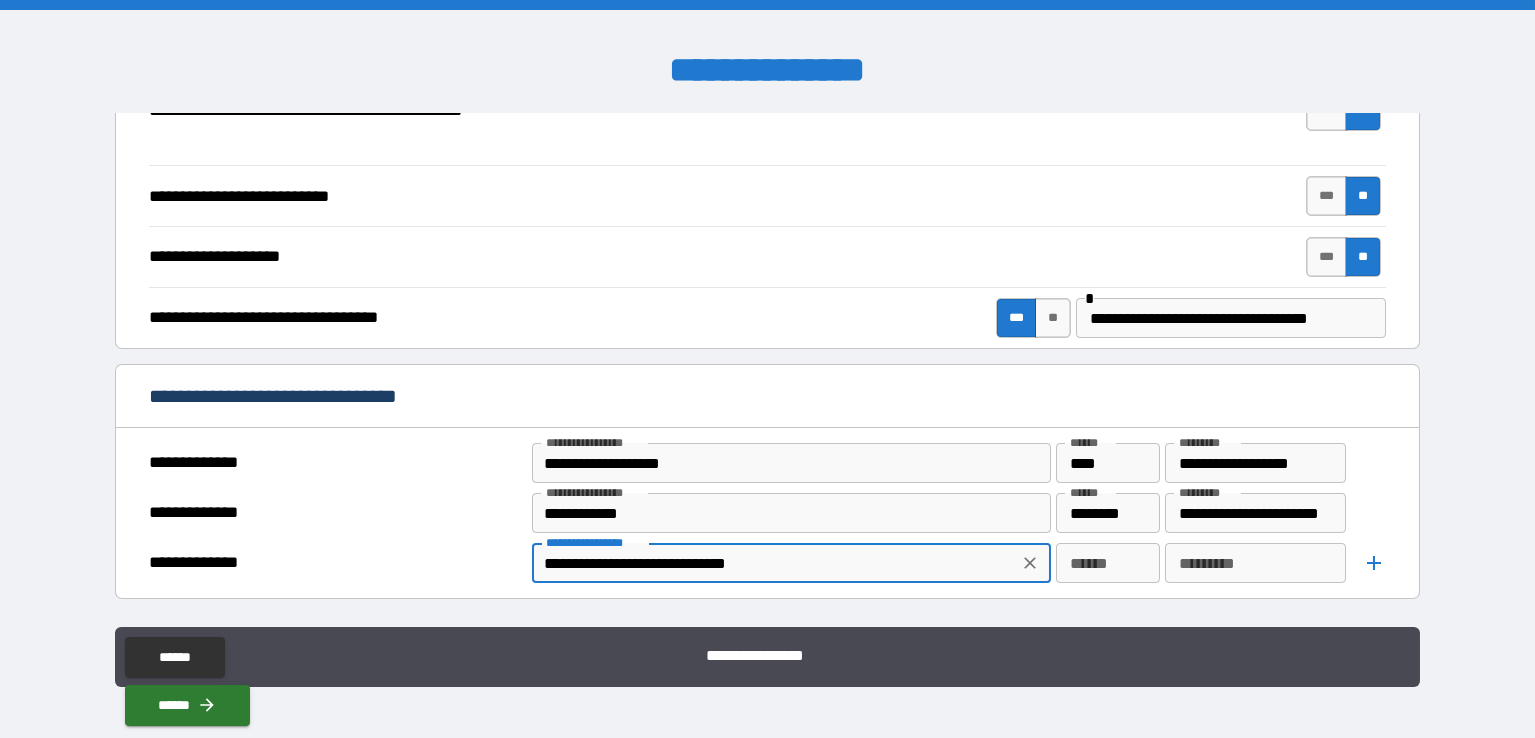 type on "*" 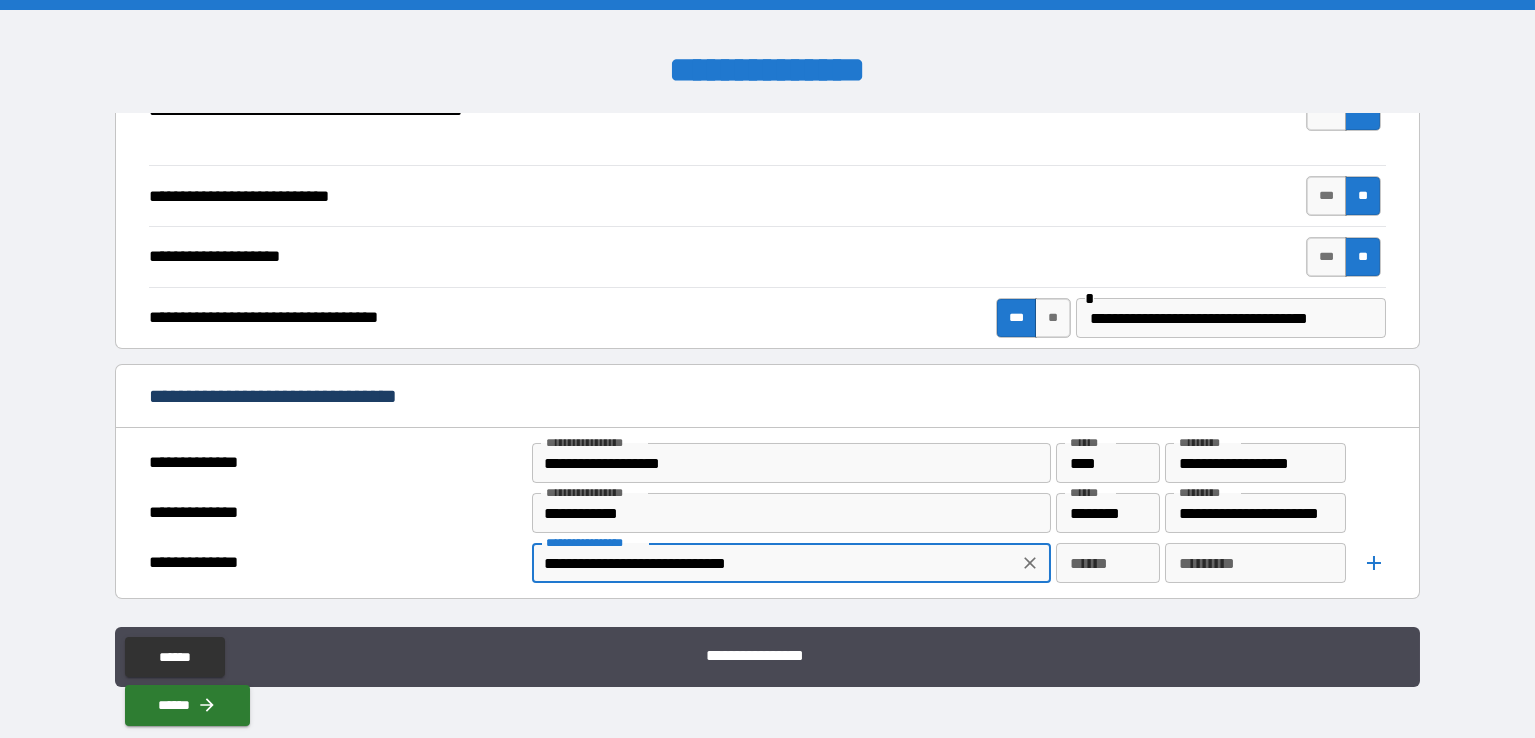 type on "**********" 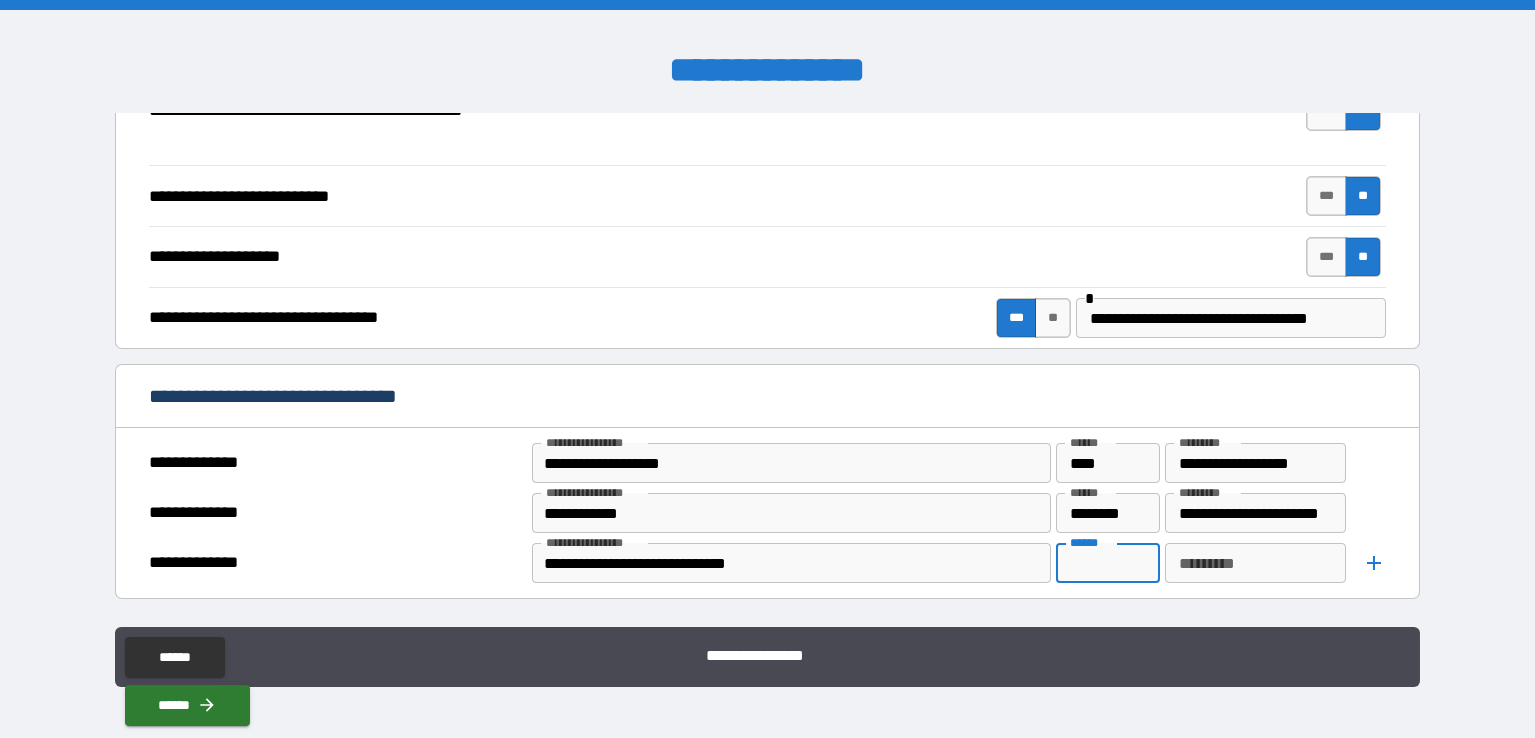 click on "******" at bounding box center (1108, 563) 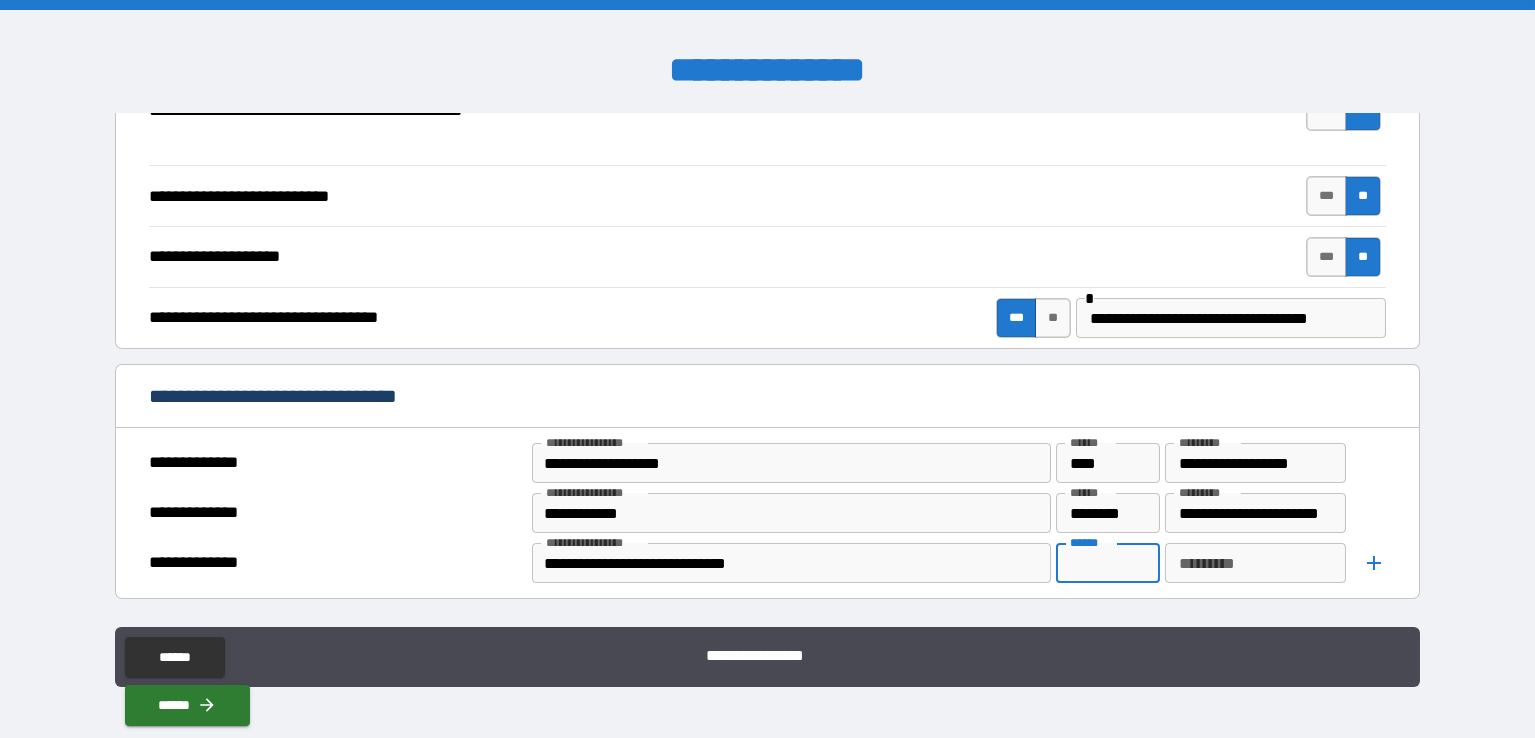 type on "*" 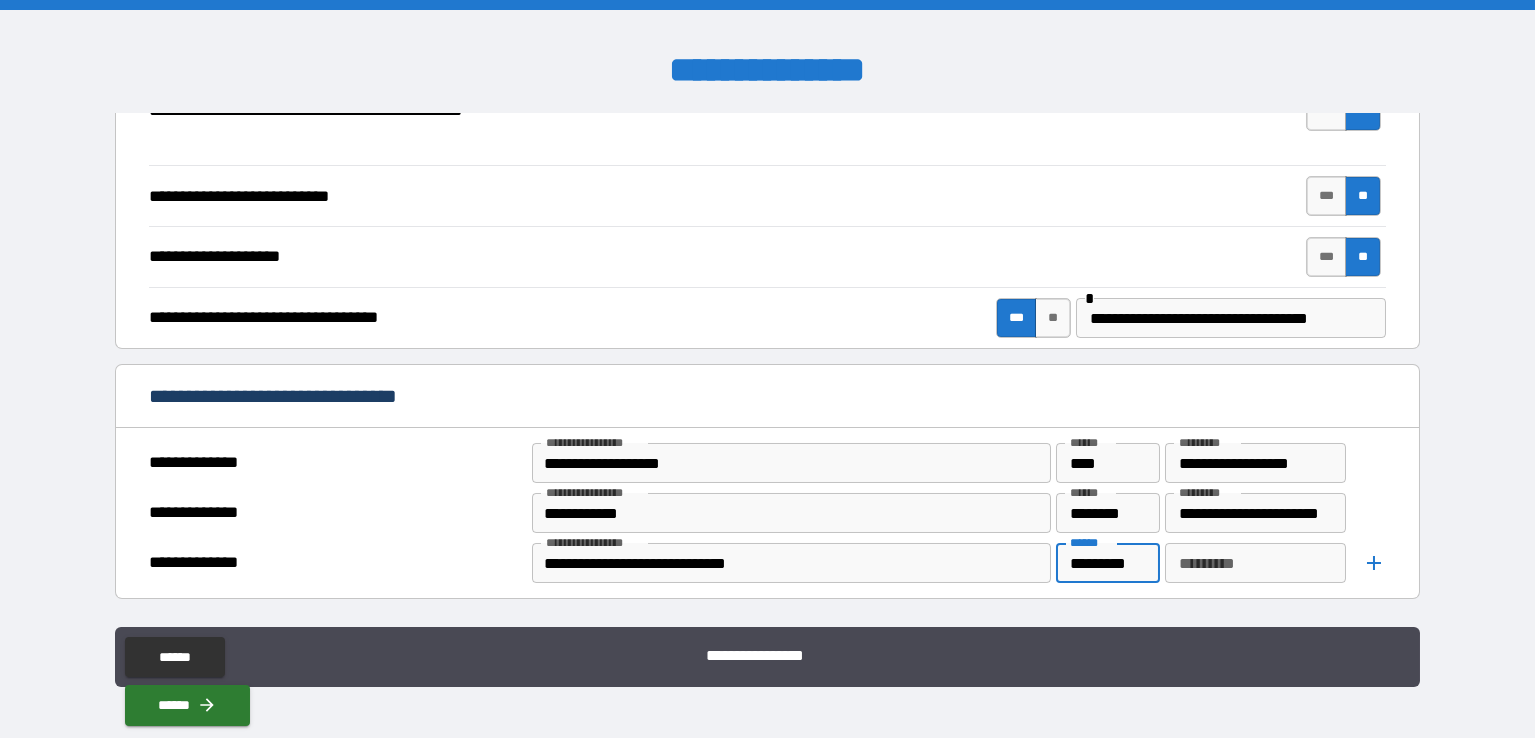scroll, scrollTop: 0, scrollLeft: 0, axis: both 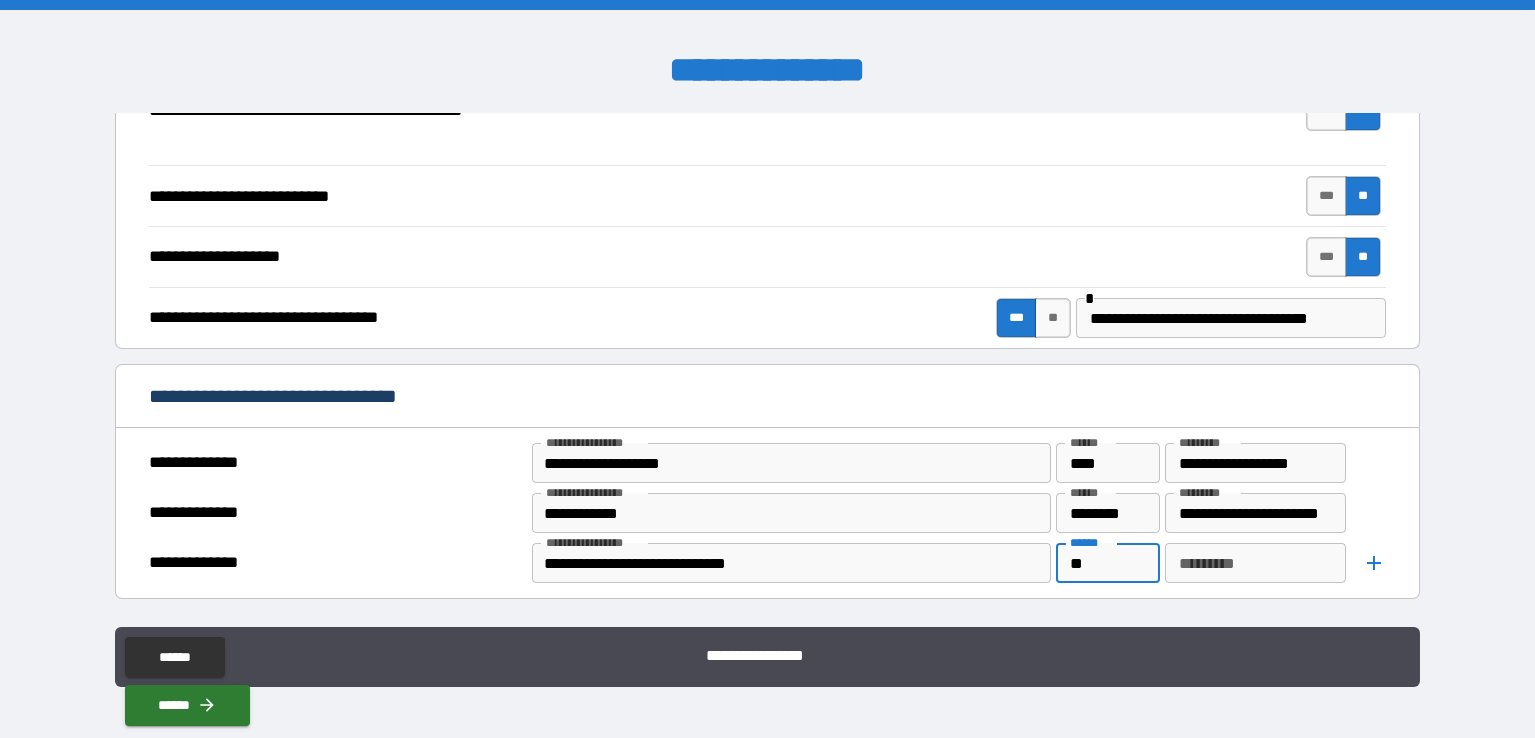 type on "*" 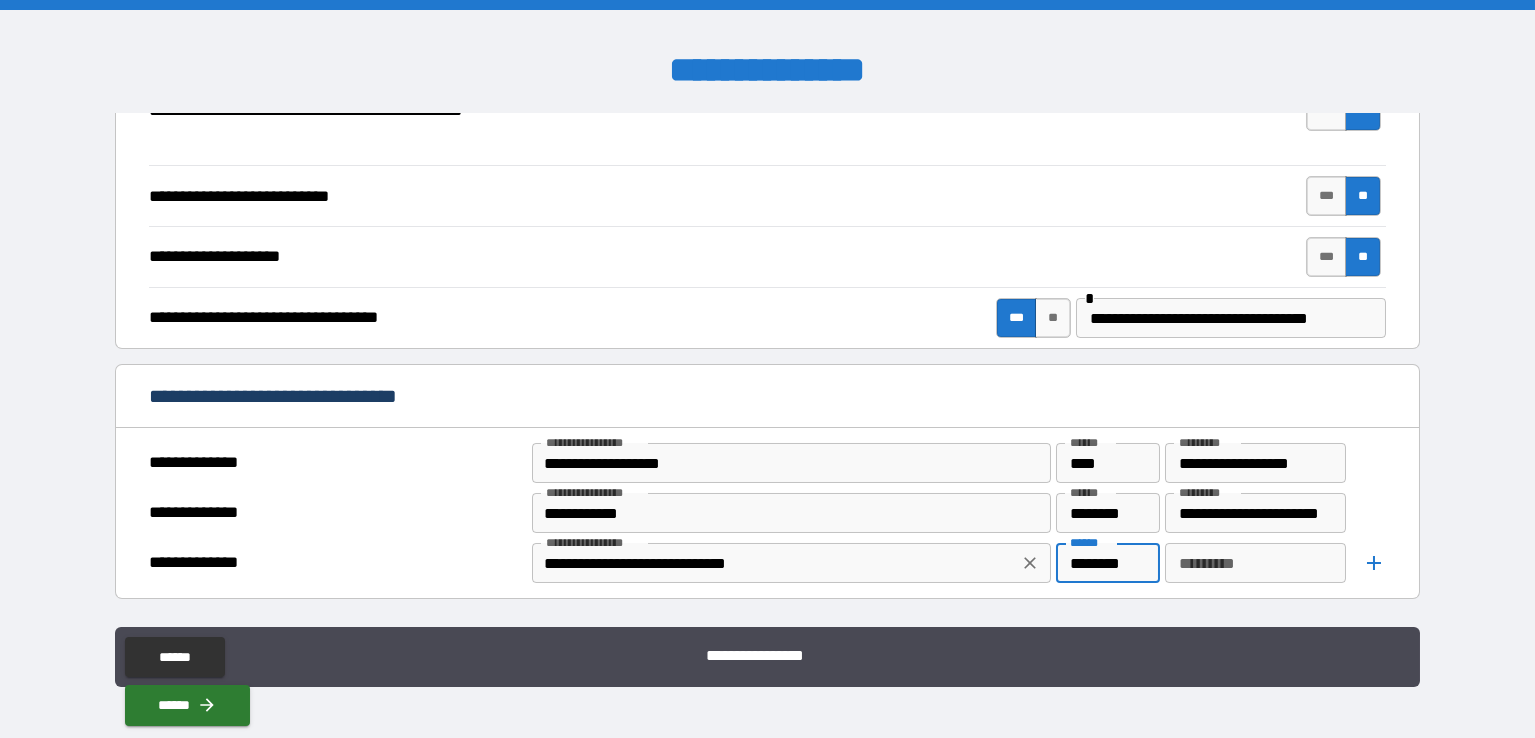 type on "********" 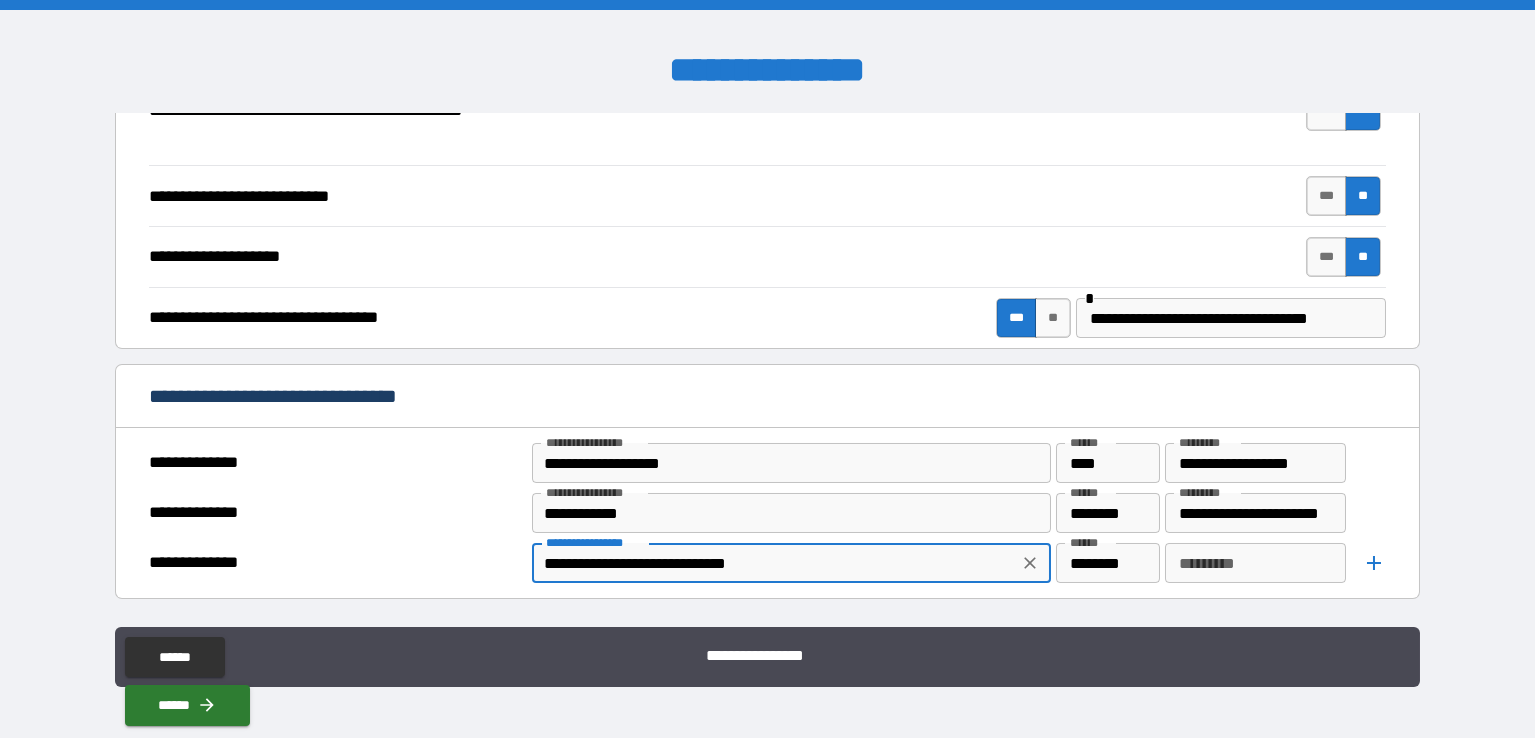 type on "*" 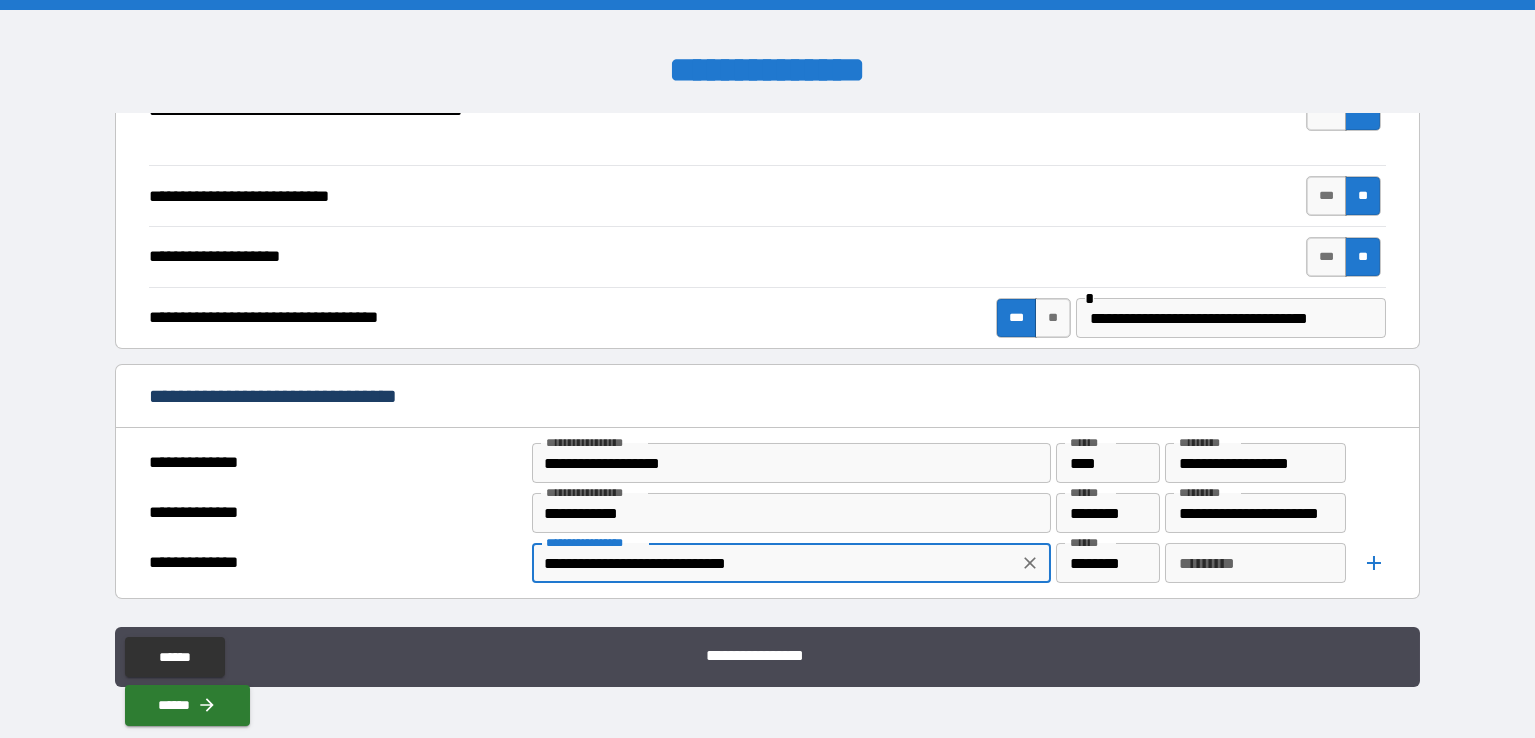 type on "**********" 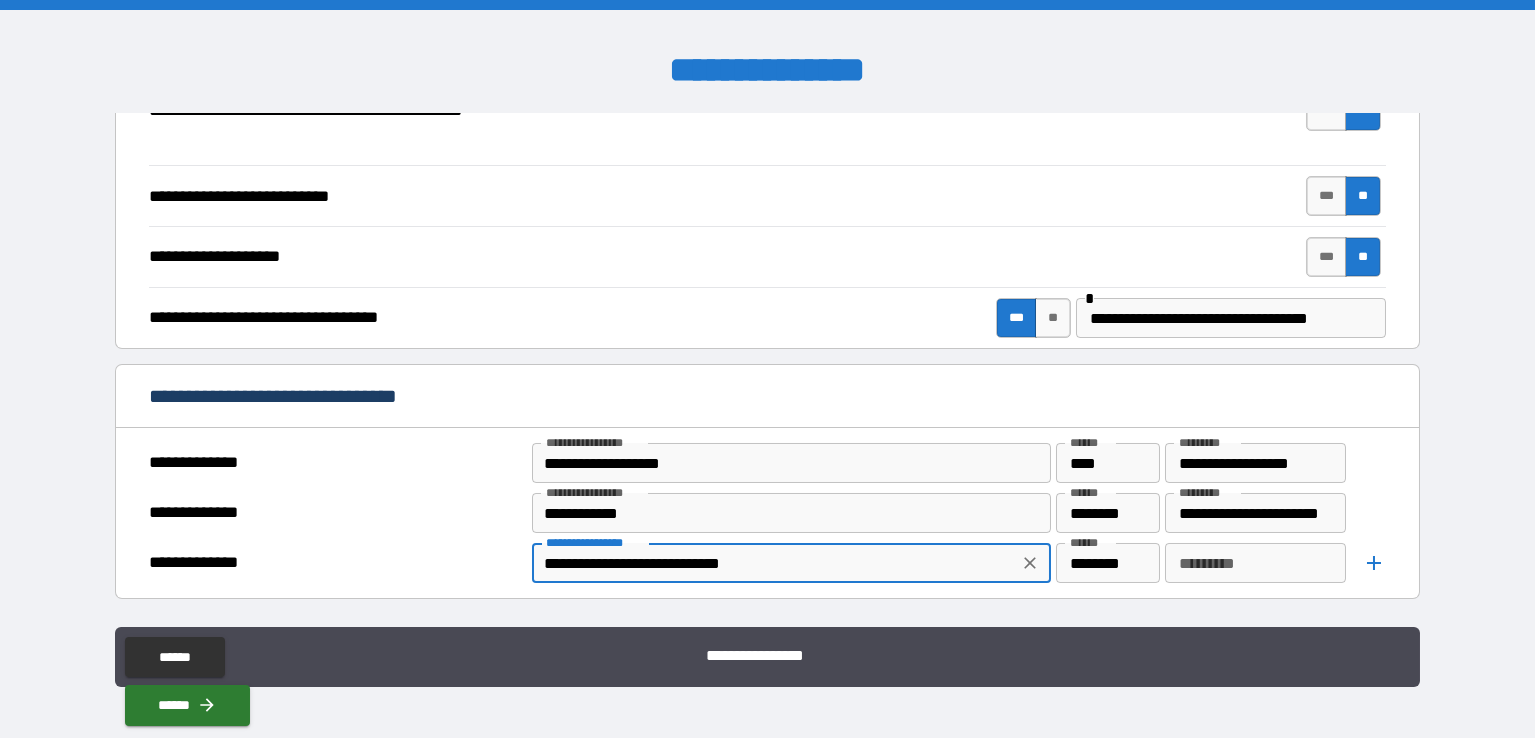 type on "*" 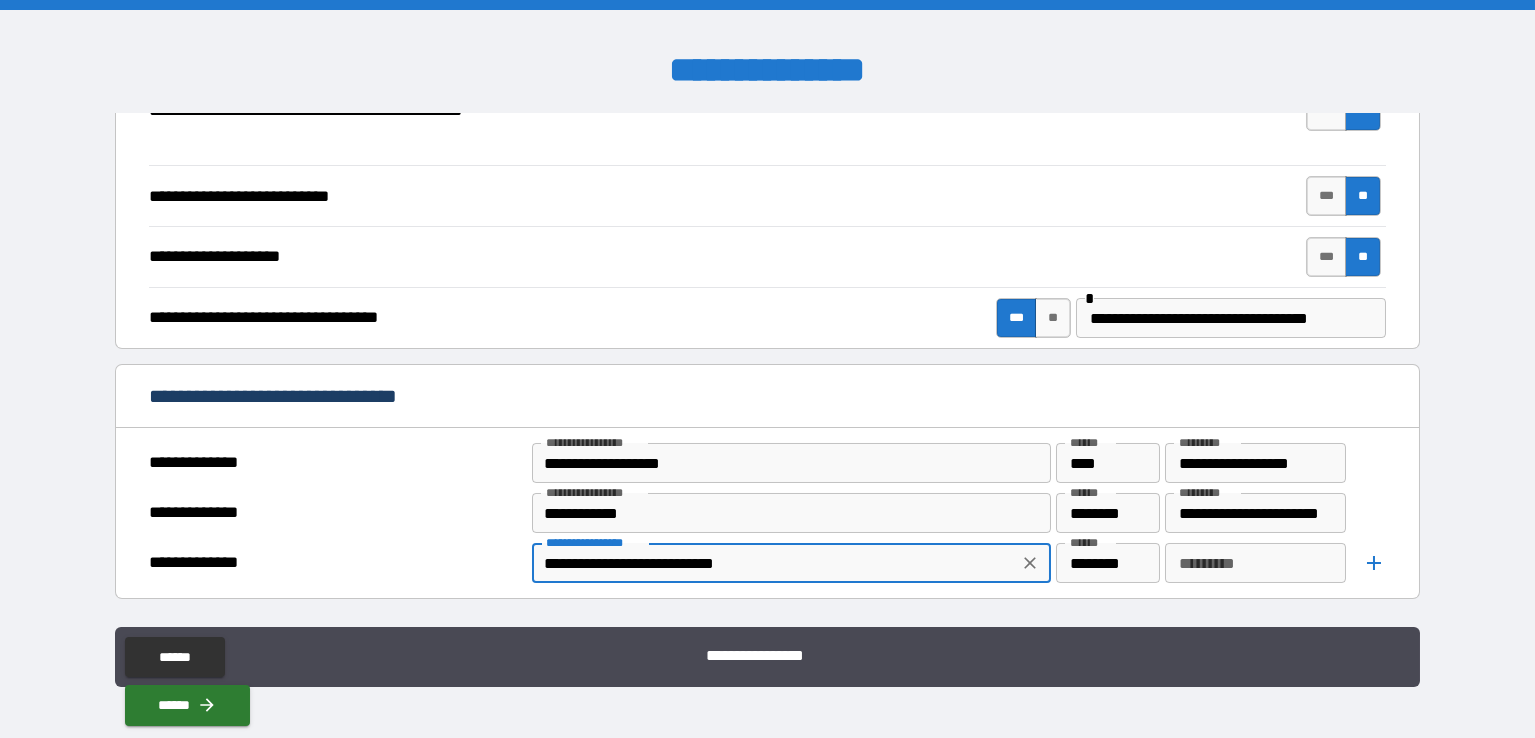 type on "*" 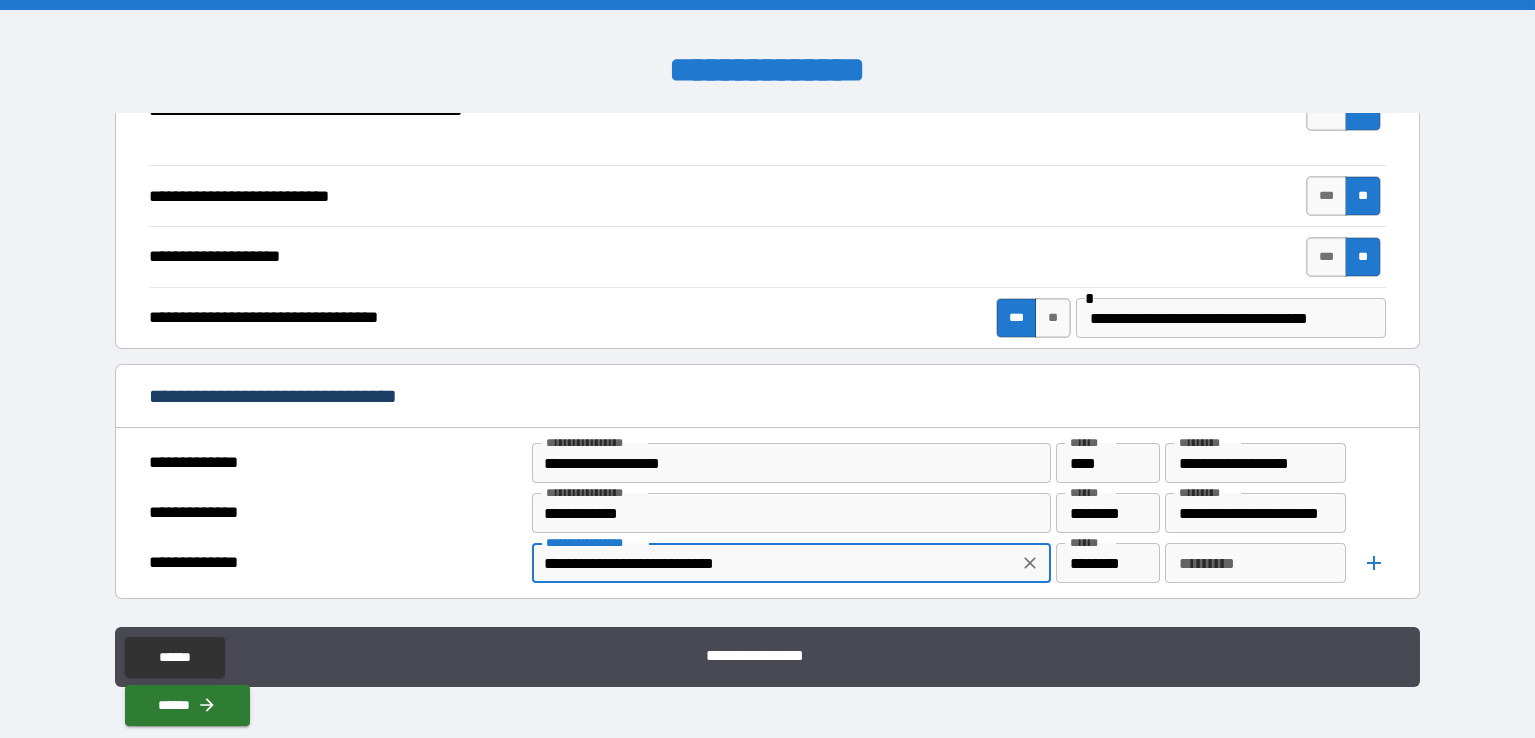 type on "**********" 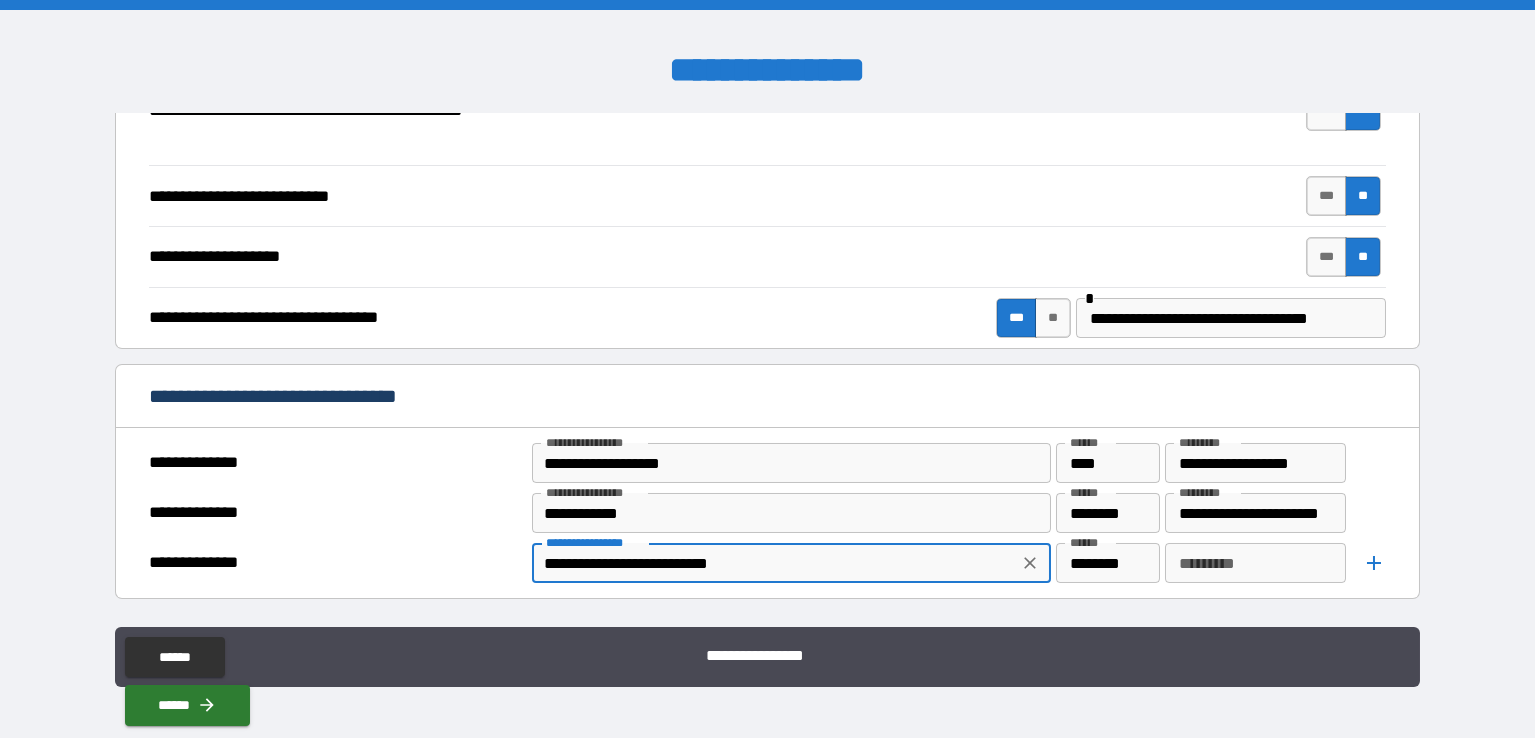type on "*" 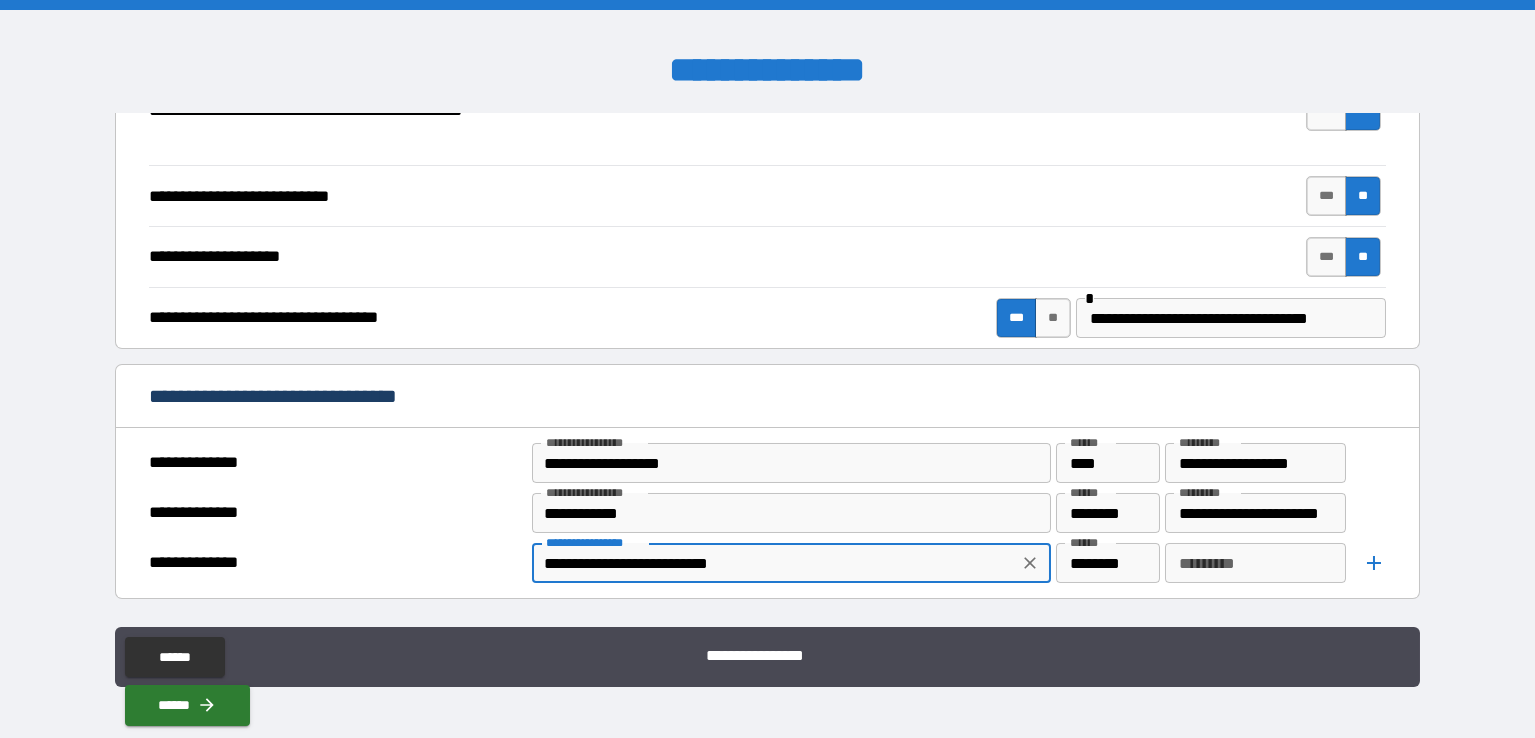 type on "**********" 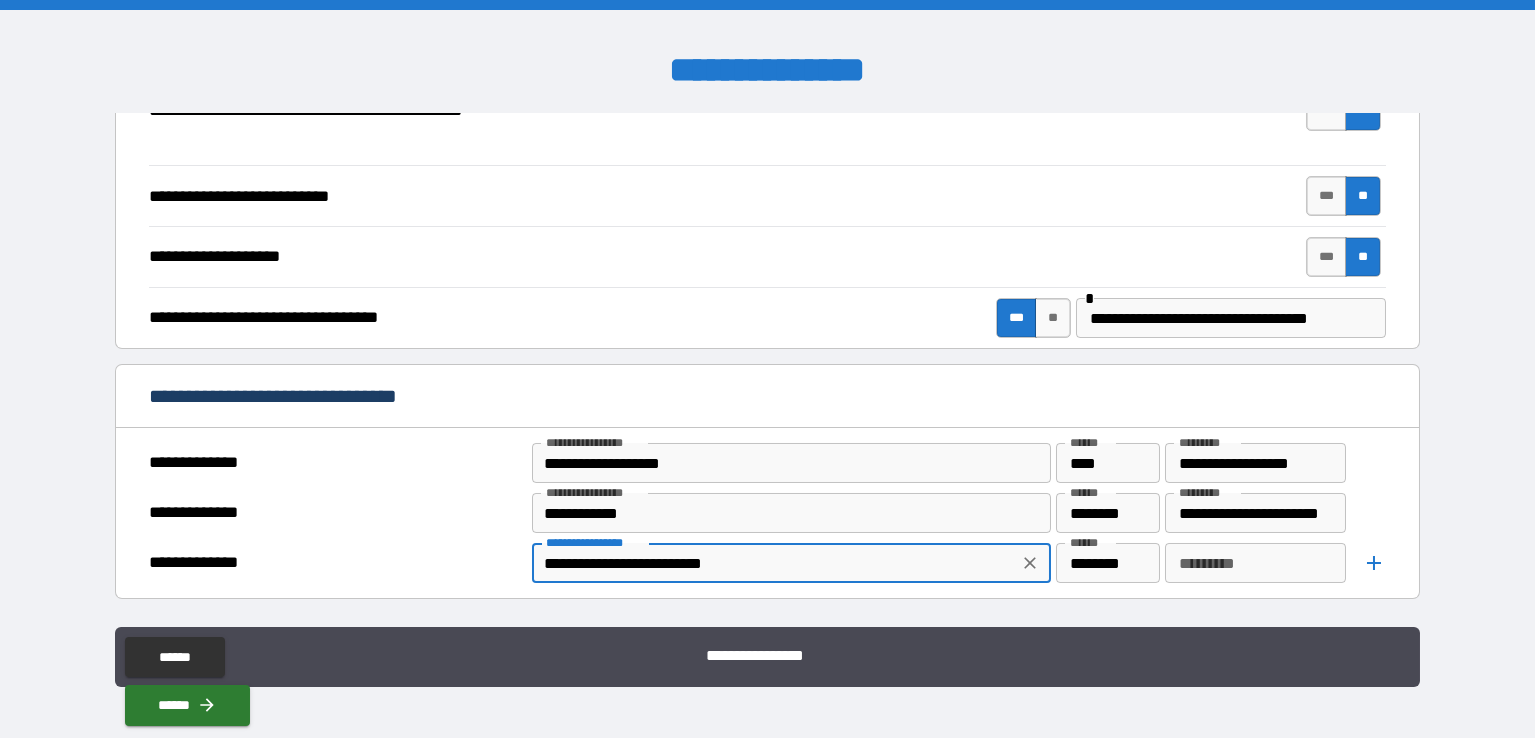type on "*" 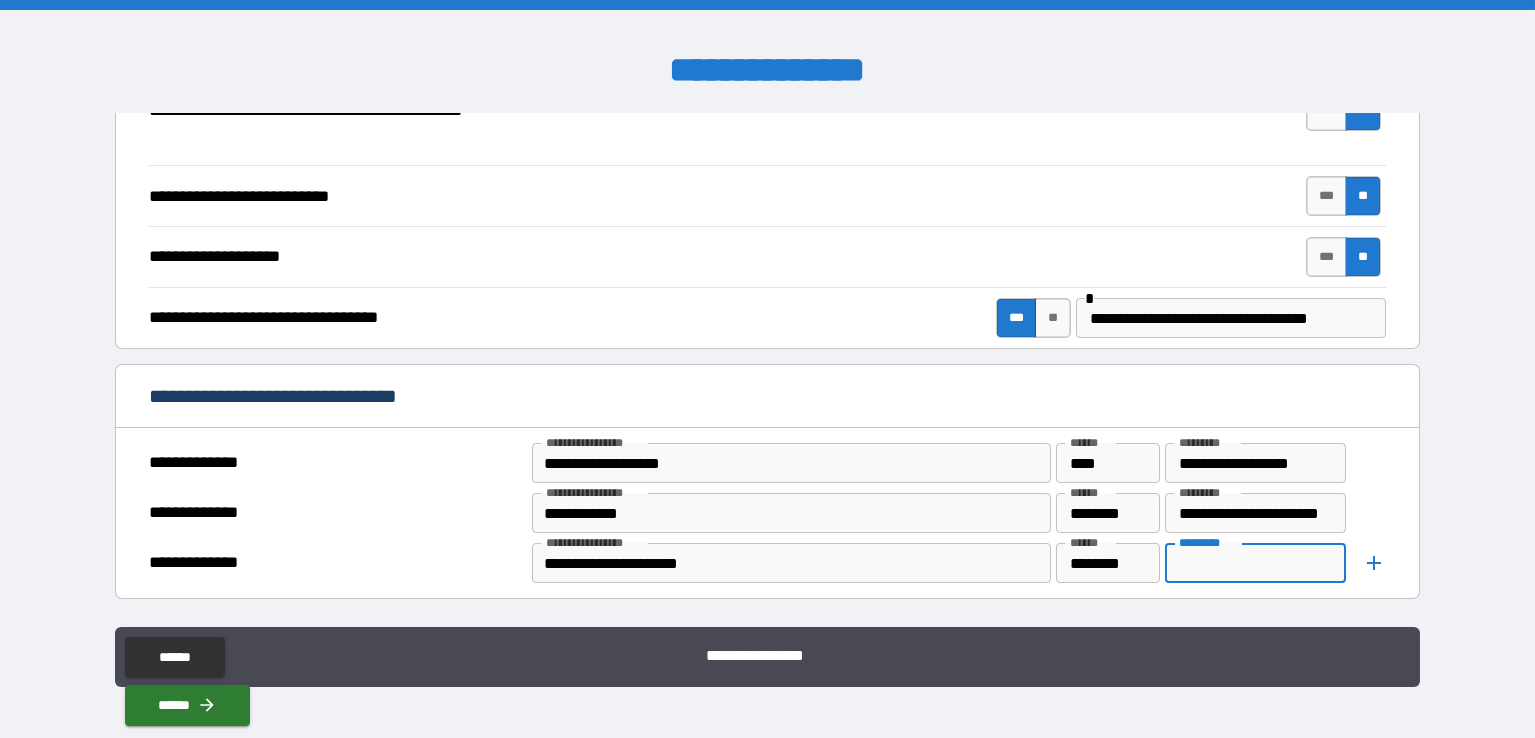 click on "*********" at bounding box center [1256, 563] 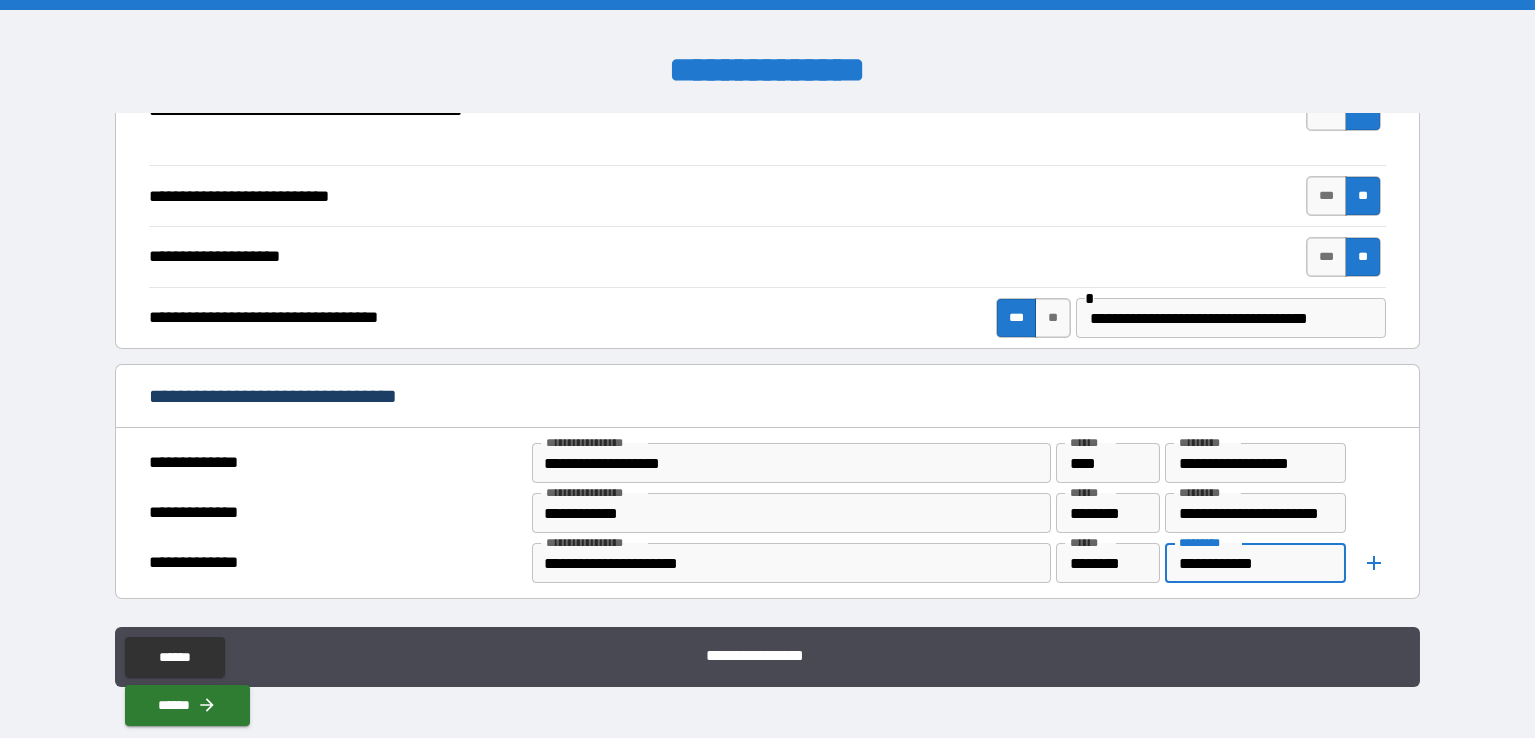 click 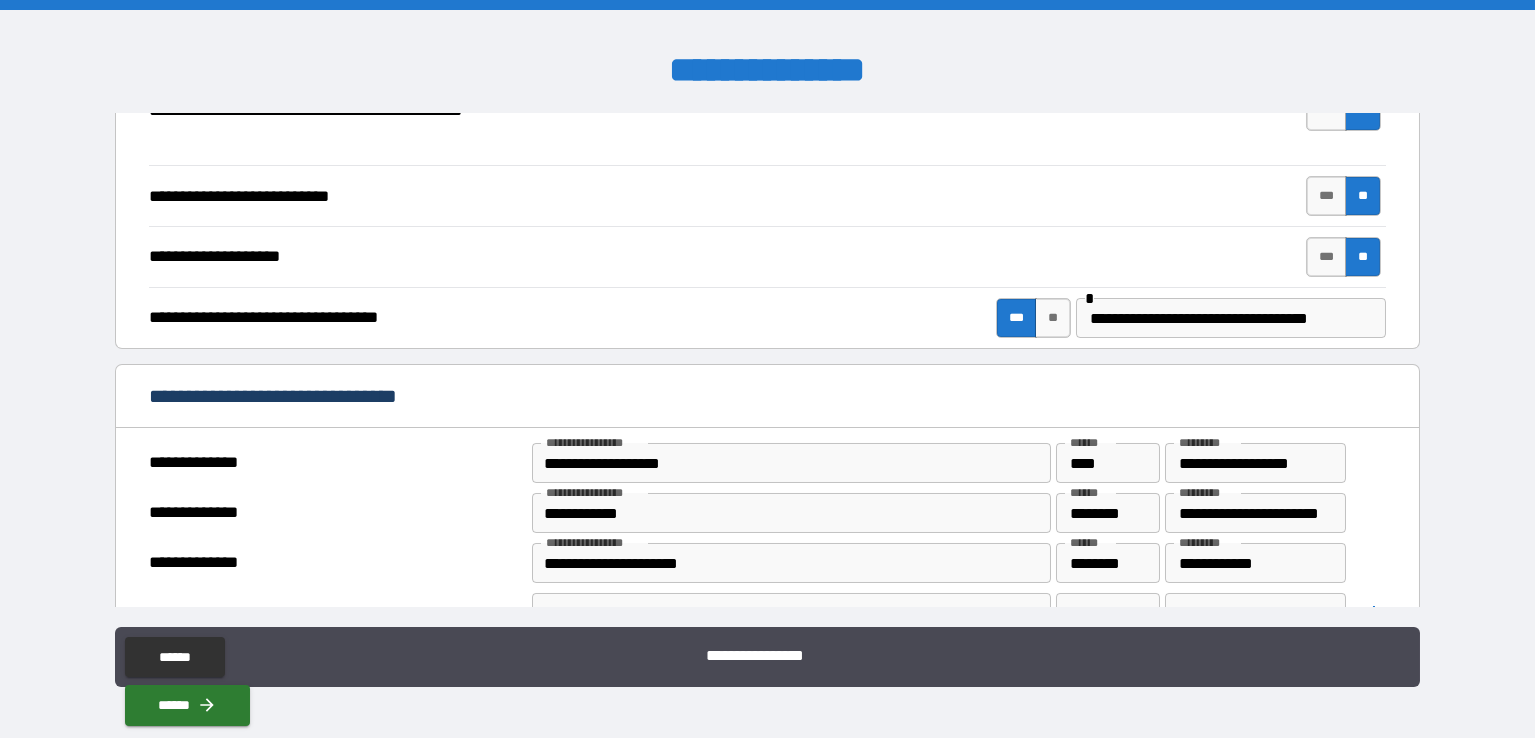 scroll, scrollTop: 700, scrollLeft: 0, axis: vertical 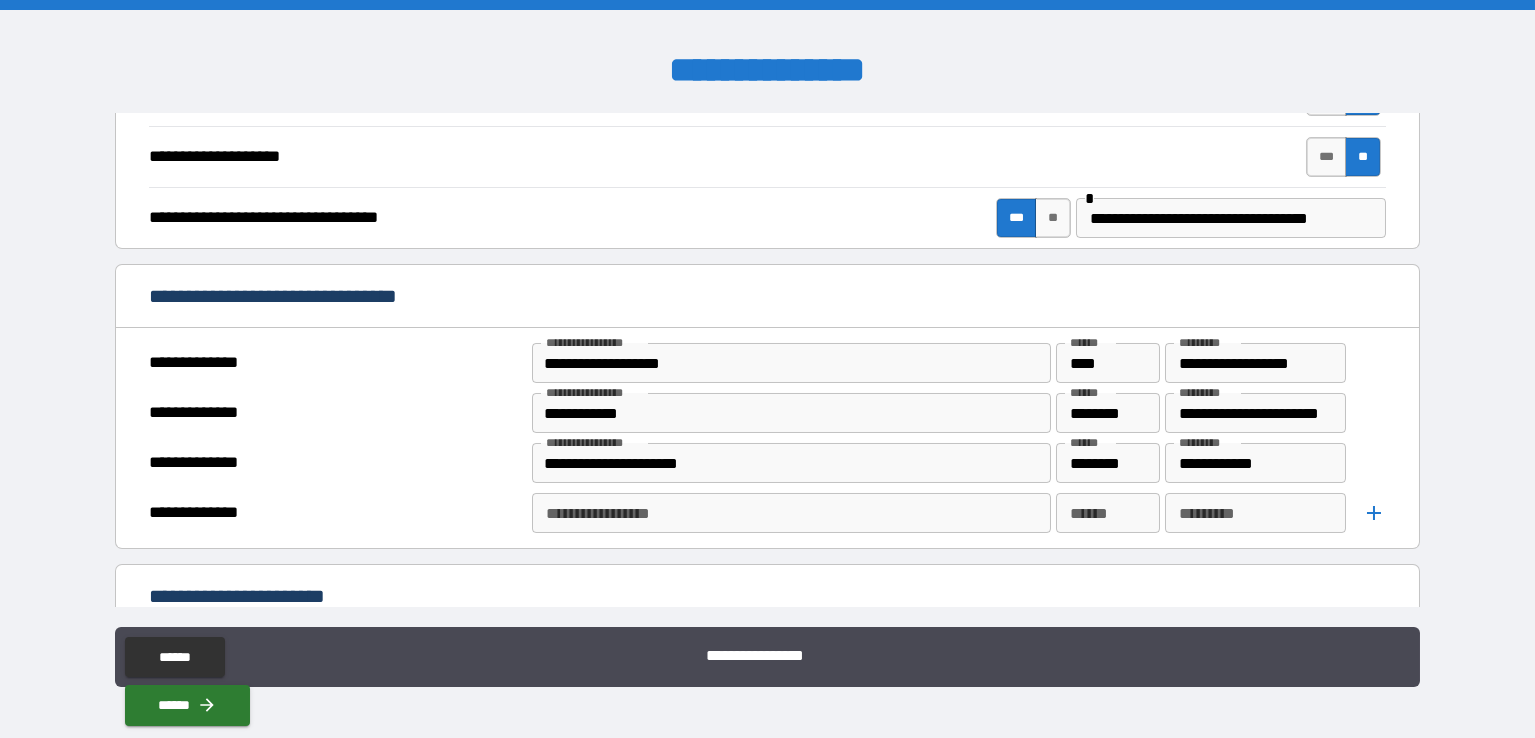 click on "**********" at bounding box center [790, 513] 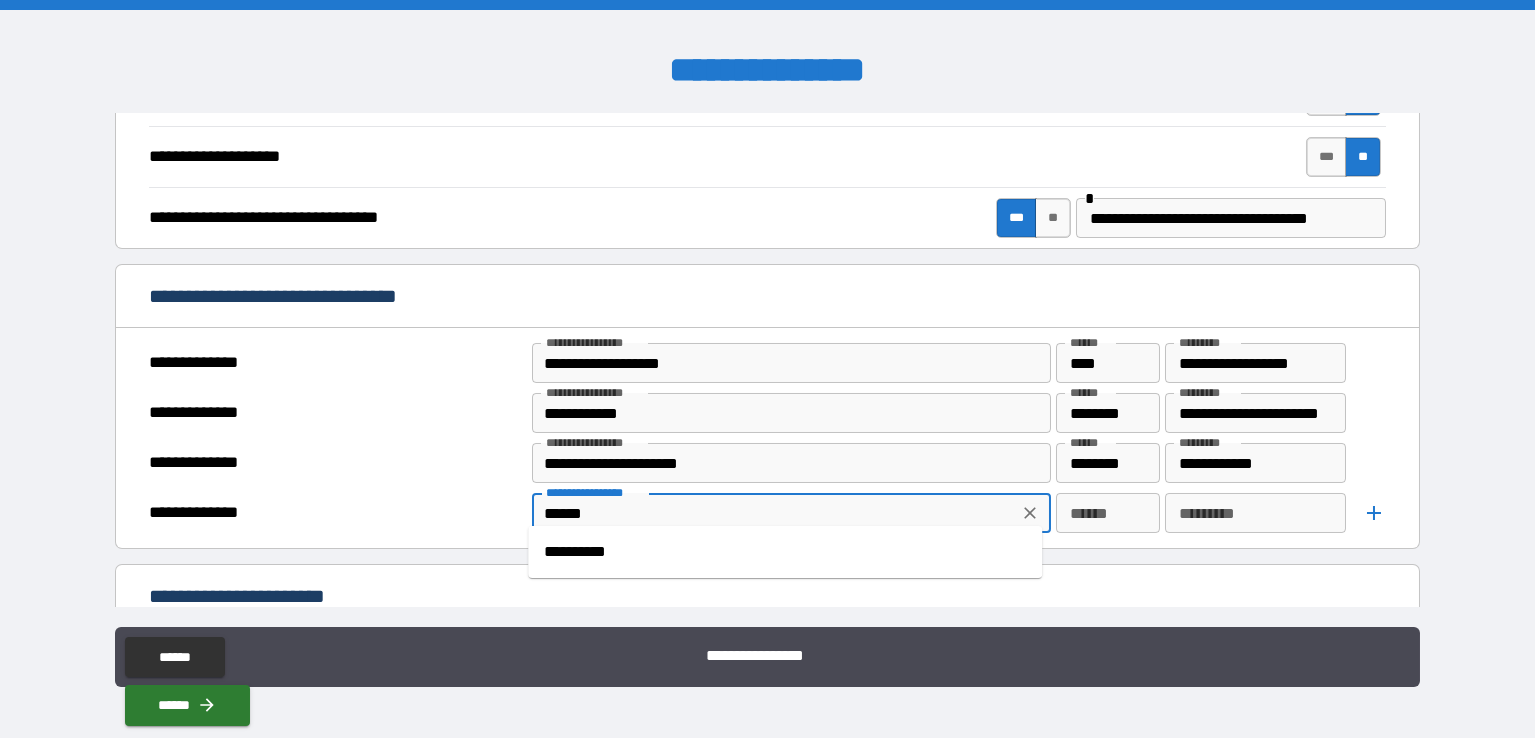 click on "**********" at bounding box center (785, 552) 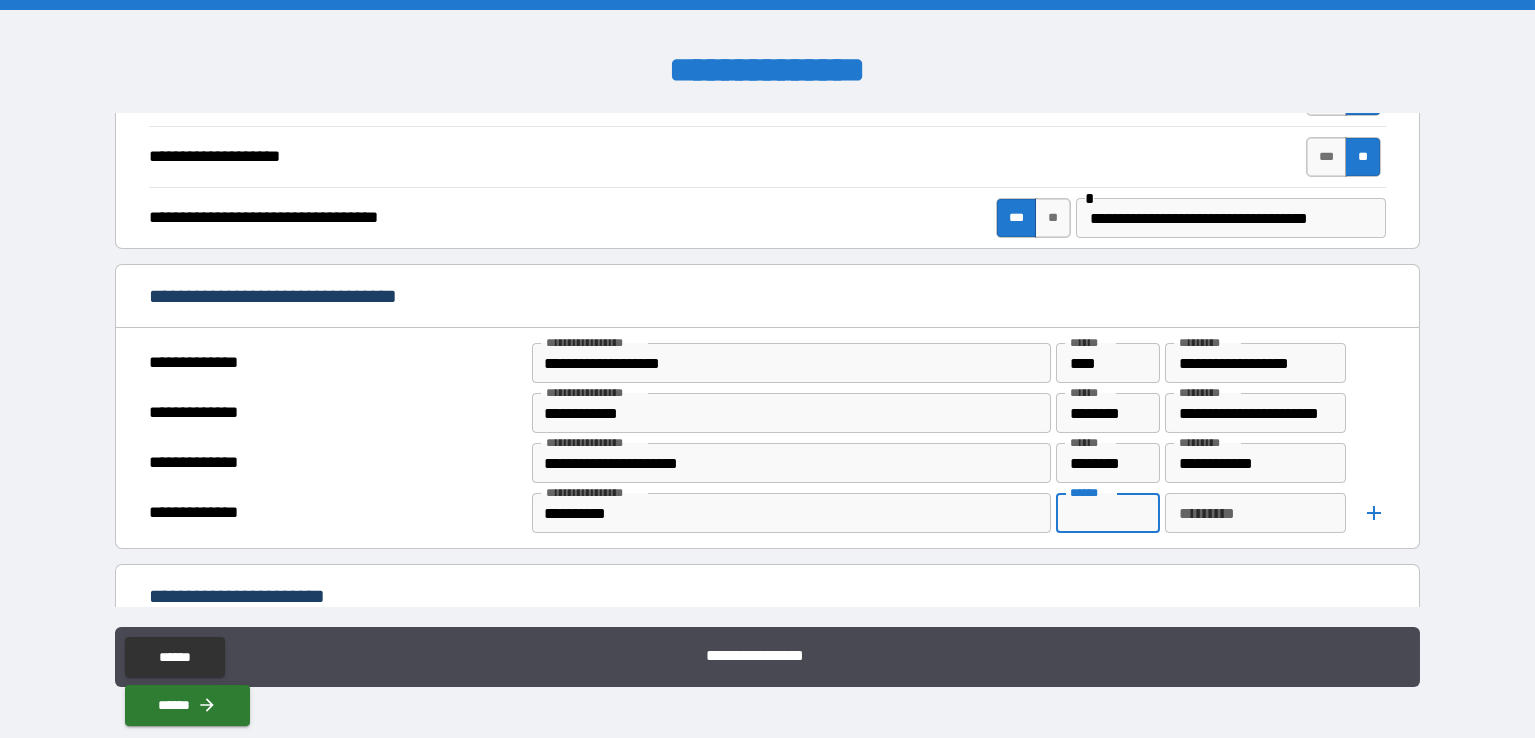 click on "******" at bounding box center (1108, 513) 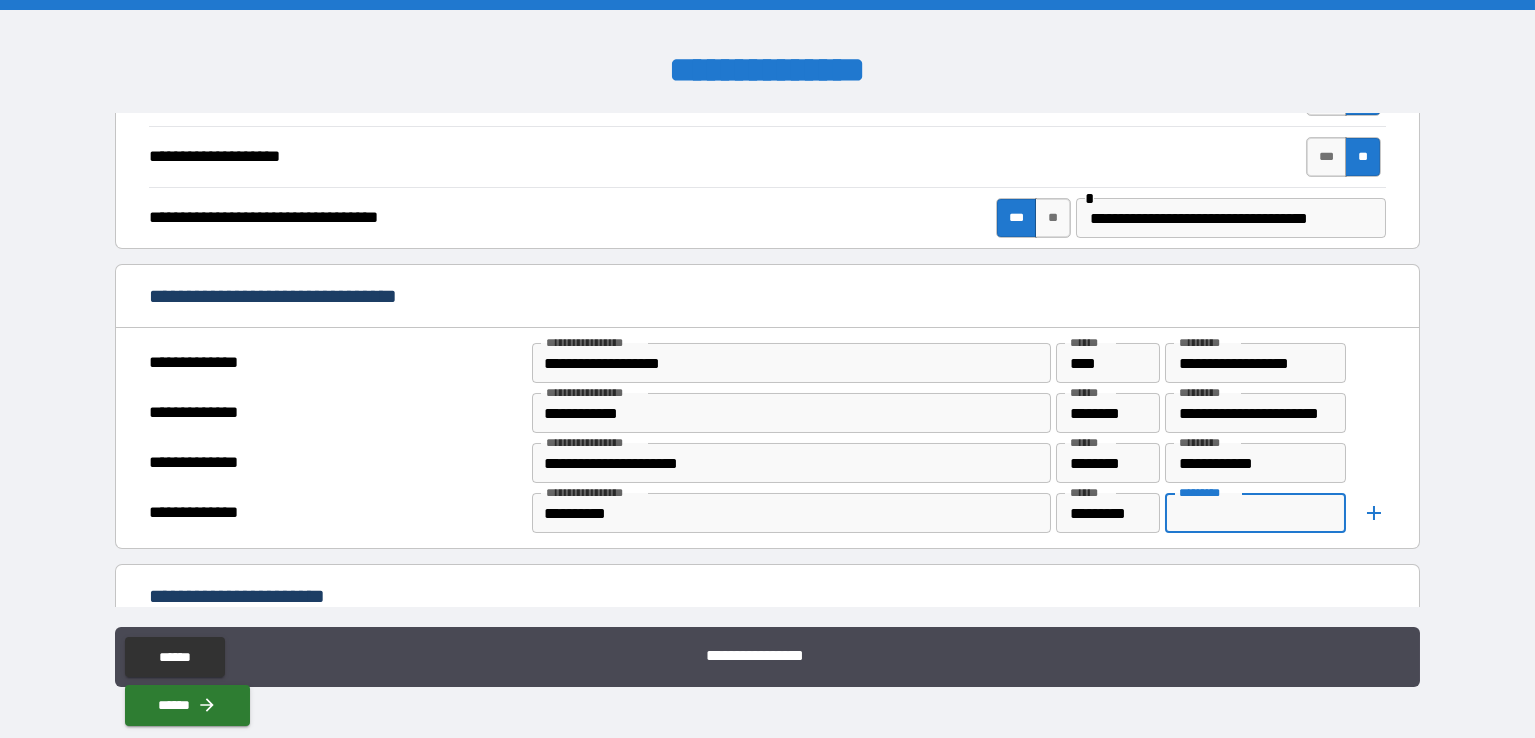 click on "*********" at bounding box center [1256, 513] 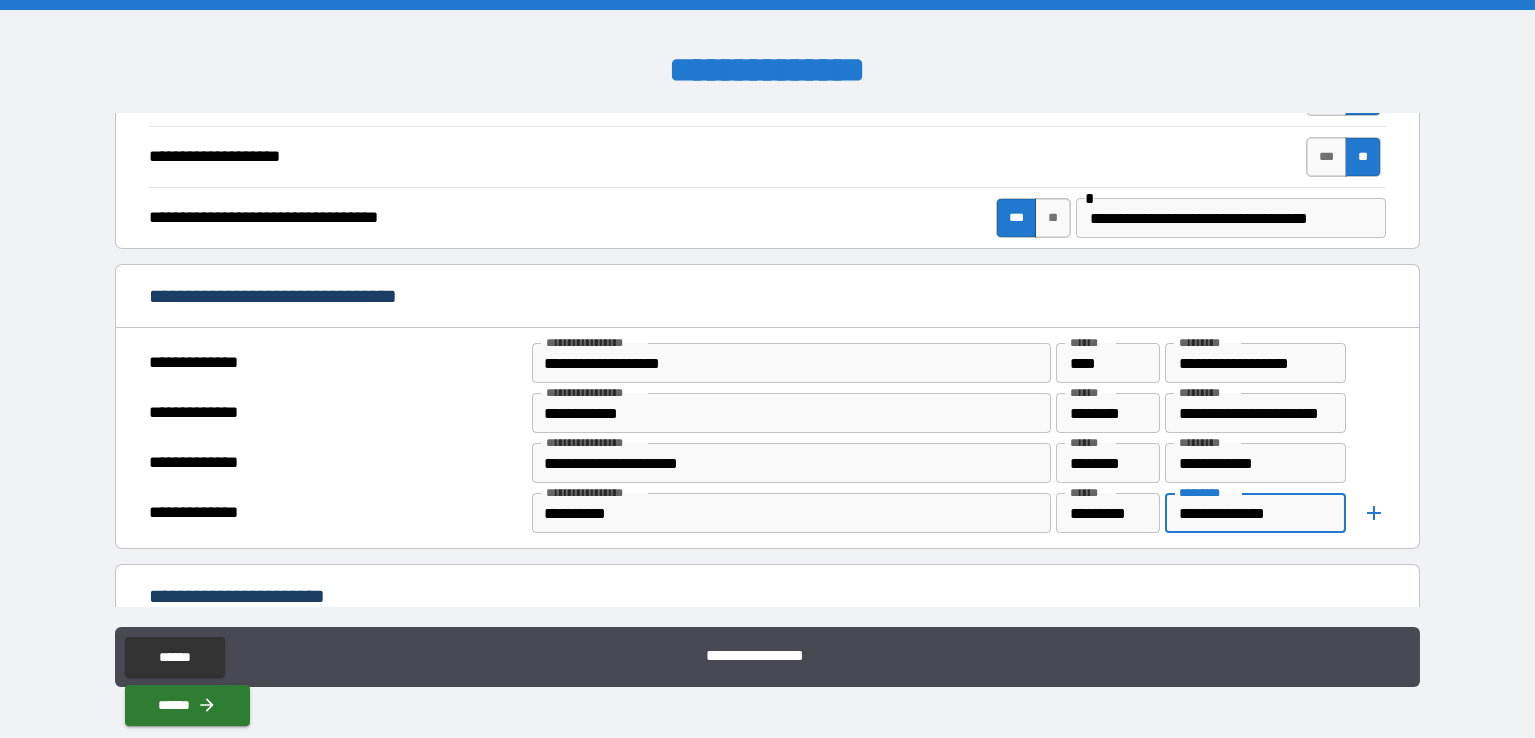 click 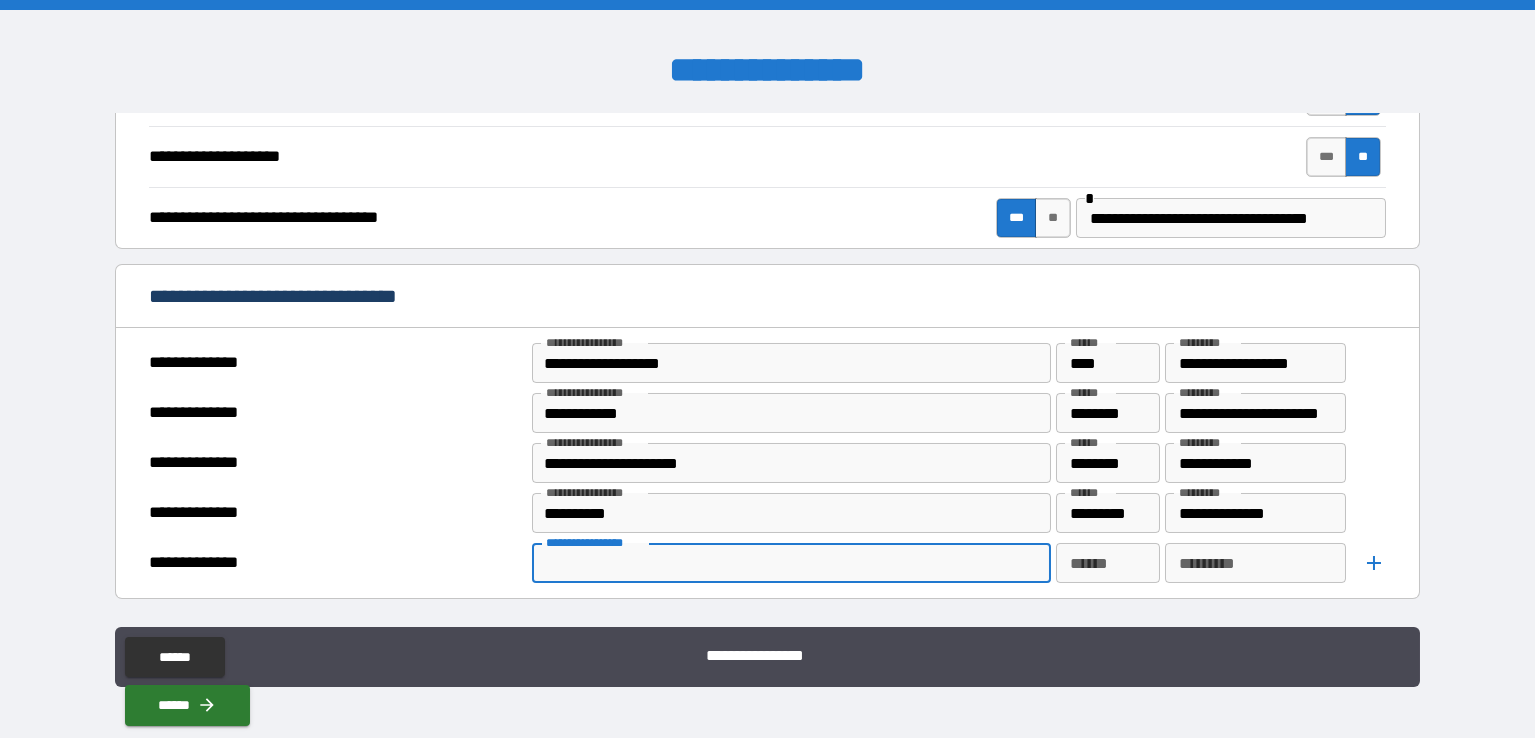 click on "**********" at bounding box center (790, 563) 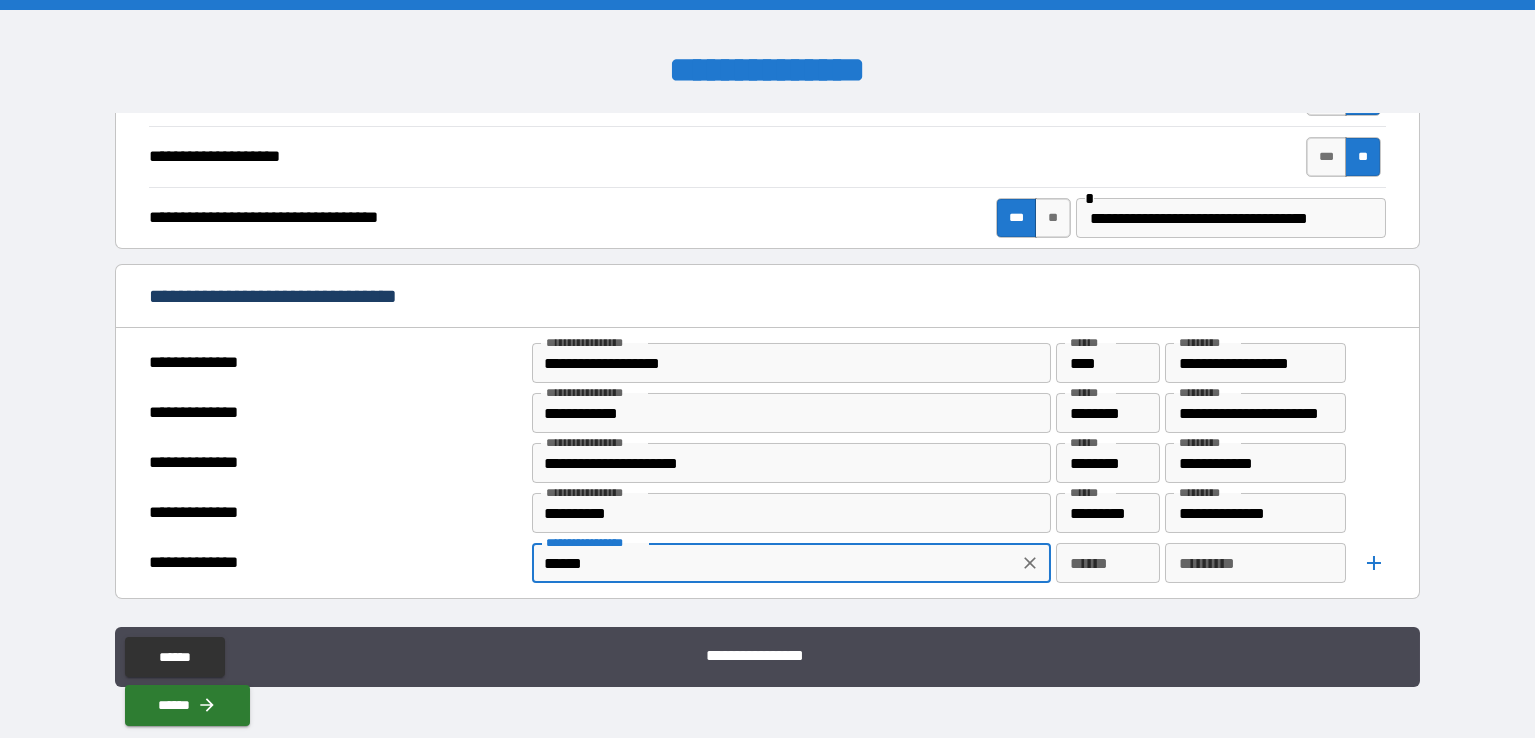 click on "******" at bounding box center [1108, 563] 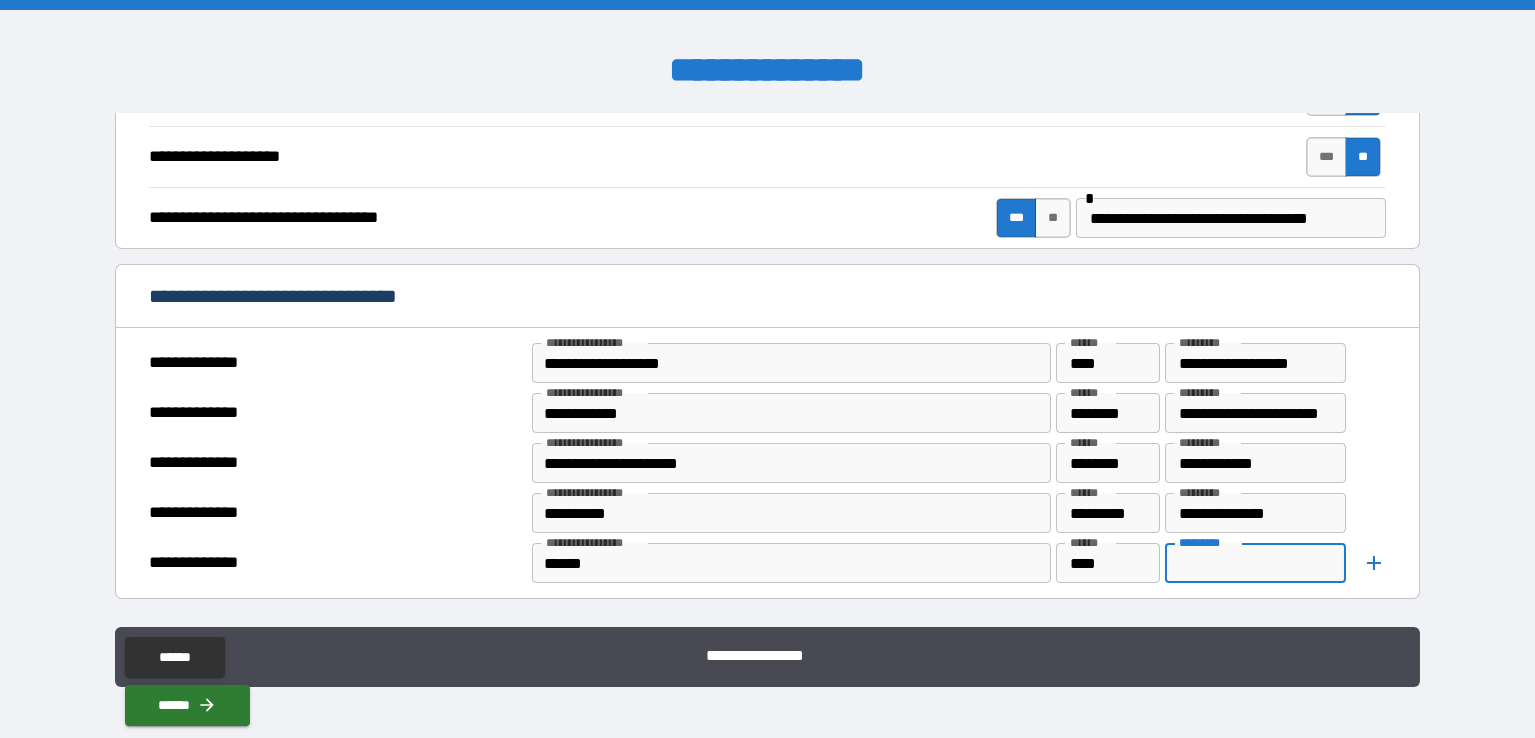click on "*********" at bounding box center [1256, 563] 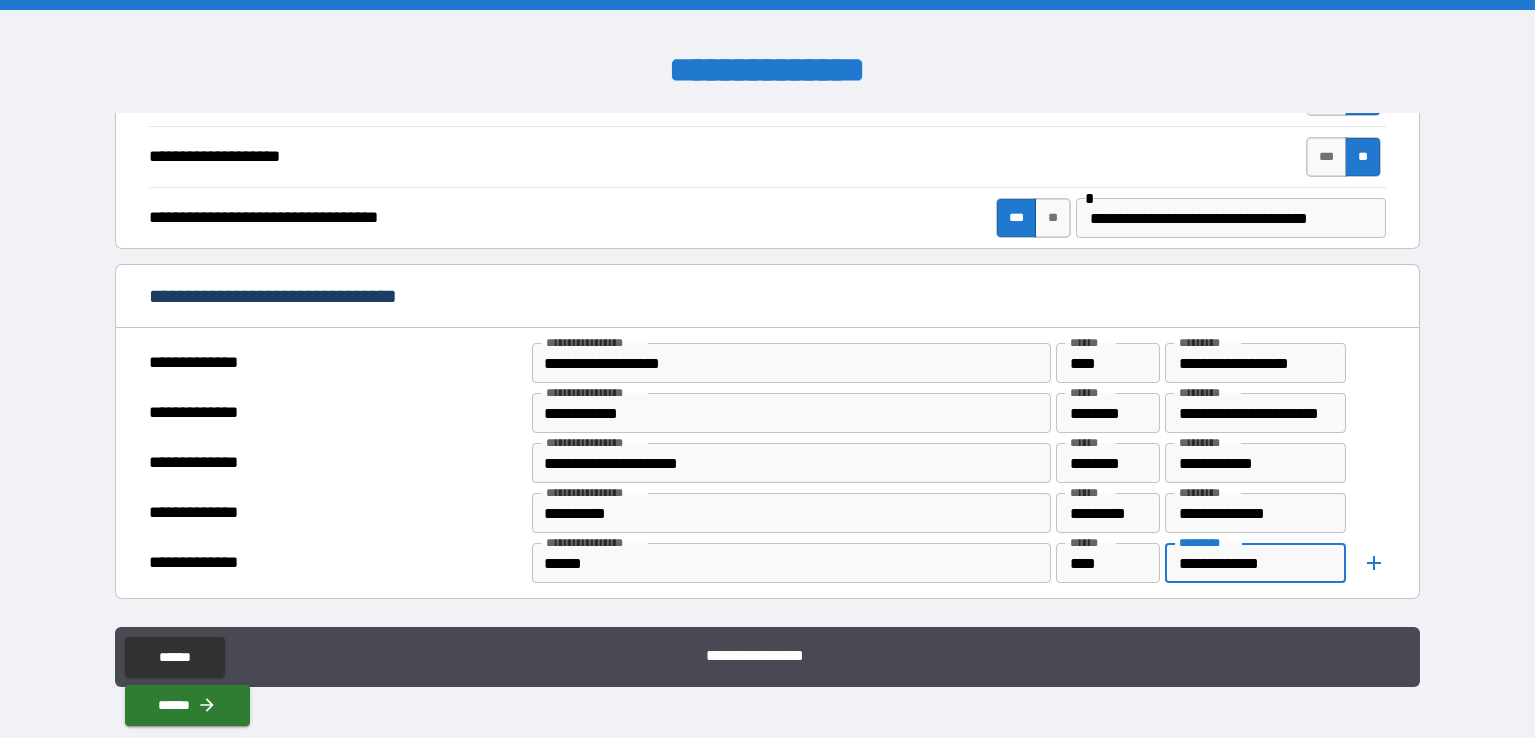 click 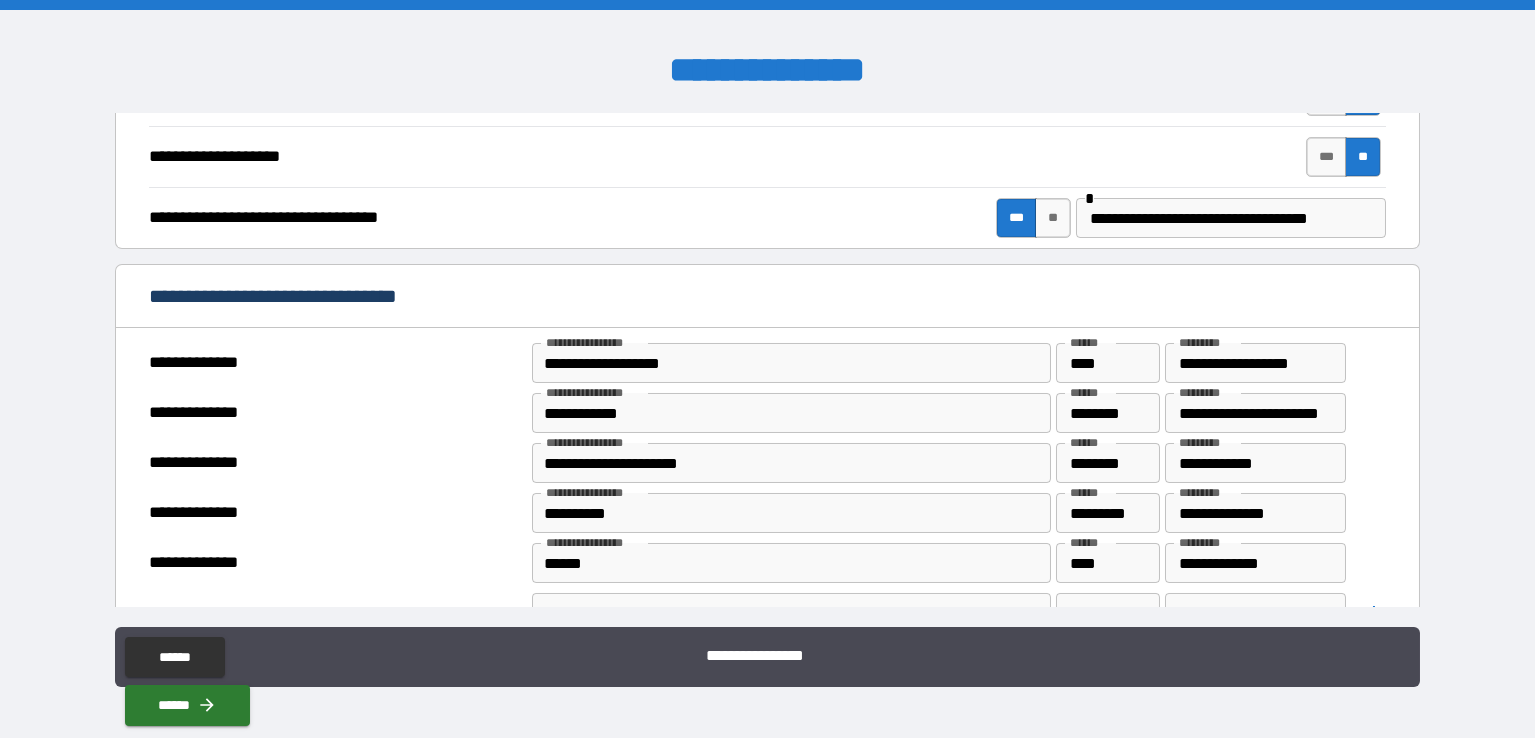 scroll, scrollTop: 900, scrollLeft: 0, axis: vertical 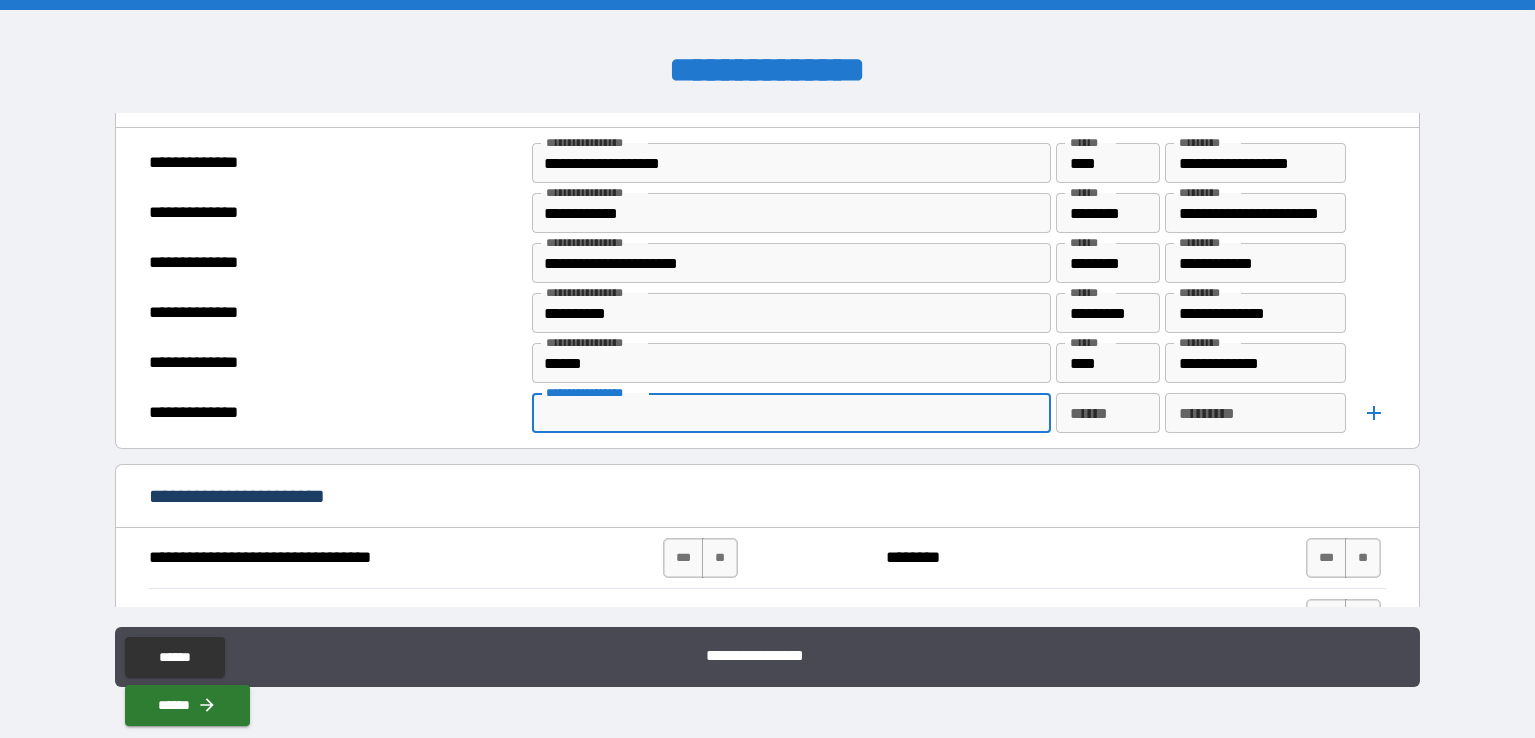 click on "**********" at bounding box center (790, 413) 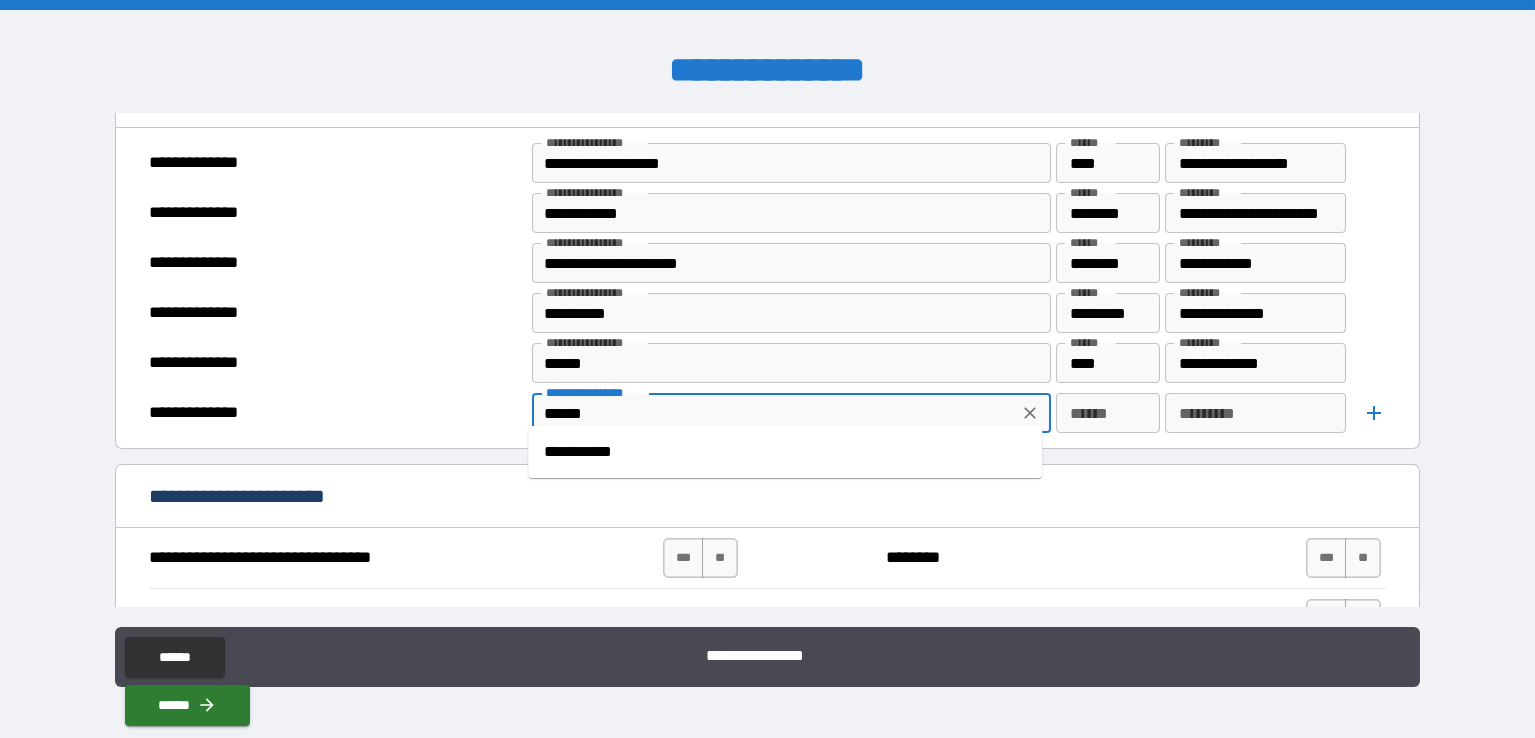 click on "**********" at bounding box center [785, 452] 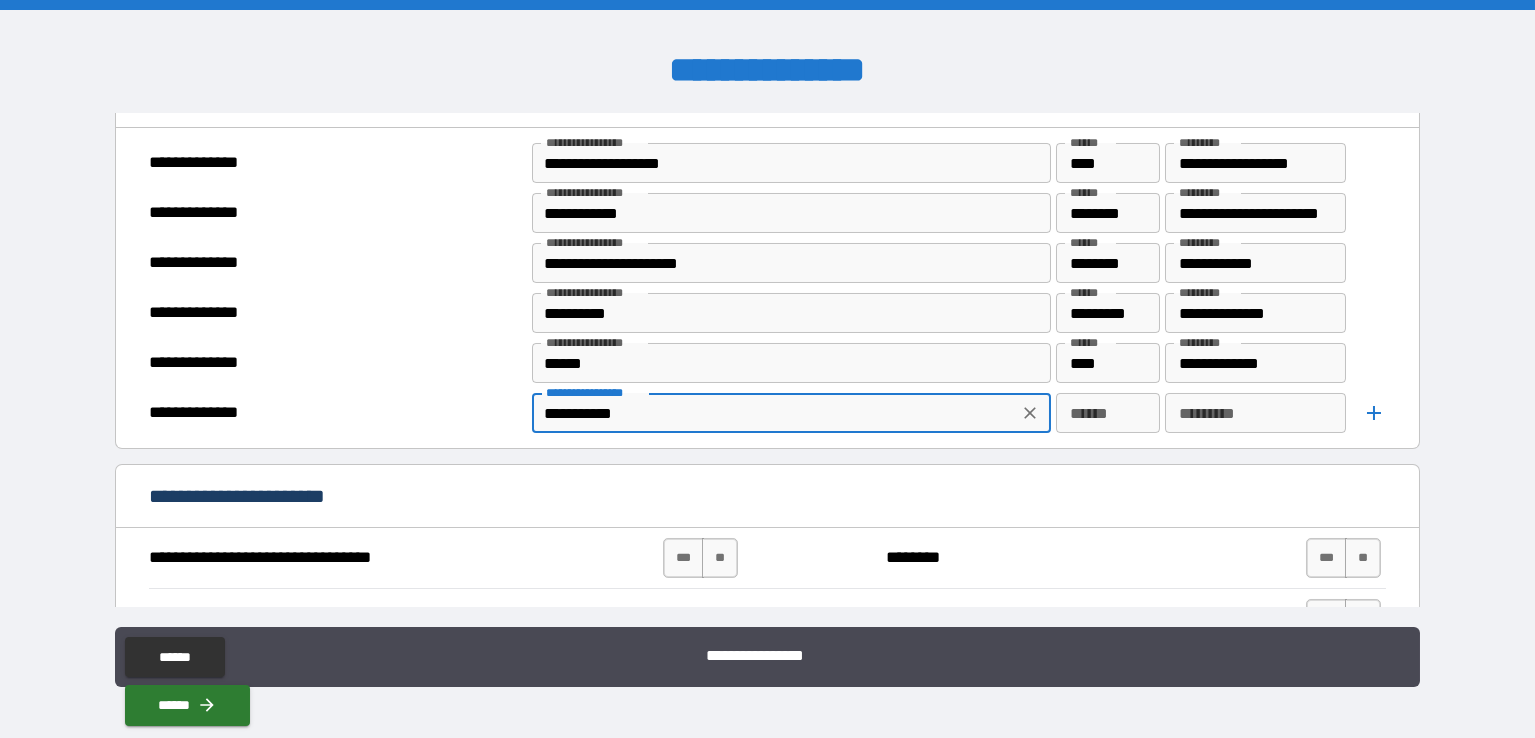 click on "******" at bounding box center [1108, 413] 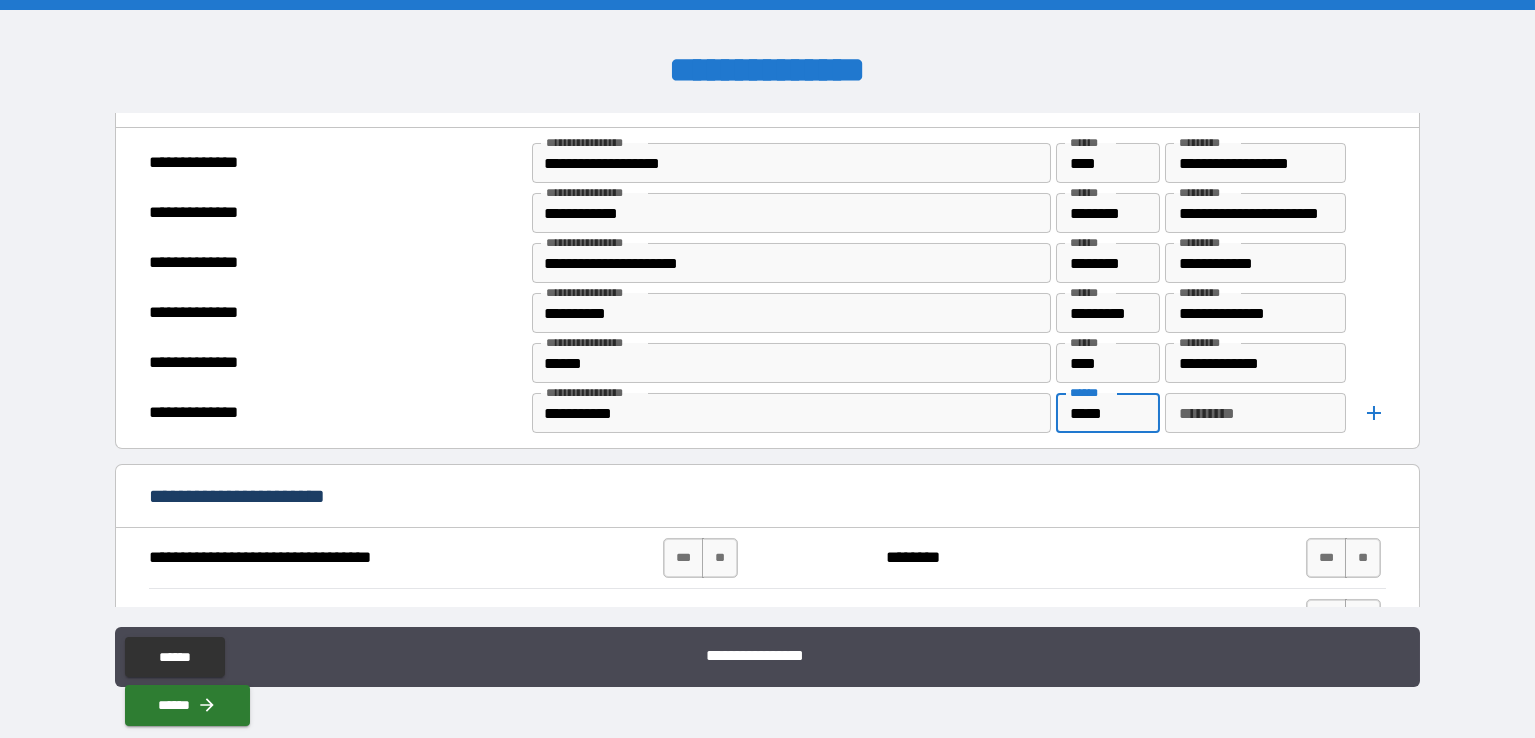 click on "*********" at bounding box center [1256, 413] 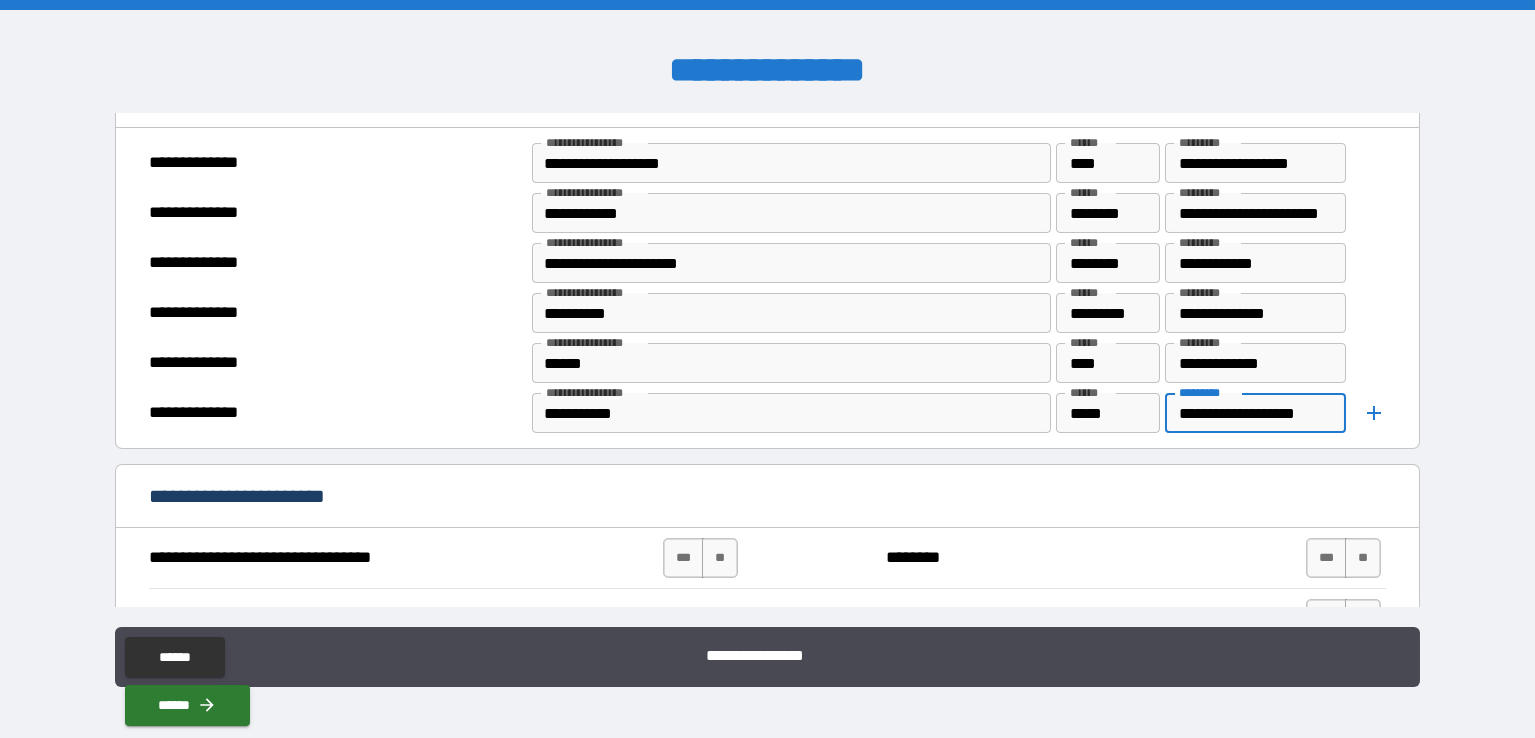 click 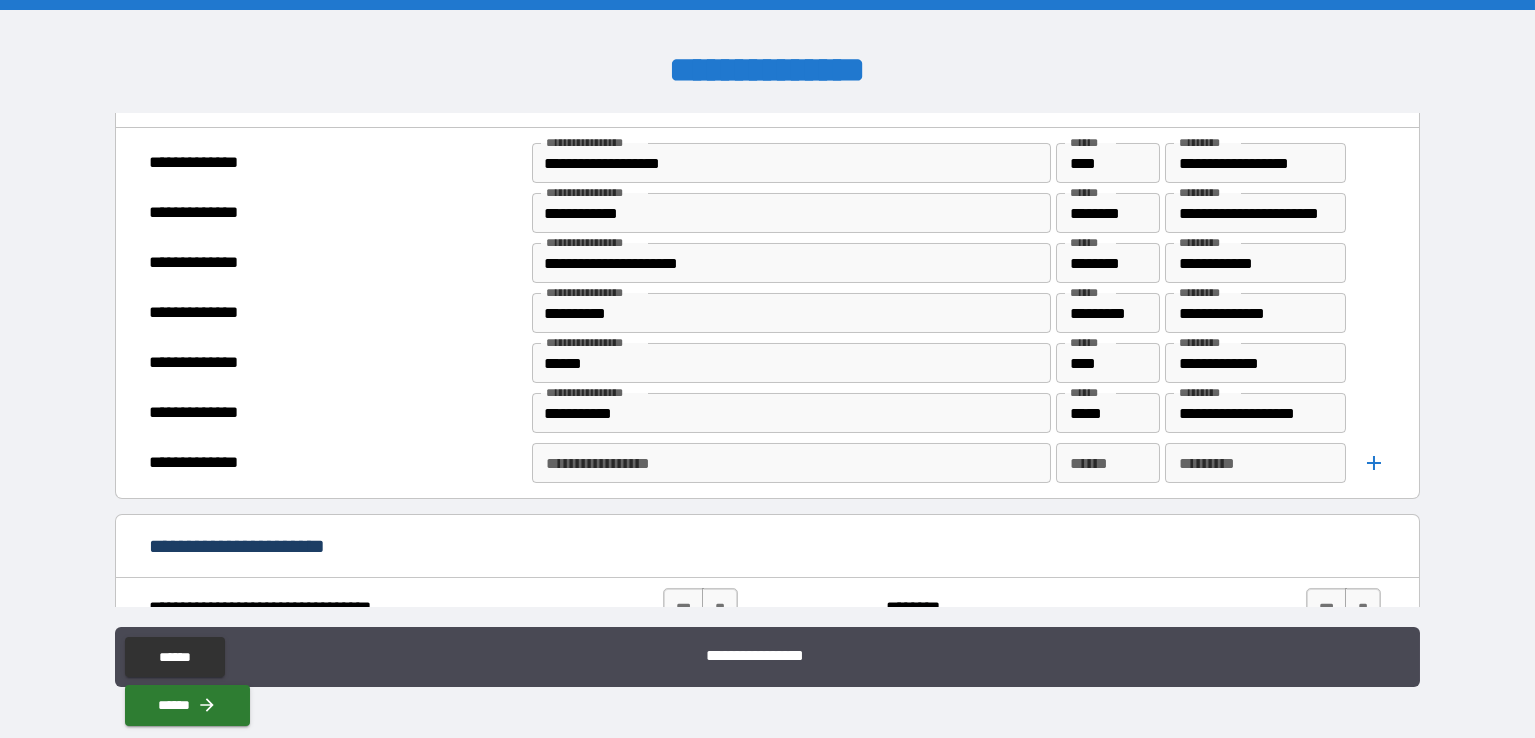 click on "**********" at bounding box center [790, 463] 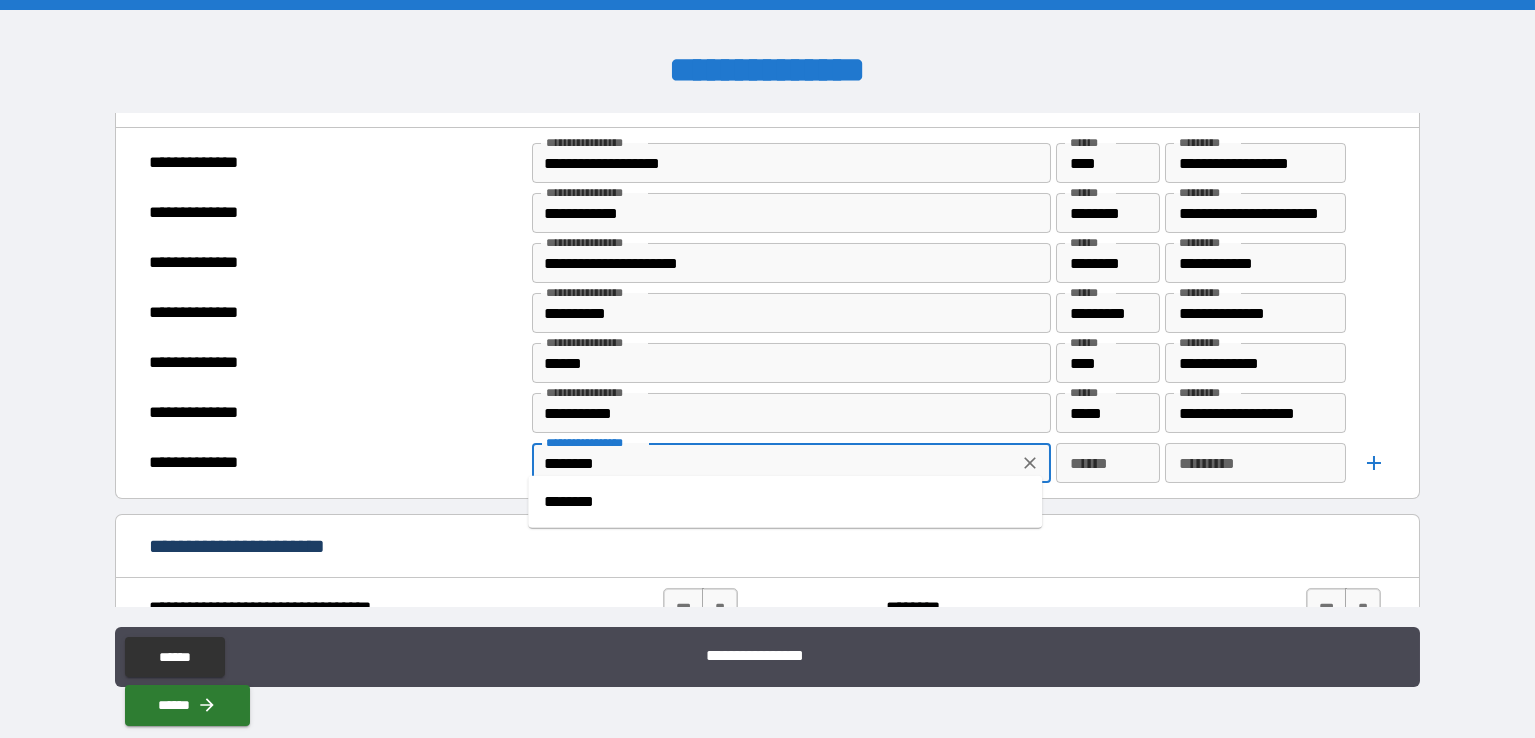 click on "********" at bounding box center (785, 502) 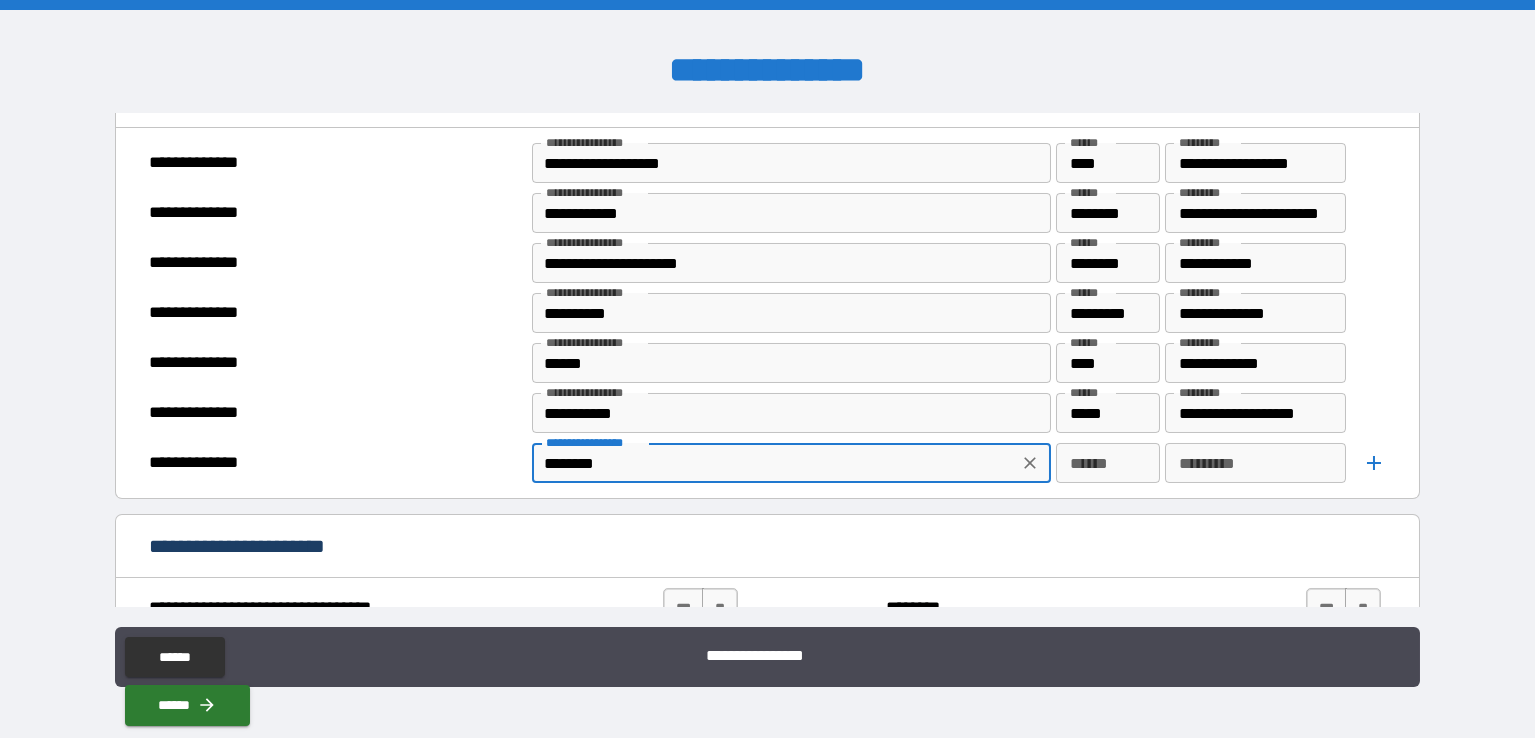 click on "******" at bounding box center (1108, 463) 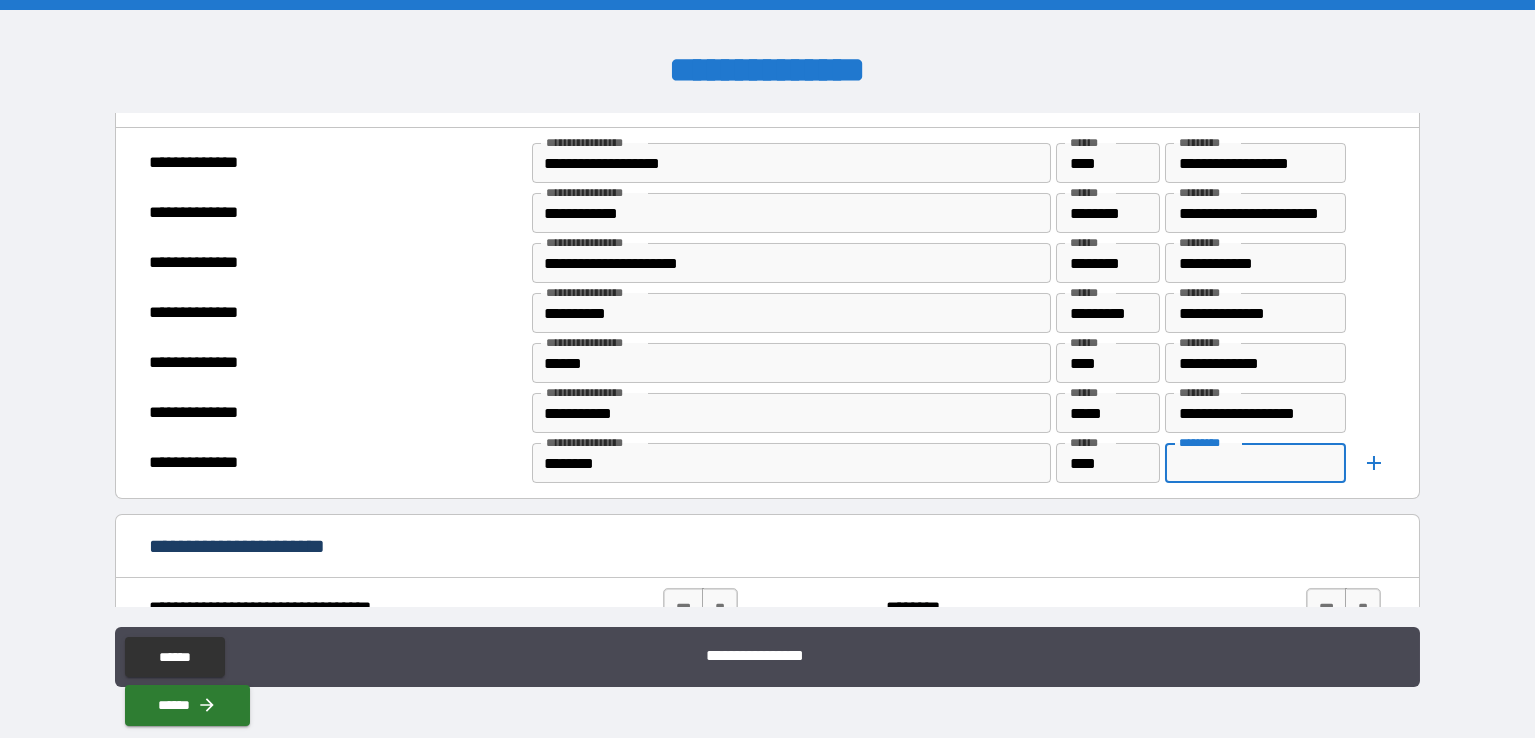 click on "*********" at bounding box center [1256, 463] 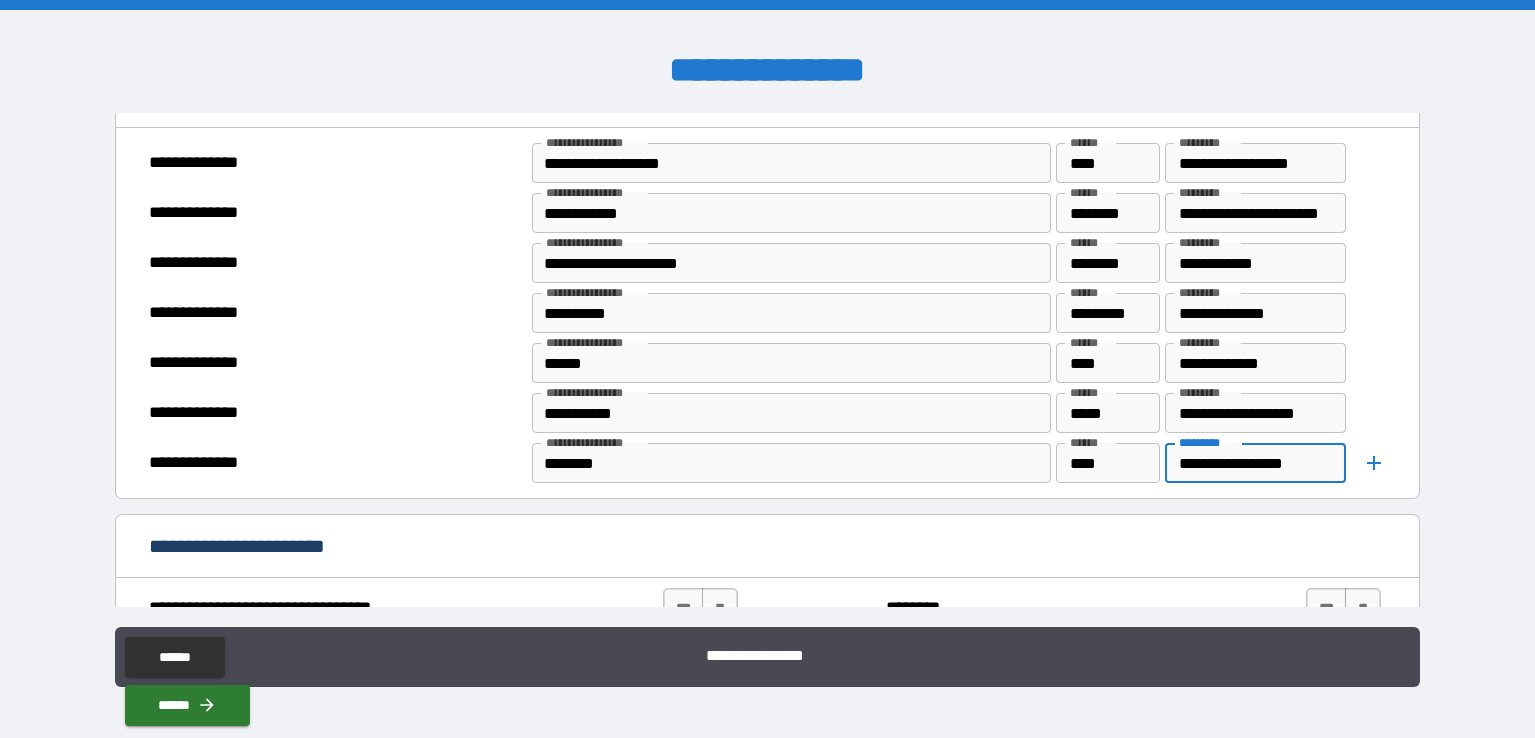 click 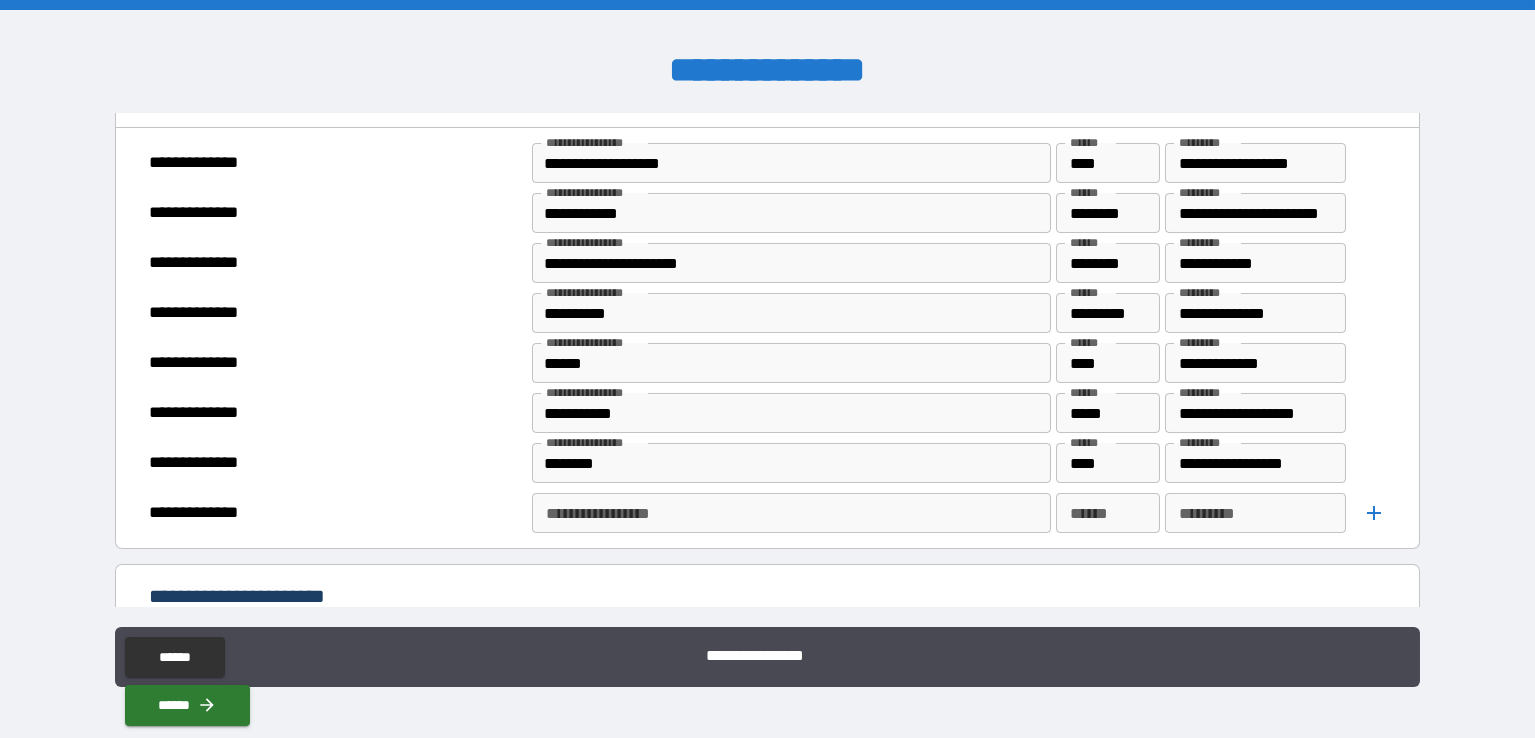 click on "**********" at bounding box center [768, 343] 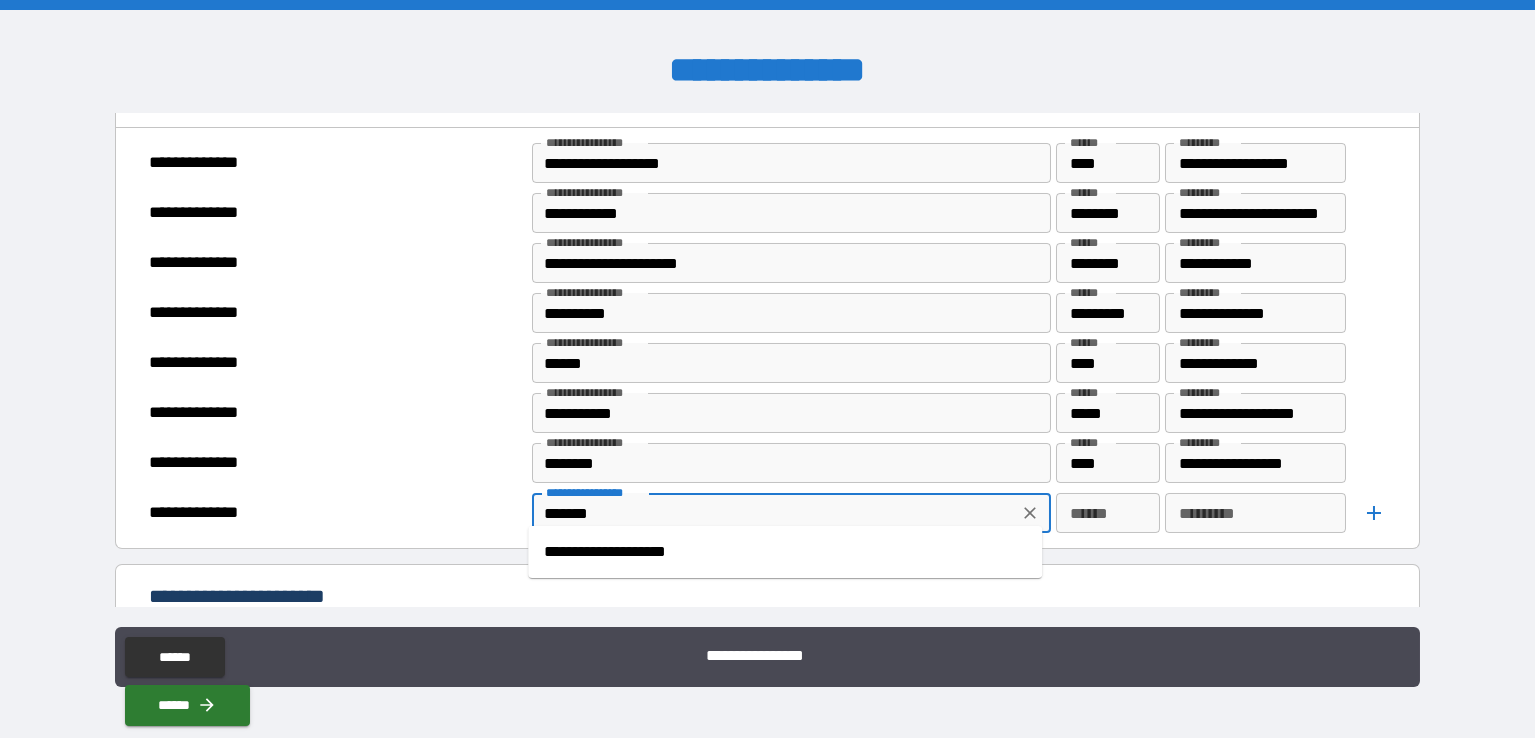 click on "**********" at bounding box center [785, 552] 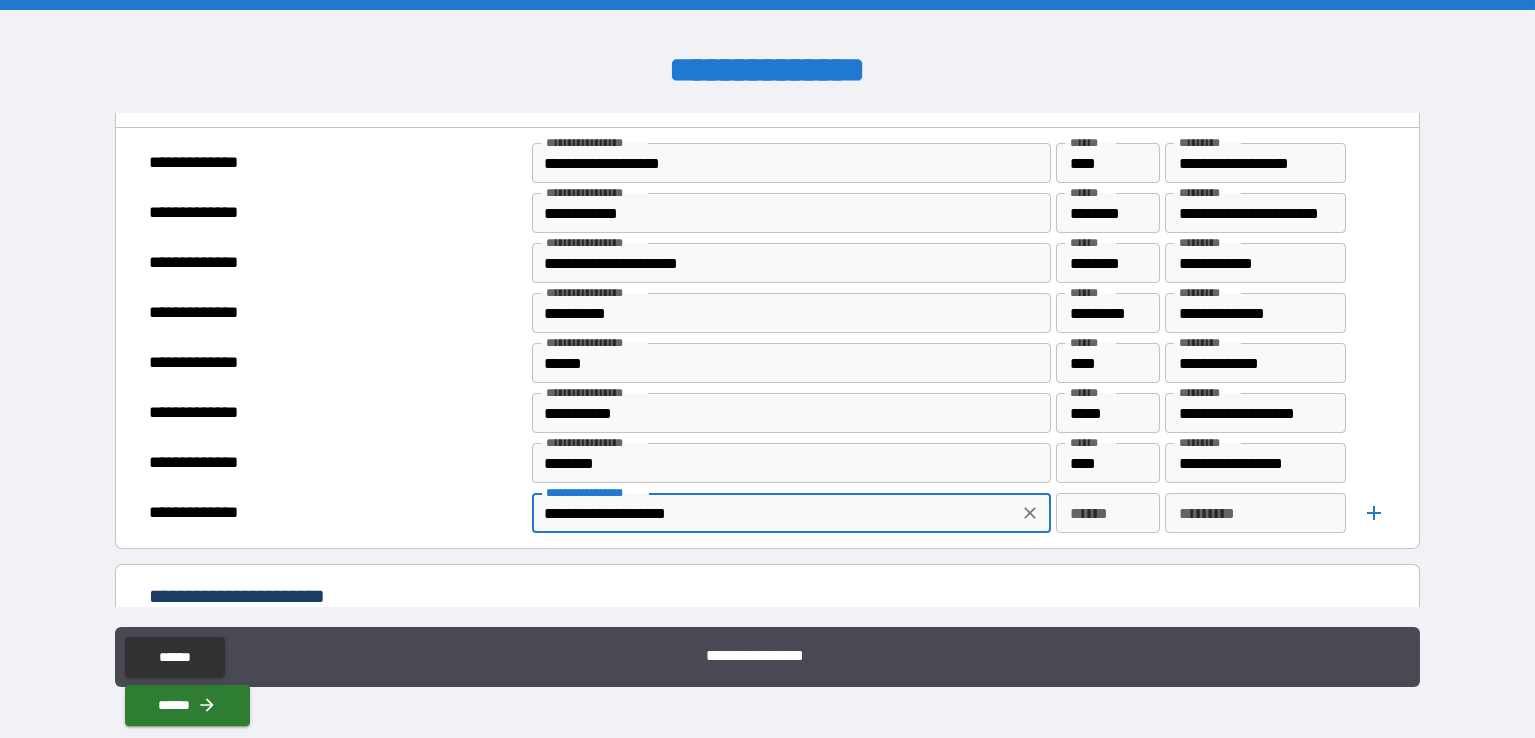 click on "******" at bounding box center (1108, 513) 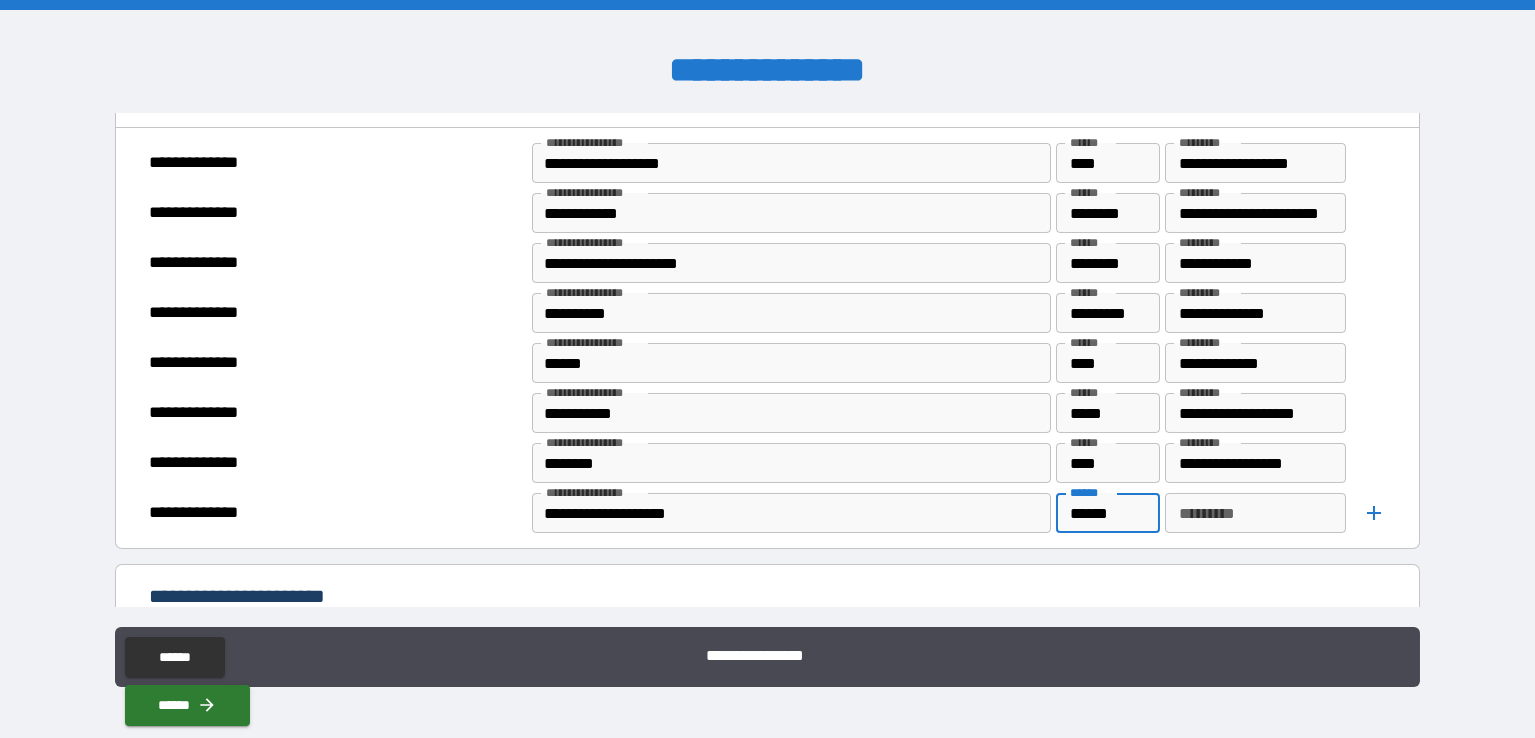 click on "*********" at bounding box center (1256, 513) 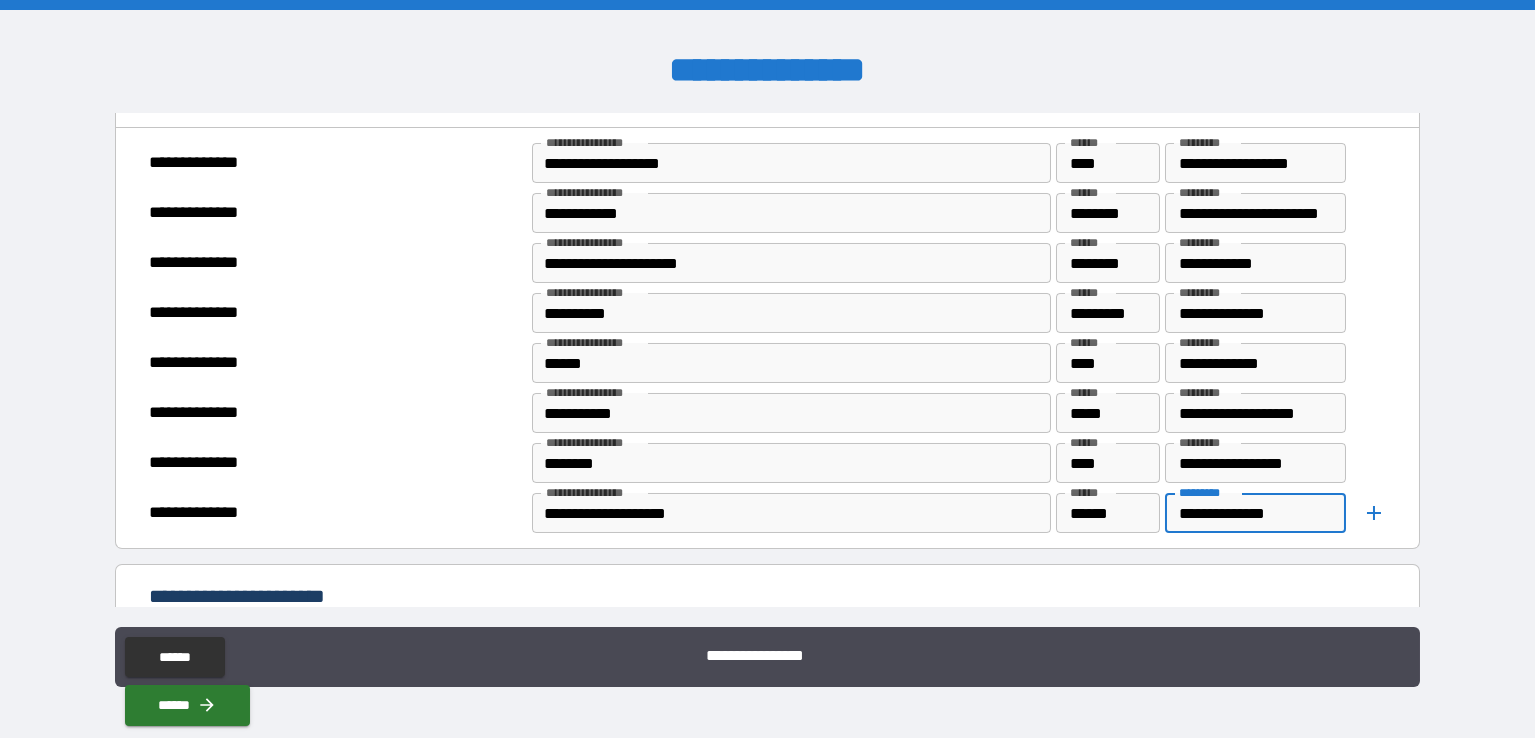 click at bounding box center [1366, 463] 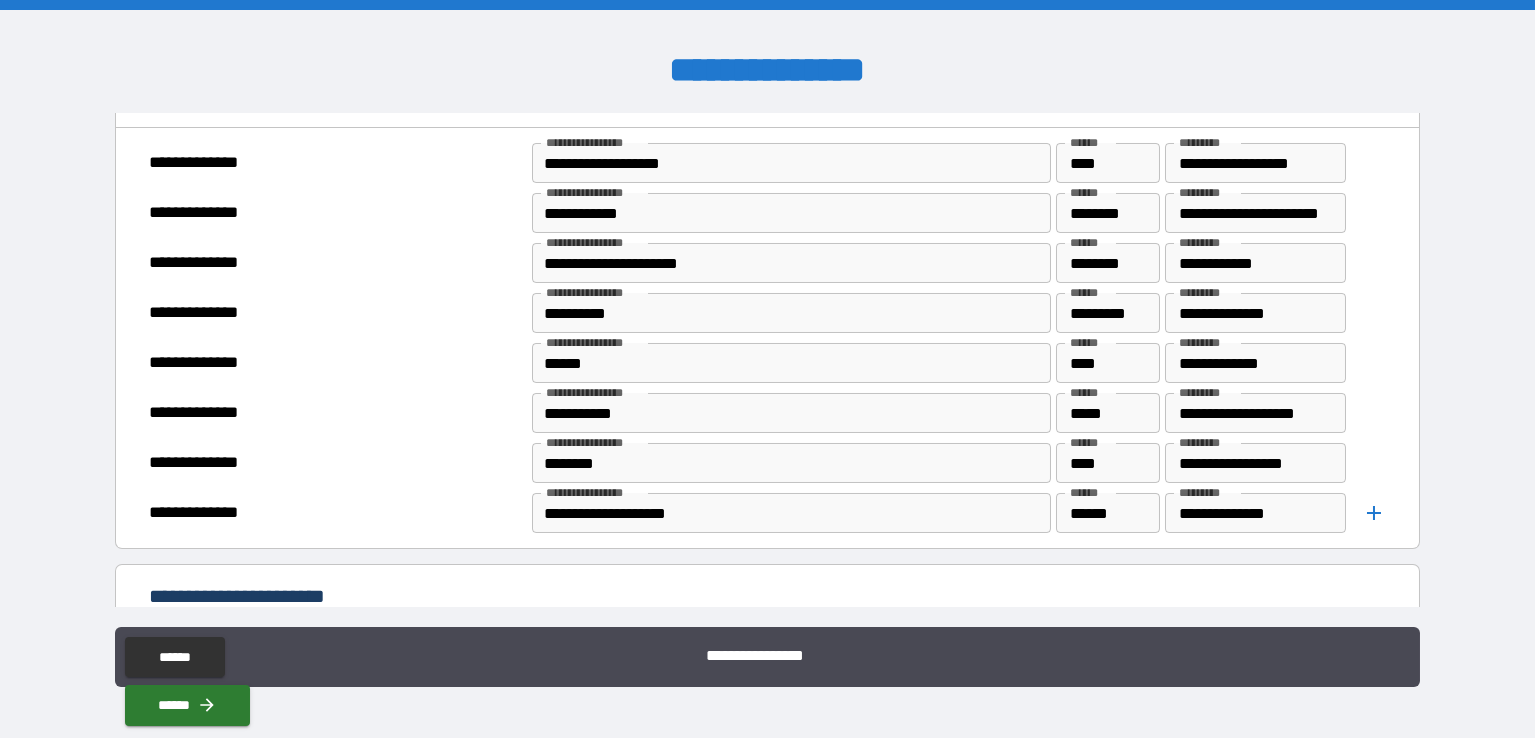 click on "**********" at bounding box center (1256, 513) 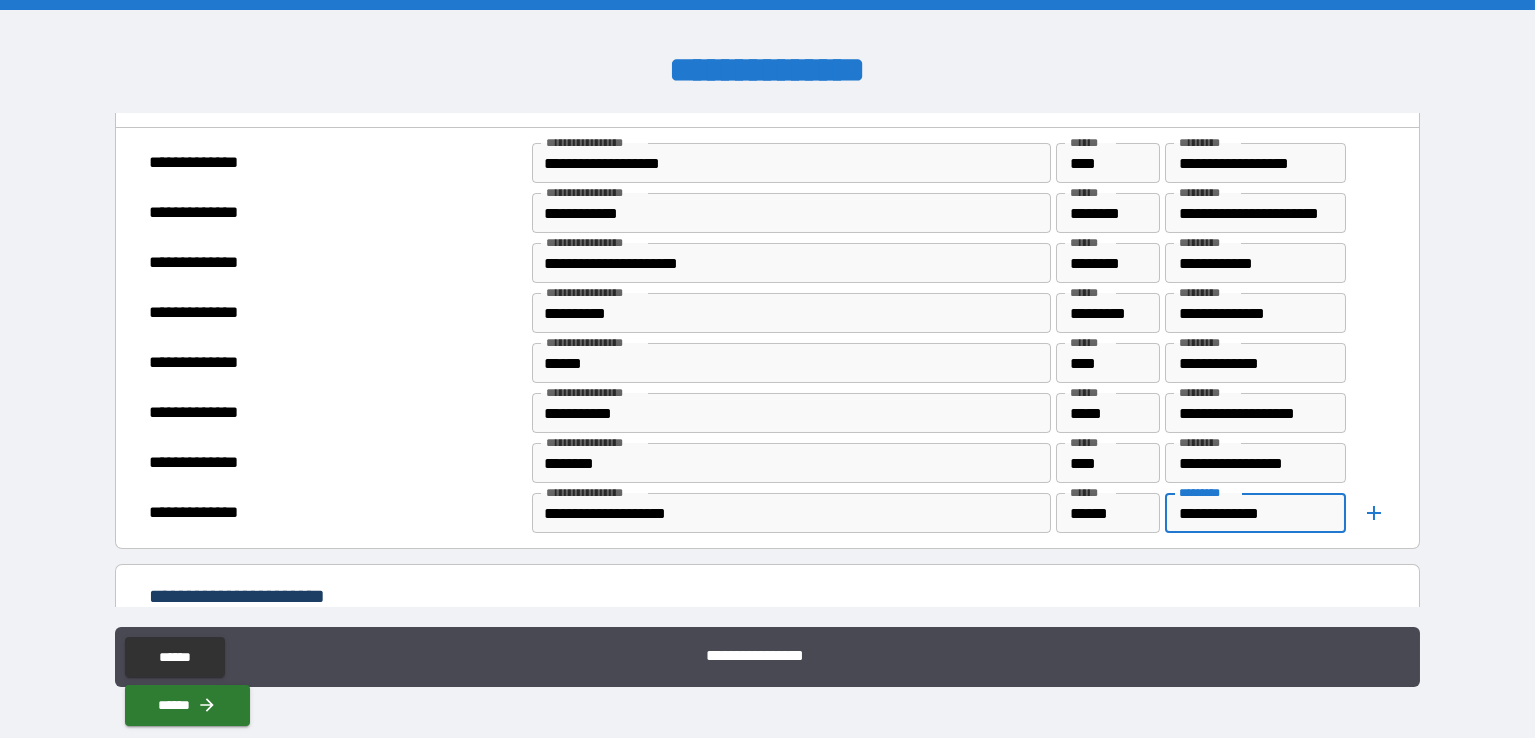 click 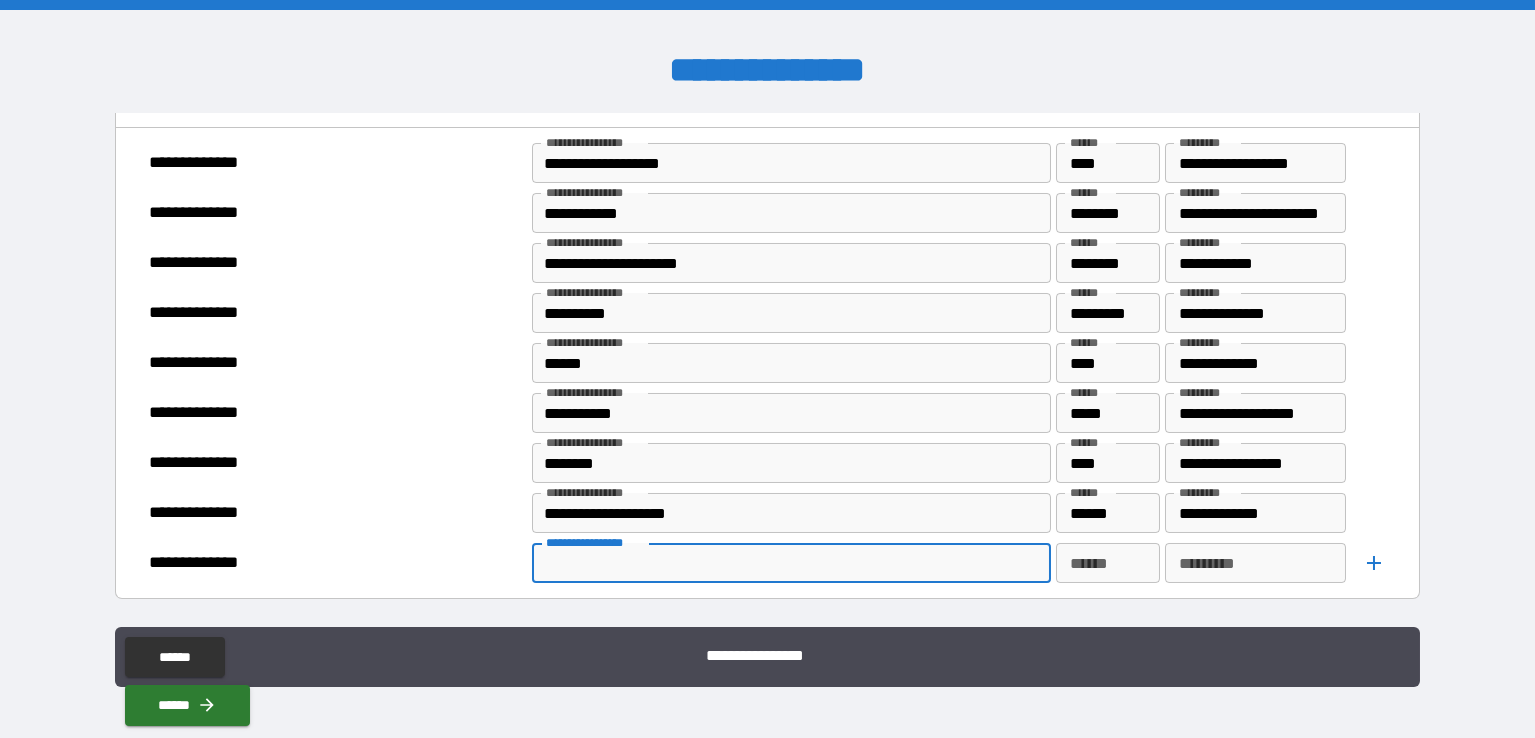 click on "**********" at bounding box center [790, 563] 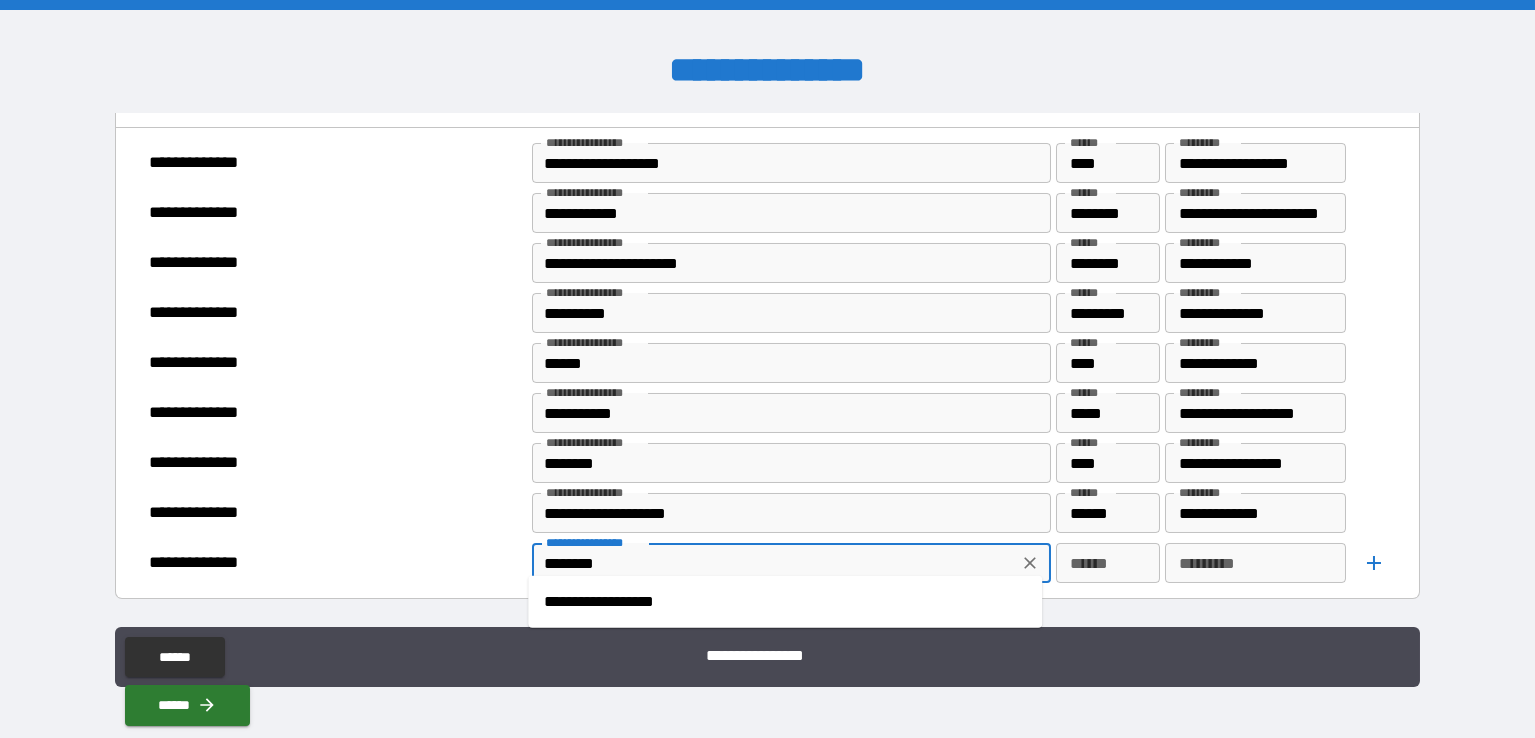 click on "**********" at bounding box center [785, 602] 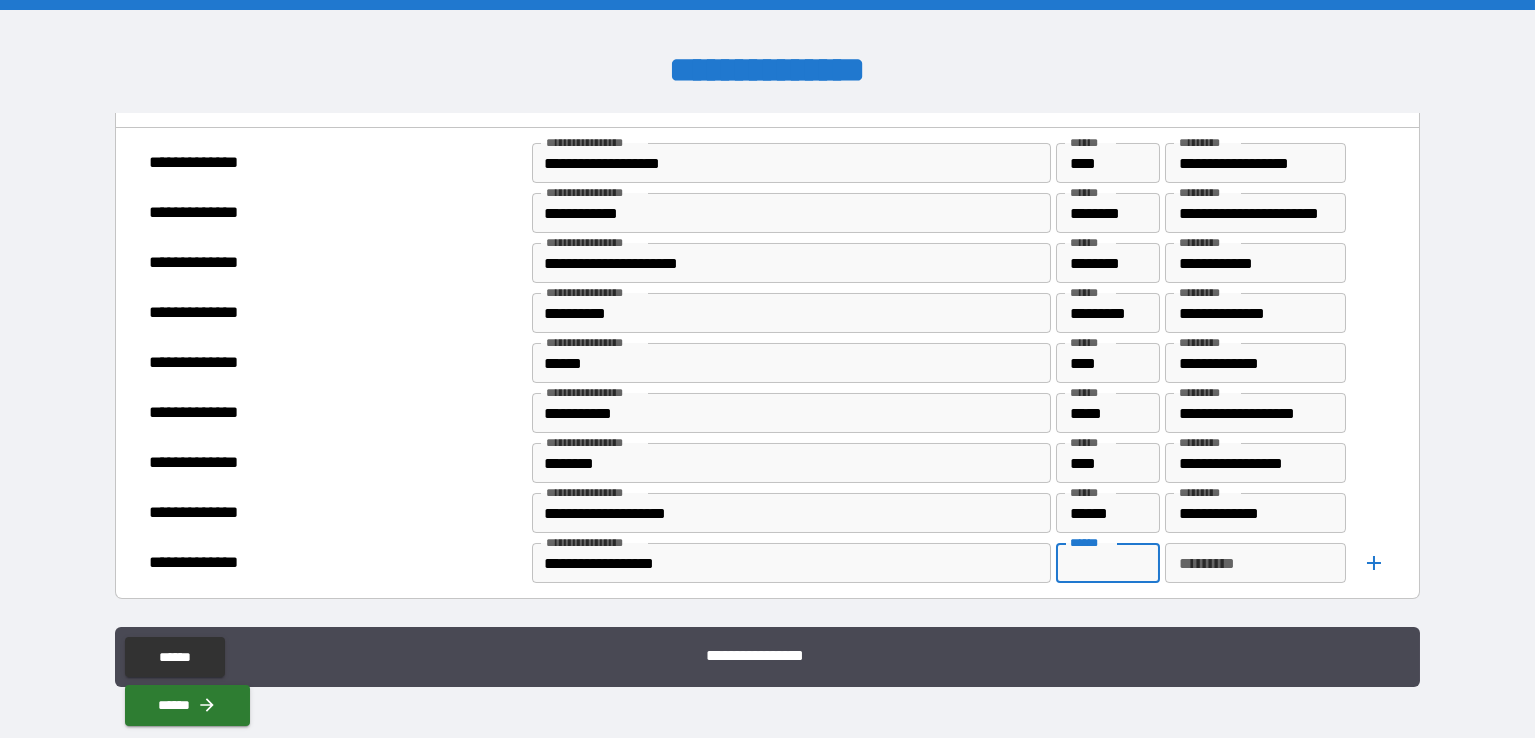 click on "******" at bounding box center [1108, 563] 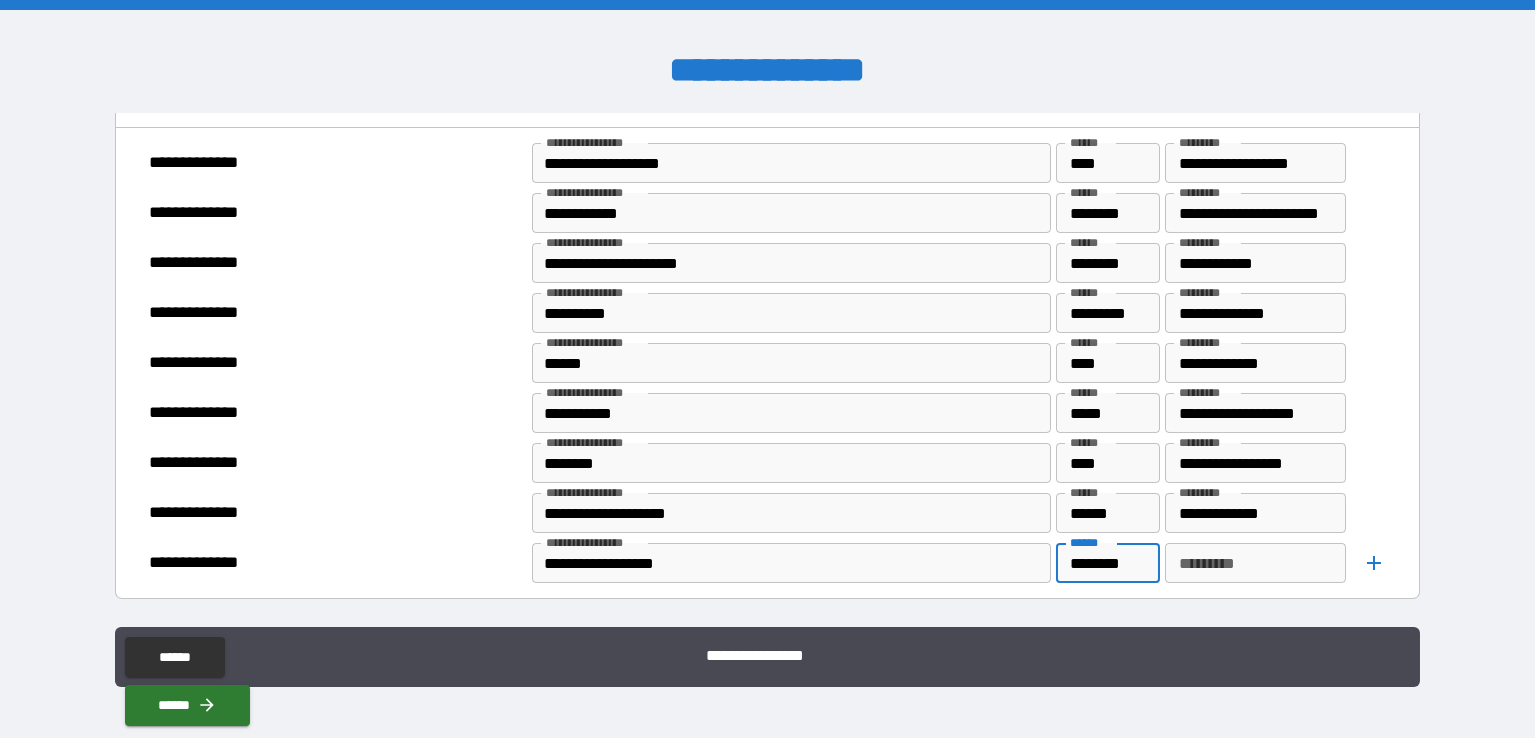 click on "*********" at bounding box center (1256, 563) 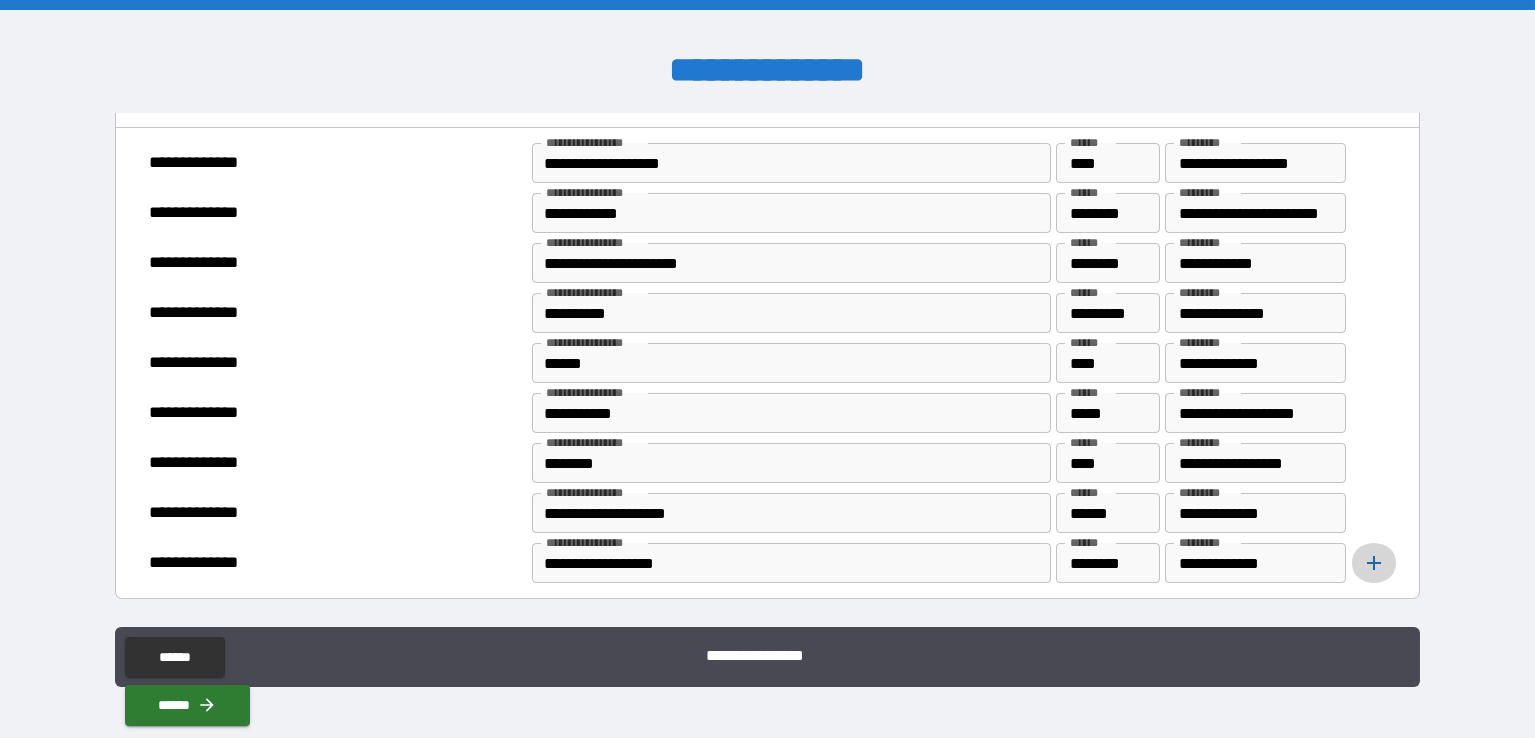click 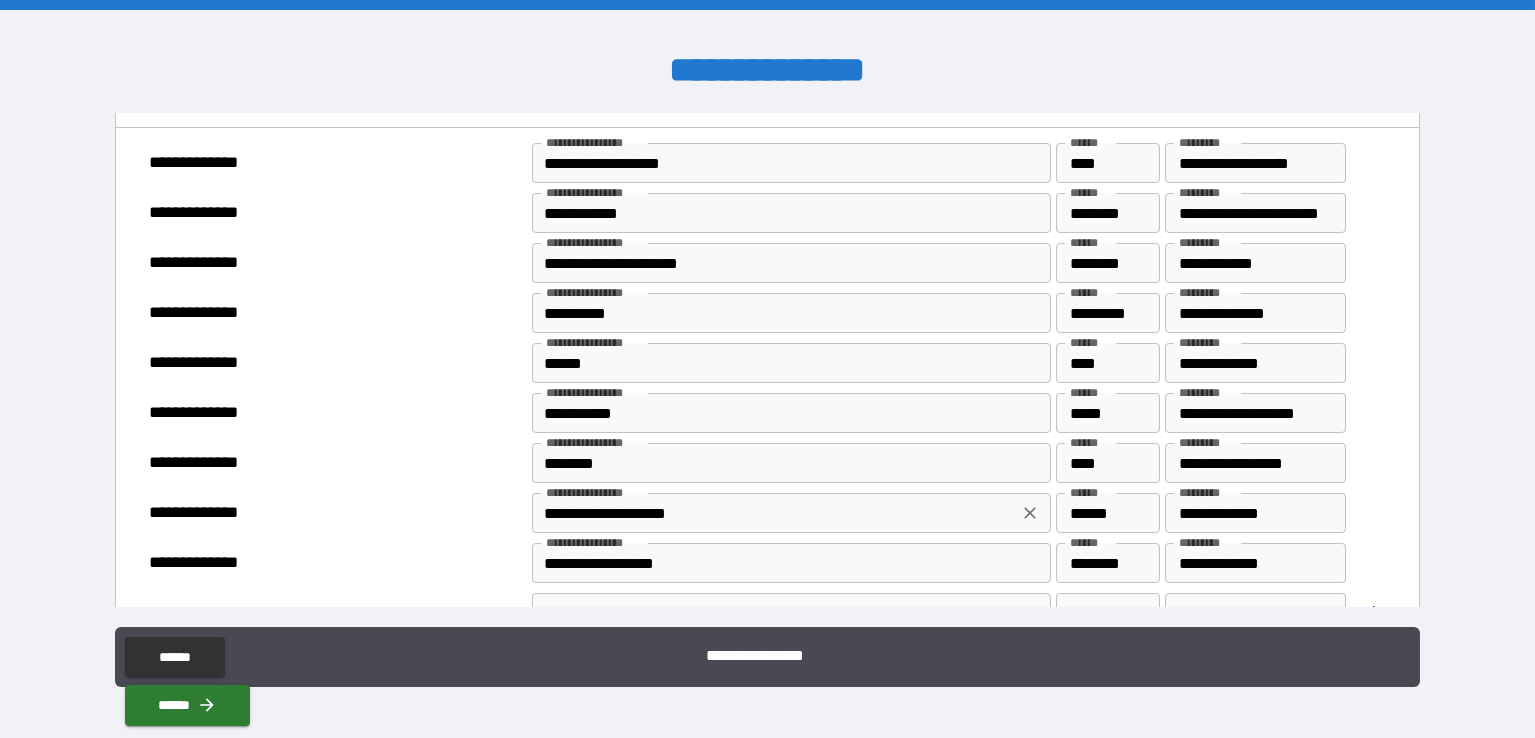scroll, scrollTop: 1000, scrollLeft: 0, axis: vertical 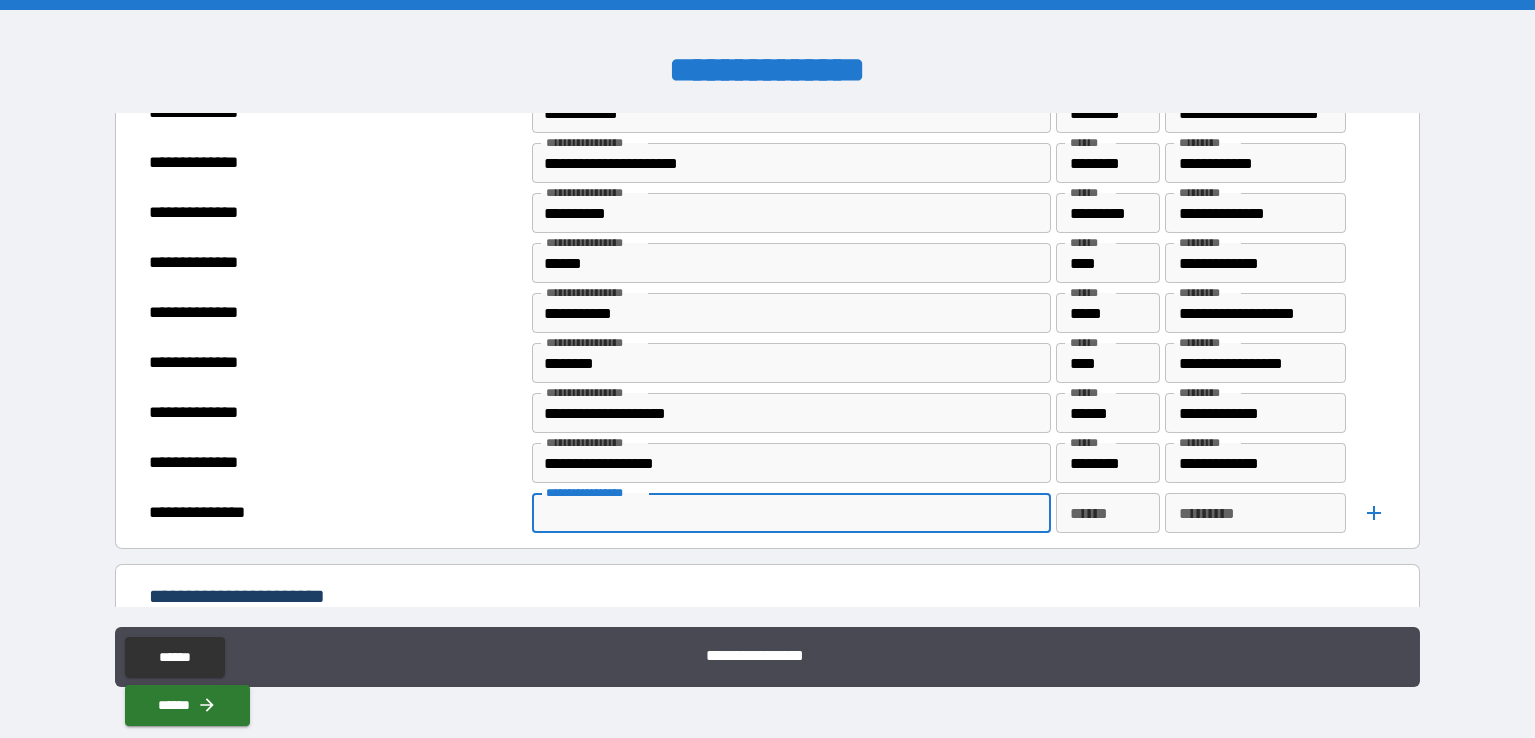 click on "**********" at bounding box center (790, 513) 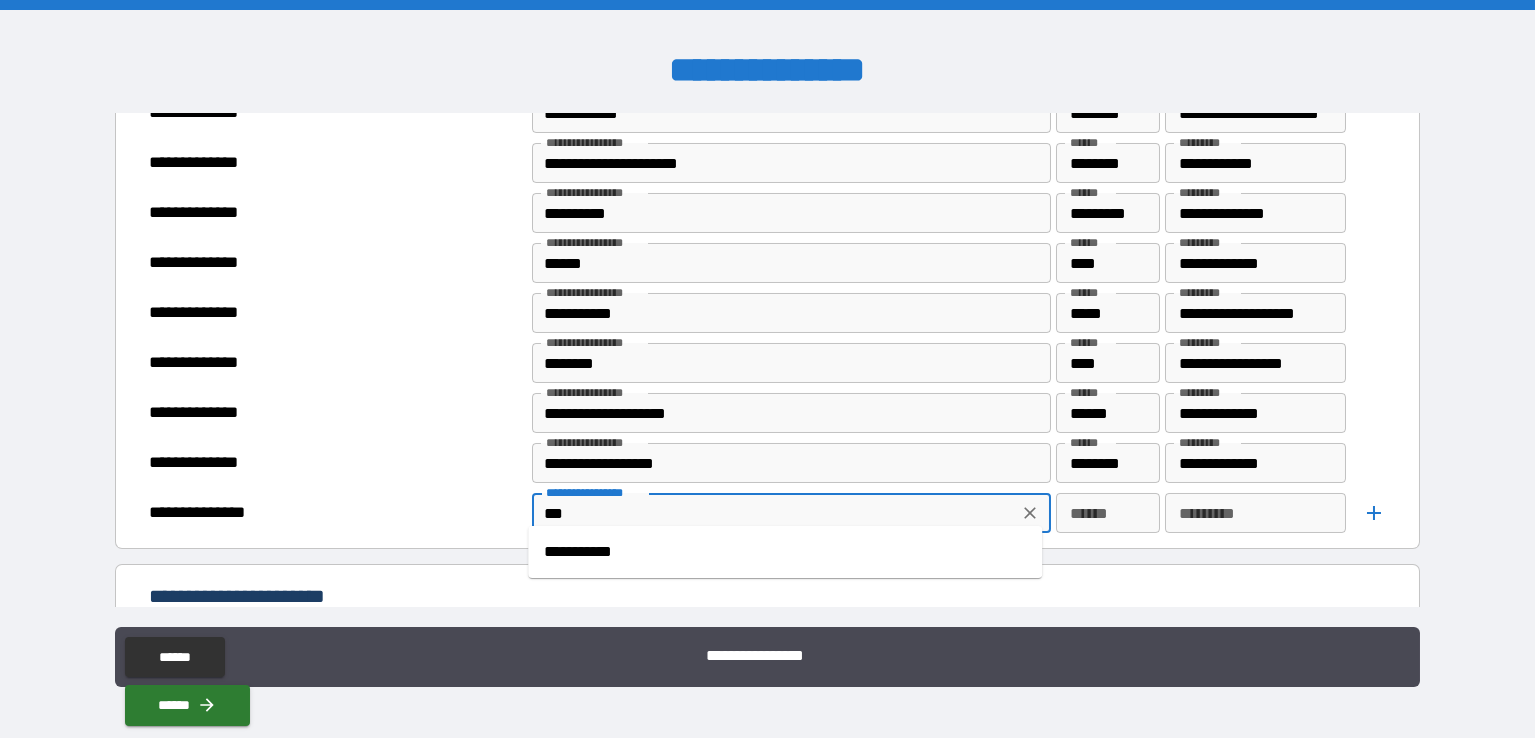 click on "**********" at bounding box center (785, 552) 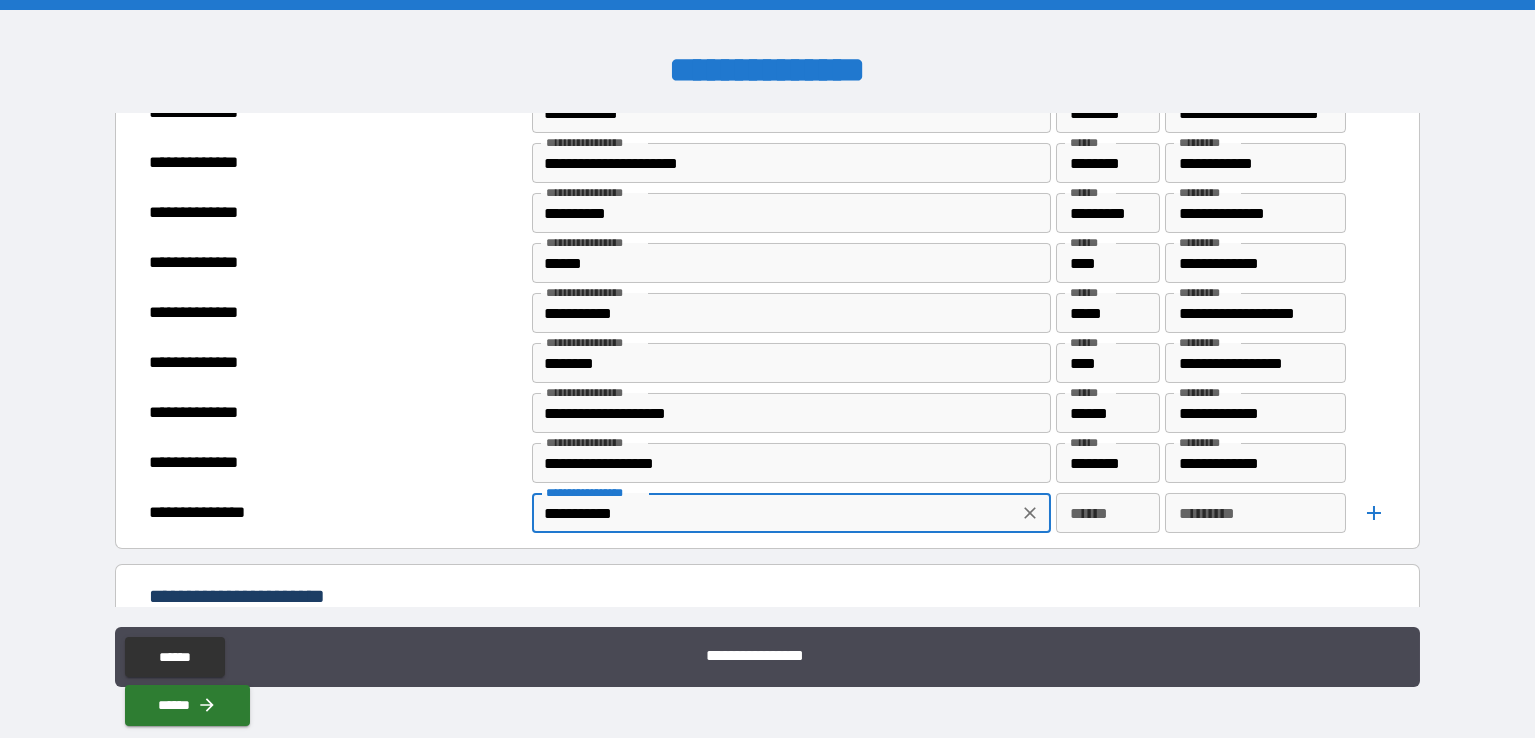 click on "******" at bounding box center [1108, 513] 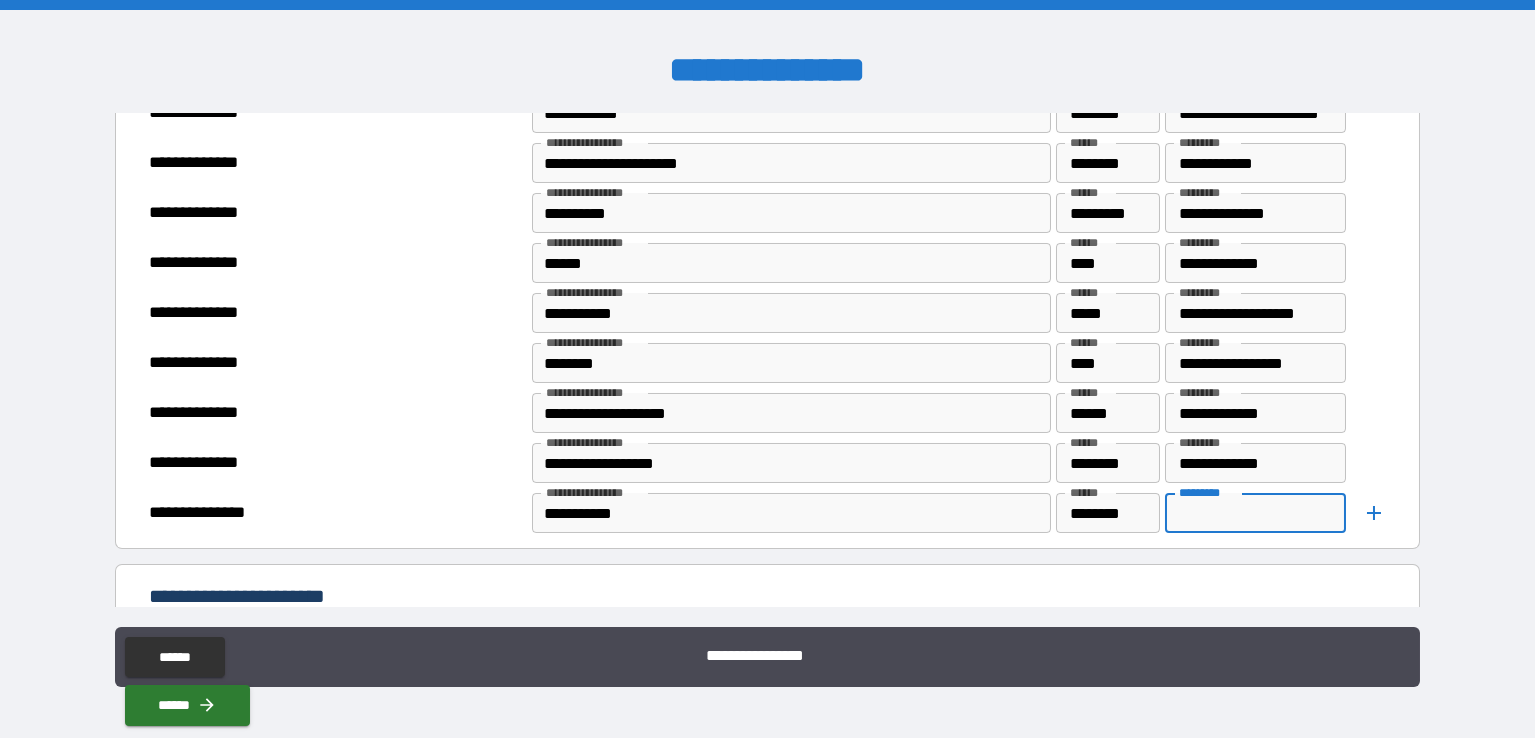 click on "*********" at bounding box center (1256, 513) 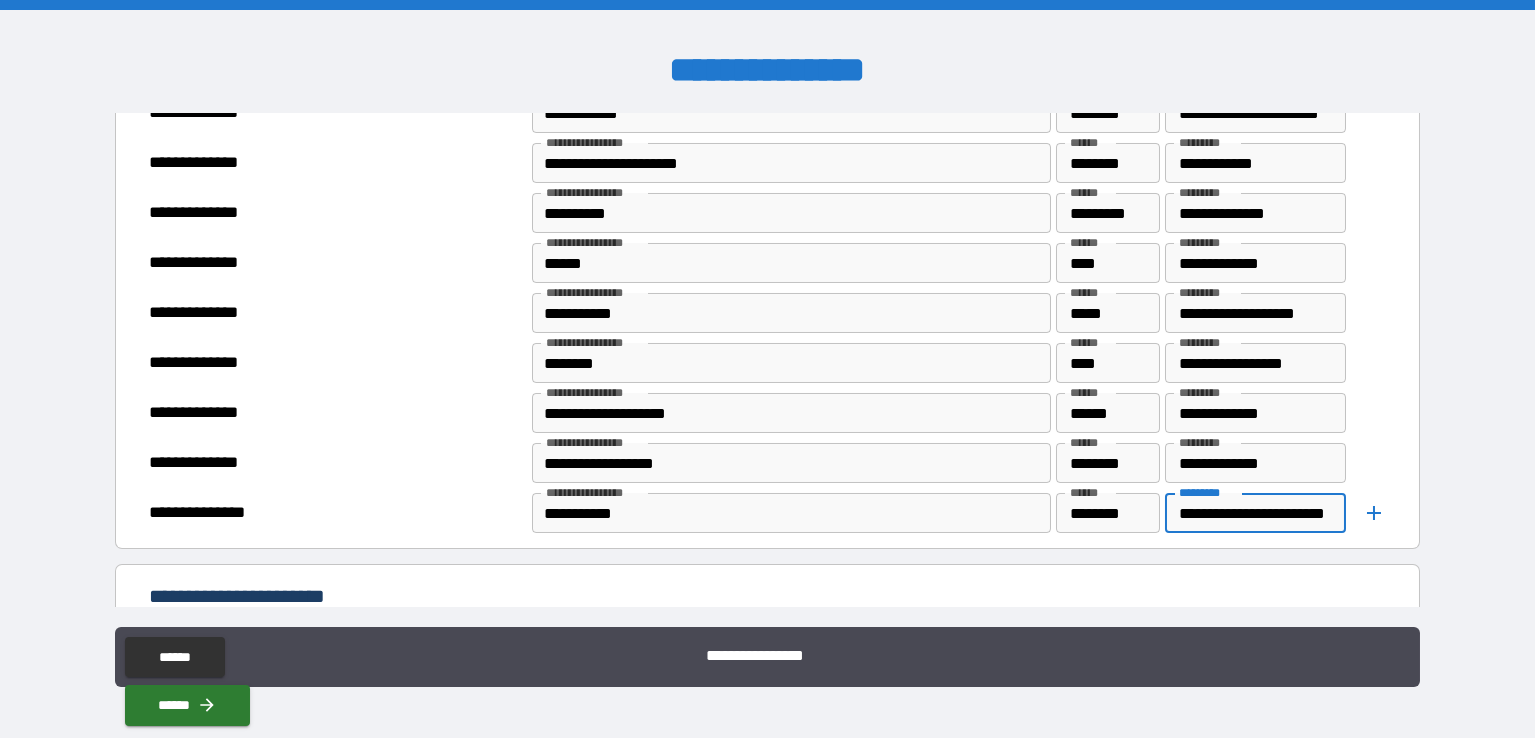 scroll, scrollTop: 0, scrollLeft: 19, axis: horizontal 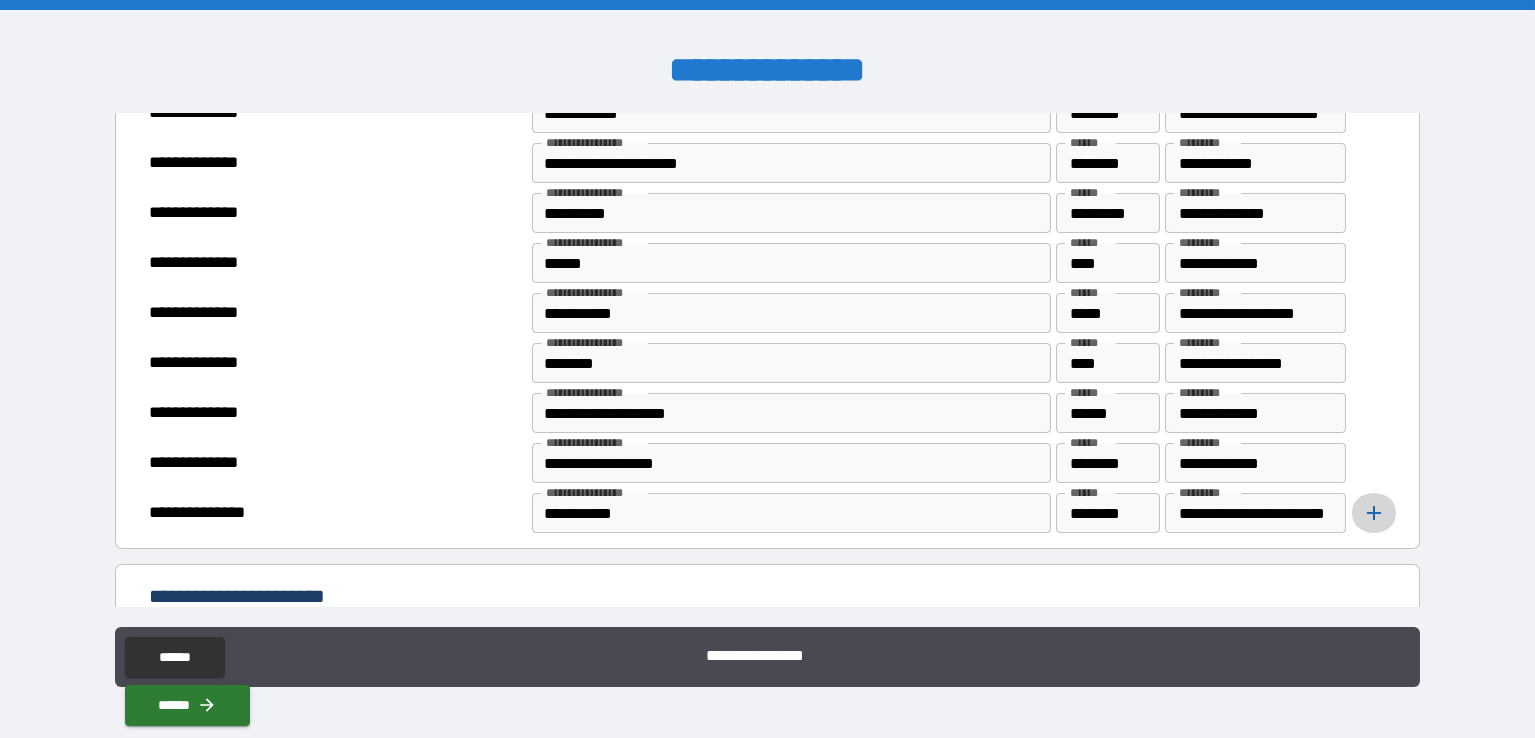 click 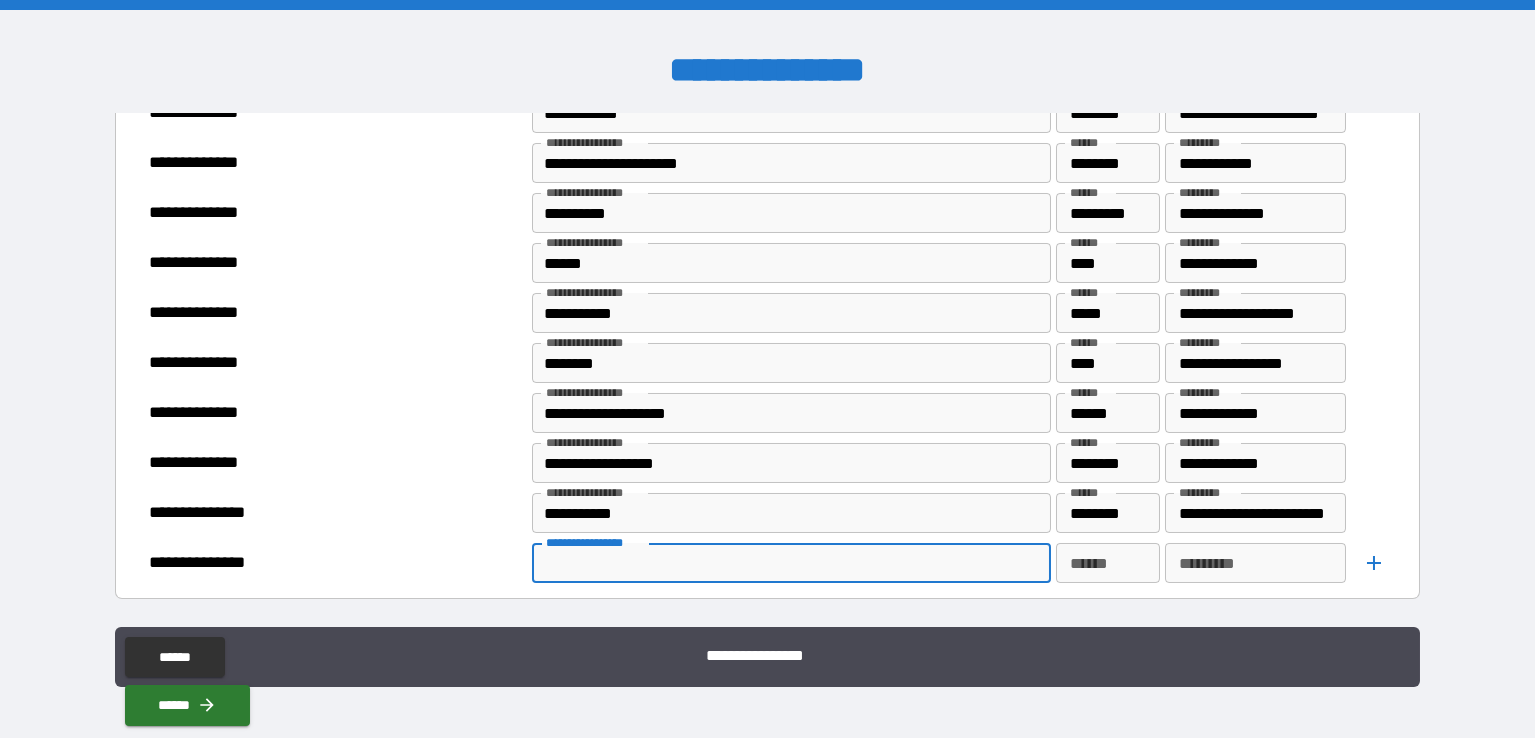 click on "**********" at bounding box center (790, 563) 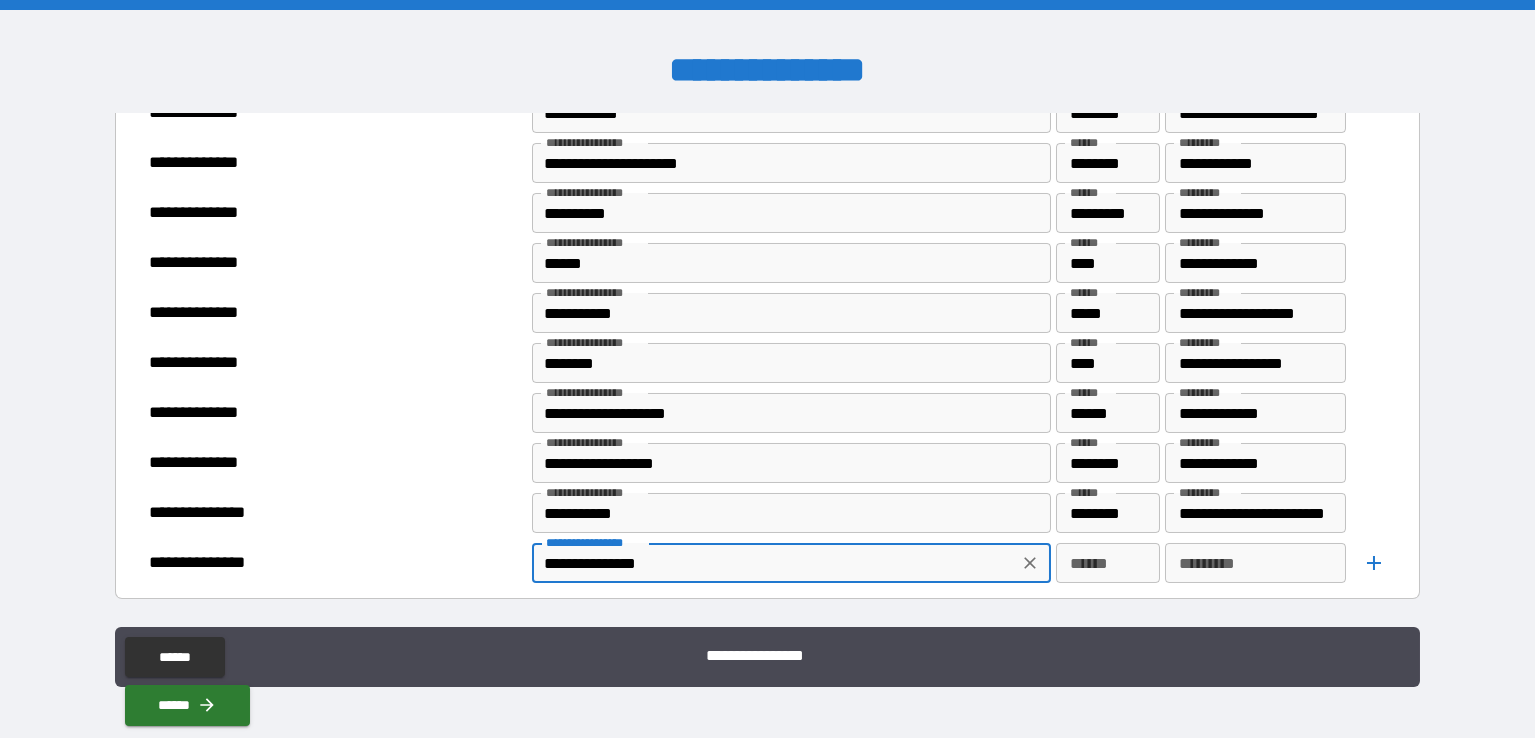 click on "******" at bounding box center (1108, 563) 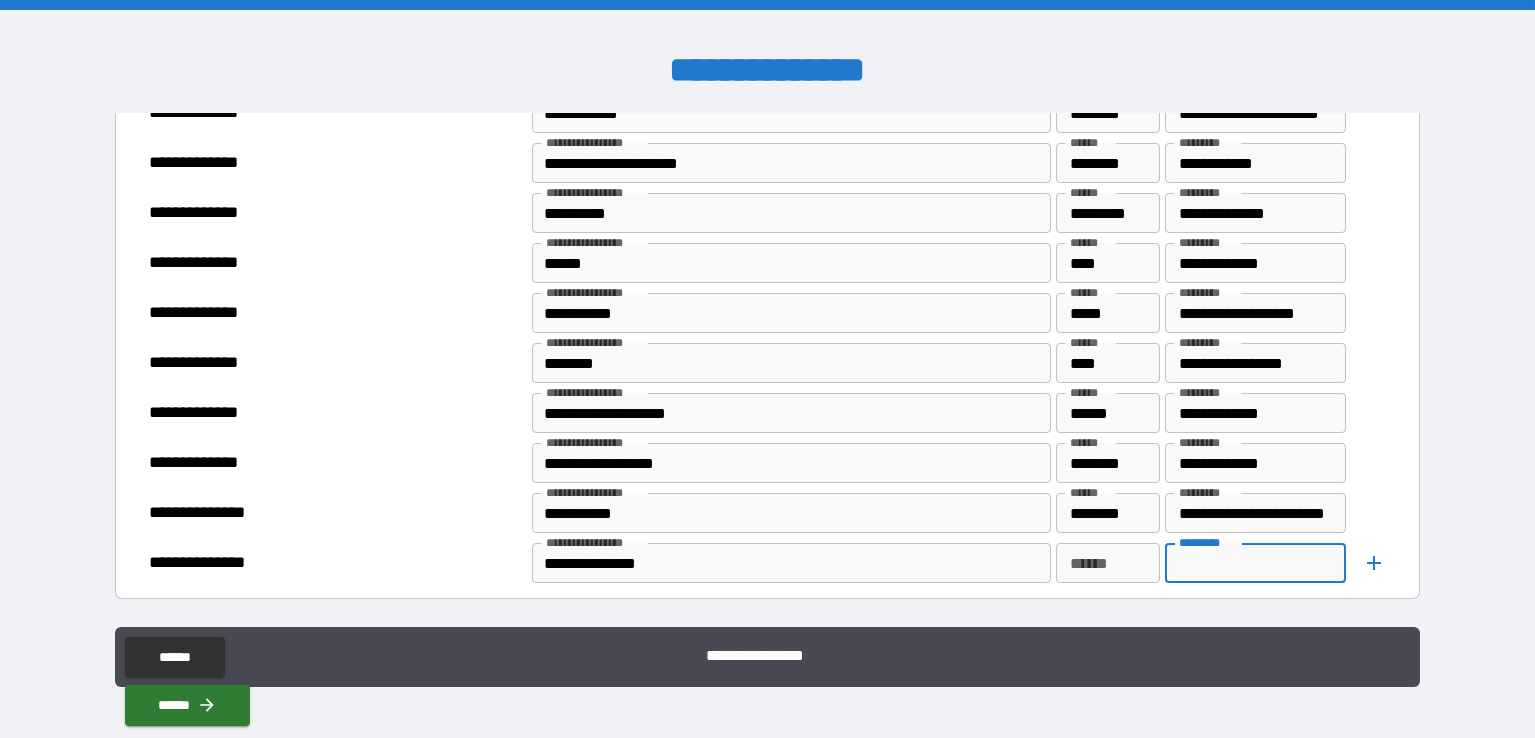 click on "*********" at bounding box center (1256, 563) 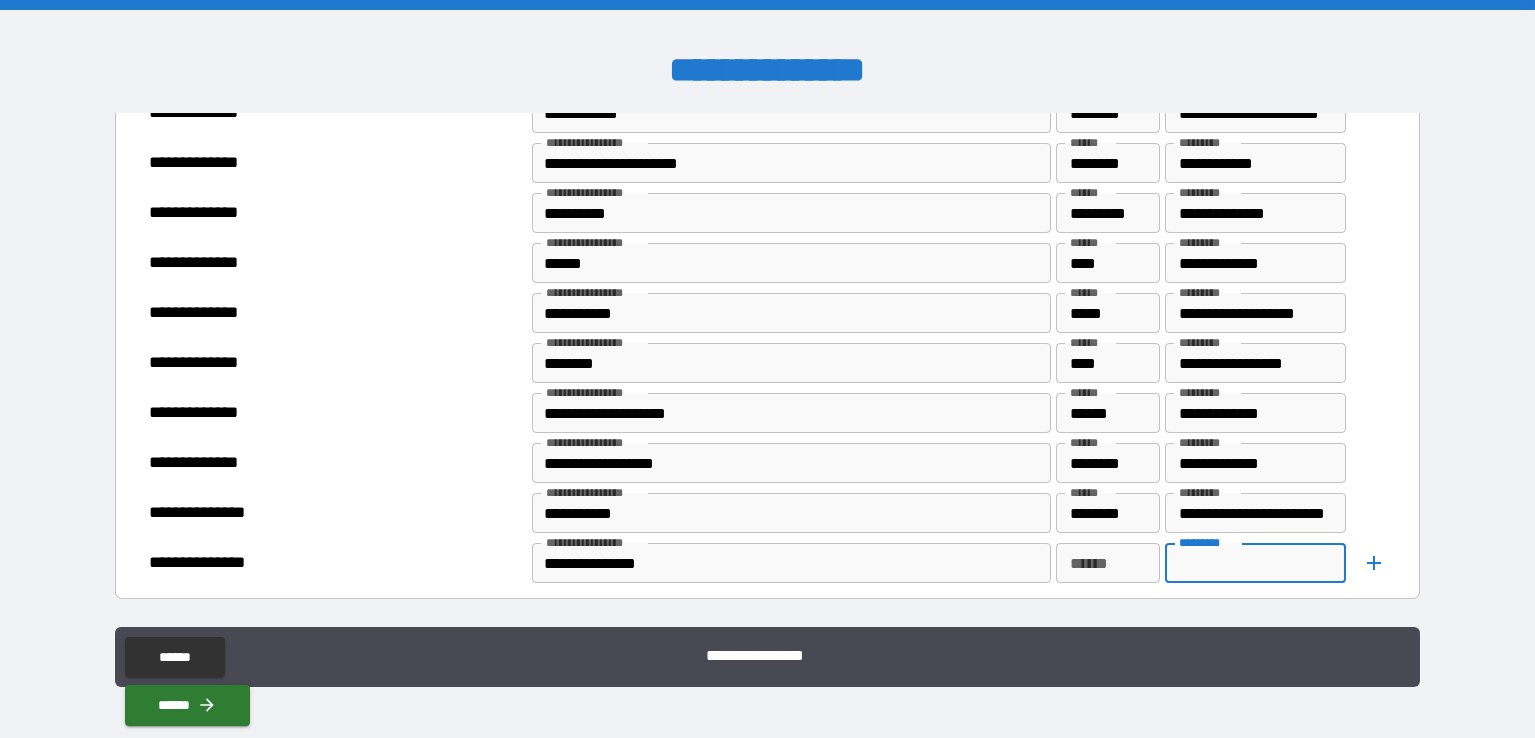 click on "******" at bounding box center (1108, 563) 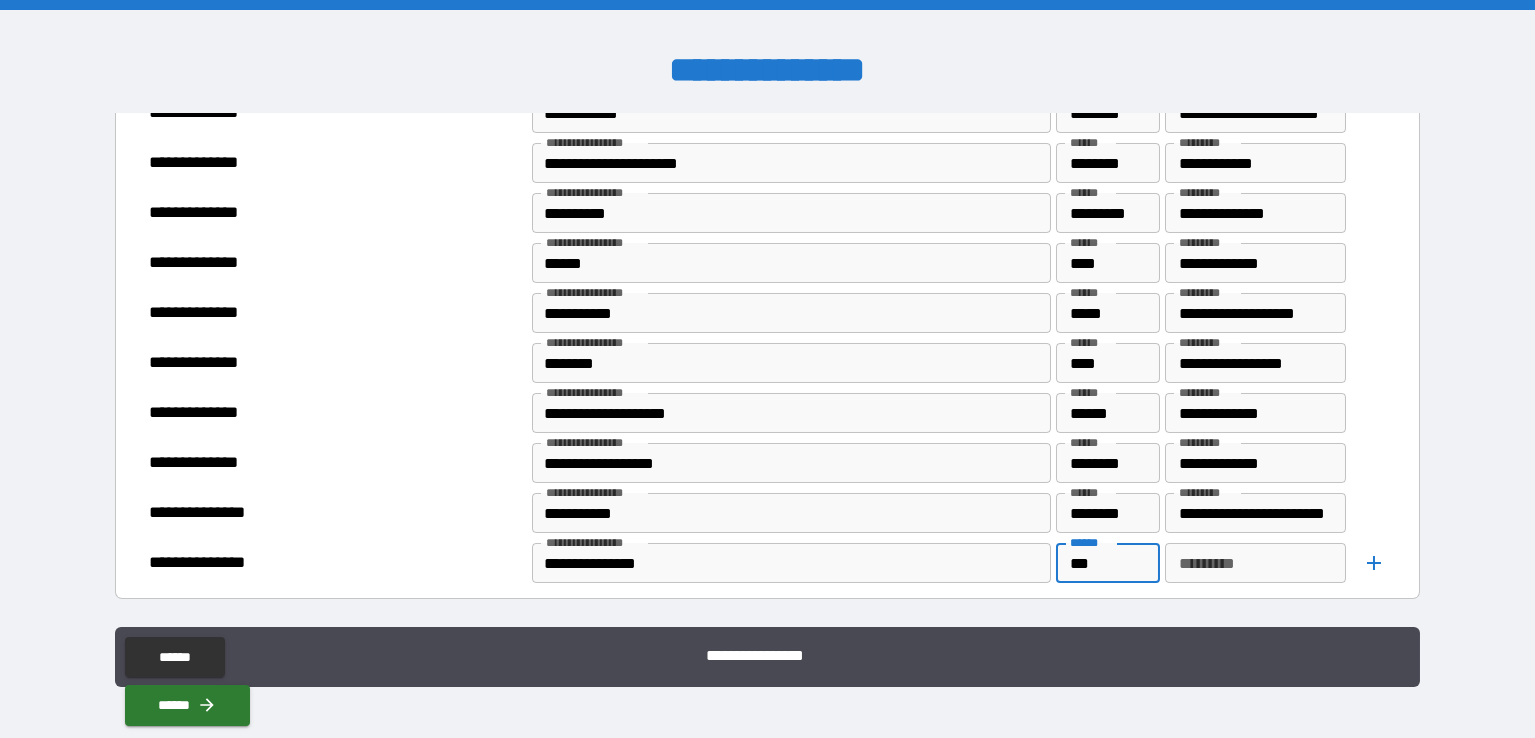 drag, startPoint x: 1271, startPoint y: 557, endPoint x: 1260, endPoint y: 560, distance: 11.401754 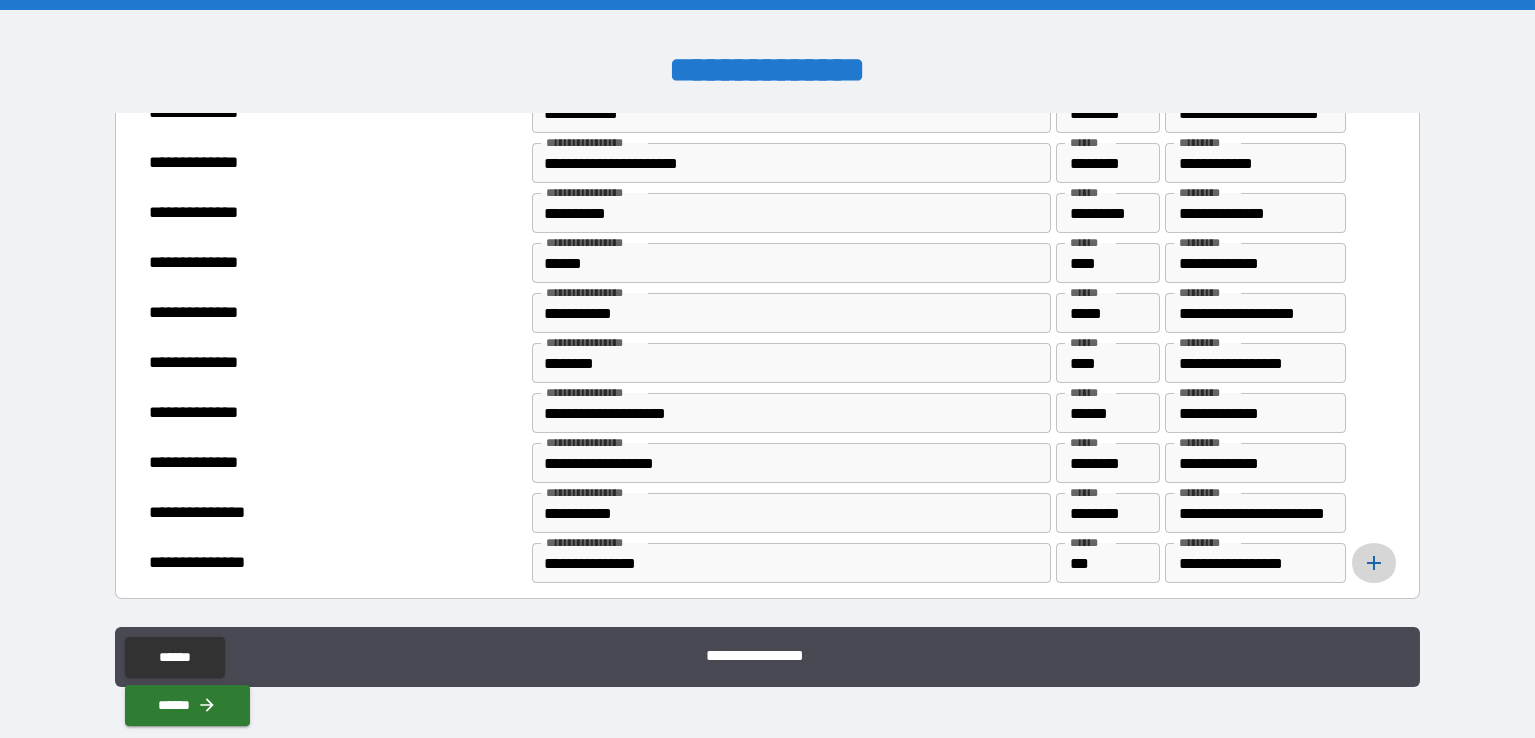 click 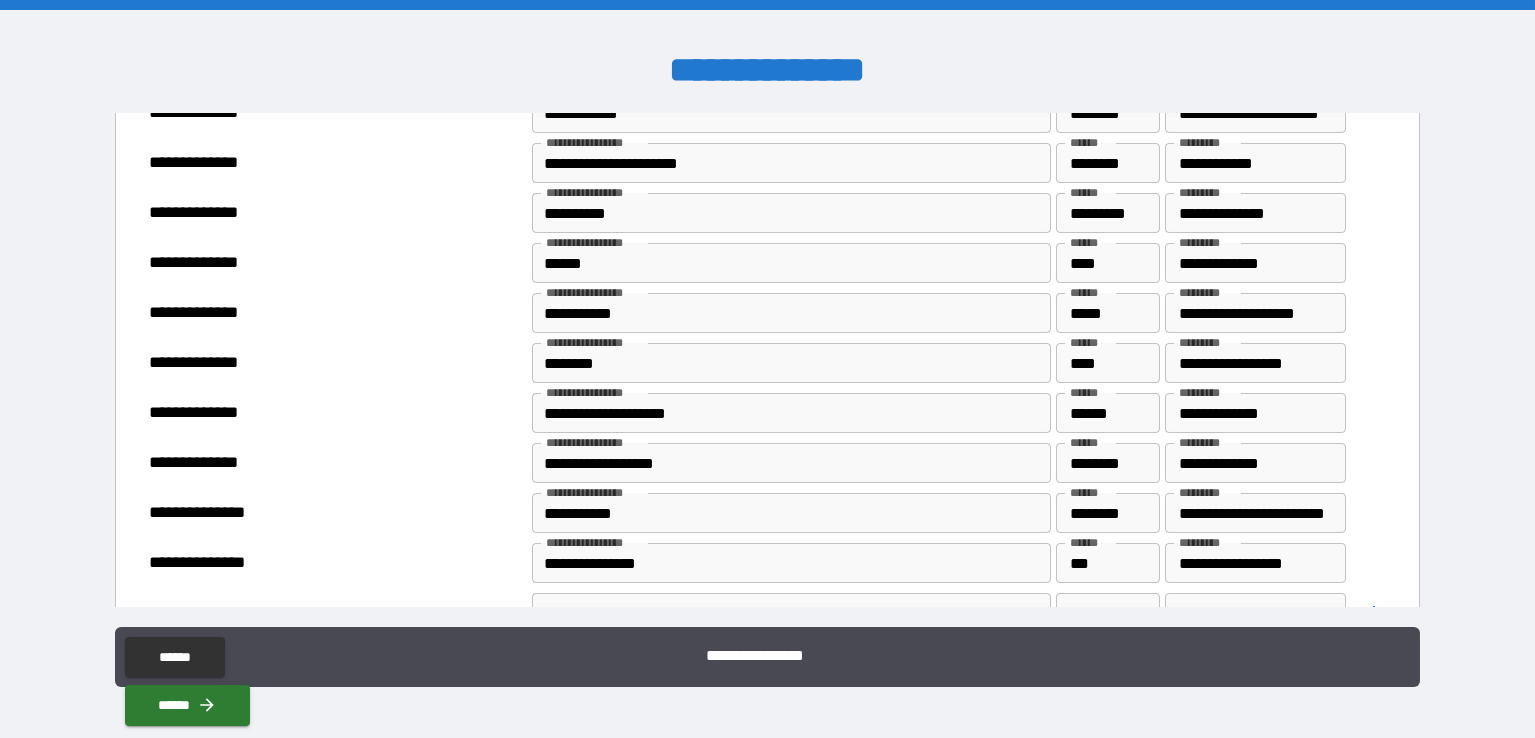 scroll, scrollTop: 1100, scrollLeft: 0, axis: vertical 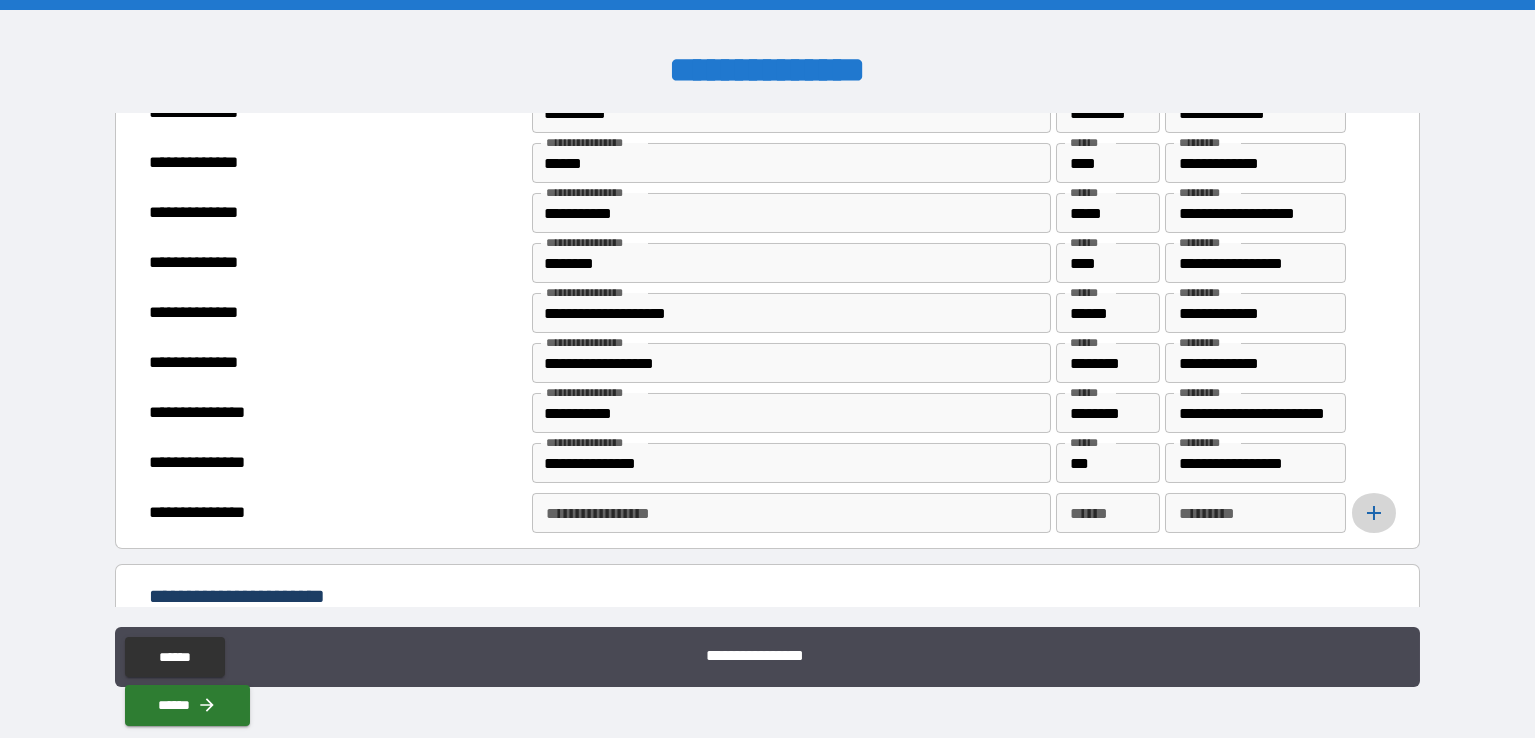 click 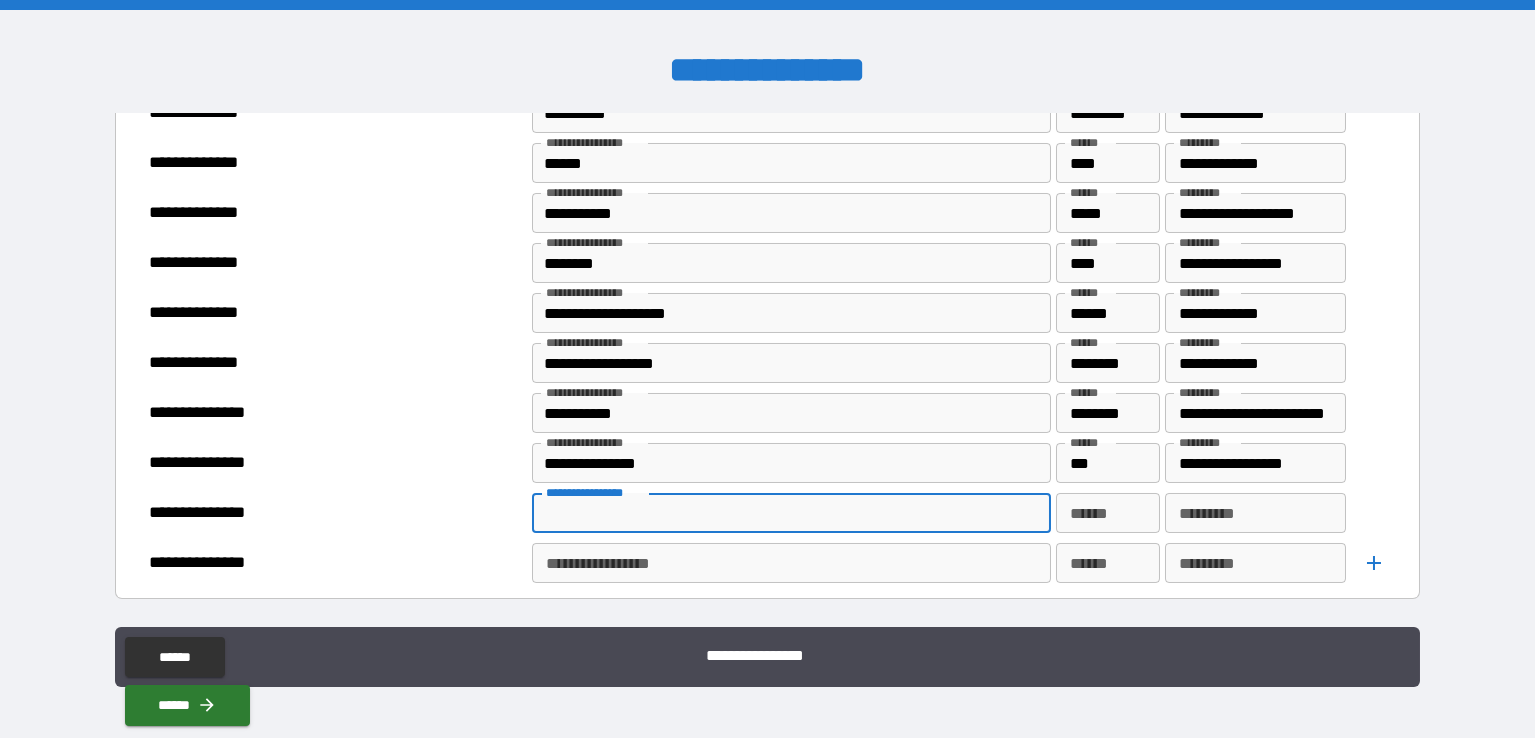click on "**********" at bounding box center (790, 513) 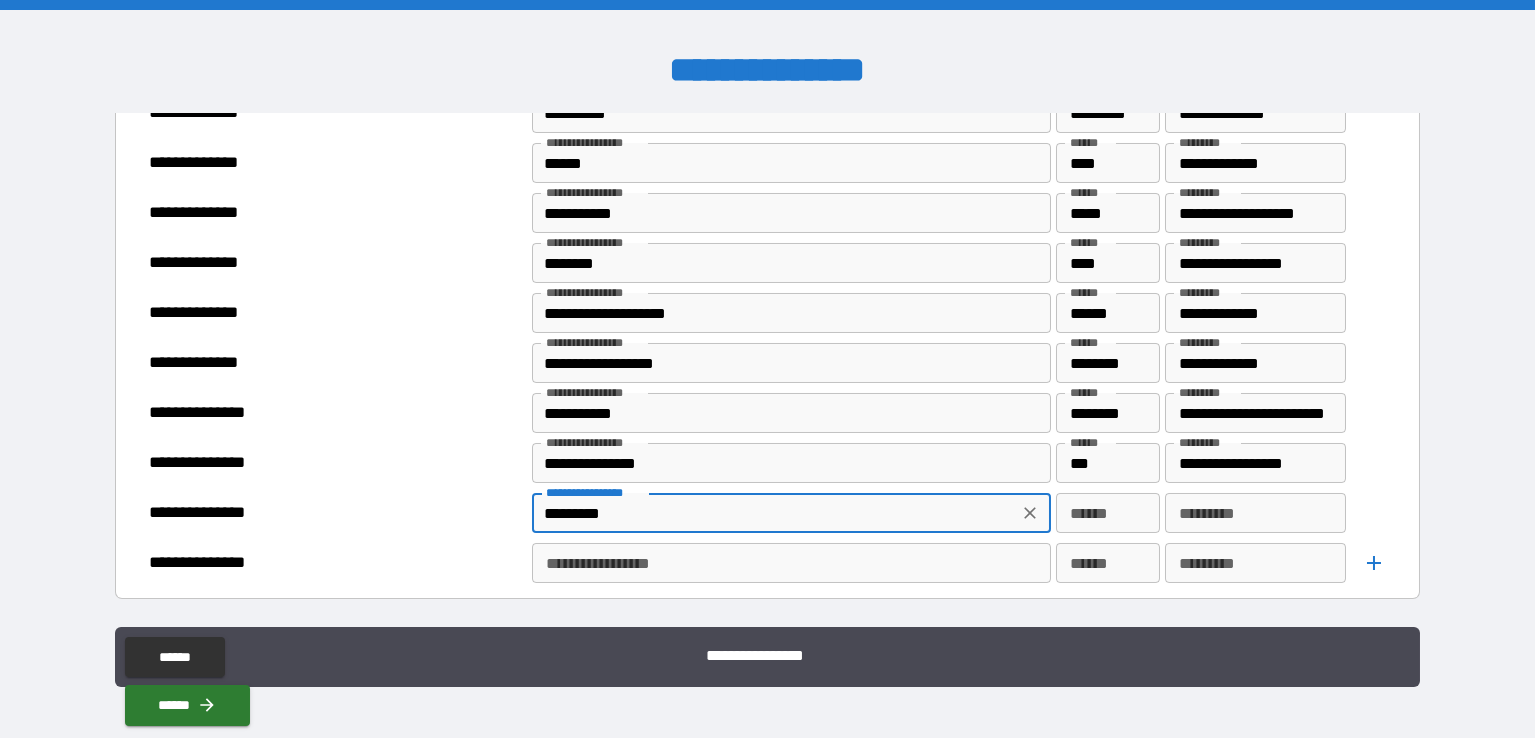 click on "*********" at bounding box center [775, 513] 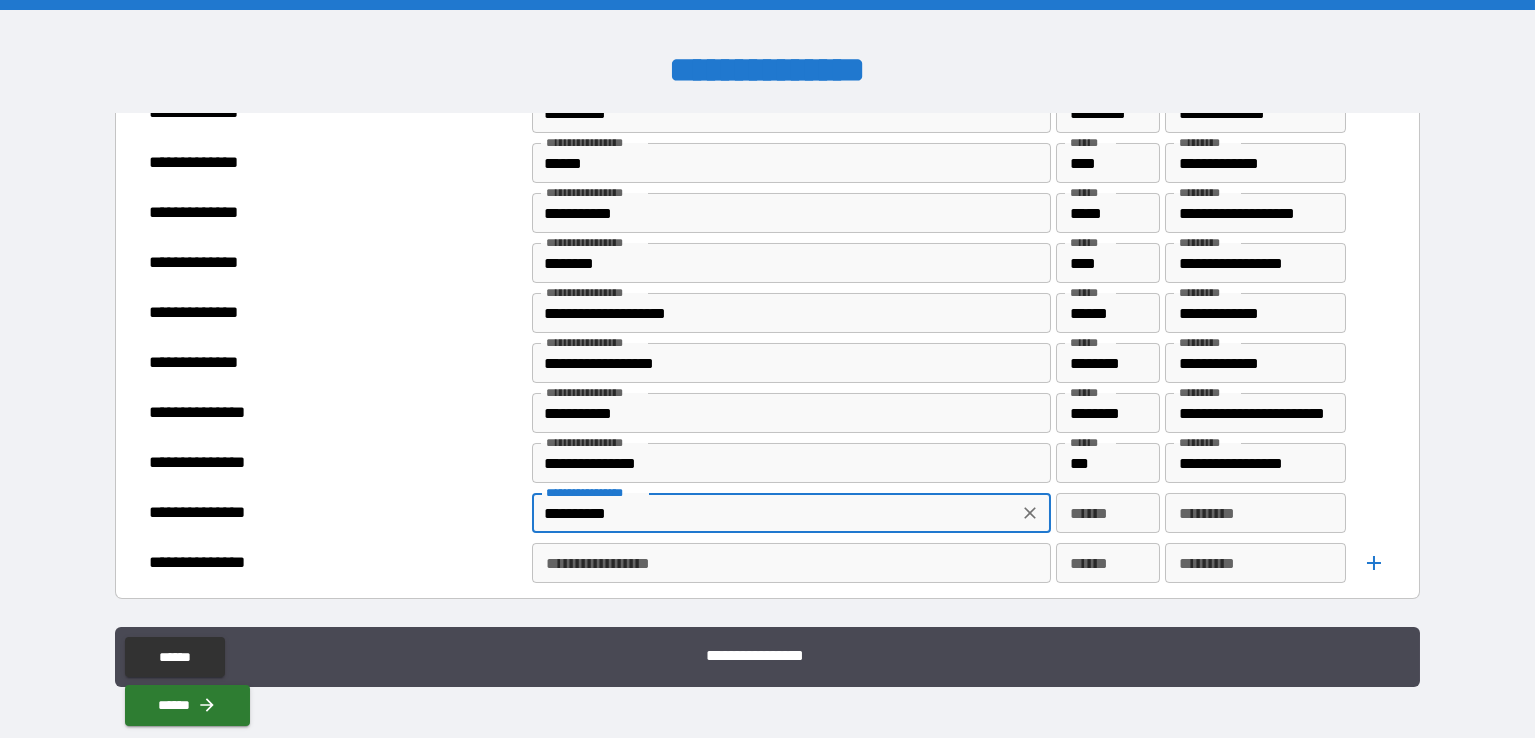 click on "**********" at bounding box center (775, 513) 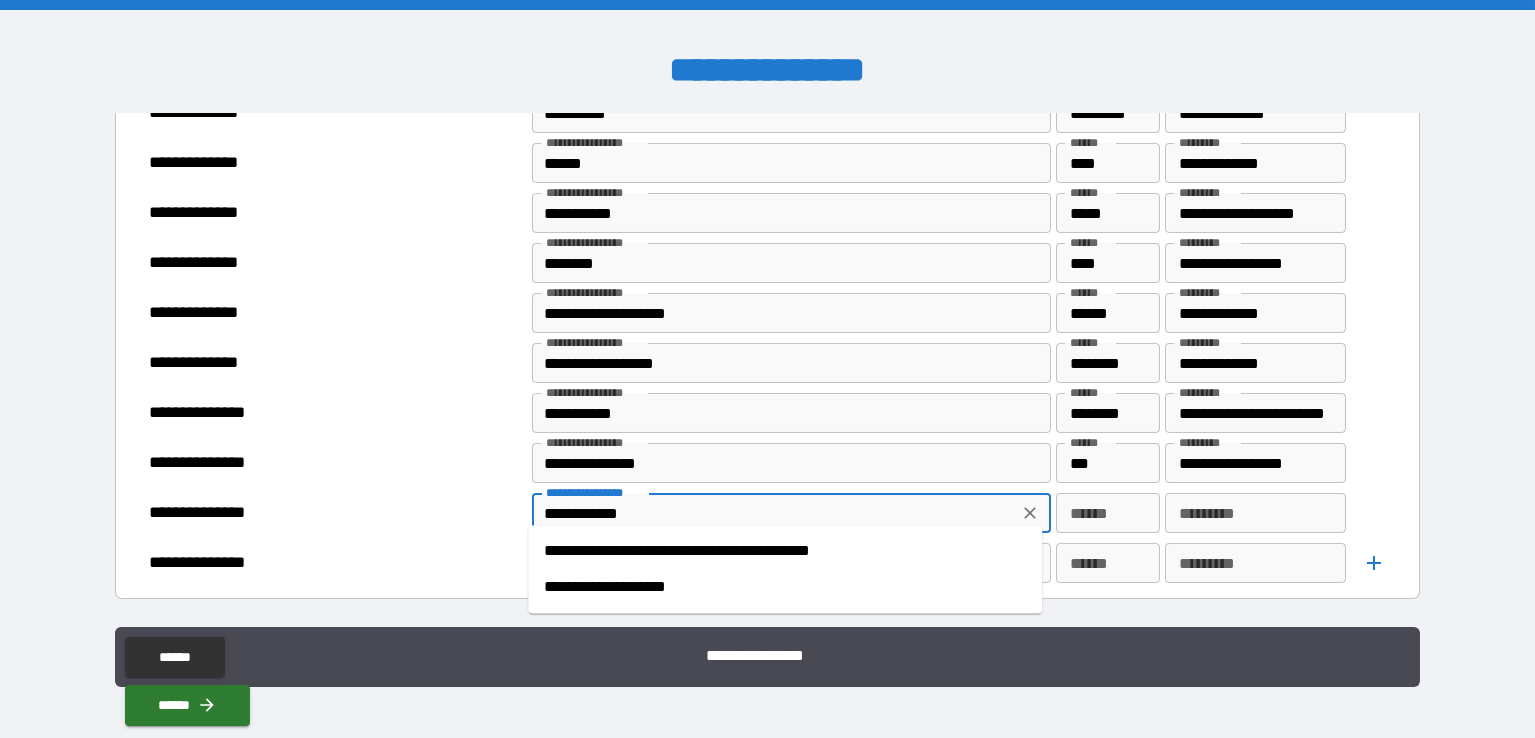 click on "**********" at bounding box center (785, 587) 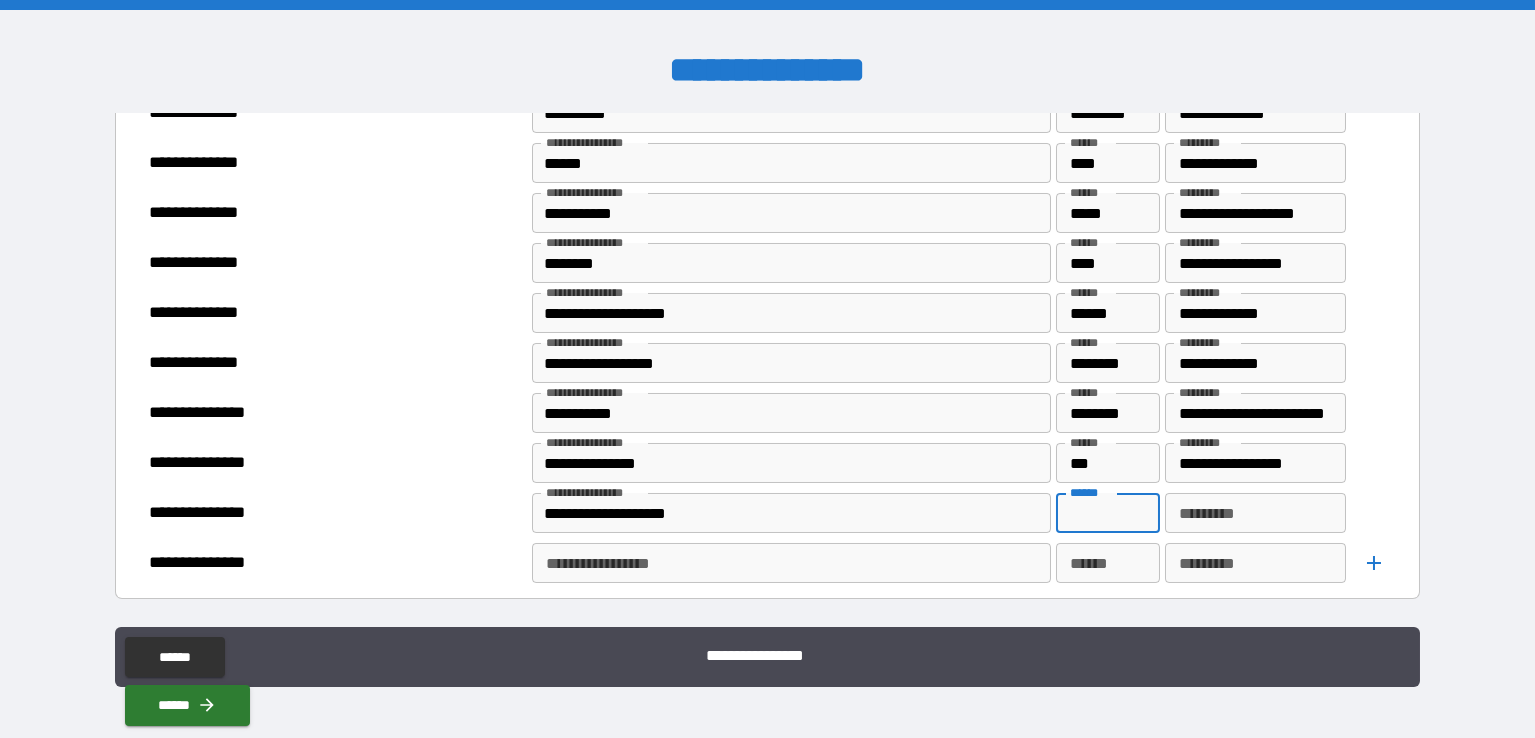 click on "******" at bounding box center (1108, 513) 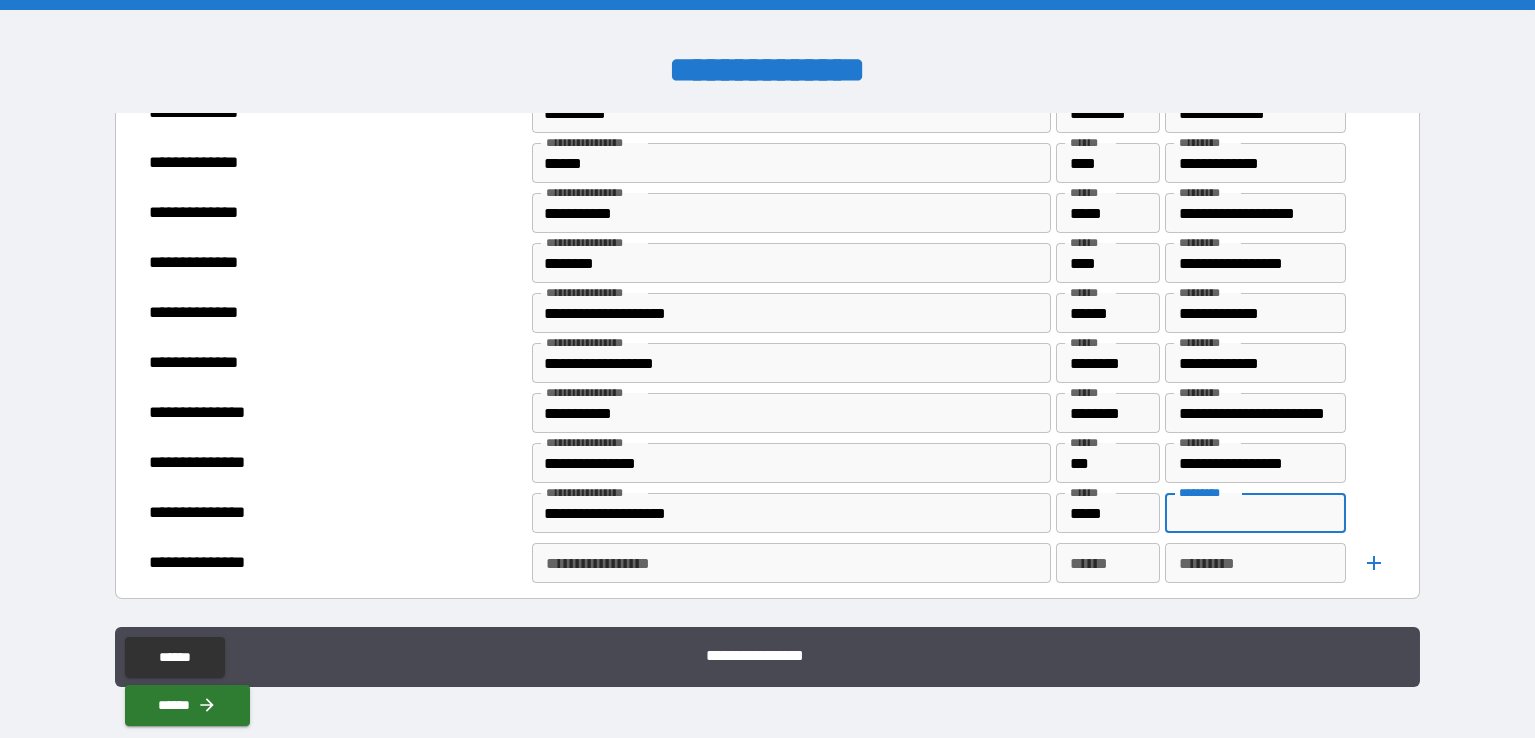 click on "*********" at bounding box center [1256, 513] 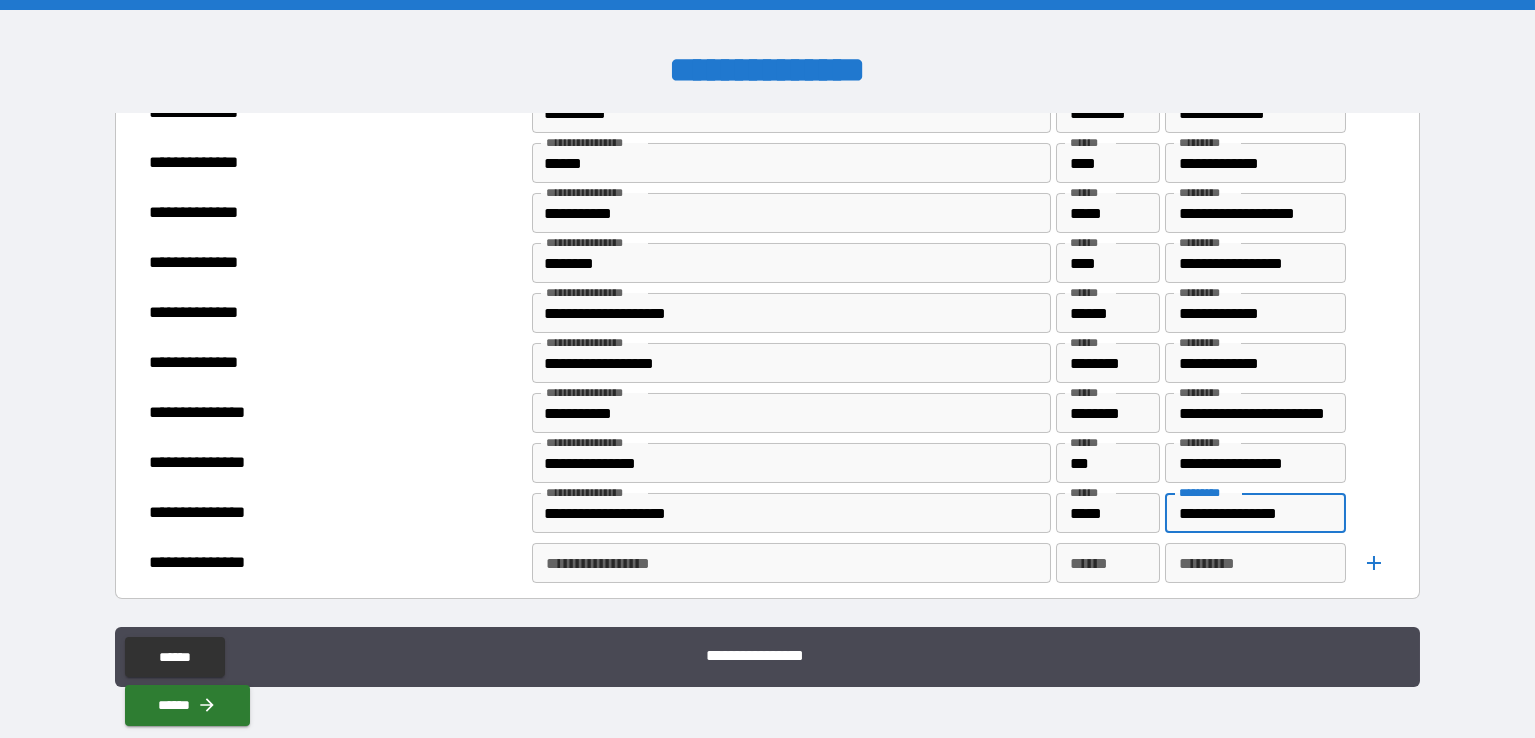 click on "**********" at bounding box center (1256, 513) 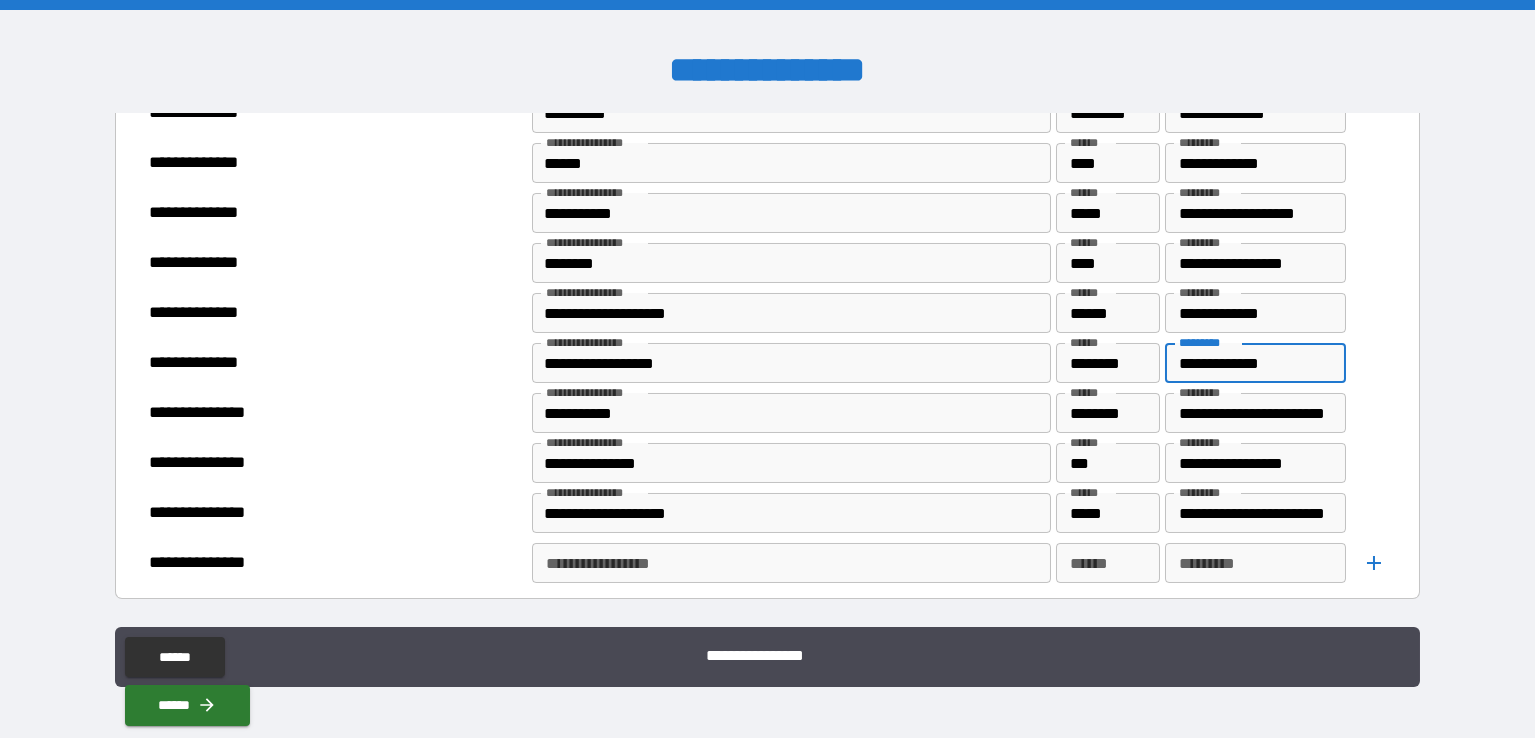 click on "**********" at bounding box center [1256, 363] 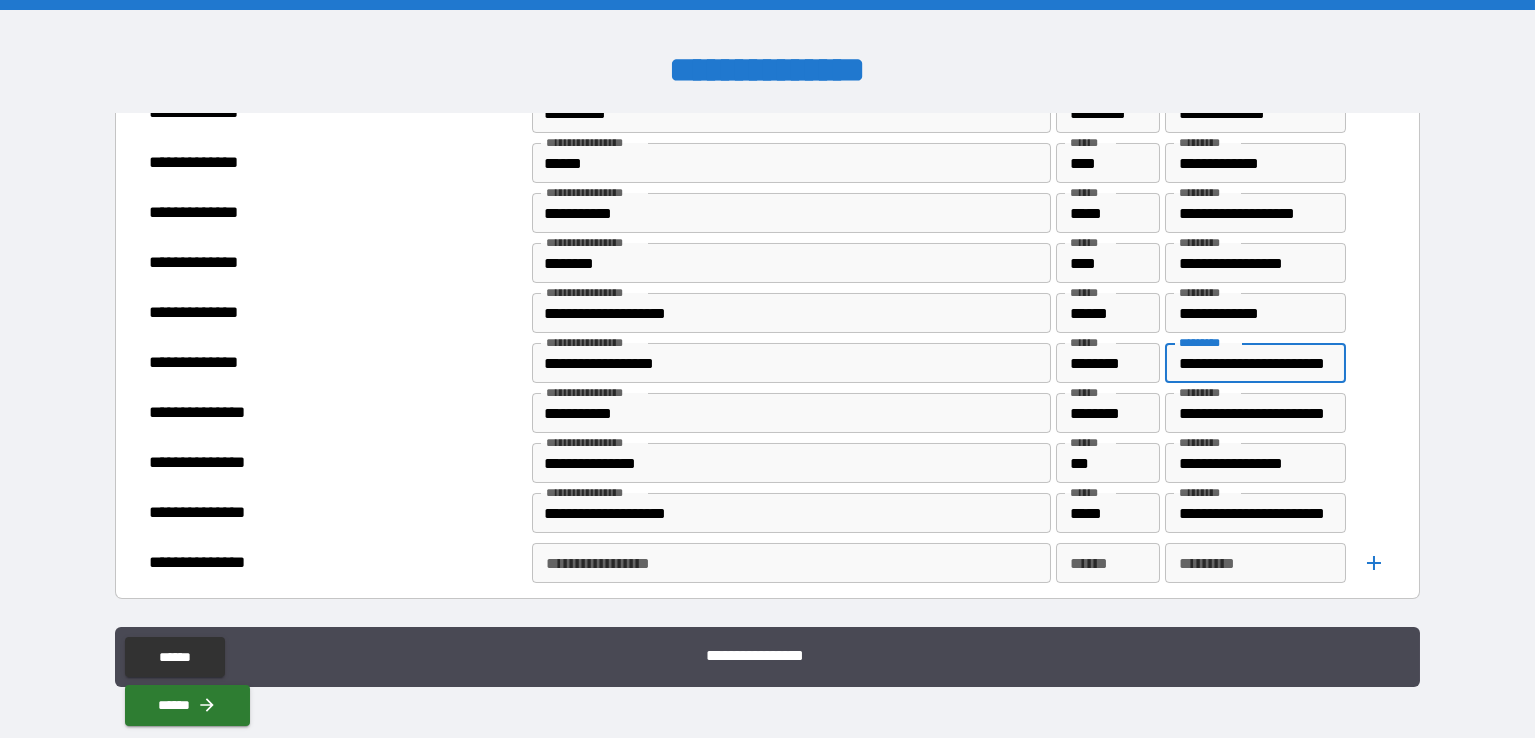 scroll, scrollTop: 0, scrollLeft: 22, axis: horizontal 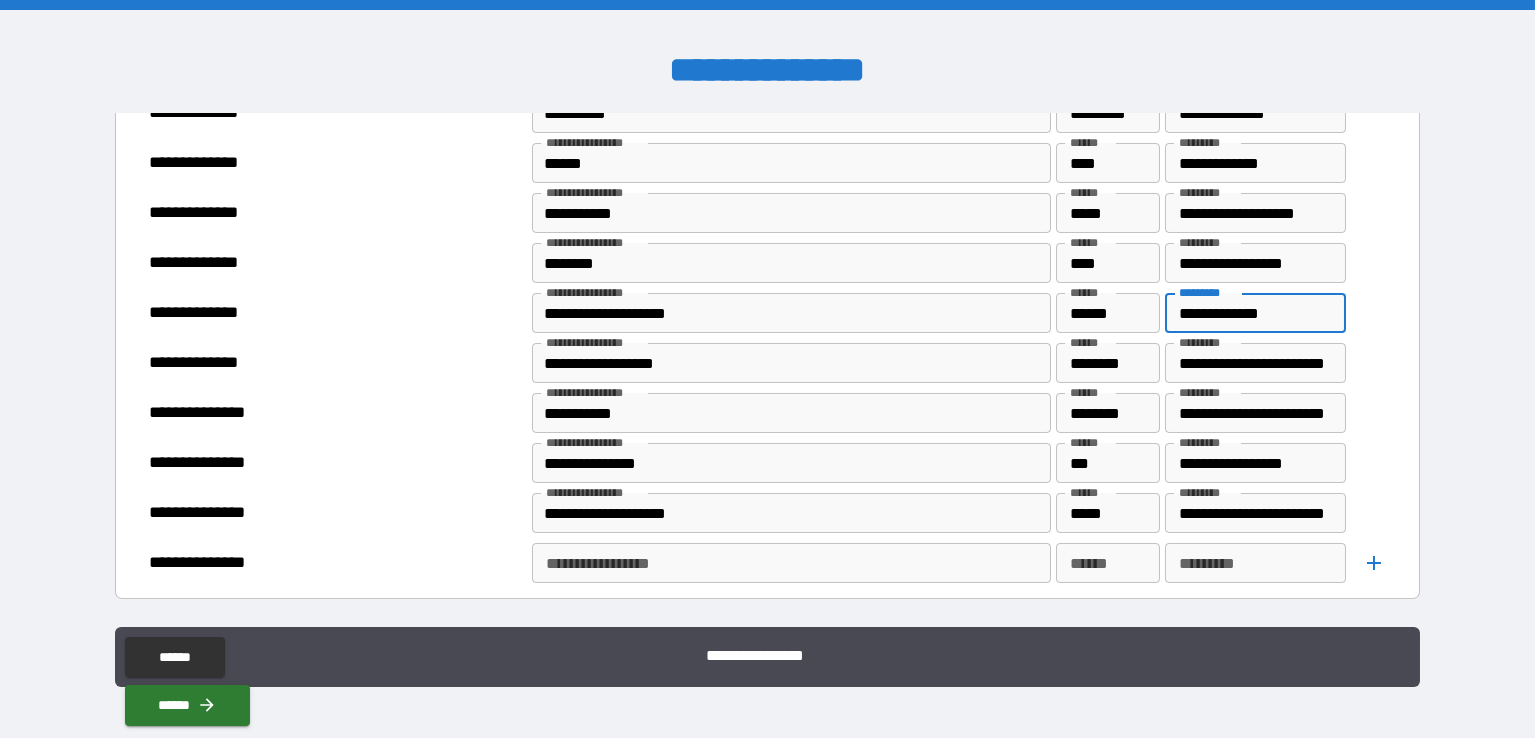 click on "**********" at bounding box center (1256, 313) 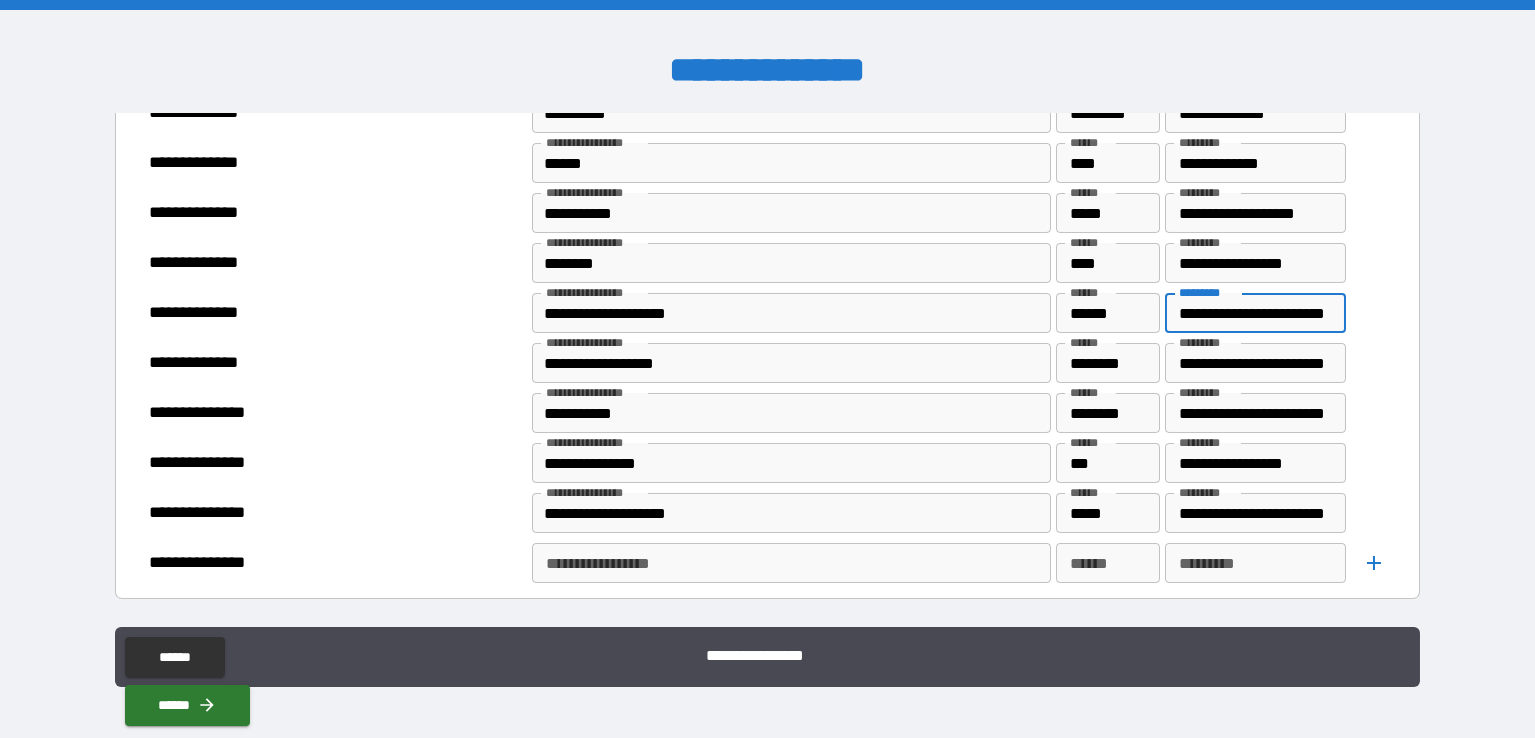 scroll, scrollTop: 0, scrollLeft: 20, axis: horizontal 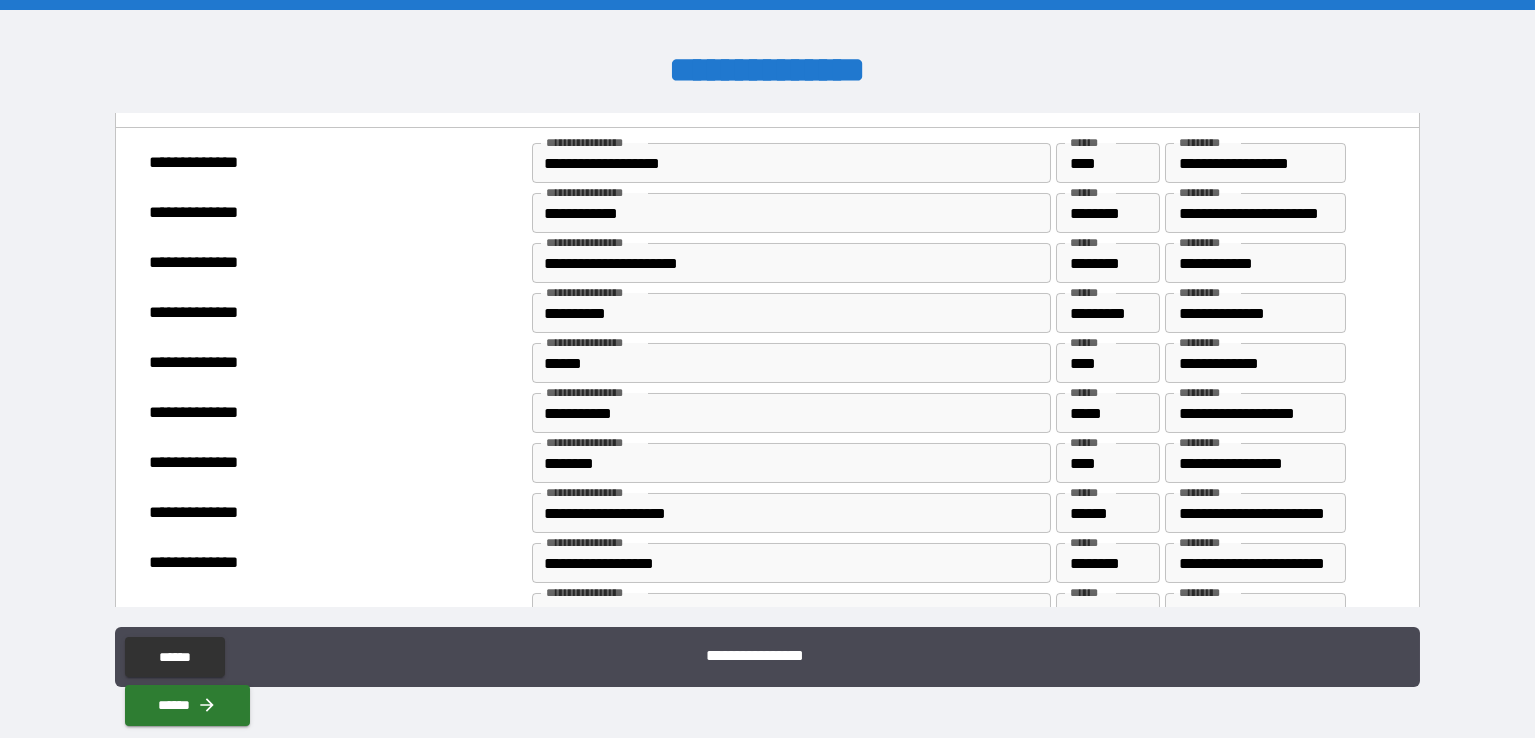 click on "**********" at bounding box center [1256, 363] 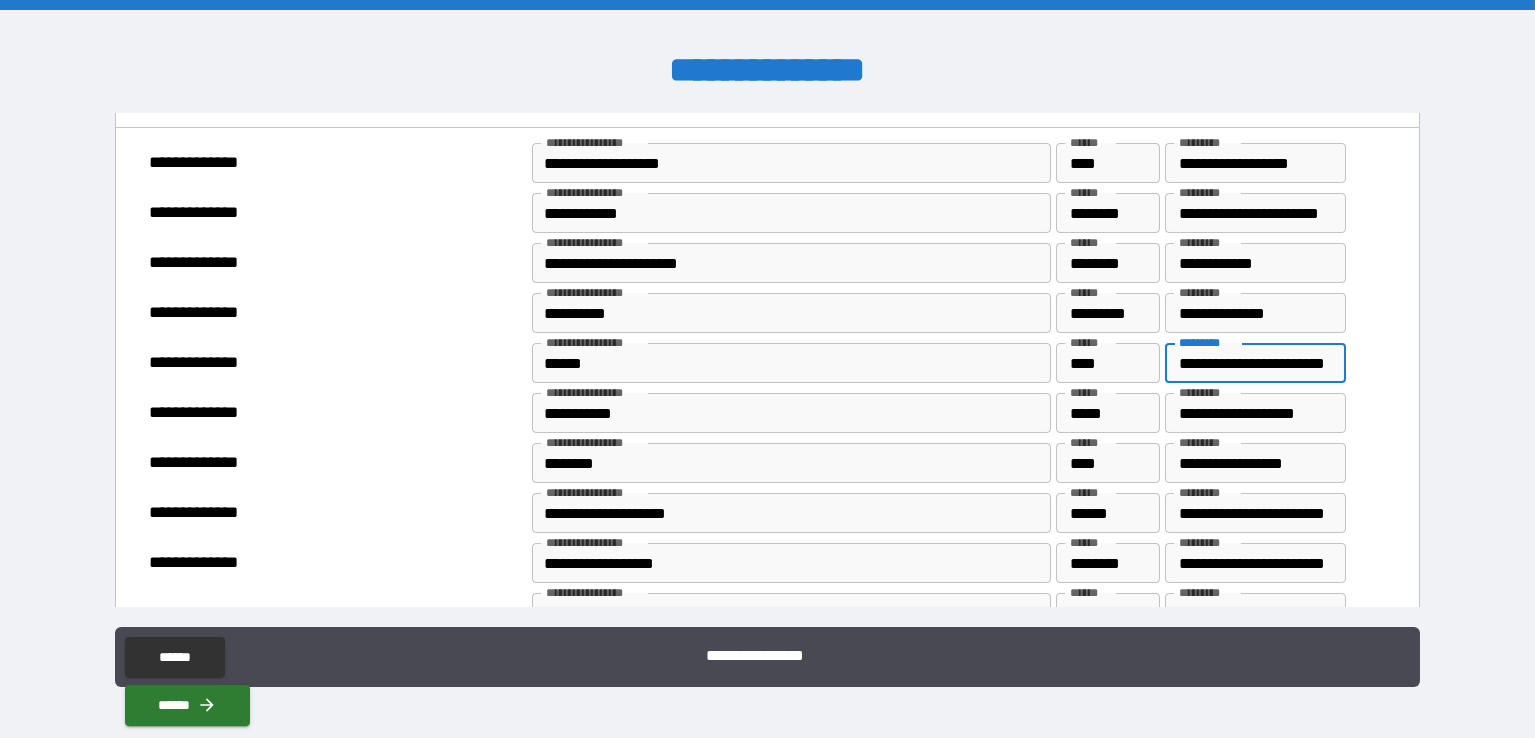 scroll, scrollTop: 0, scrollLeft: 20, axis: horizontal 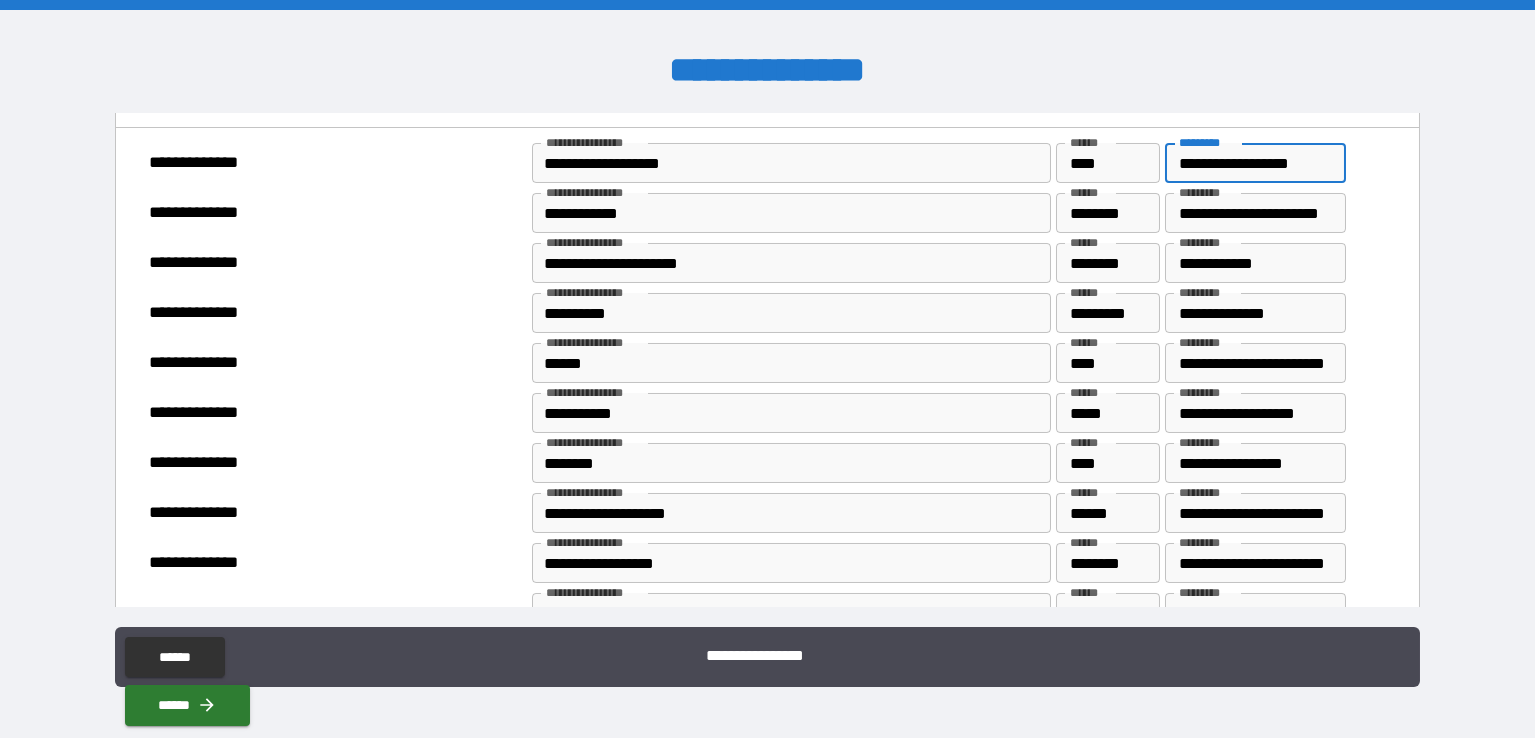 click on "**********" at bounding box center [1256, 163] 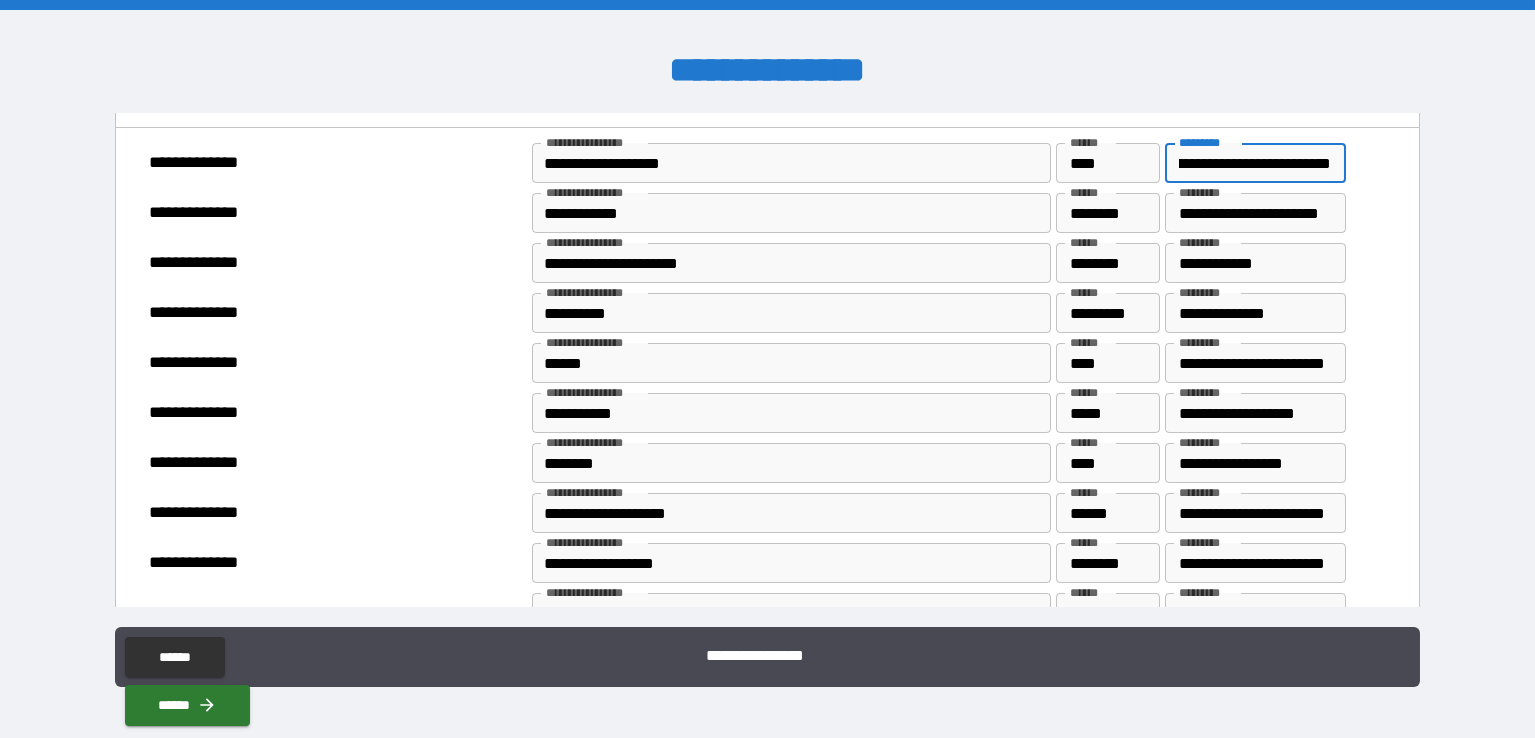 scroll, scrollTop: 0, scrollLeft: 67, axis: horizontal 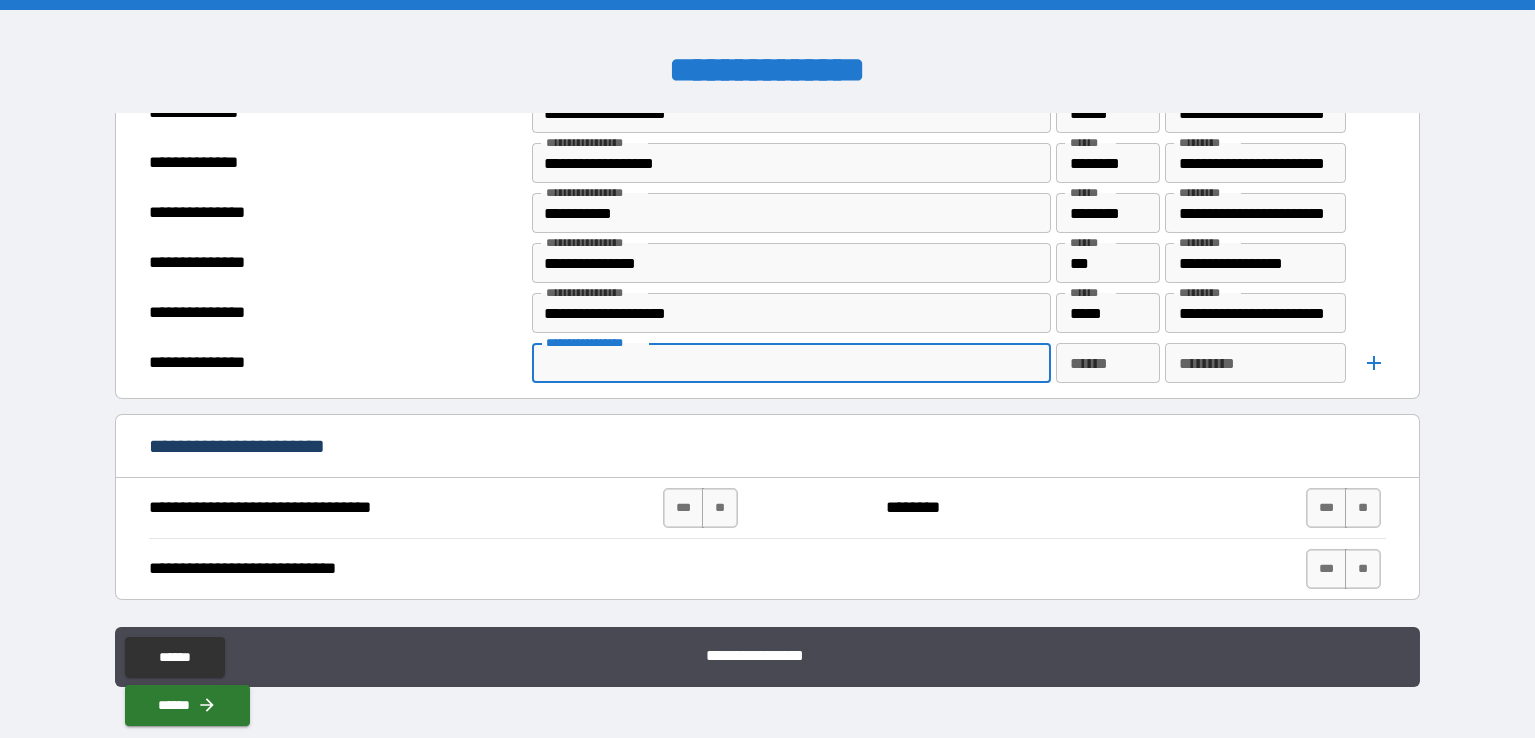 click on "**********" at bounding box center (790, 363) 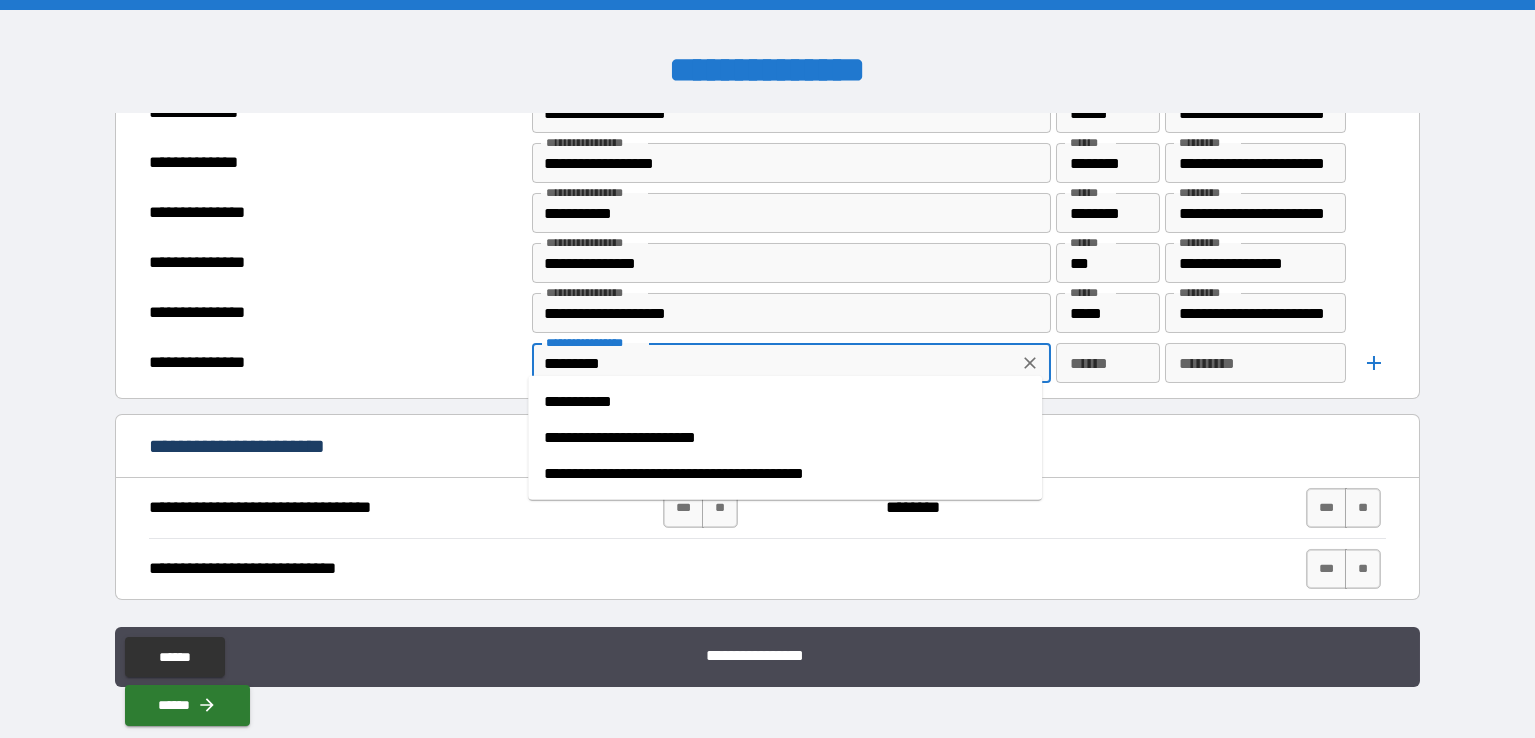 click on "**********" at bounding box center (785, 438) 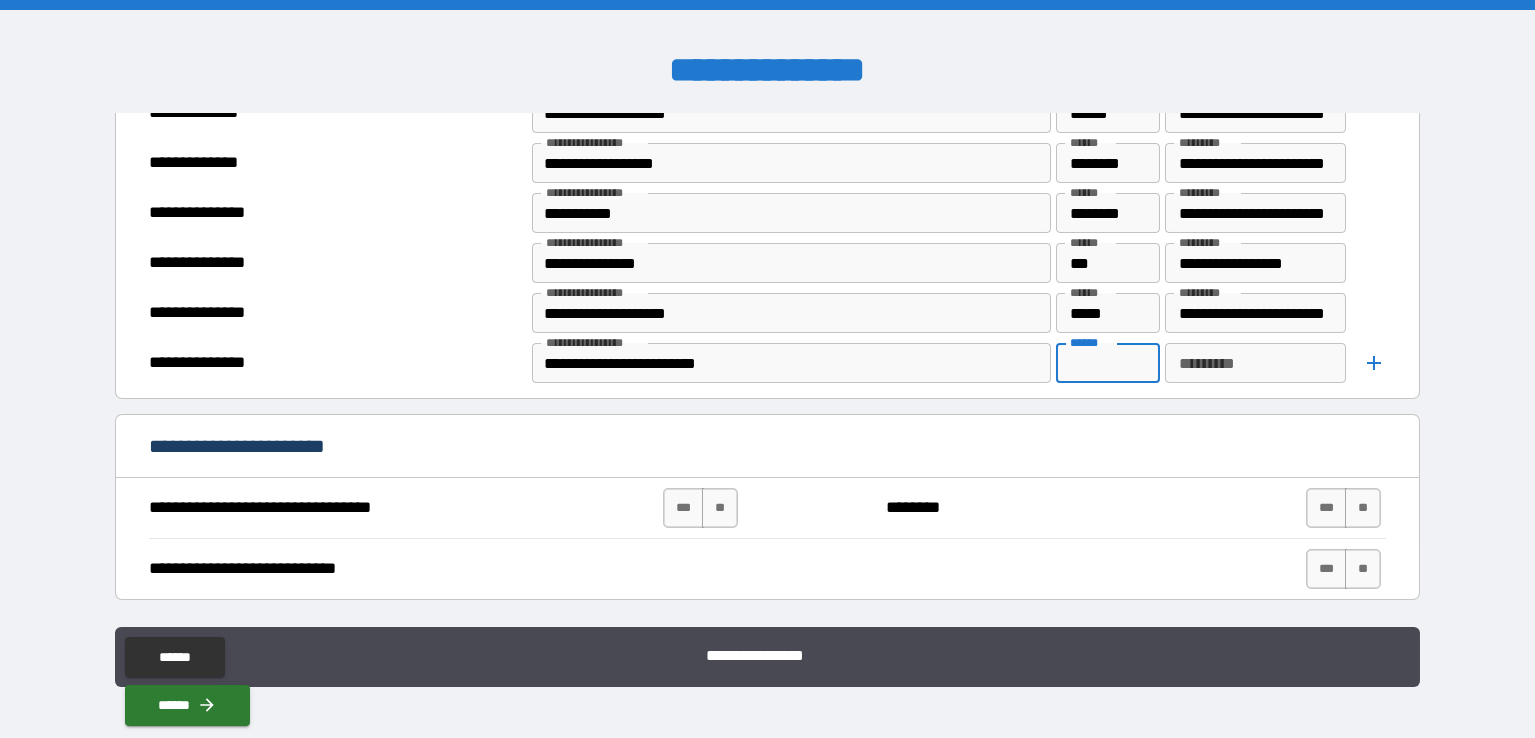 click on "******" at bounding box center (1108, 363) 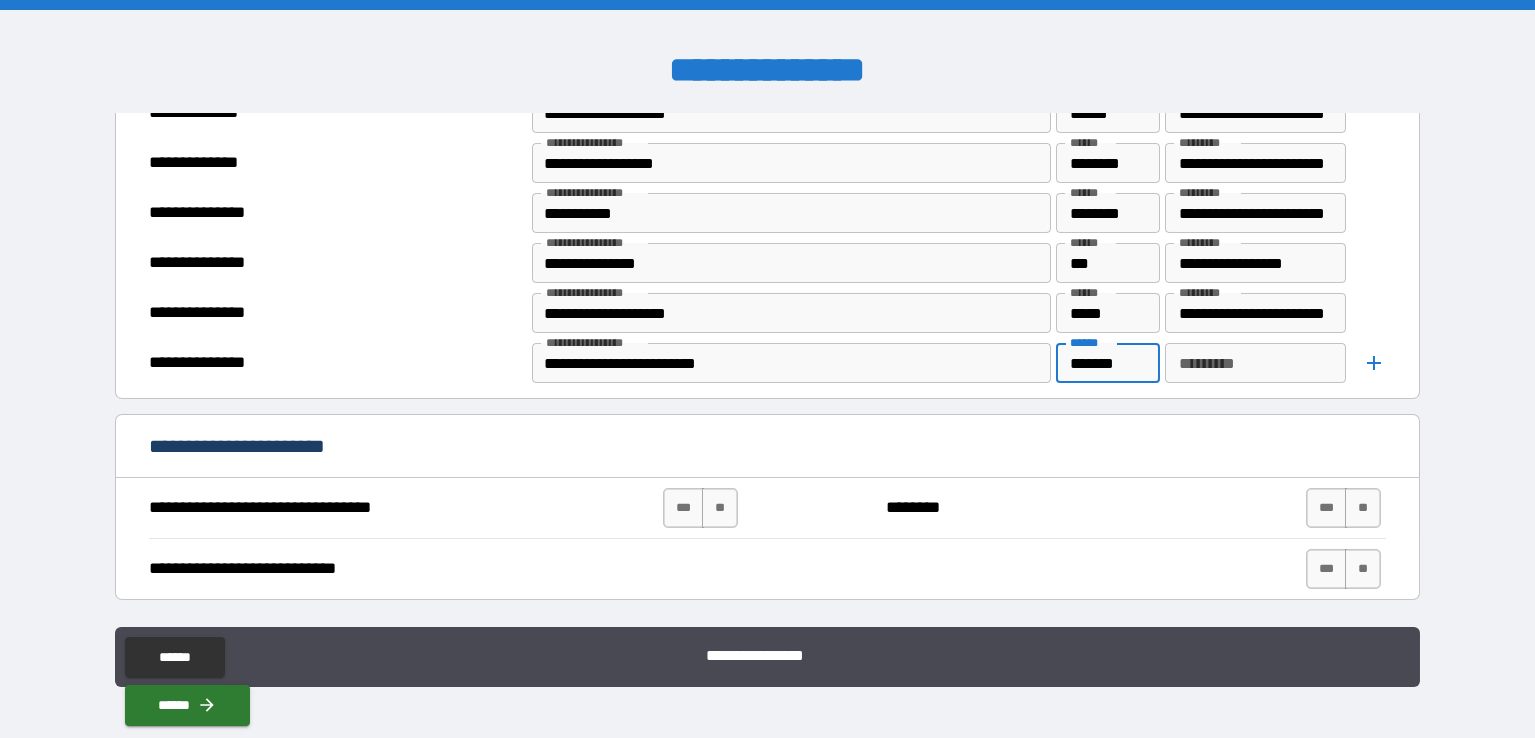 click on "*********" at bounding box center [1256, 363] 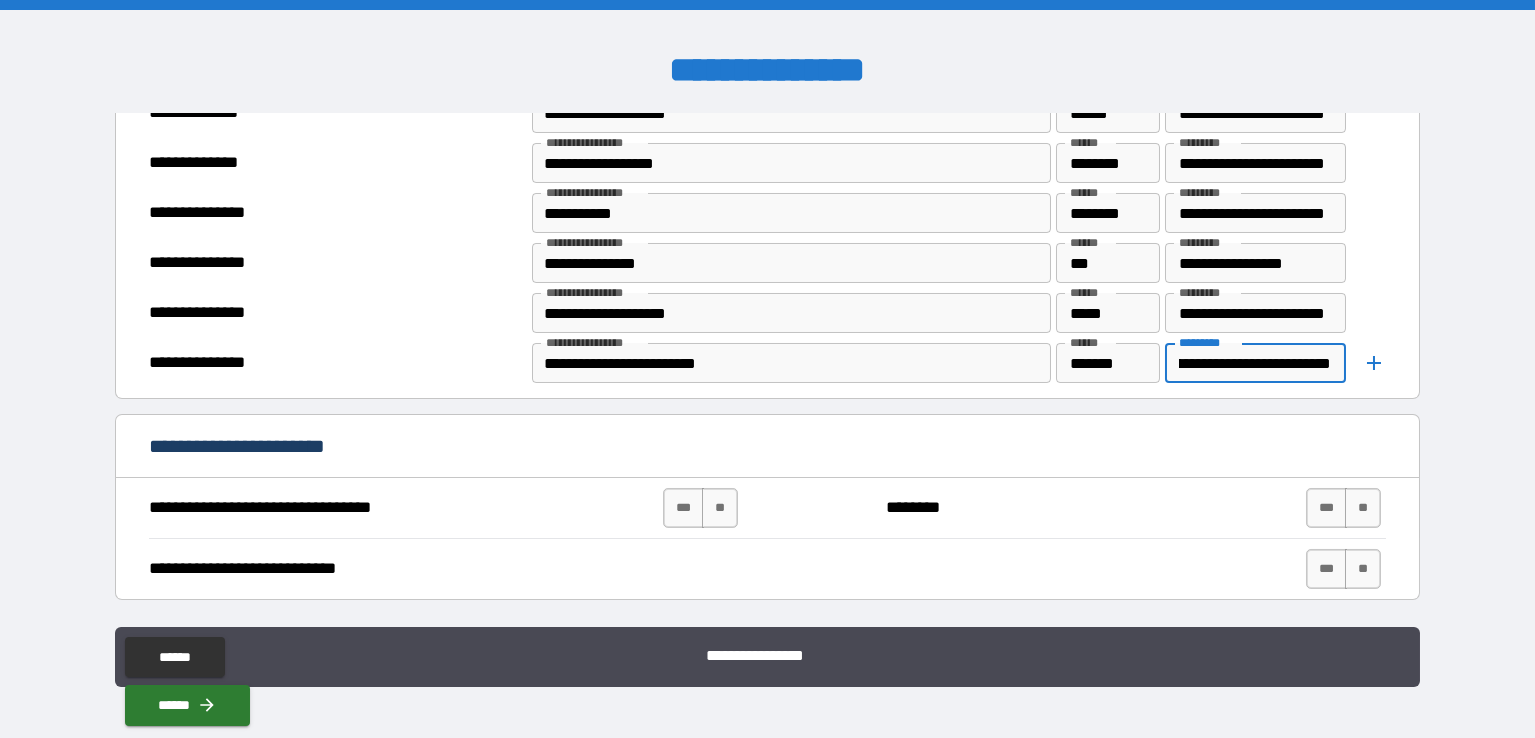 scroll, scrollTop: 0, scrollLeft: 43, axis: horizontal 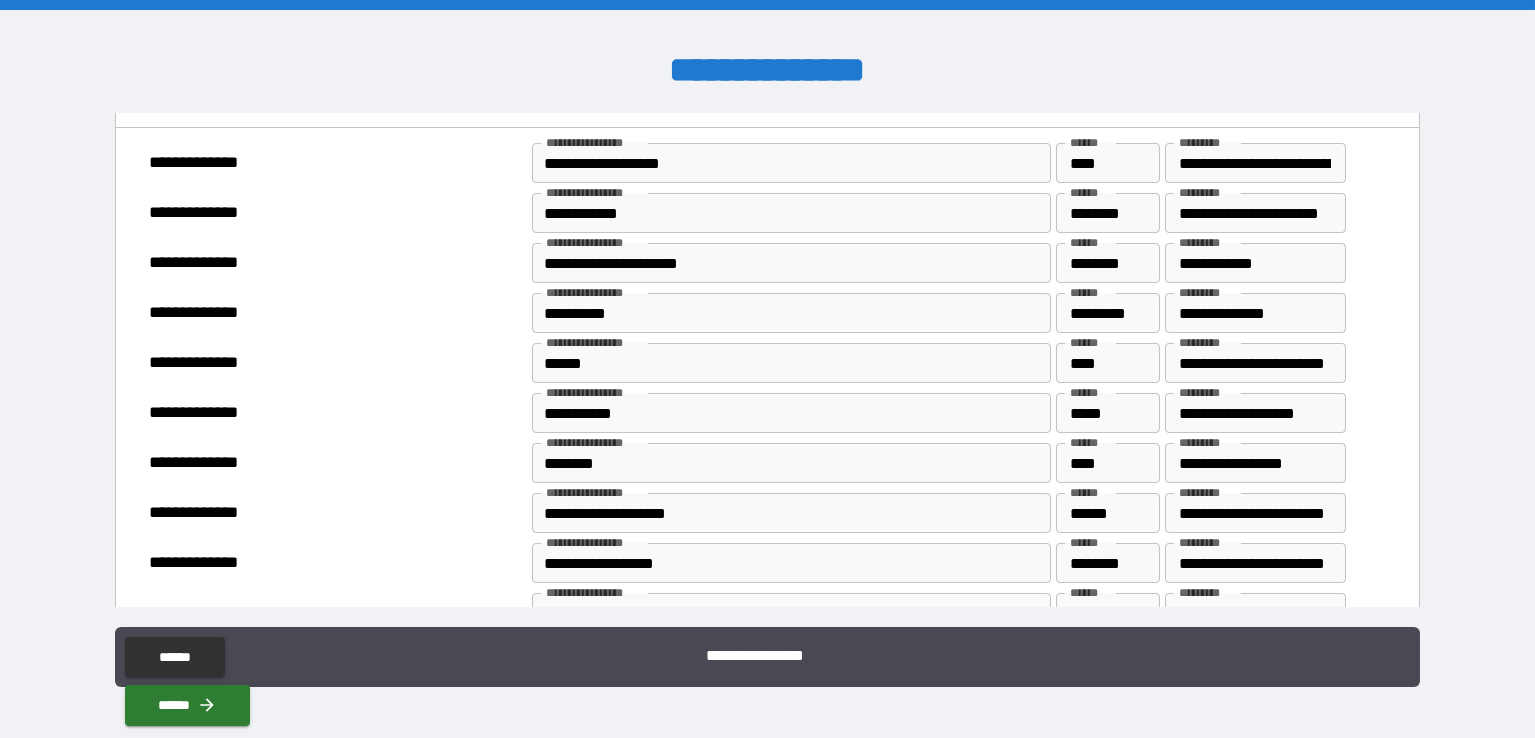 click on "**********" at bounding box center (1256, 263) 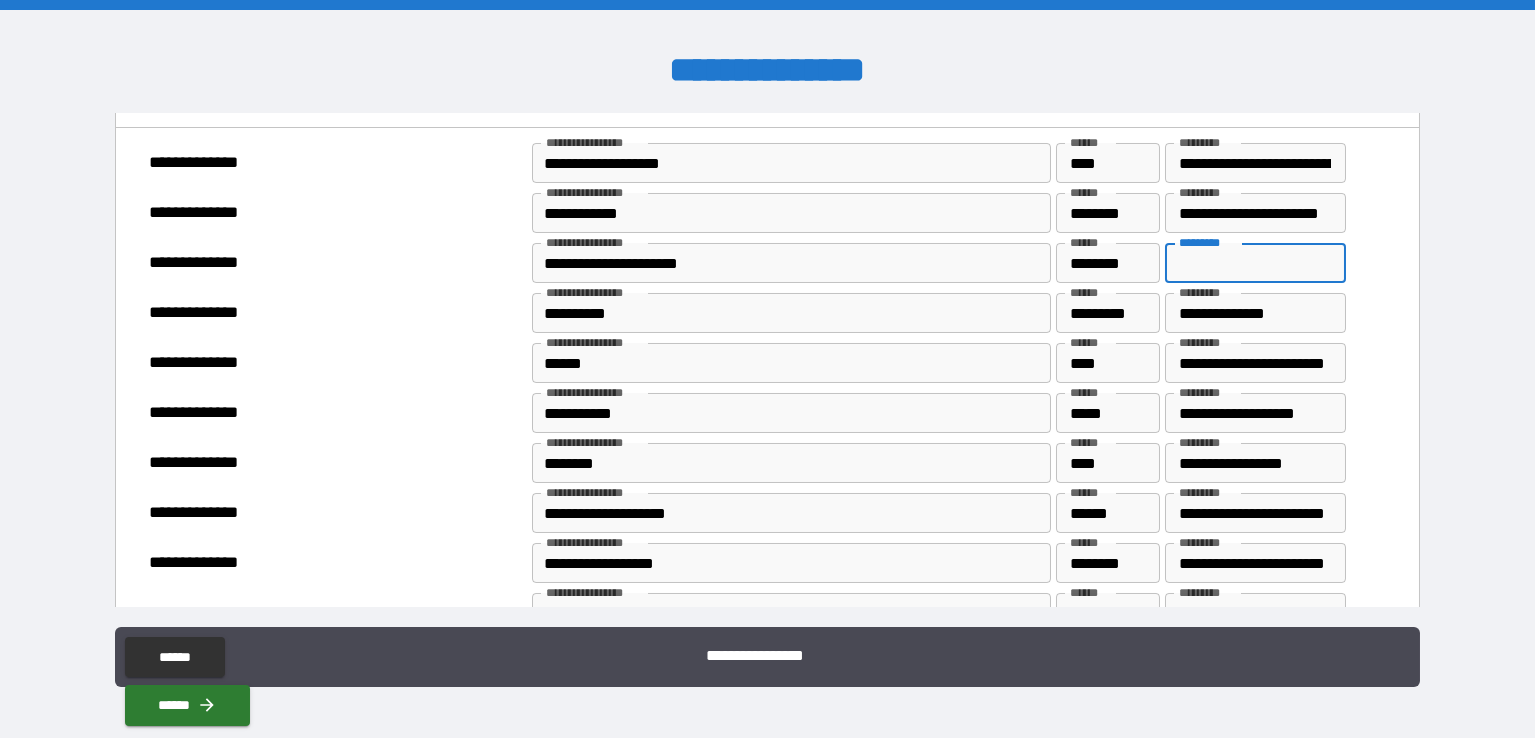 click on "********" at bounding box center (1107, 263) 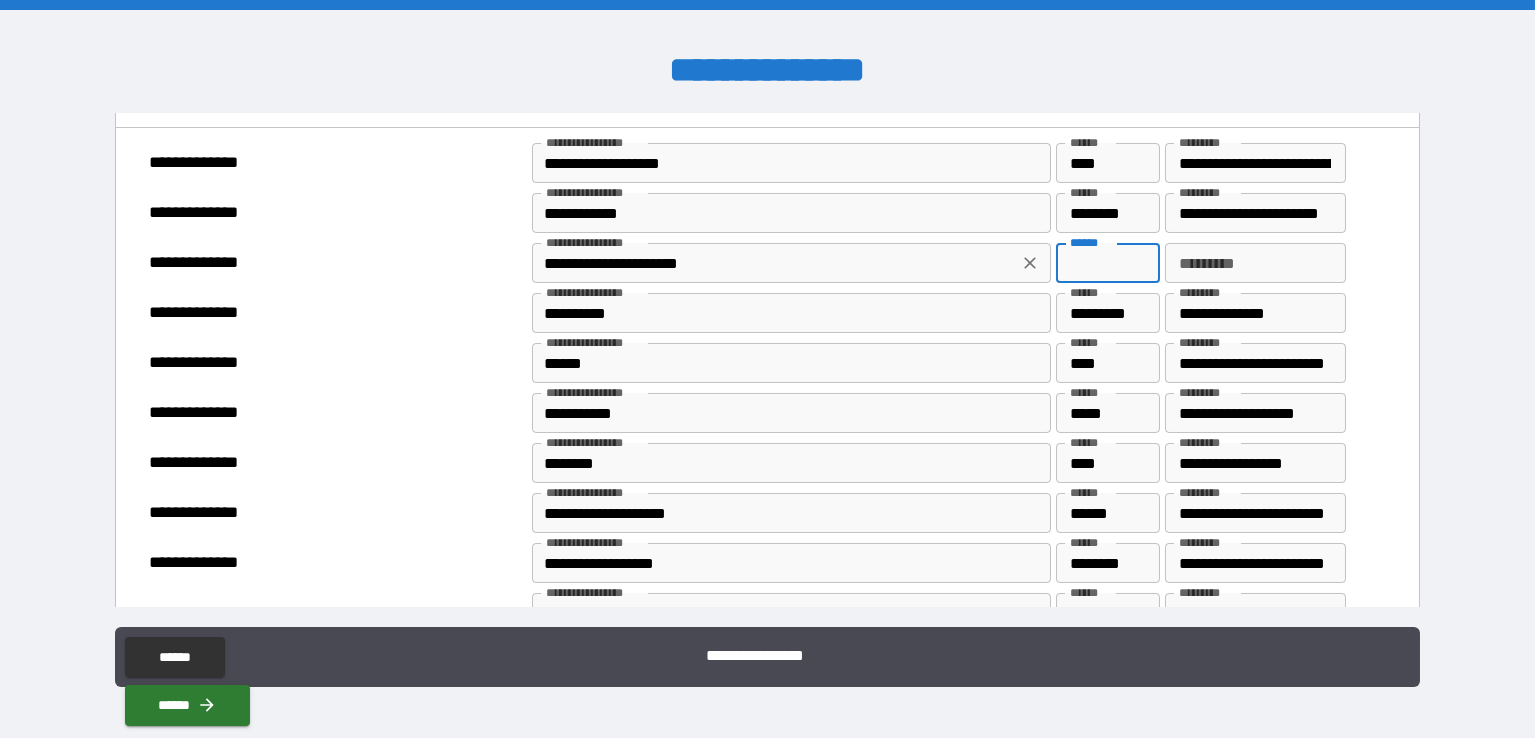click on "**********" at bounding box center (775, 263) 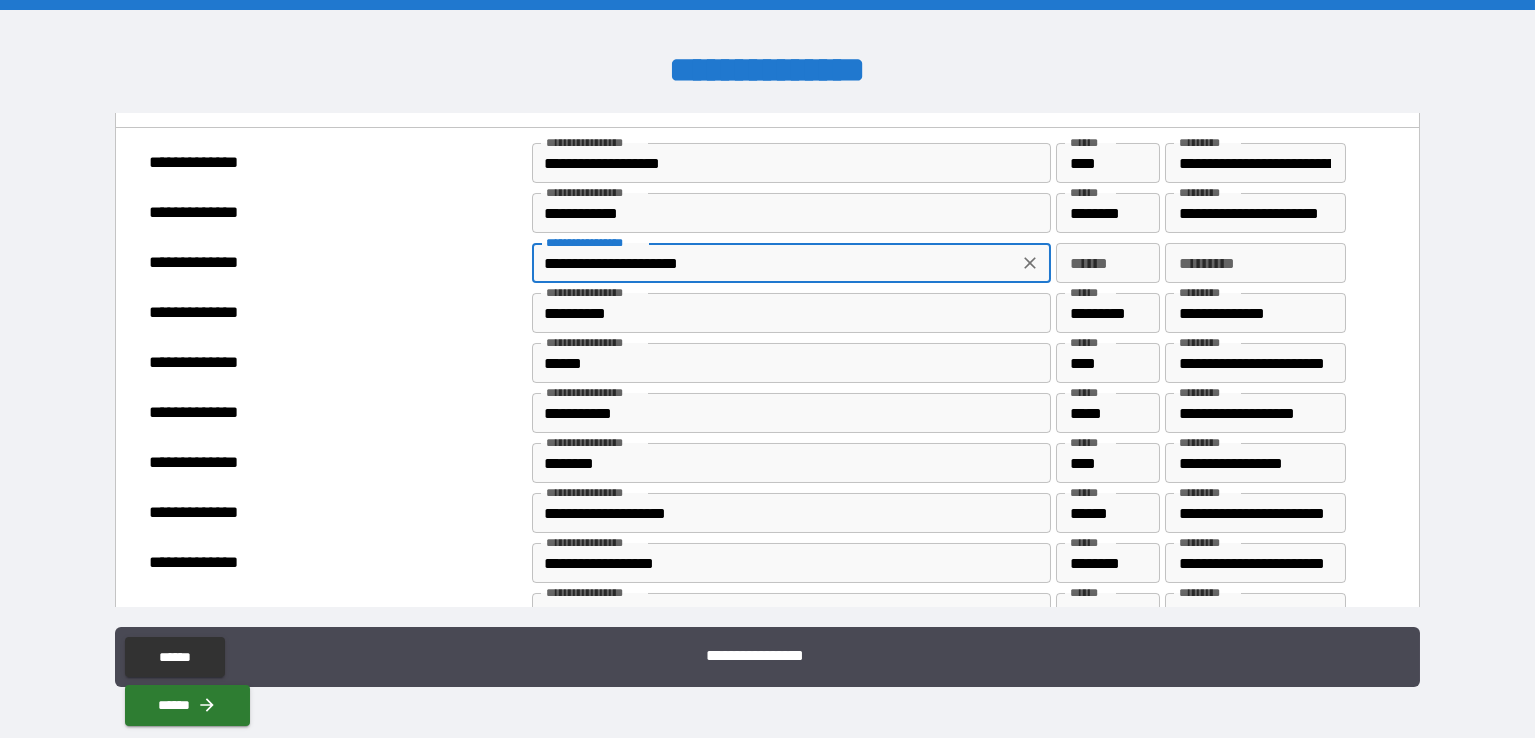 click at bounding box center (1030, 263) 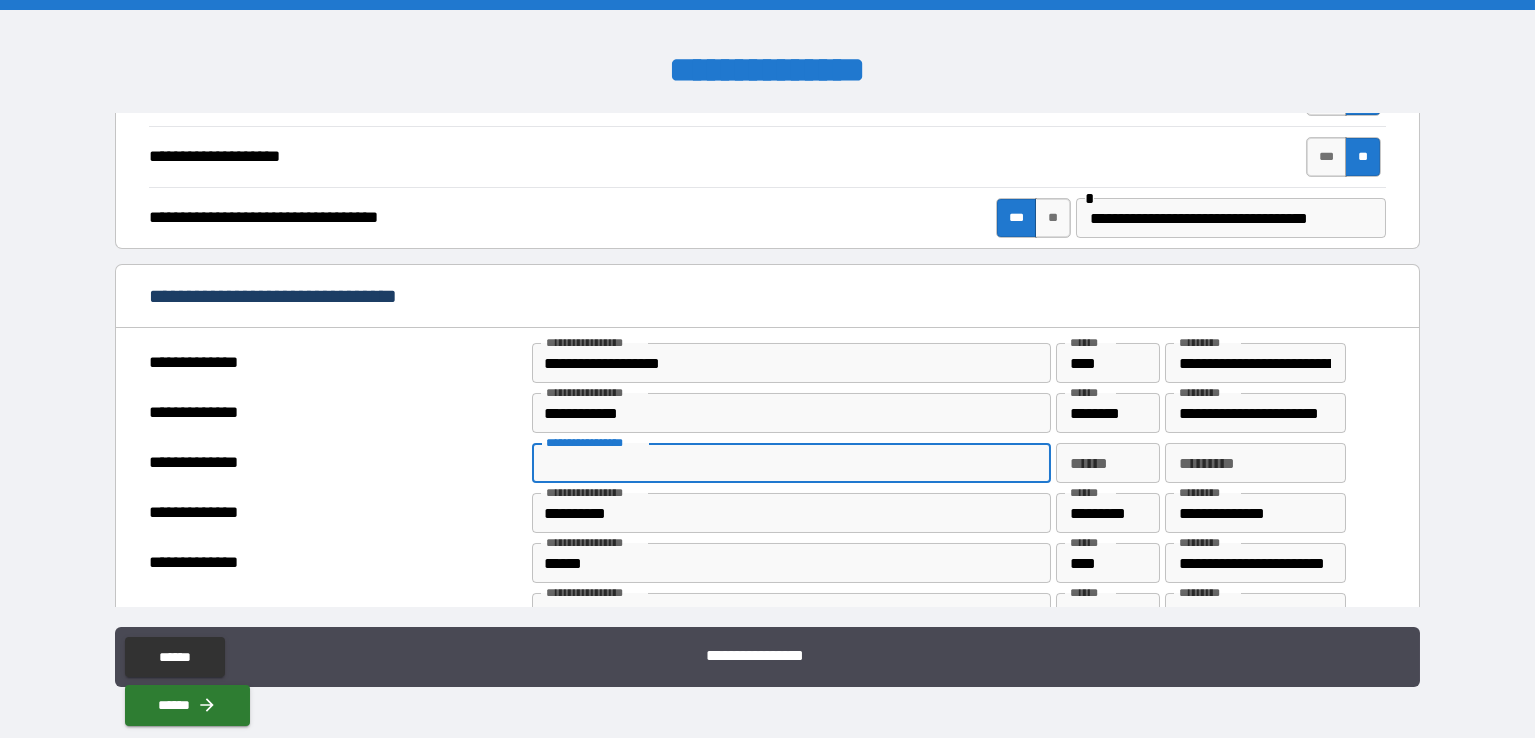 scroll, scrollTop: 800, scrollLeft: 0, axis: vertical 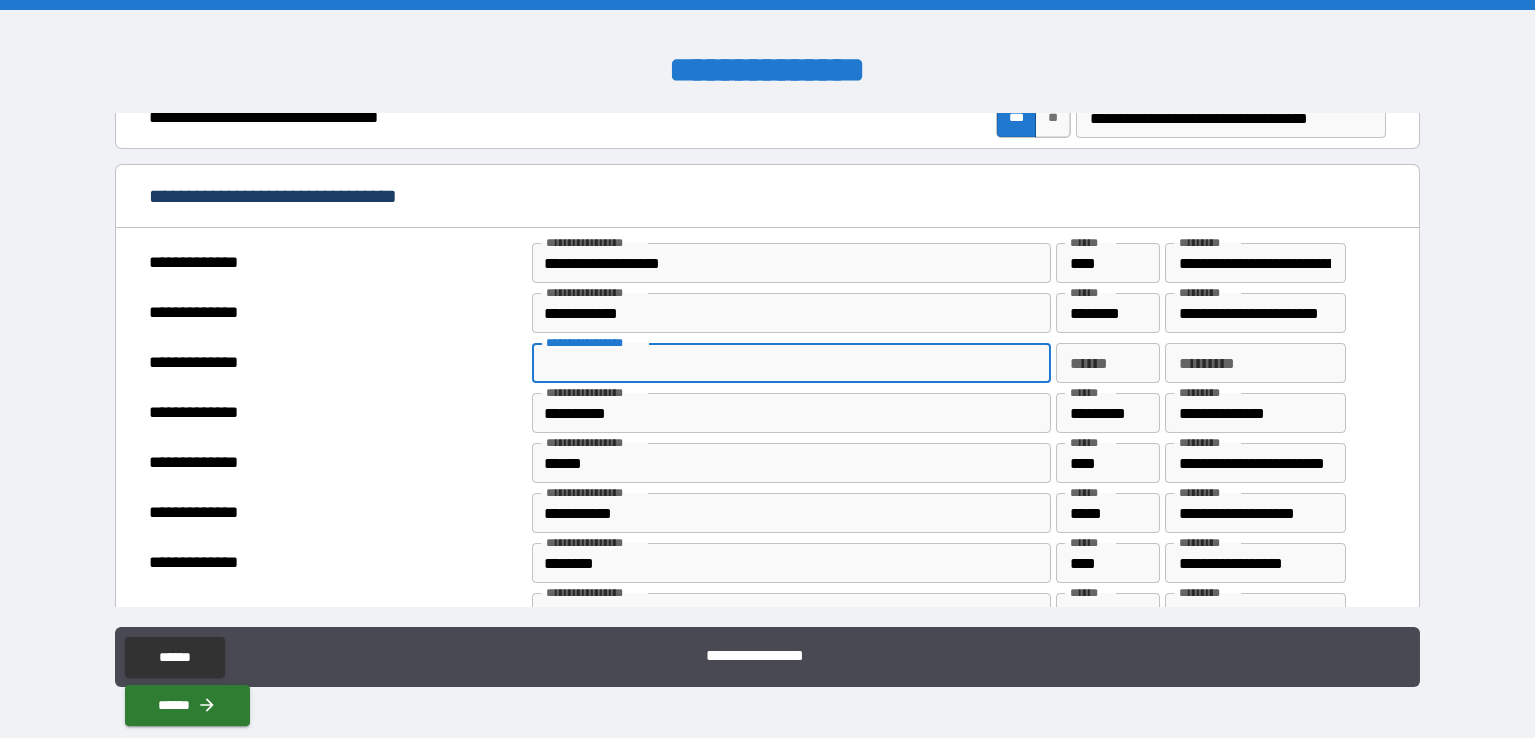 click on "**********" at bounding box center (790, 363) 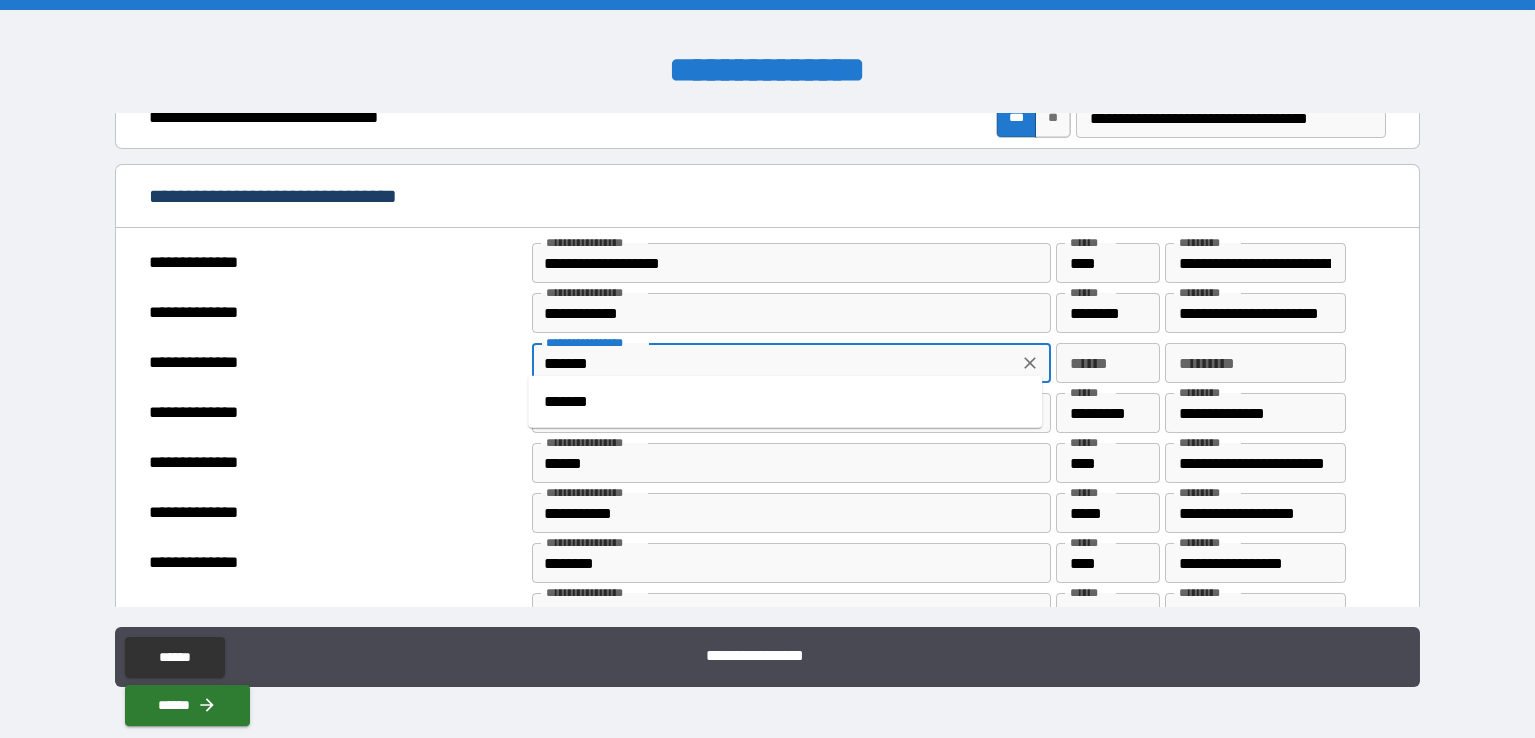 click on "*******" at bounding box center [785, 402] 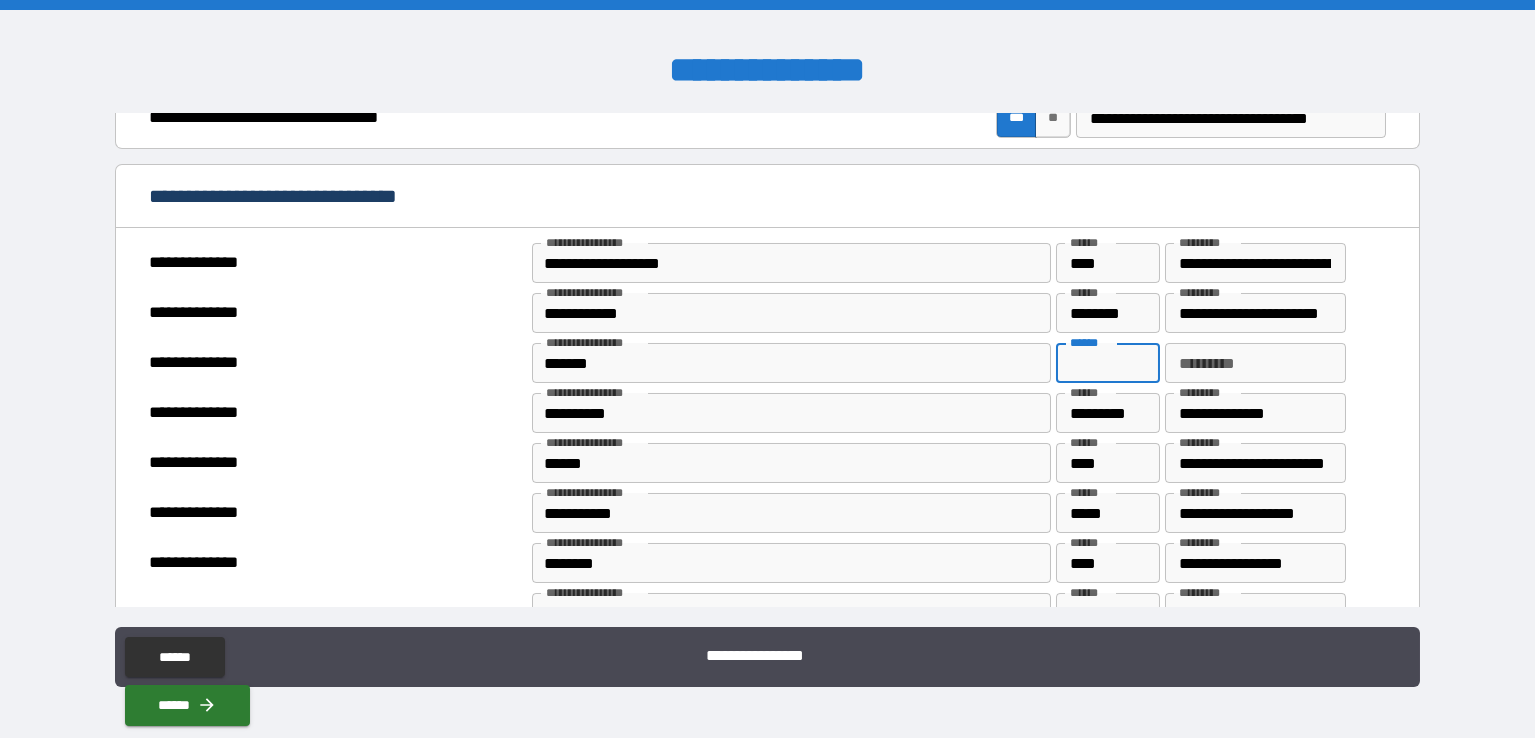click on "******" at bounding box center (1107, 363) 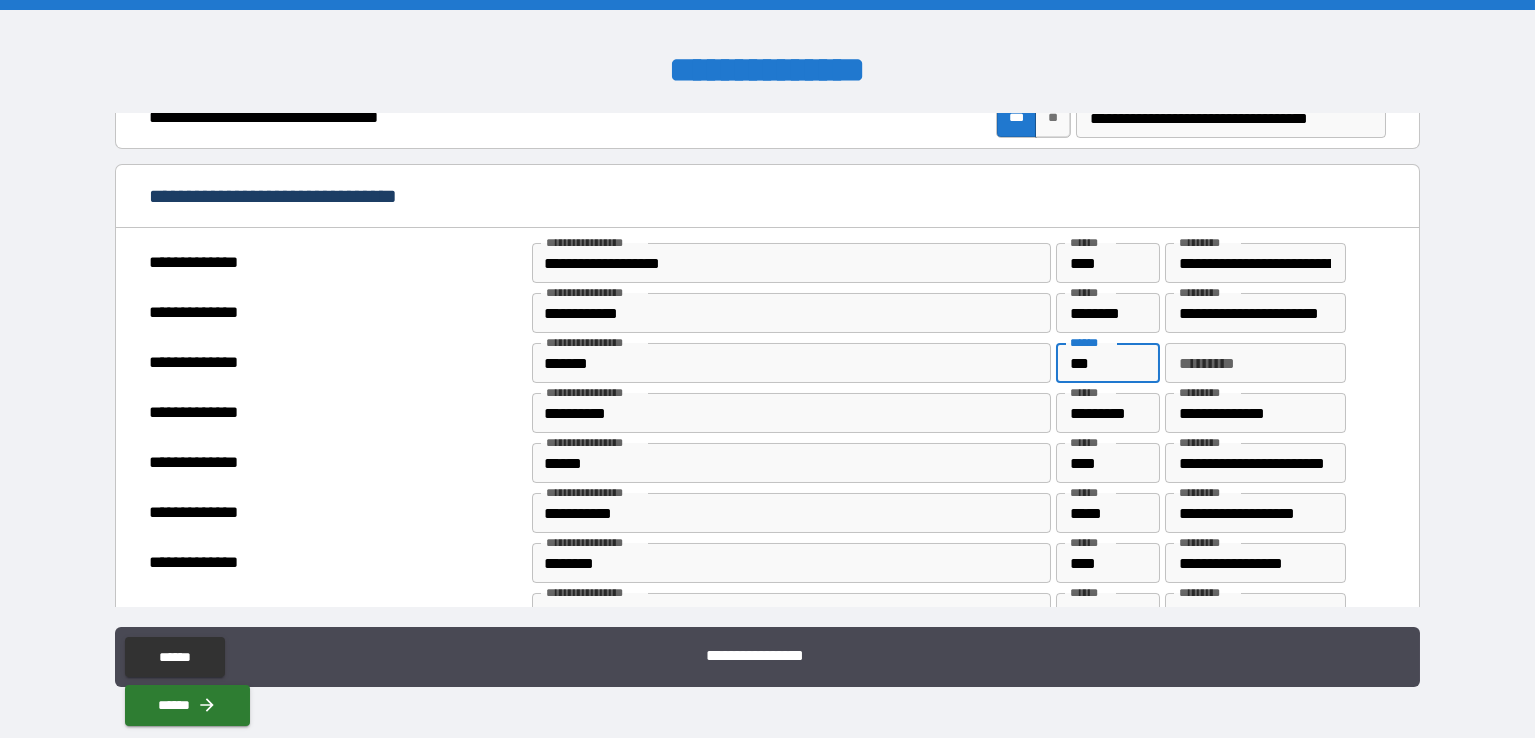 click on "*********" at bounding box center (1256, 363) 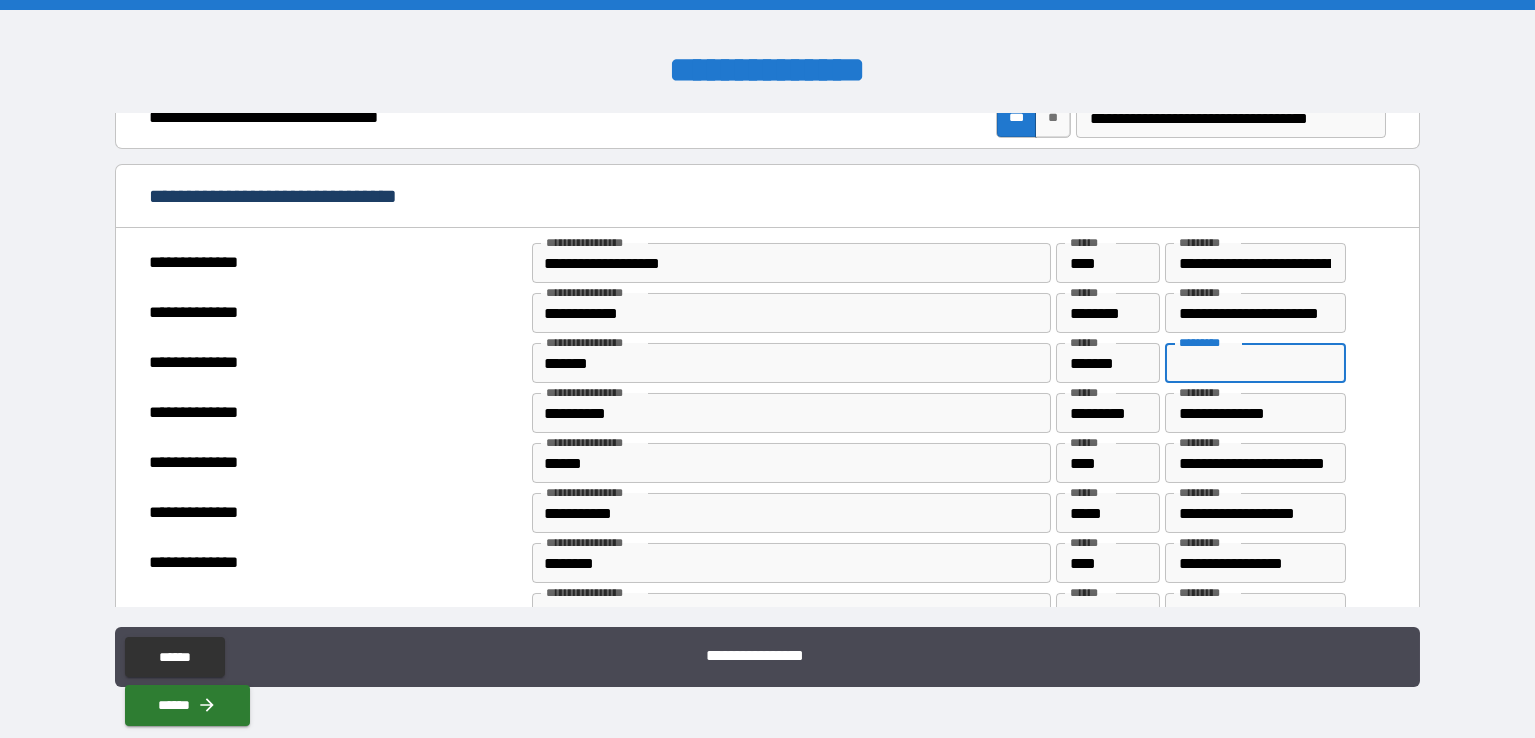 click on "*********" at bounding box center (1256, 363) 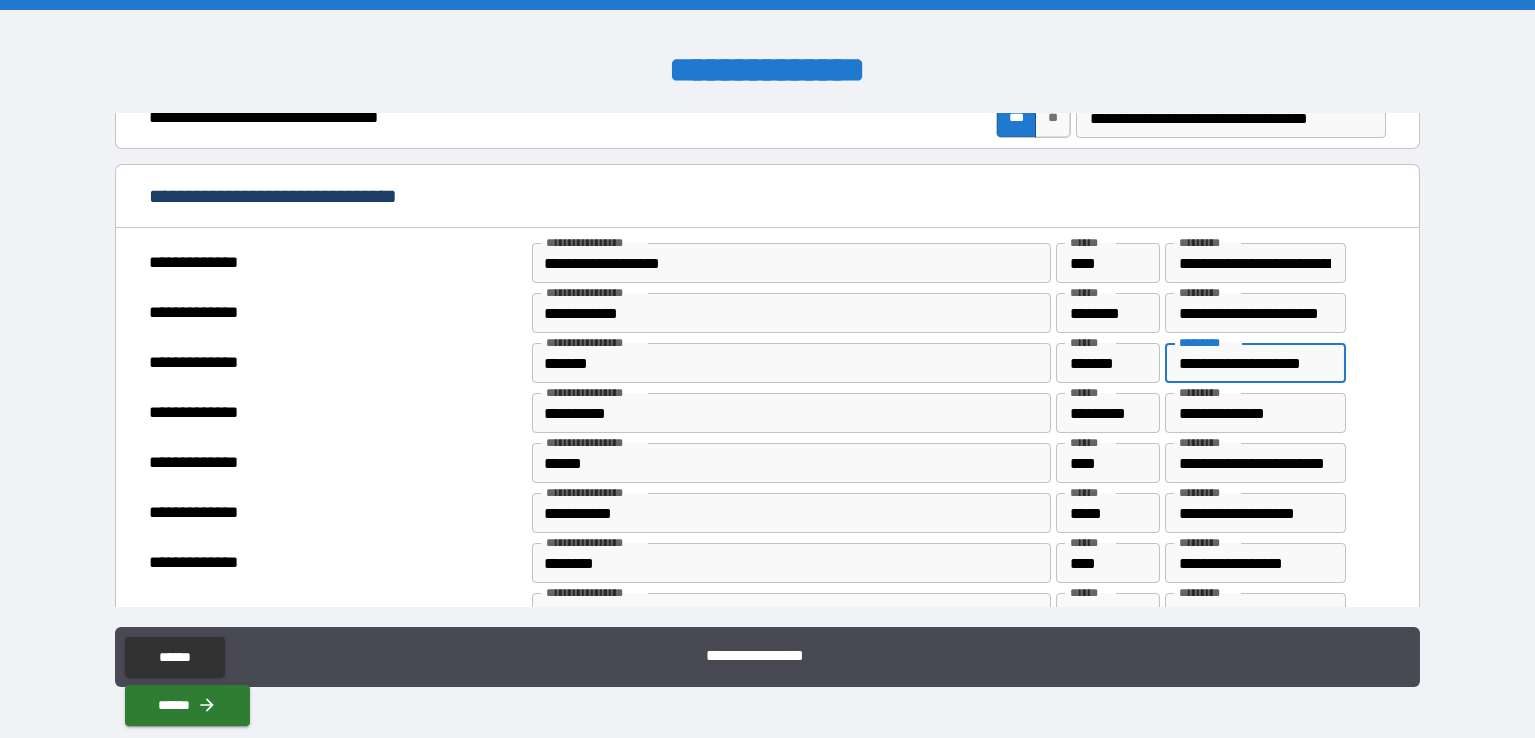 click on "**********" at bounding box center [768, 513] 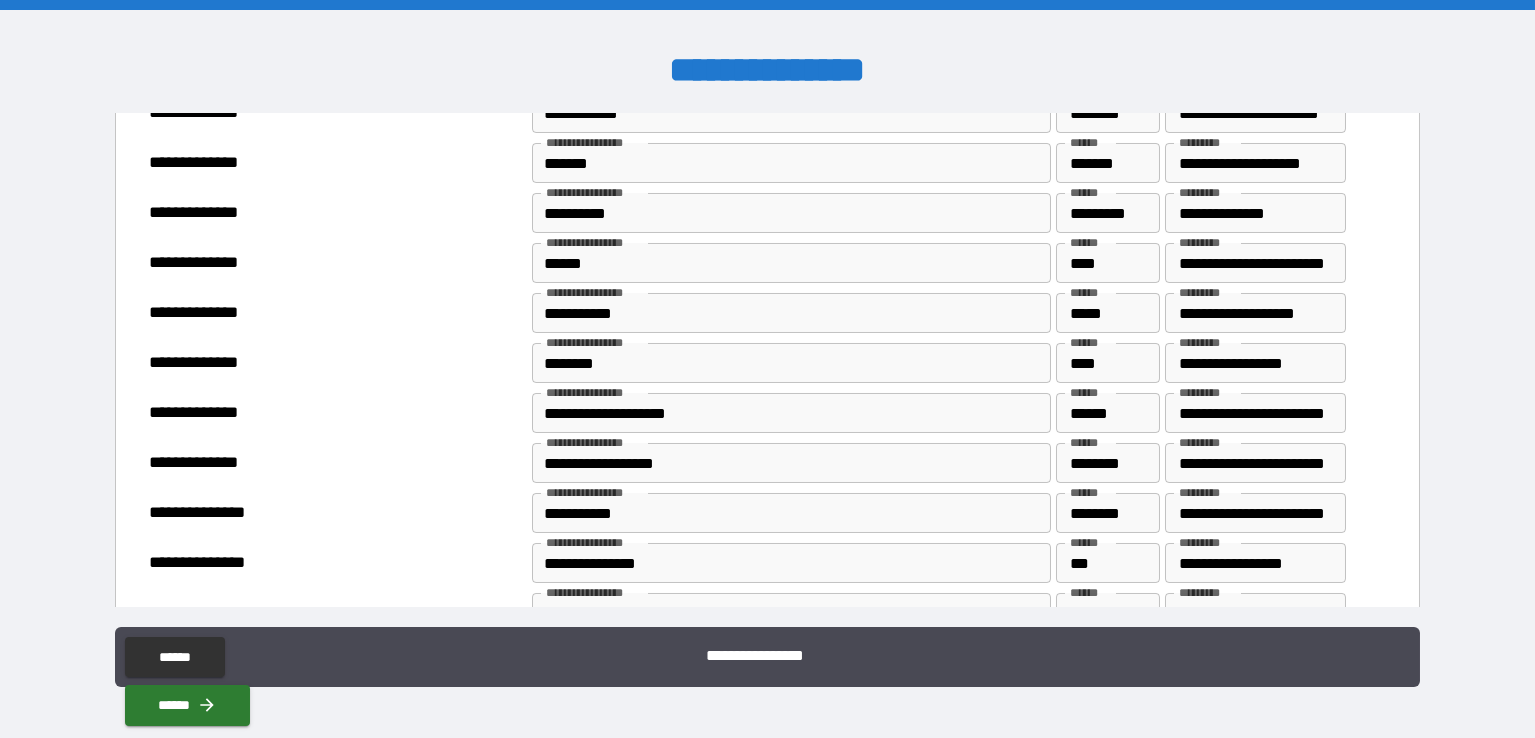 scroll, scrollTop: 1200, scrollLeft: 0, axis: vertical 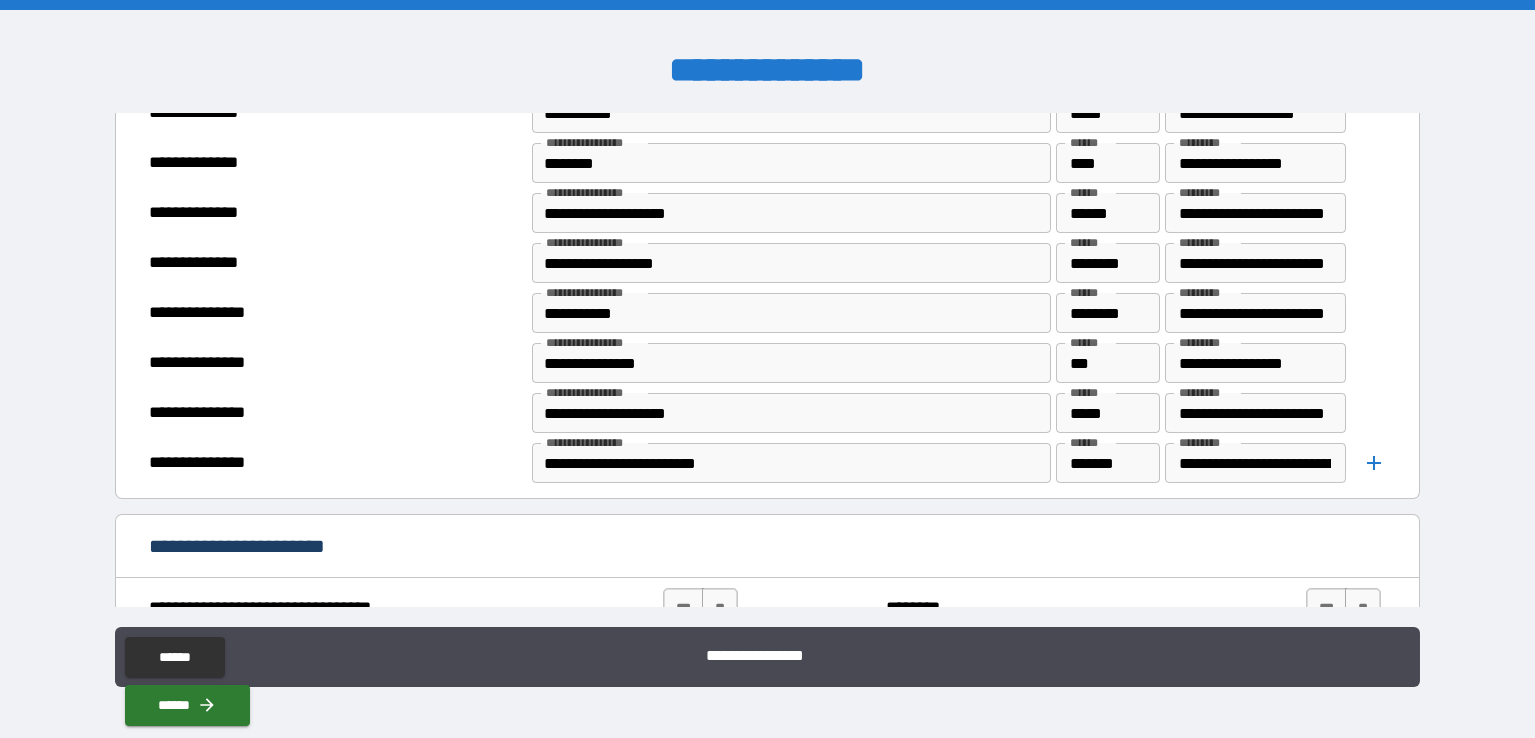 click 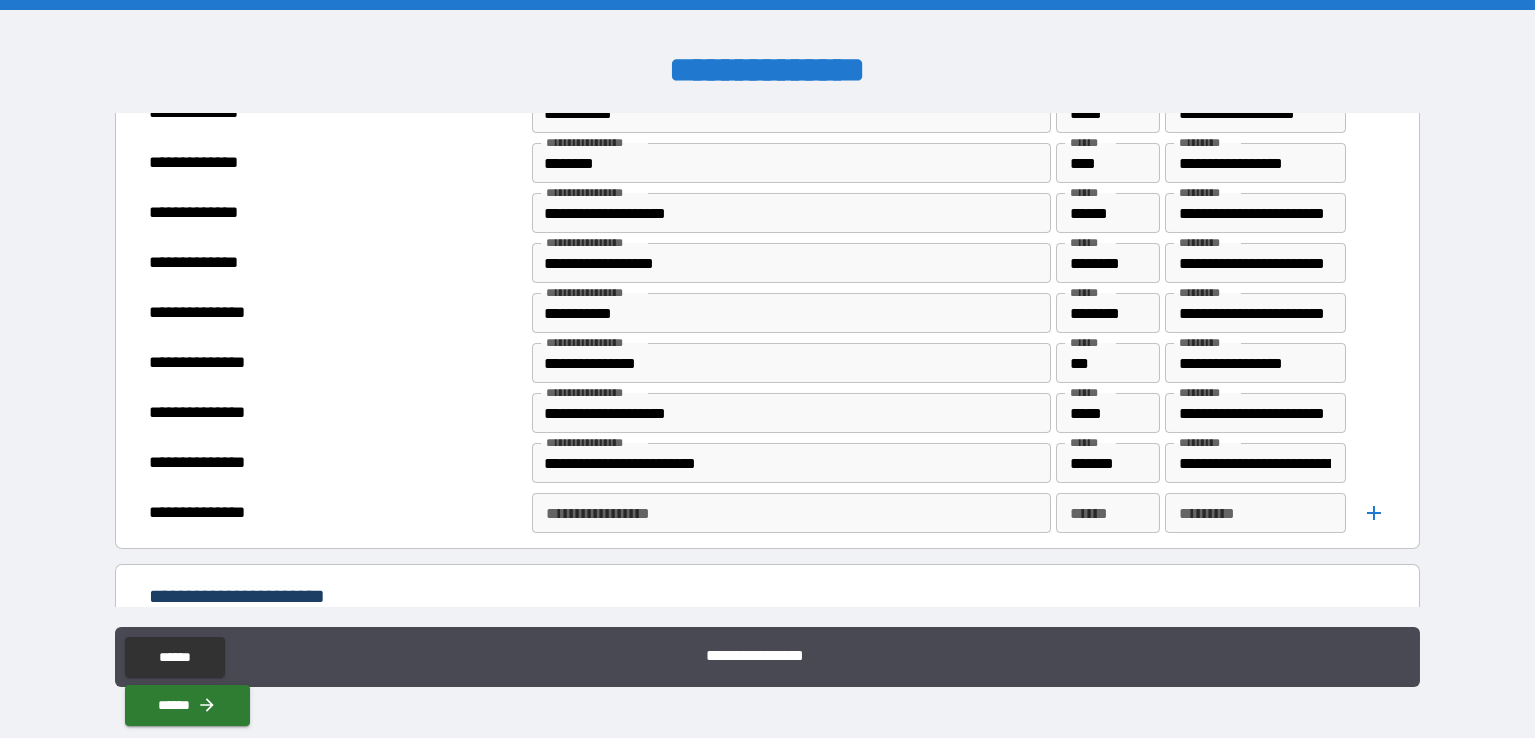 click on "**********" at bounding box center (790, 513) 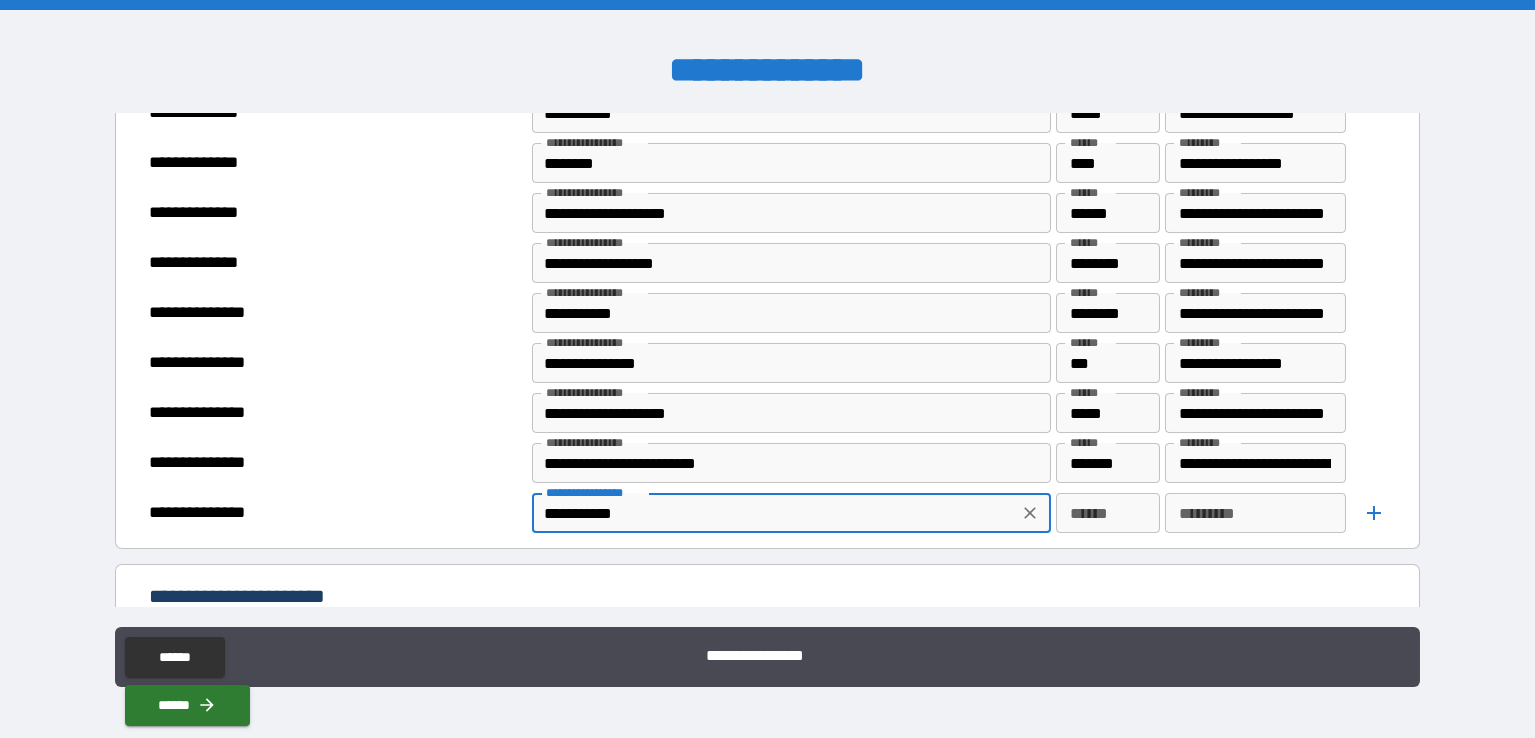 click on "**********" at bounding box center (775, 513) 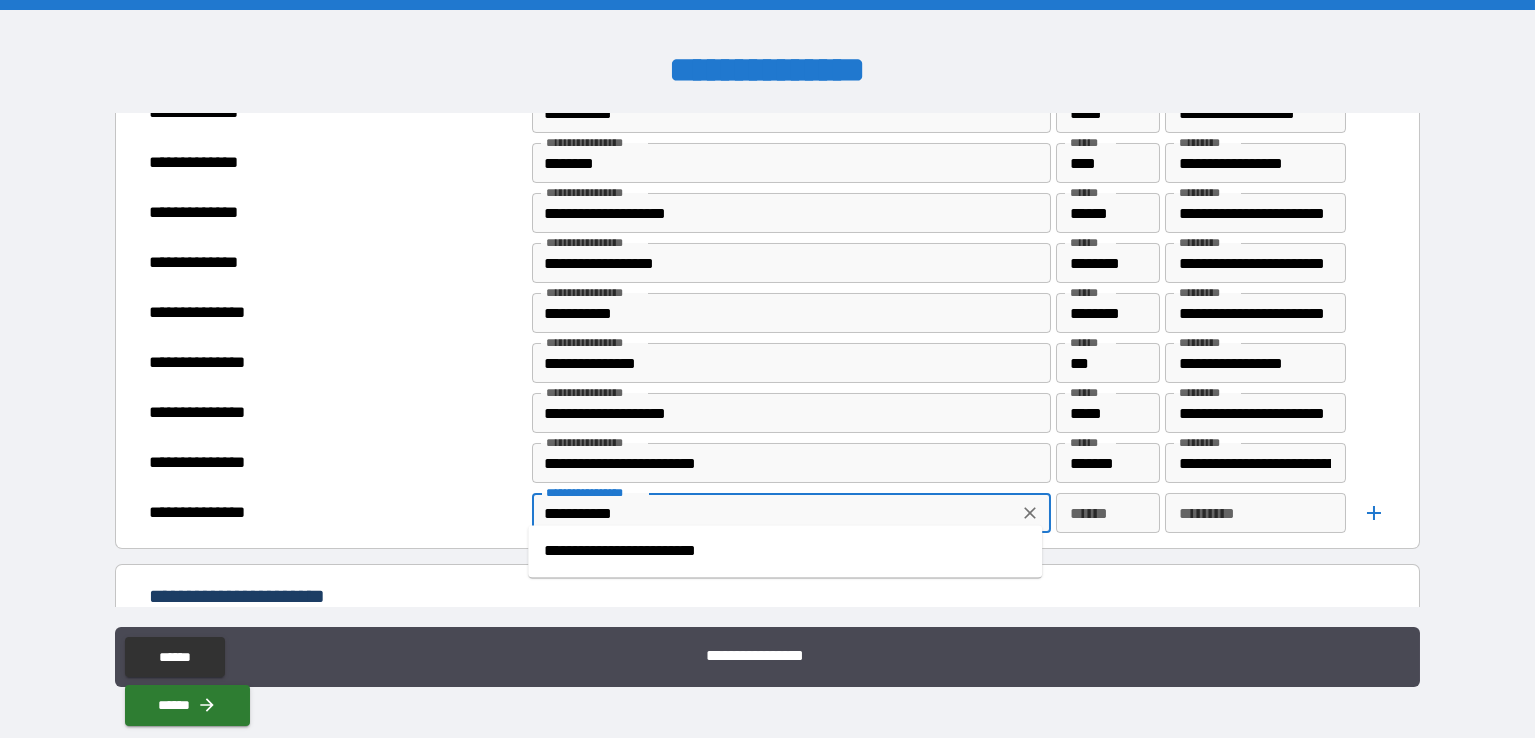 click on "**********" at bounding box center (785, 551) 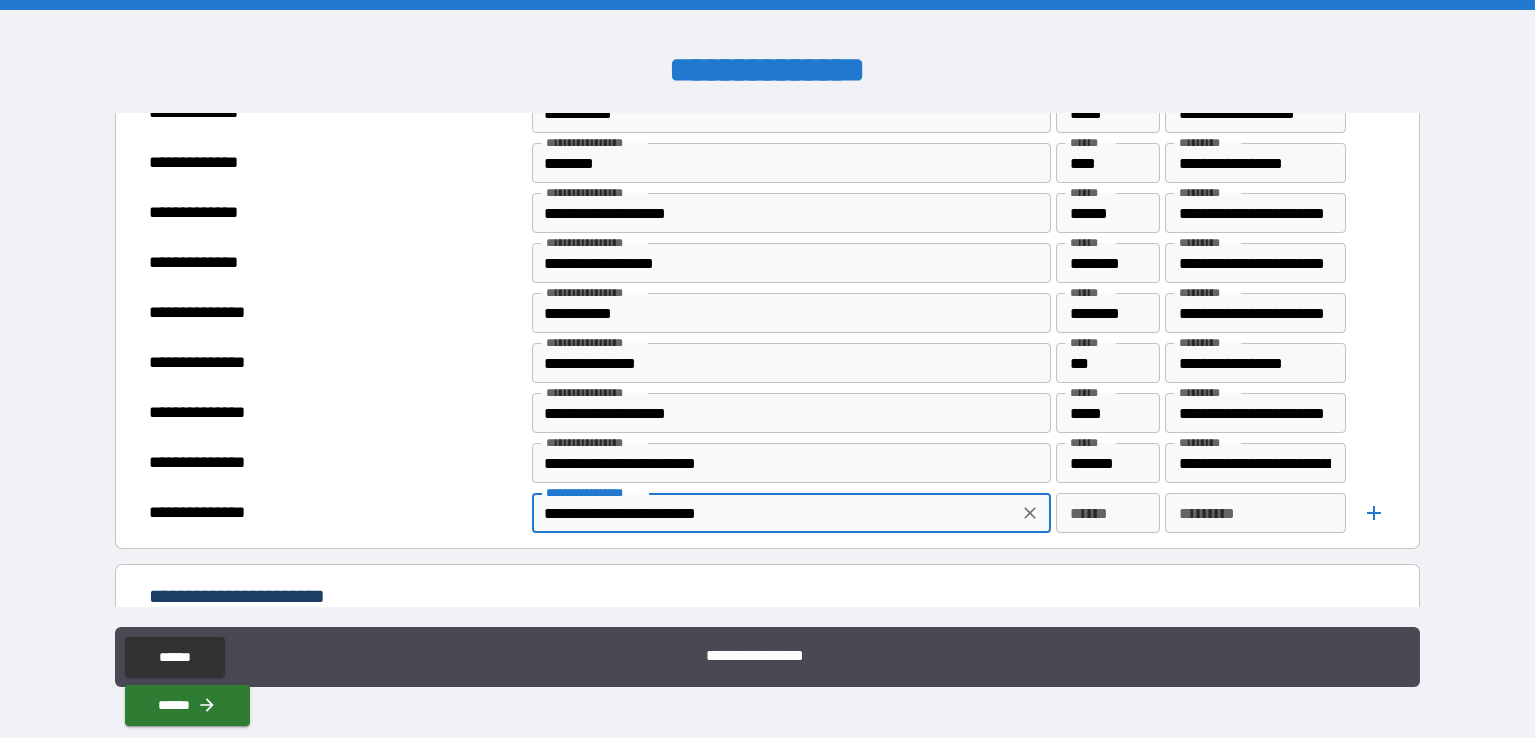 click on "******" at bounding box center [1108, 513] 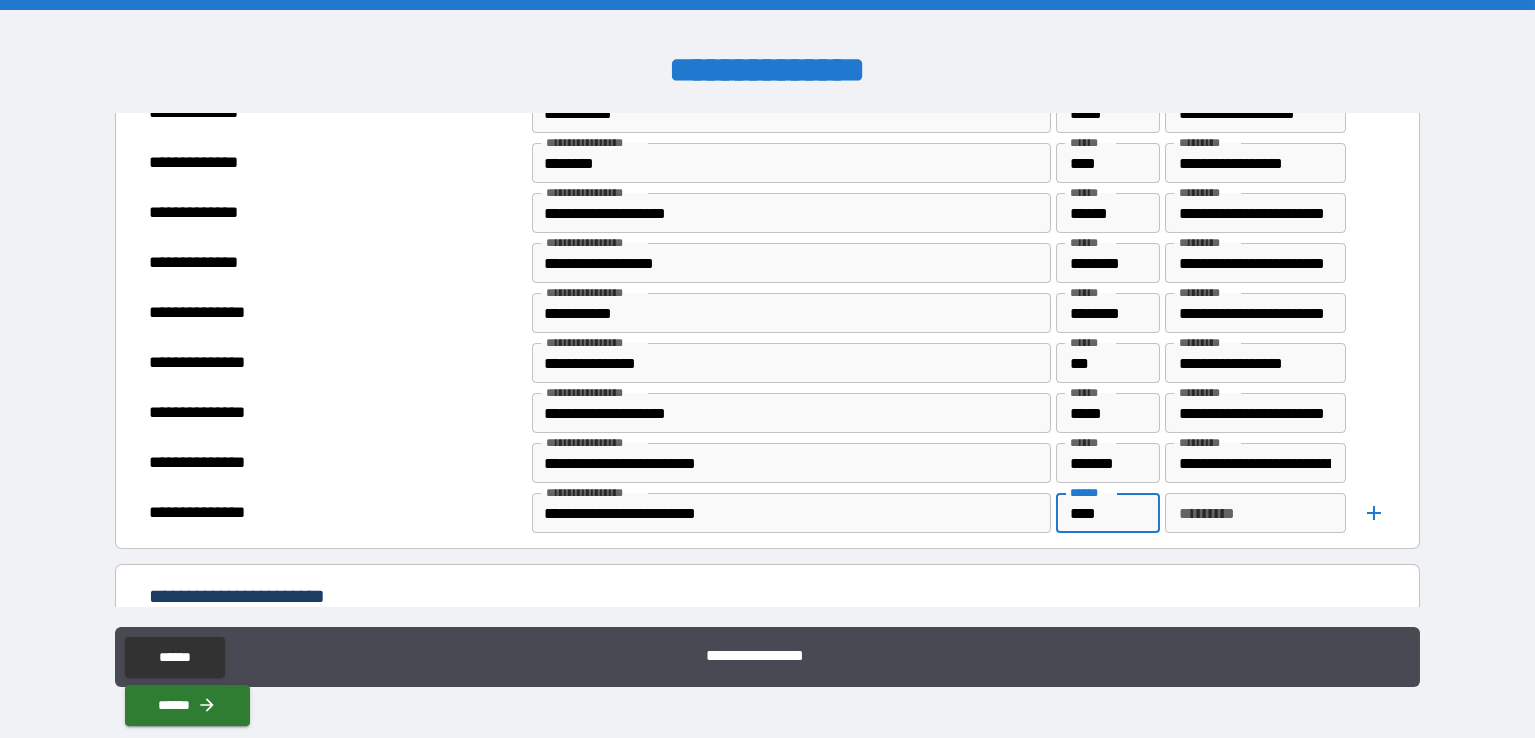 click on "*********" at bounding box center (1256, 513) 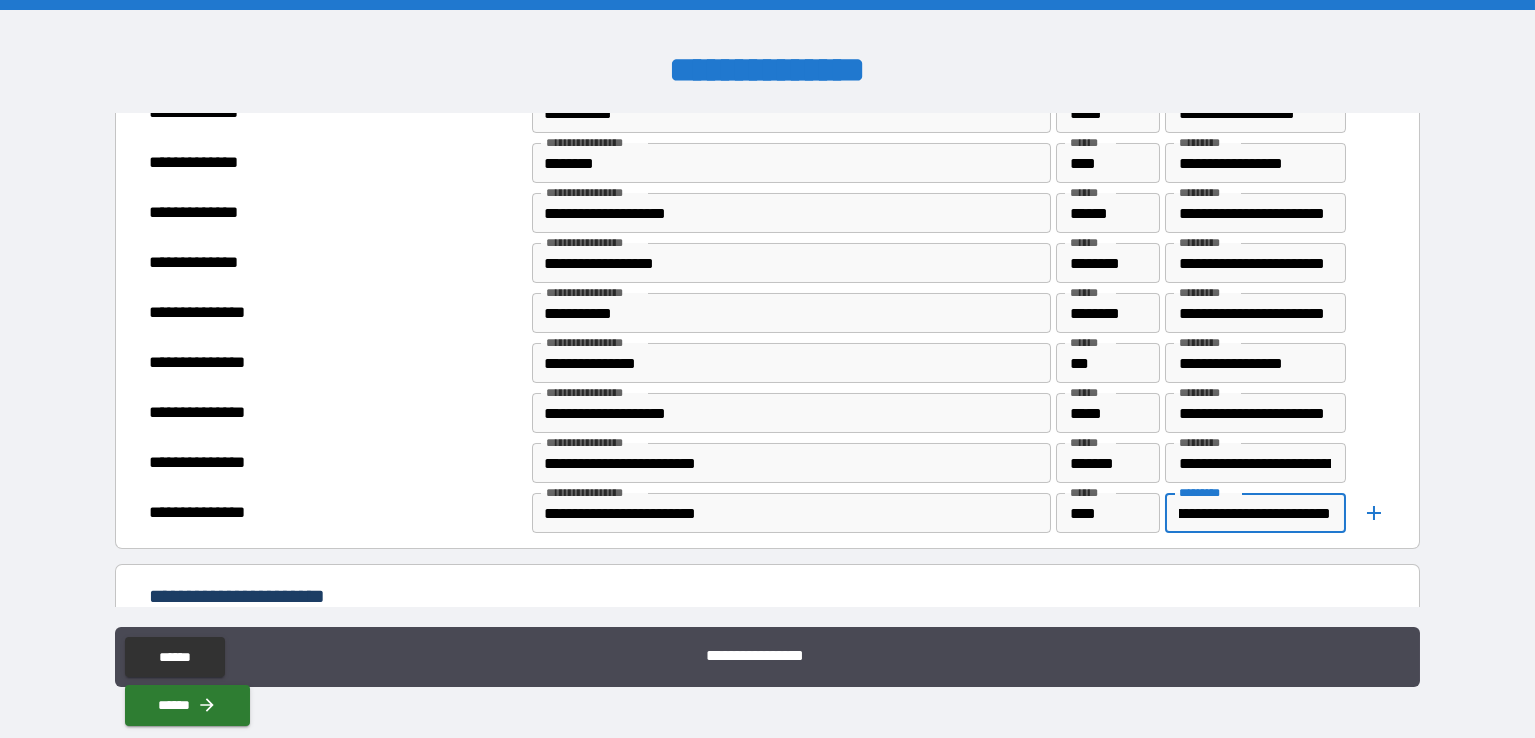 scroll, scrollTop: 0, scrollLeft: 67, axis: horizontal 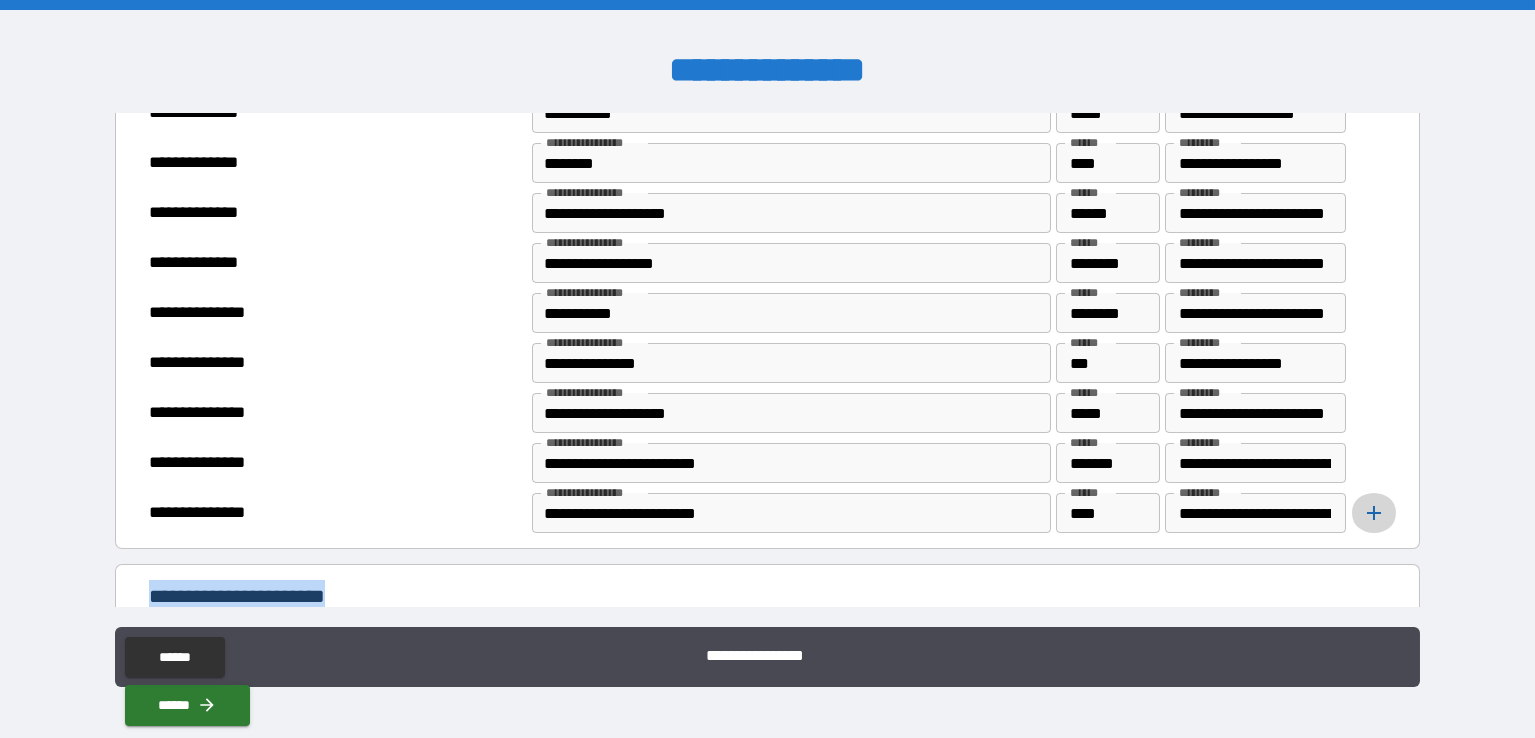 click 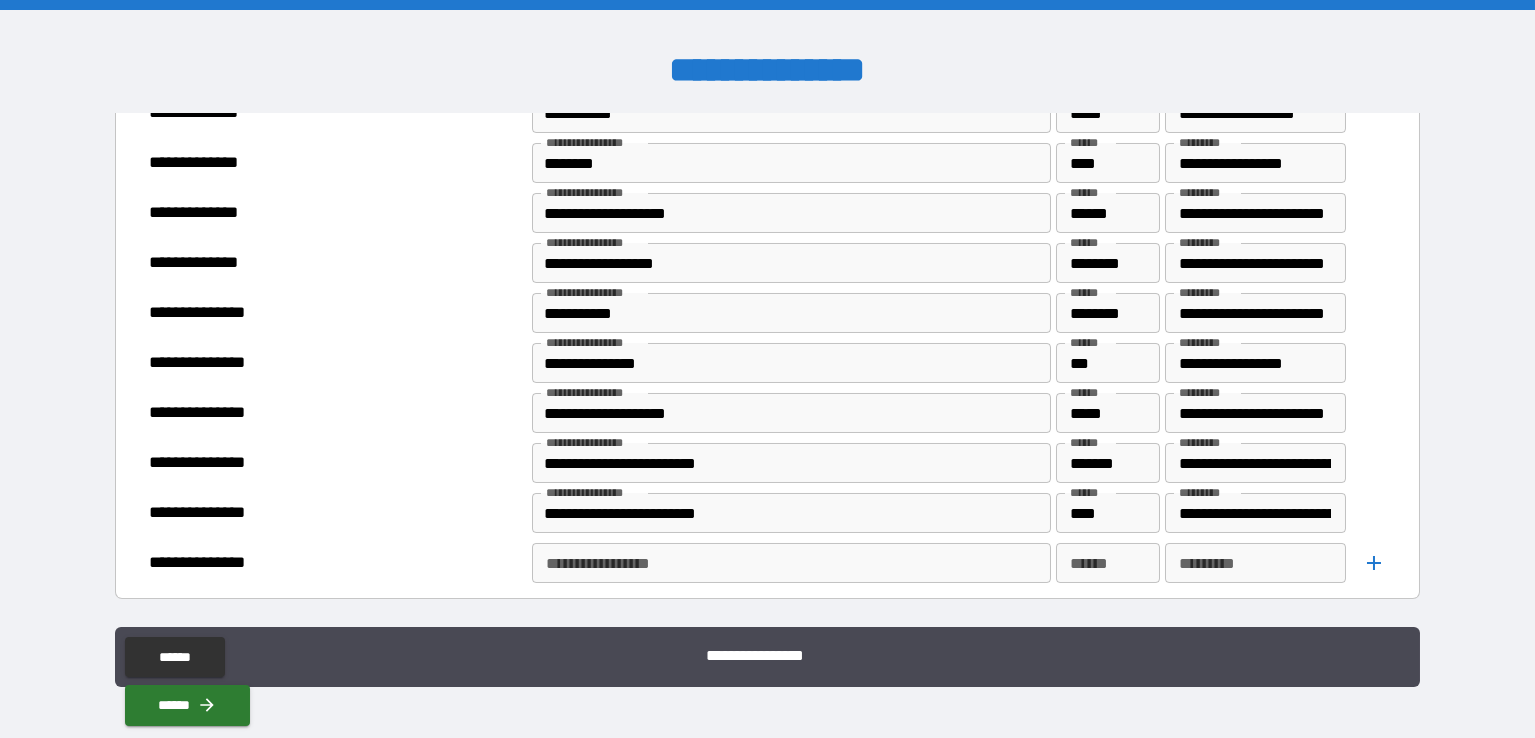 click on "**********" at bounding box center [790, 563] 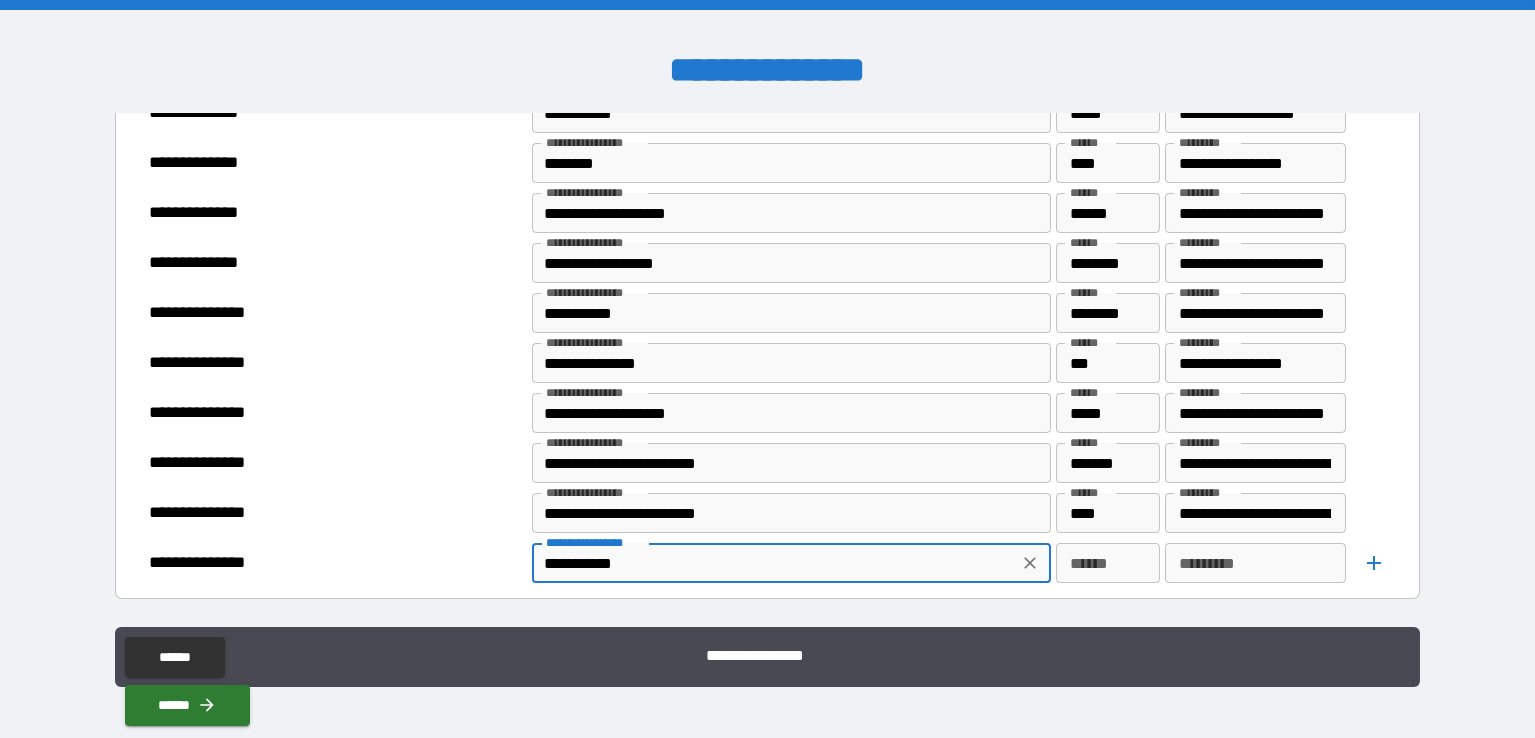 click 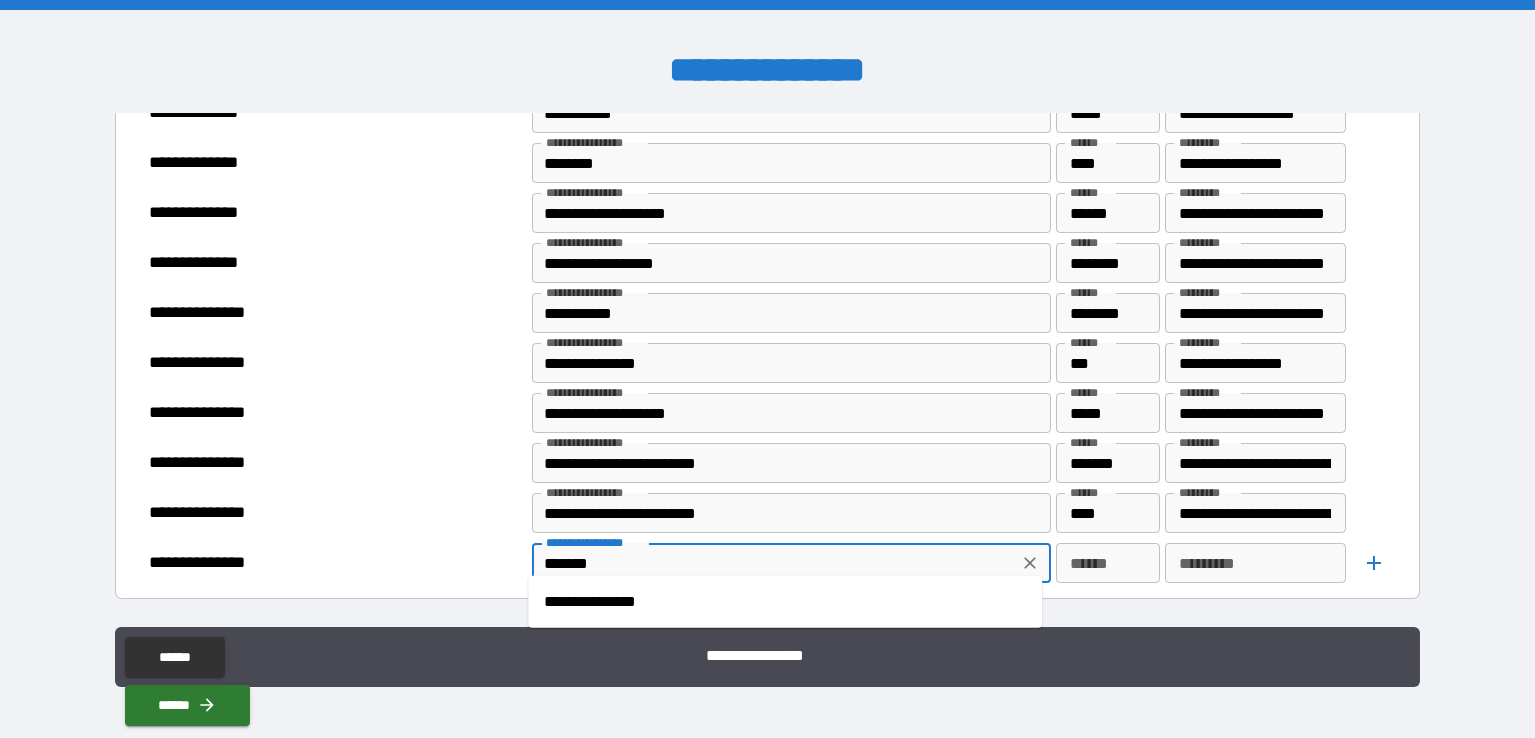 click on "**********" at bounding box center [785, 602] 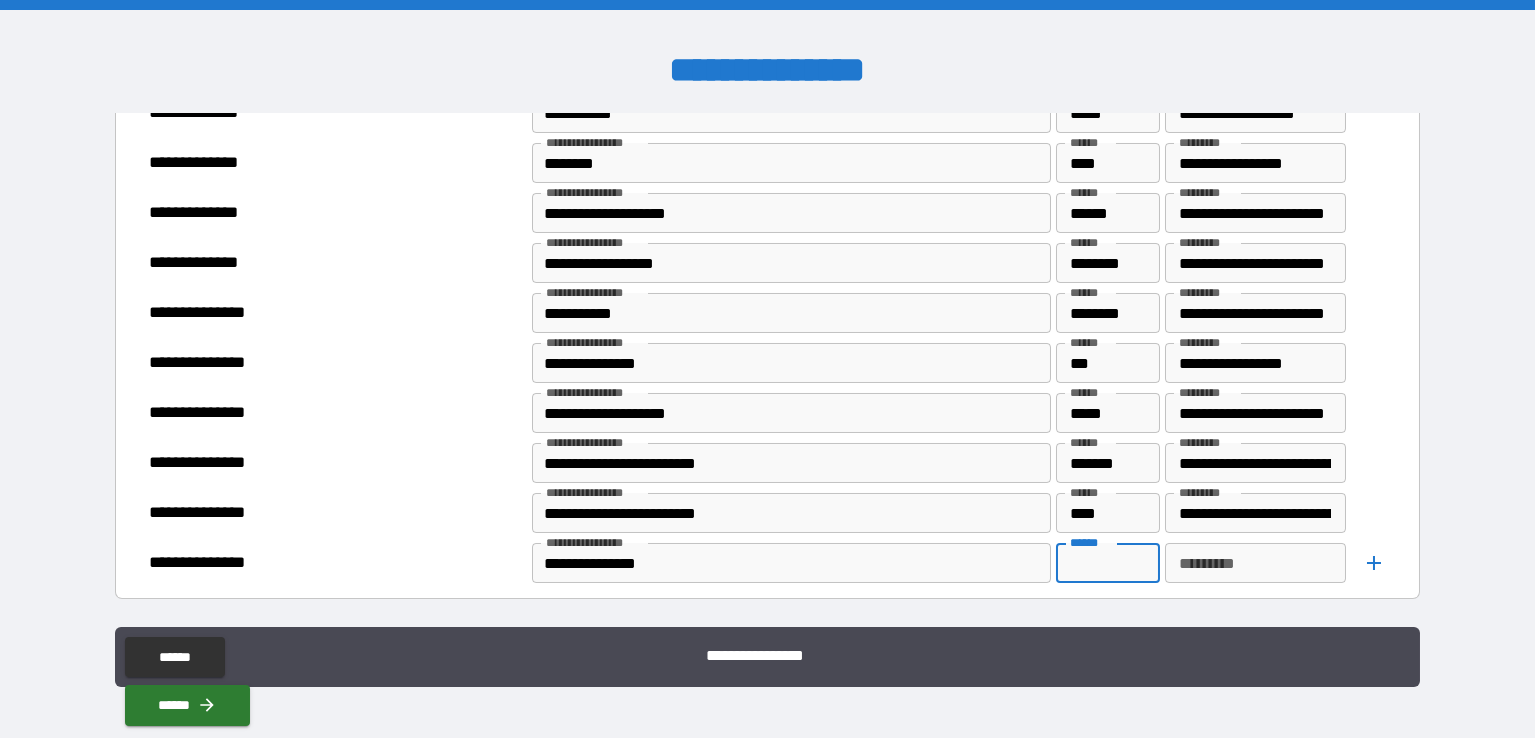 click on "******" at bounding box center (1108, 563) 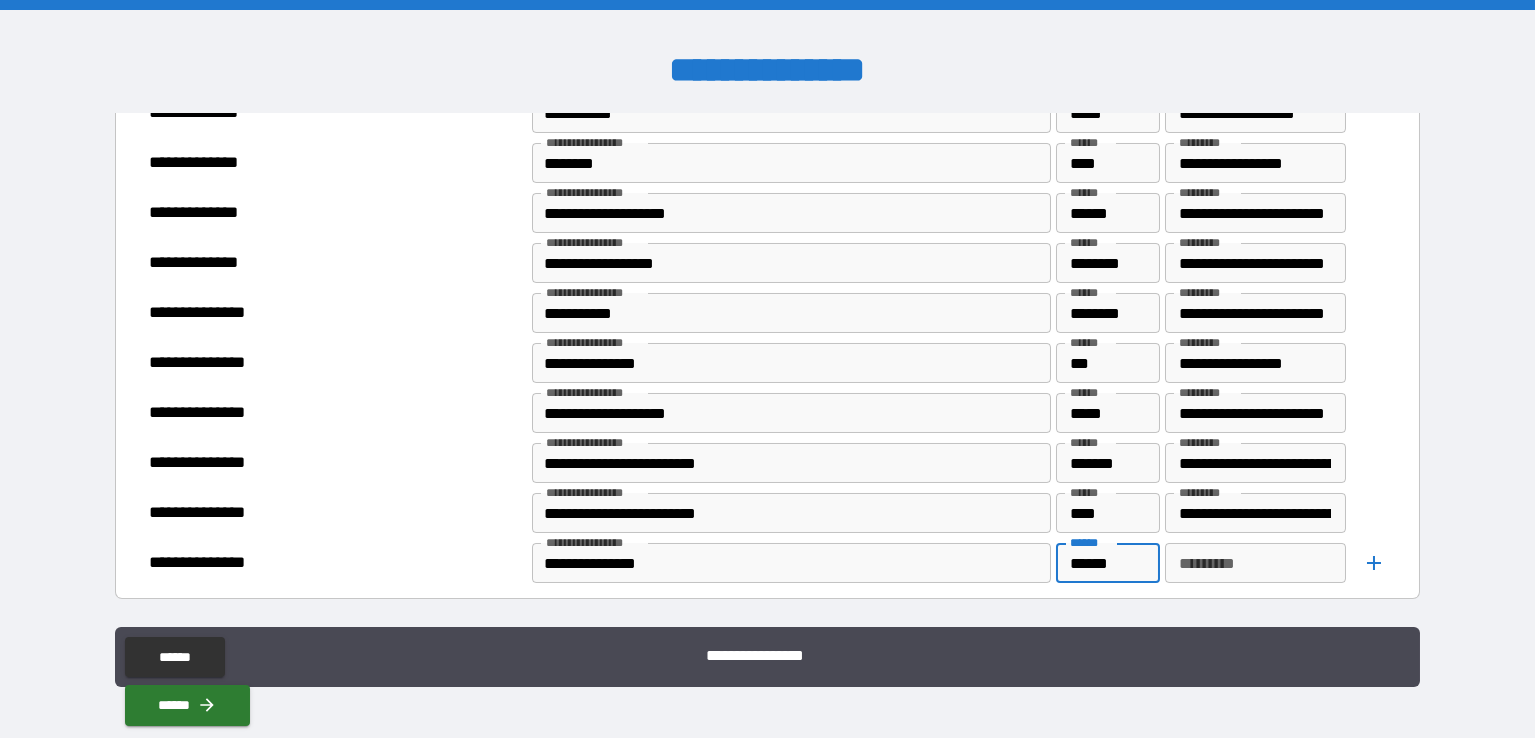 click on "*********" at bounding box center (1256, 563) 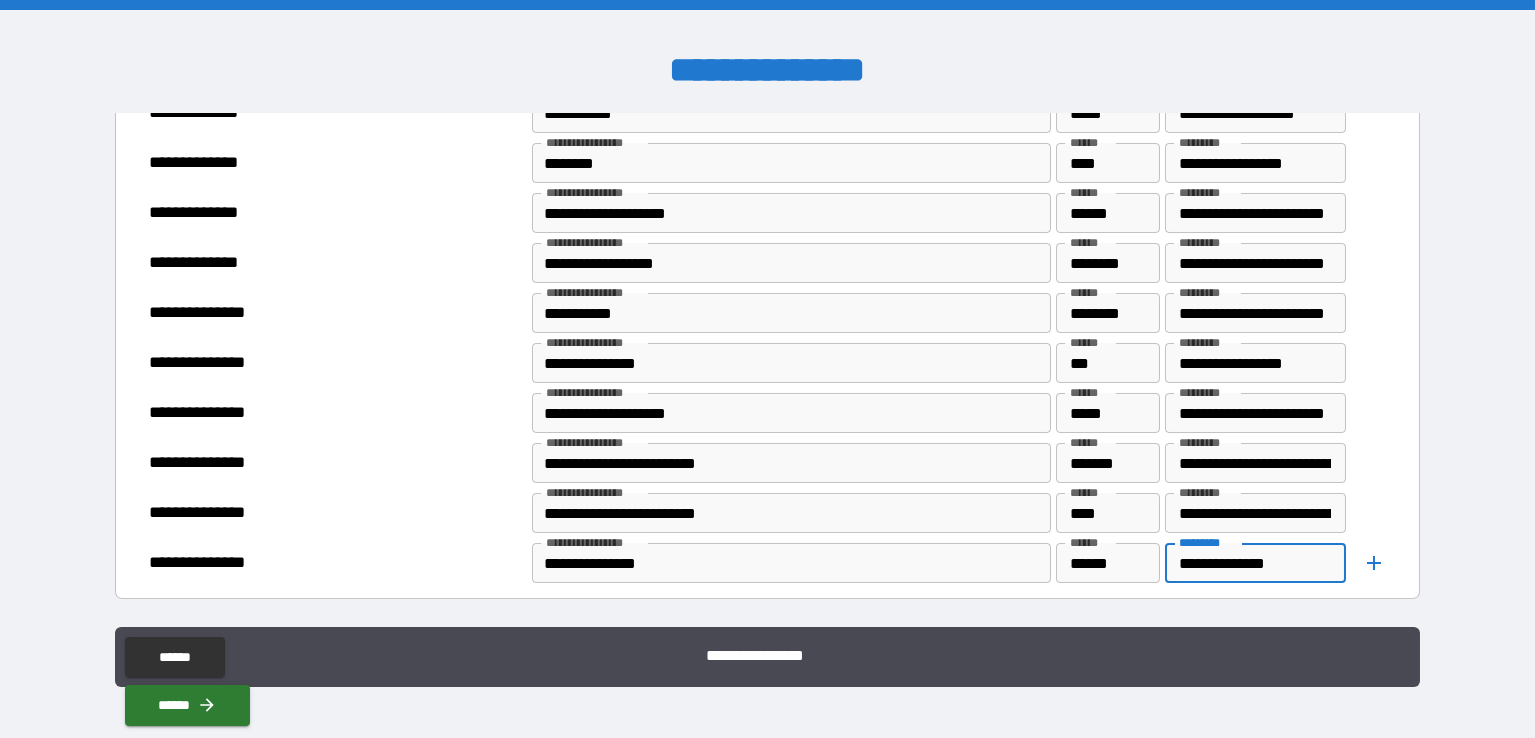 click 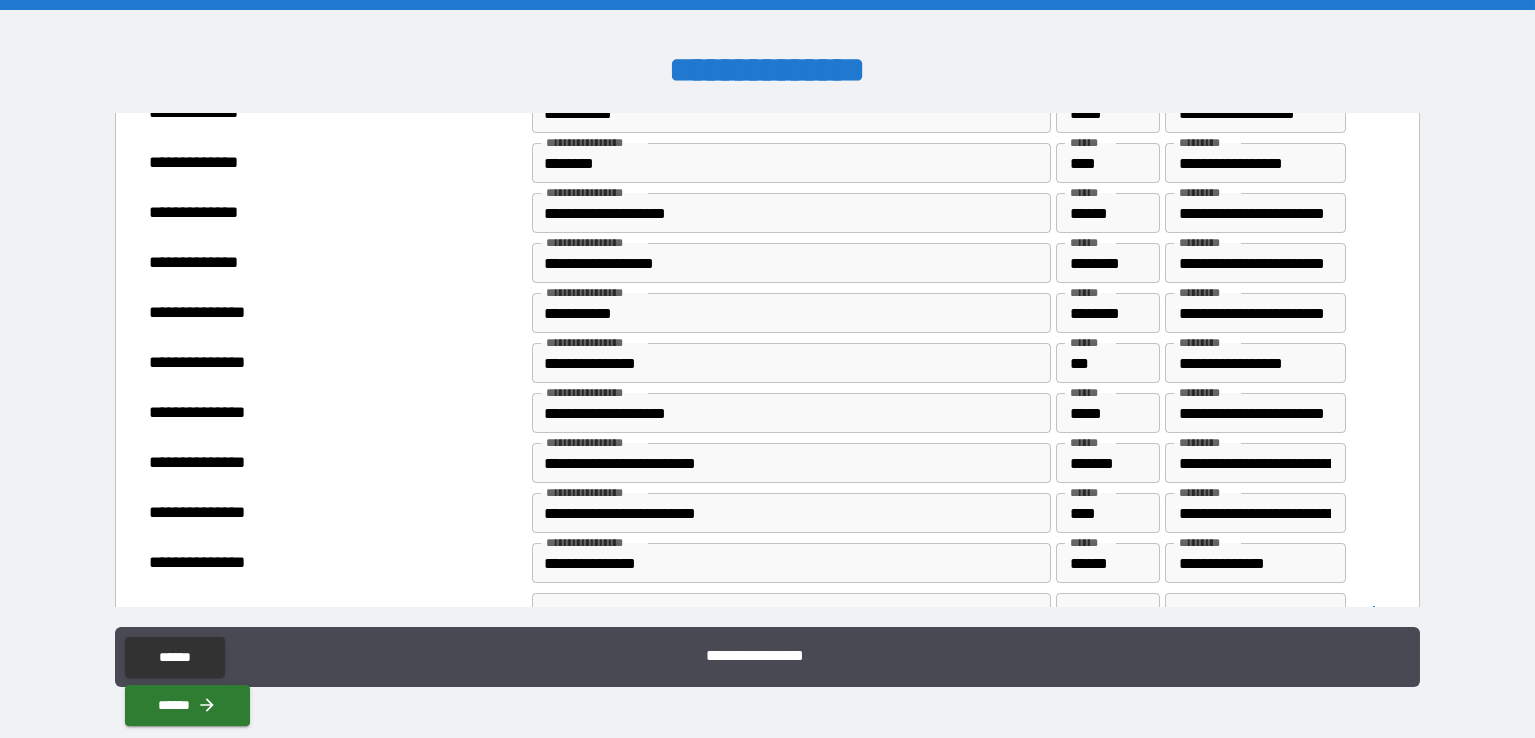 scroll, scrollTop: 1300, scrollLeft: 0, axis: vertical 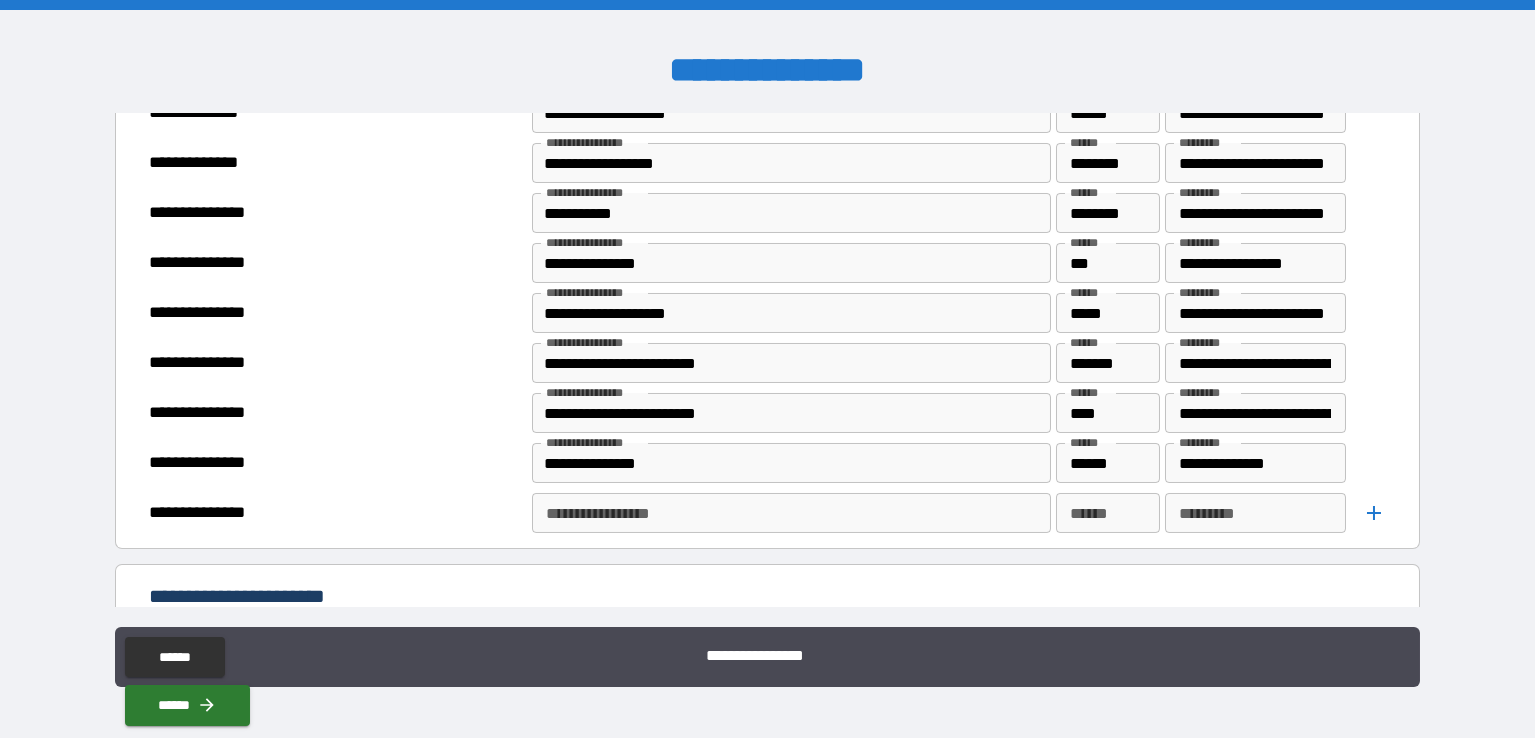 click on "**********" at bounding box center (790, 513) 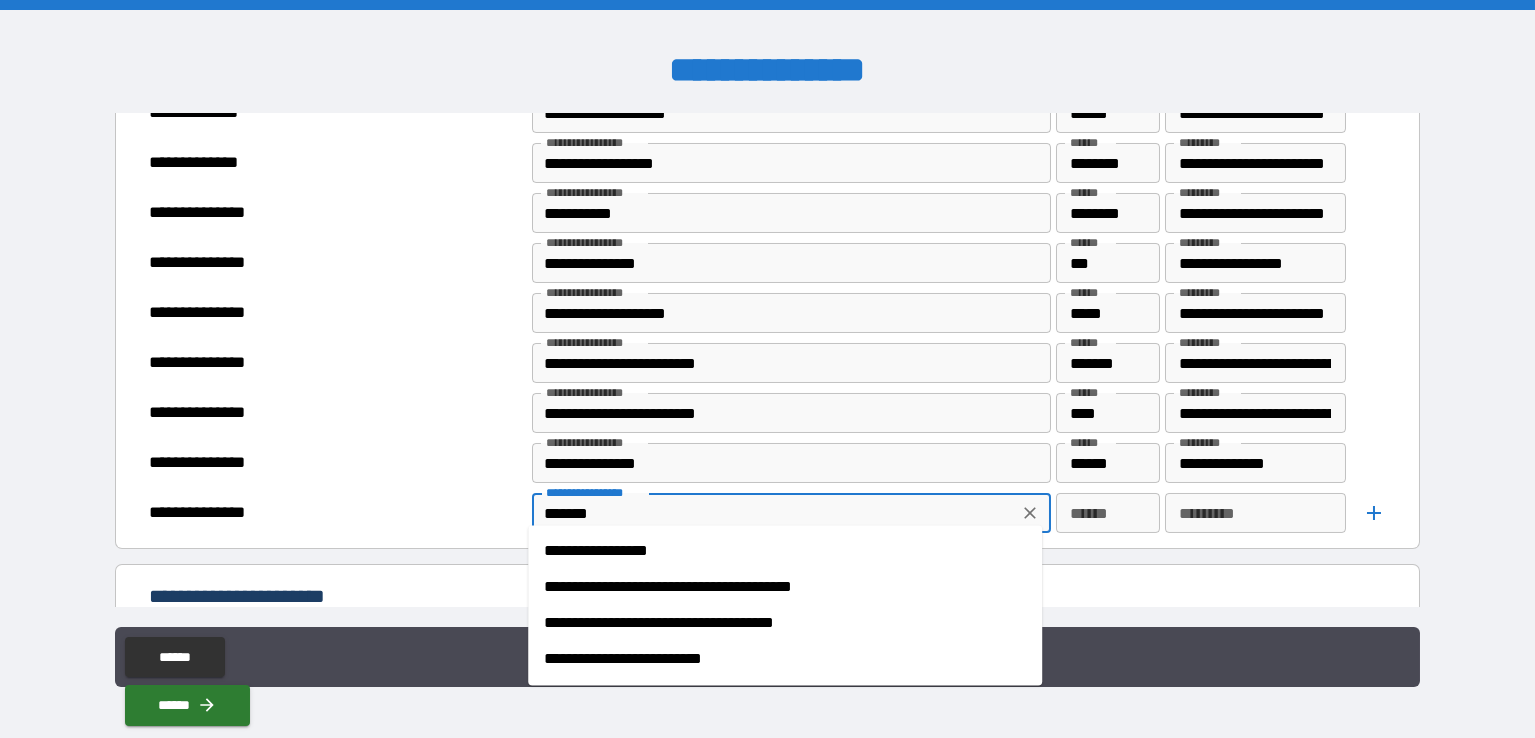 click on "**********" at bounding box center [785, 551] 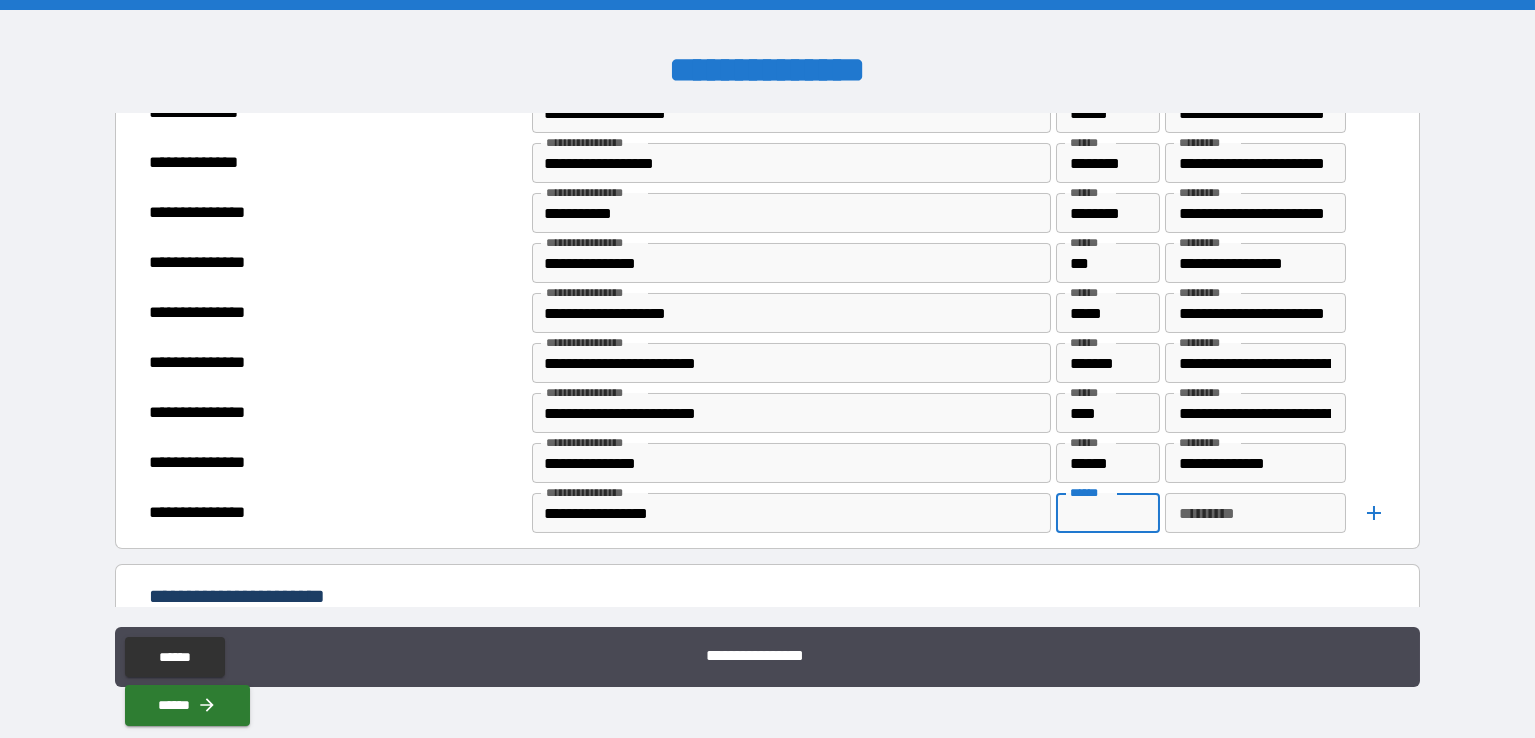 click on "******" at bounding box center (1108, 513) 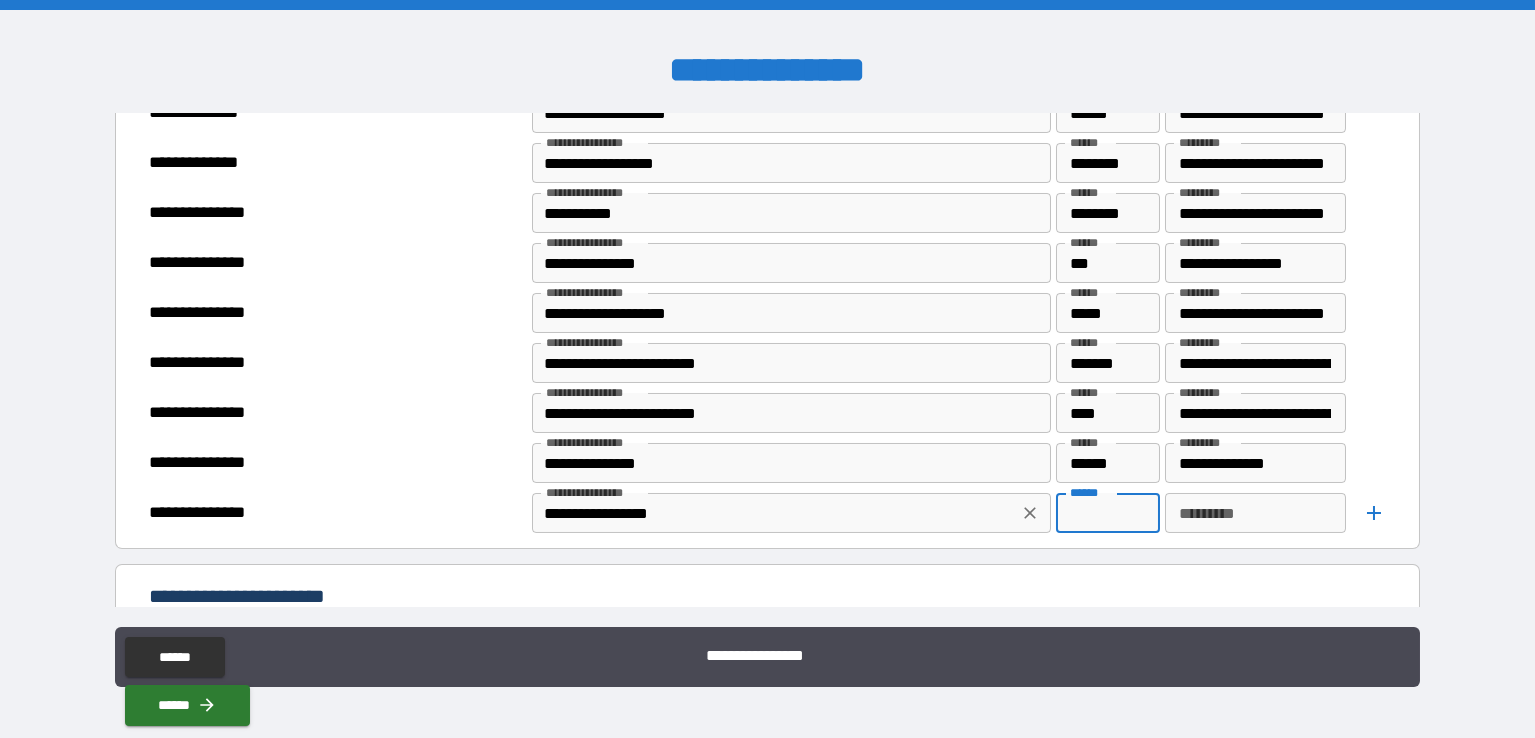 click on "**********" at bounding box center [791, 513] 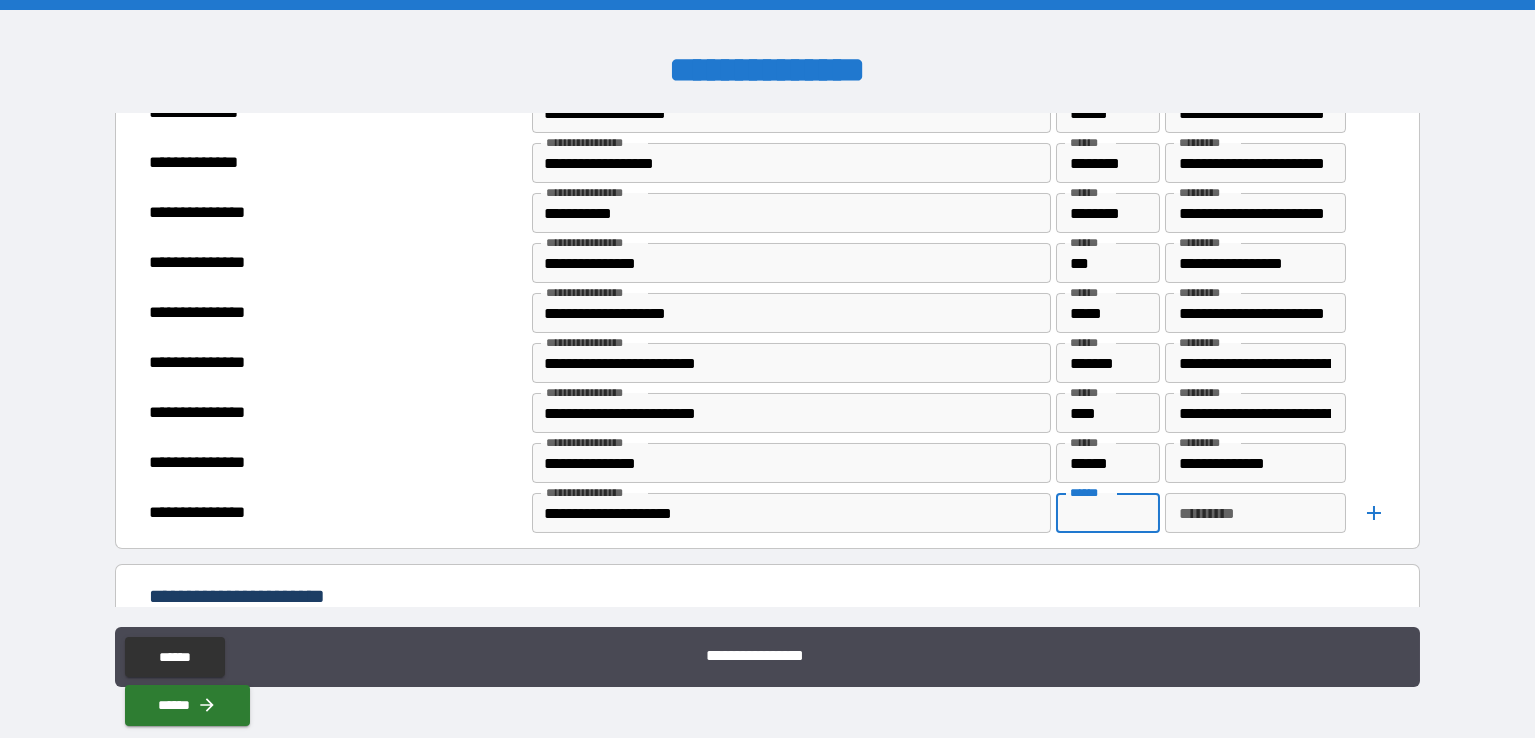 click on "******" at bounding box center (1108, 513) 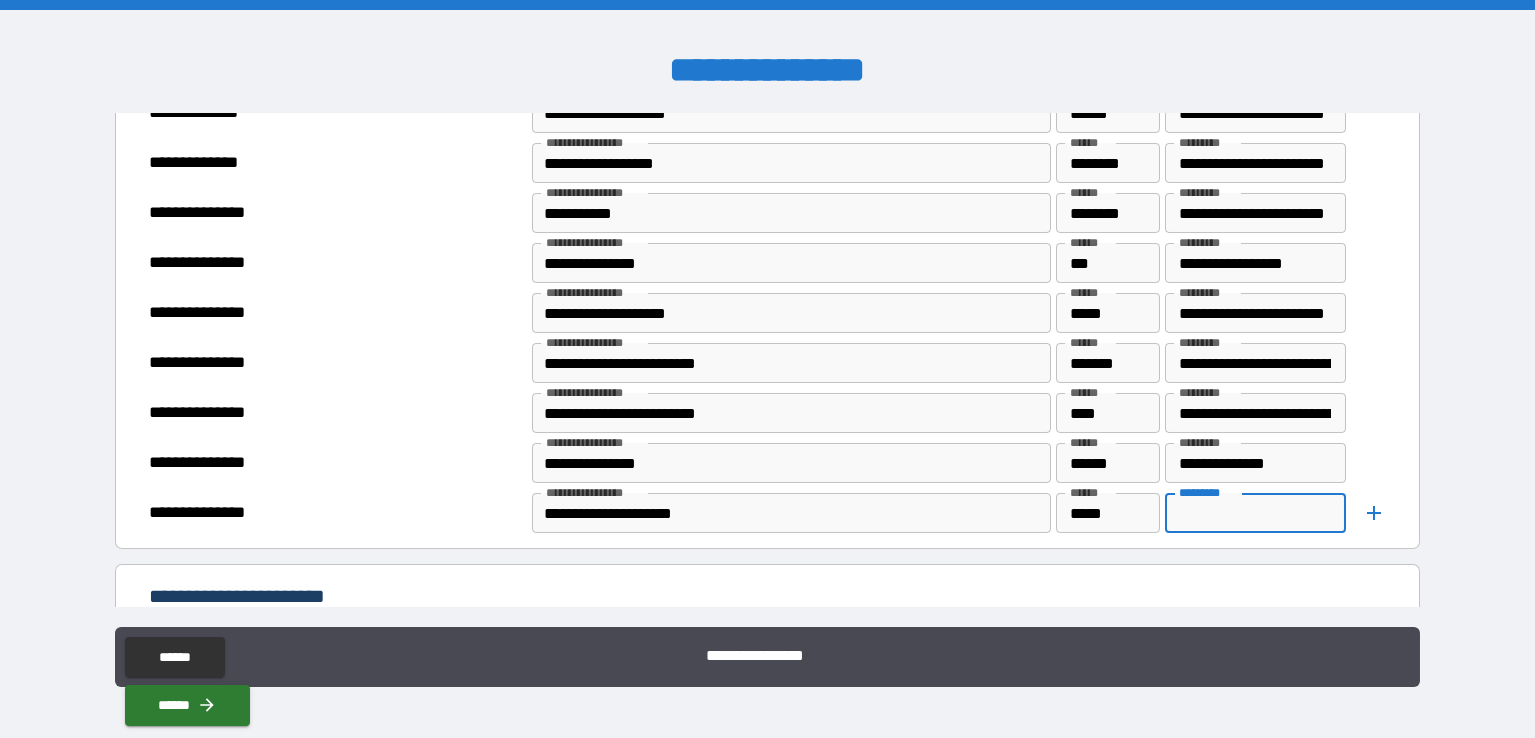 click on "*********" at bounding box center [1256, 513] 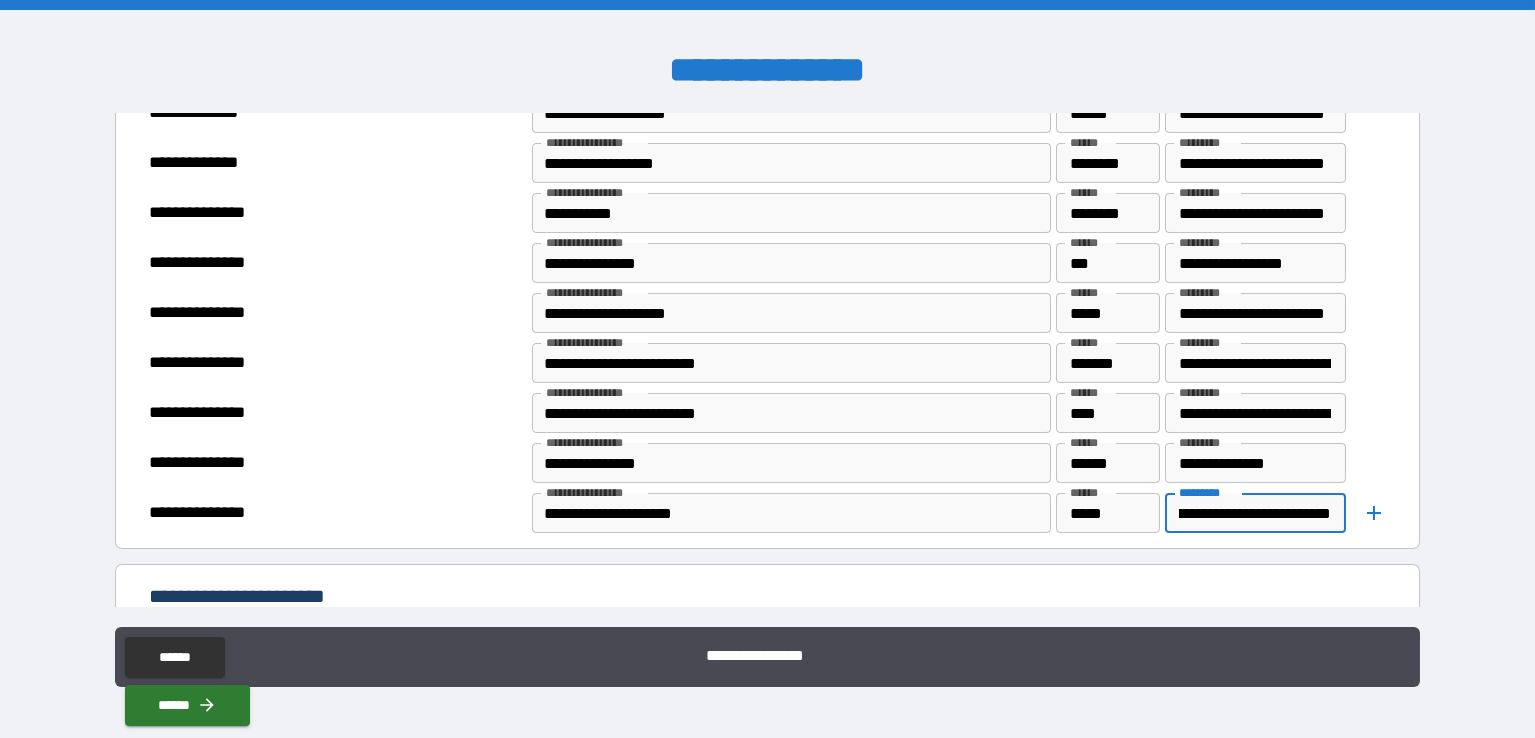 scroll, scrollTop: 0, scrollLeft: 57, axis: horizontal 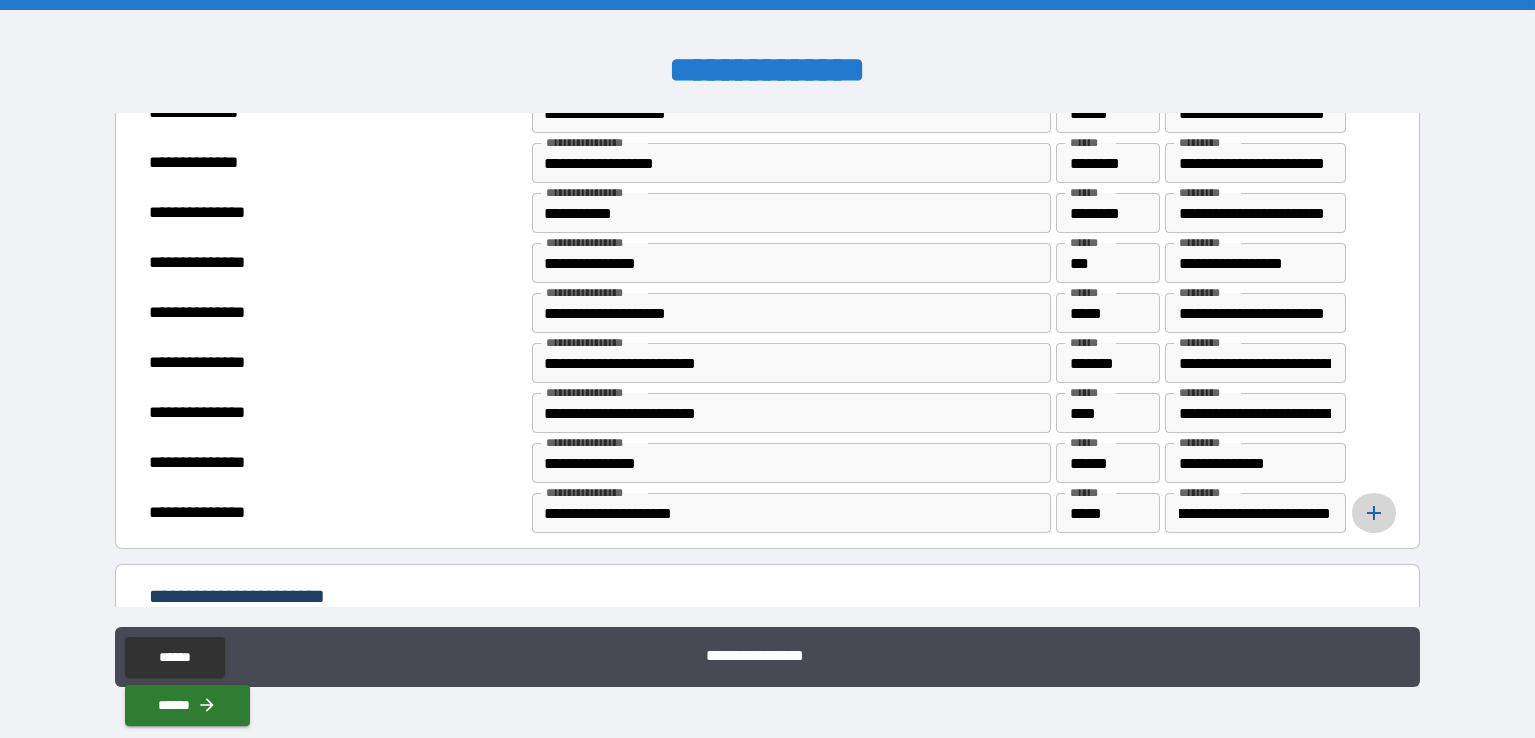 click 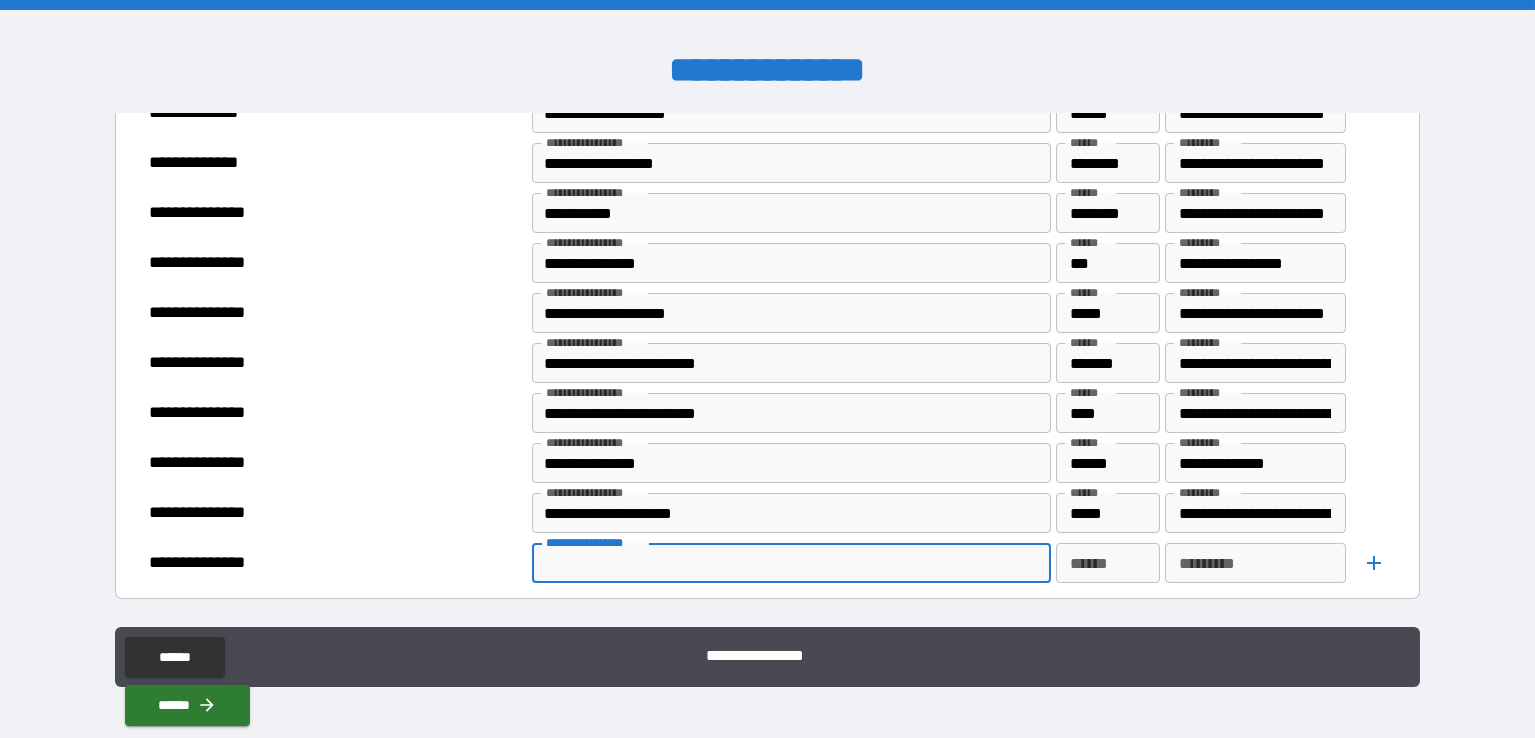 click on "**********" at bounding box center [790, 563] 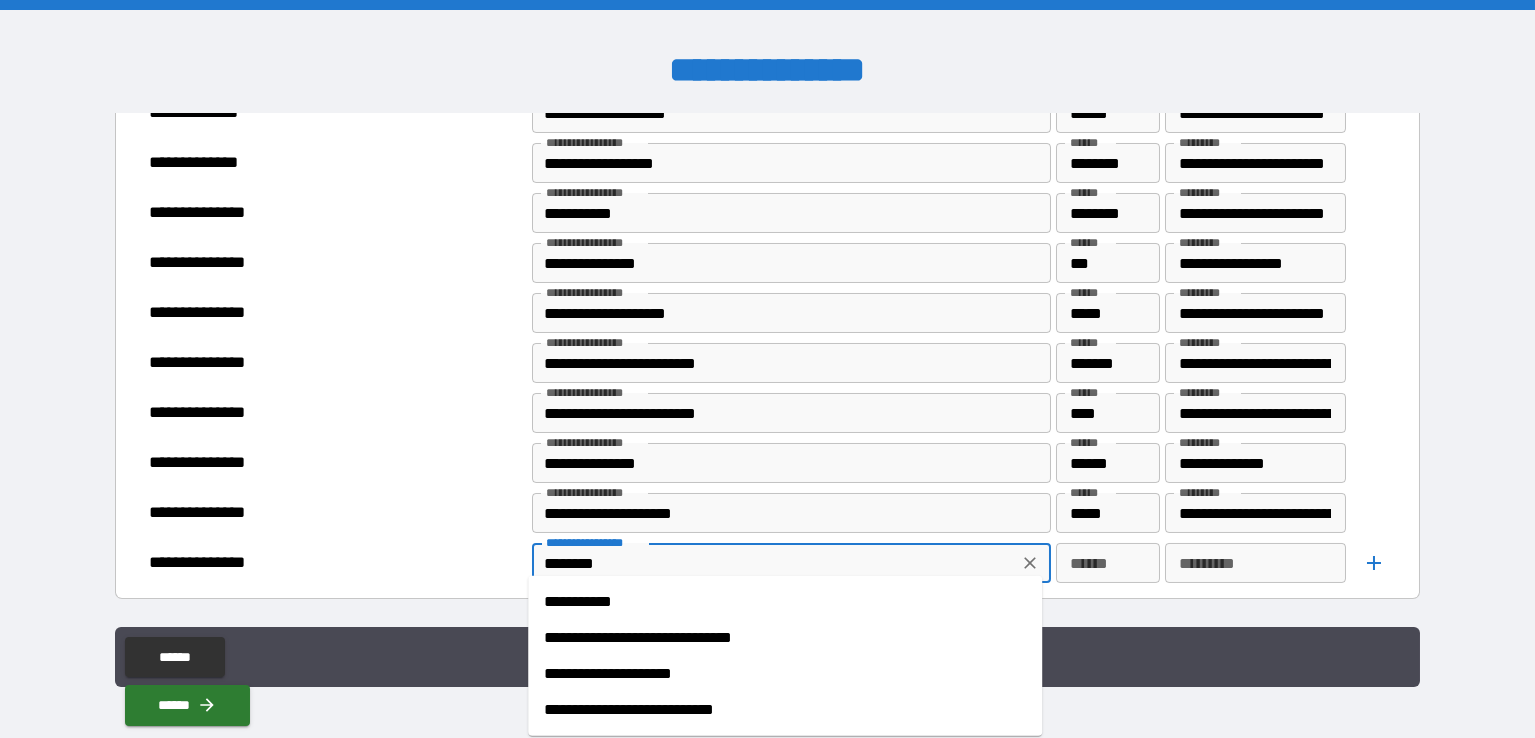 click on "**********" at bounding box center (785, 674) 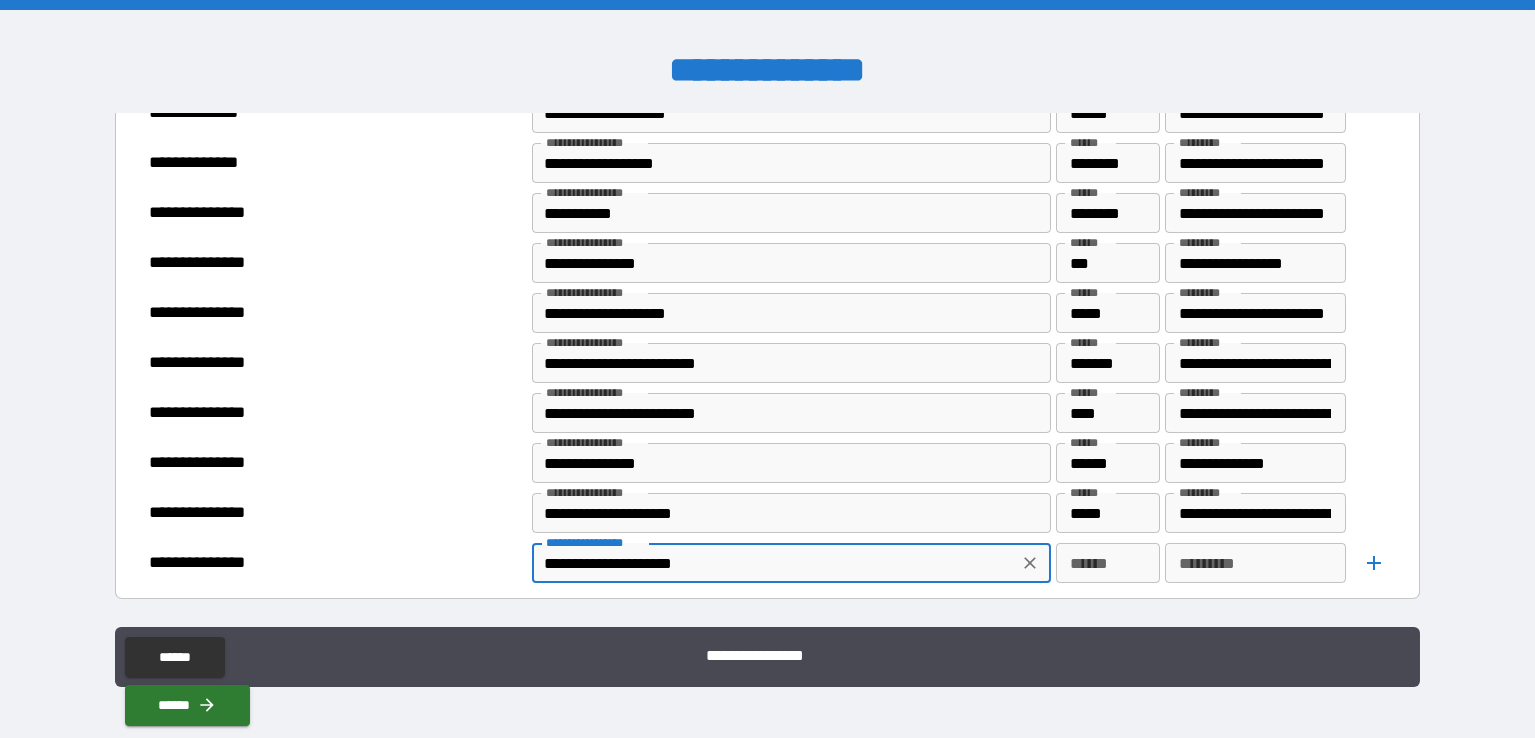 click on "******" at bounding box center [1108, 563] 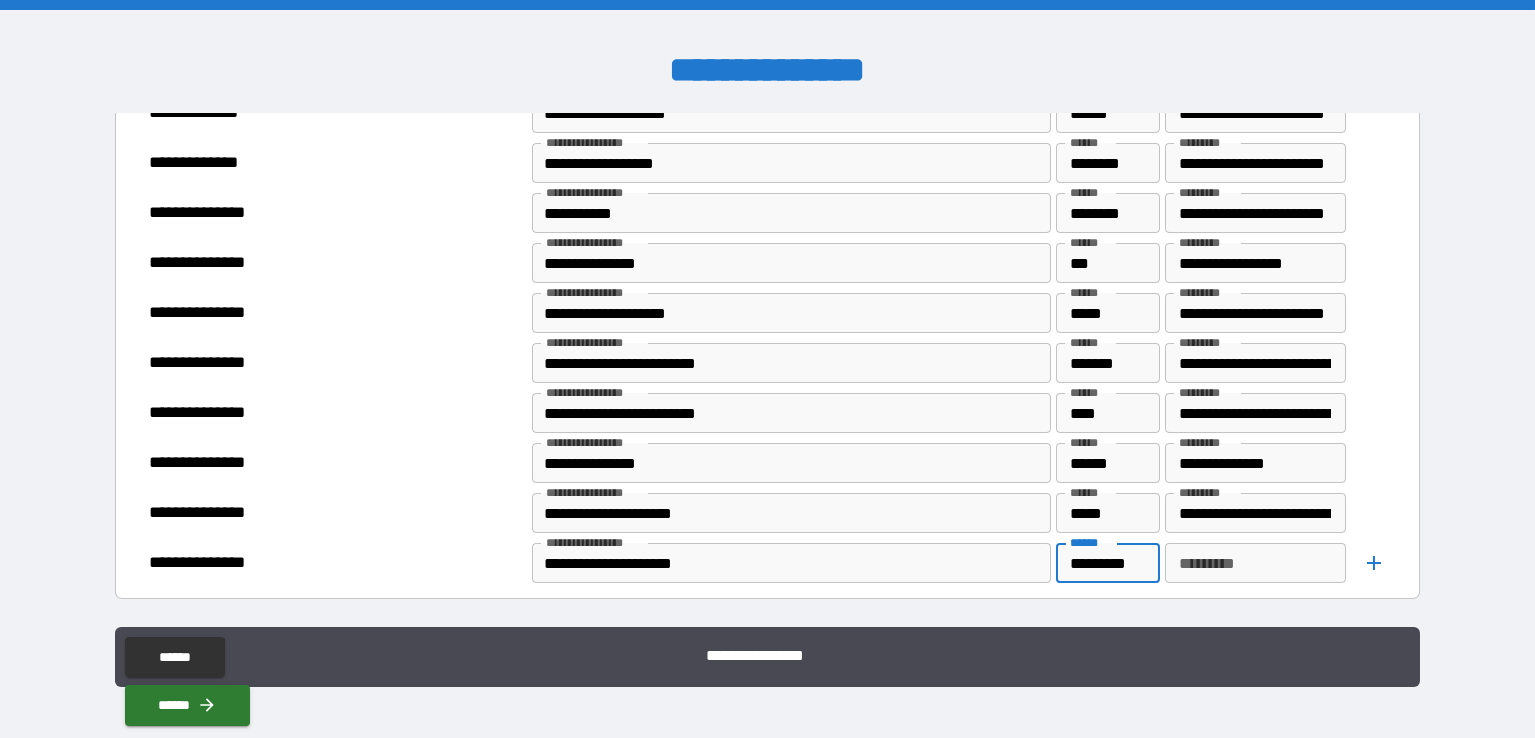 scroll, scrollTop: 0, scrollLeft: 3, axis: horizontal 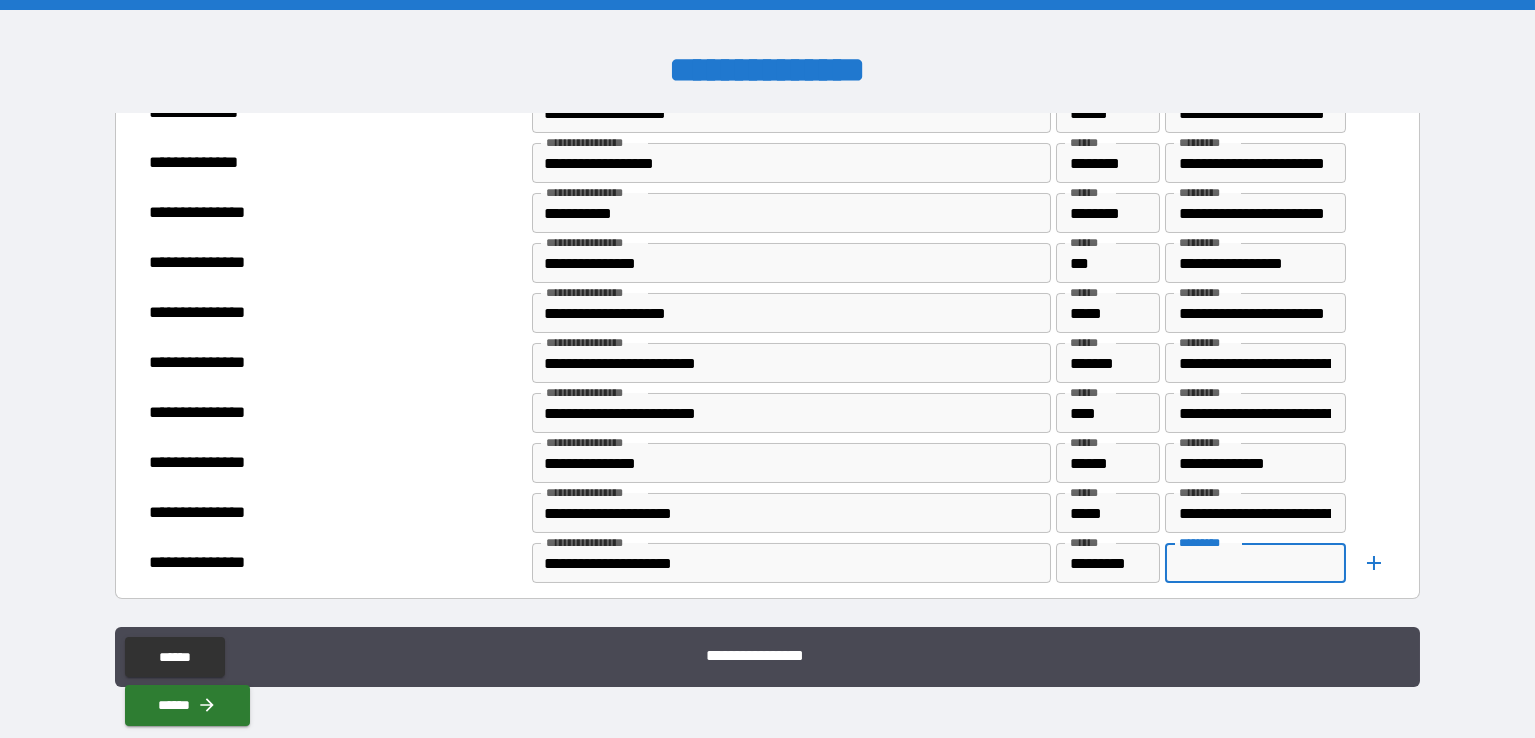 click on "********* *********" at bounding box center (1256, 563) 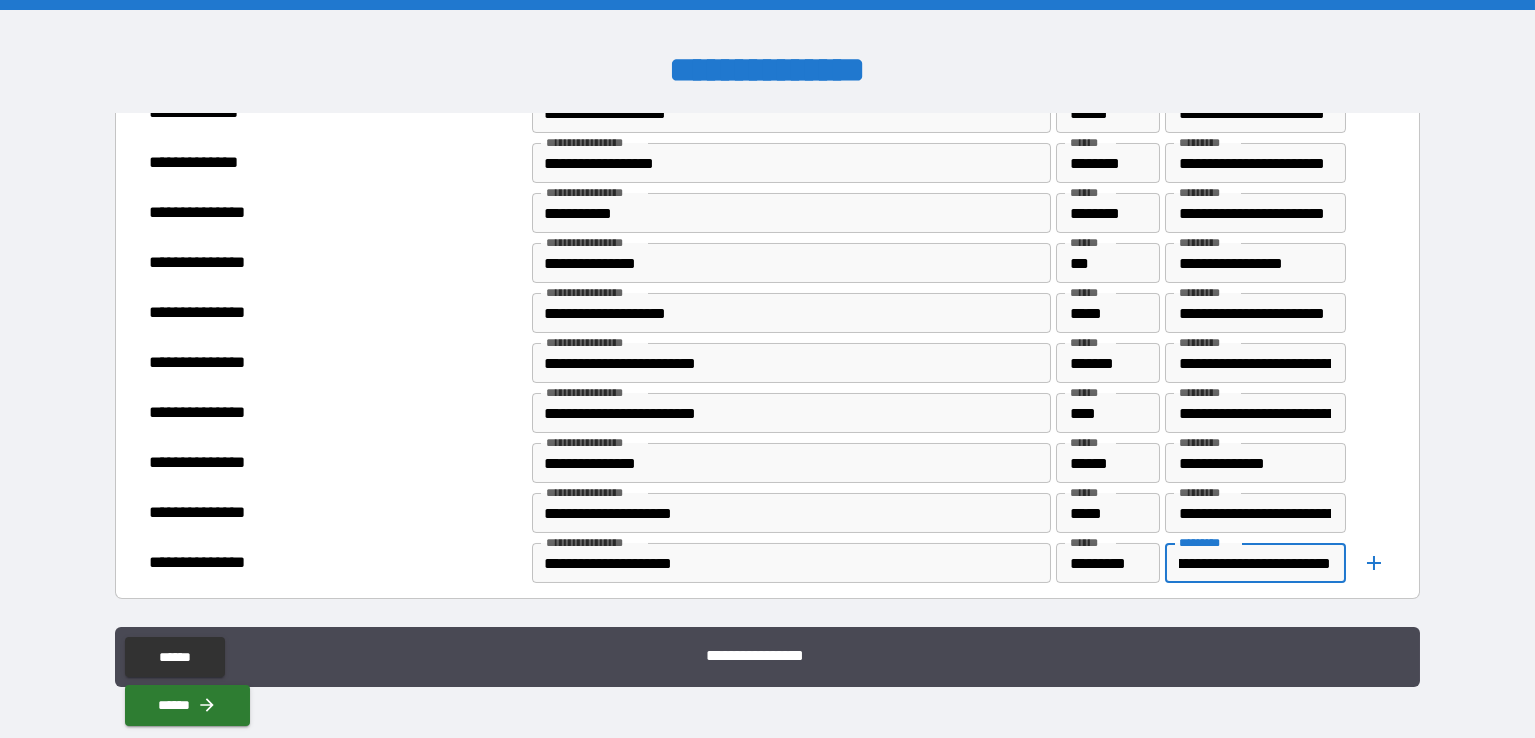 scroll, scrollTop: 0, scrollLeft: 80, axis: horizontal 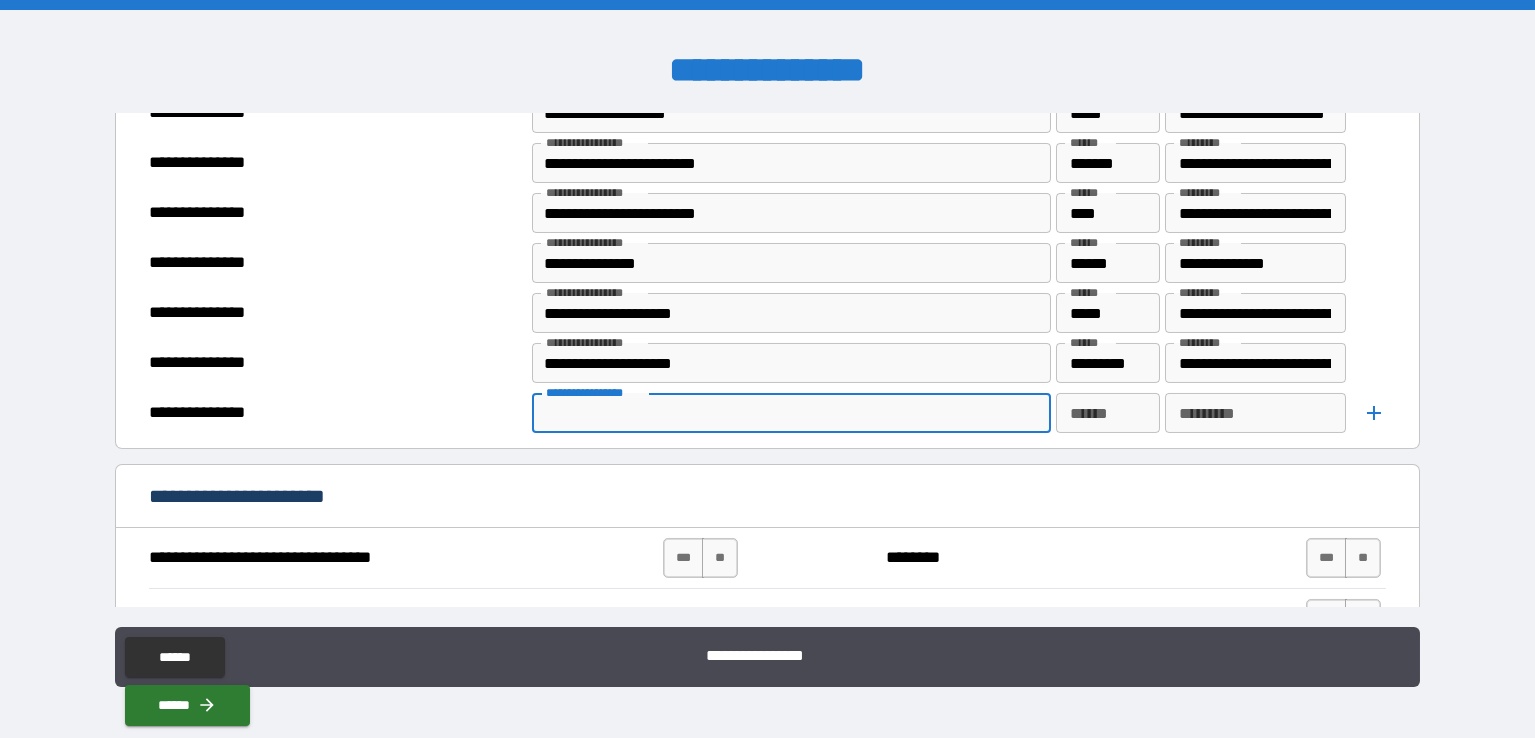 click on "**********" at bounding box center [790, 413] 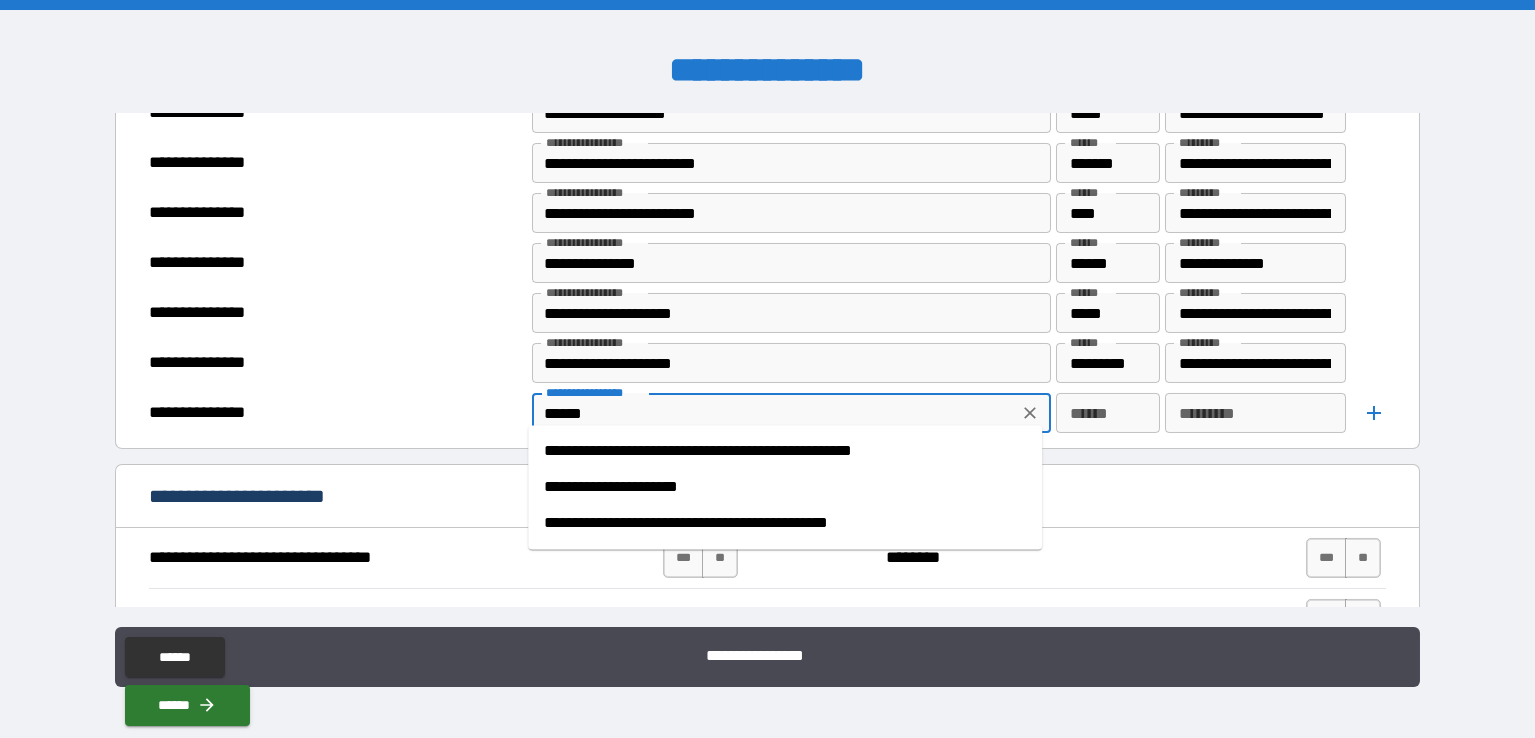 click on "**********" at bounding box center [785, 487] 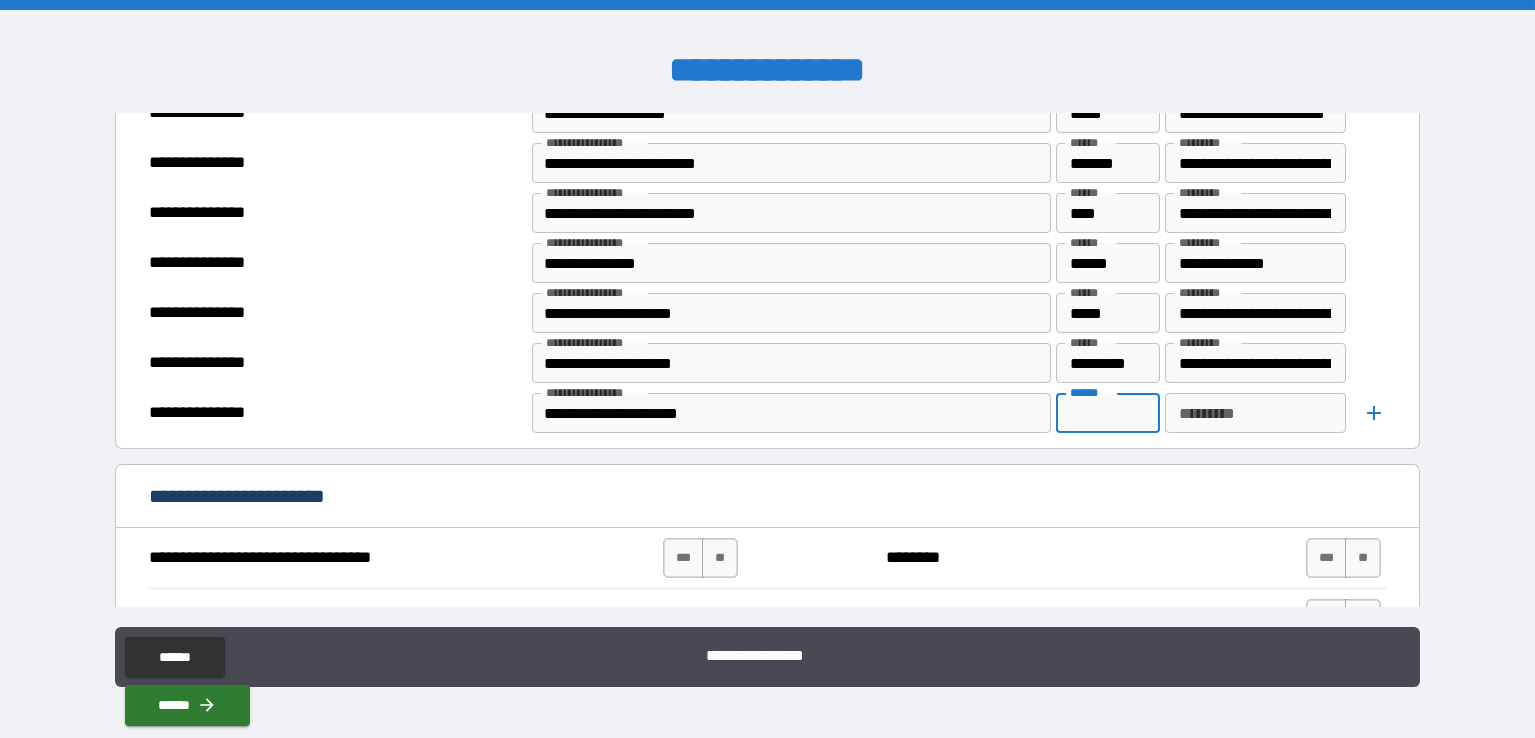 click on "******" at bounding box center [1108, 413] 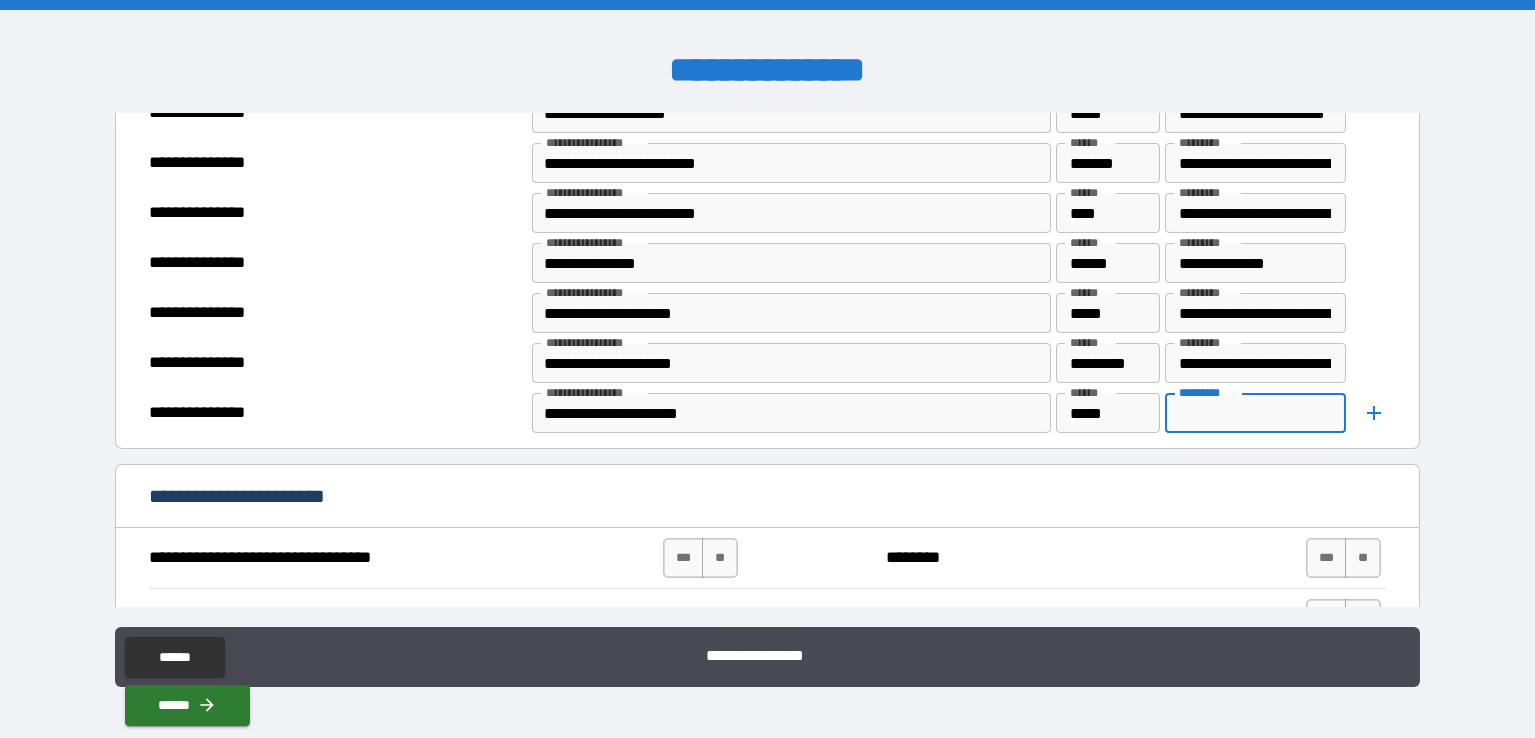 click on "*********" at bounding box center (1256, 413) 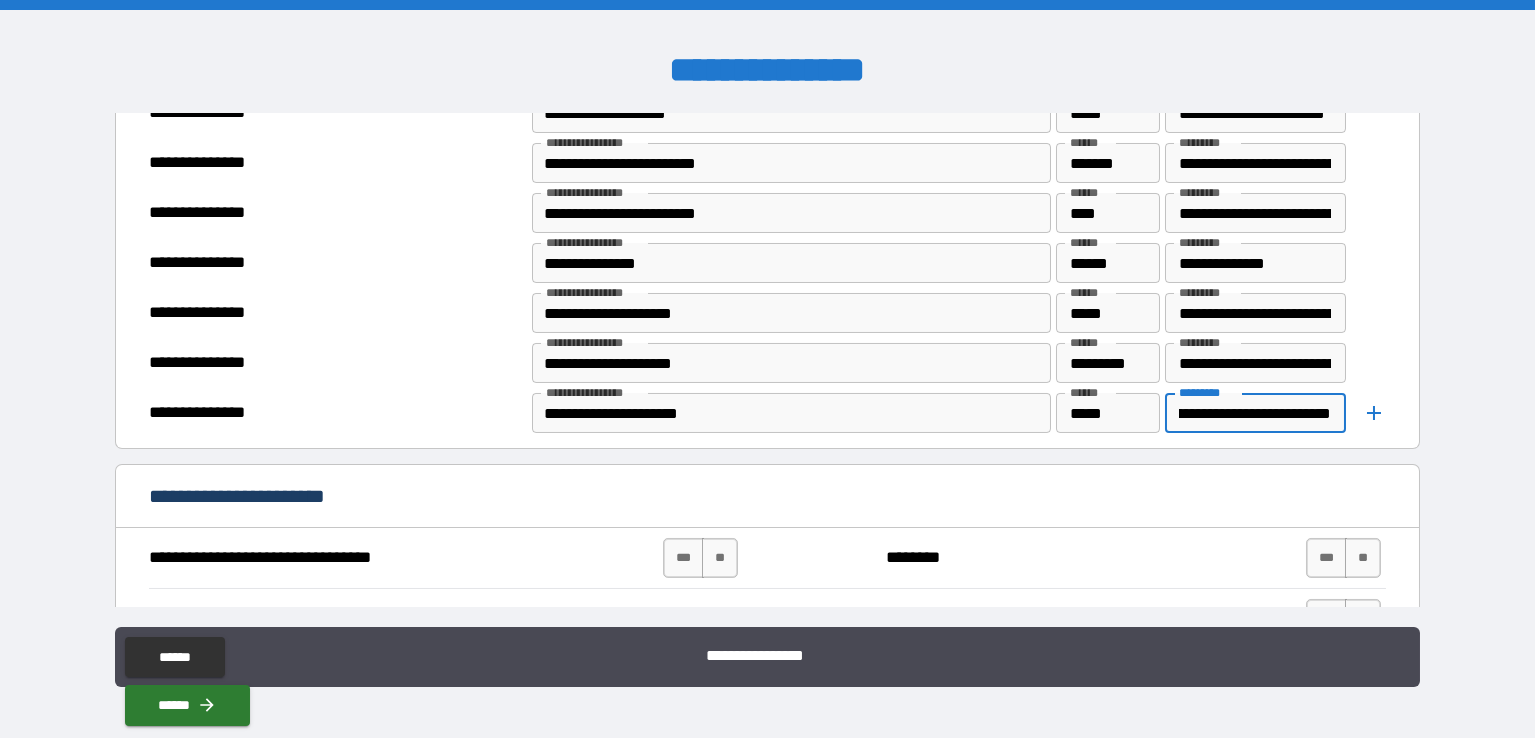 scroll, scrollTop: 0, scrollLeft: 40, axis: horizontal 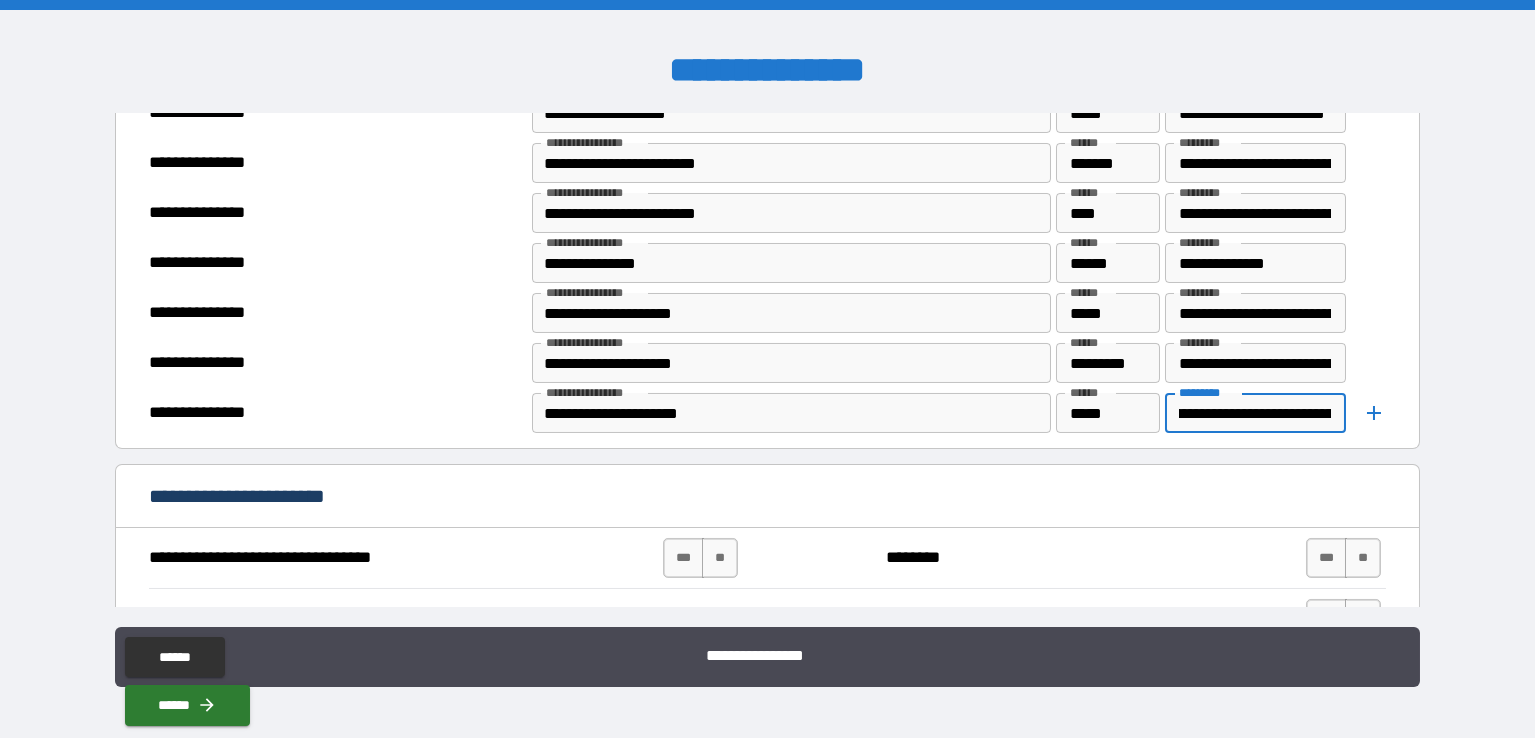 click 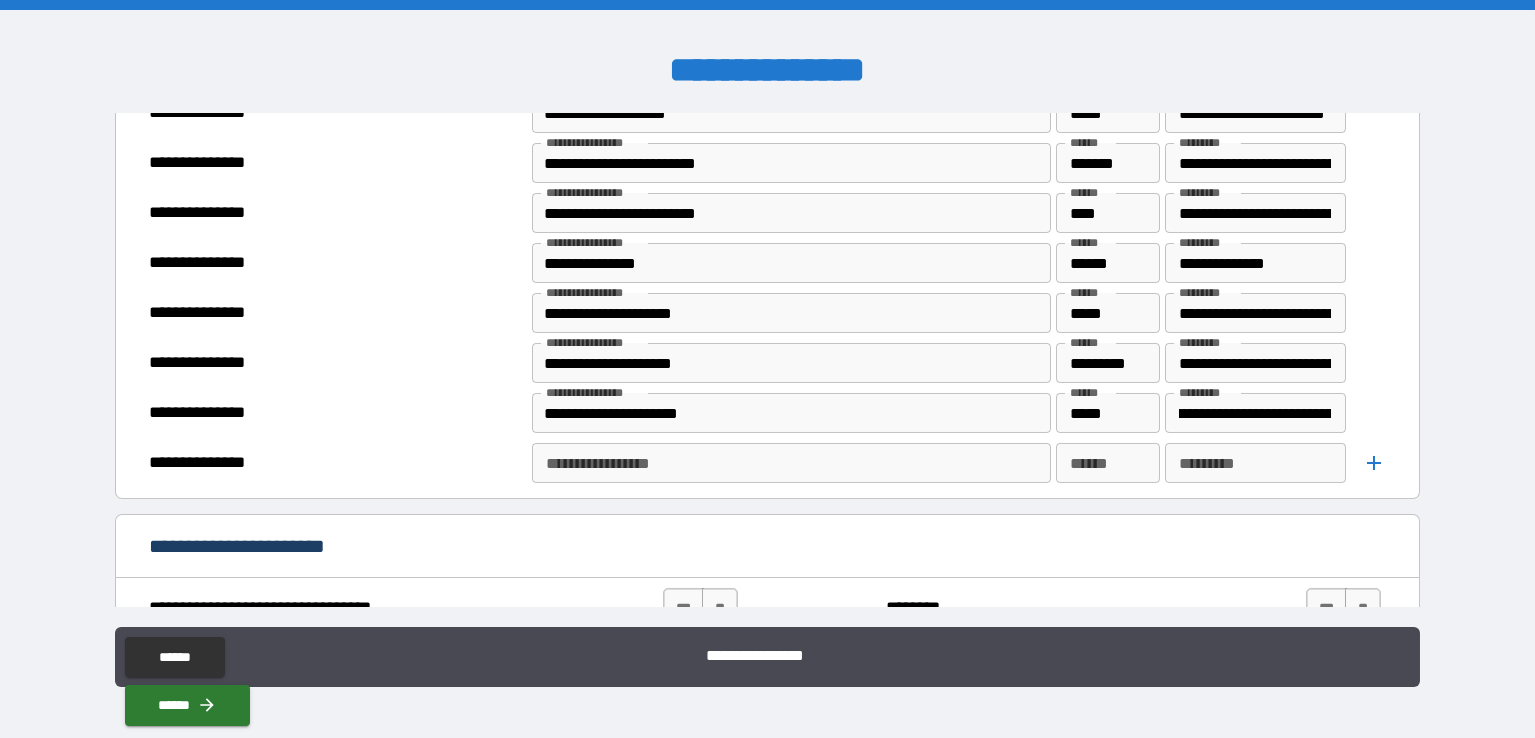 scroll, scrollTop: 0, scrollLeft: 0, axis: both 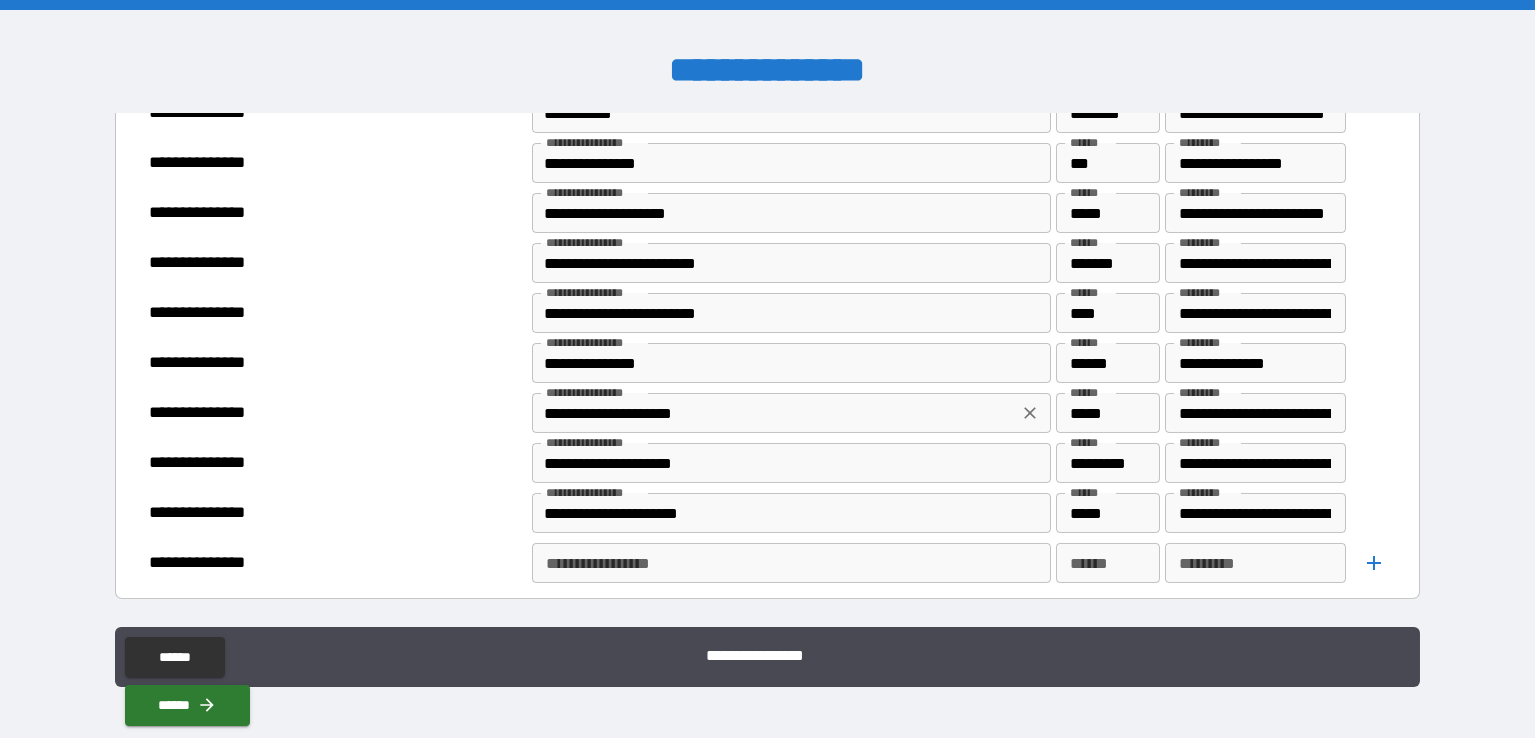 click on "**********" at bounding box center (775, 413) 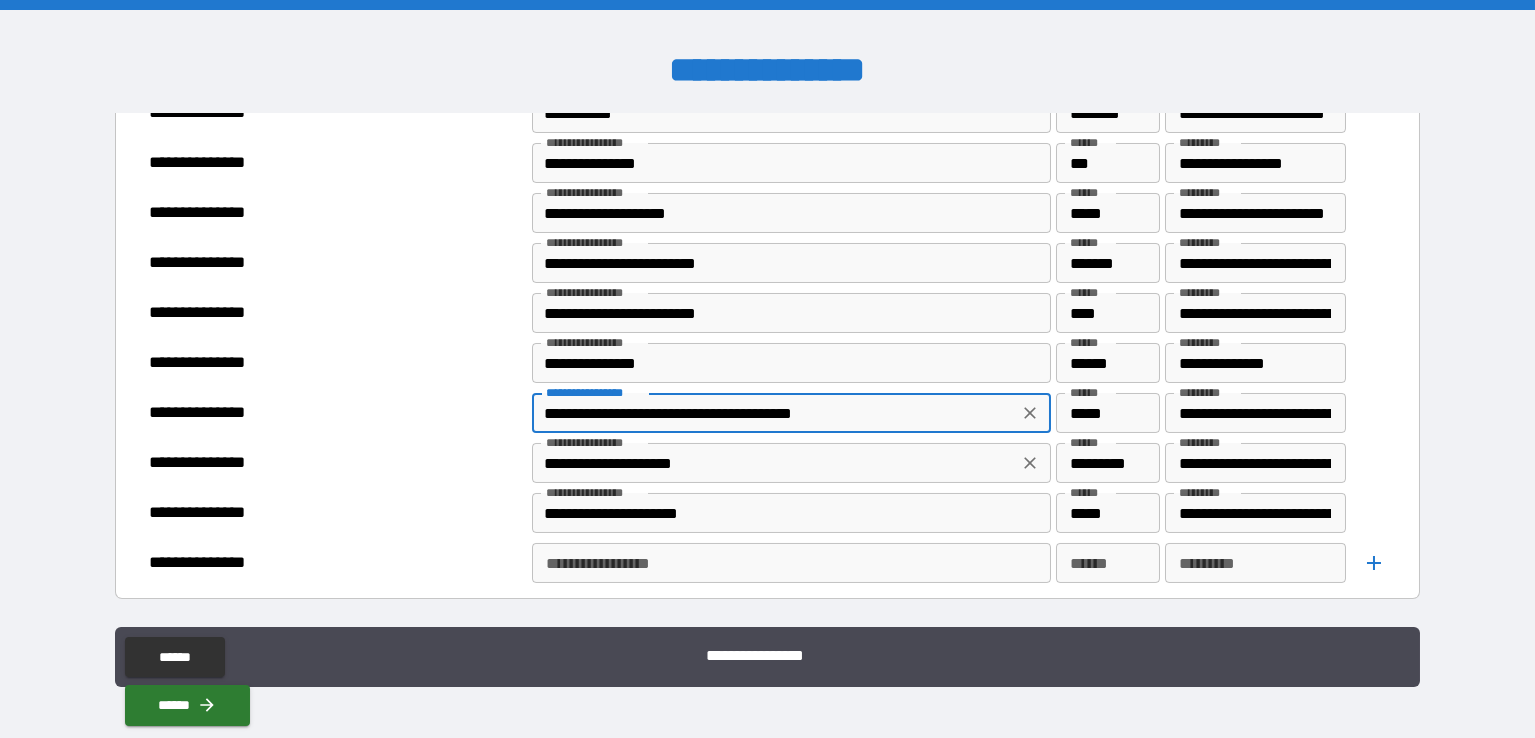 click on "**********" at bounding box center [775, 463] 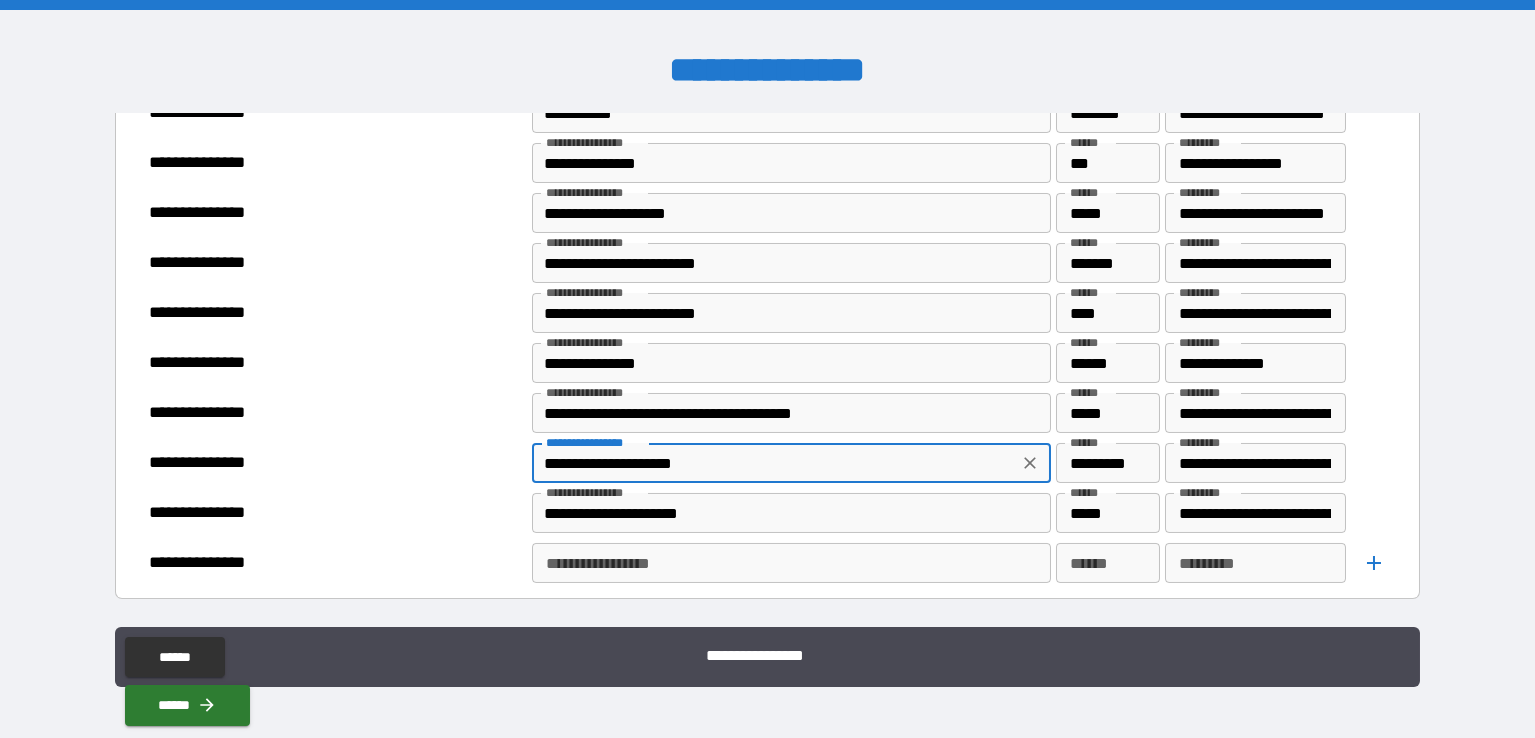 scroll, scrollTop: 1500, scrollLeft: 0, axis: vertical 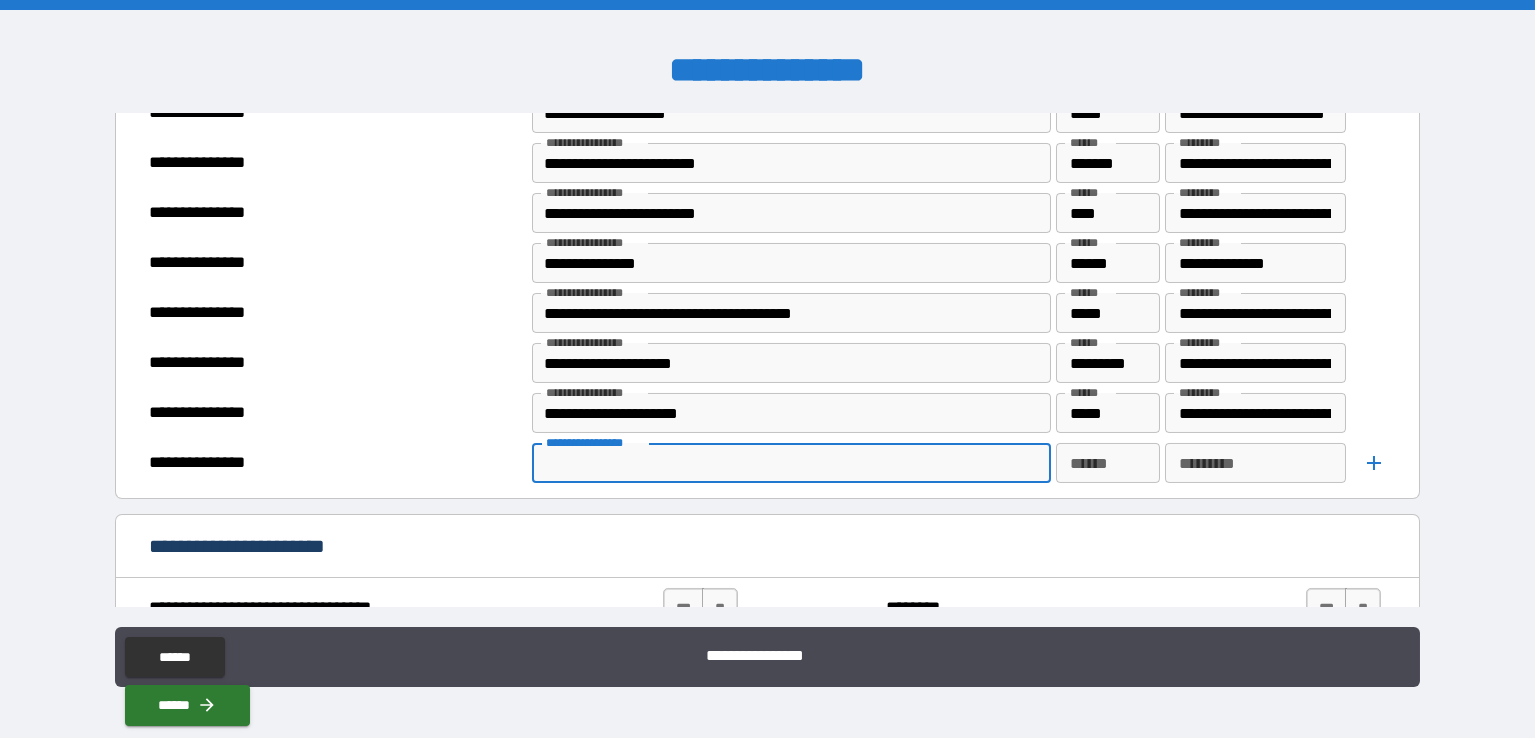 click on "**********" at bounding box center [790, 463] 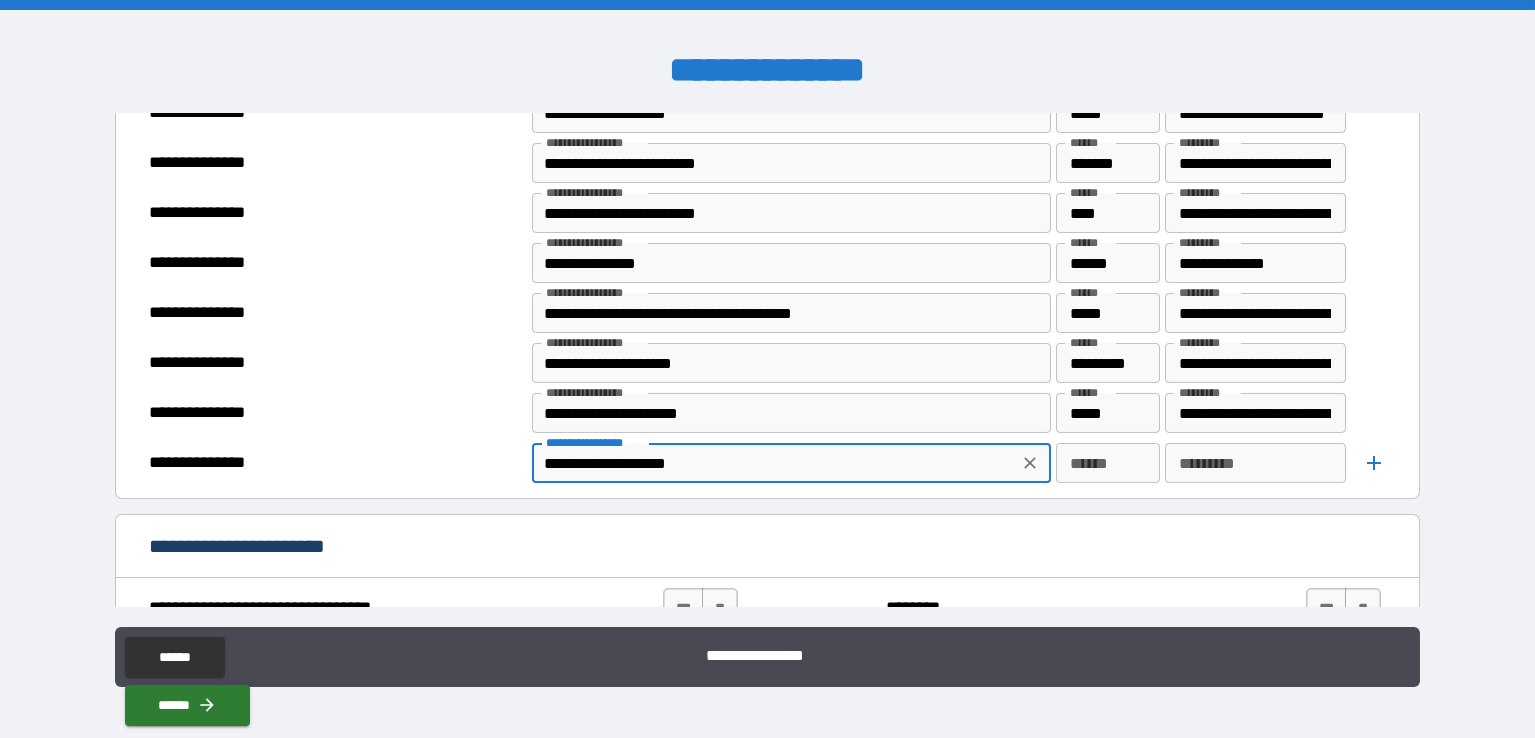 click on "******" at bounding box center [1108, 463] 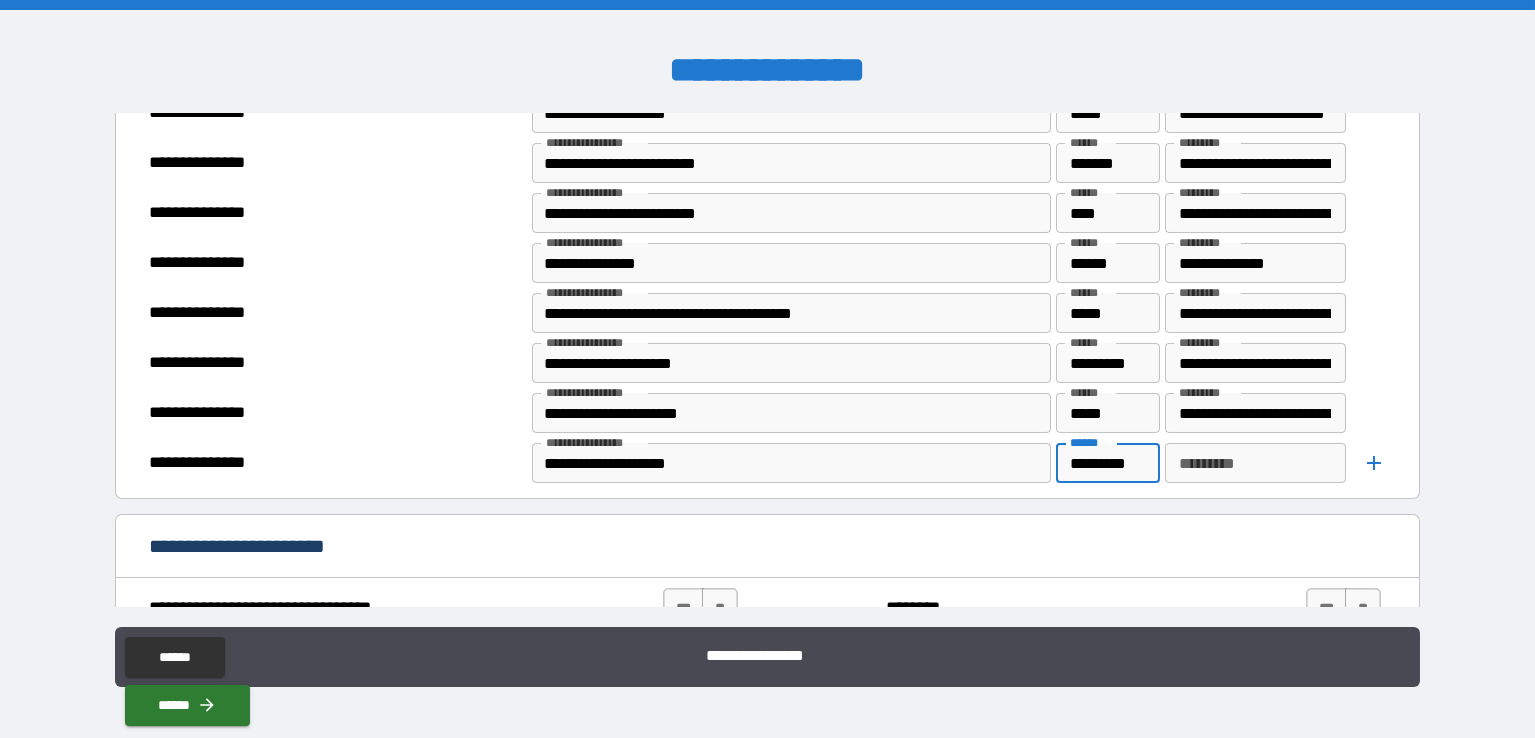 scroll, scrollTop: 0, scrollLeft: 2, axis: horizontal 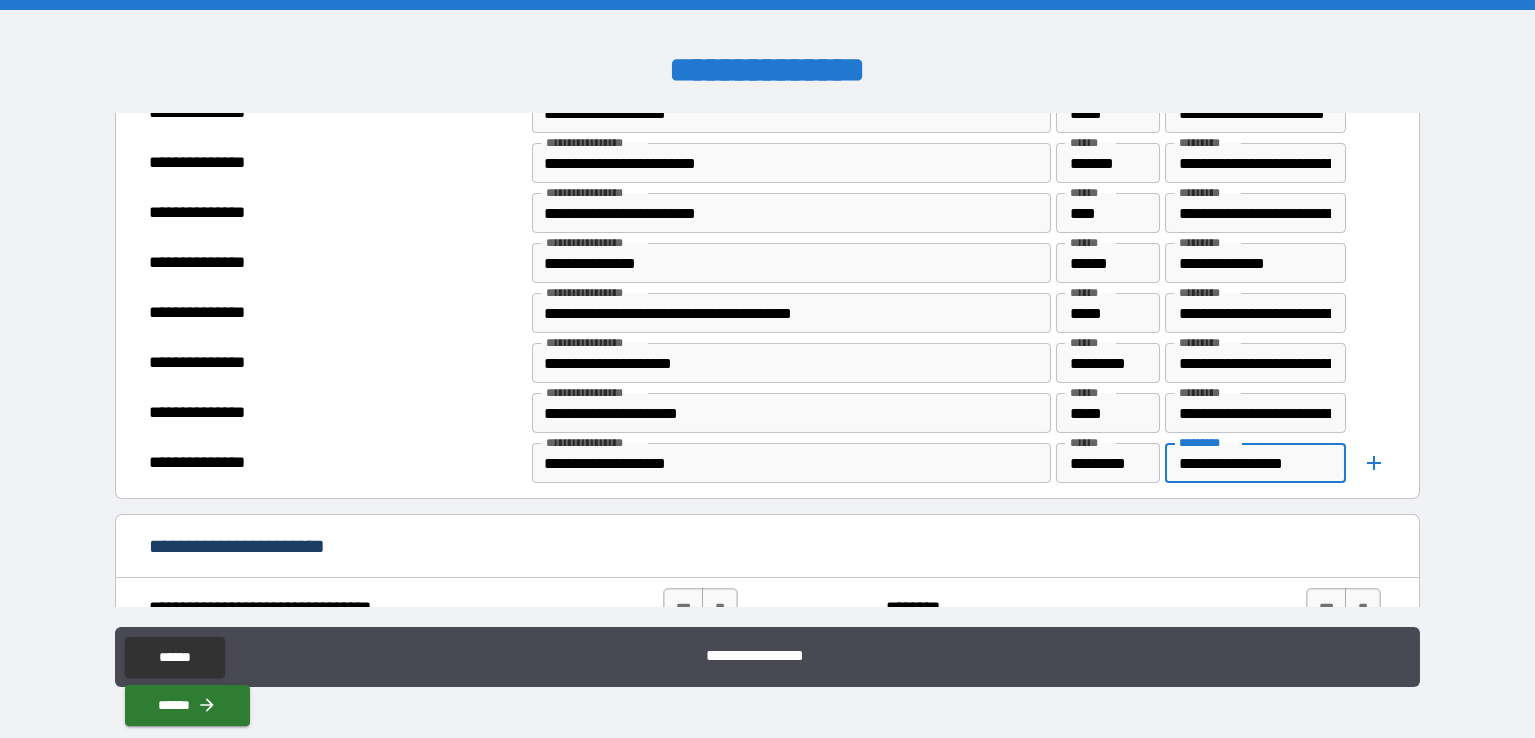 click 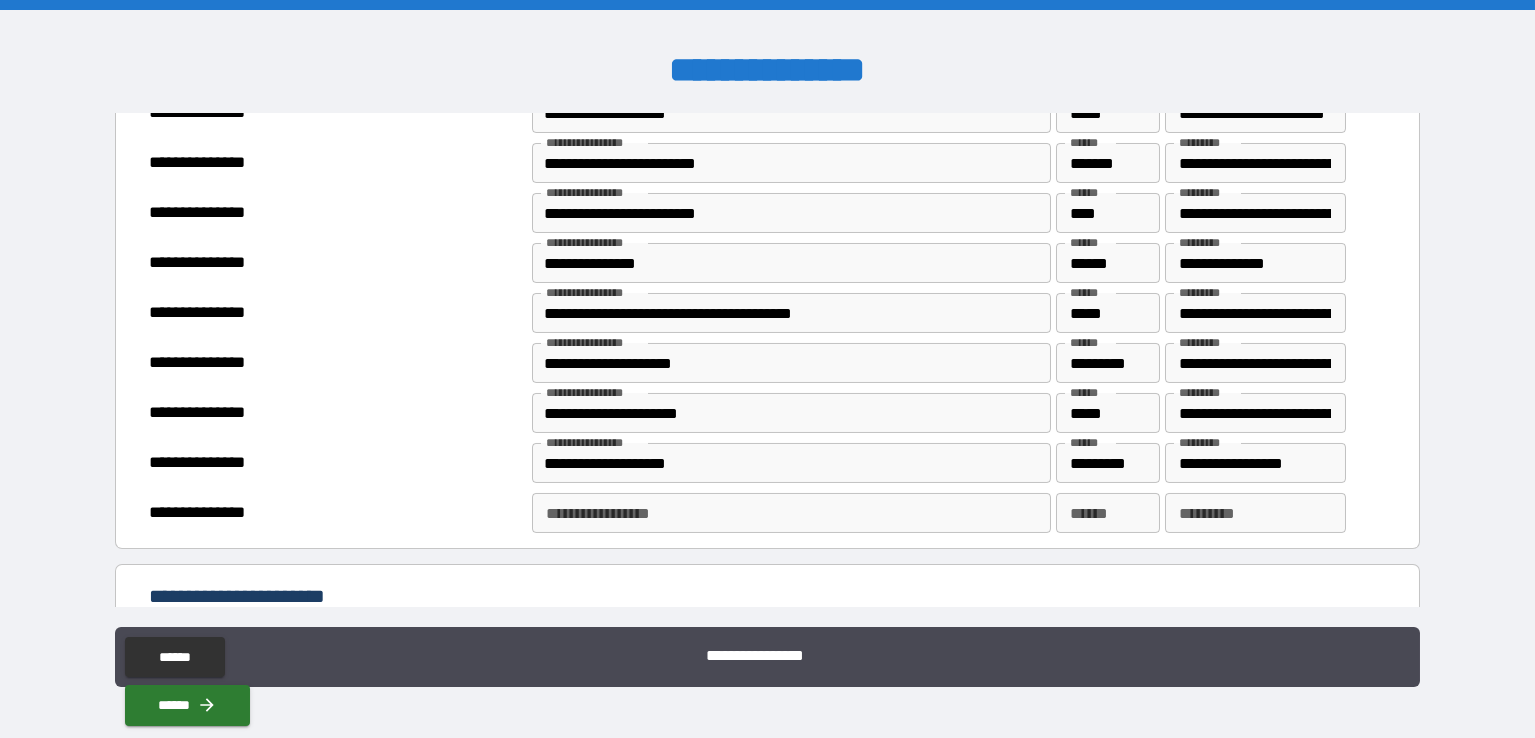 click on "**********" at bounding box center [790, 513] 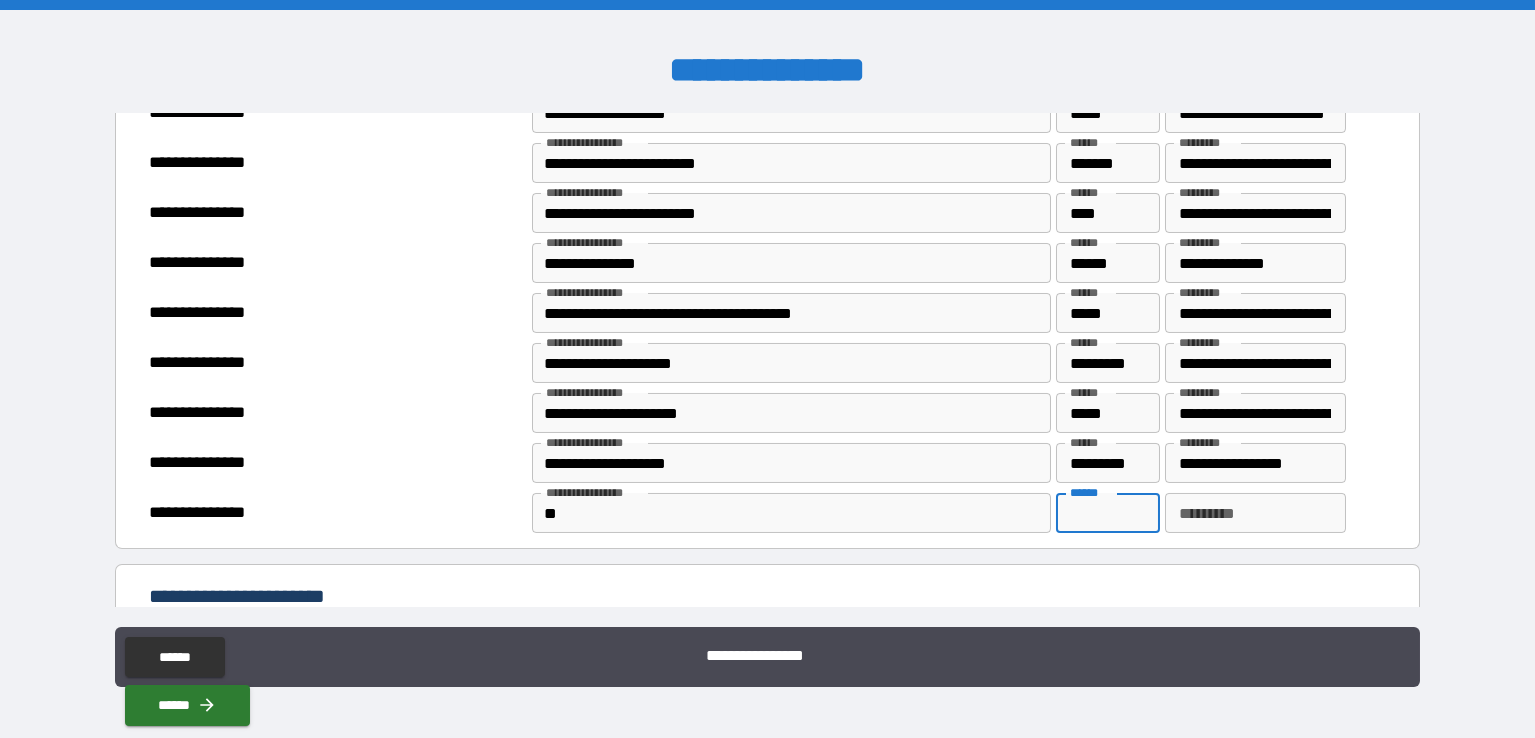 click on "******" at bounding box center (1108, 513) 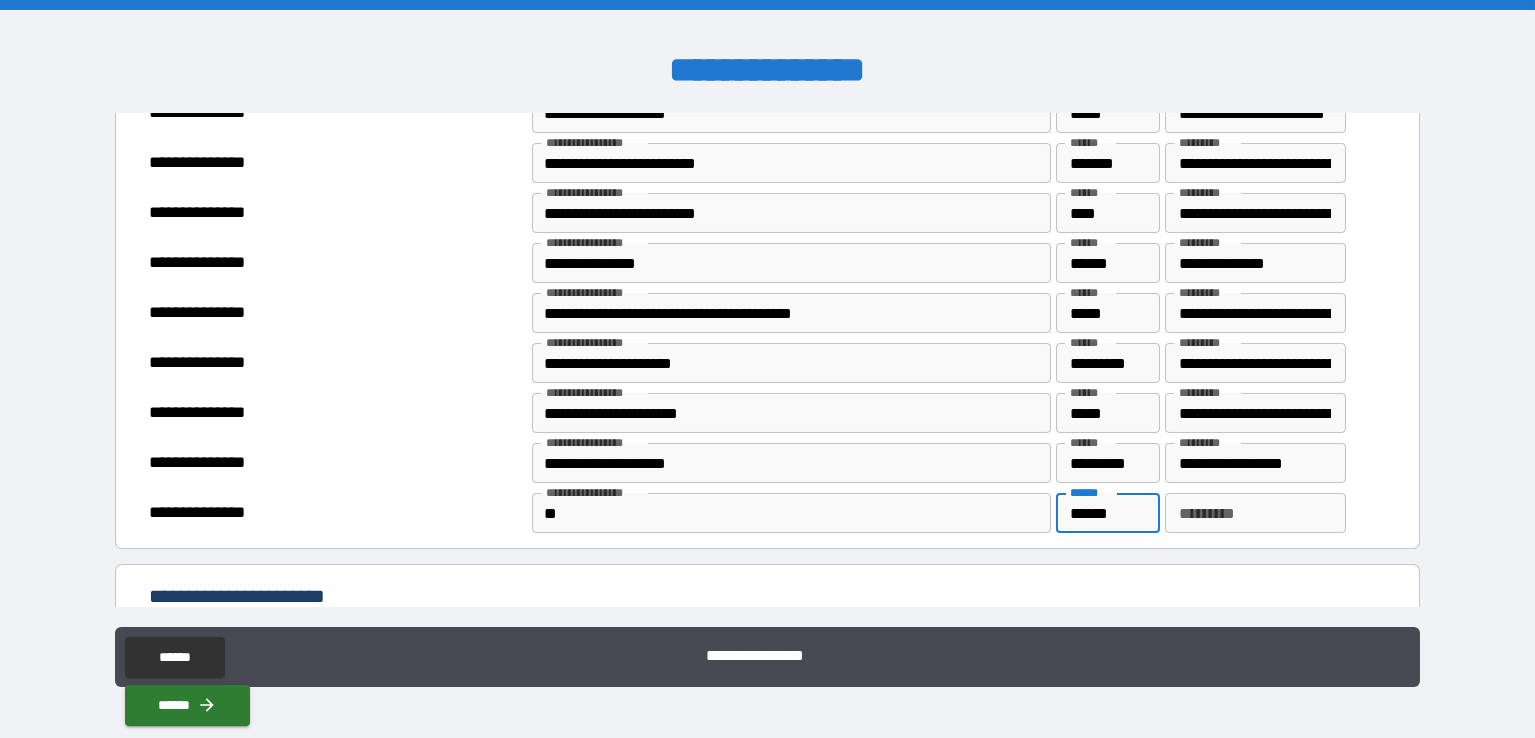click on "******" at bounding box center [1108, 513] 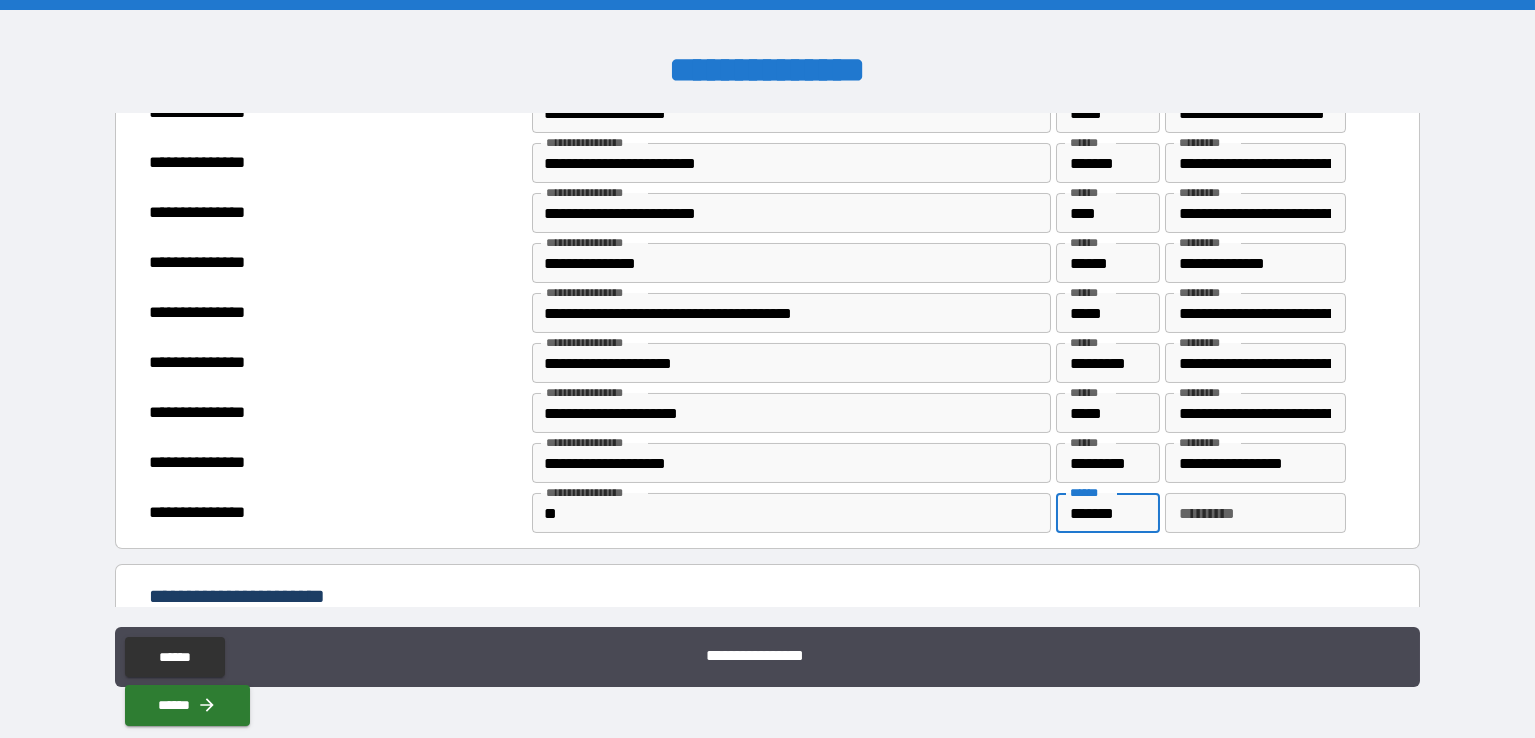 click on "*********" at bounding box center [1256, 513] 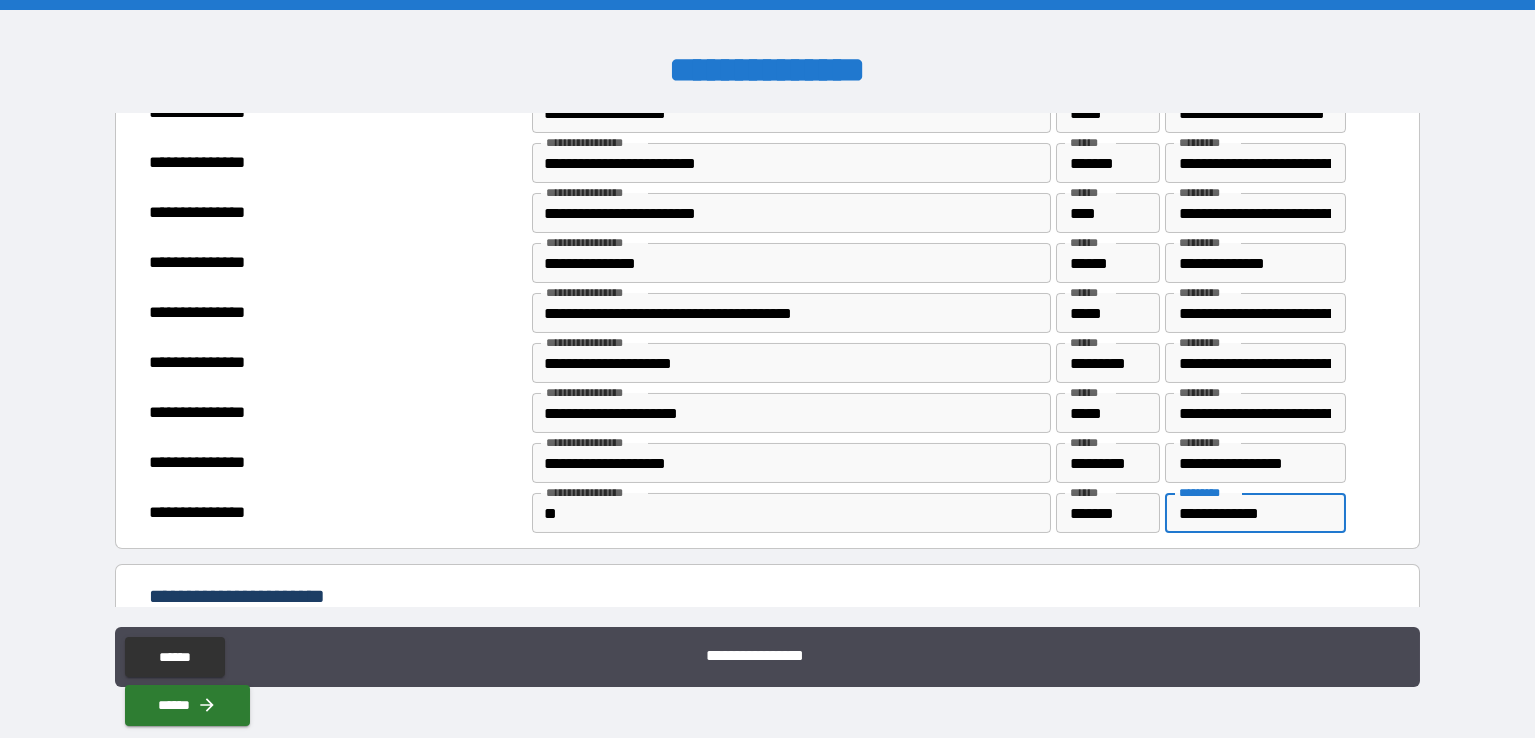 scroll, scrollTop: 1600, scrollLeft: 0, axis: vertical 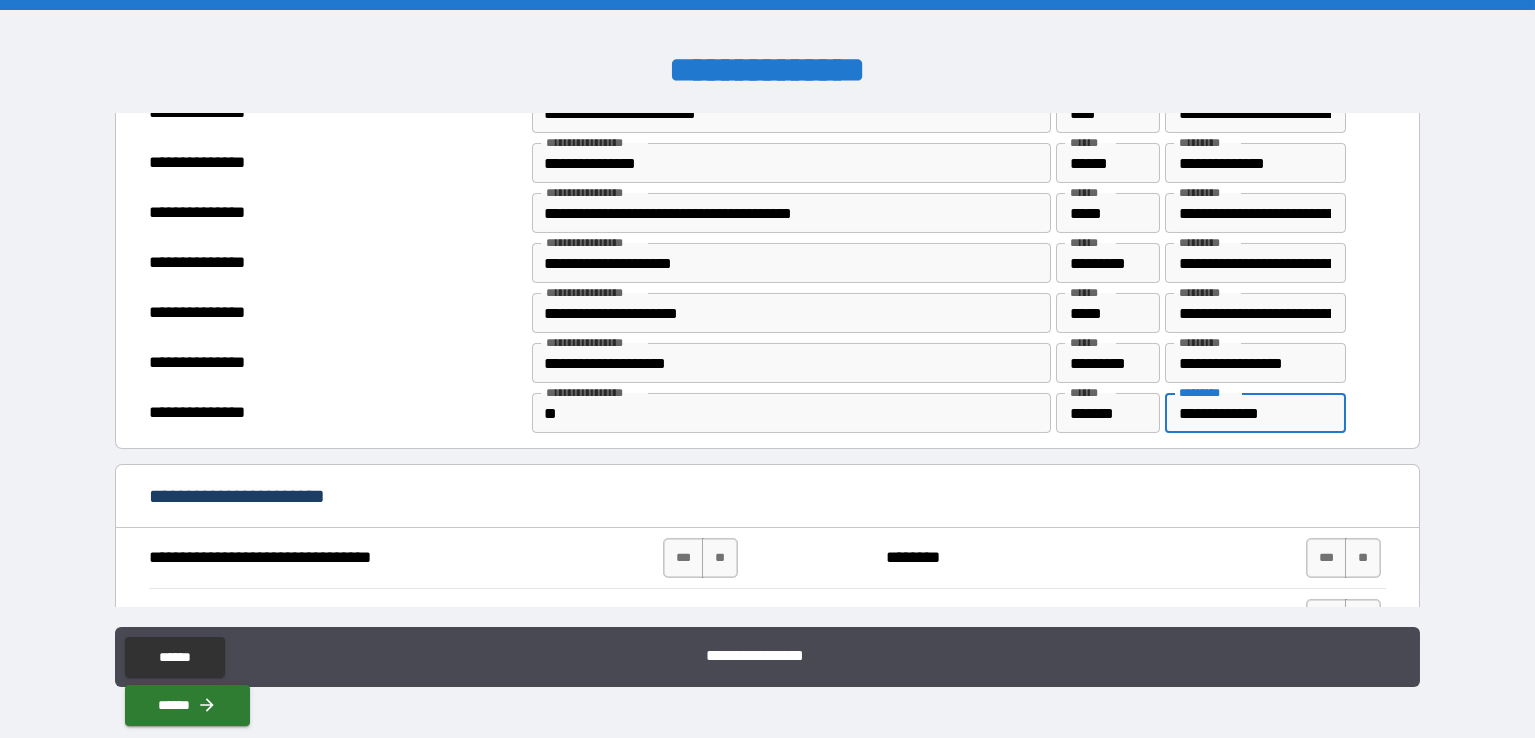 click at bounding box center (1366, 413) 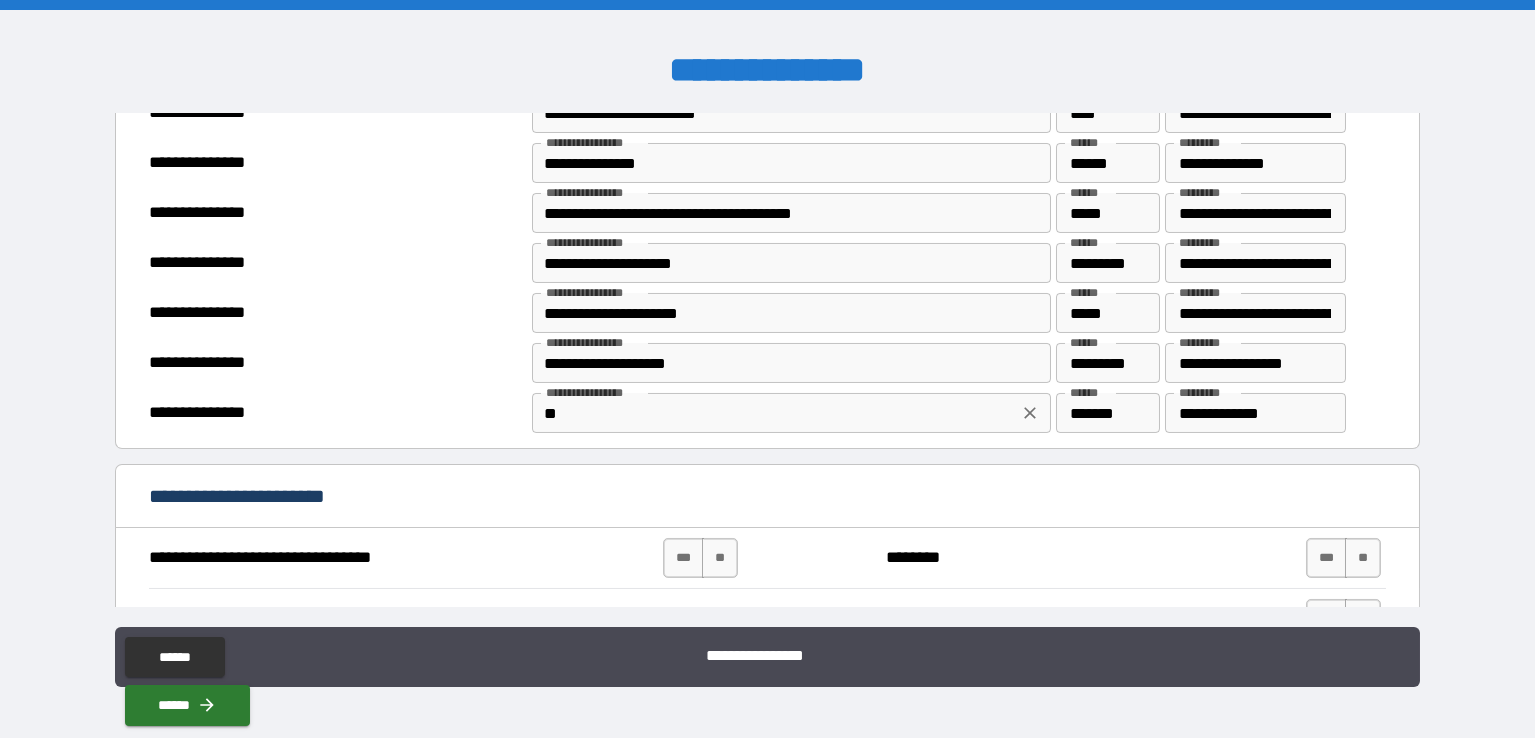 click on "**********" at bounding box center (791, 413) 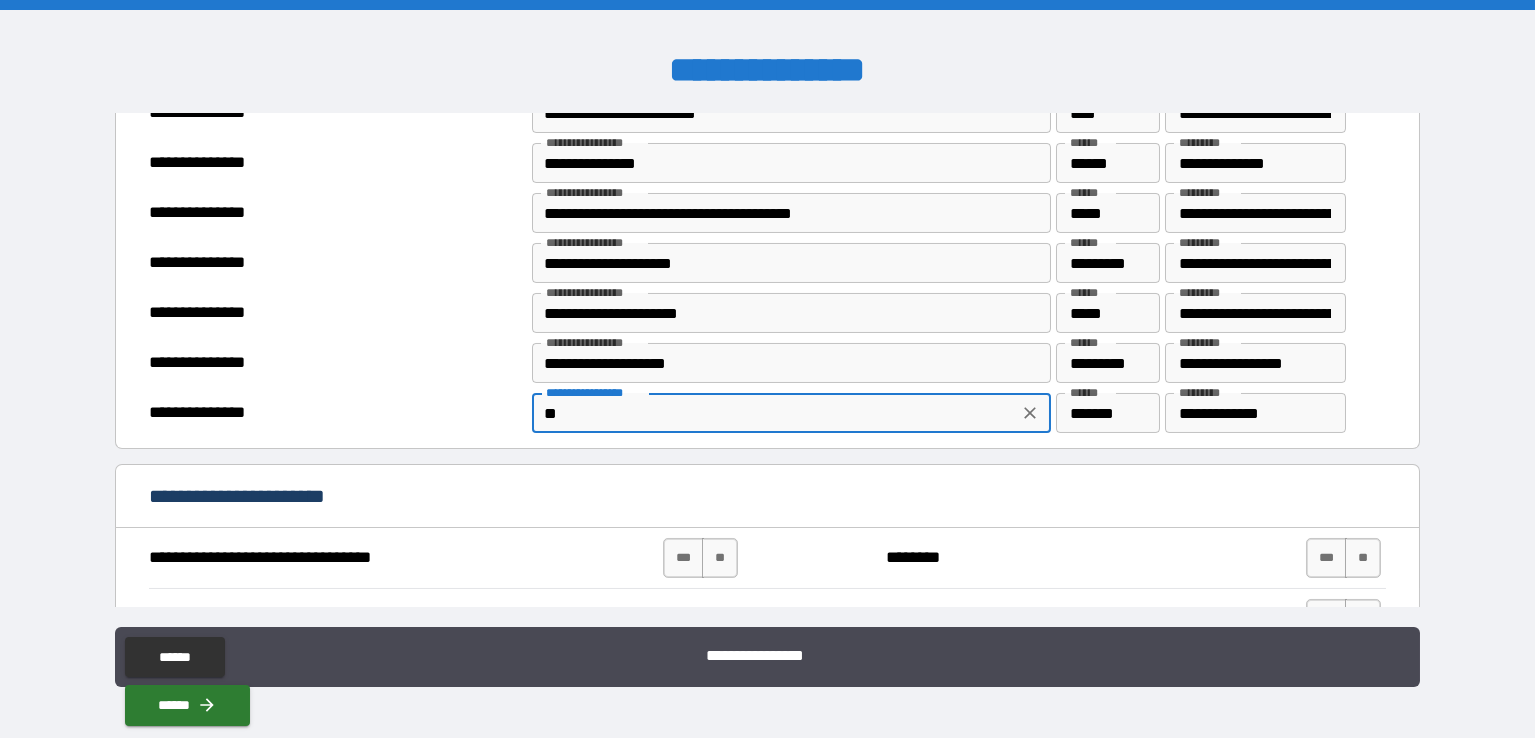 click 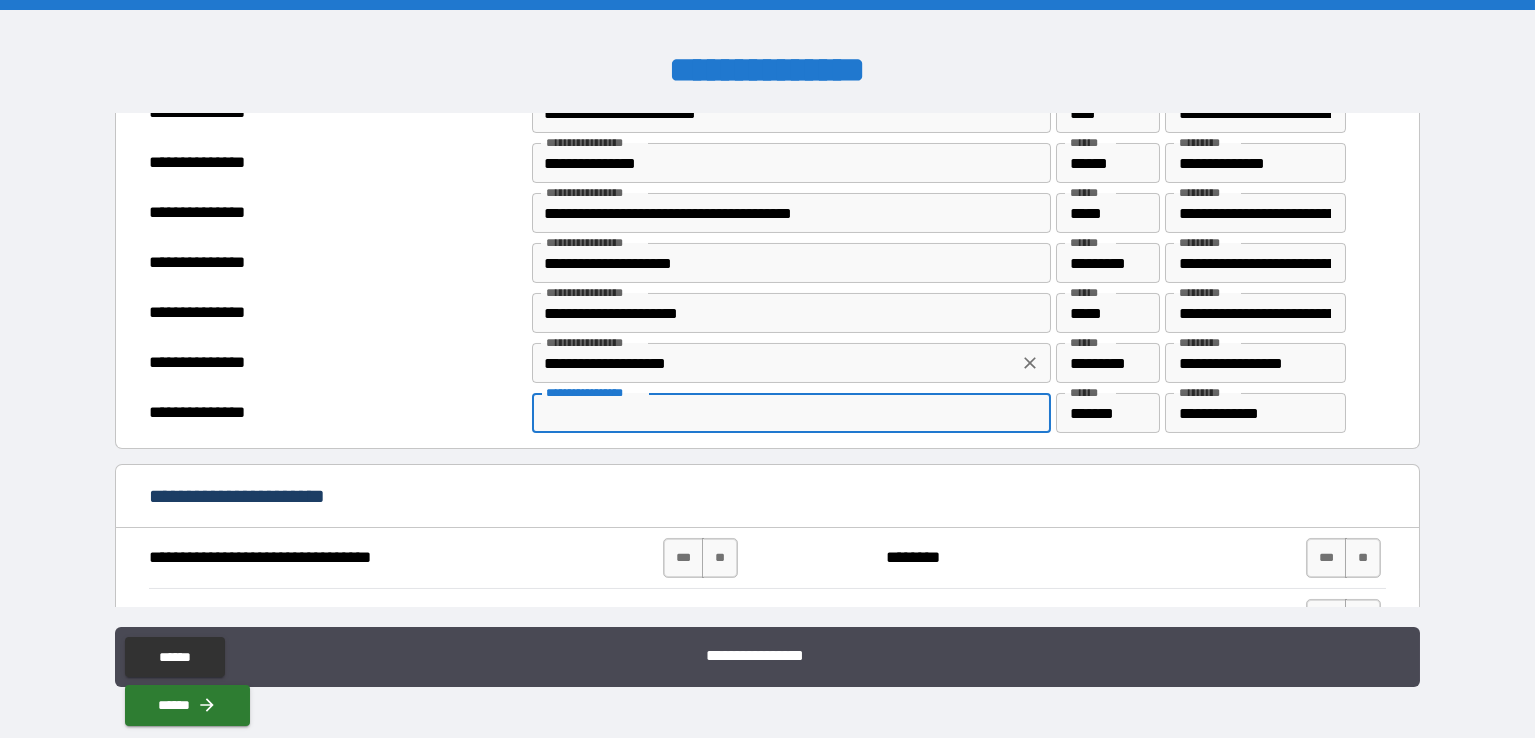 click 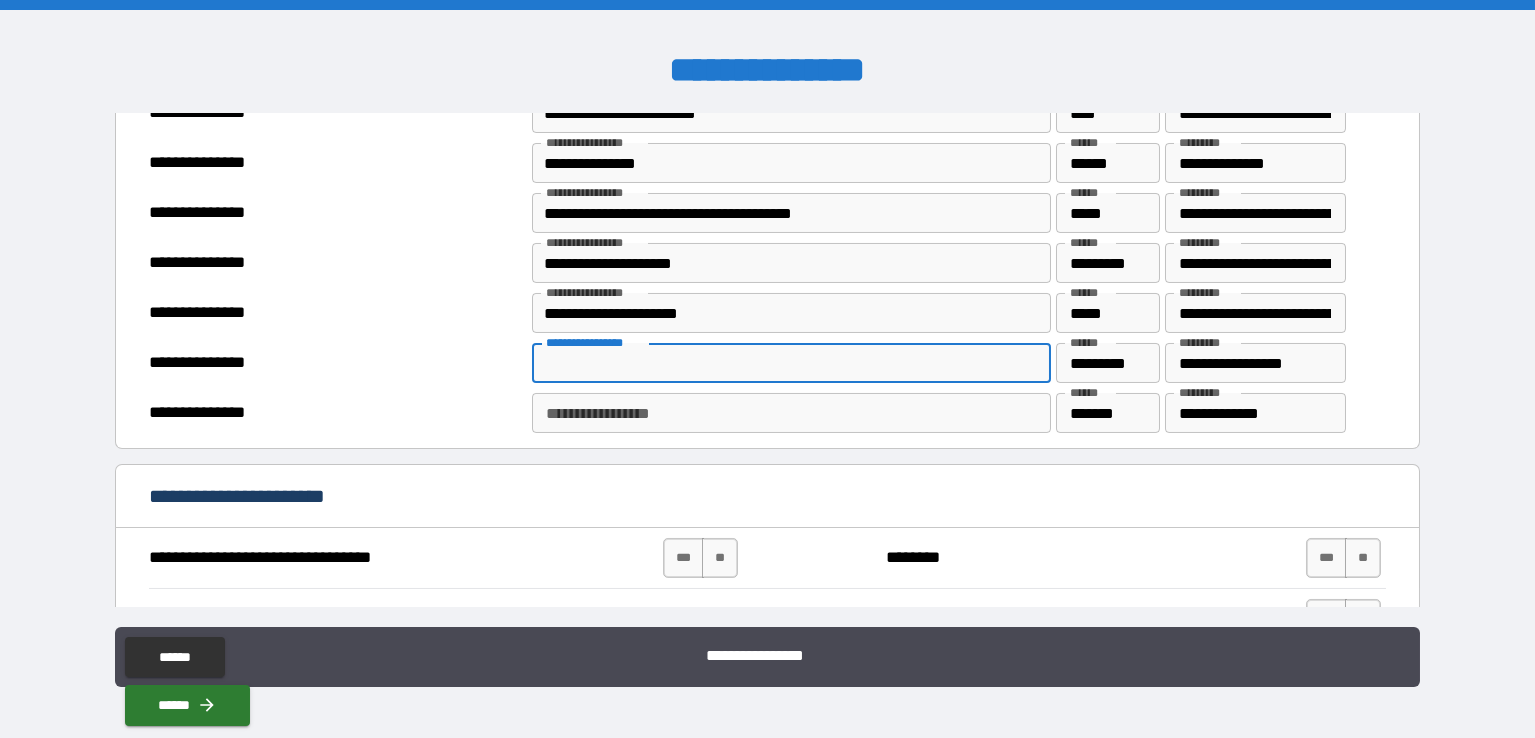 click on "**********" at bounding box center [338, 368] 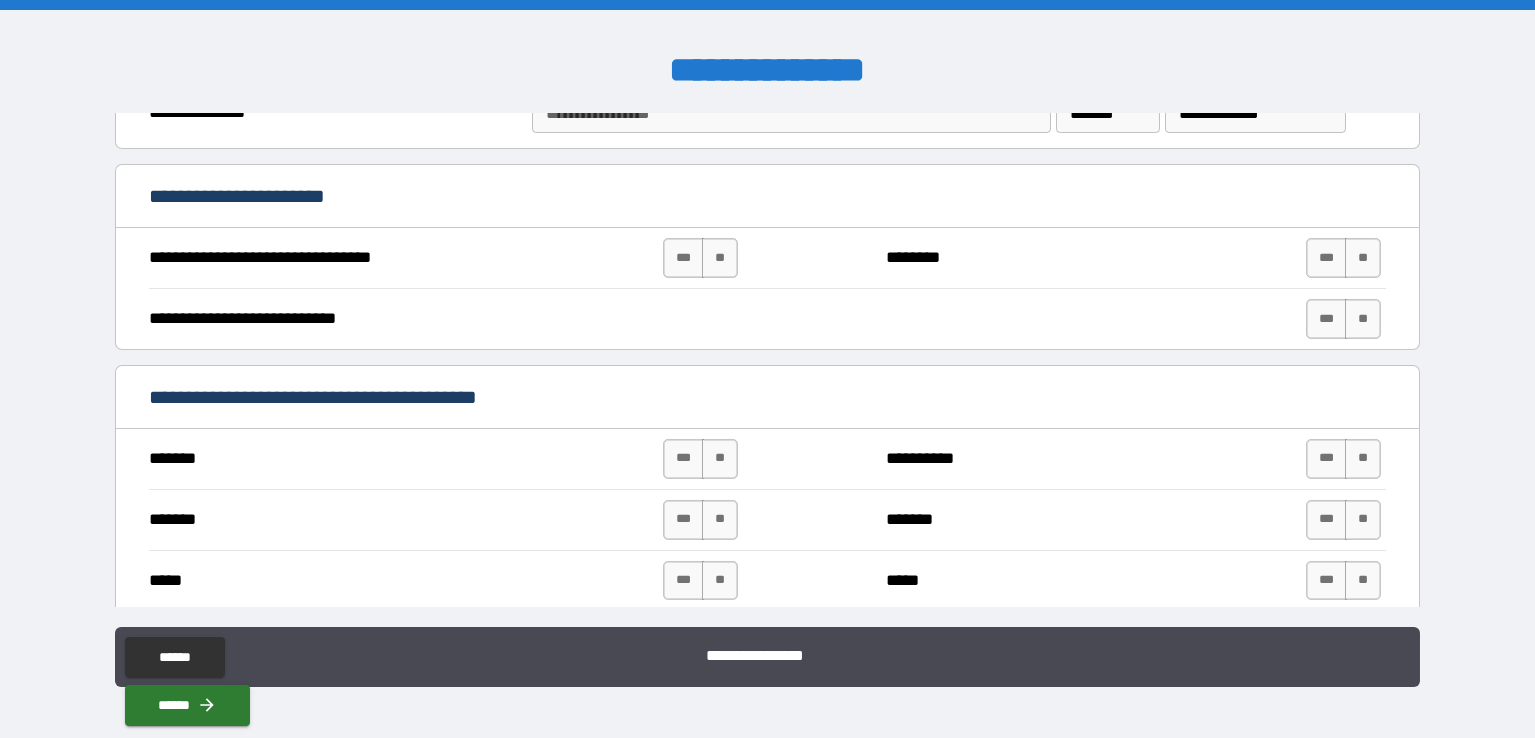 scroll, scrollTop: 1600, scrollLeft: 0, axis: vertical 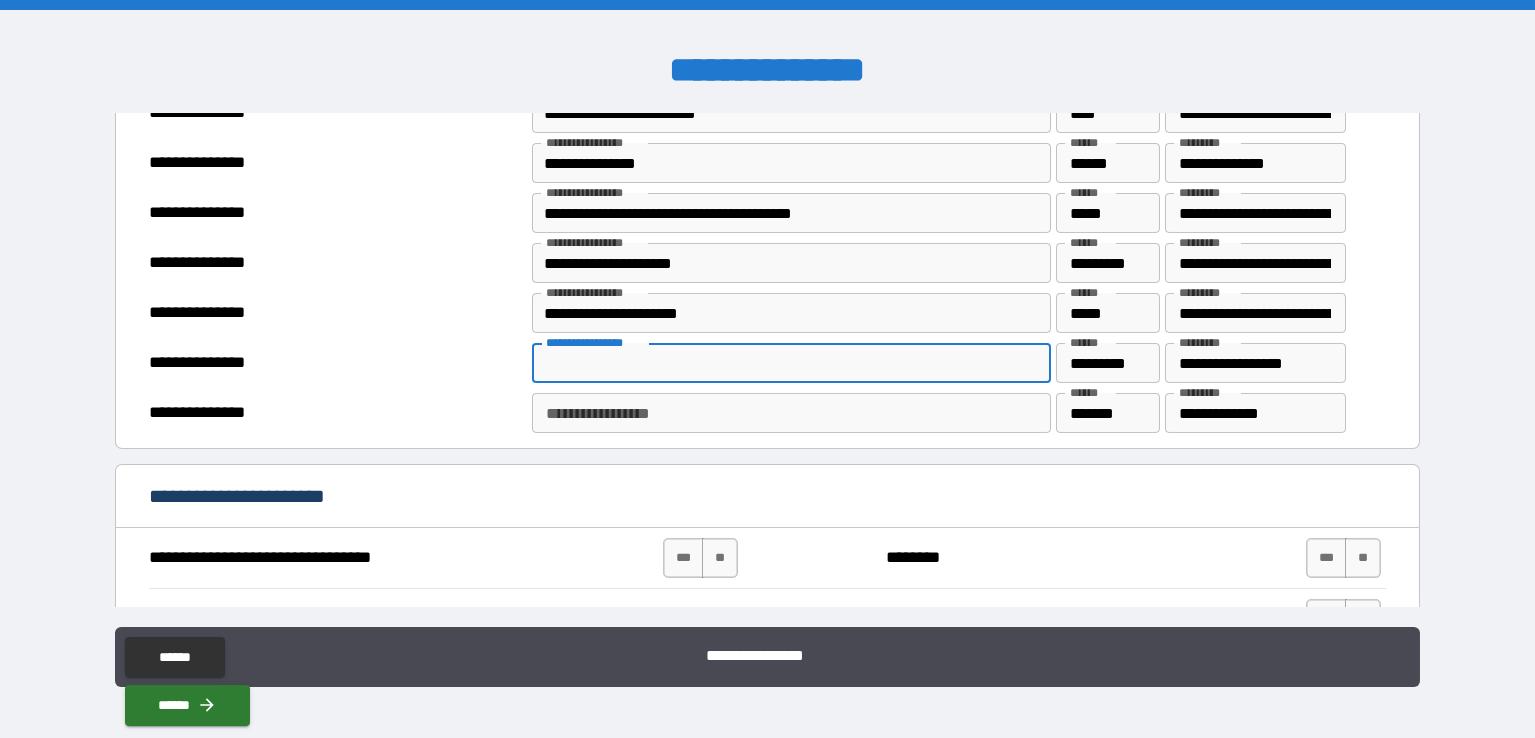 click on "**********" at bounding box center (790, 363) 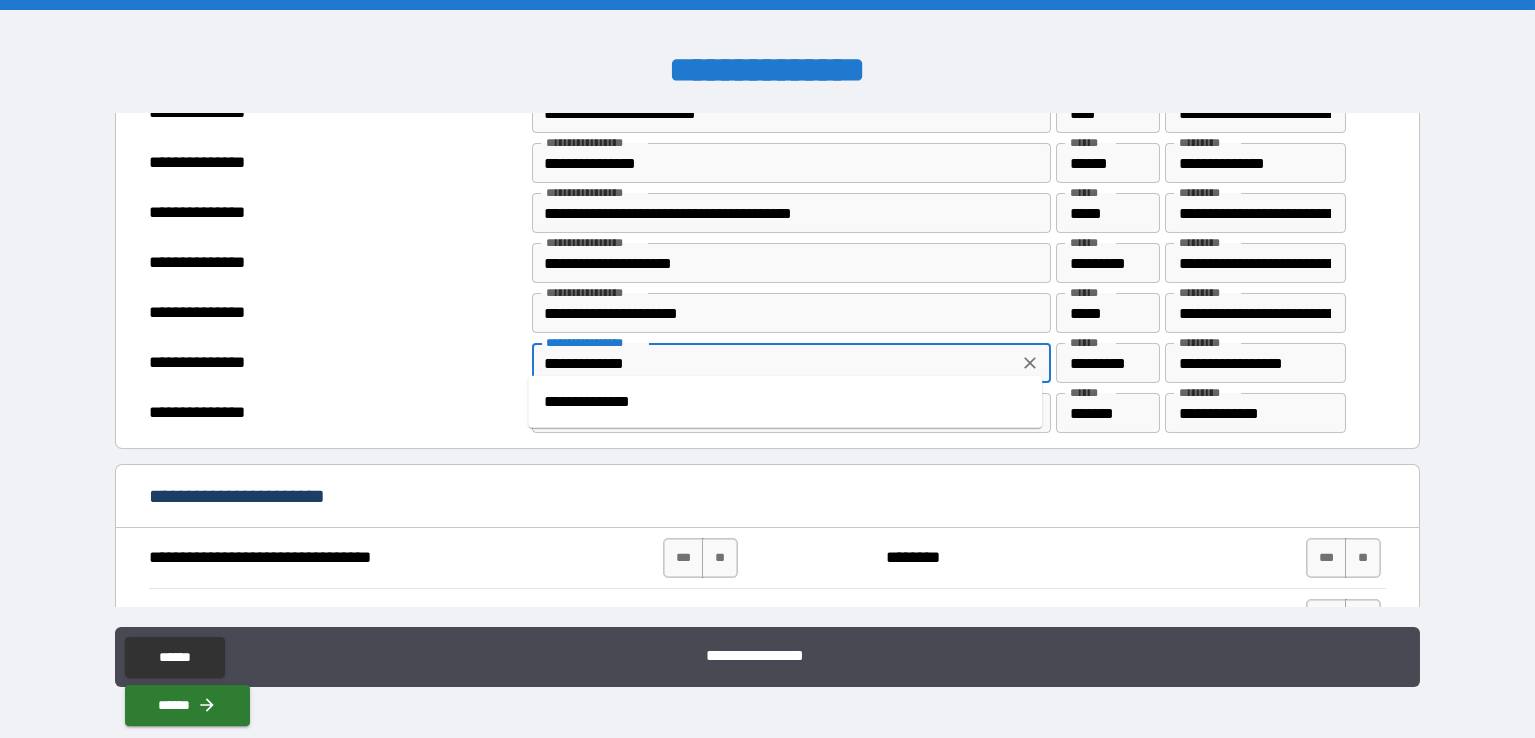 click on "**********" at bounding box center [785, 402] 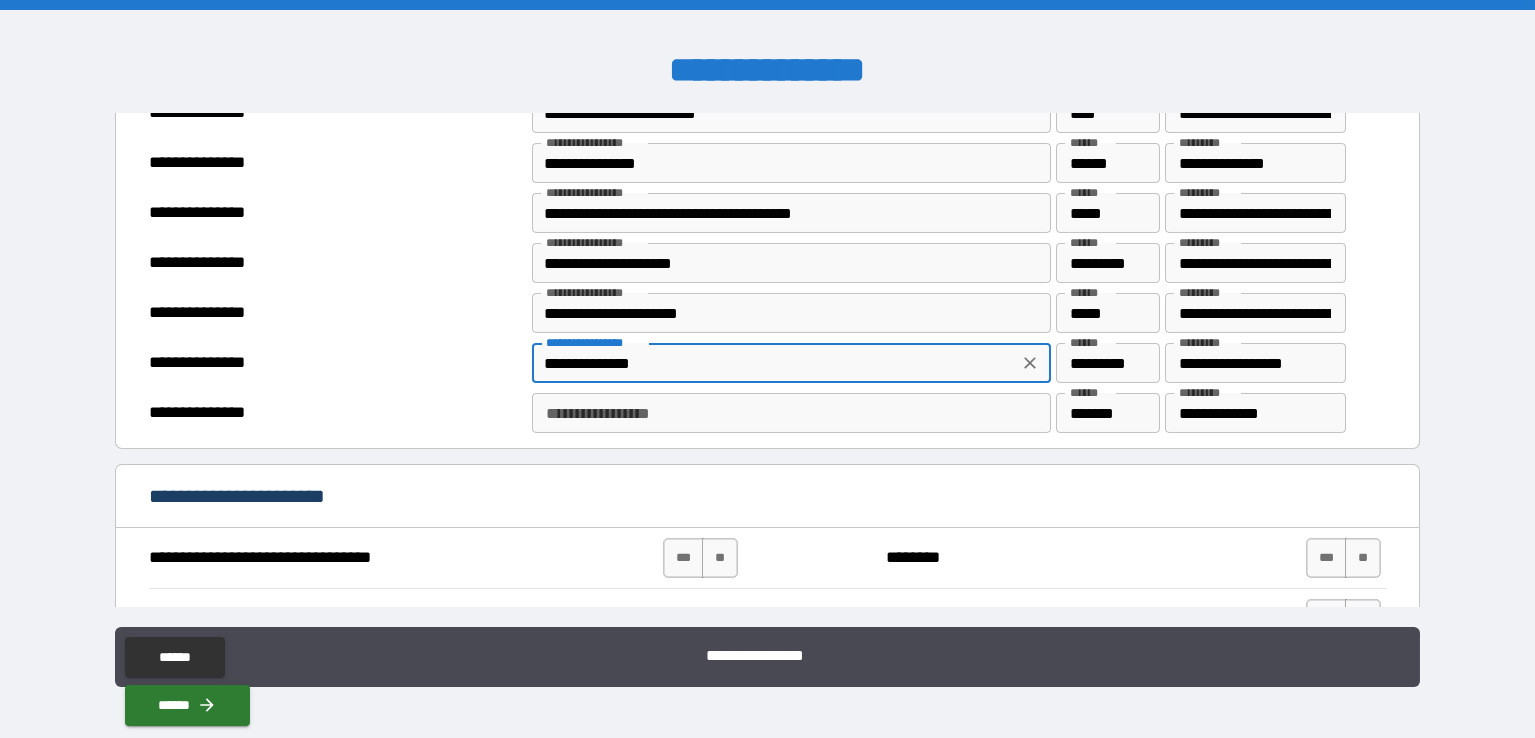 click on "*********" at bounding box center [1107, 363] 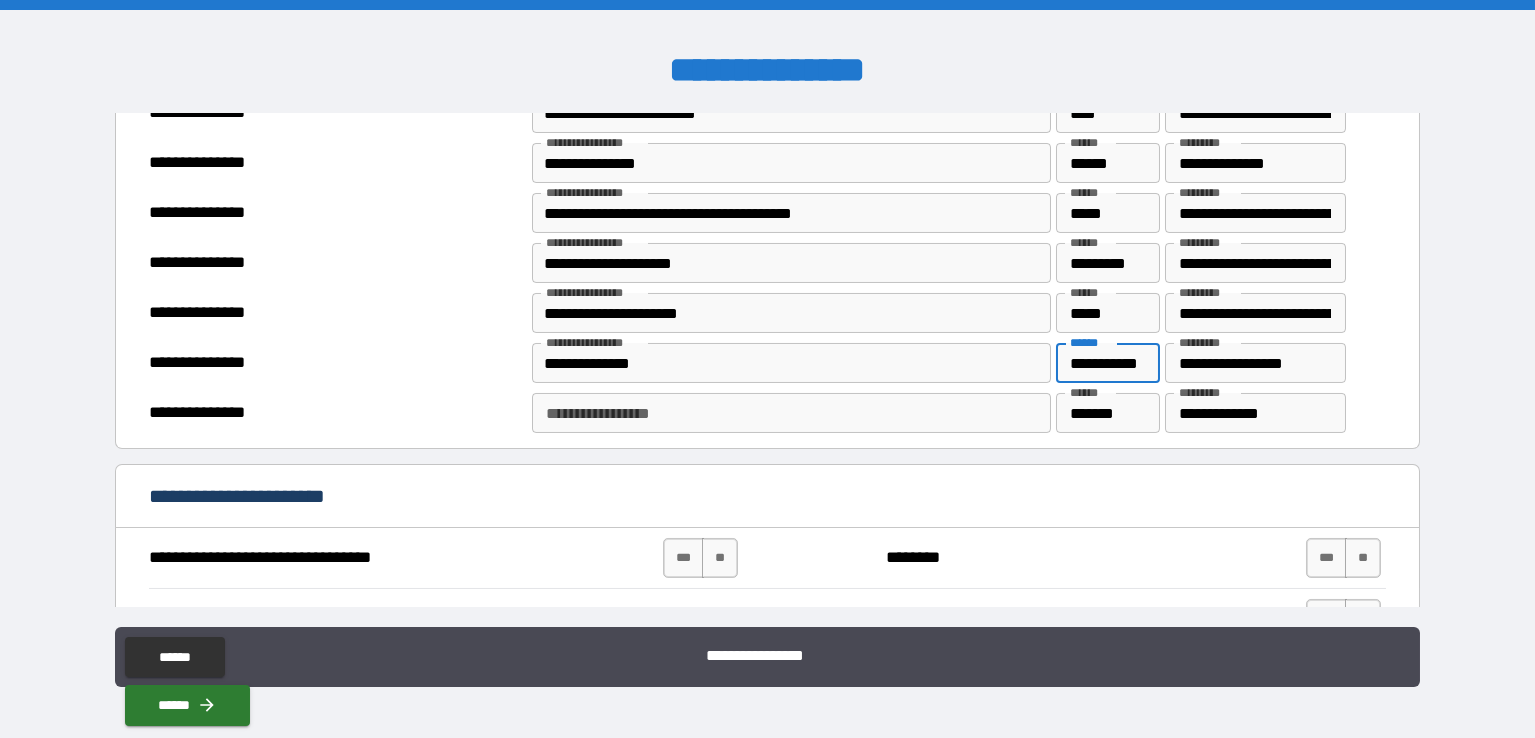 scroll, scrollTop: 0, scrollLeft: 23, axis: horizontal 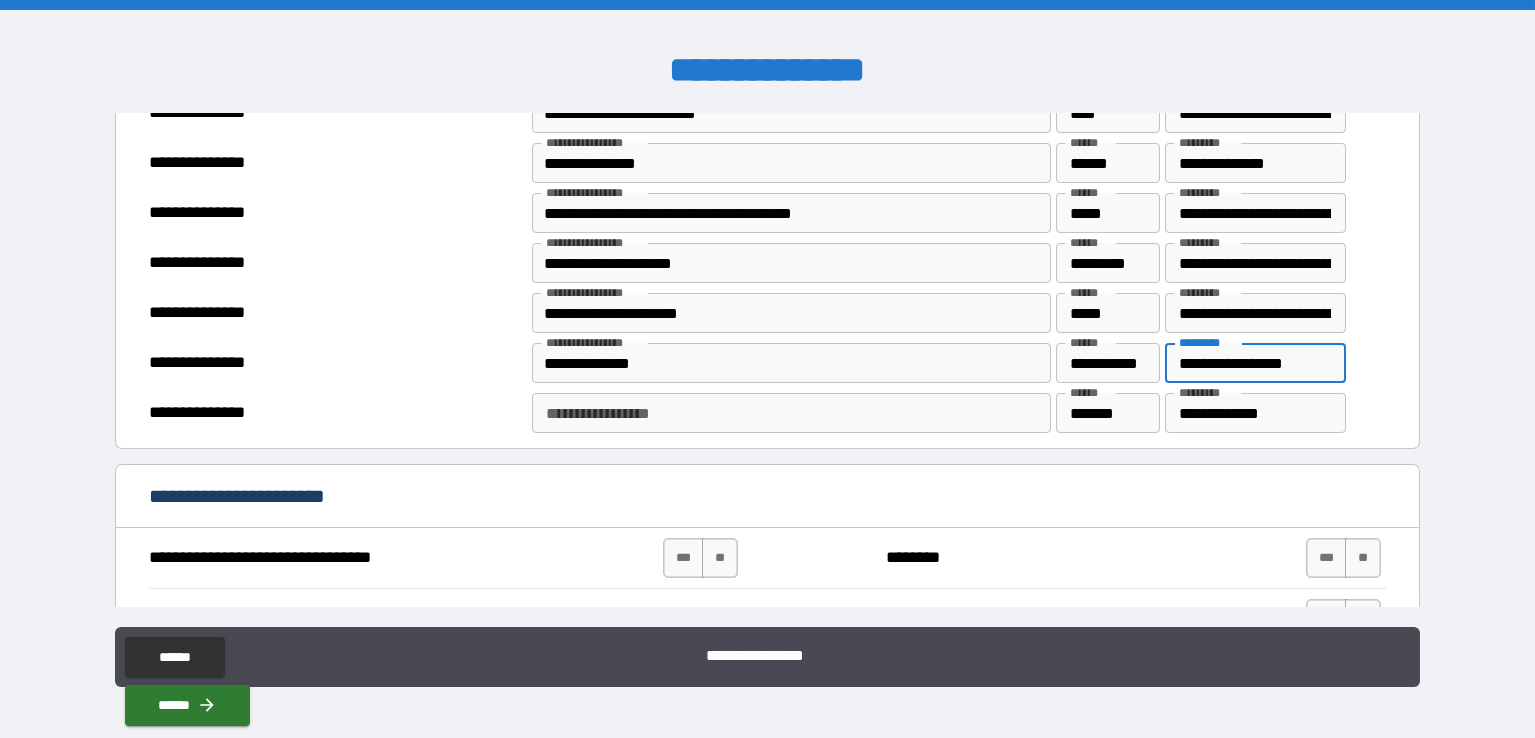 click on "**********" at bounding box center (1256, 363) 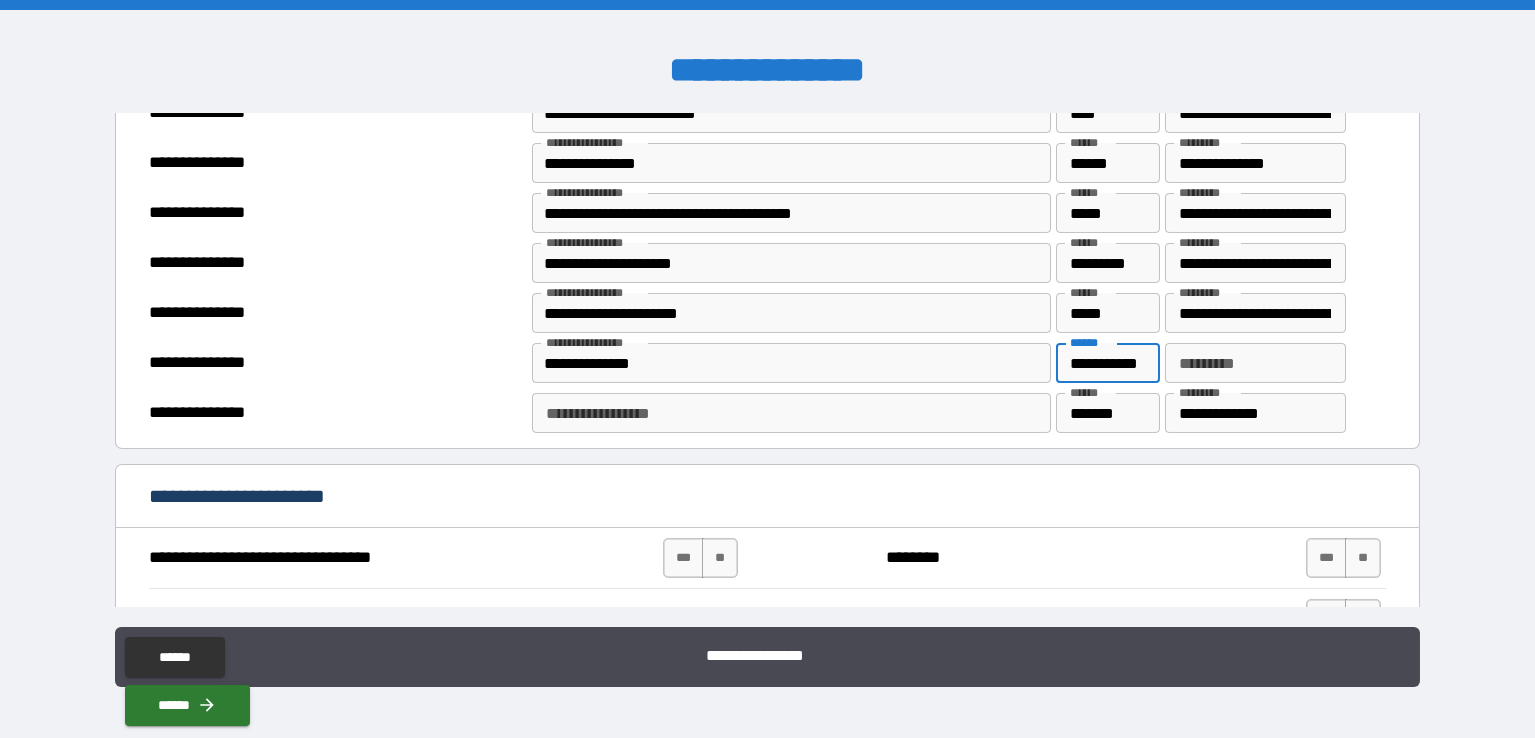 drag, startPoint x: 1147, startPoint y: 349, endPoint x: 1158, endPoint y: 349, distance: 11 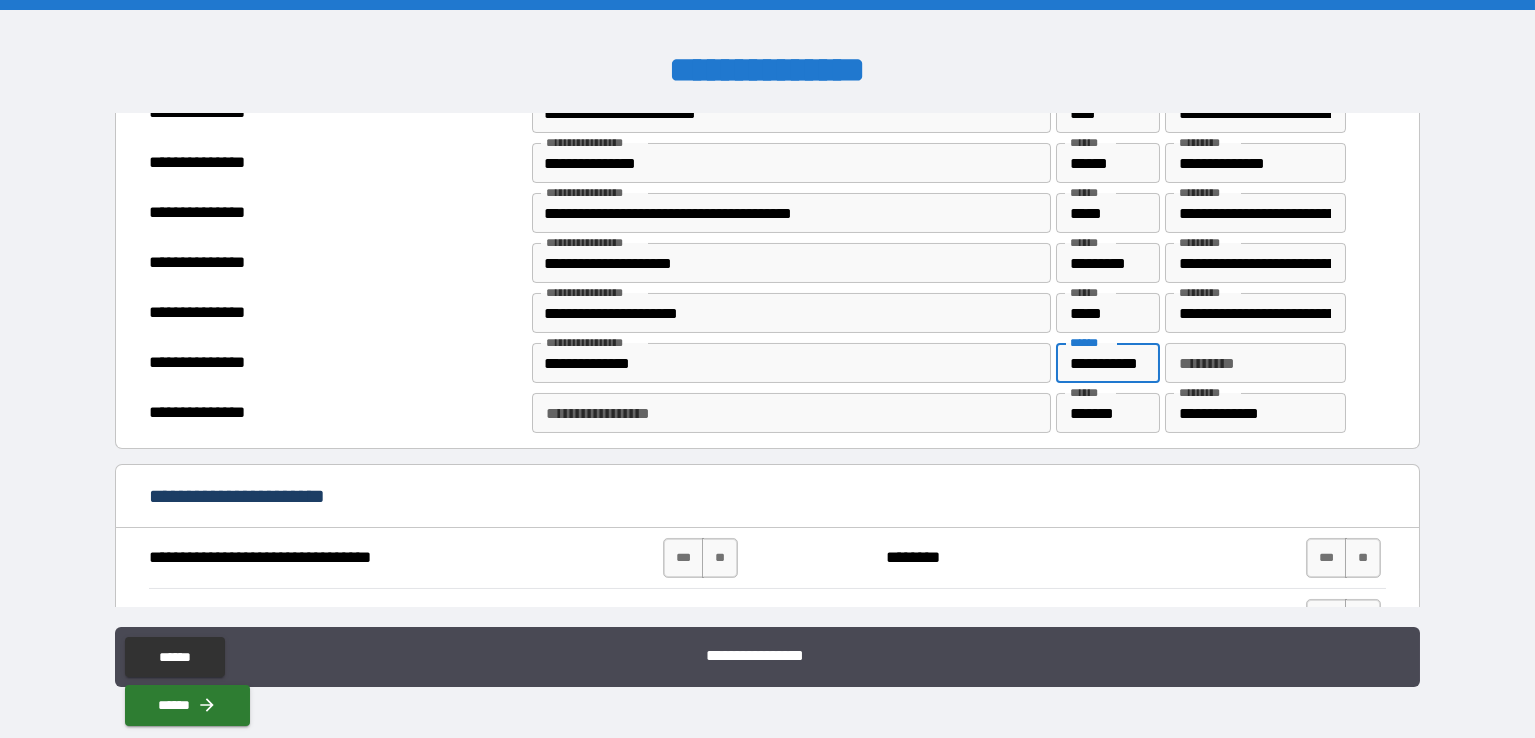 click on "**********" at bounding box center (956, 363) 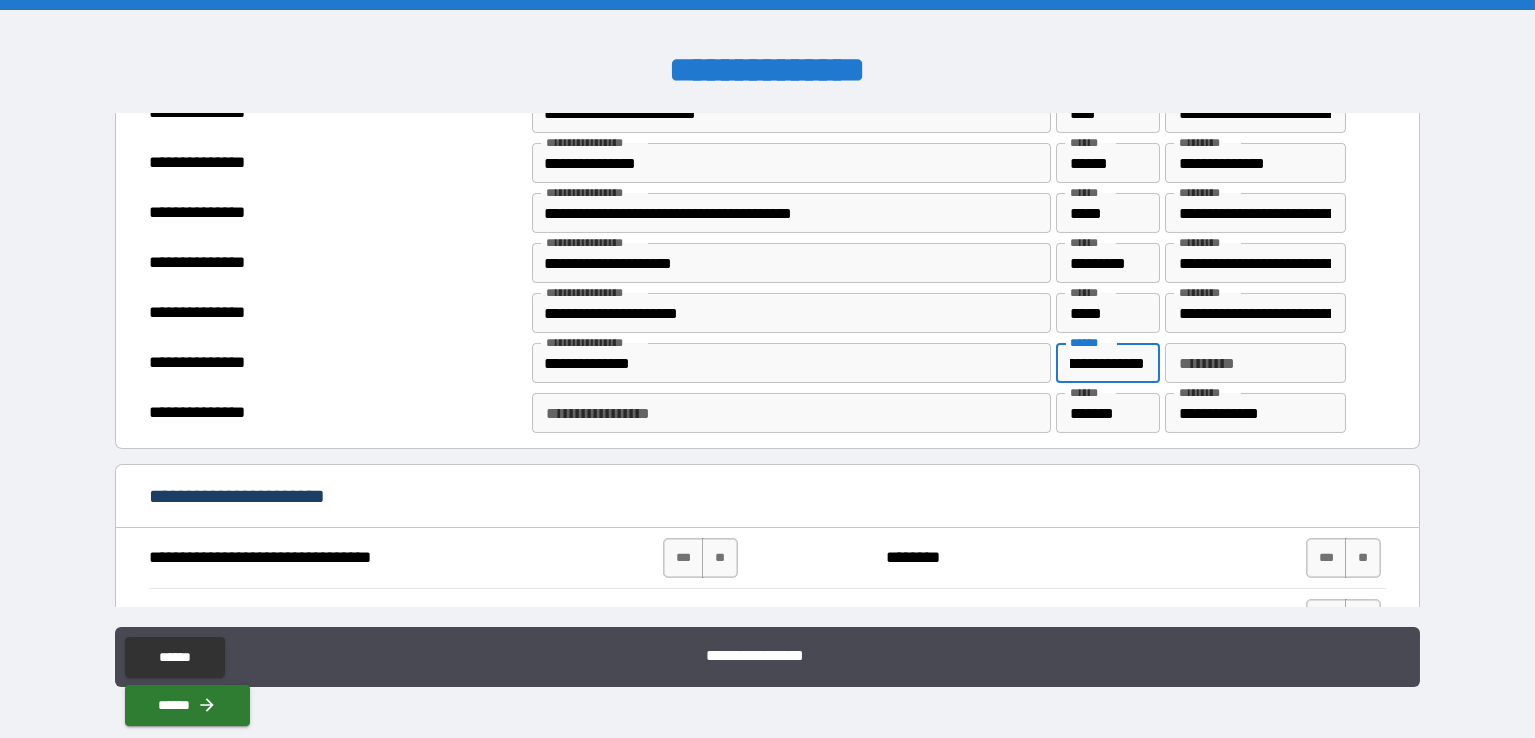 scroll, scrollTop: 0, scrollLeft: 58, axis: horizontal 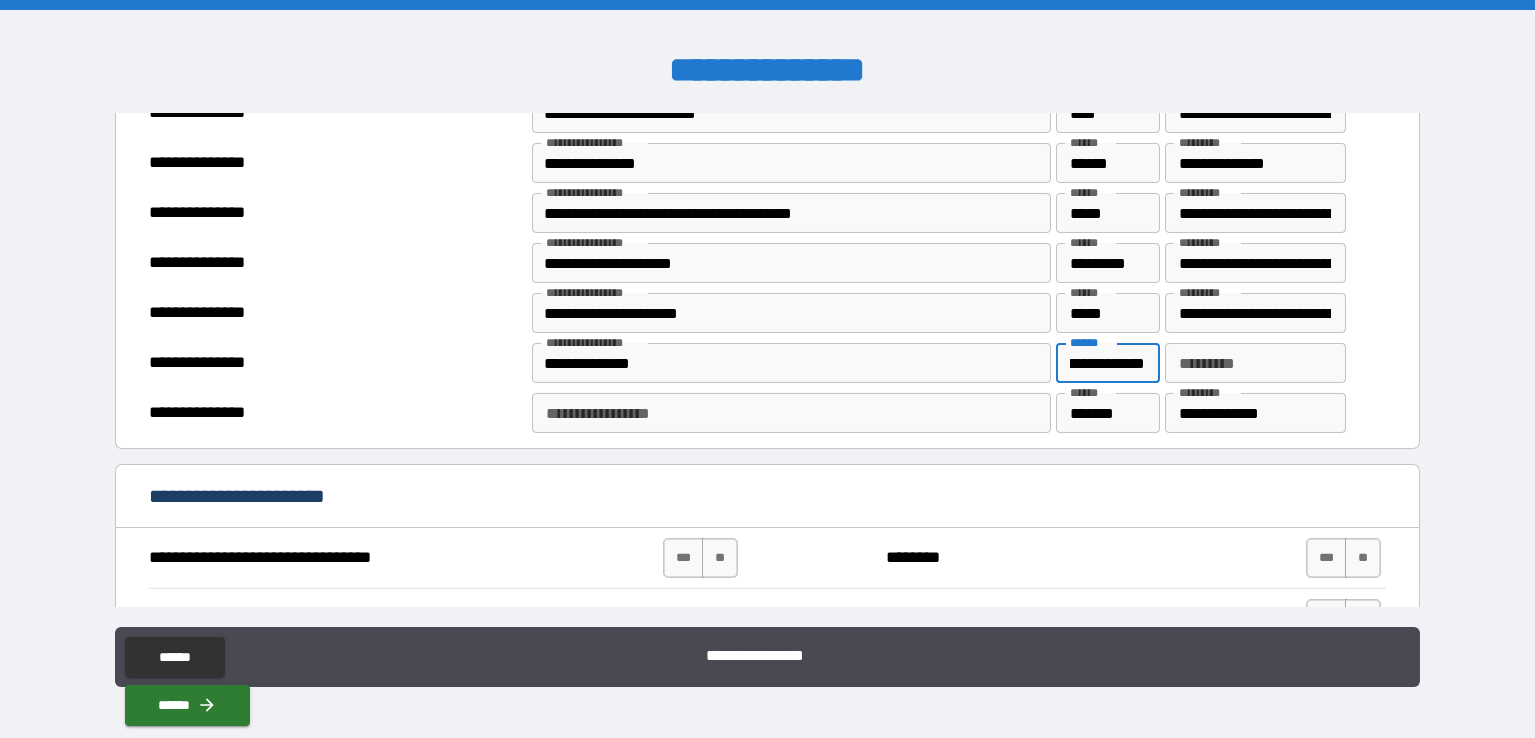 click on "*********" at bounding box center [1256, 363] 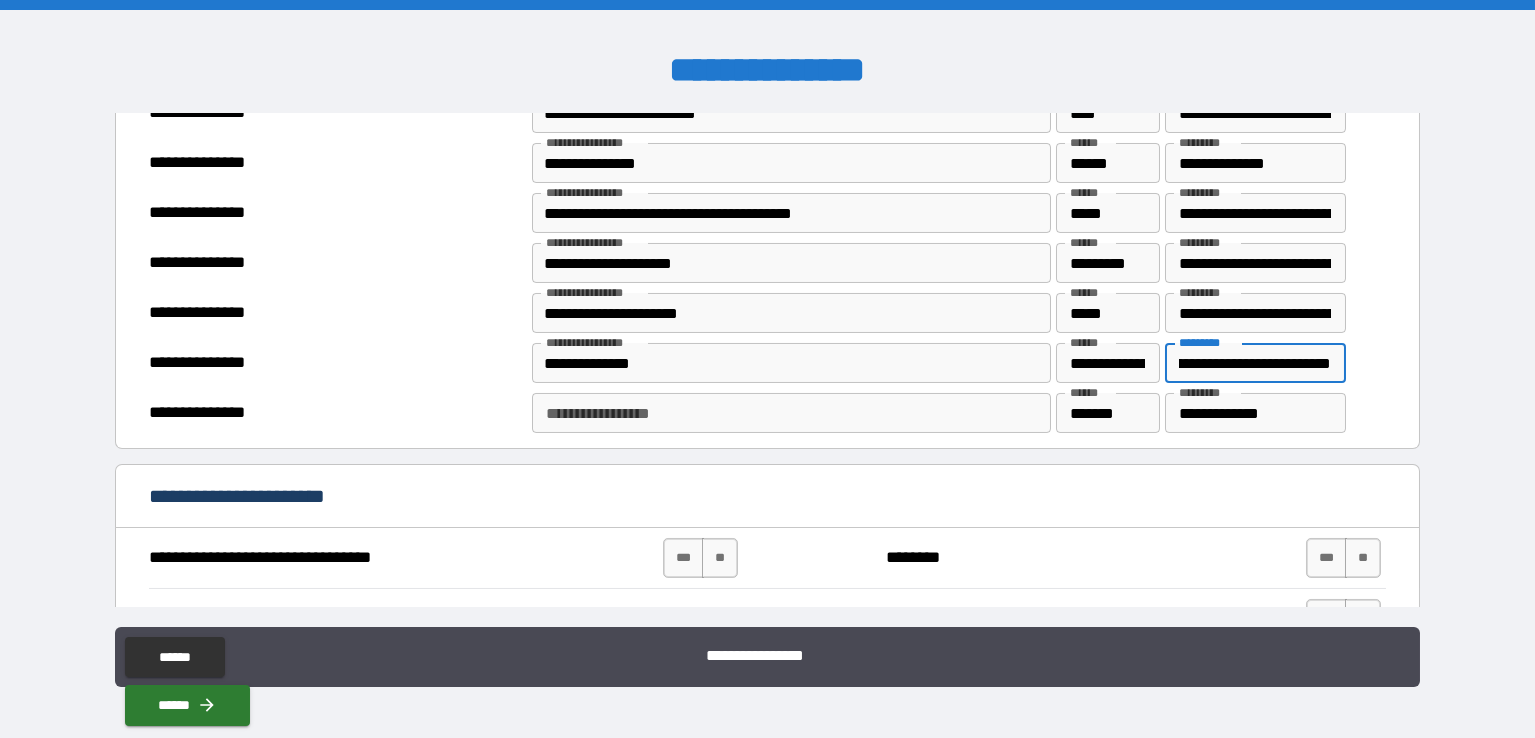 scroll, scrollTop: 0, scrollLeft: 68, axis: horizontal 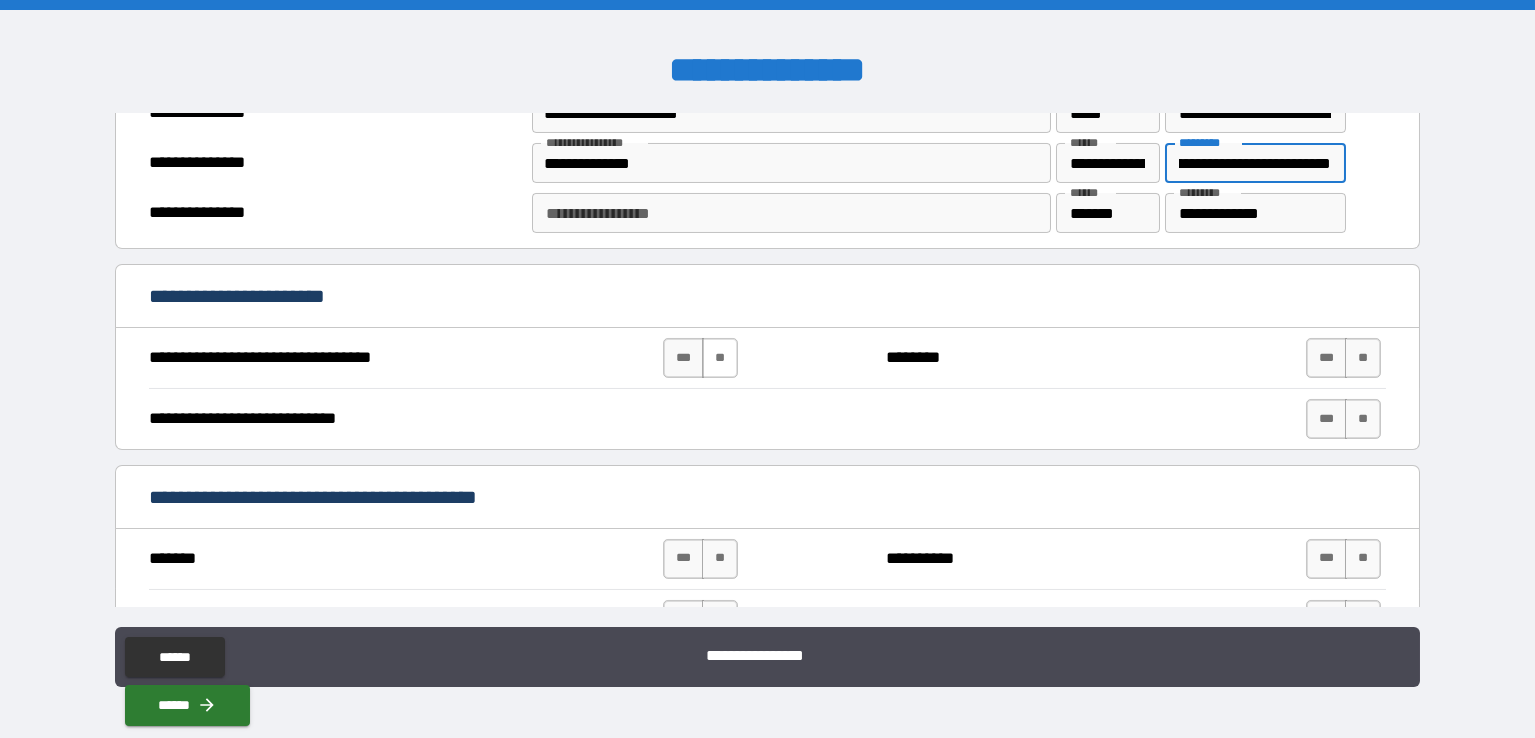 click on "**" at bounding box center [720, 358] 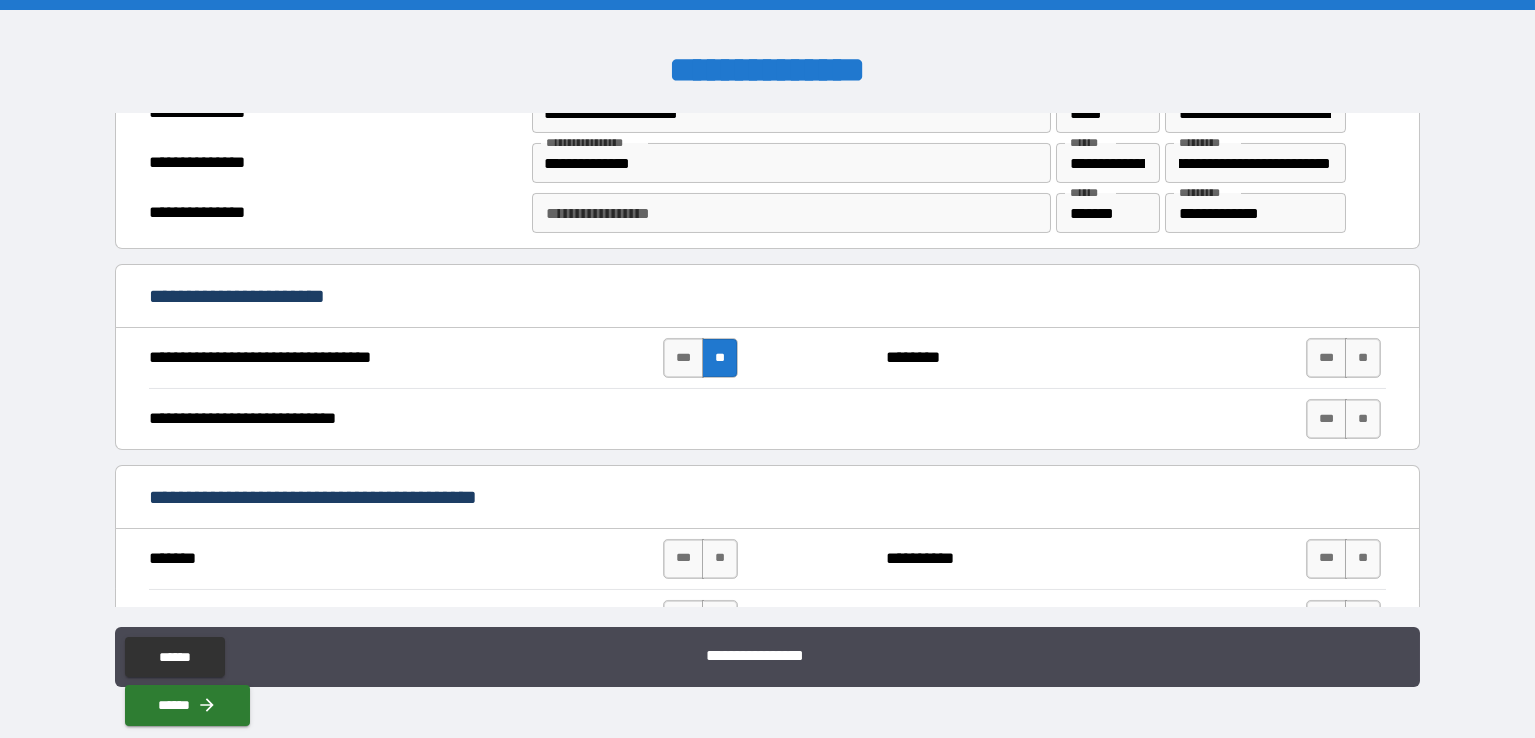 scroll, scrollTop: 0, scrollLeft: 0, axis: both 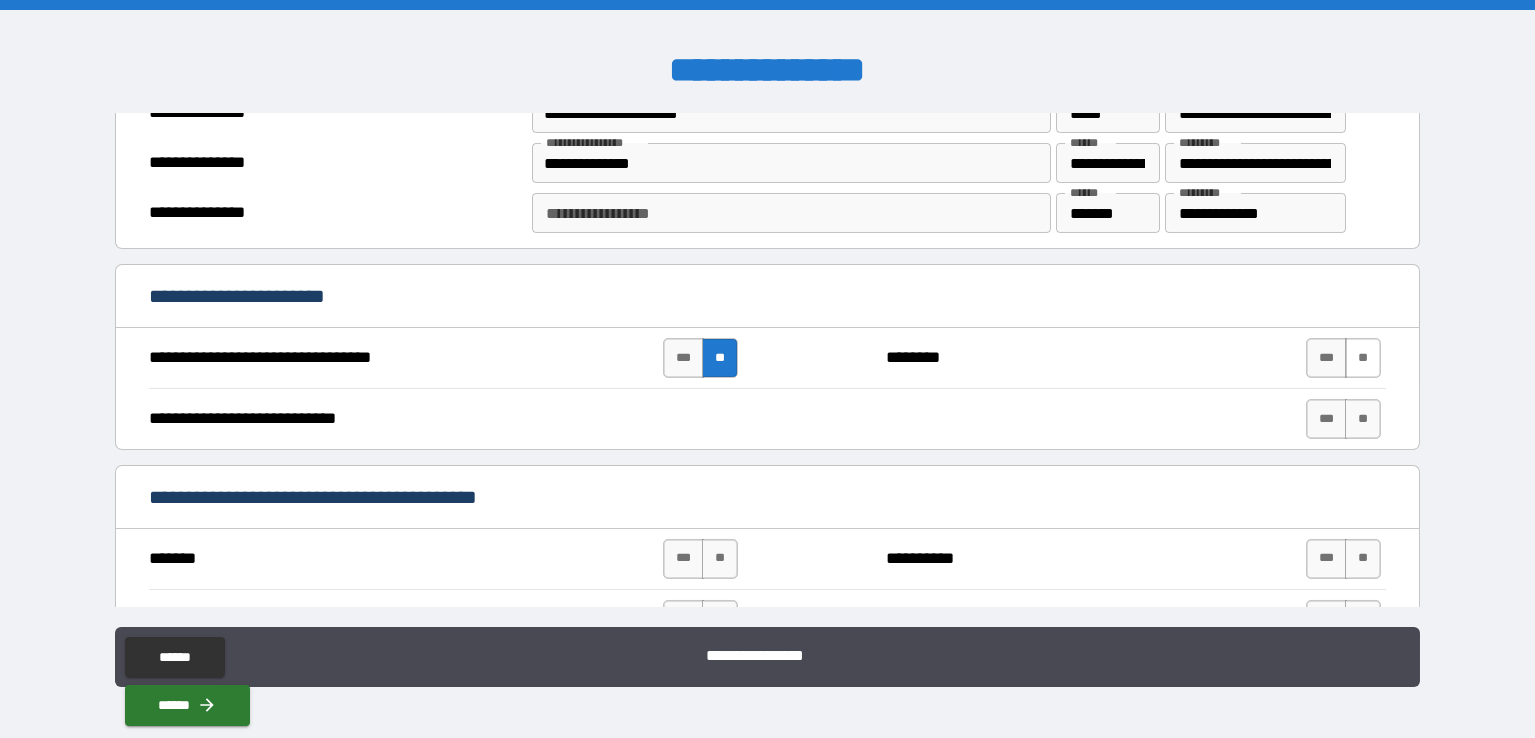 click on "**" at bounding box center [1363, 358] 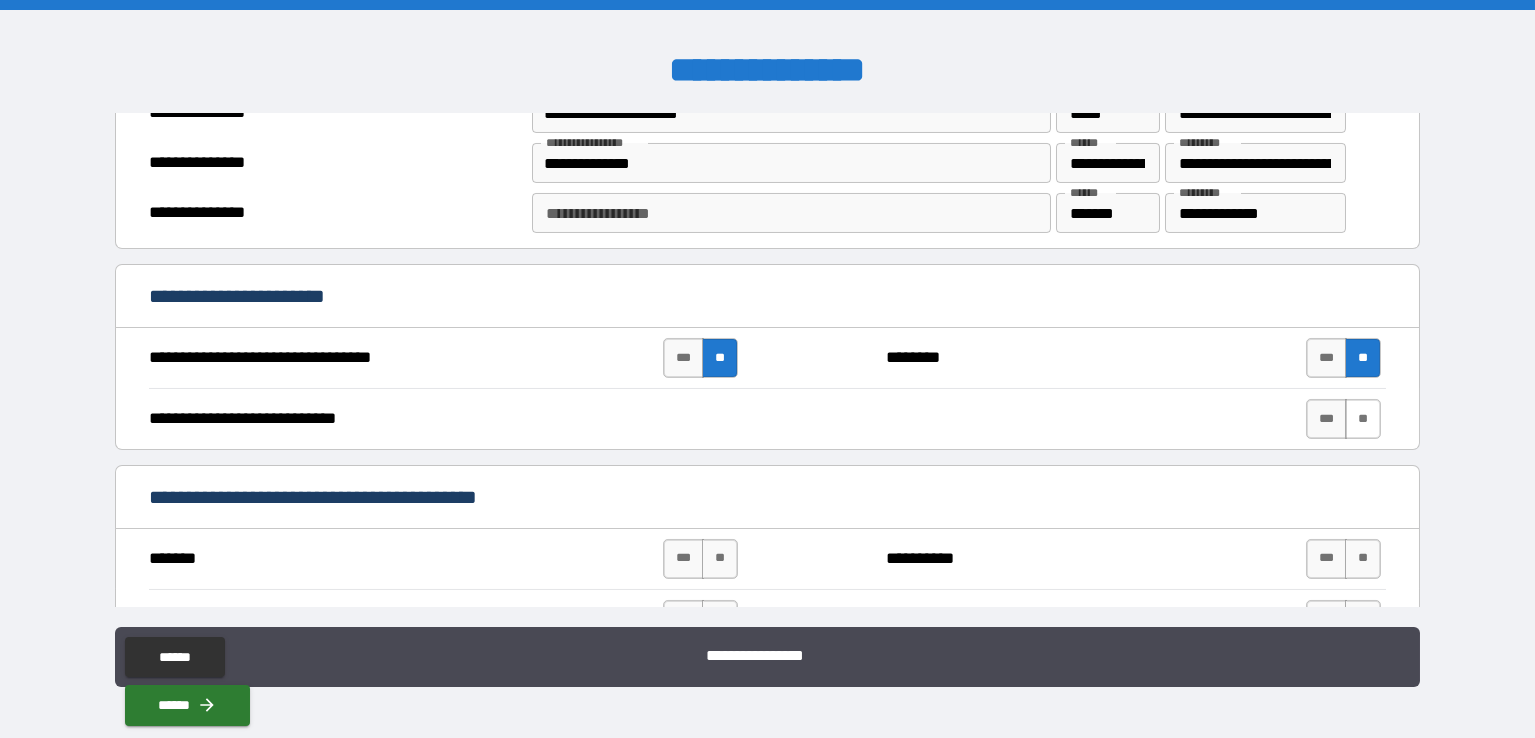 click on "**" at bounding box center (1363, 419) 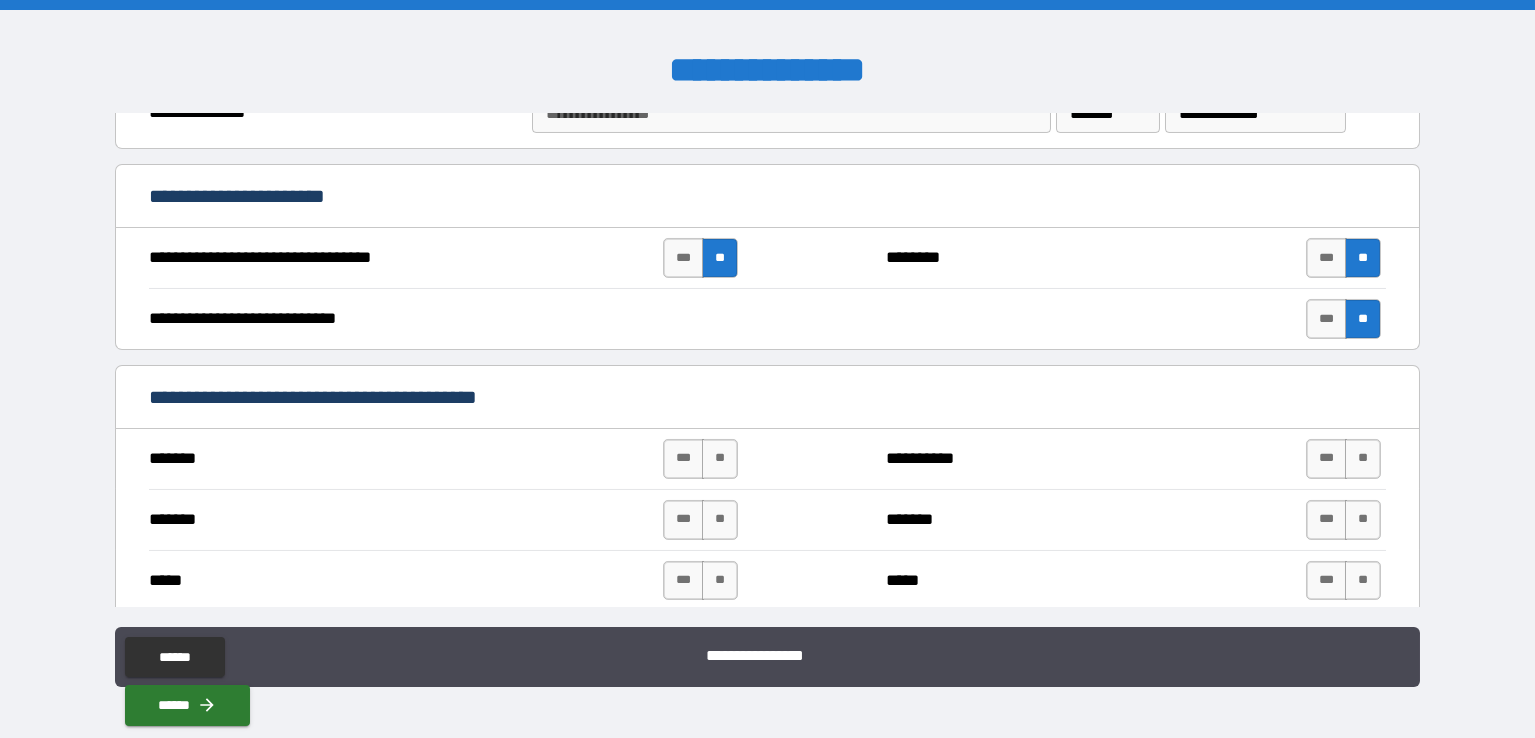 scroll, scrollTop: 2000, scrollLeft: 0, axis: vertical 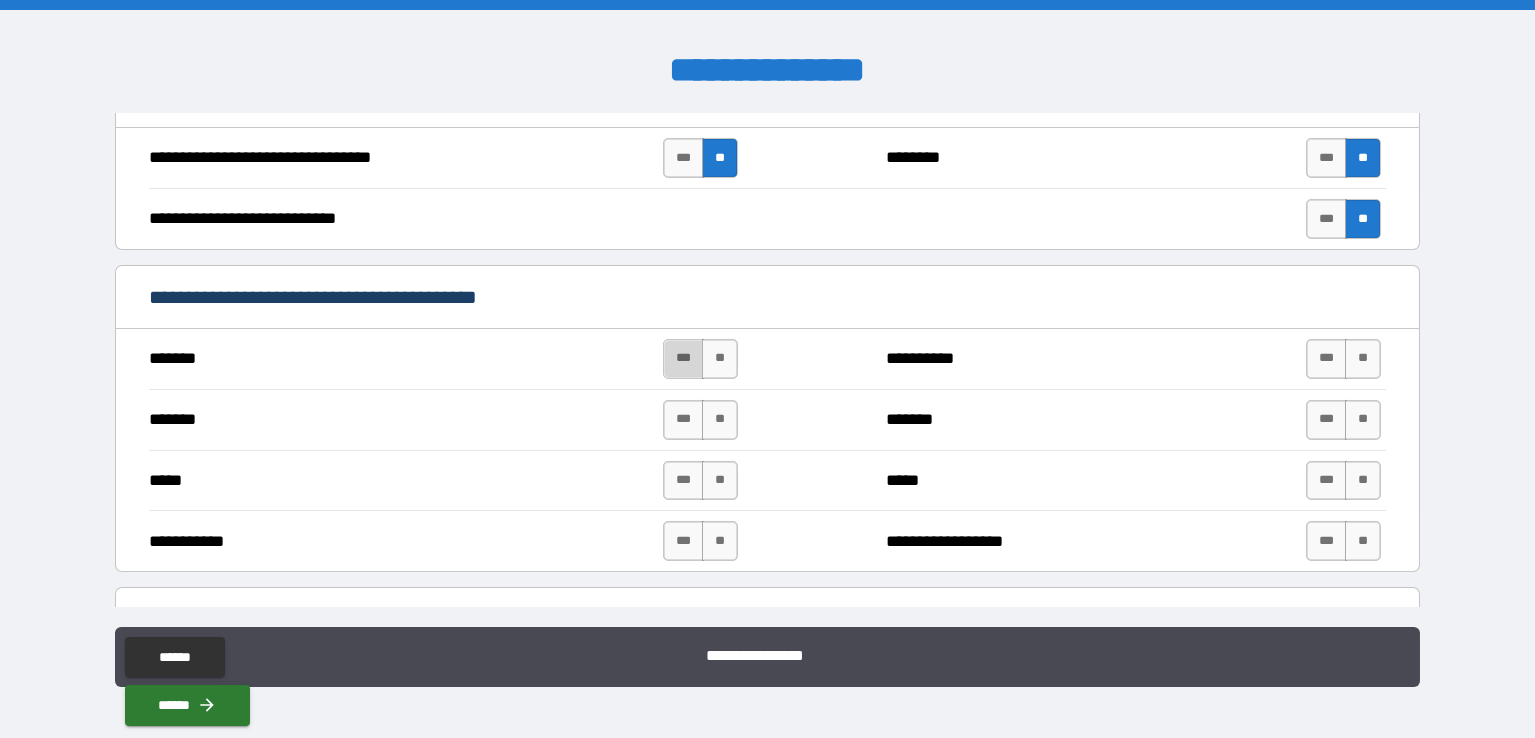 click on "***" at bounding box center (683, 359) 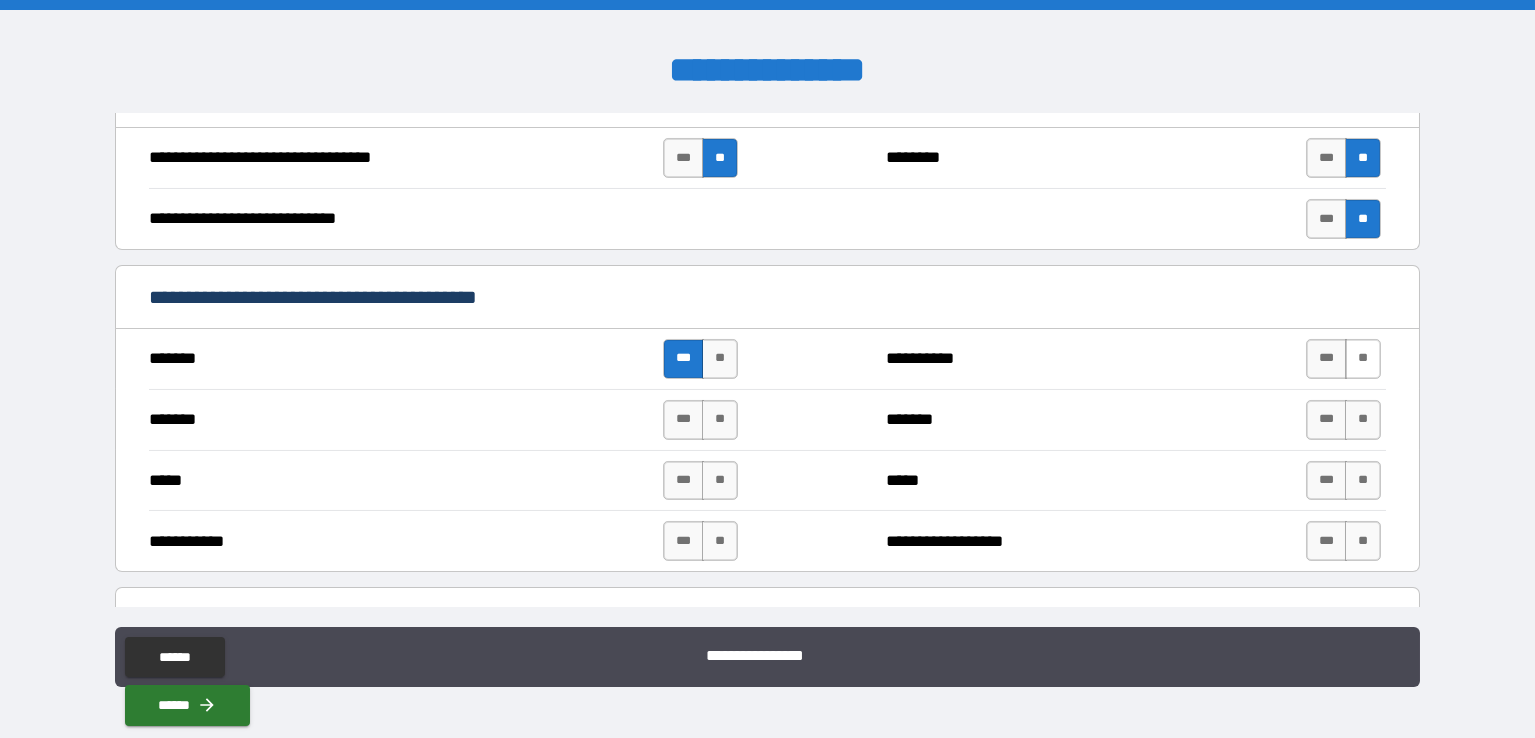 click on "**" at bounding box center [1363, 359] 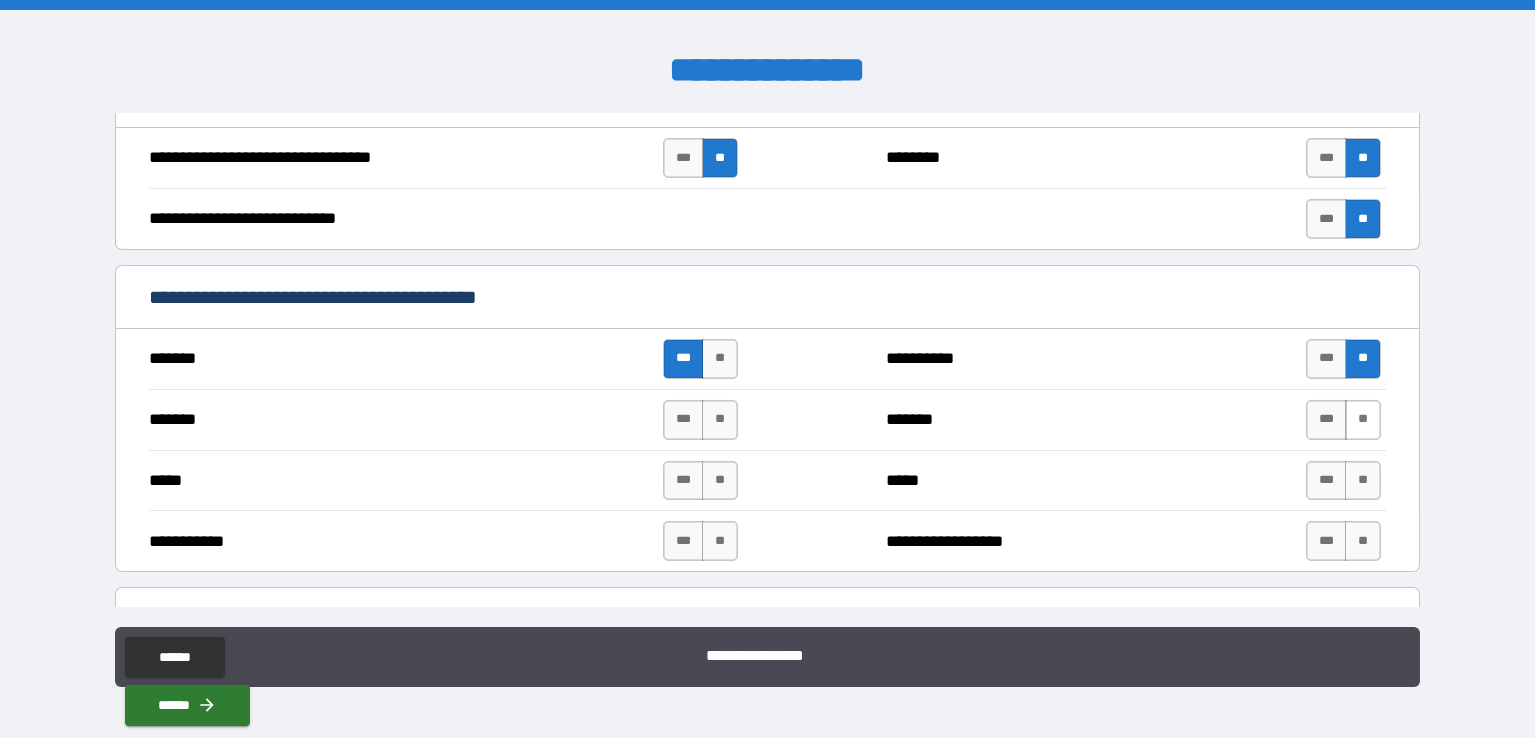 click on "**" at bounding box center (1363, 420) 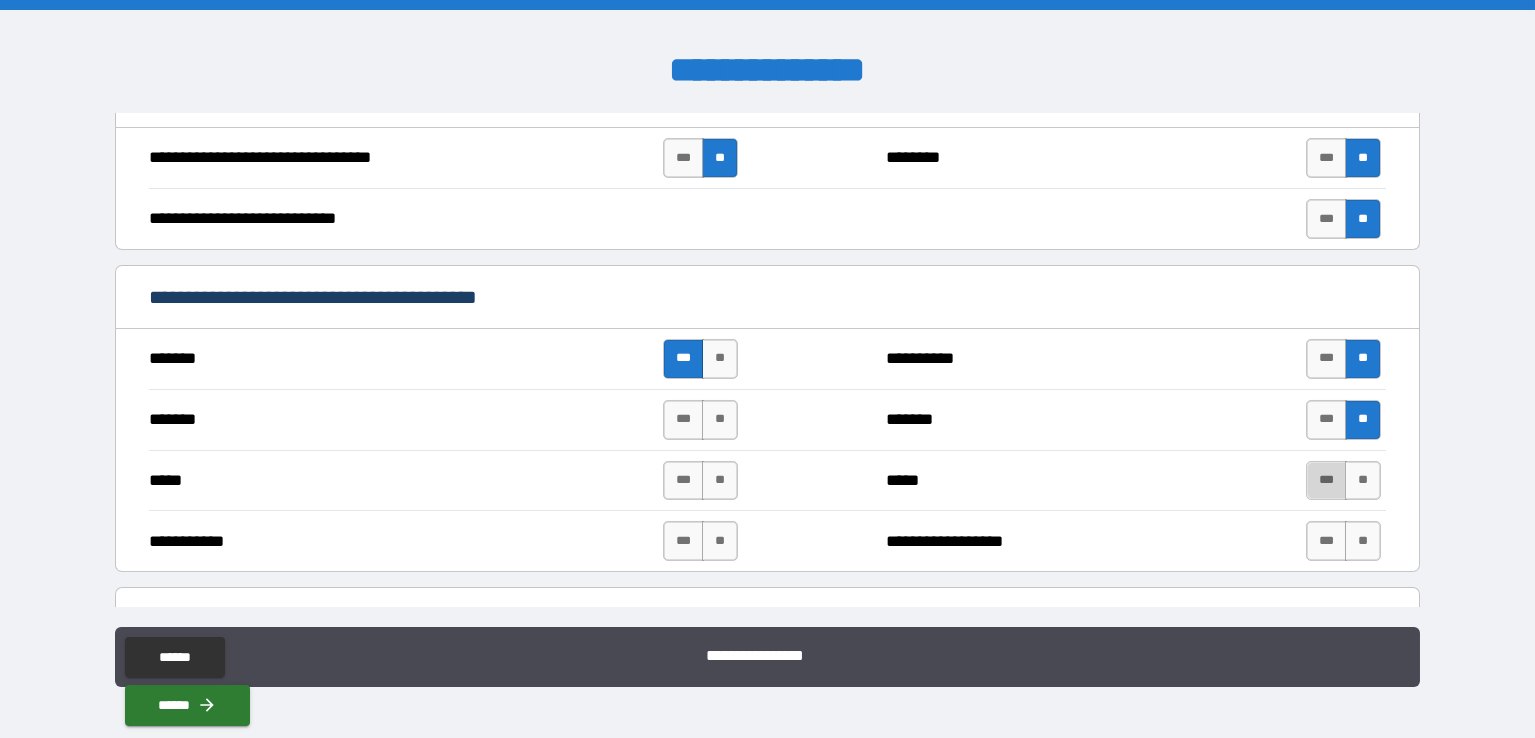 click on "***" at bounding box center [1326, 481] 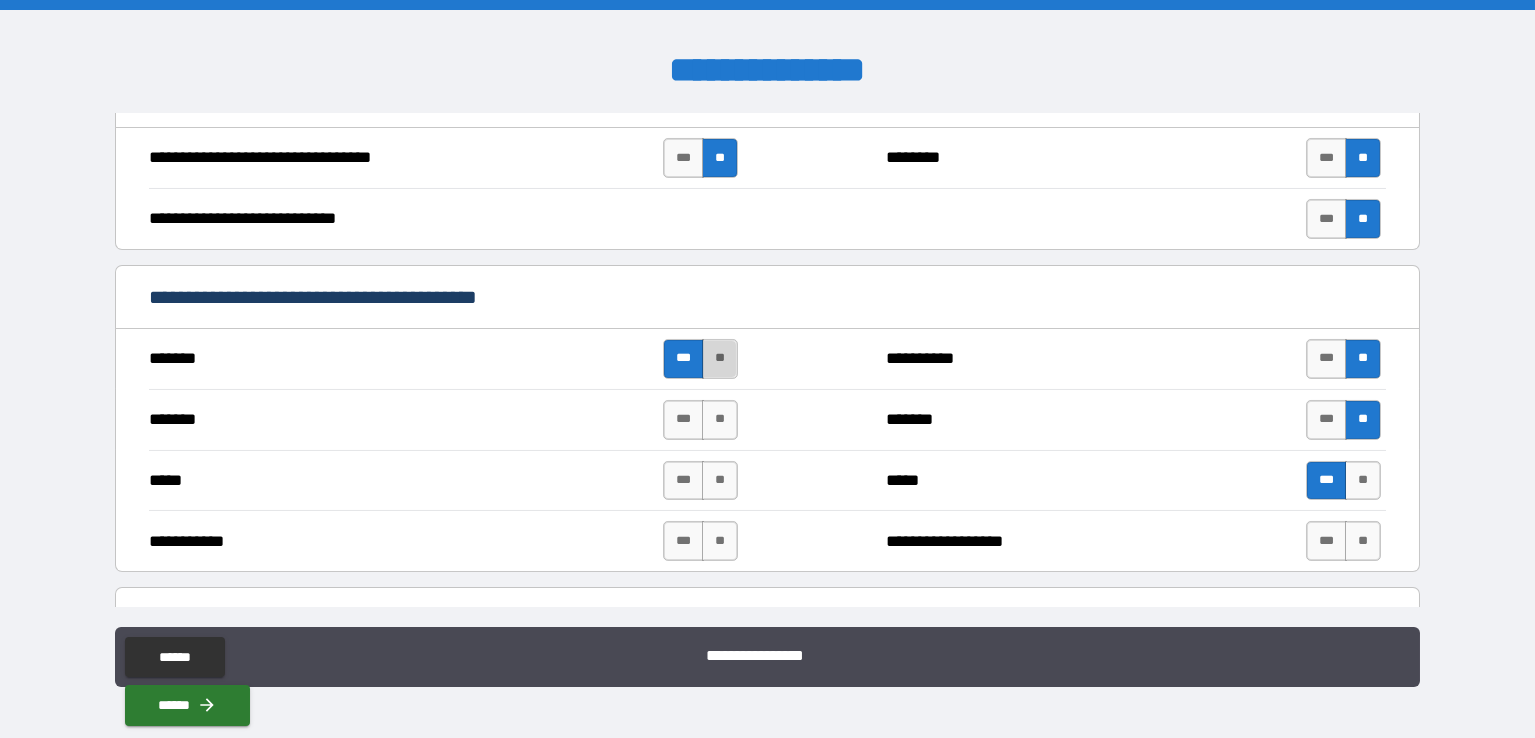 click on "**" at bounding box center [720, 359] 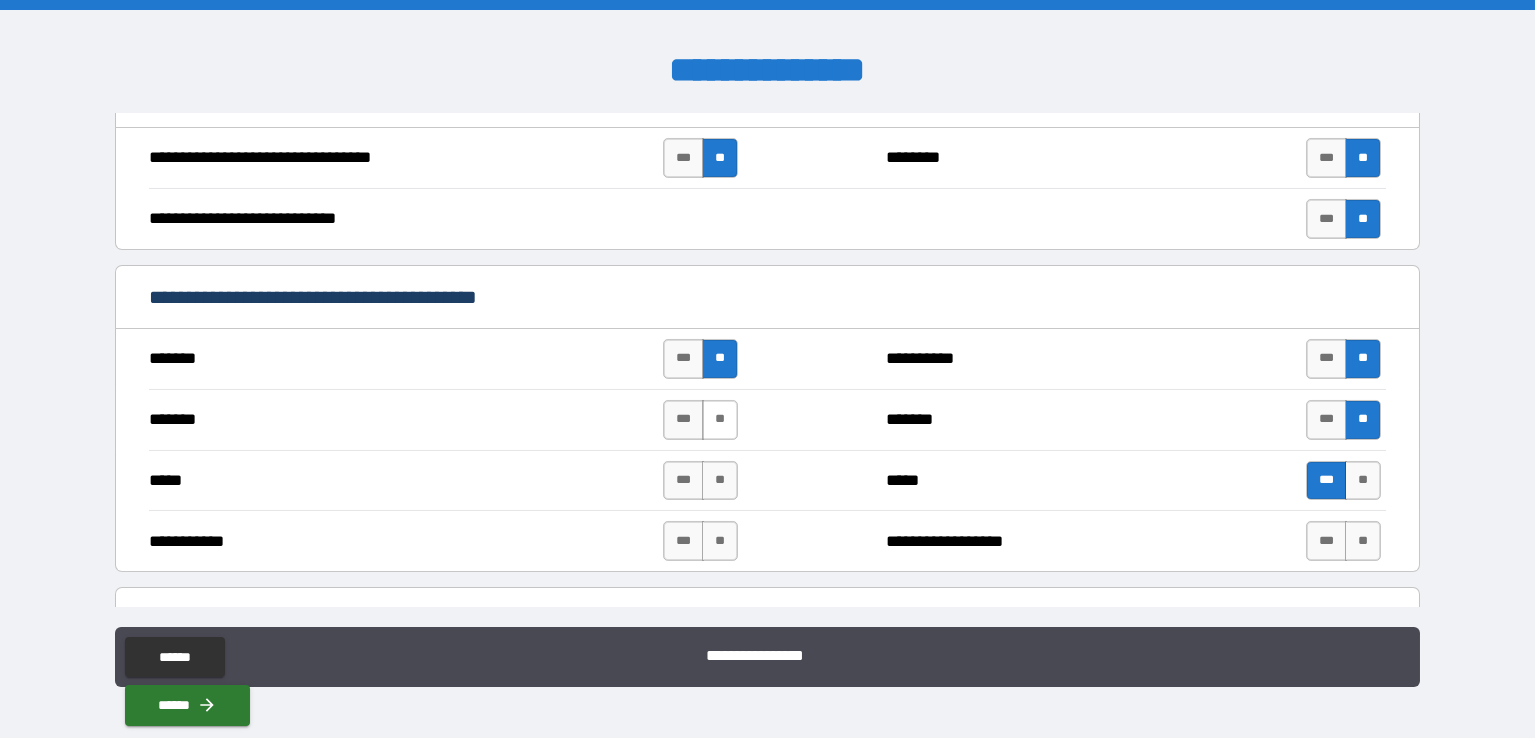 click on "**" at bounding box center (720, 420) 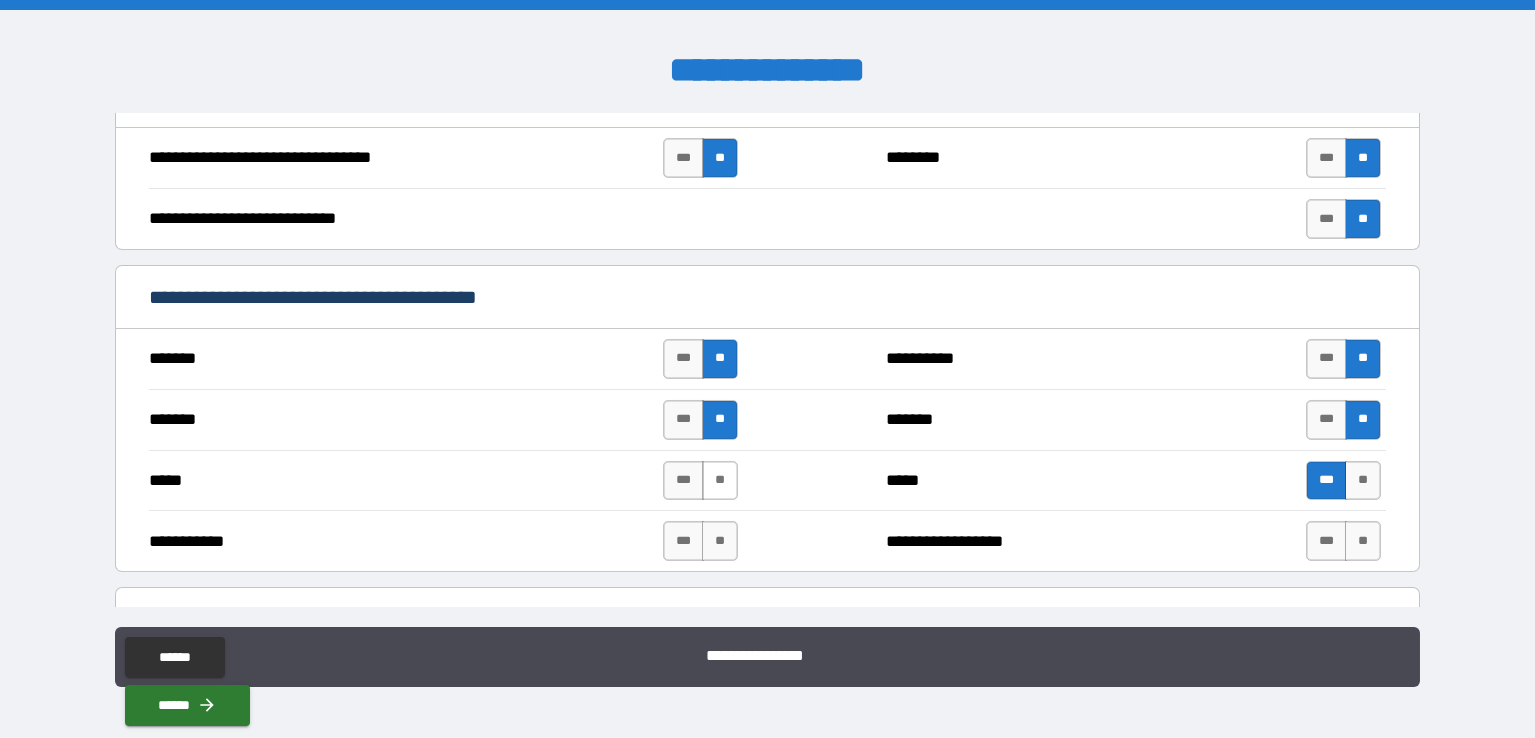 click on "**" at bounding box center (720, 481) 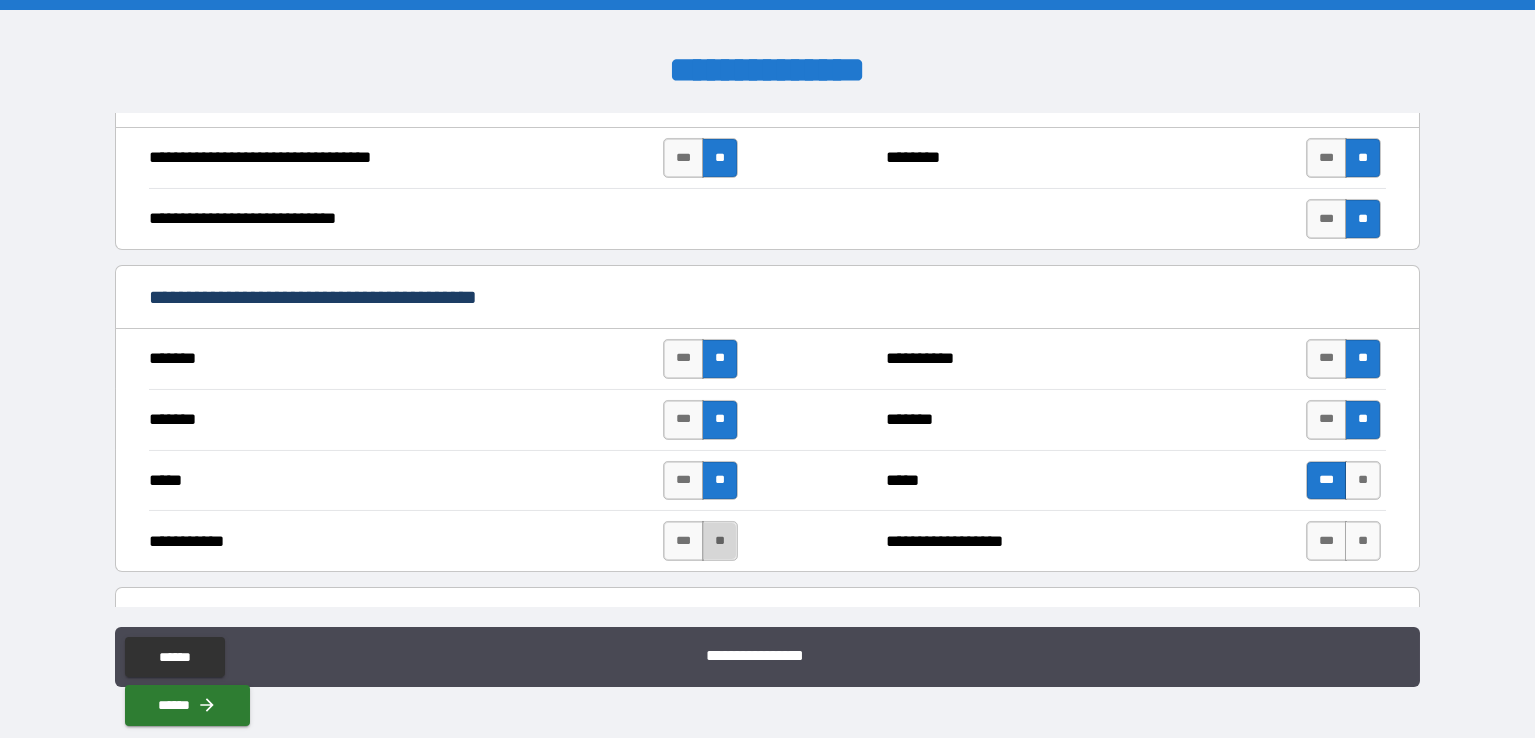 click on "**" at bounding box center [720, 541] 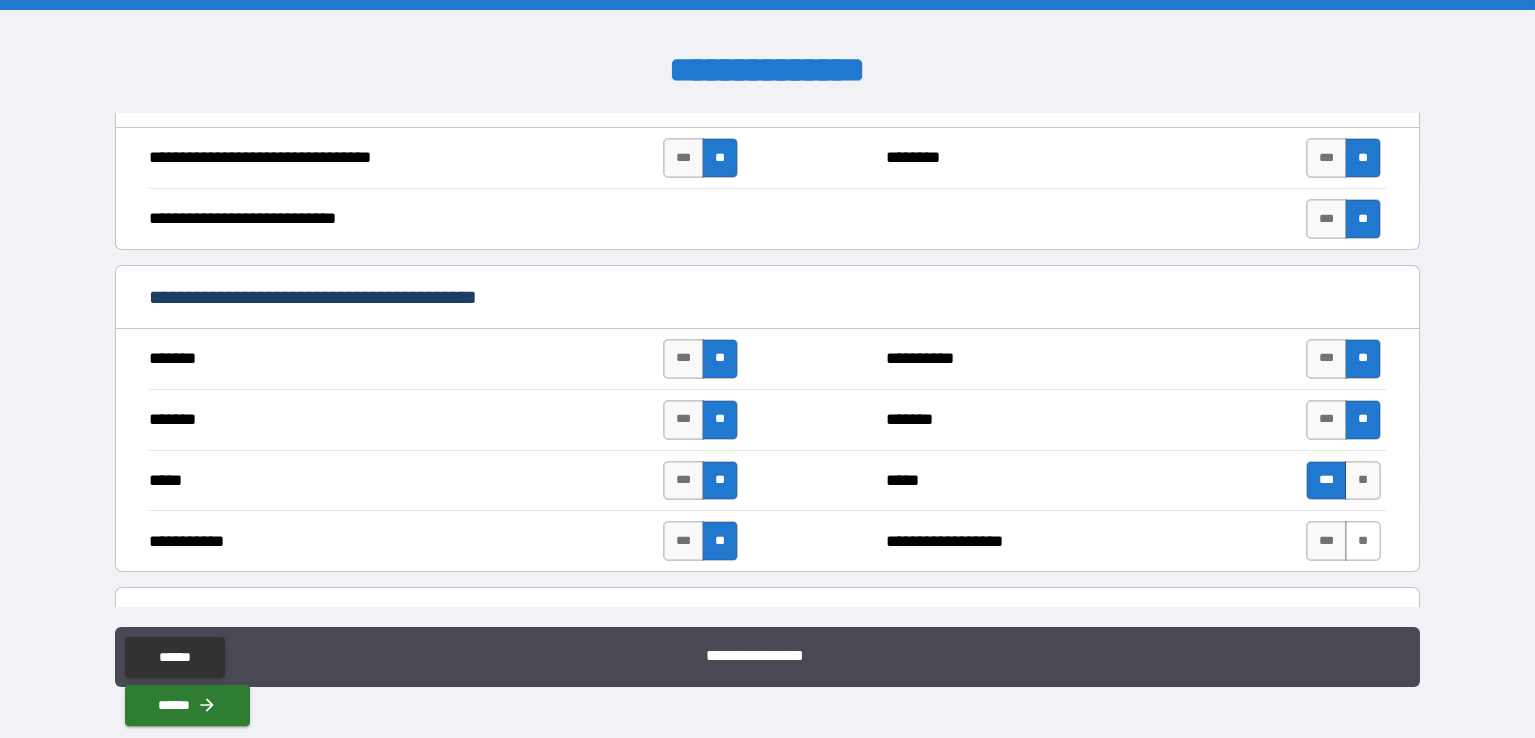 click on "**" at bounding box center [1363, 541] 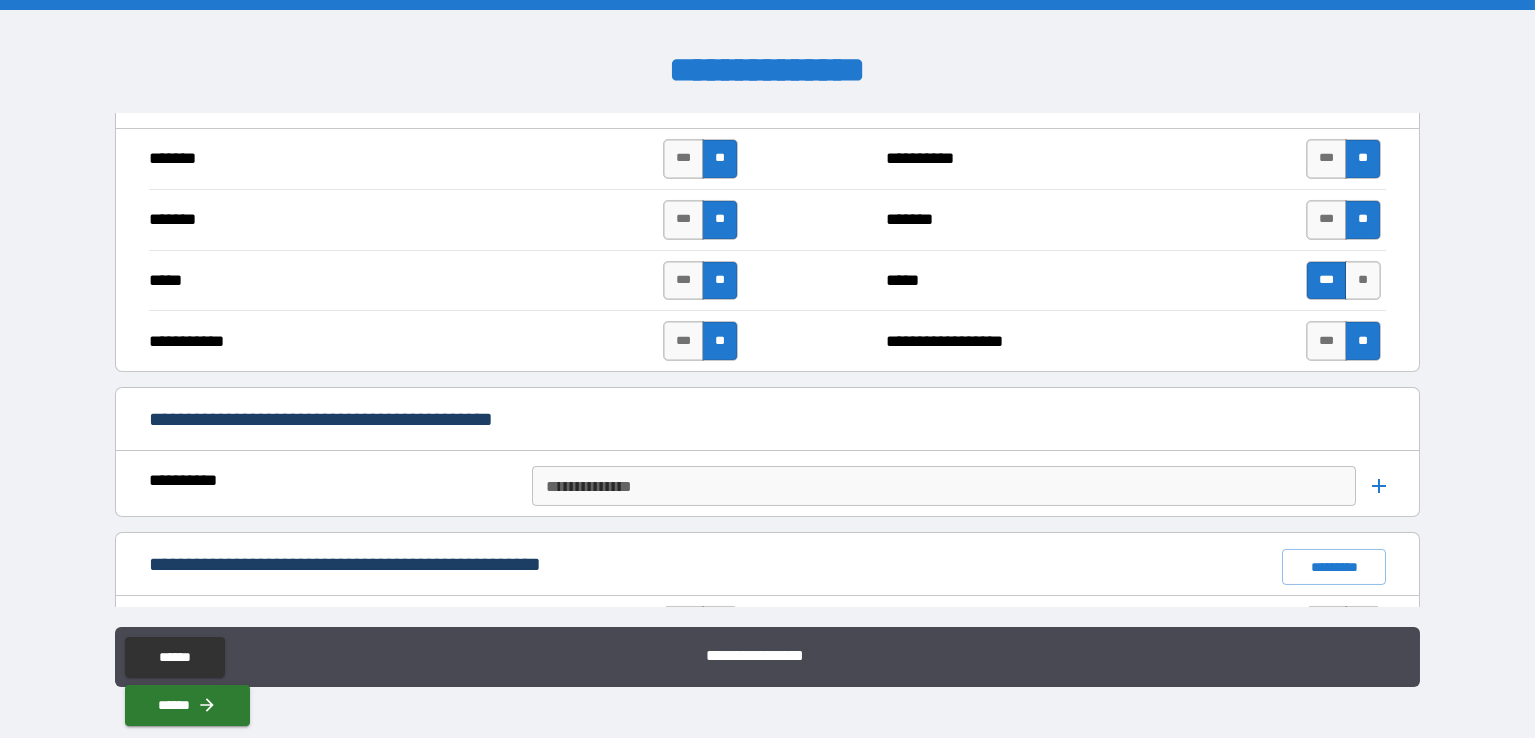 scroll, scrollTop: 2400, scrollLeft: 0, axis: vertical 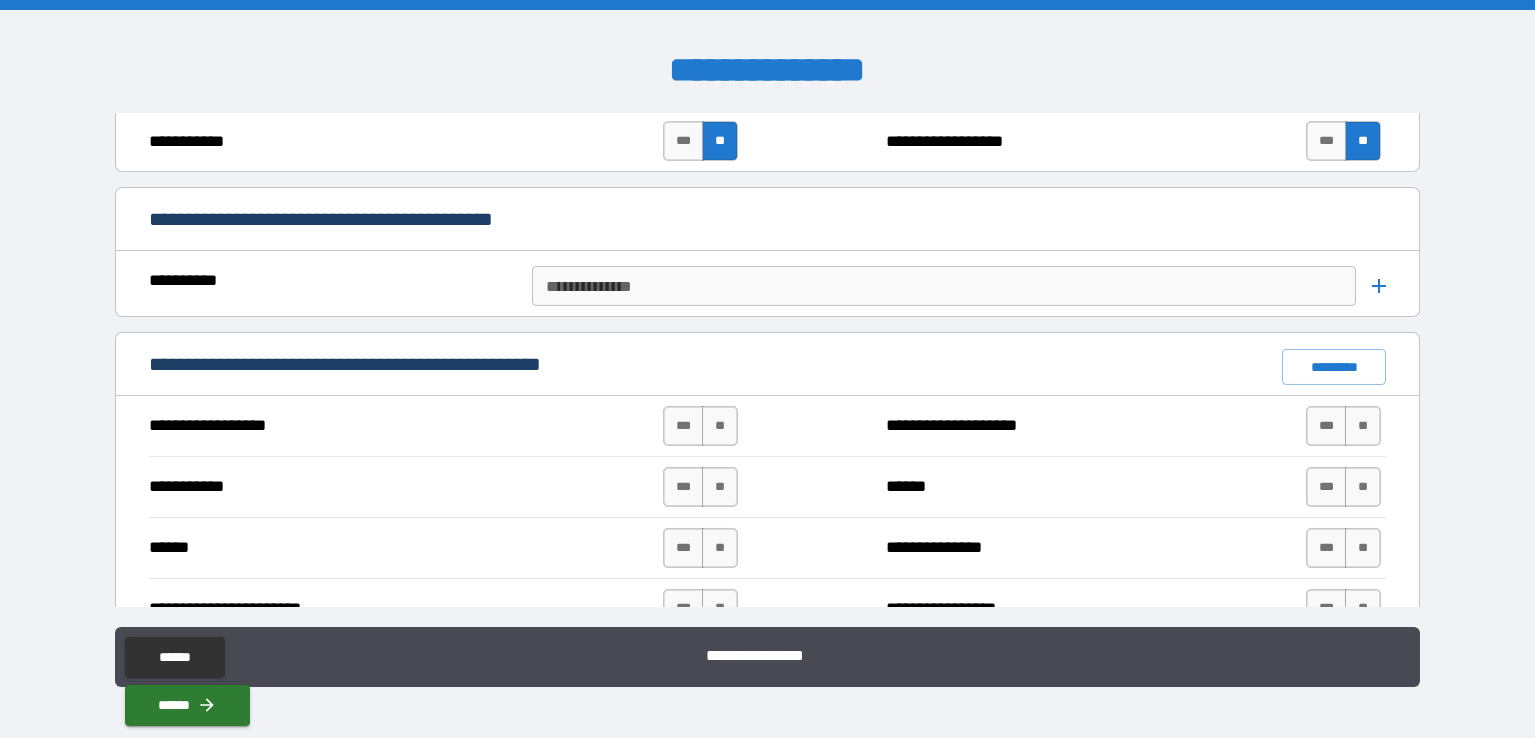 click on "**********" at bounding box center (942, 286) 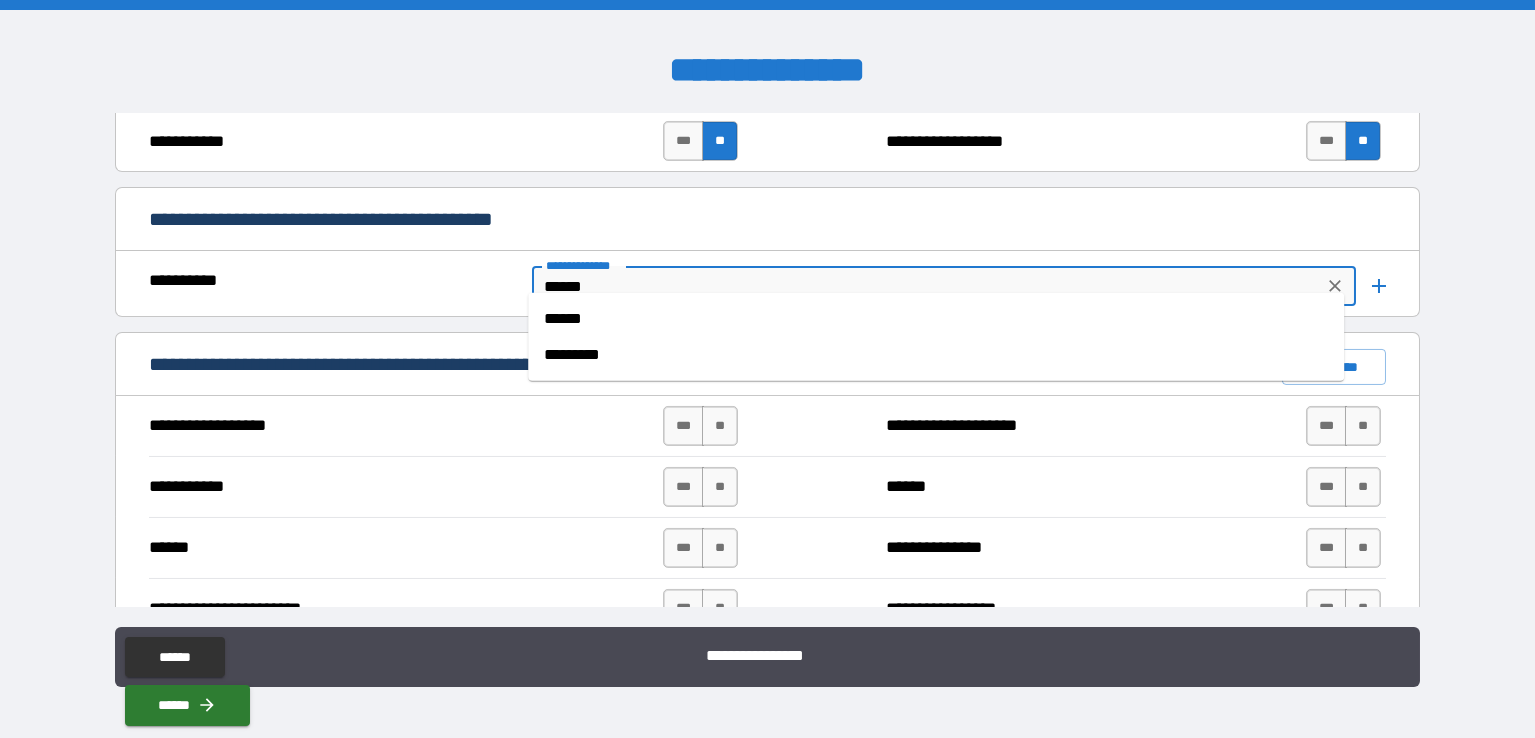 click on "******" at bounding box center (936, 319) 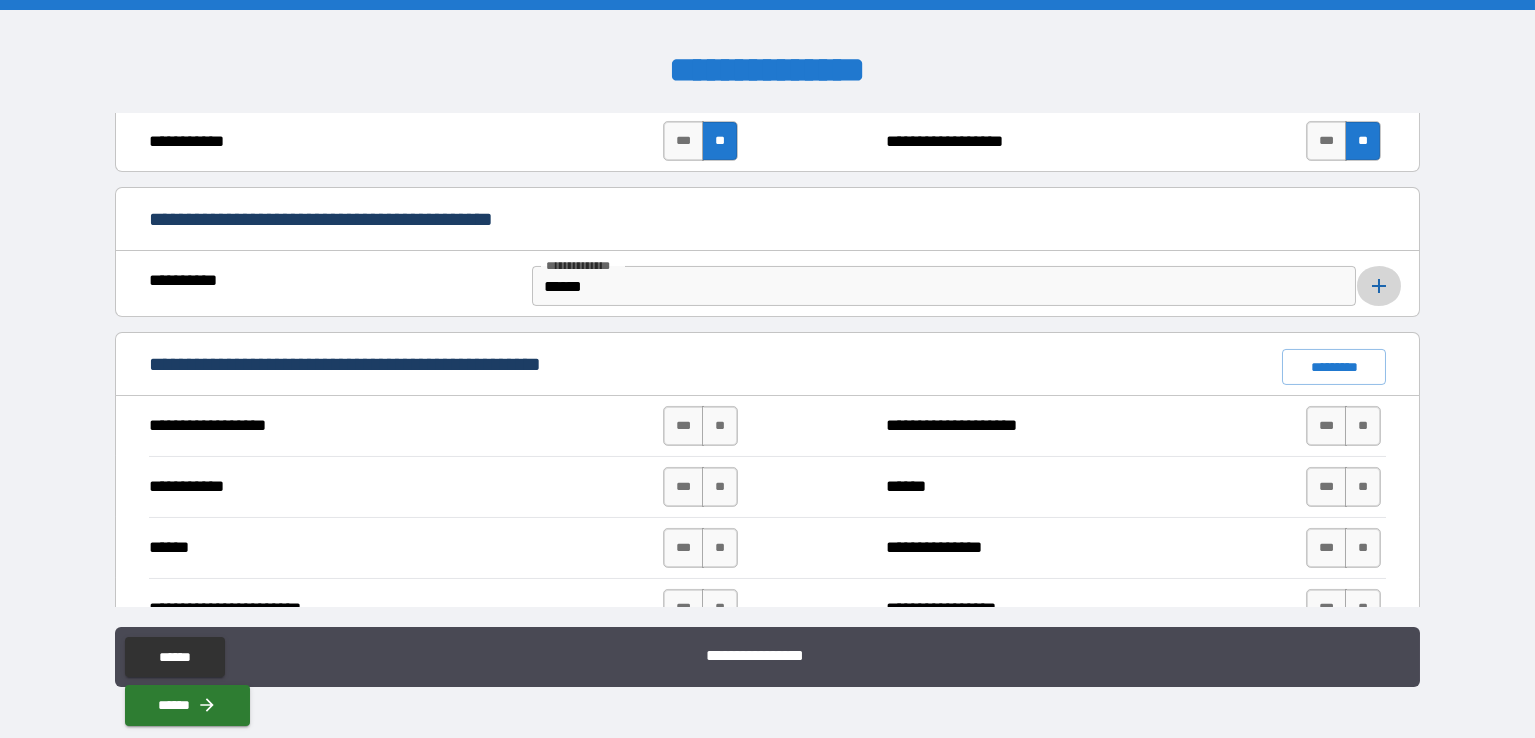 click 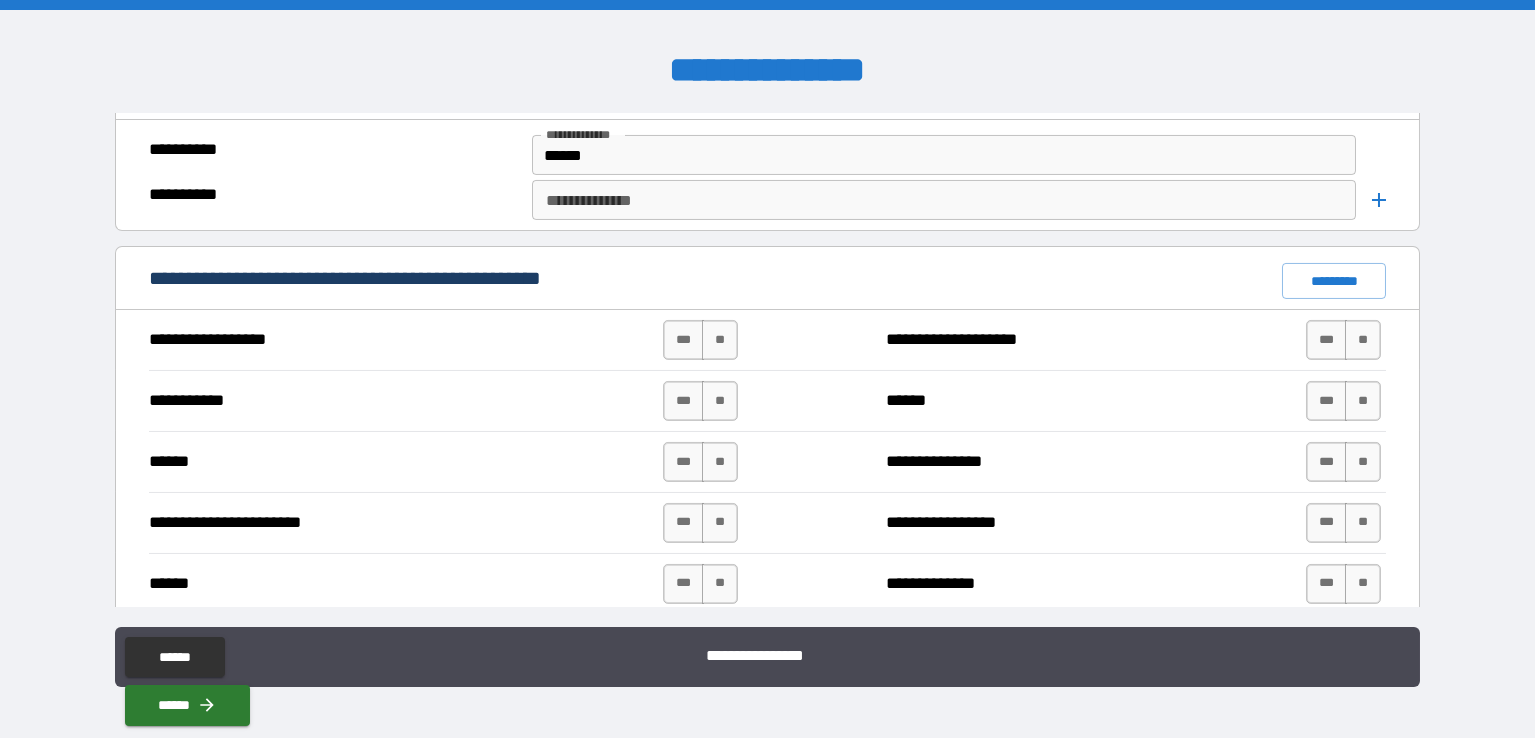 scroll, scrollTop: 2331, scrollLeft: 0, axis: vertical 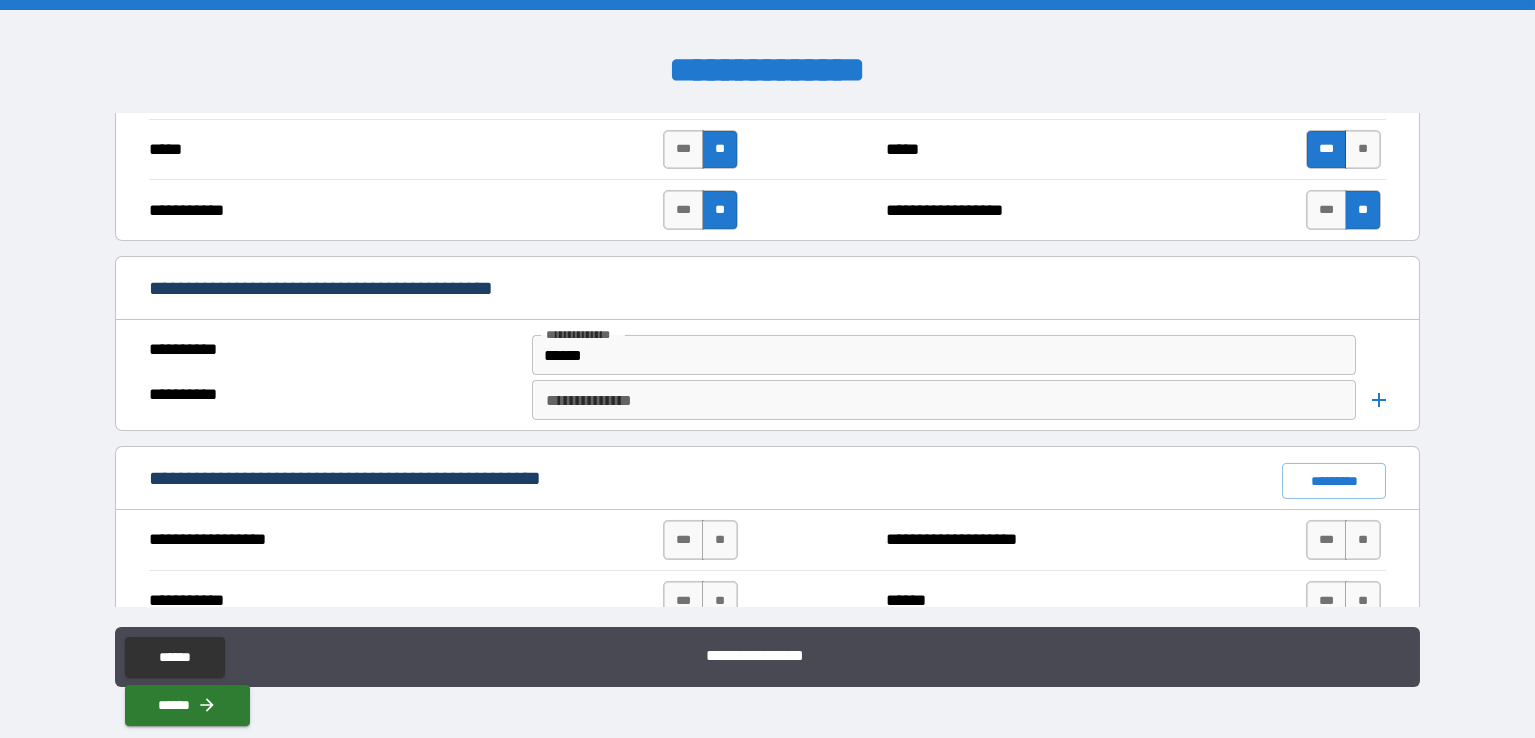 click on "**********" at bounding box center [942, 400] 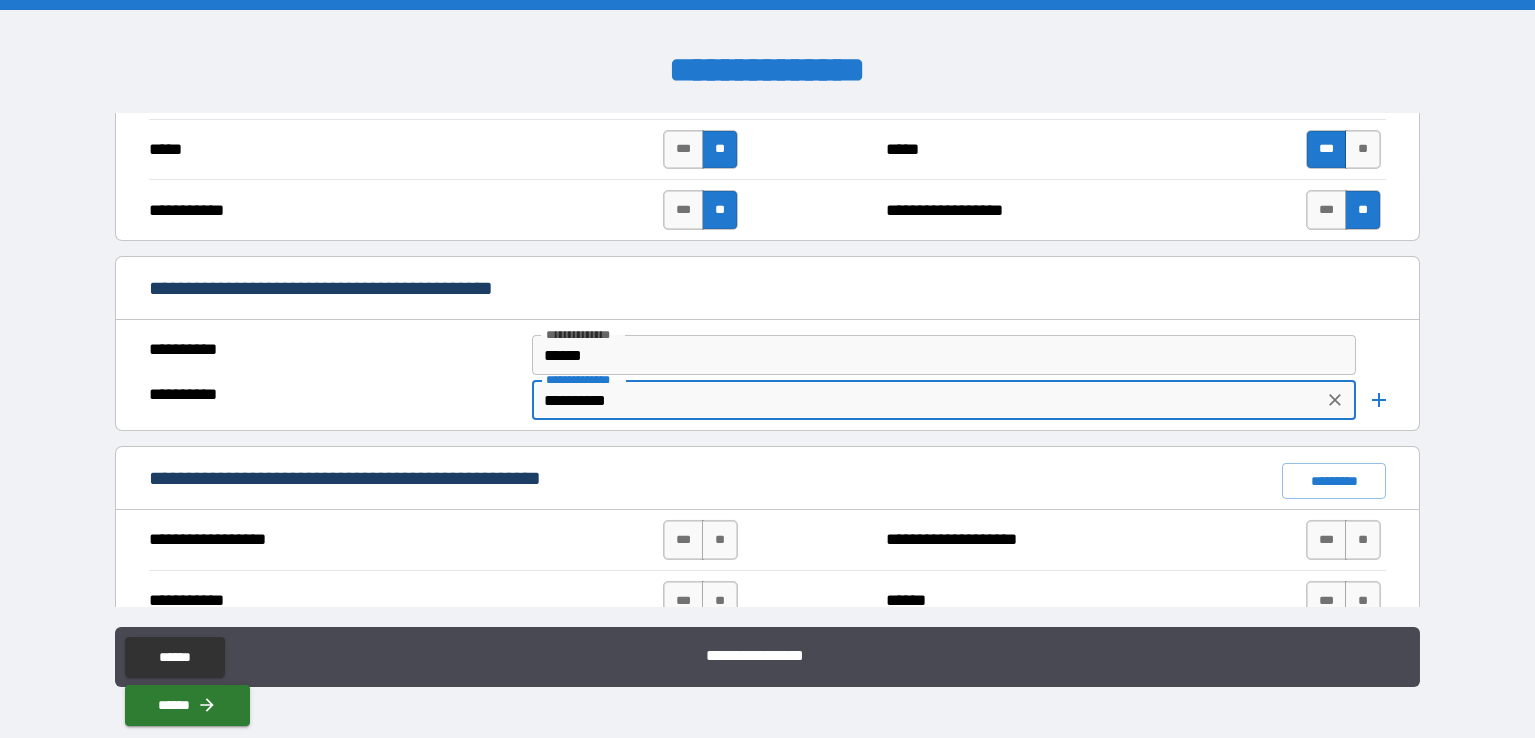 click on "**********" at bounding box center [927, 400] 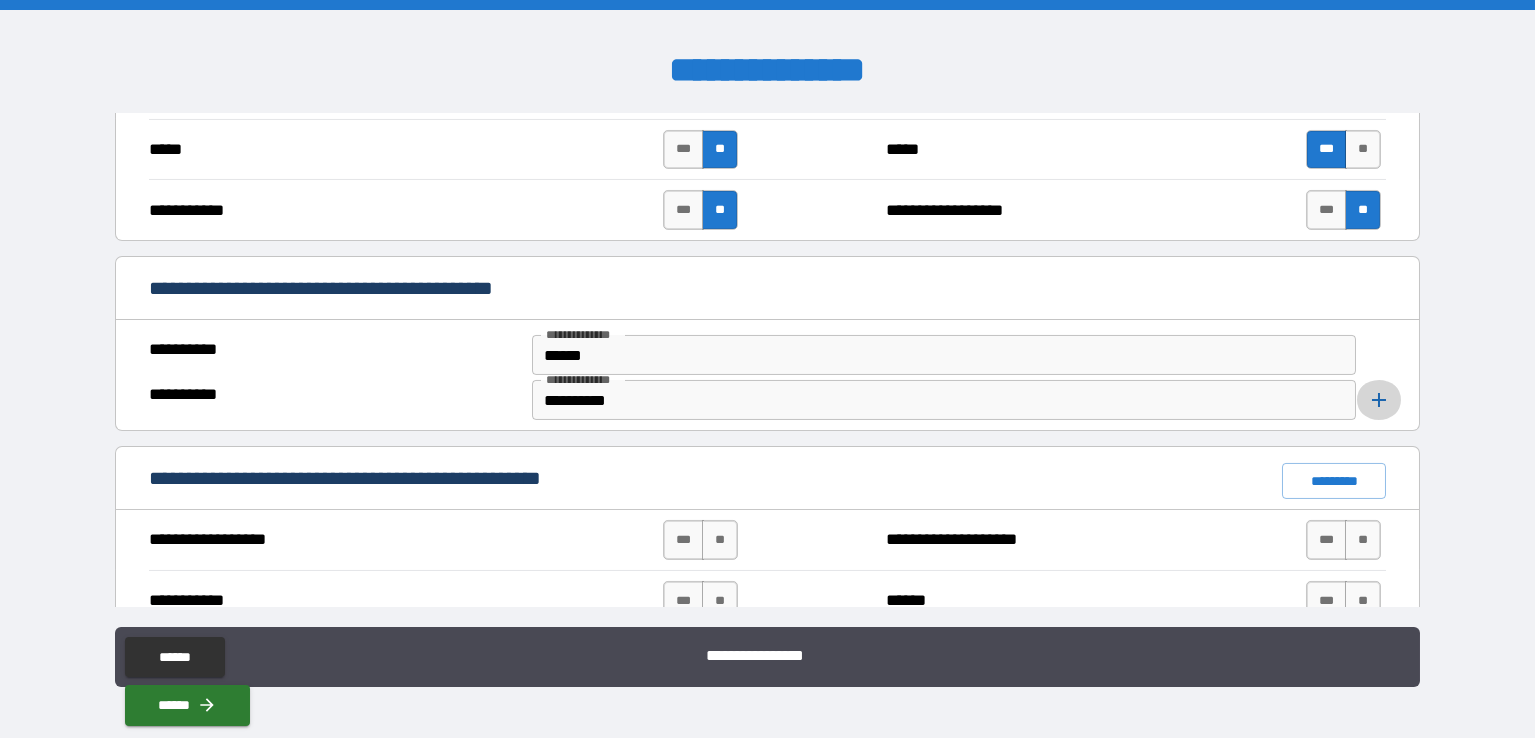 click 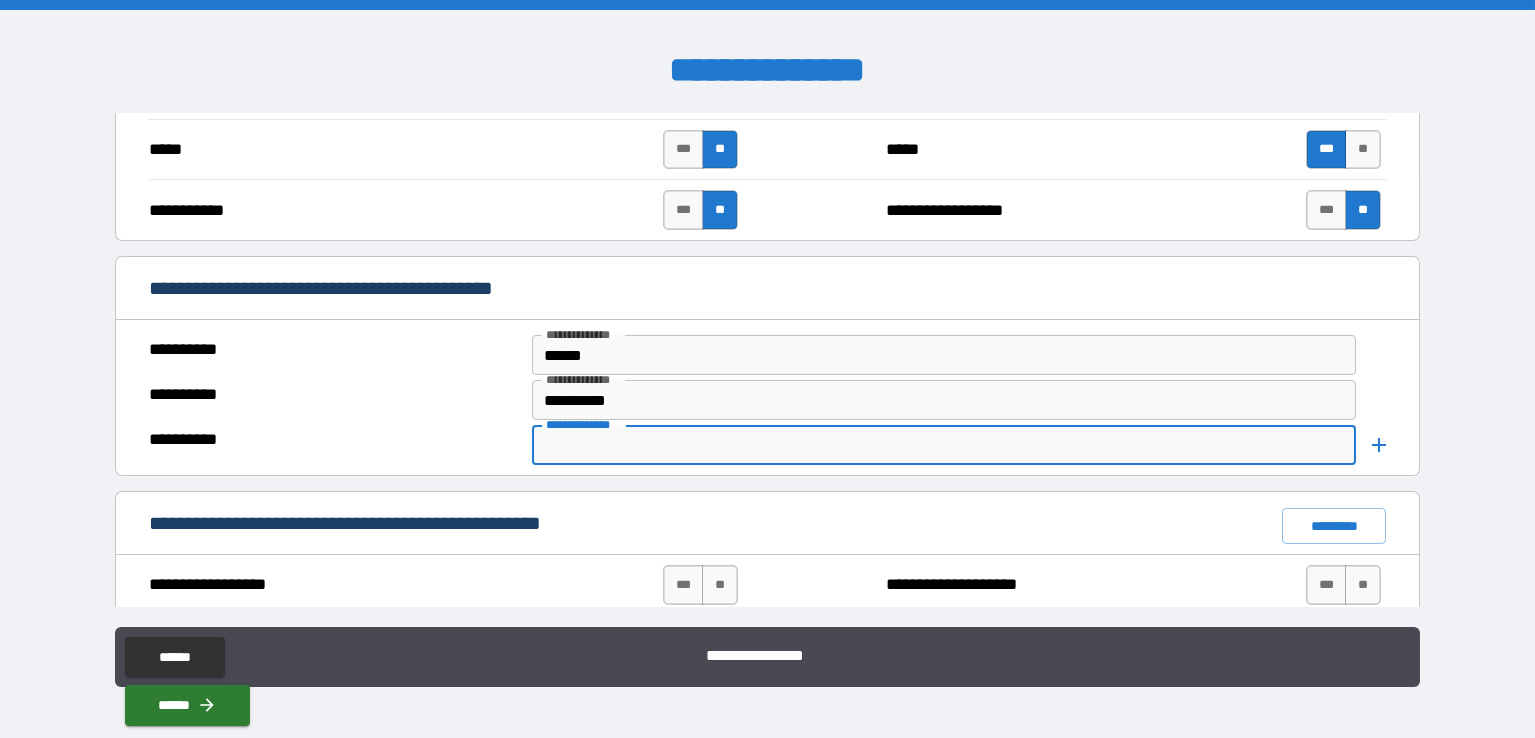 click on "**********" at bounding box center [942, 445] 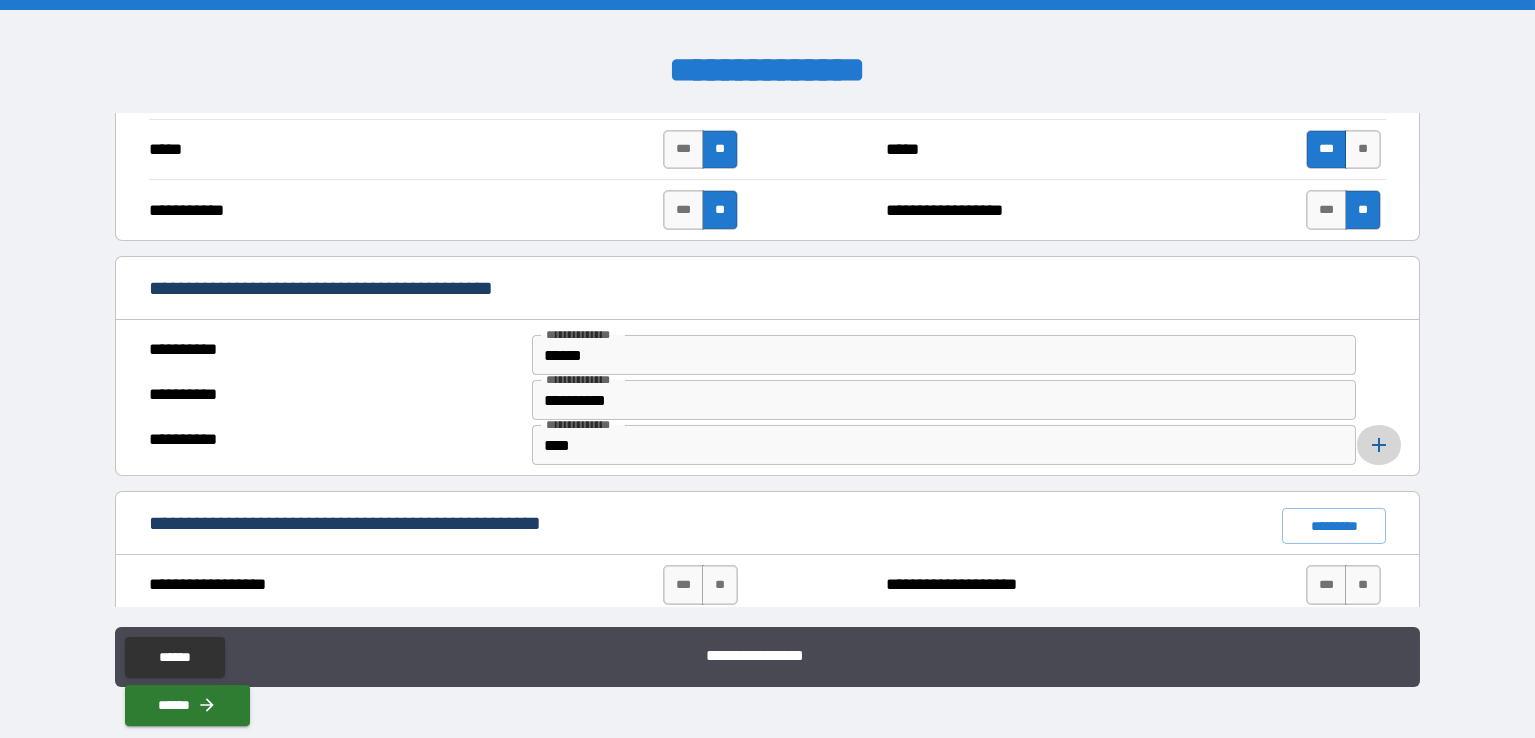 click 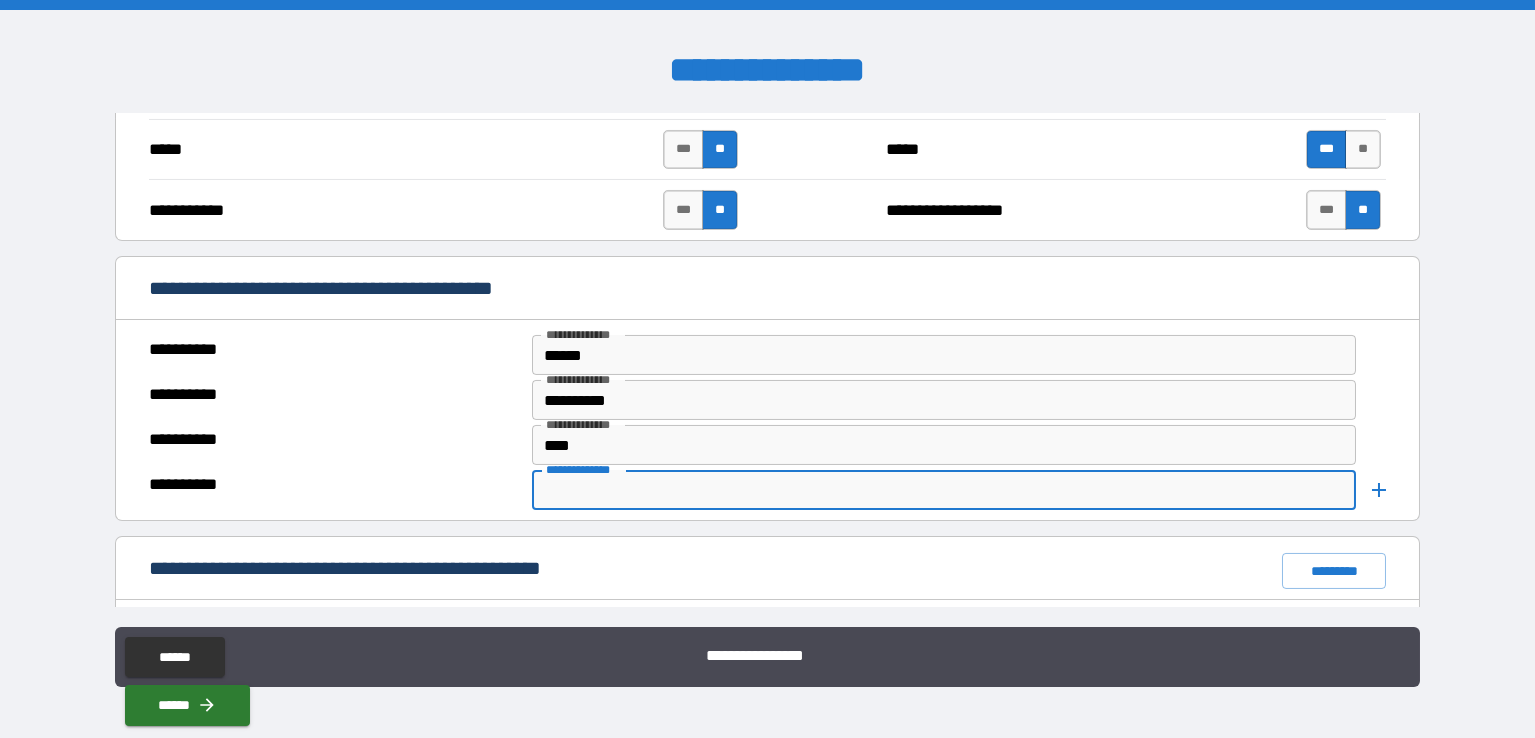 click on "**********" at bounding box center (942, 490) 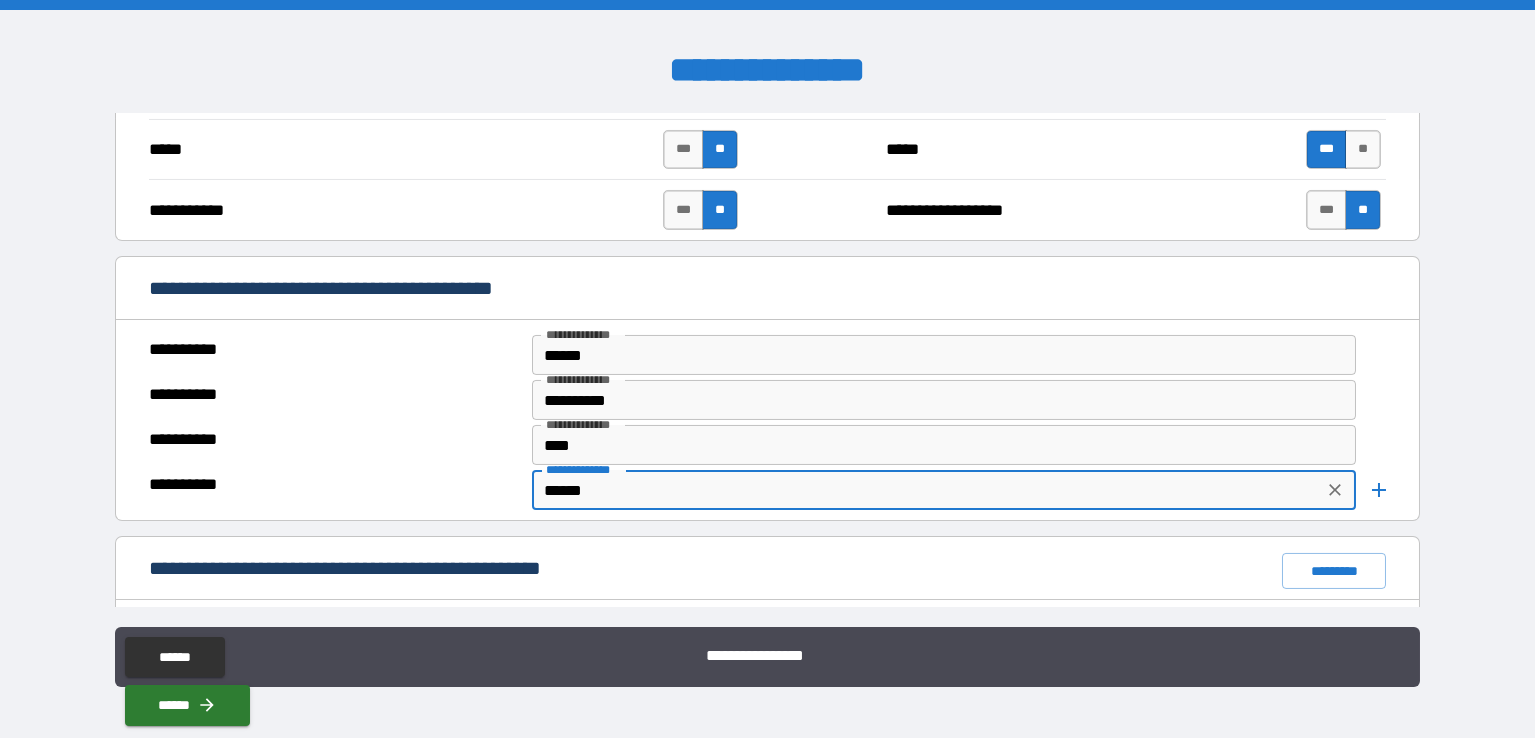 click 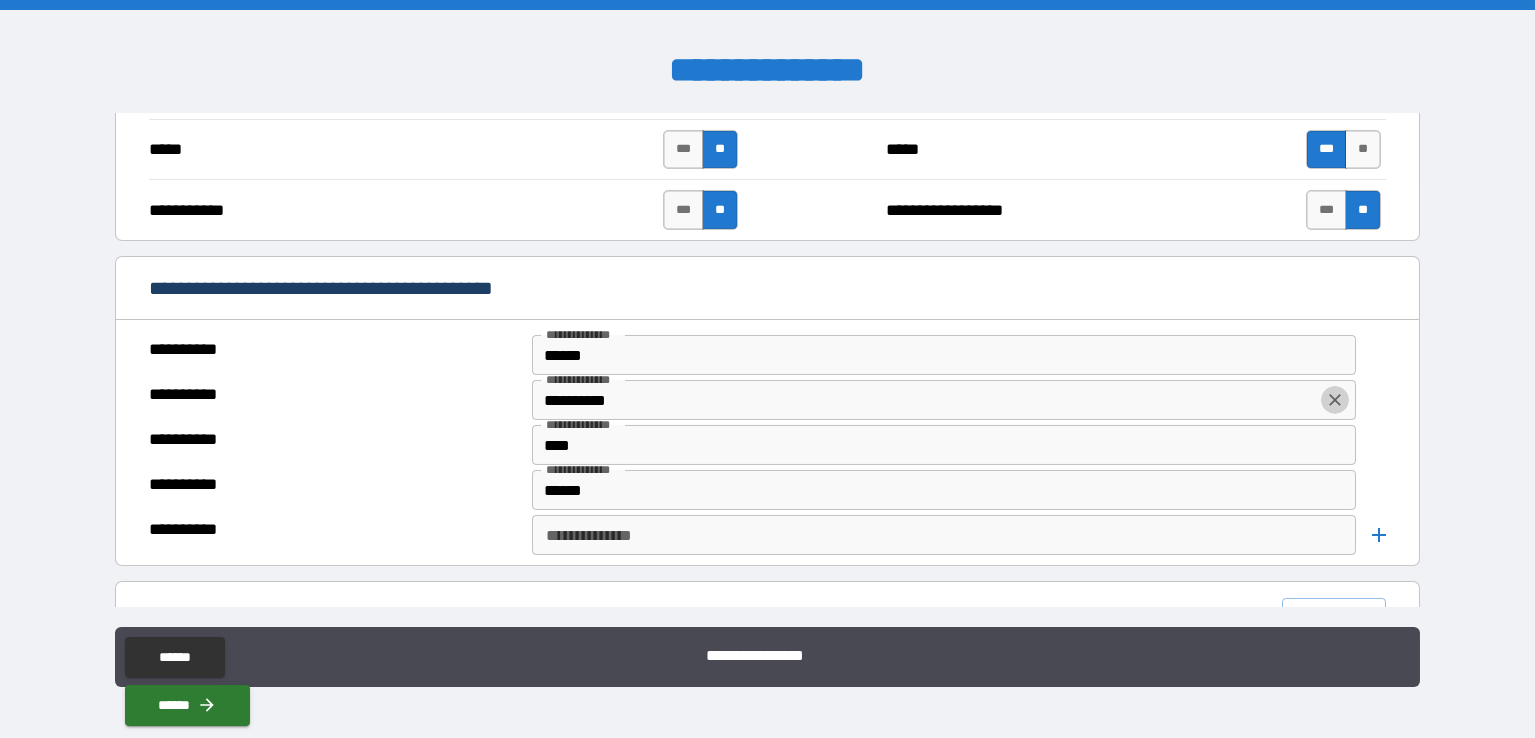click 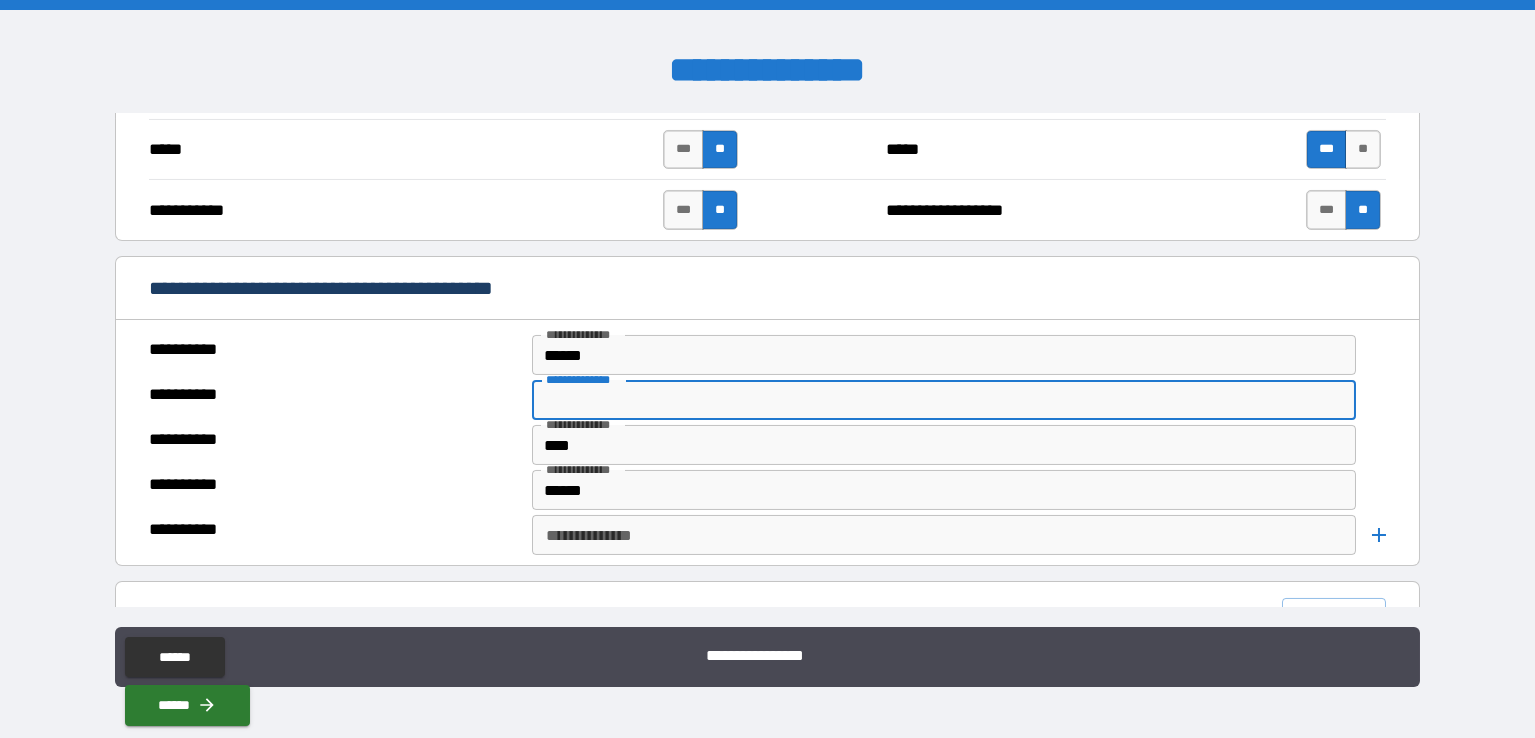 click on "**********" at bounding box center [942, 400] 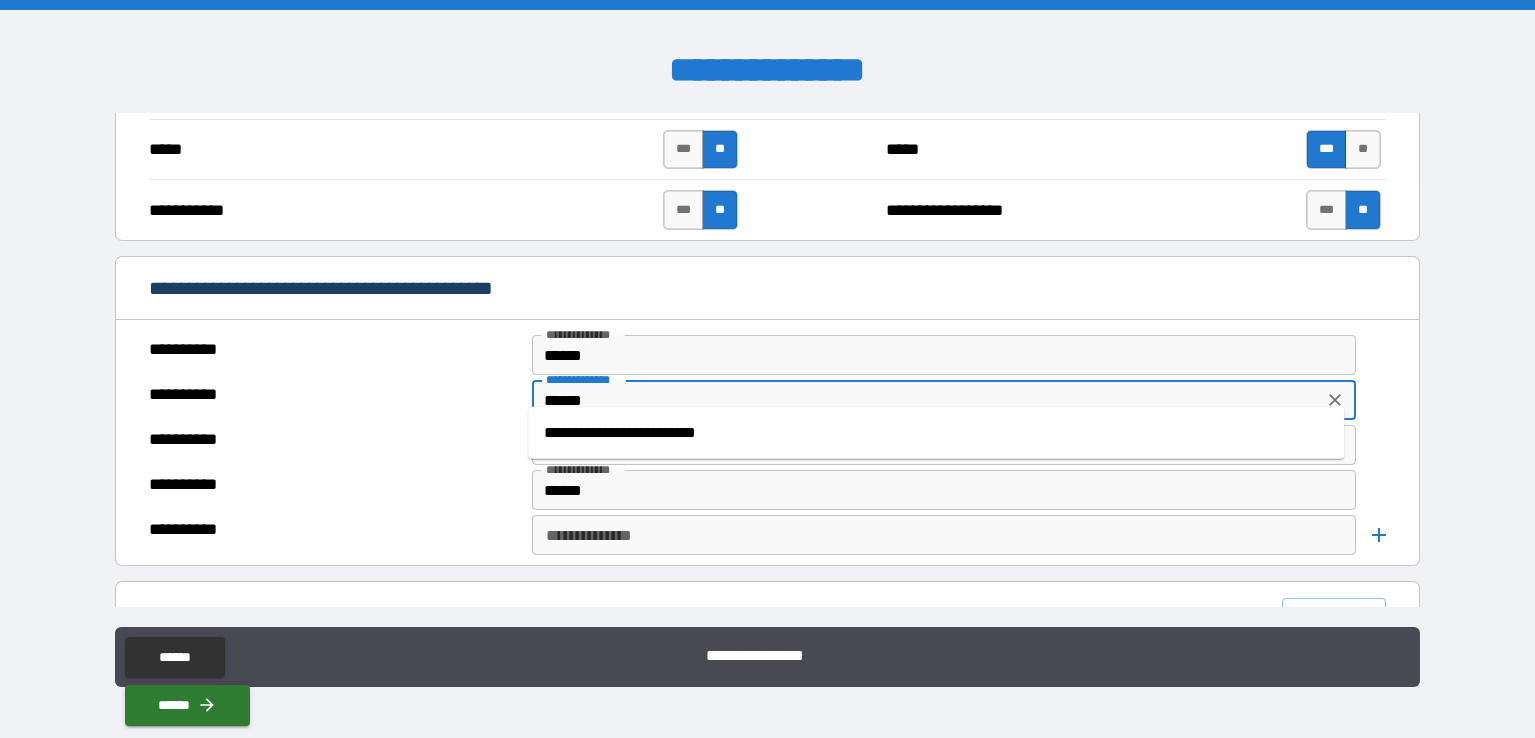 click on "**********" at bounding box center (936, 433) 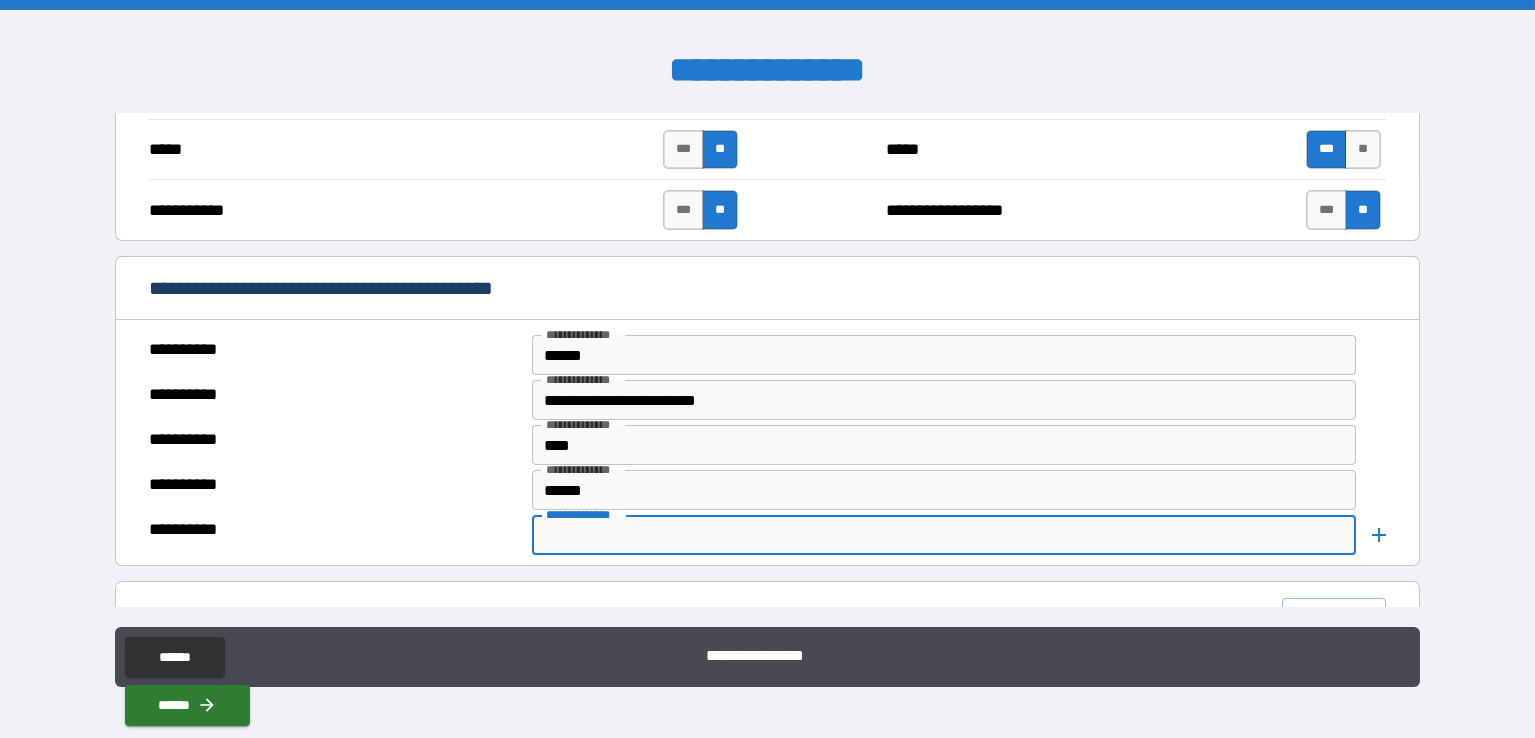 click on "**********" at bounding box center (942, 535) 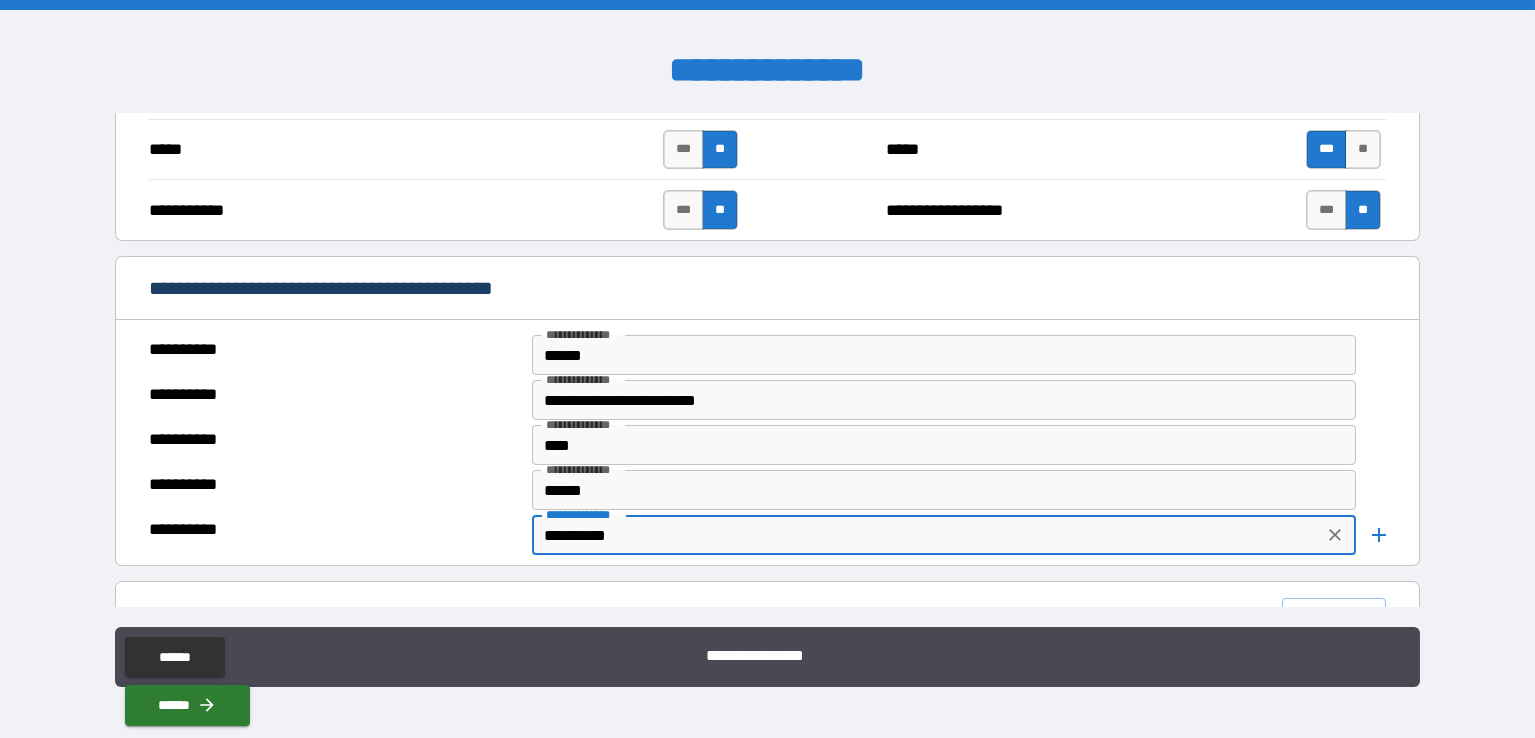 click on "**********" at bounding box center [768, 442] 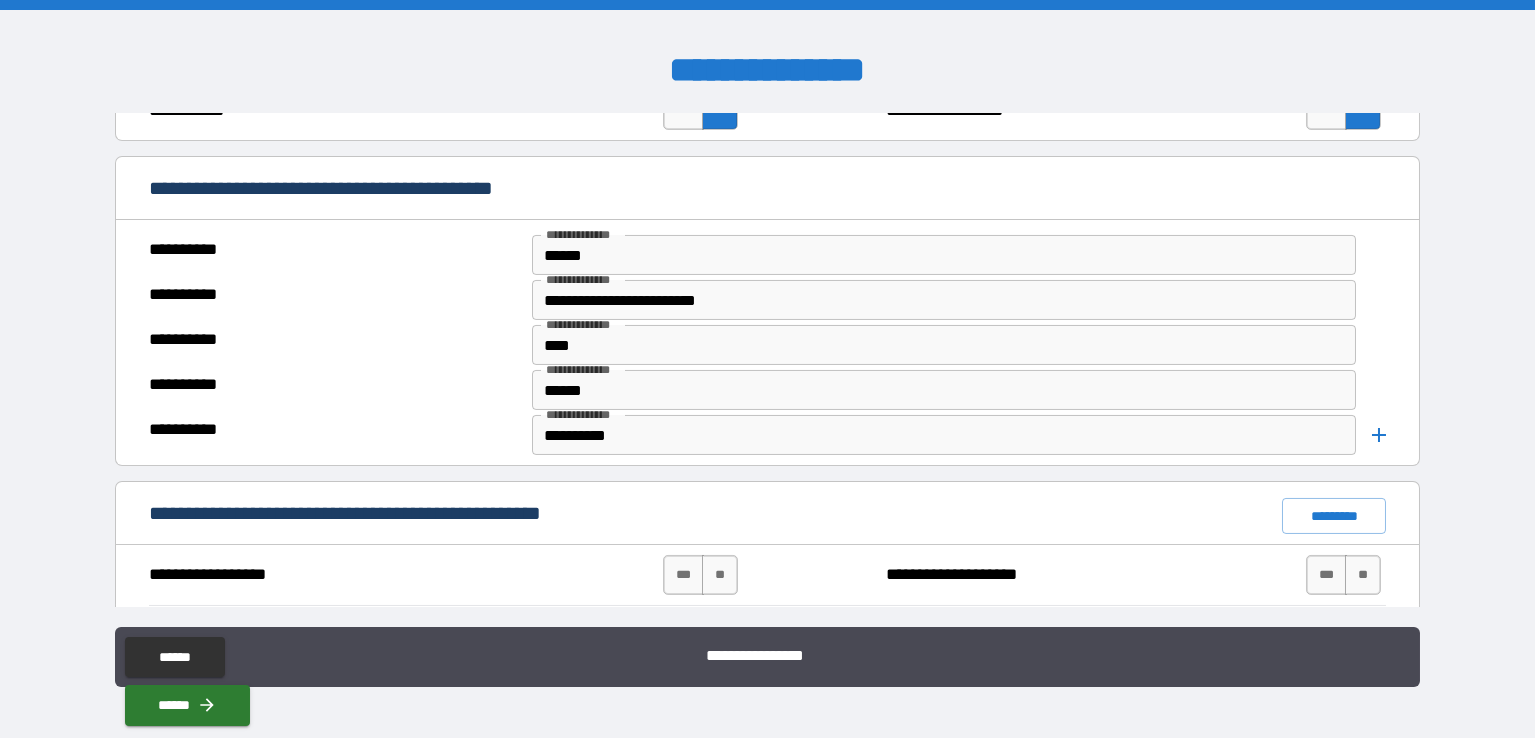 scroll, scrollTop: 2531, scrollLeft: 0, axis: vertical 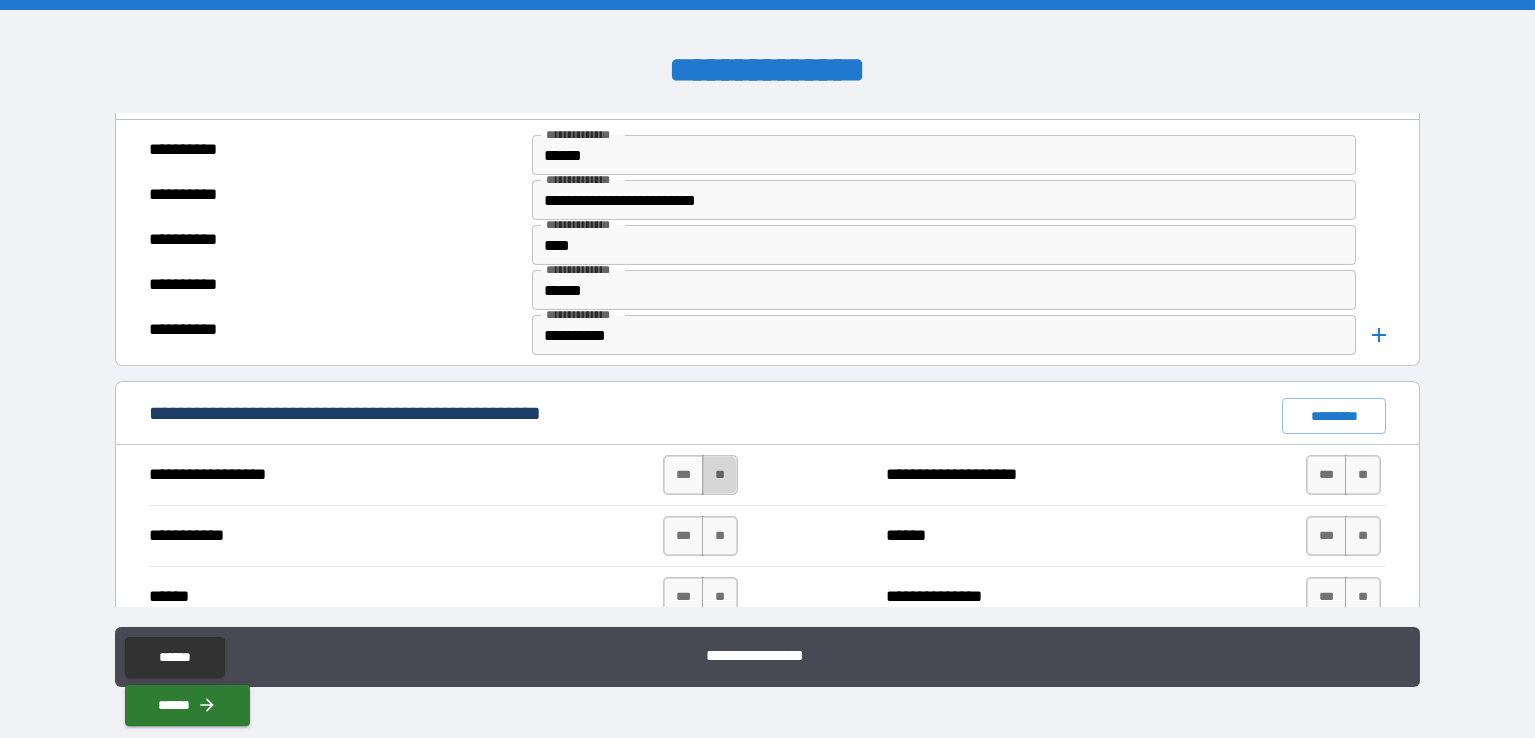 click on "**" at bounding box center (720, 475) 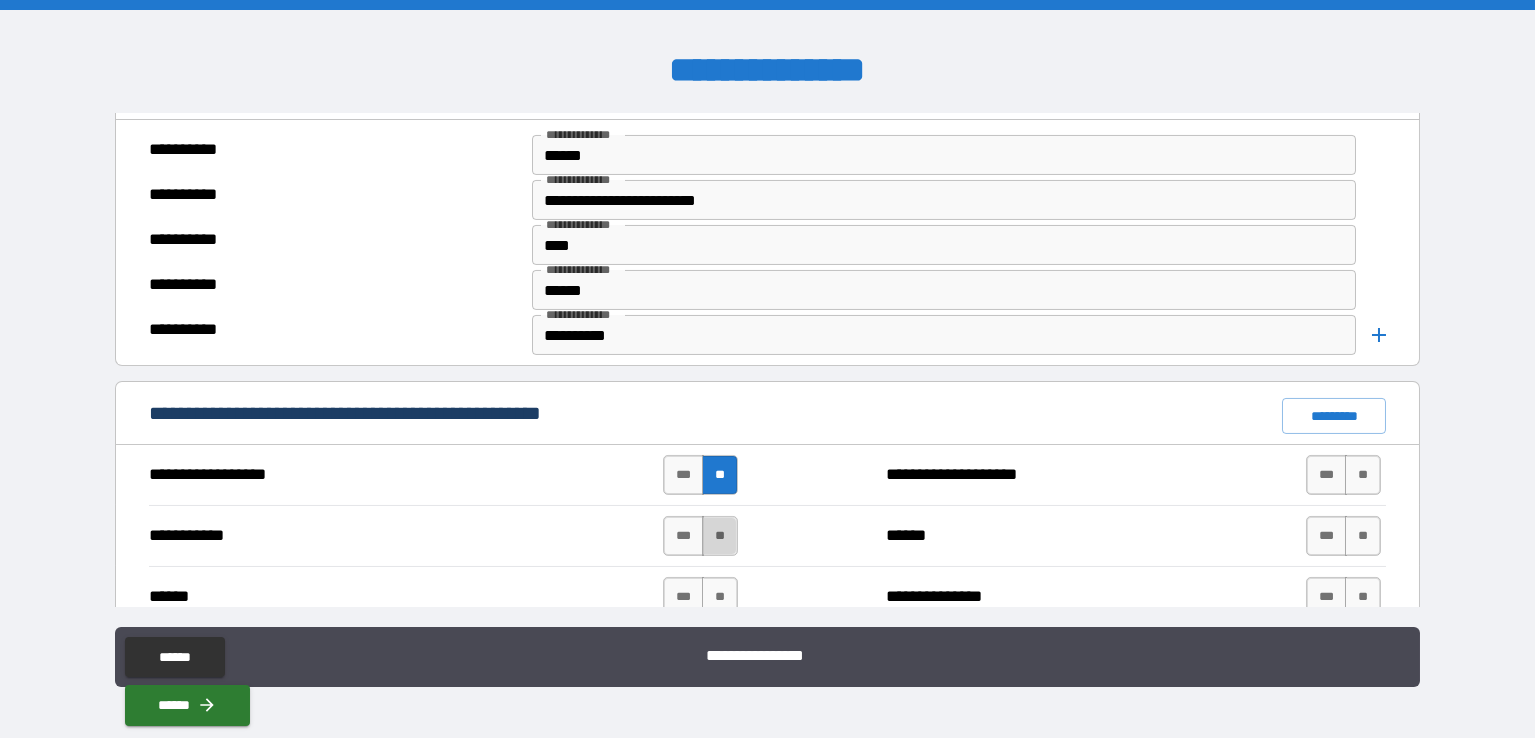 click on "**" at bounding box center [720, 536] 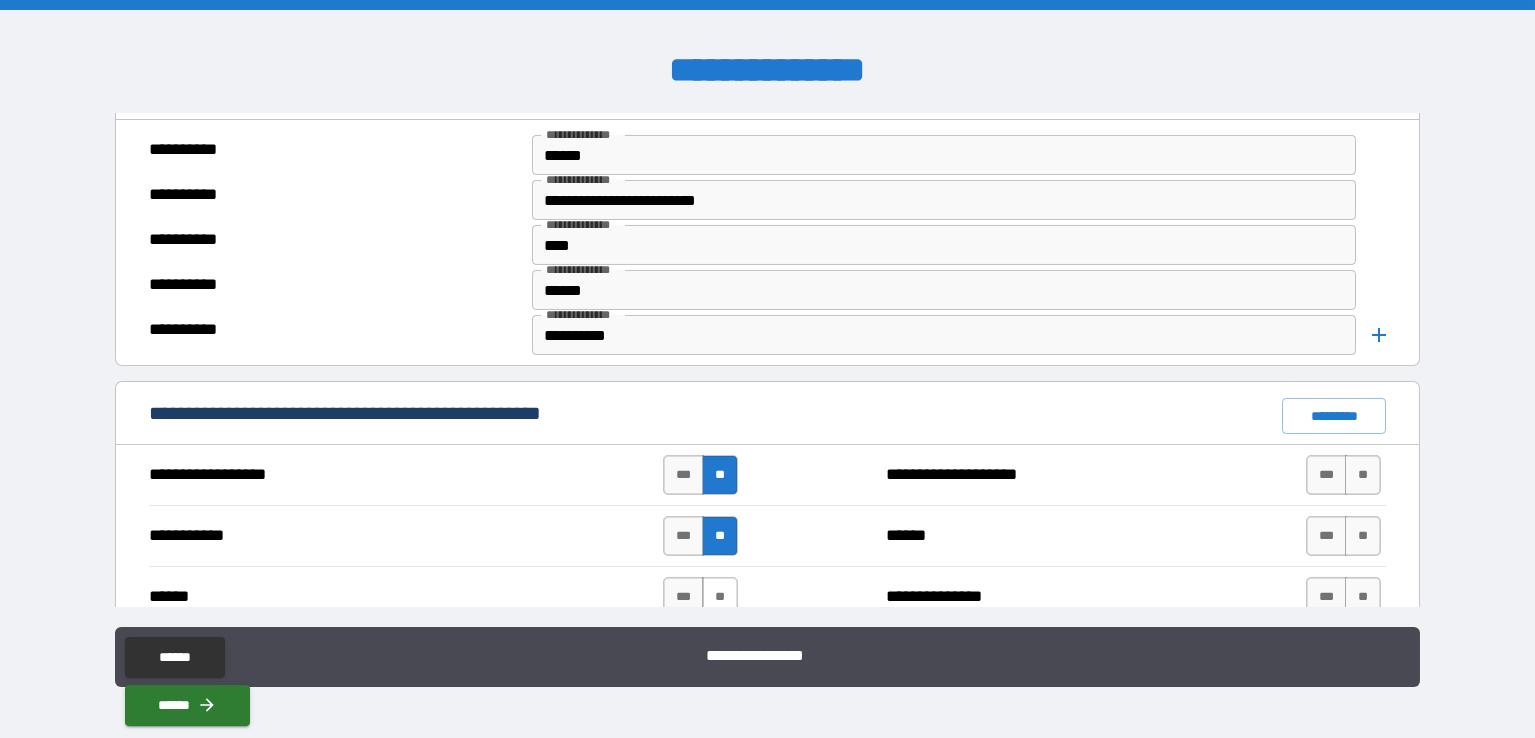 click on "**" at bounding box center [720, 597] 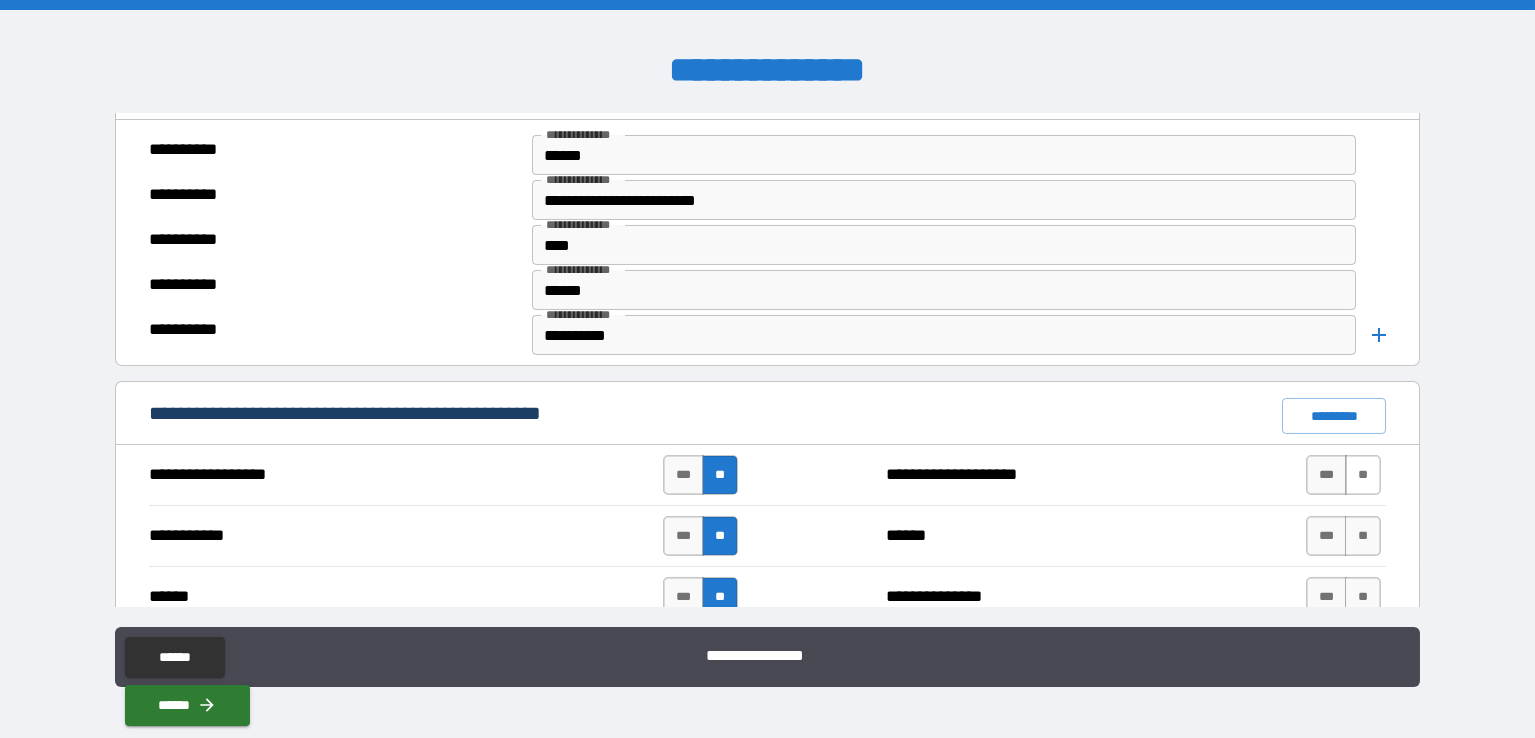 click on "**" at bounding box center [1363, 475] 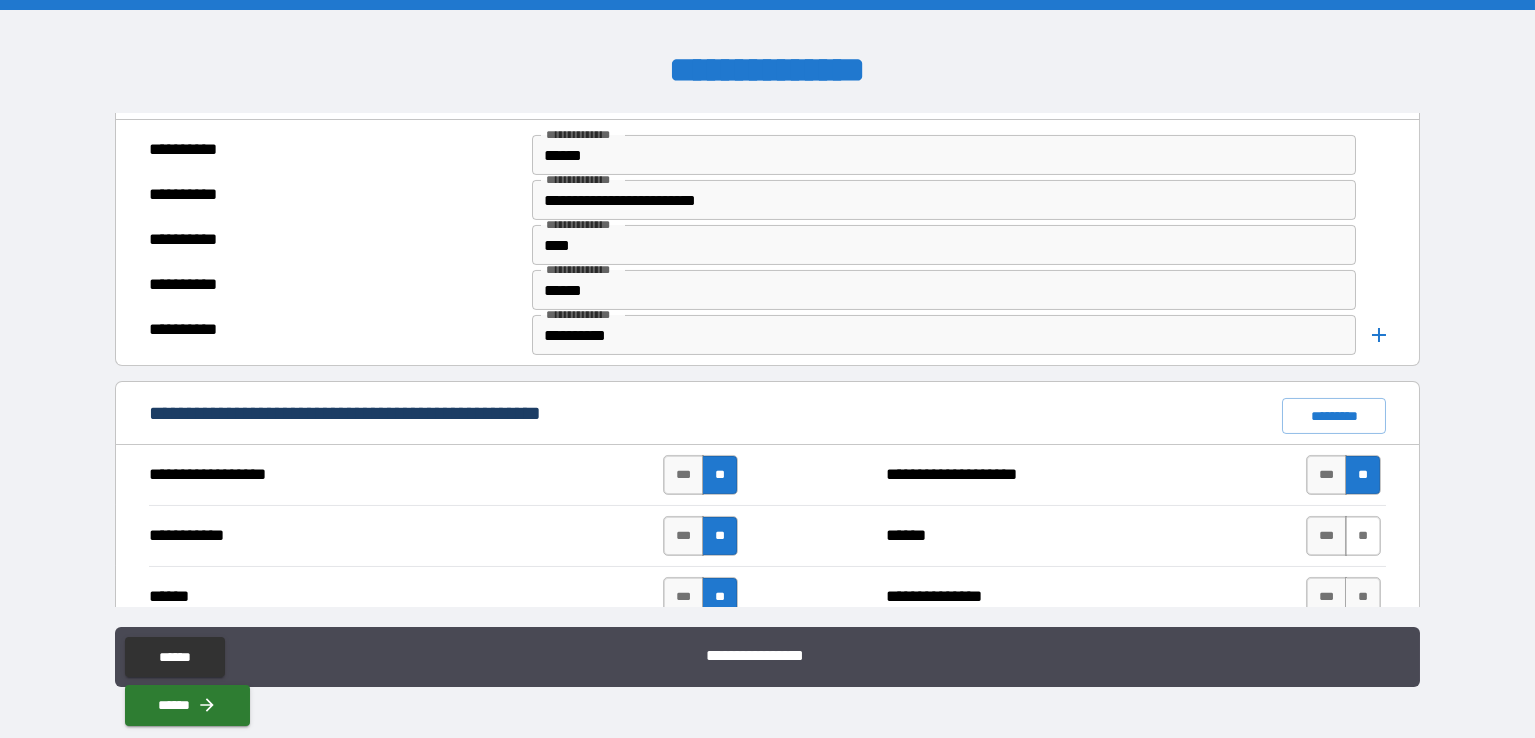 click on "**" at bounding box center (1363, 536) 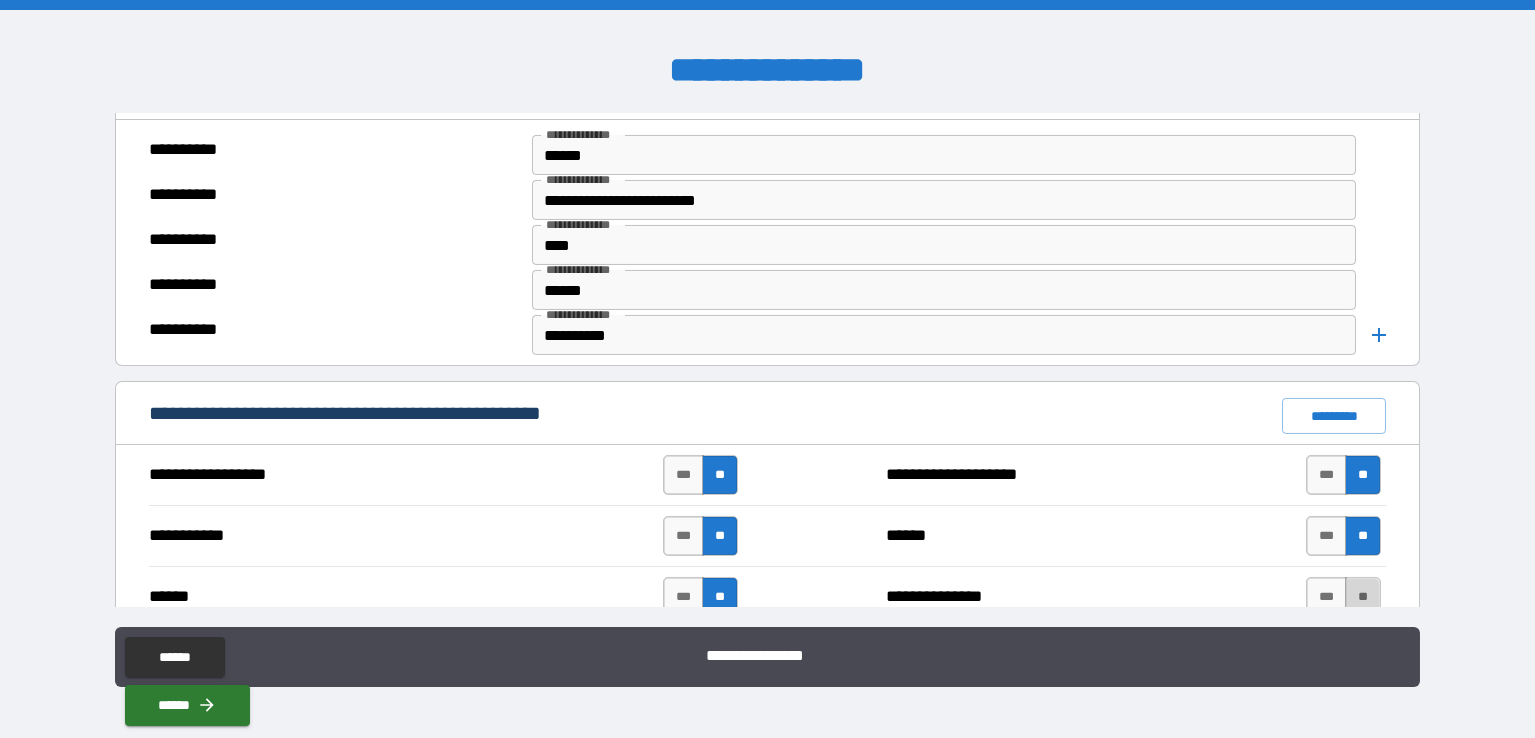 click on "**" at bounding box center [1363, 597] 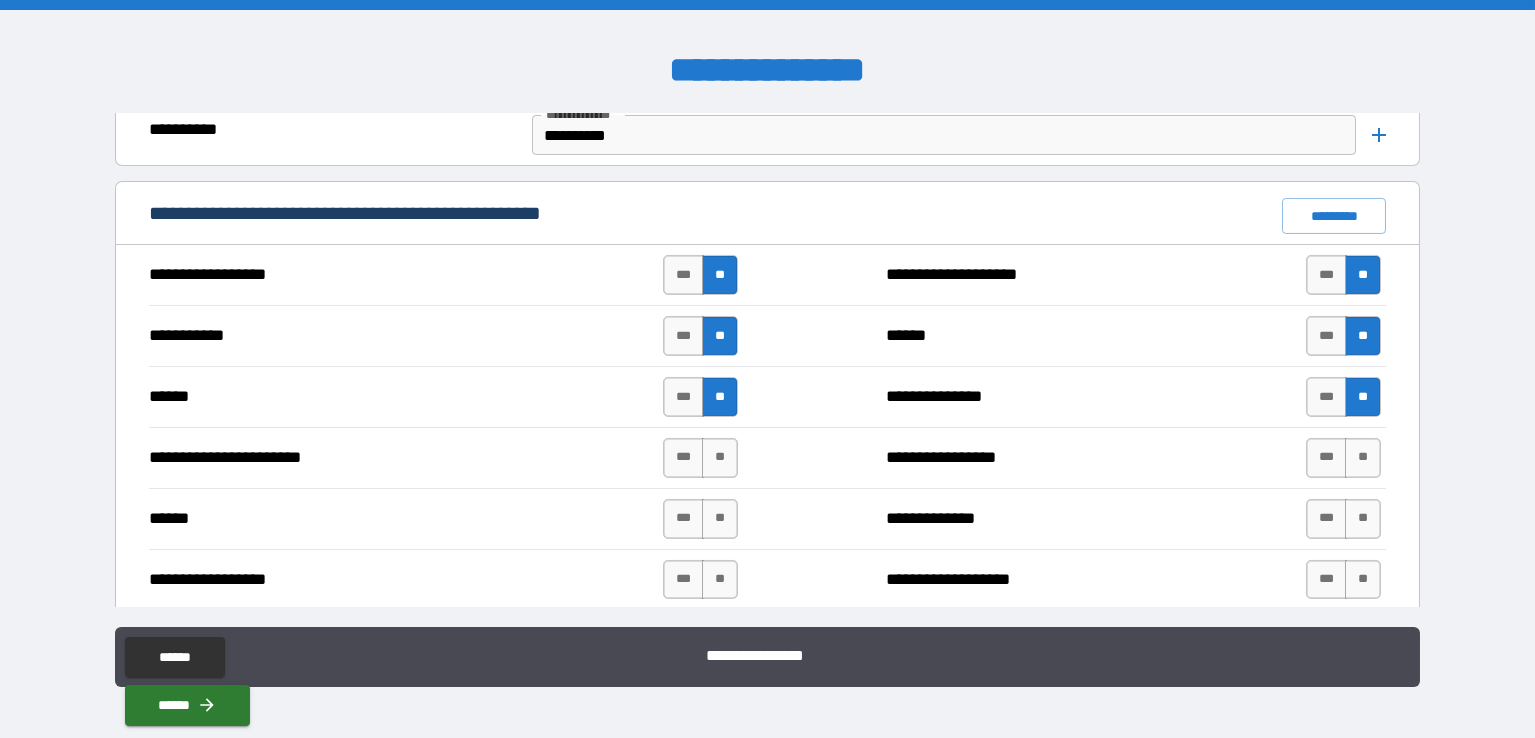 scroll, scrollTop: 2831, scrollLeft: 0, axis: vertical 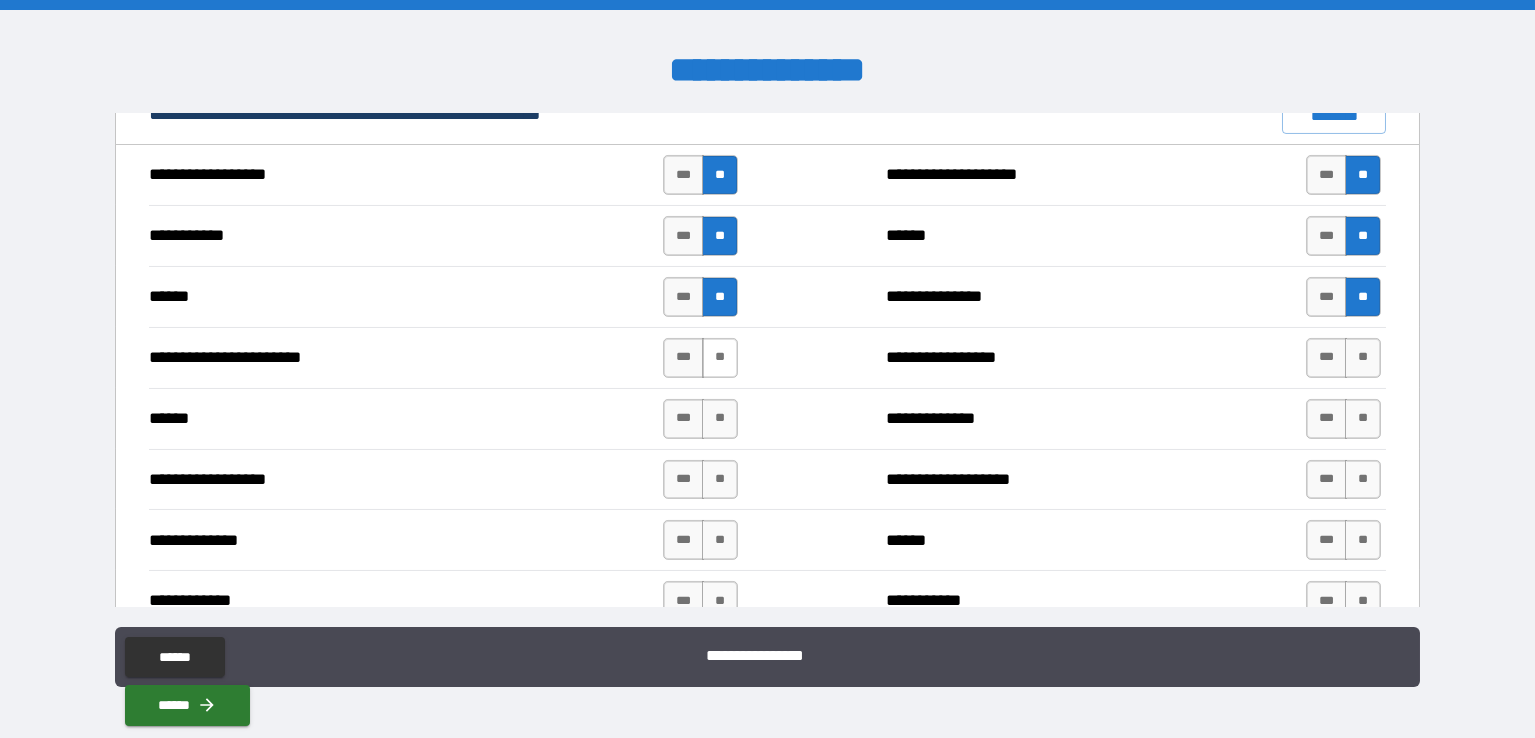 click on "**" at bounding box center (720, 358) 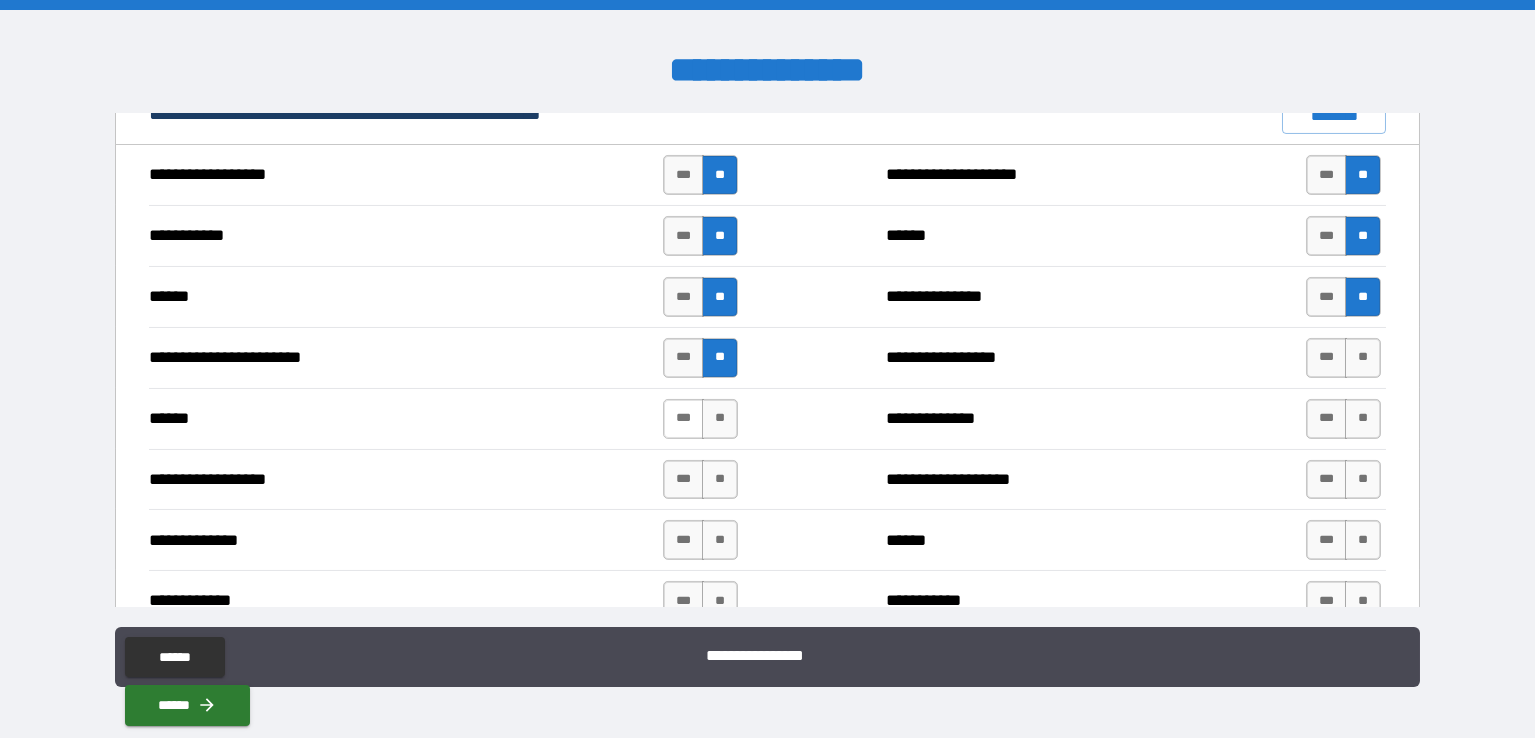 click on "***" at bounding box center (683, 419) 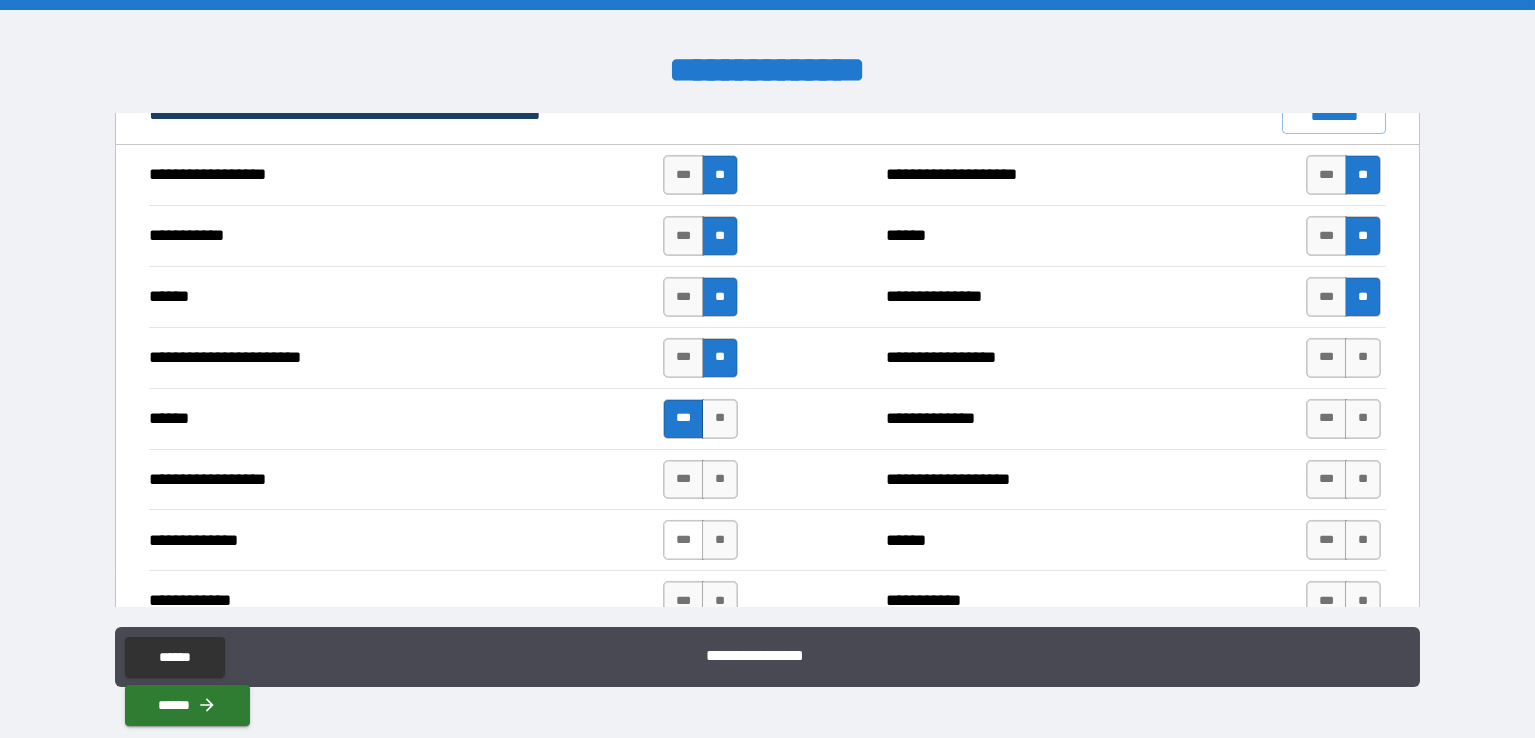 click on "***" at bounding box center [683, 540] 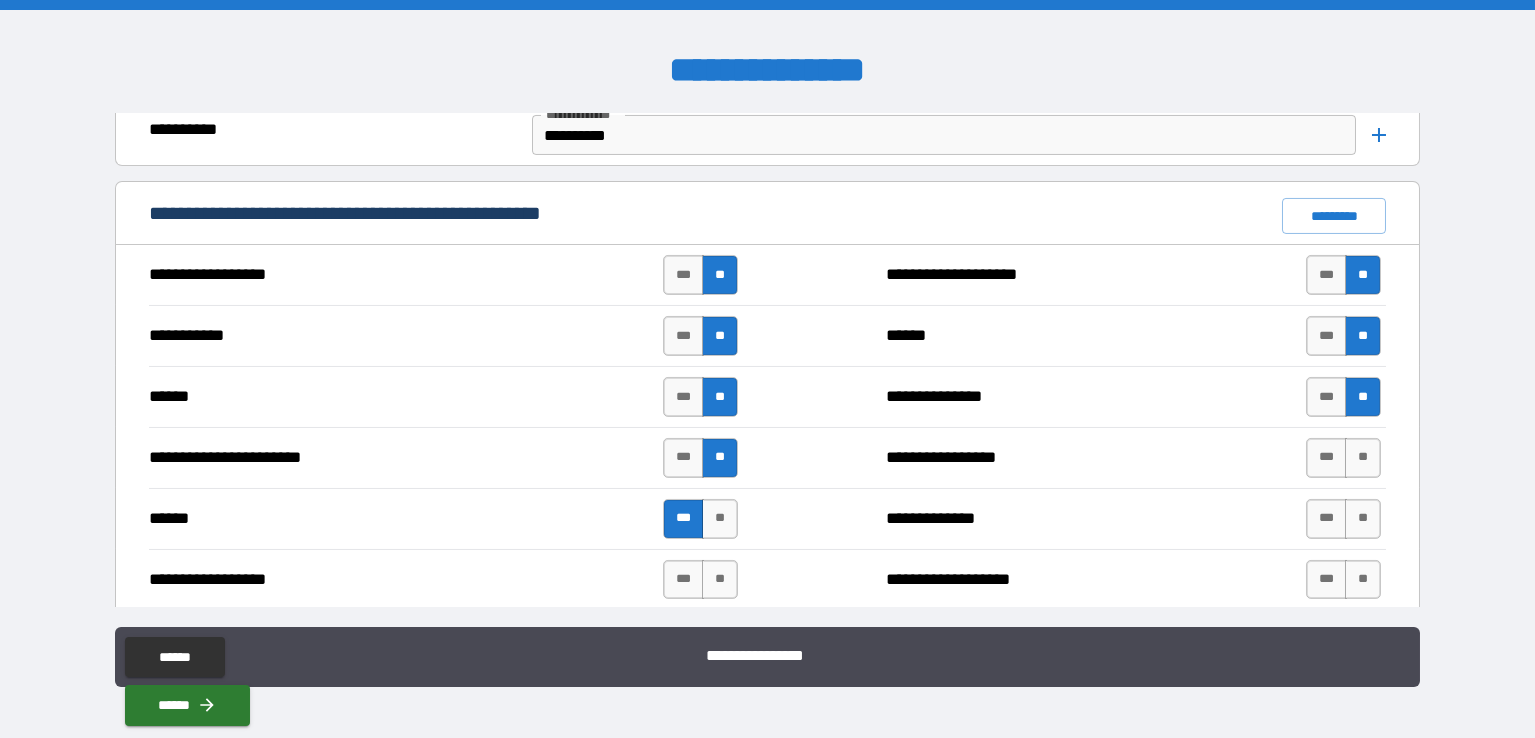 scroll, scrollTop: 2831, scrollLeft: 0, axis: vertical 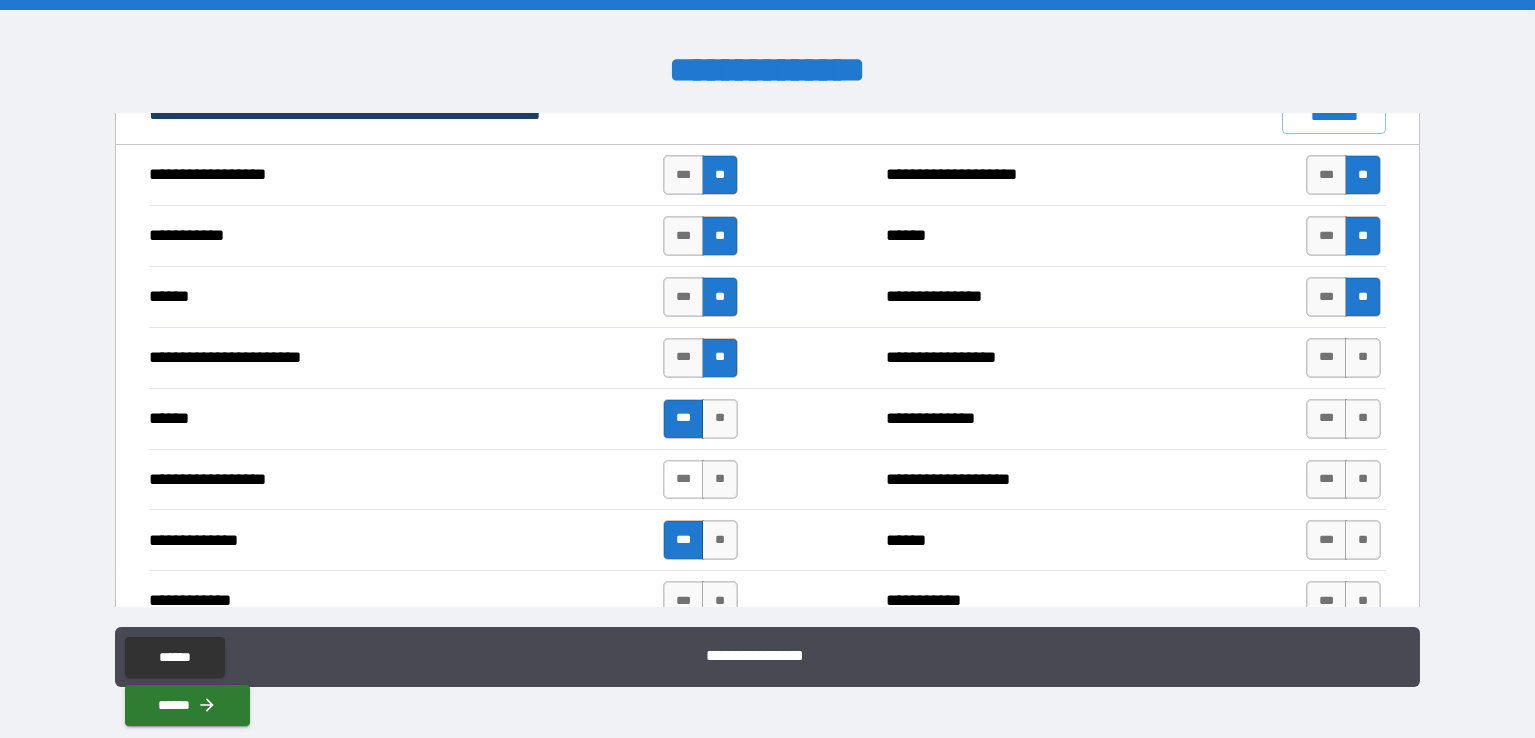click on "***" at bounding box center (683, 480) 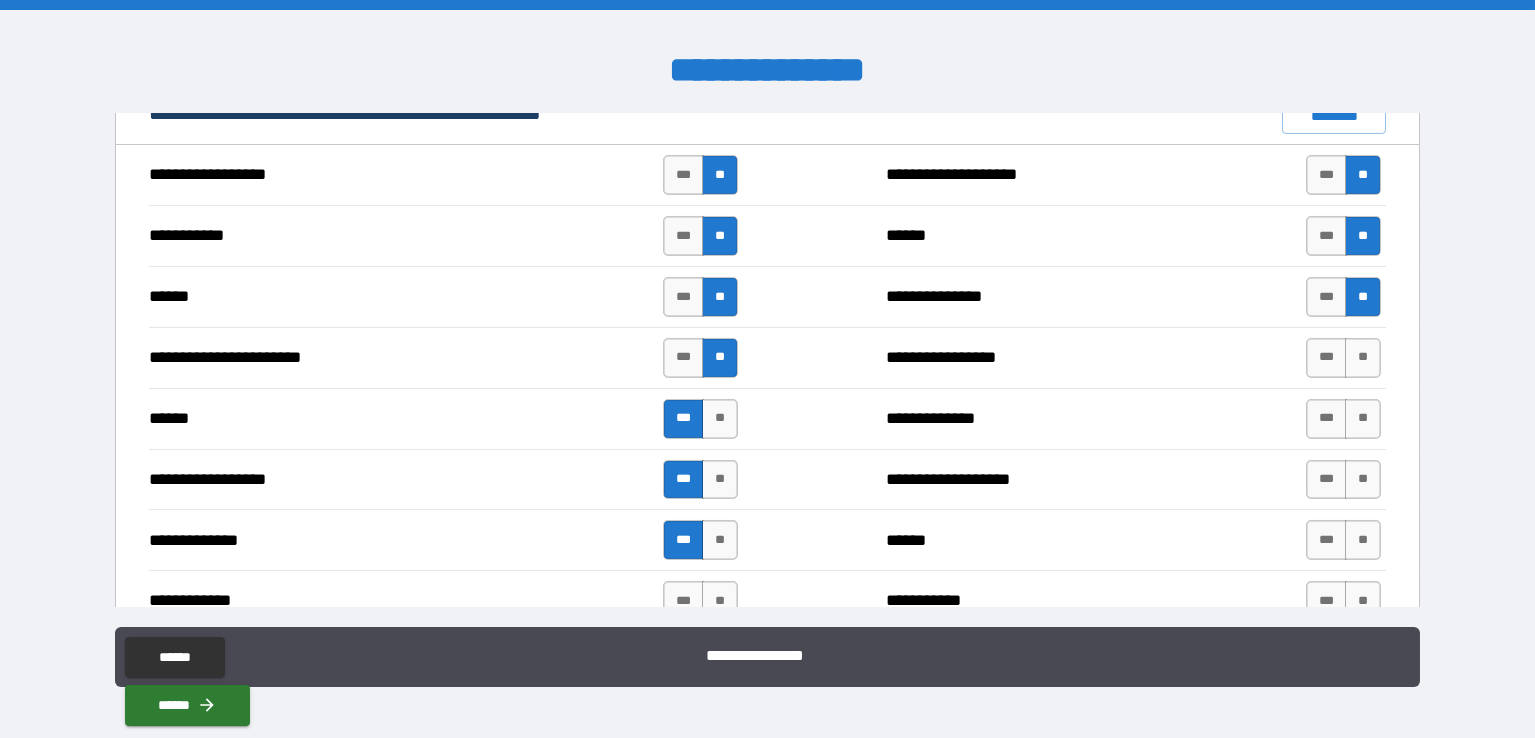 scroll, scrollTop: 2931, scrollLeft: 0, axis: vertical 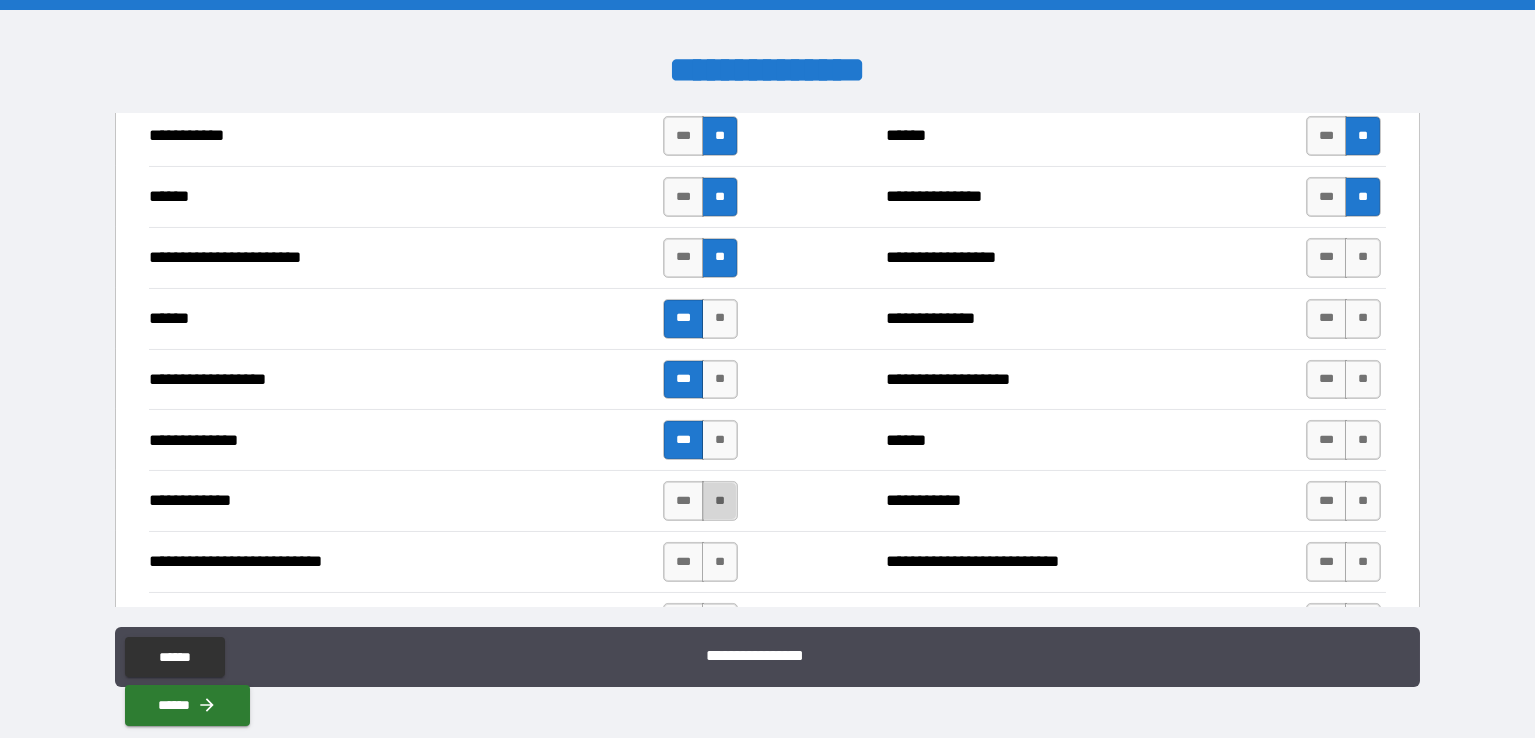 click on "**" at bounding box center (720, 501) 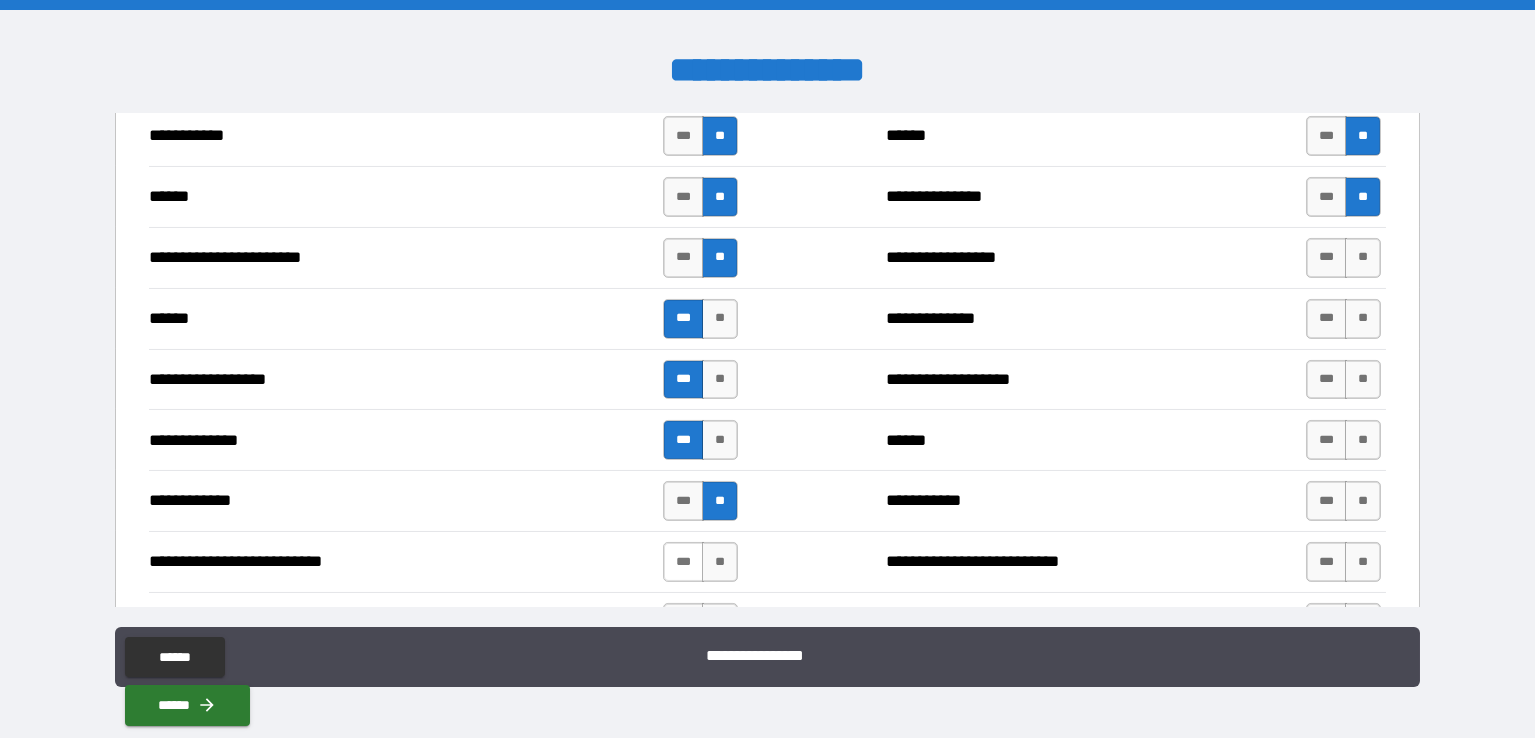 click on "***" at bounding box center [683, 562] 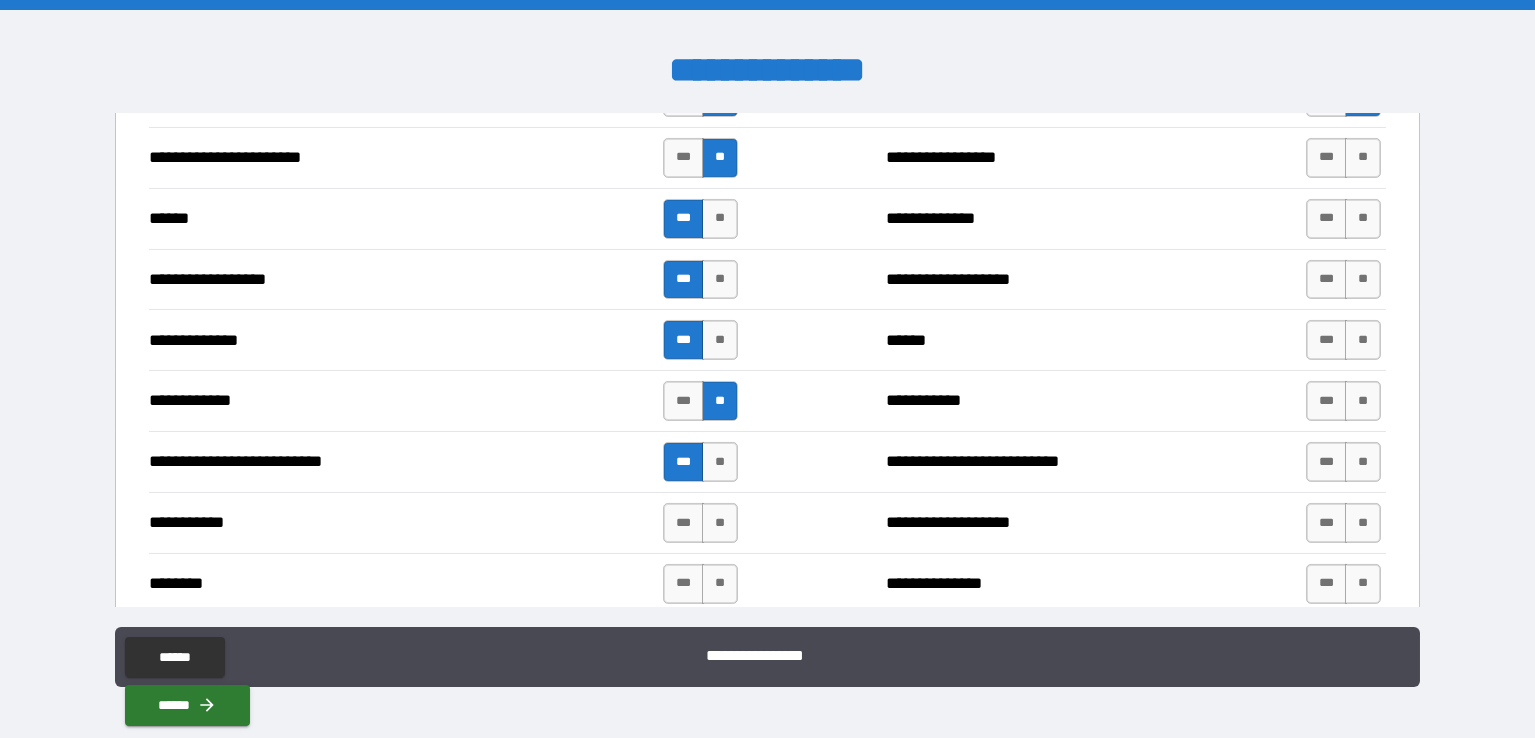 scroll, scrollTop: 3131, scrollLeft: 0, axis: vertical 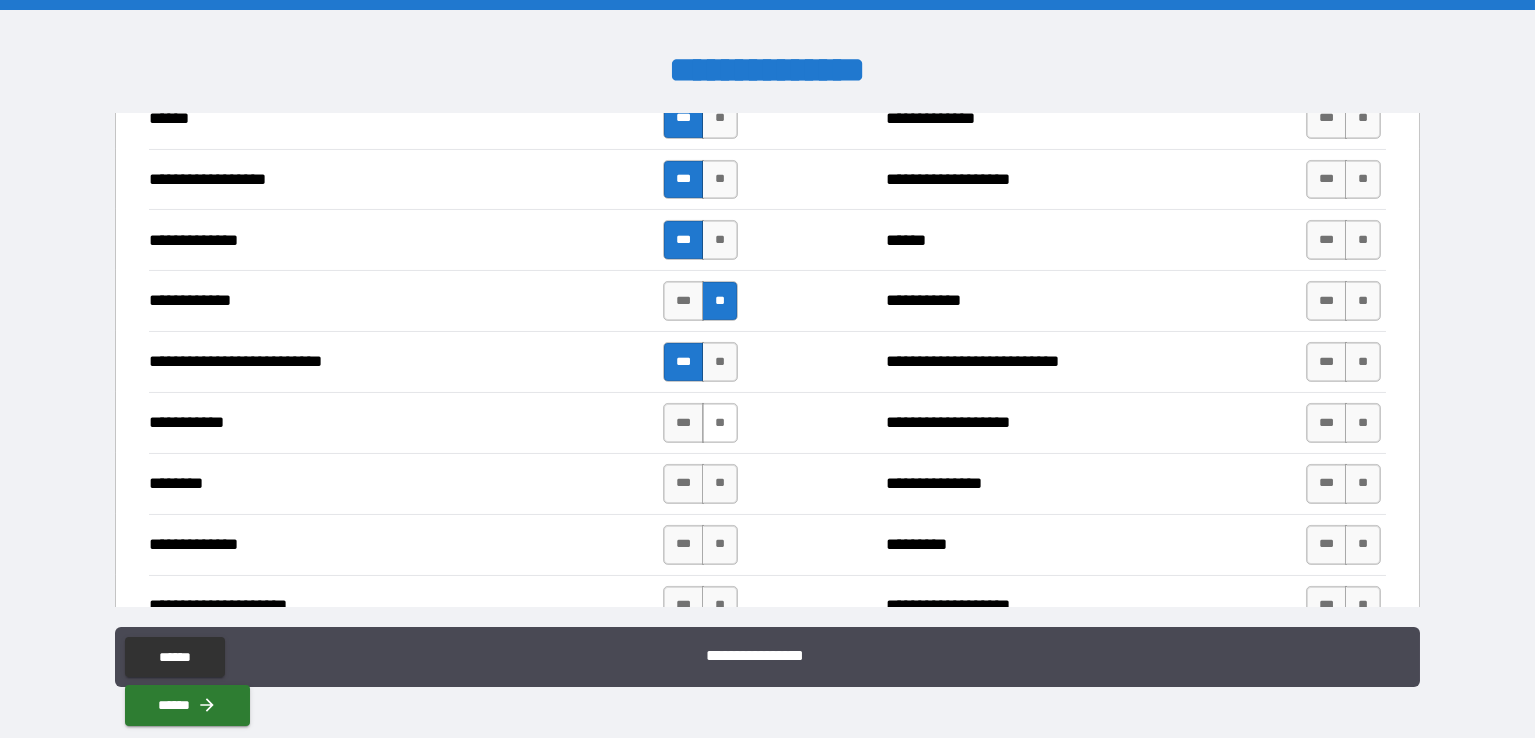 click on "**" at bounding box center (720, 423) 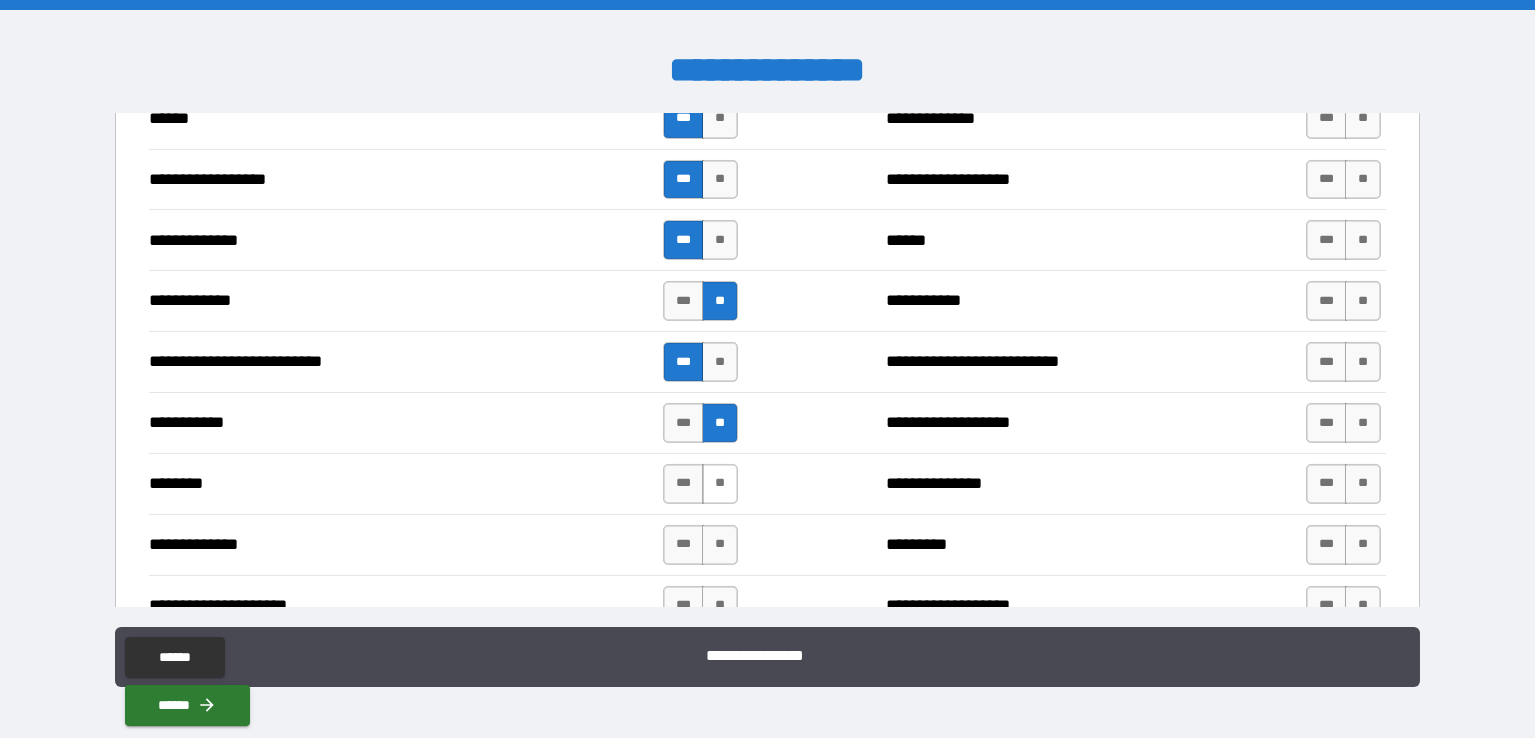 click on "**" at bounding box center (720, 484) 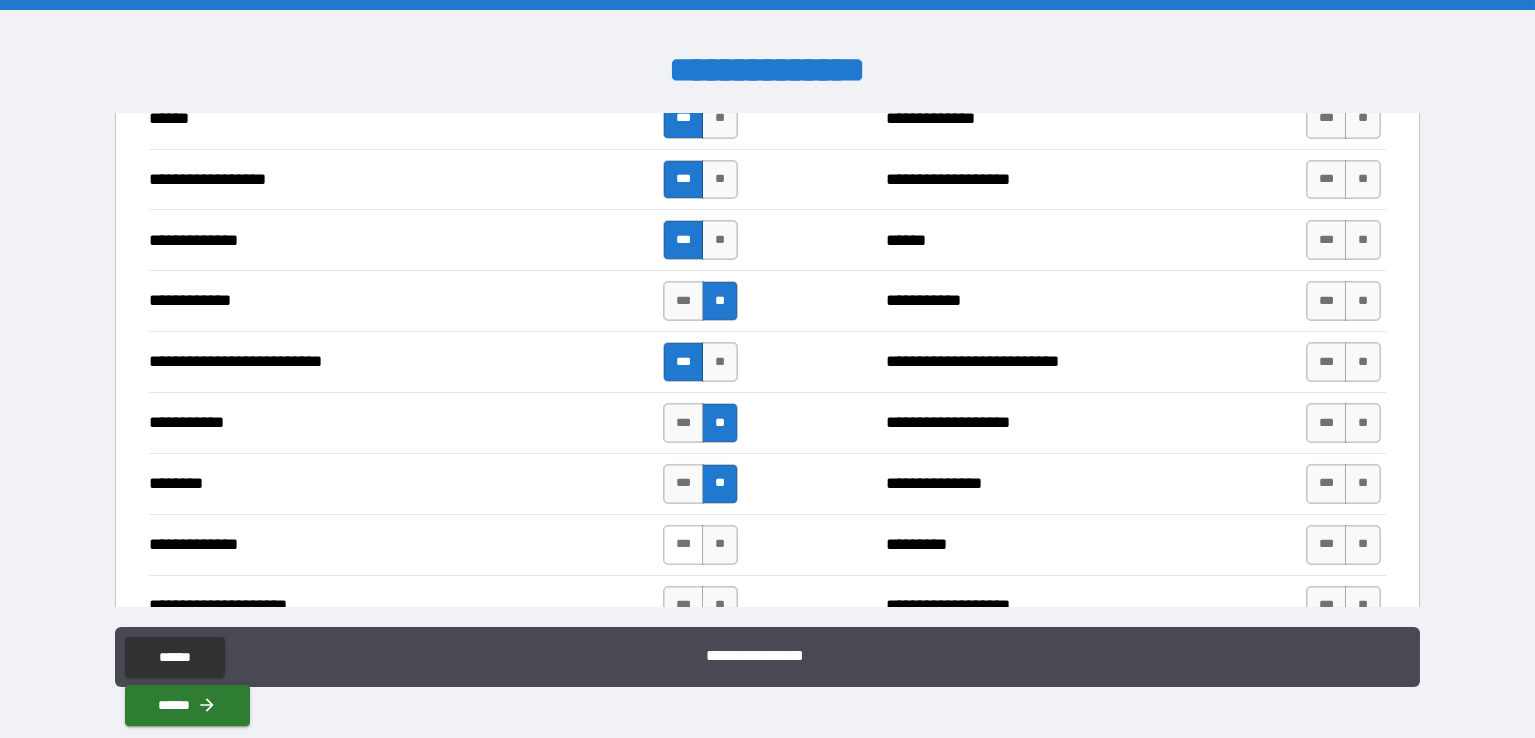 click on "***" at bounding box center [683, 545] 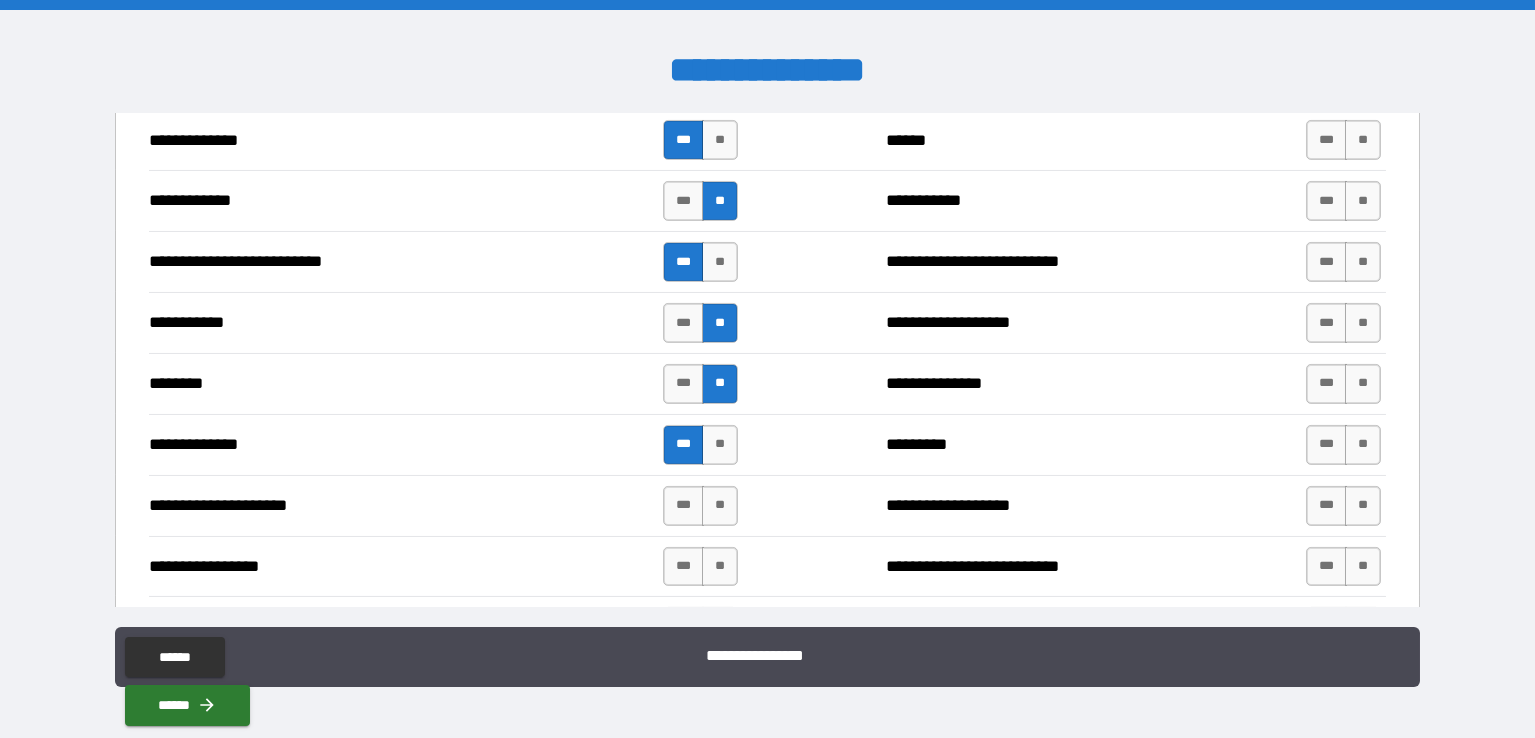 scroll, scrollTop: 3331, scrollLeft: 0, axis: vertical 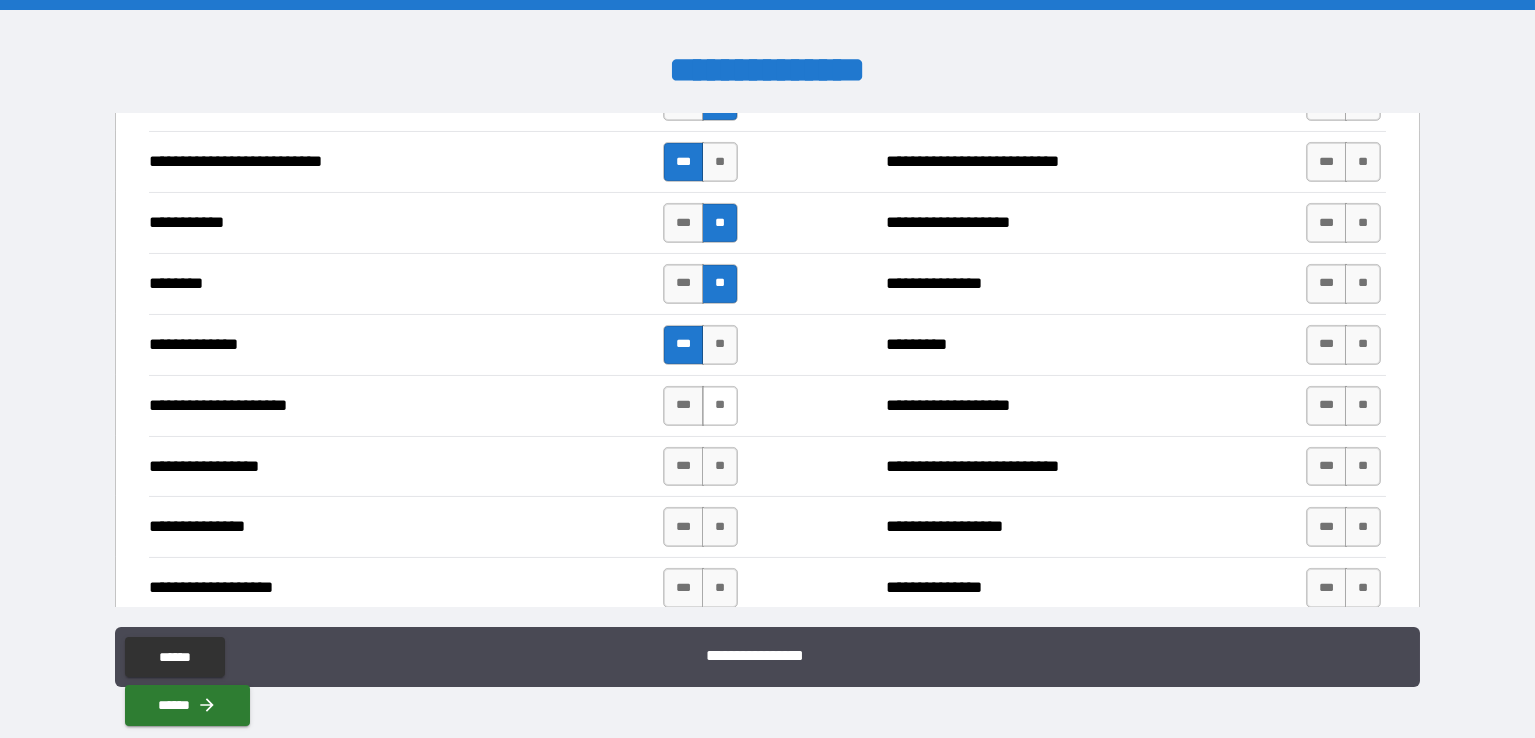 click on "**" at bounding box center (720, 406) 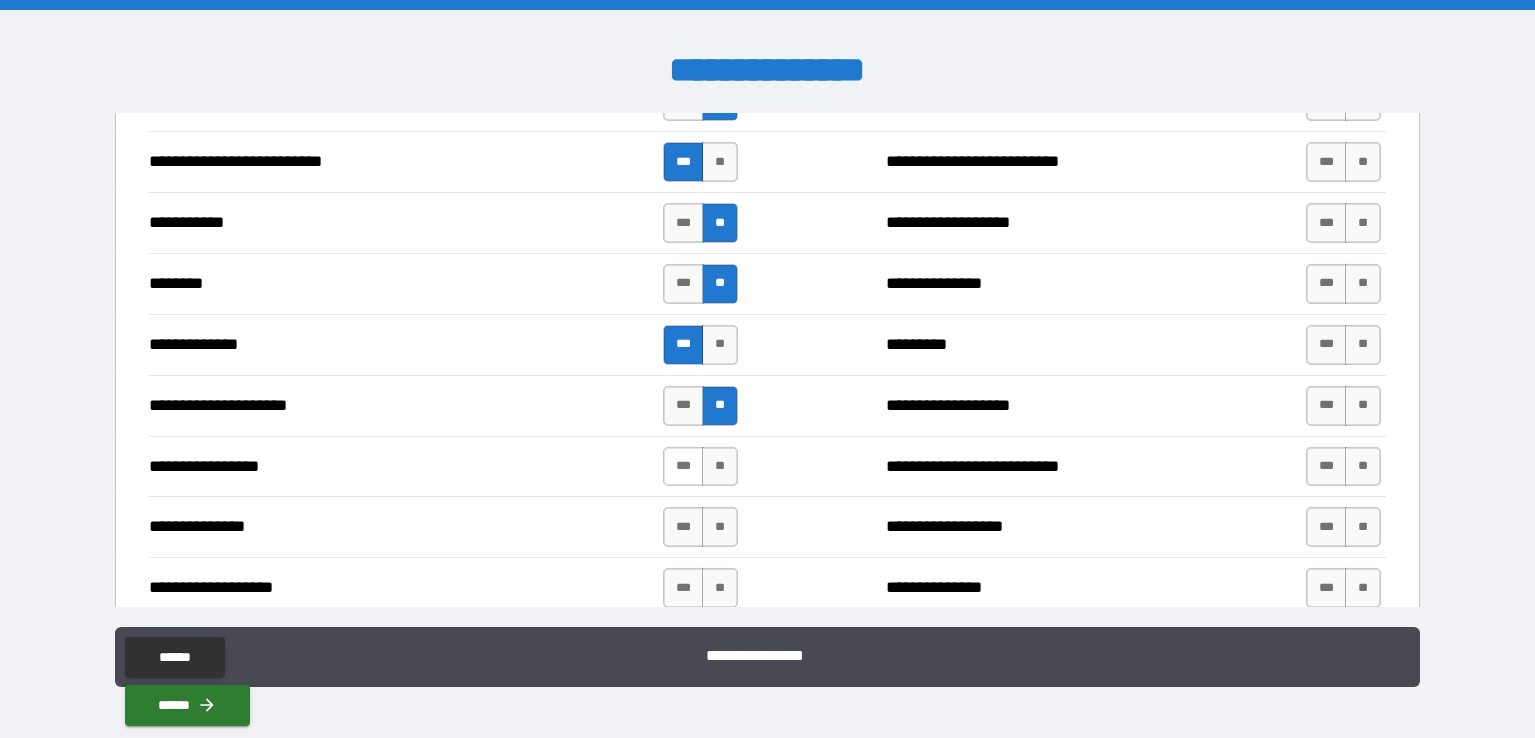 click on "***" at bounding box center [683, 467] 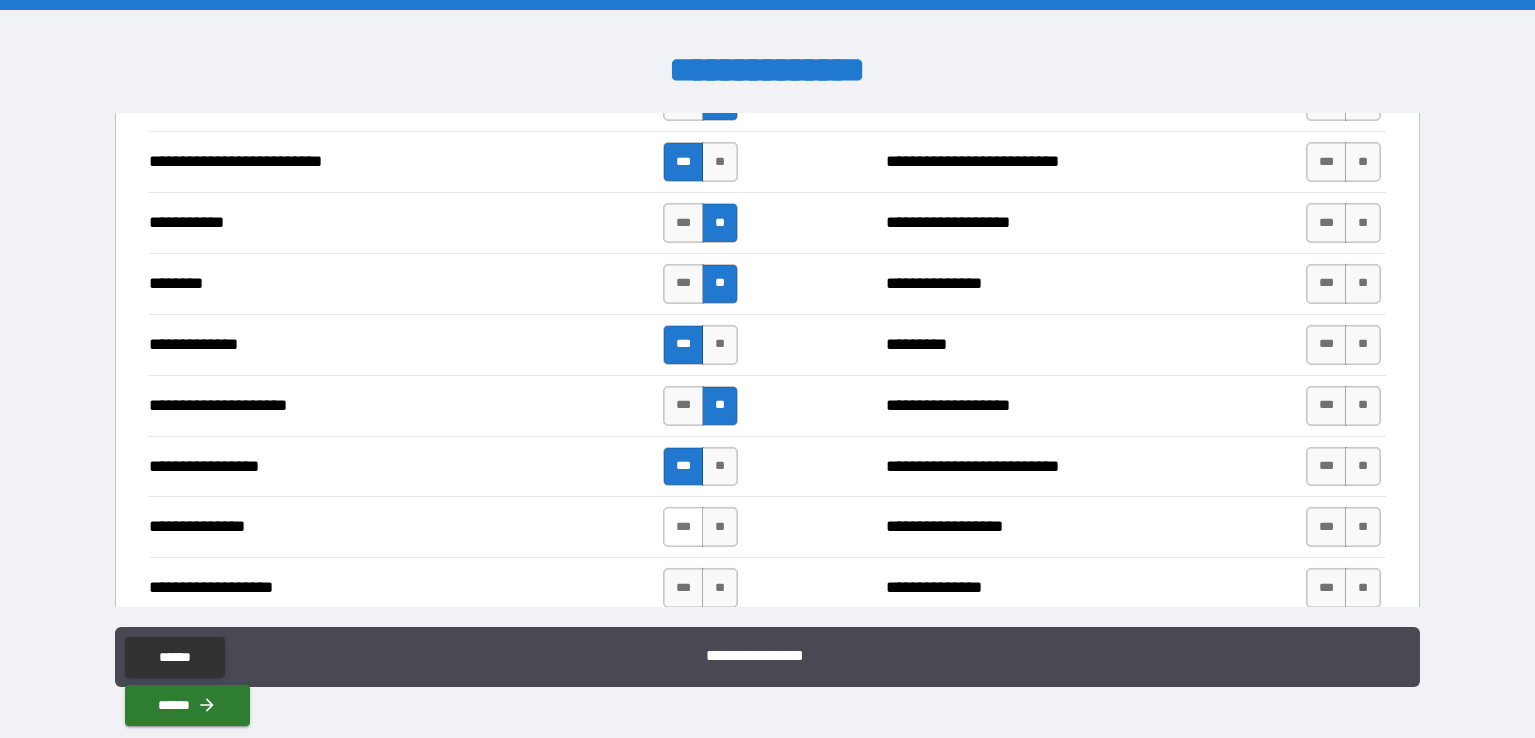 click on "***" at bounding box center [683, 527] 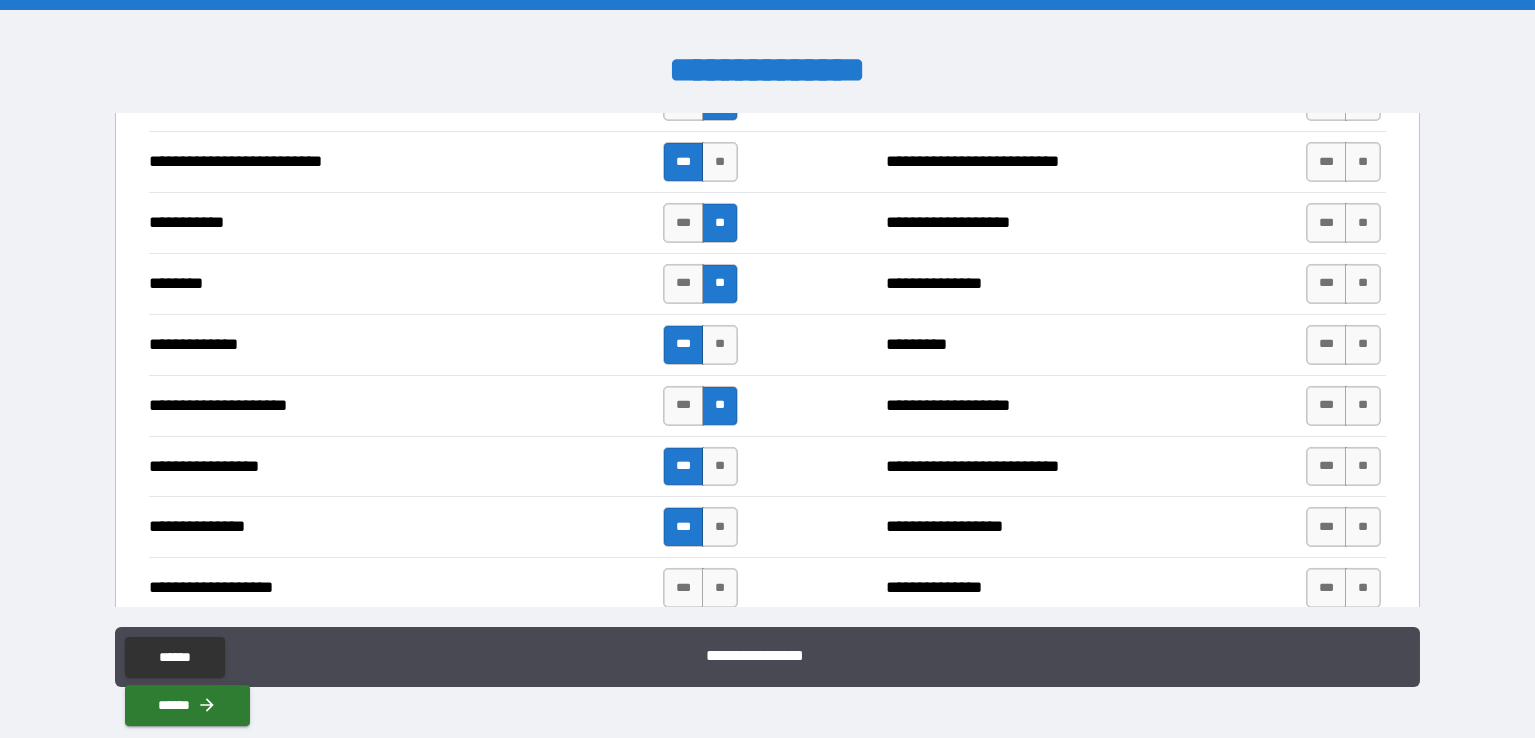 scroll, scrollTop: 3431, scrollLeft: 0, axis: vertical 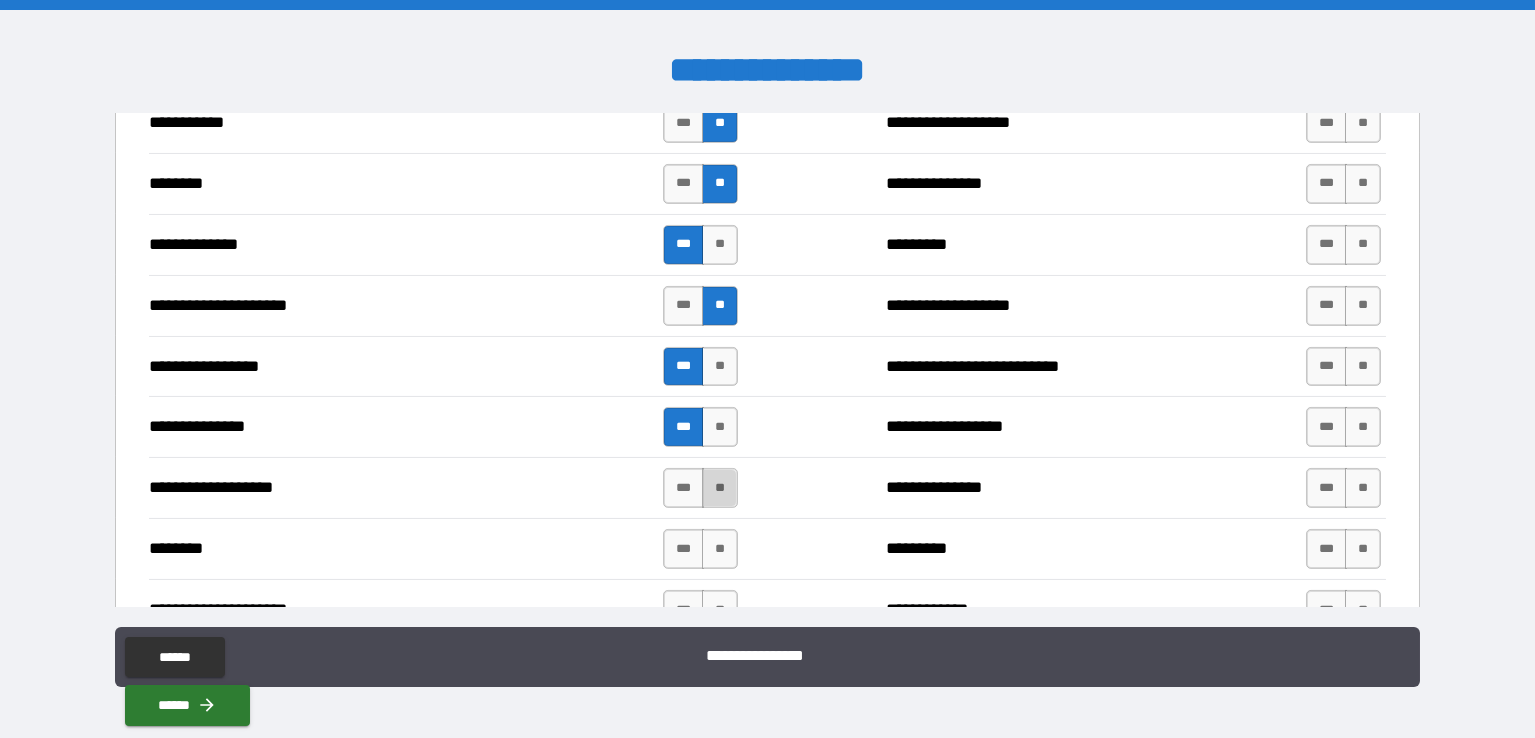 click on "**" at bounding box center (720, 488) 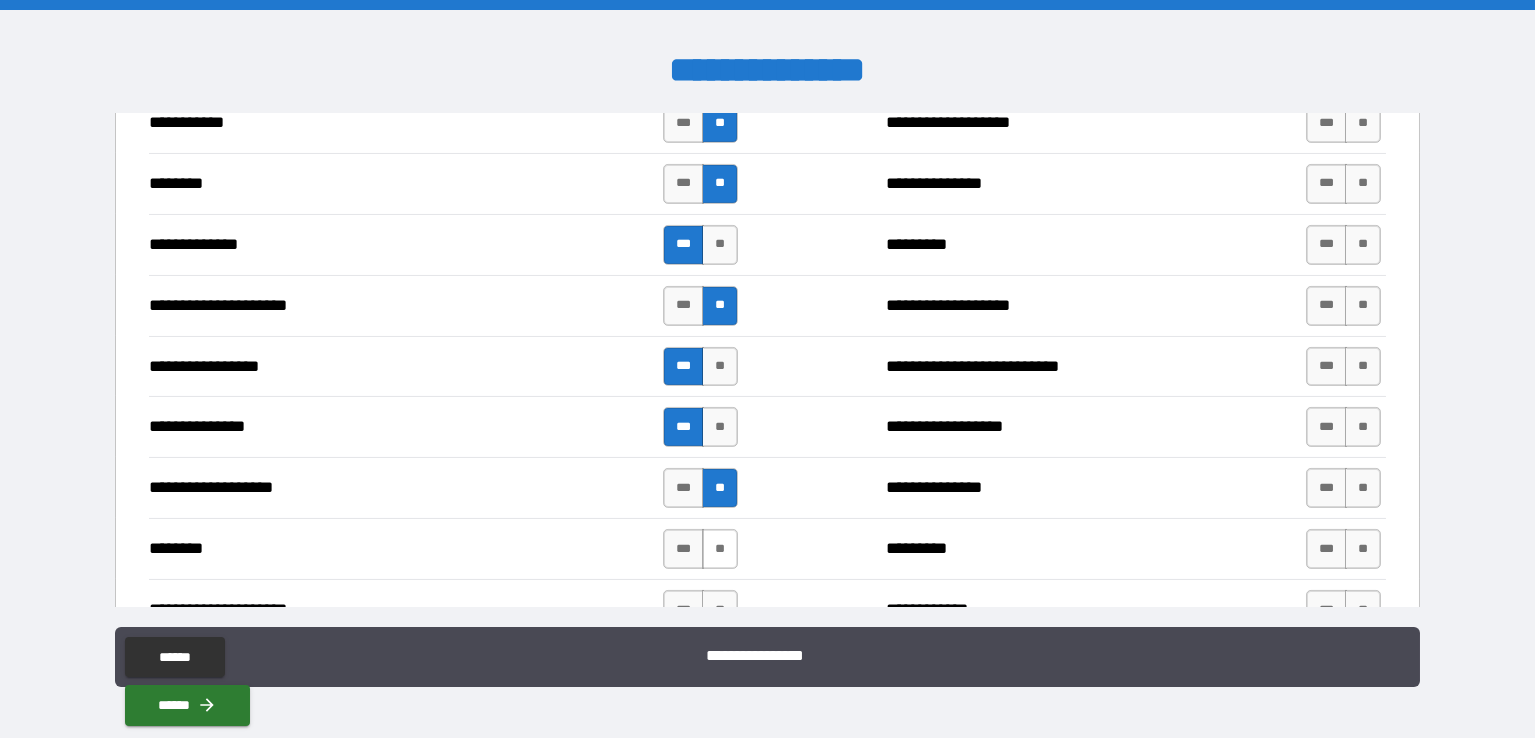 click on "**" at bounding box center (720, 549) 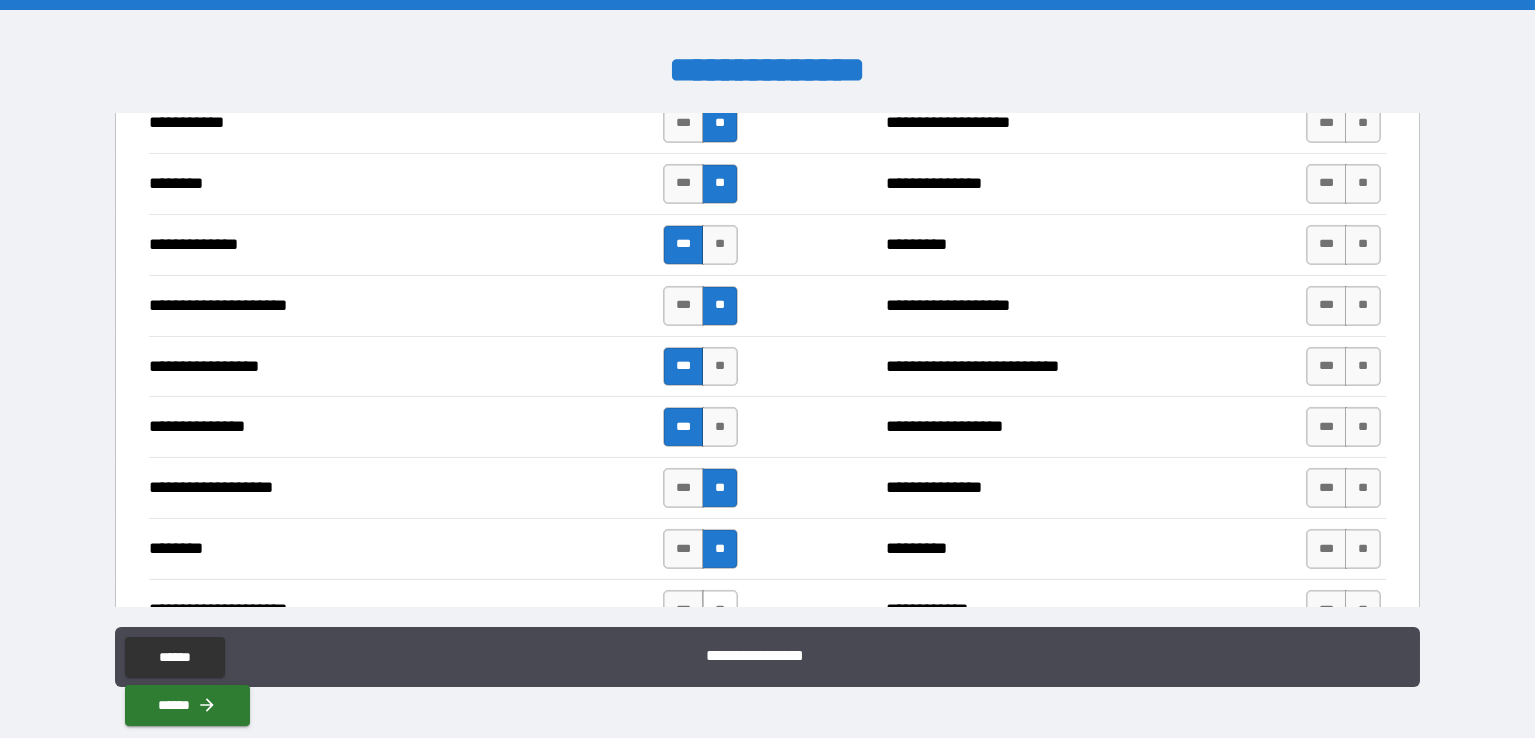 click on "**" at bounding box center (720, 610) 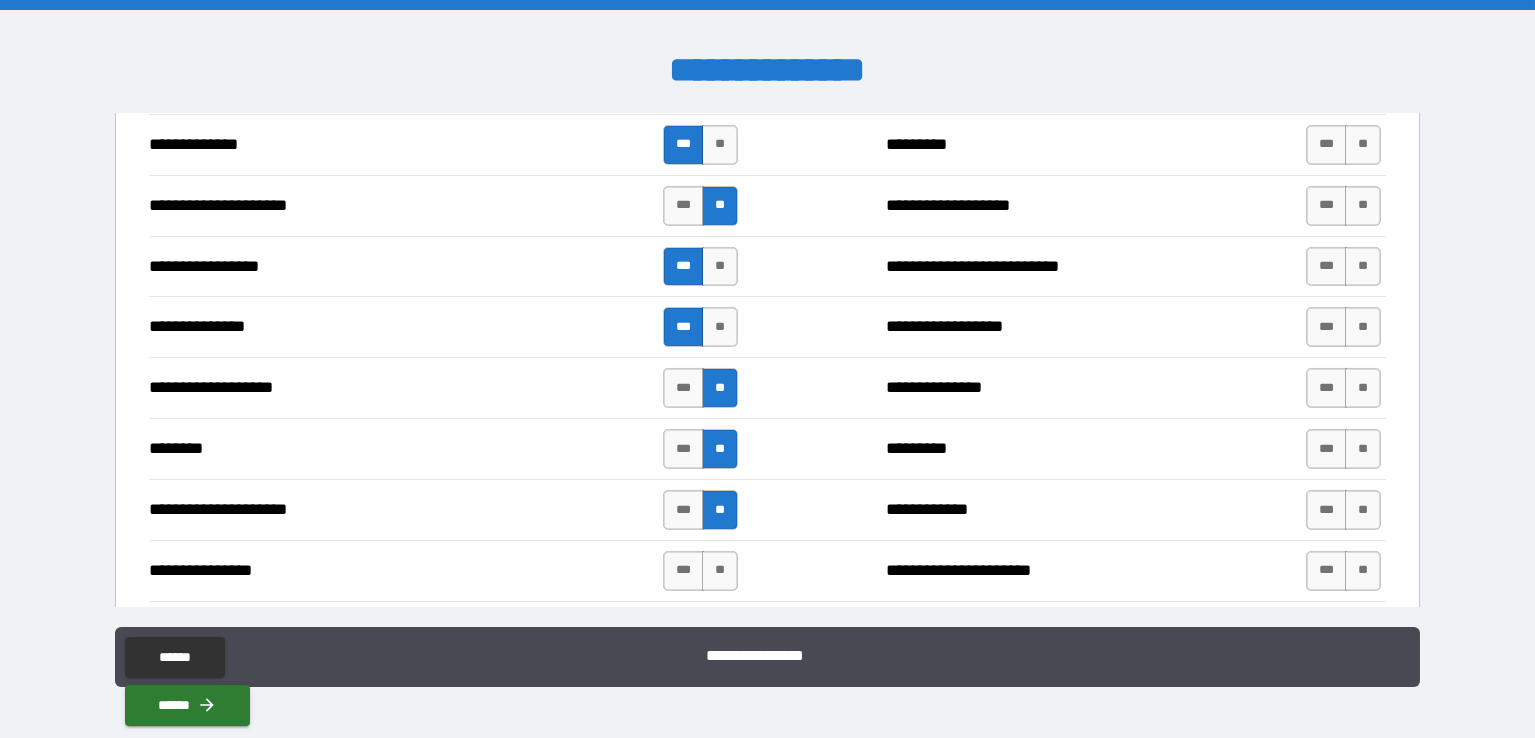 scroll, scrollTop: 3631, scrollLeft: 0, axis: vertical 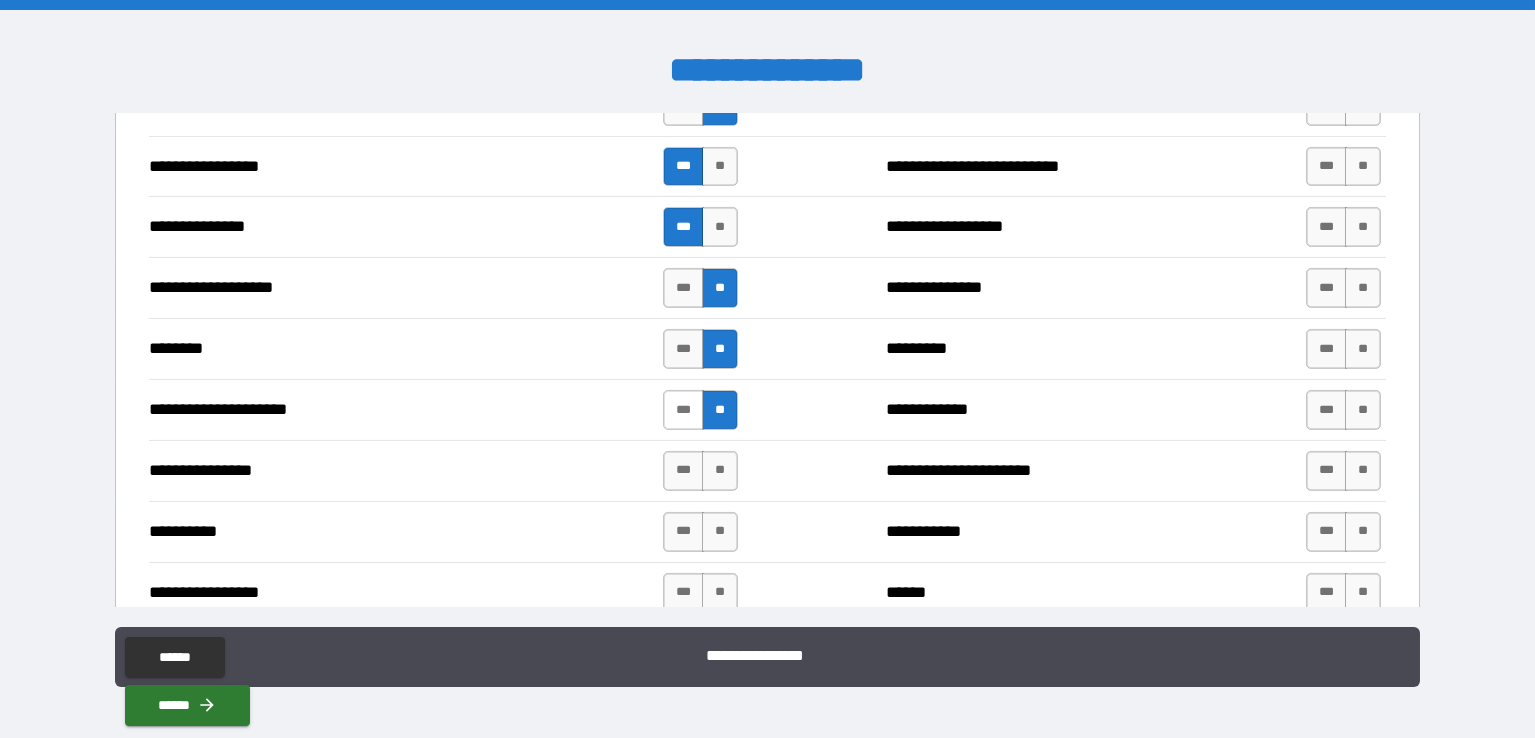 click on "***" at bounding box center [683, 410] 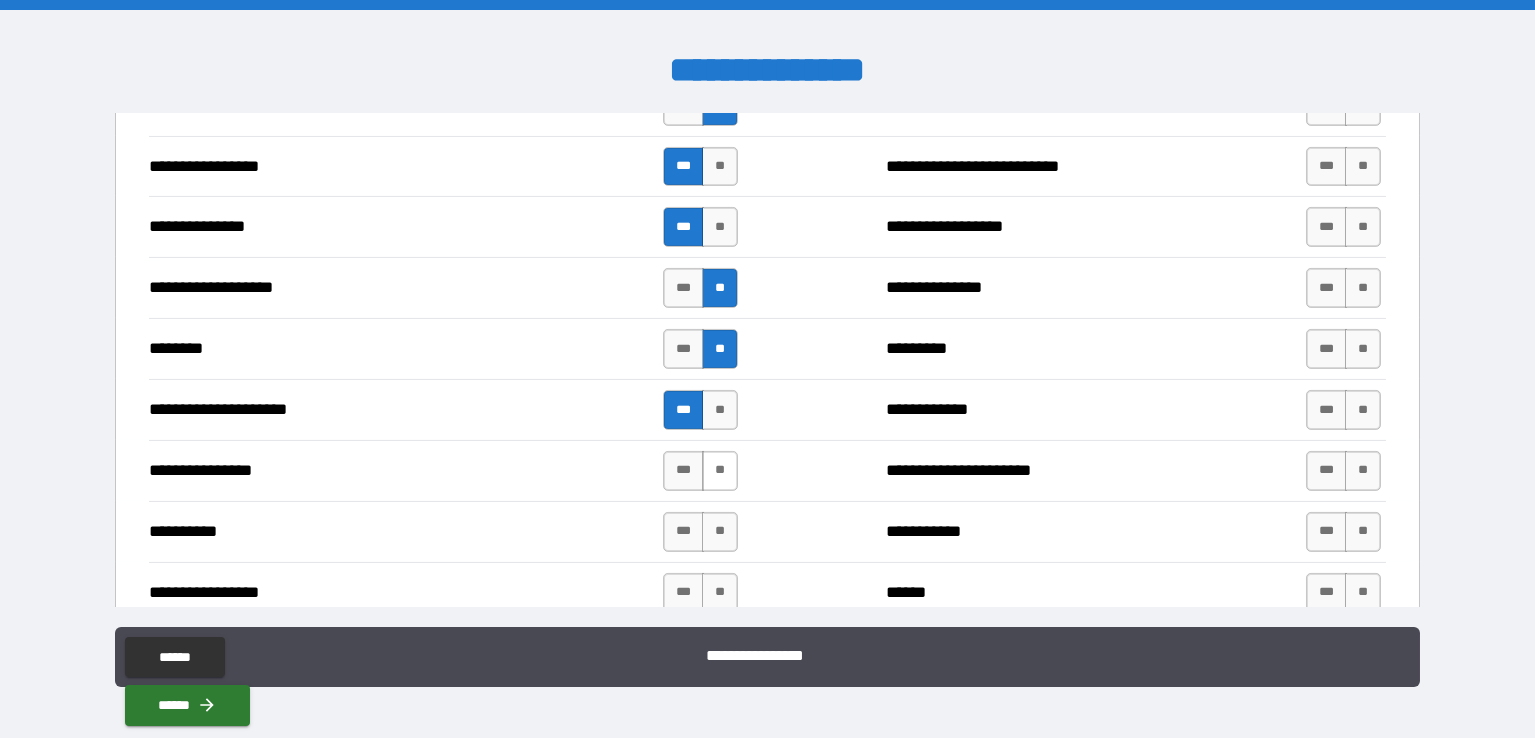 click on "**" at bounding box center [720, 471] 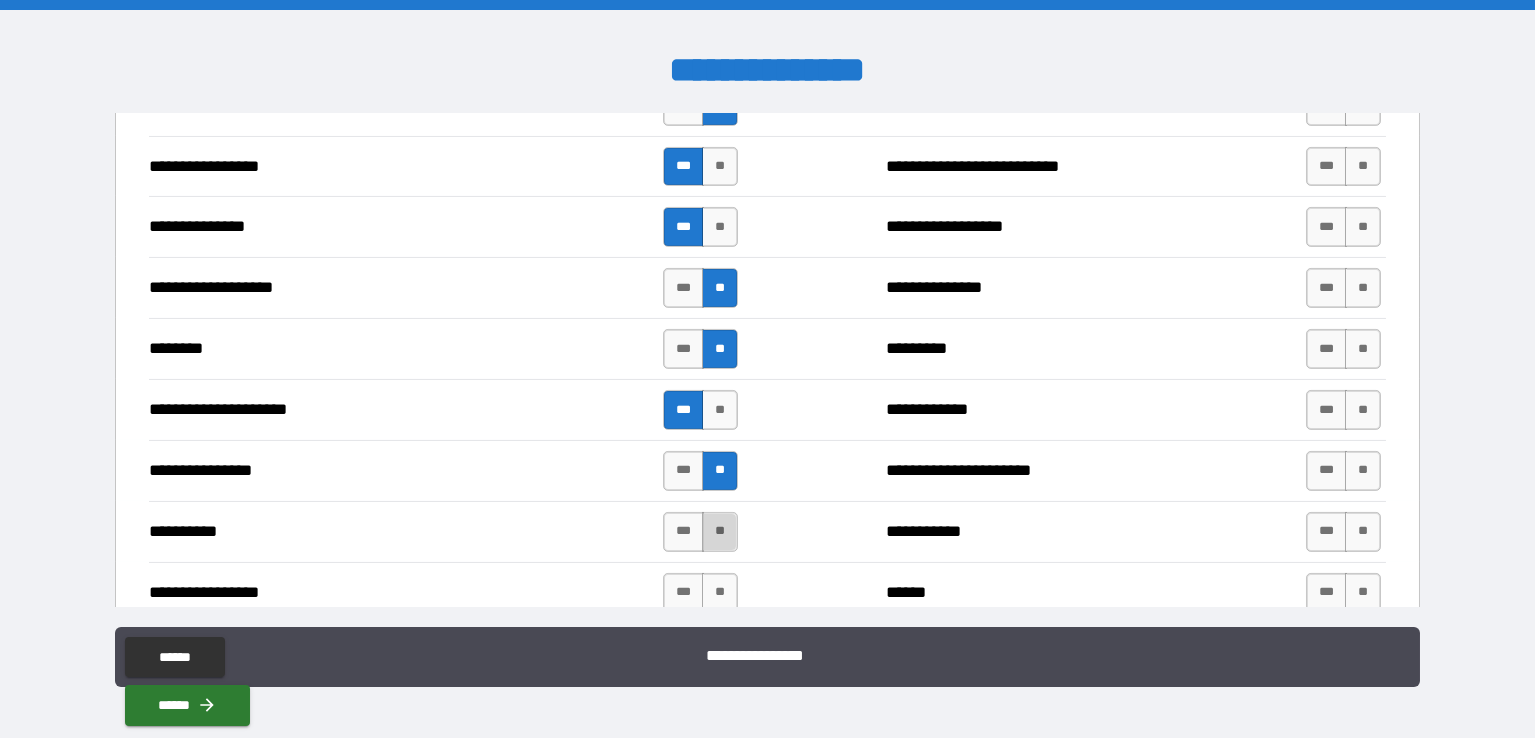 click on "**" at bounding box center [720, 532] 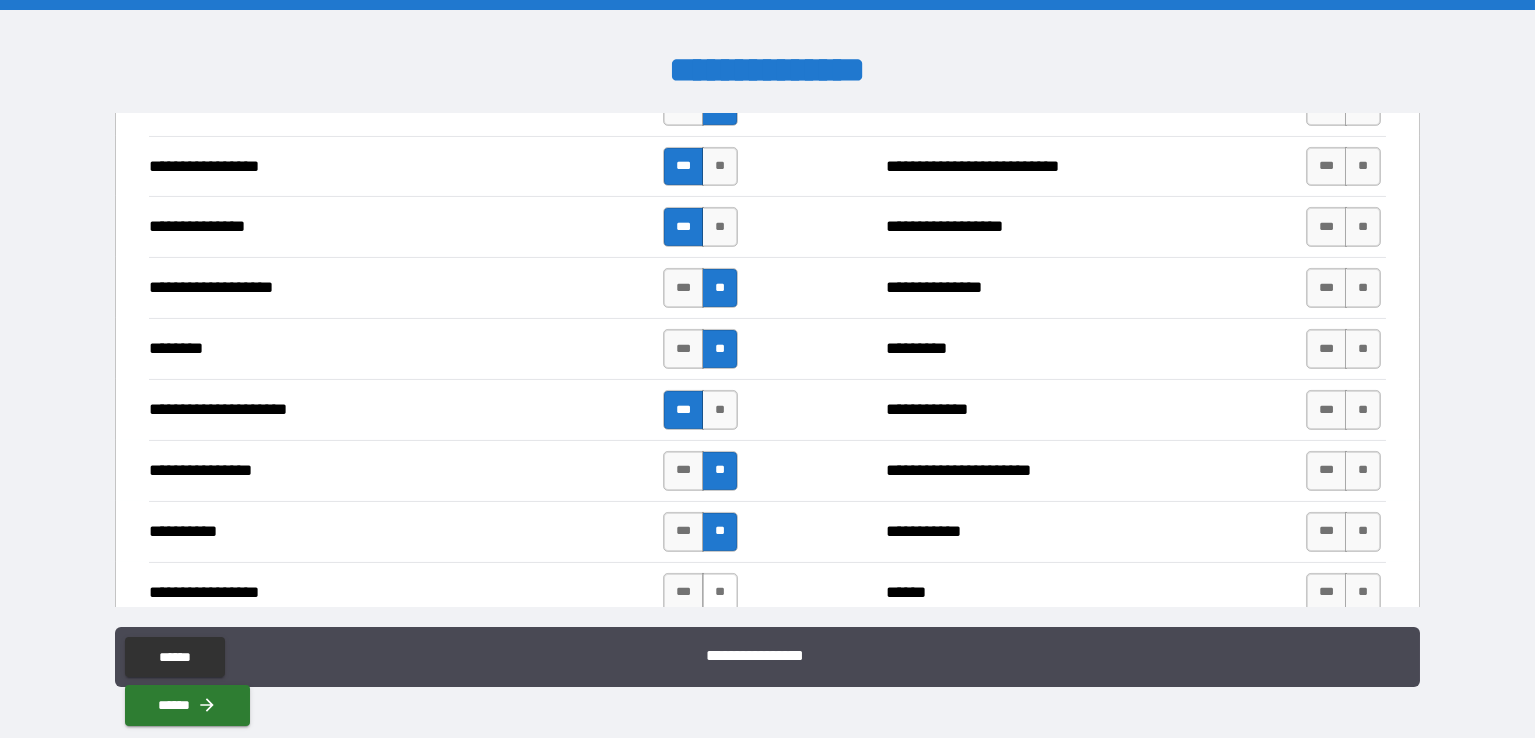 click on "**" at bounding box center [720, 593] 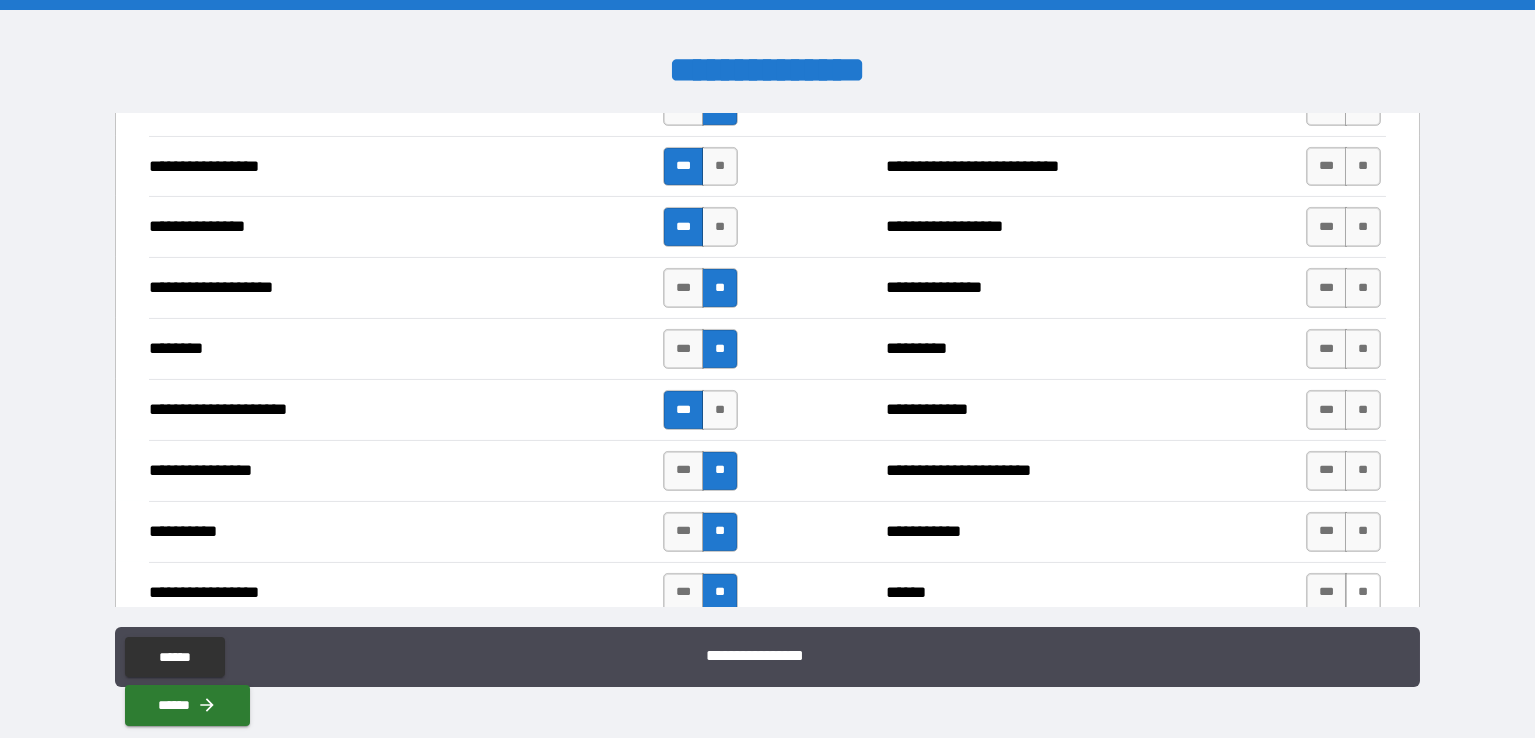 click on "**" at bounding box center (1363, 593) 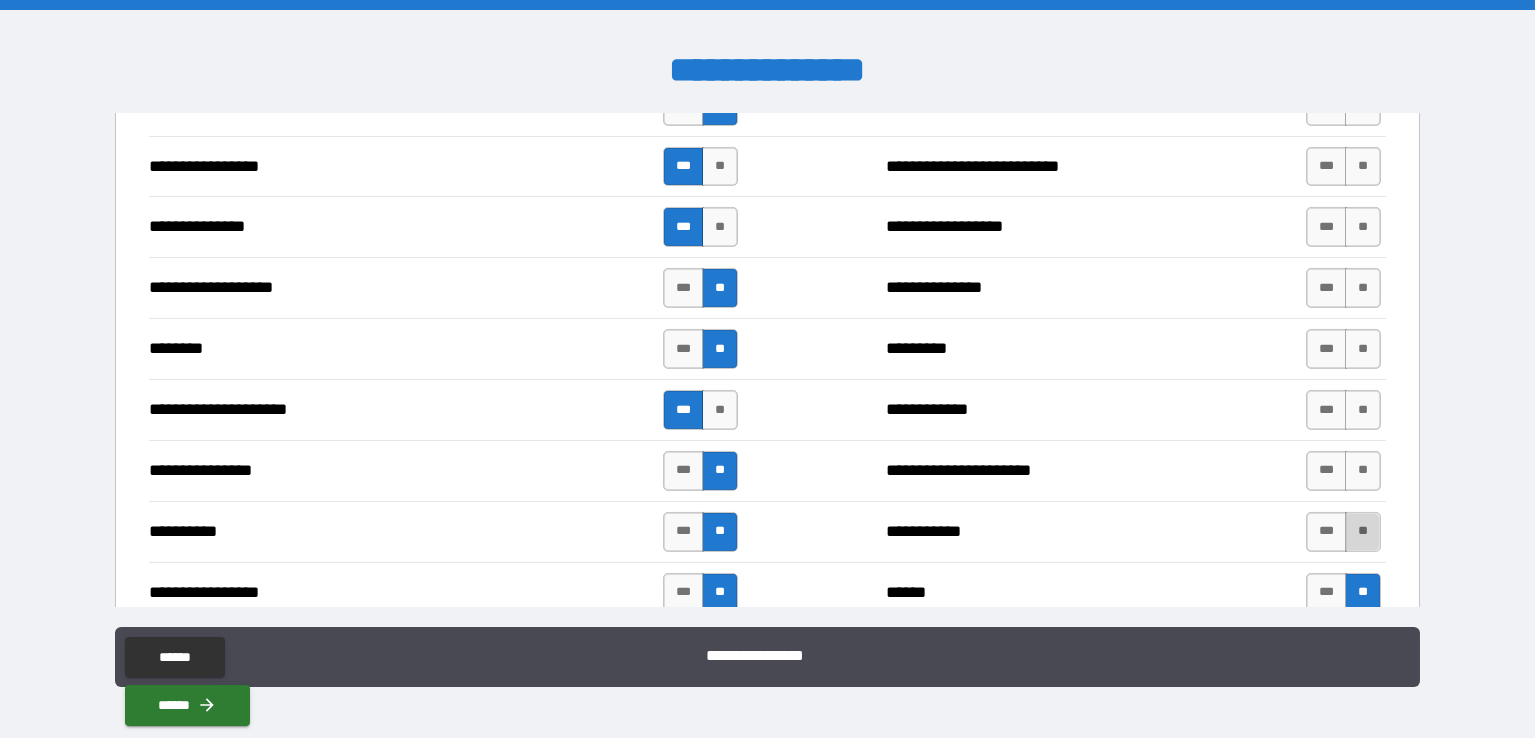 click on "**" at bounding box center [1363, 532] 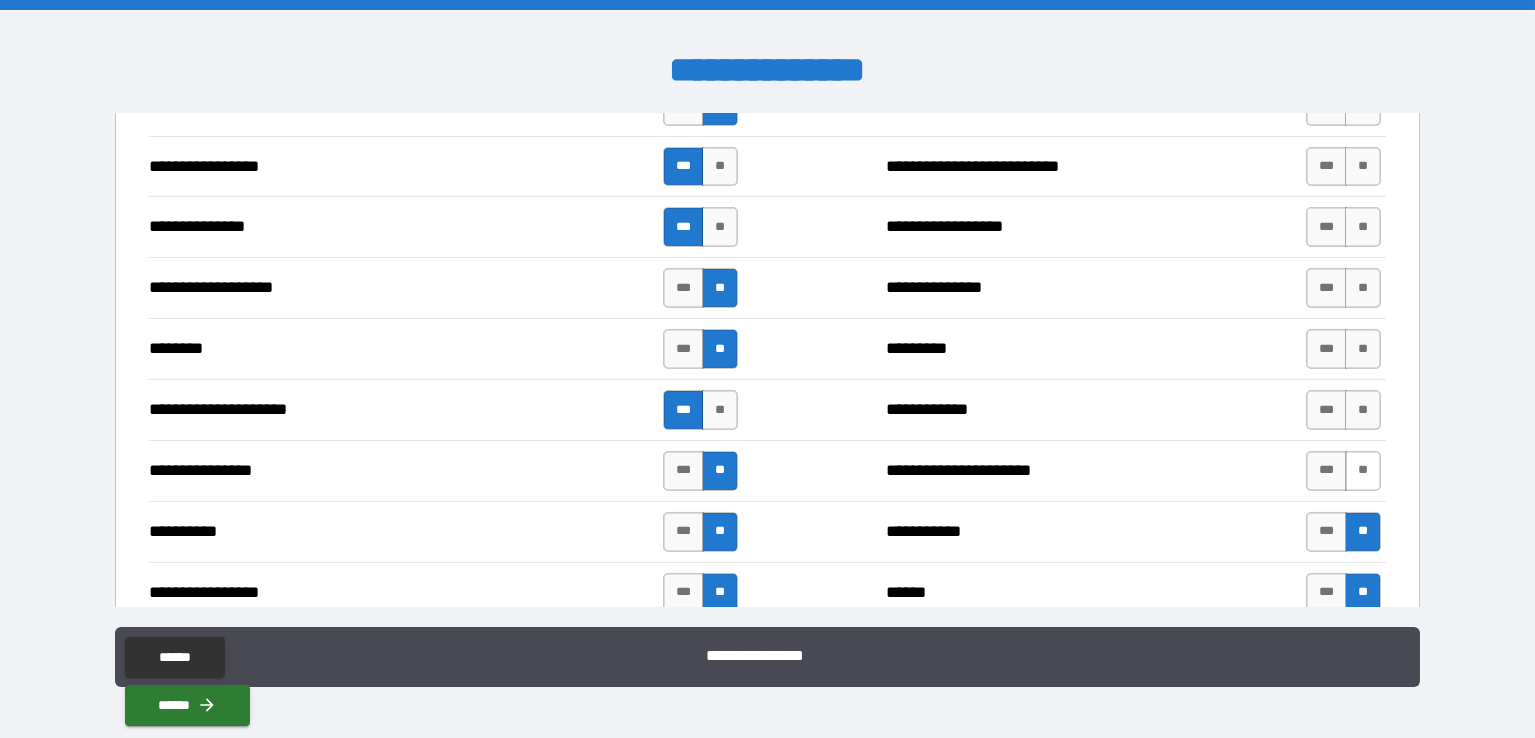 click on "**" at bounding box center (1363, 471) 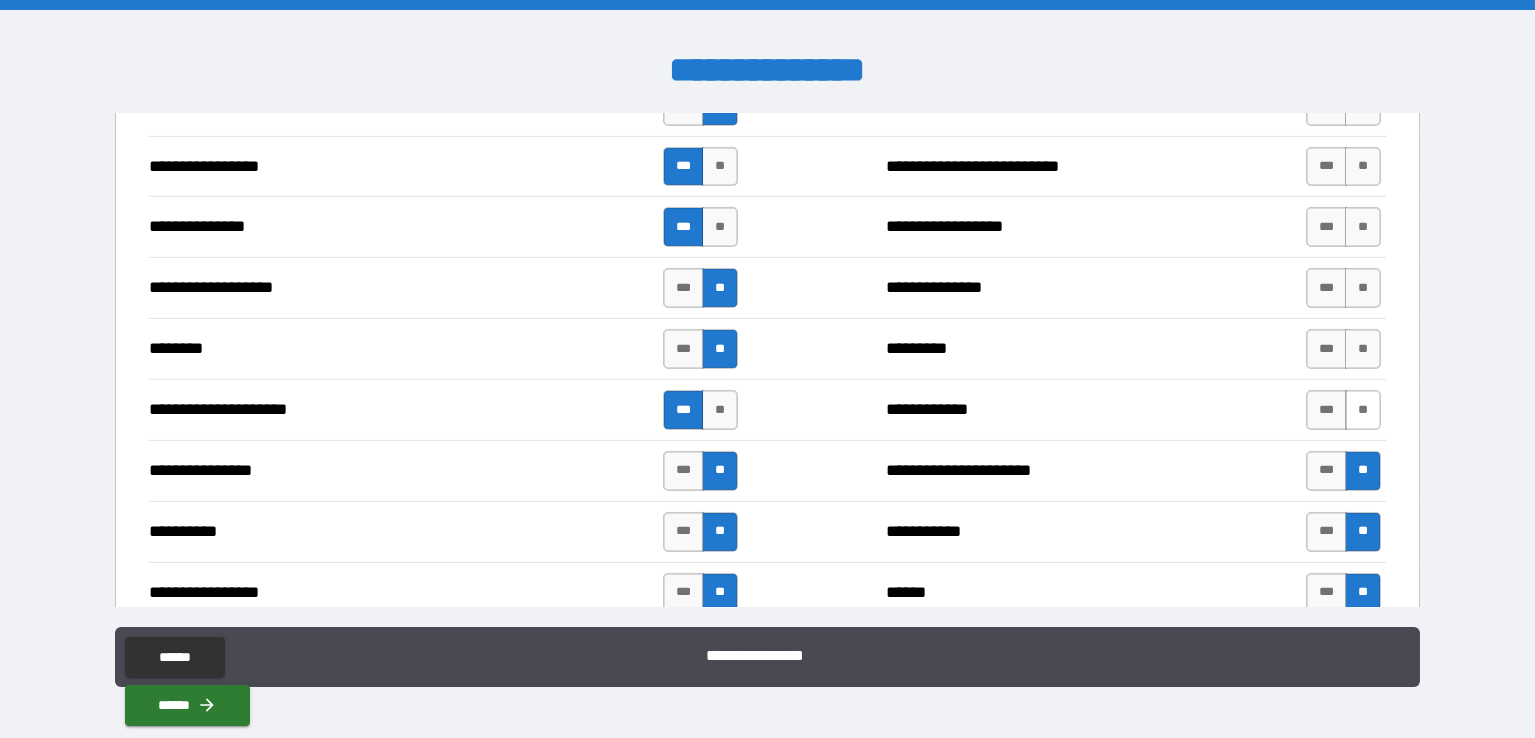 click on "**" at bounding box center (1363, 410) 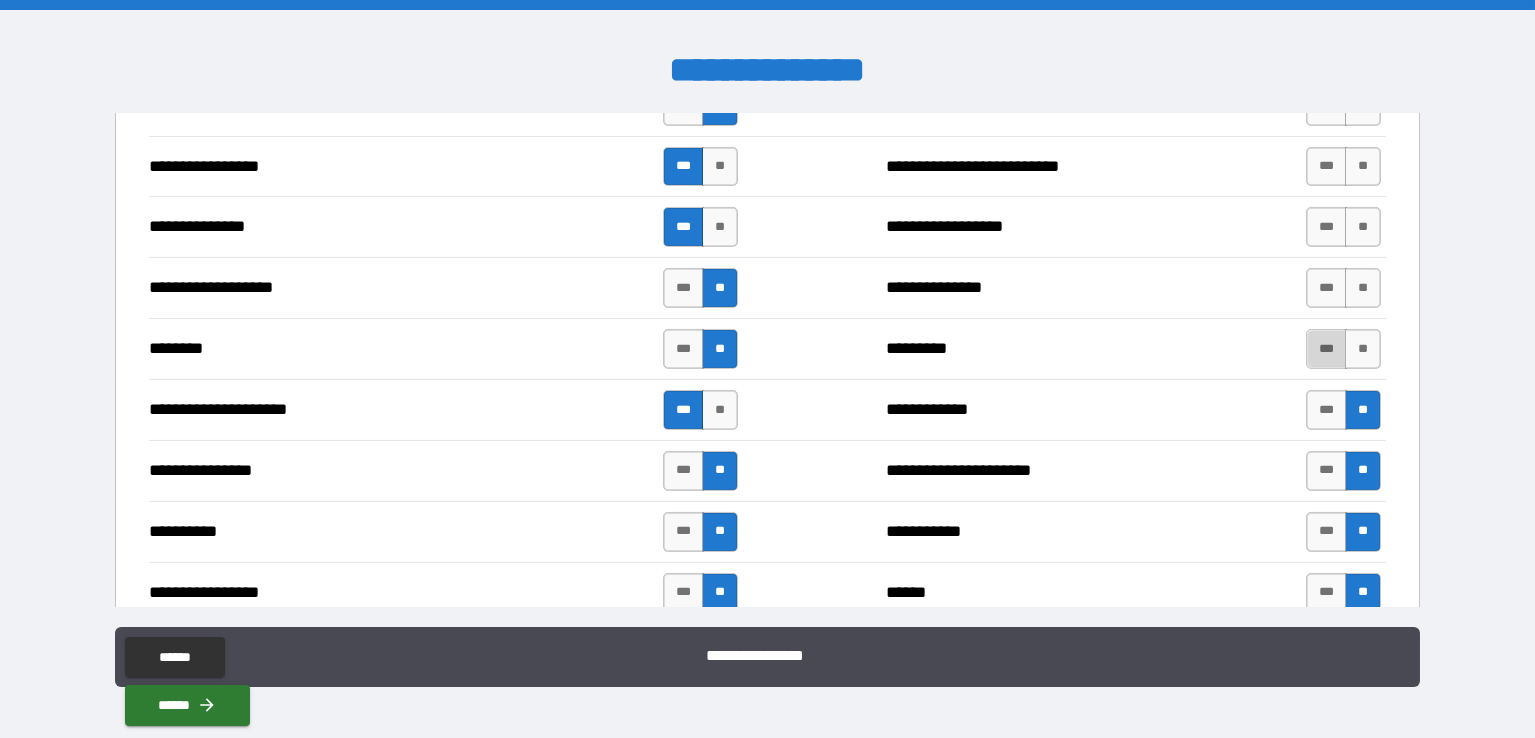 click on "***" at bounding box center (1326, 349) 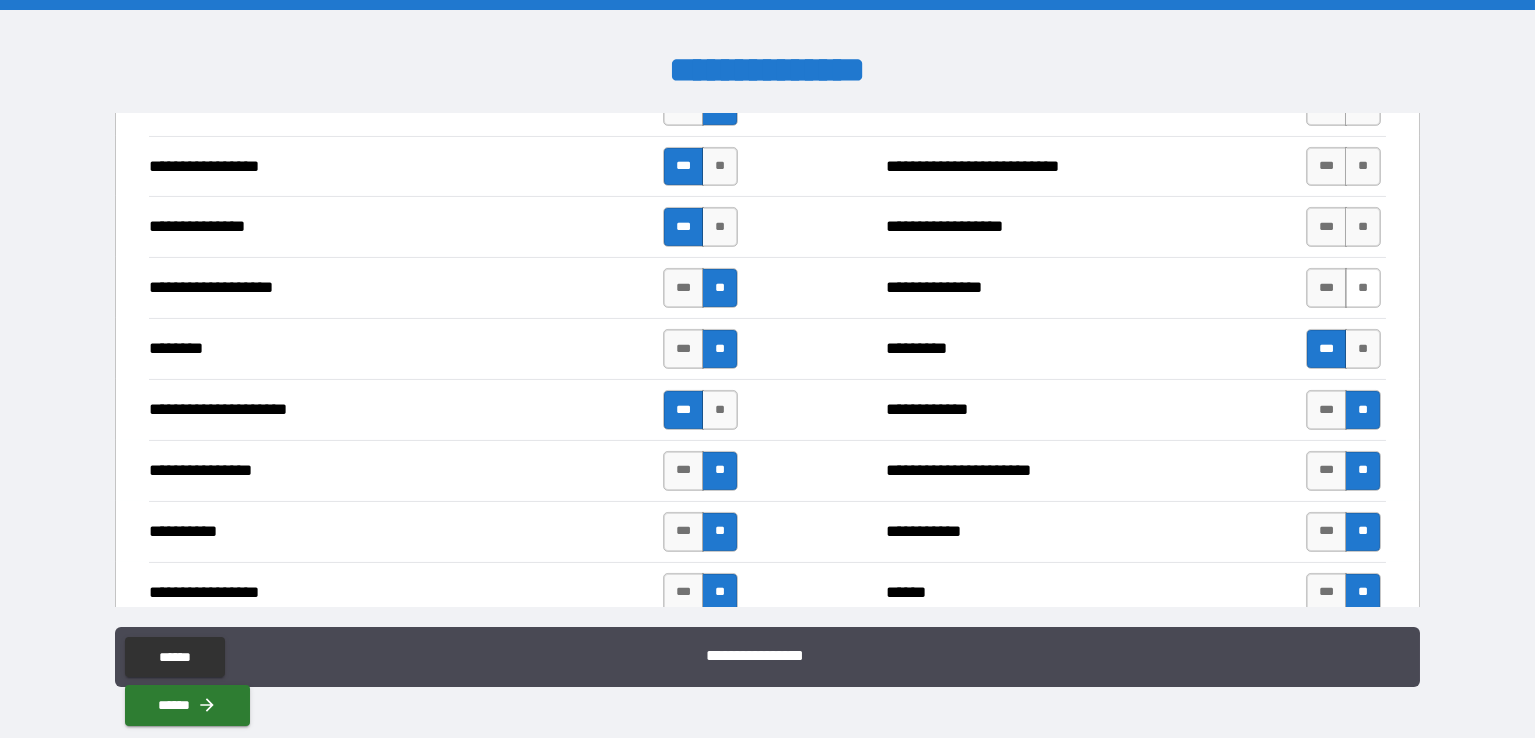 click on "**" at bounding box center [1363, 288] 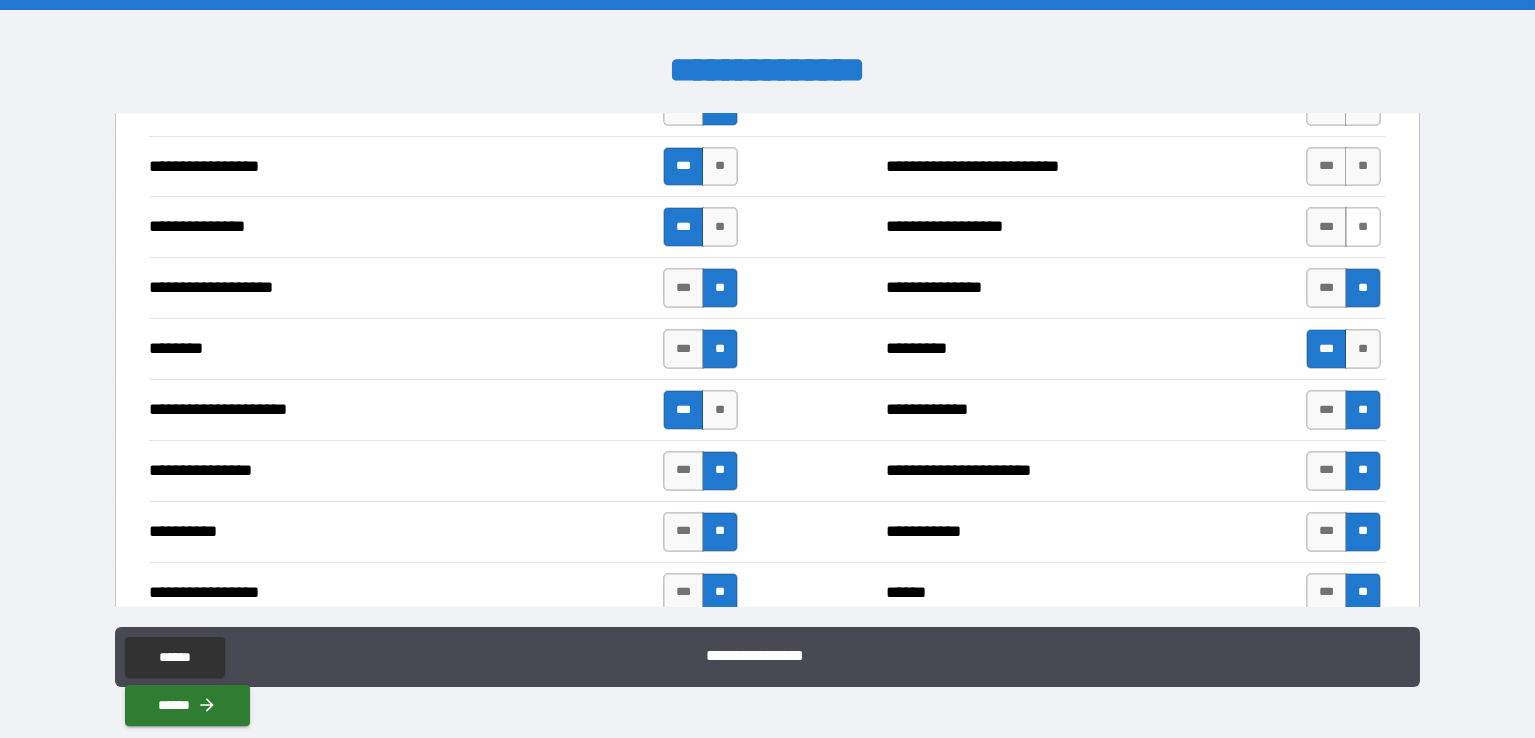 click on "**" at bounding box center [1363, 227] 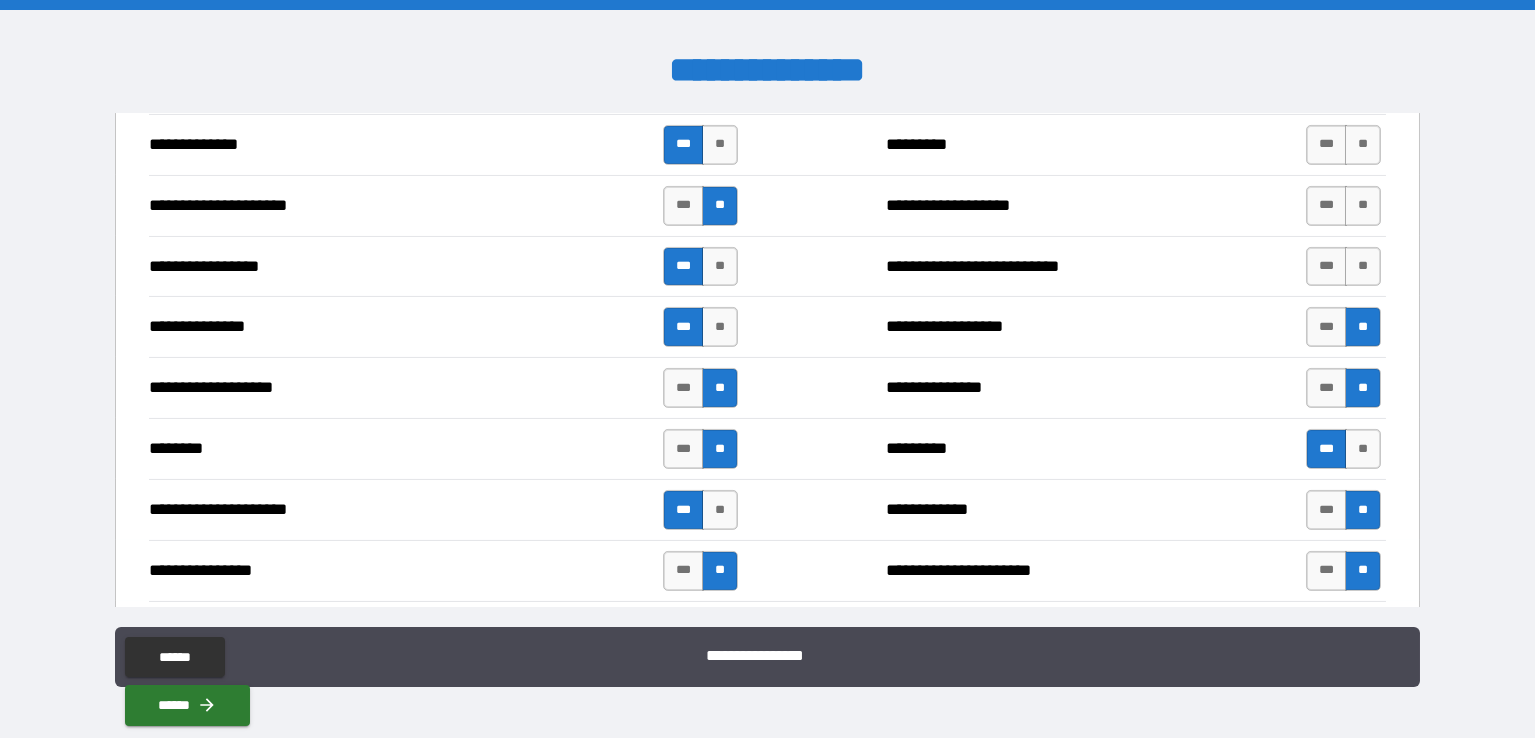 scroll, scrollTop: 3431, scrollLeft: 0, axis: vertical 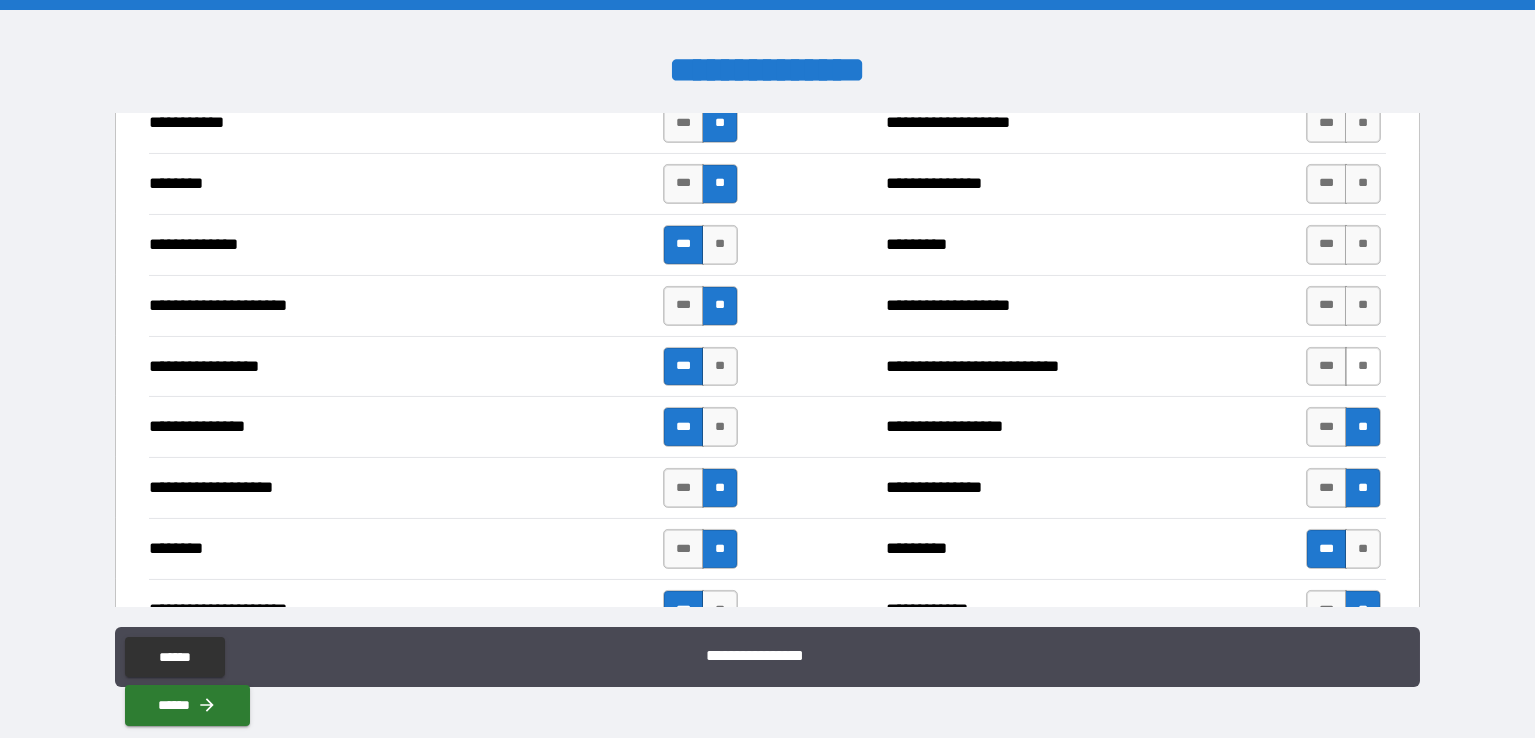 click on "**" at bounding box center (1363, 367) 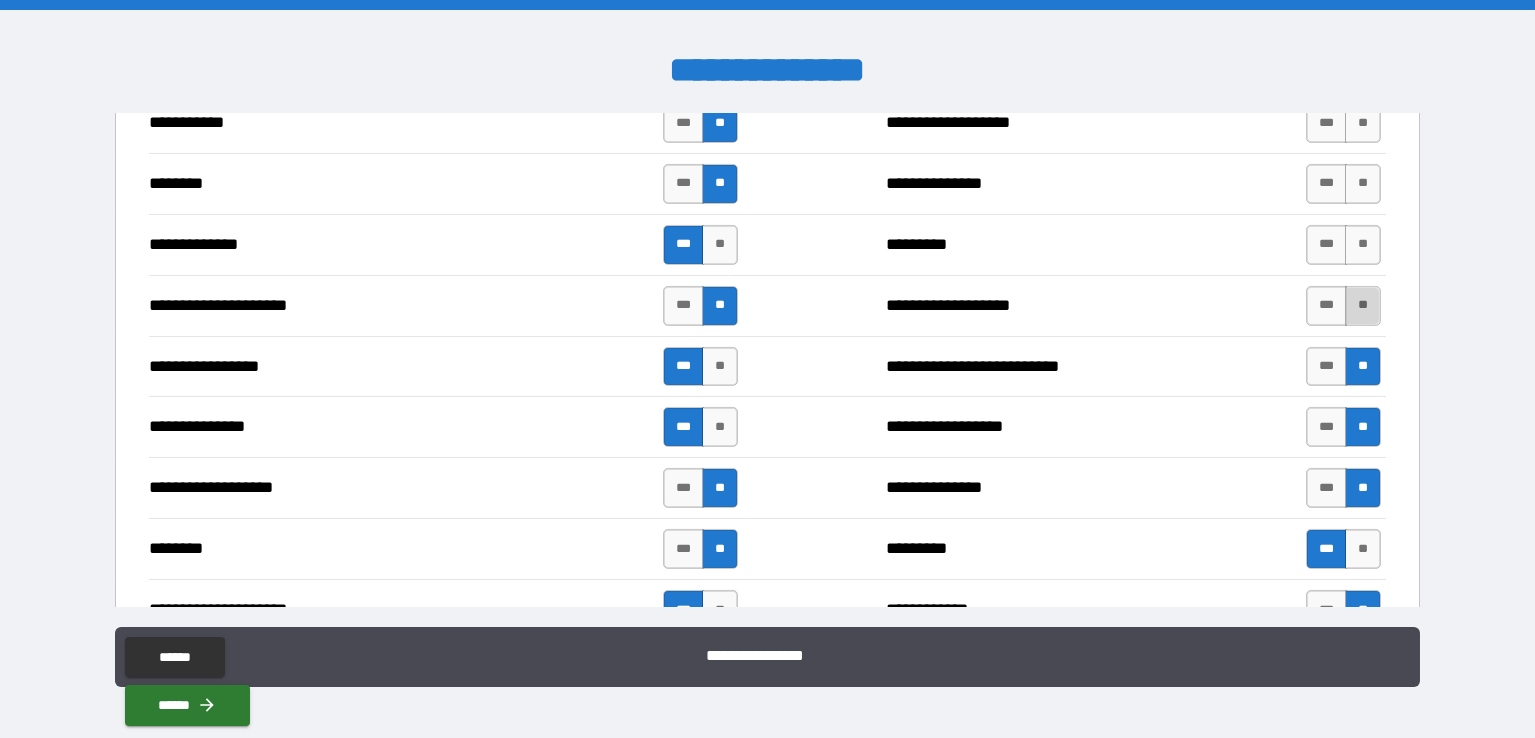 click on "**" at bounding box center (1363, 306) 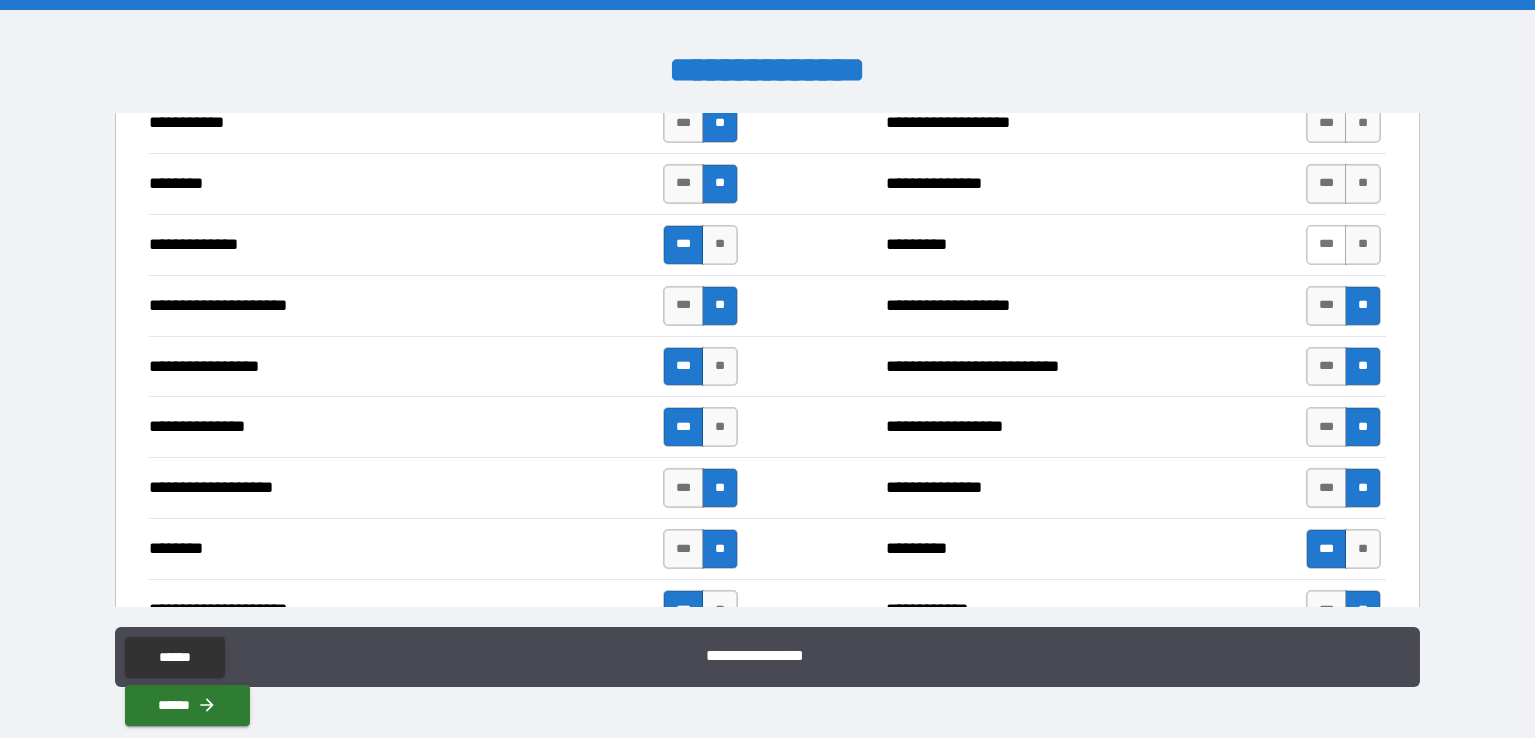 click on "***" at bounding box center (1326, 245) 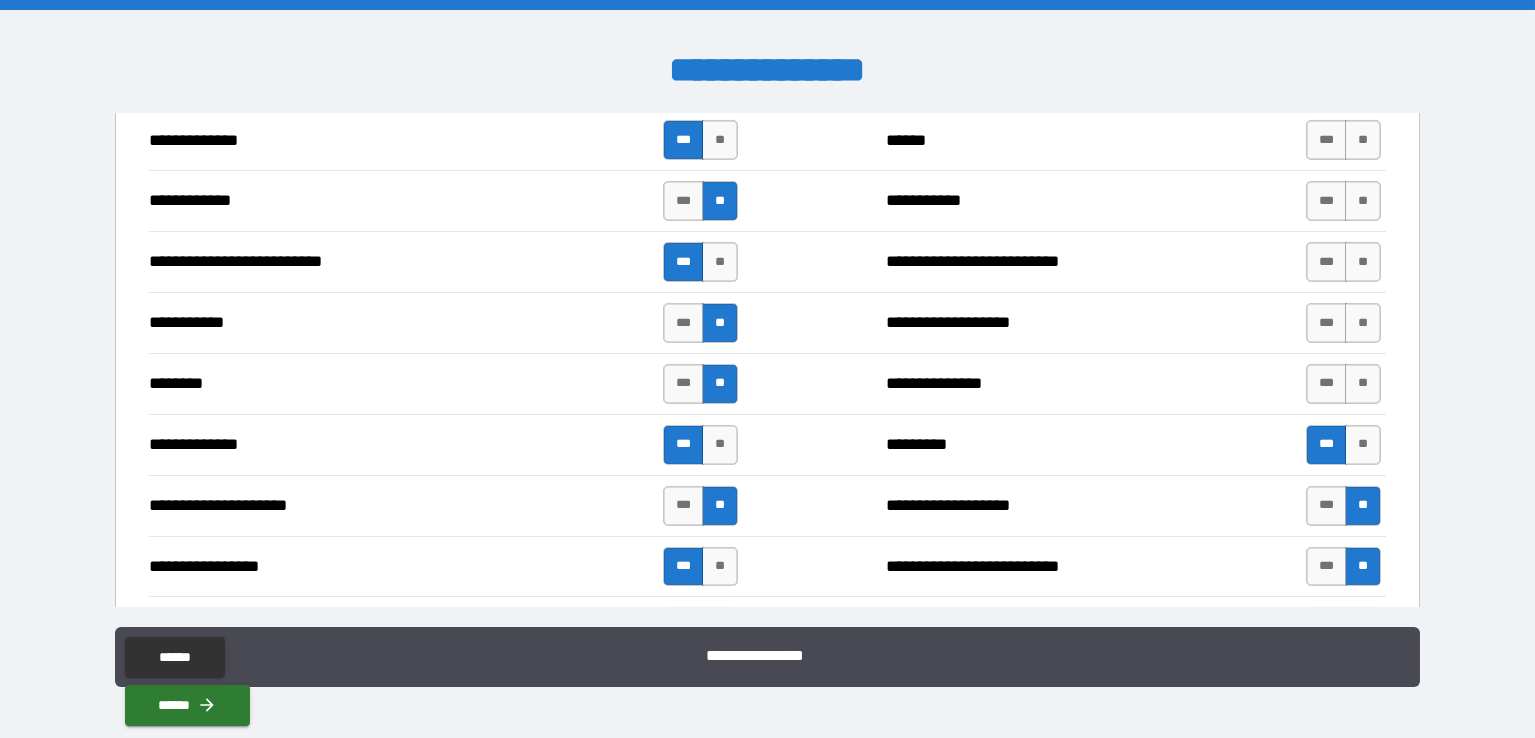 scroll, scrollTop: 3131, scrollLeft: 0, axis: vertical 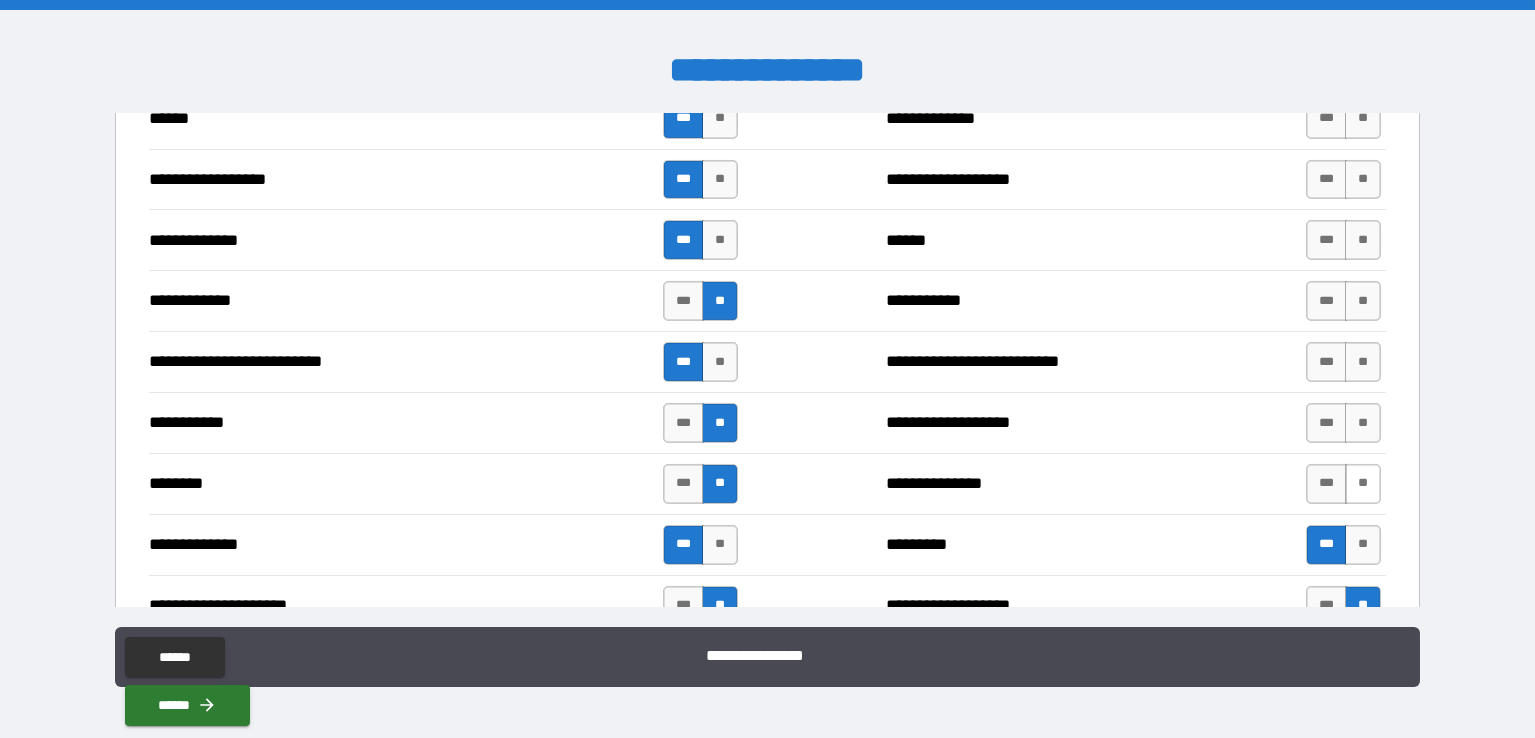 click on "**" at bounding box center [1363, 484] 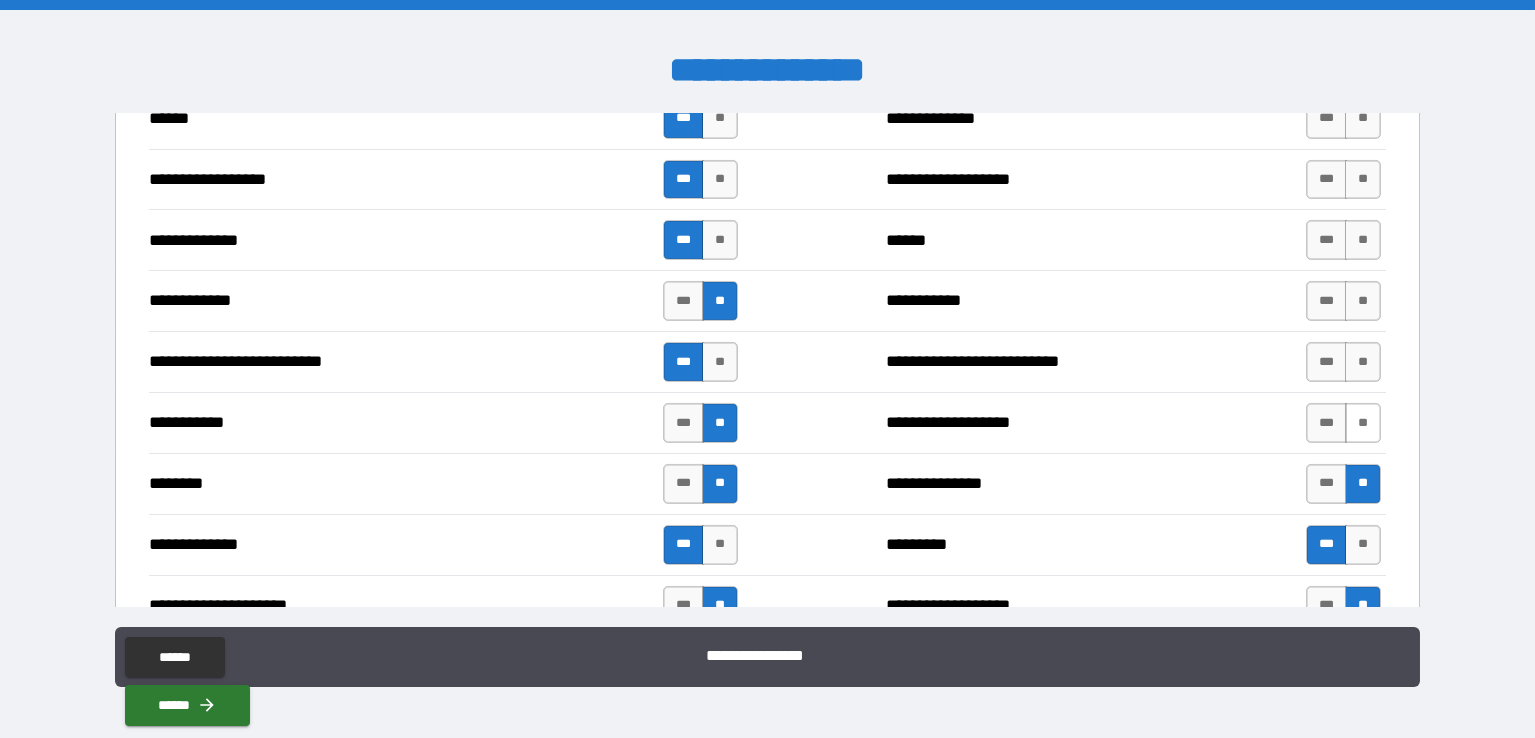 click on "**" at bounding box center [1363, 423] 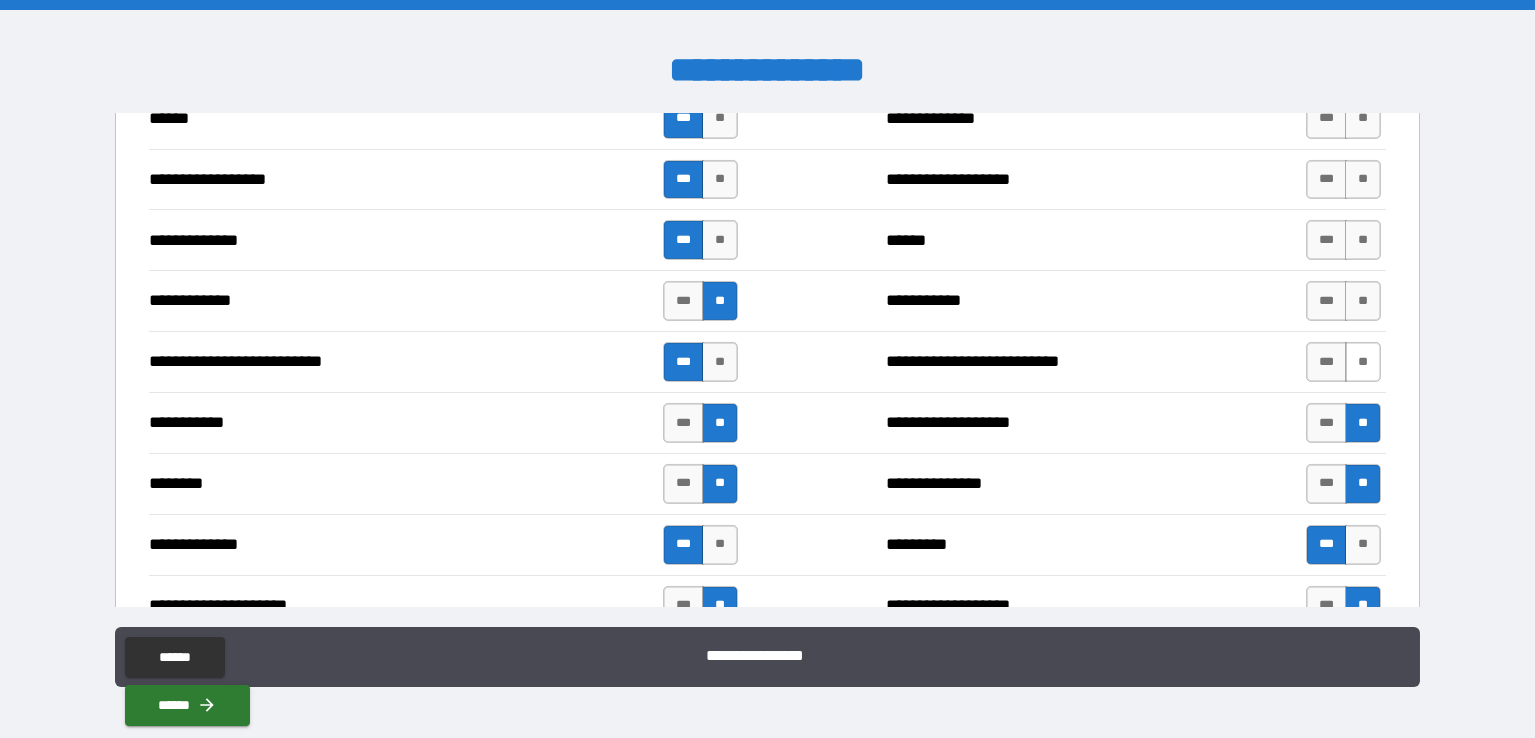click on "**" at bounding box center (1363, 362) 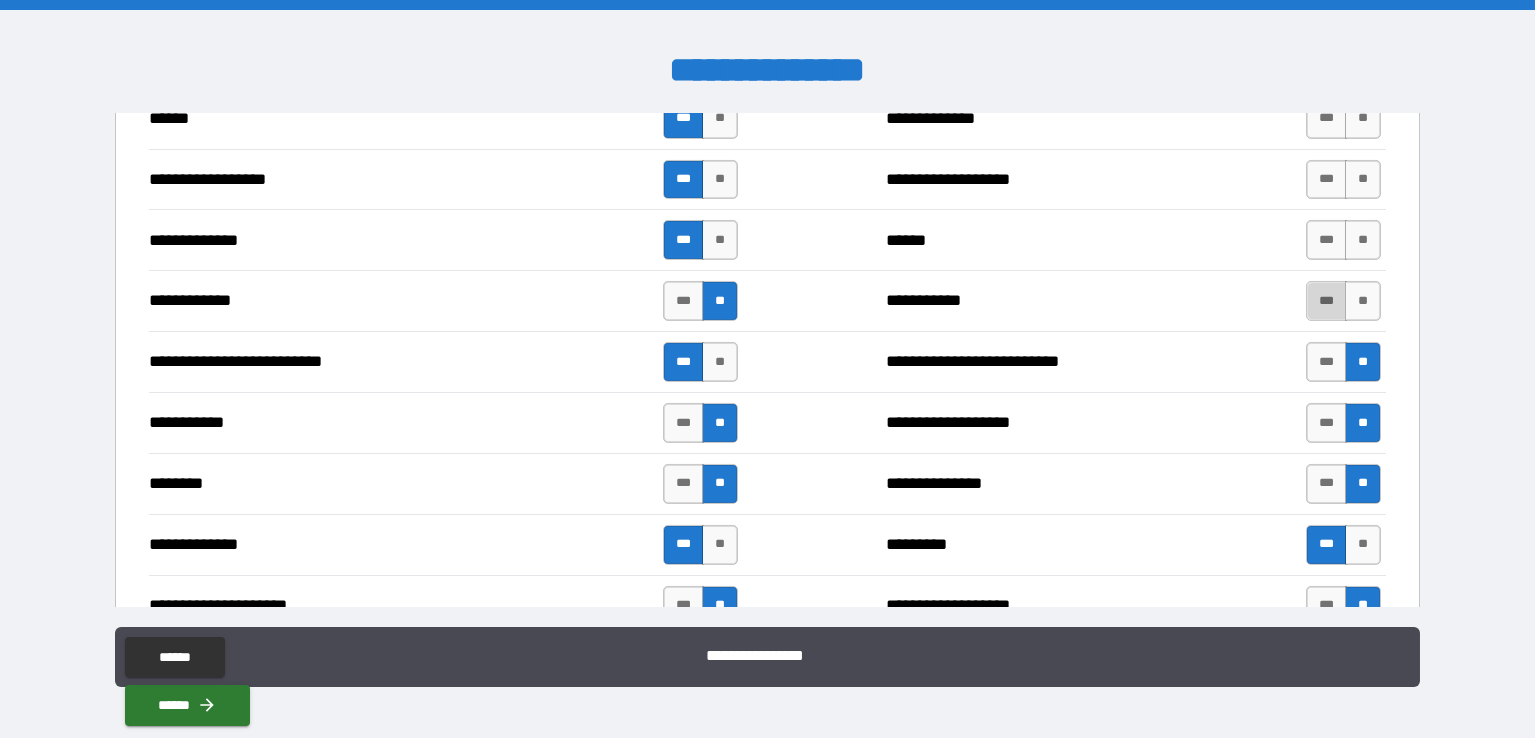 click on "***" at bounding box center (1326, 301) 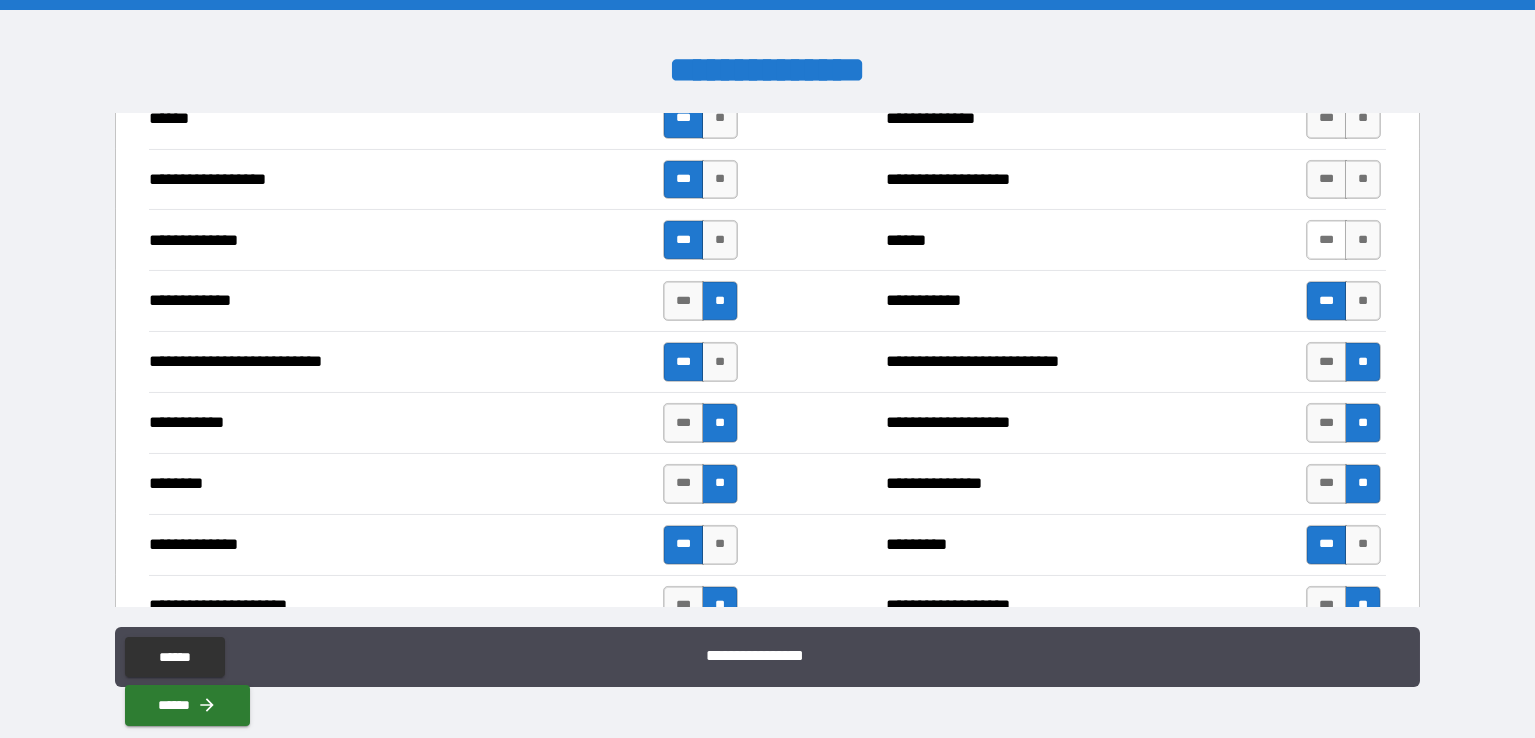 click on "***" at bounding box center [1326, 240] 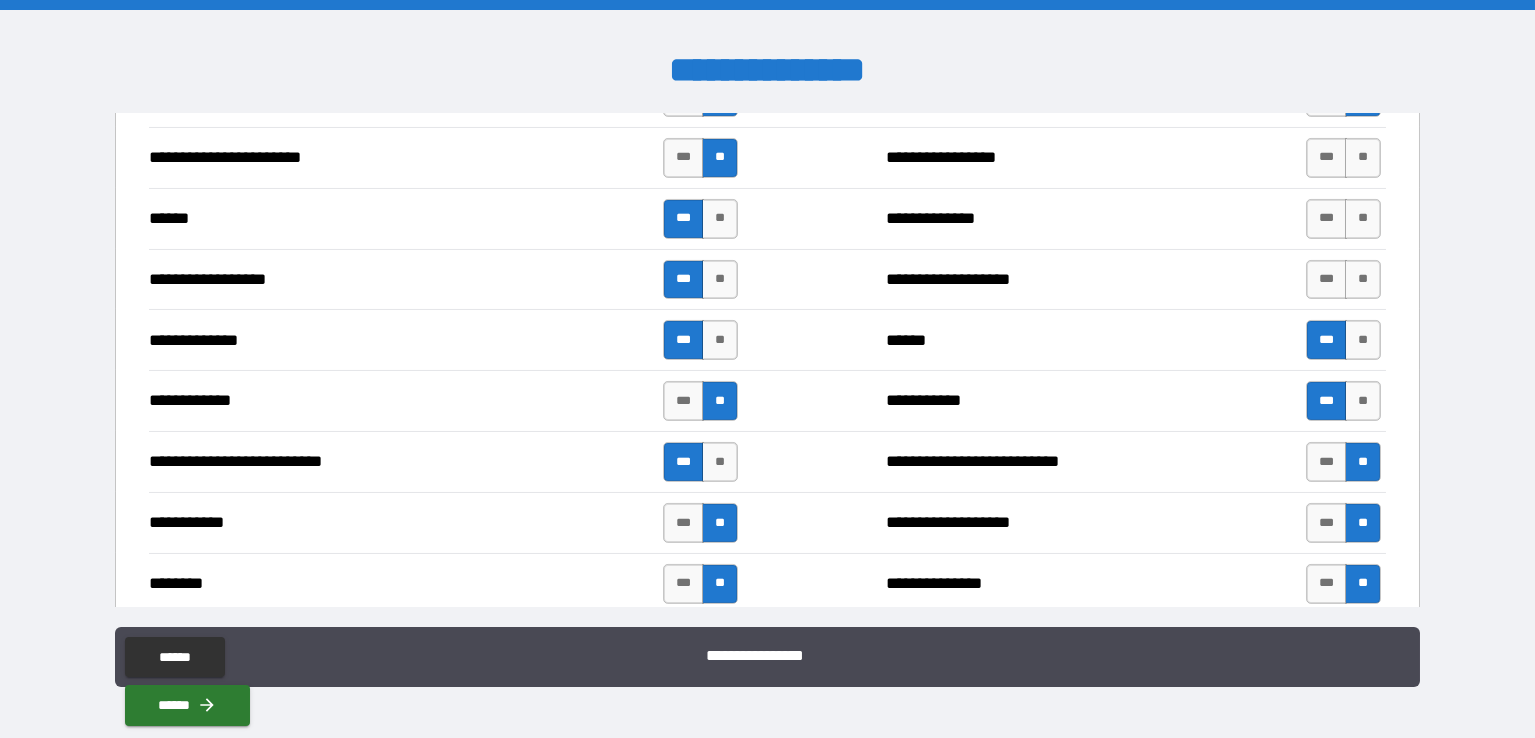 scroll, scrollTop: 2931, scrollLeft: 0, axis: vertical 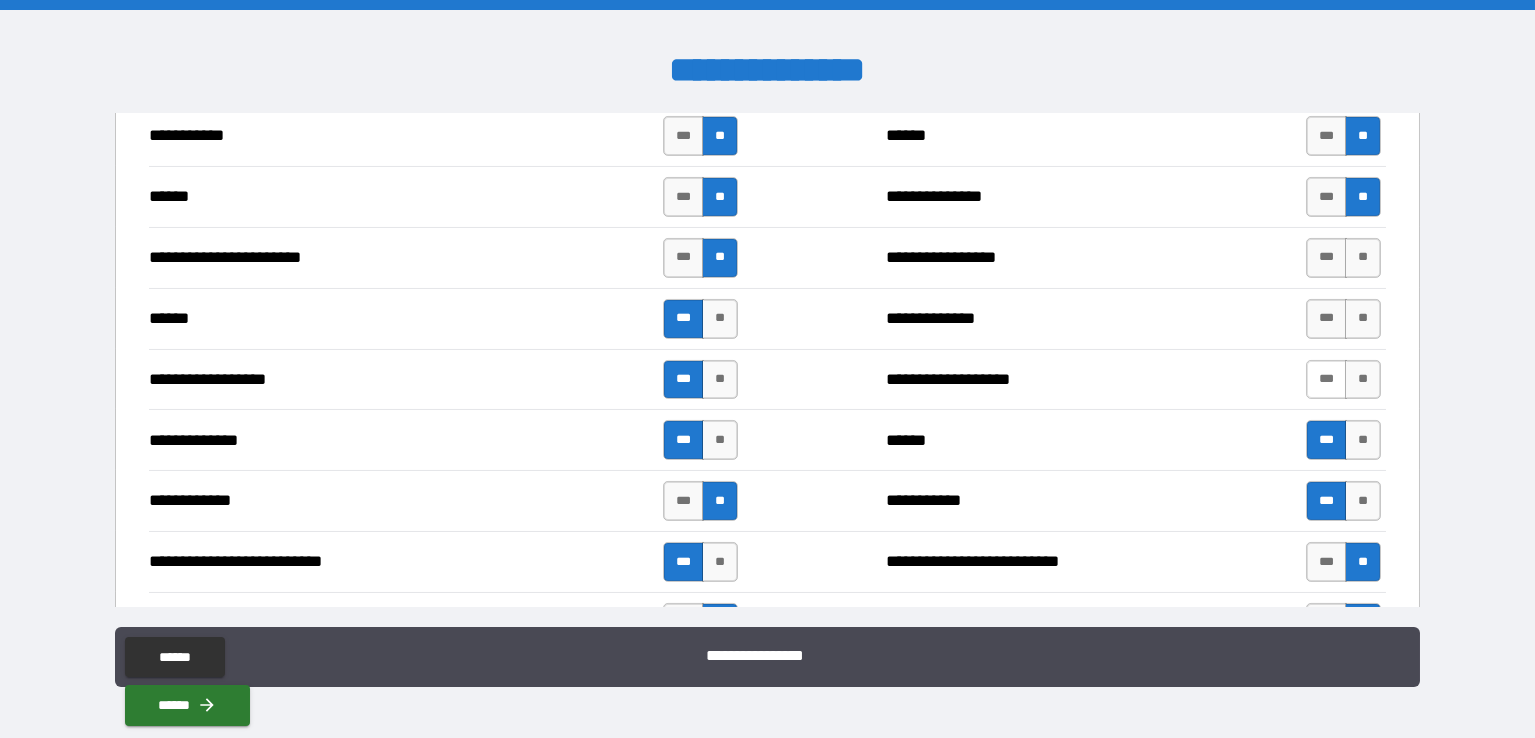 click on "***" at bounding box center [1326, 380] 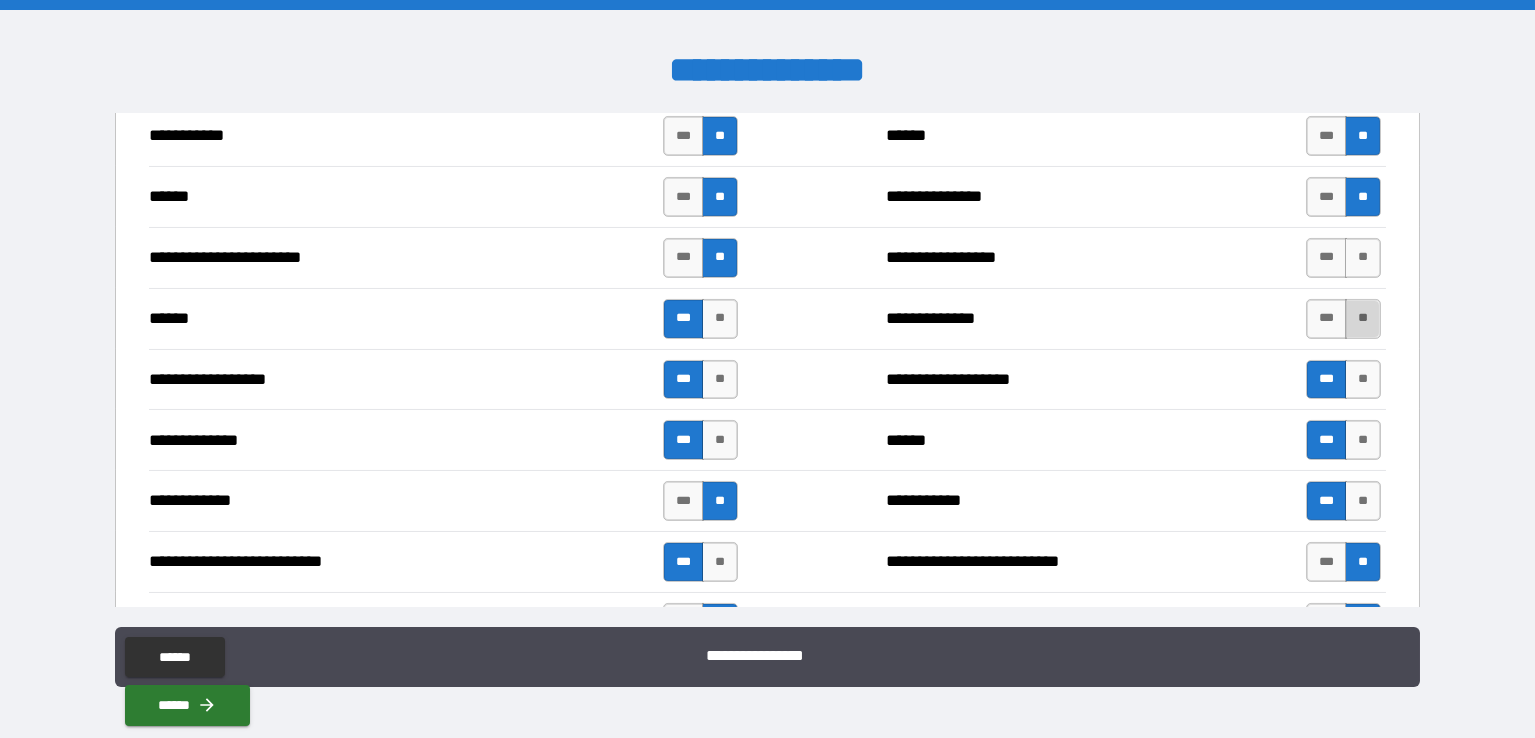 click on "**" at bounding box center [1363, 319] 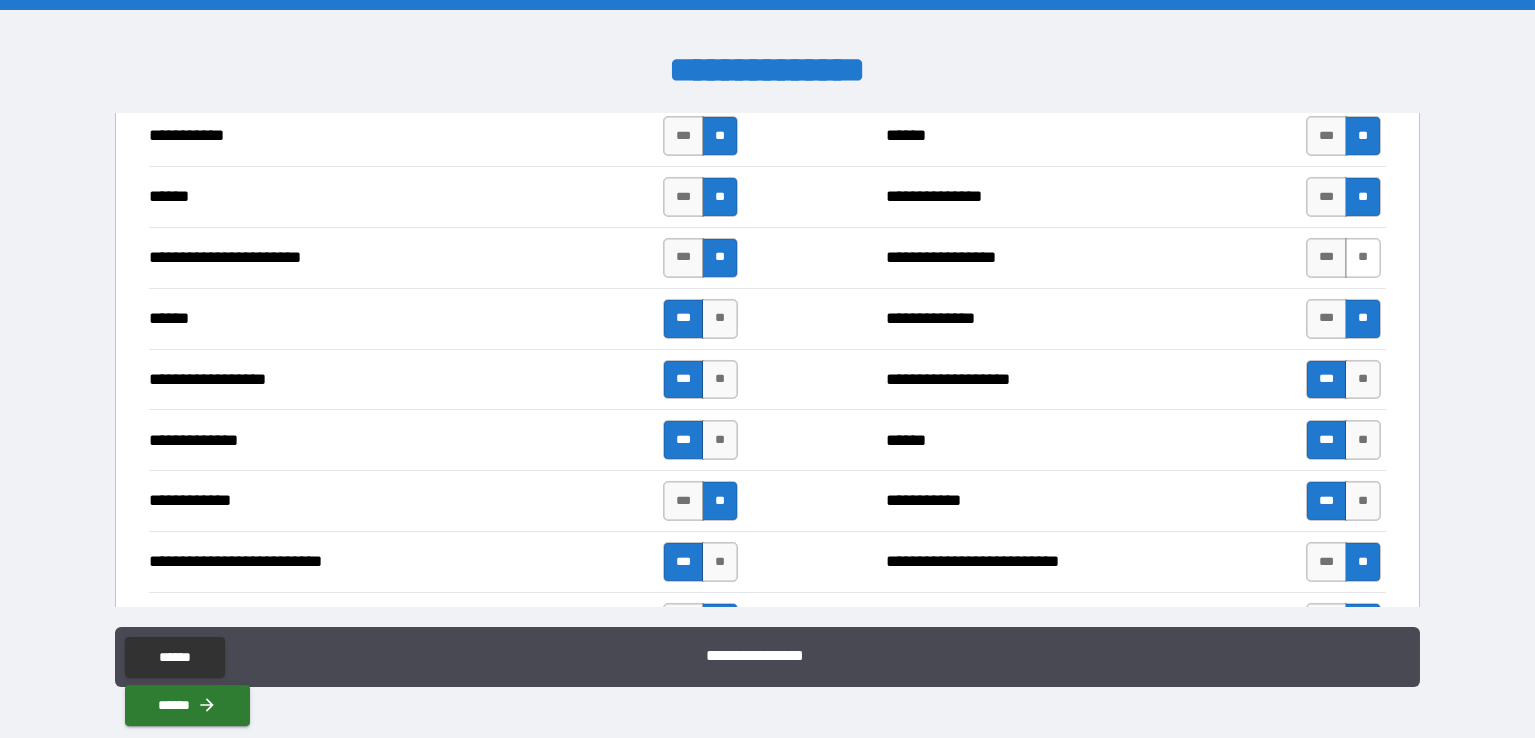 click on "**" at bounding box center [1363, 258] 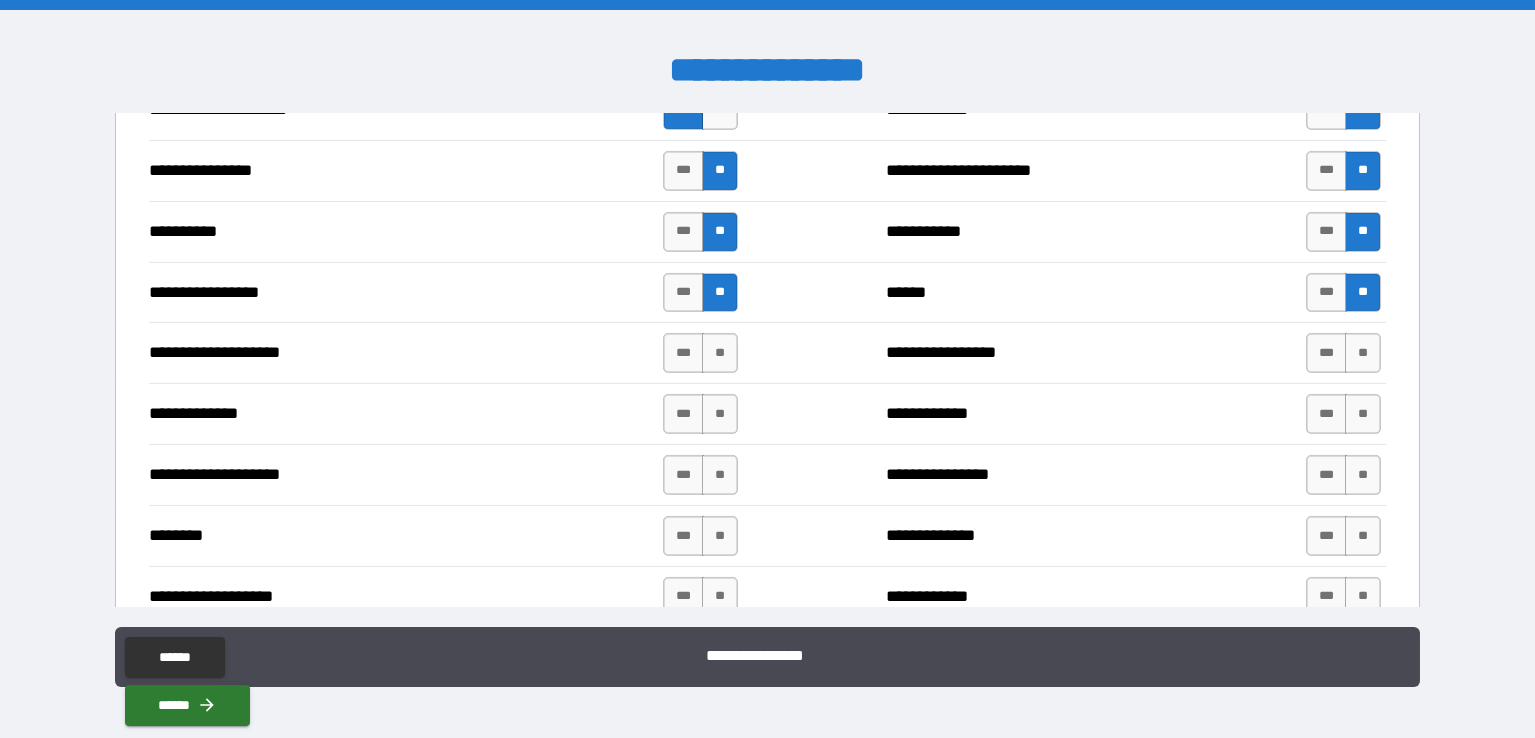 scroll, scrollTop: 4031, scrollLeft: 0, axis: vertical 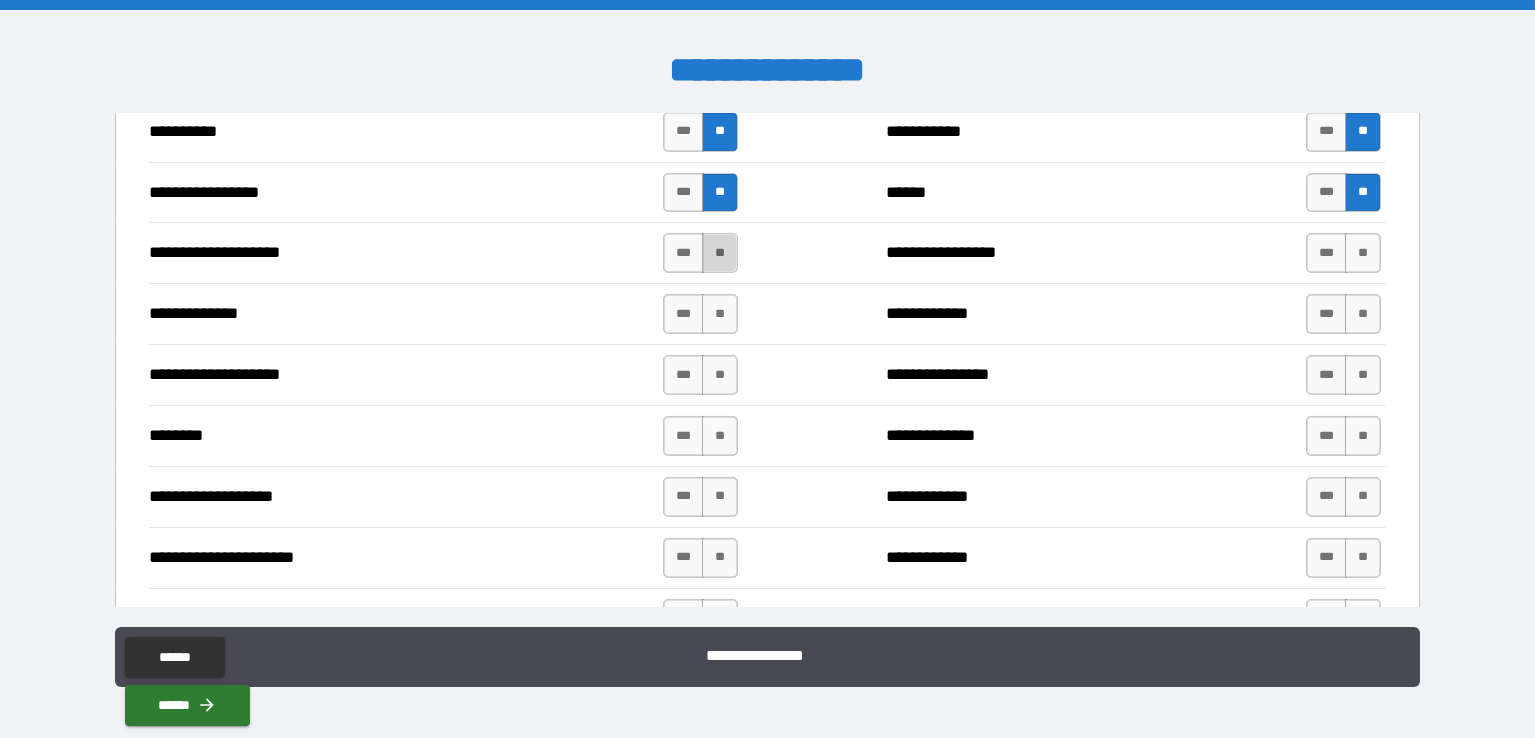 click on "**" at bounding box center (720, 253) 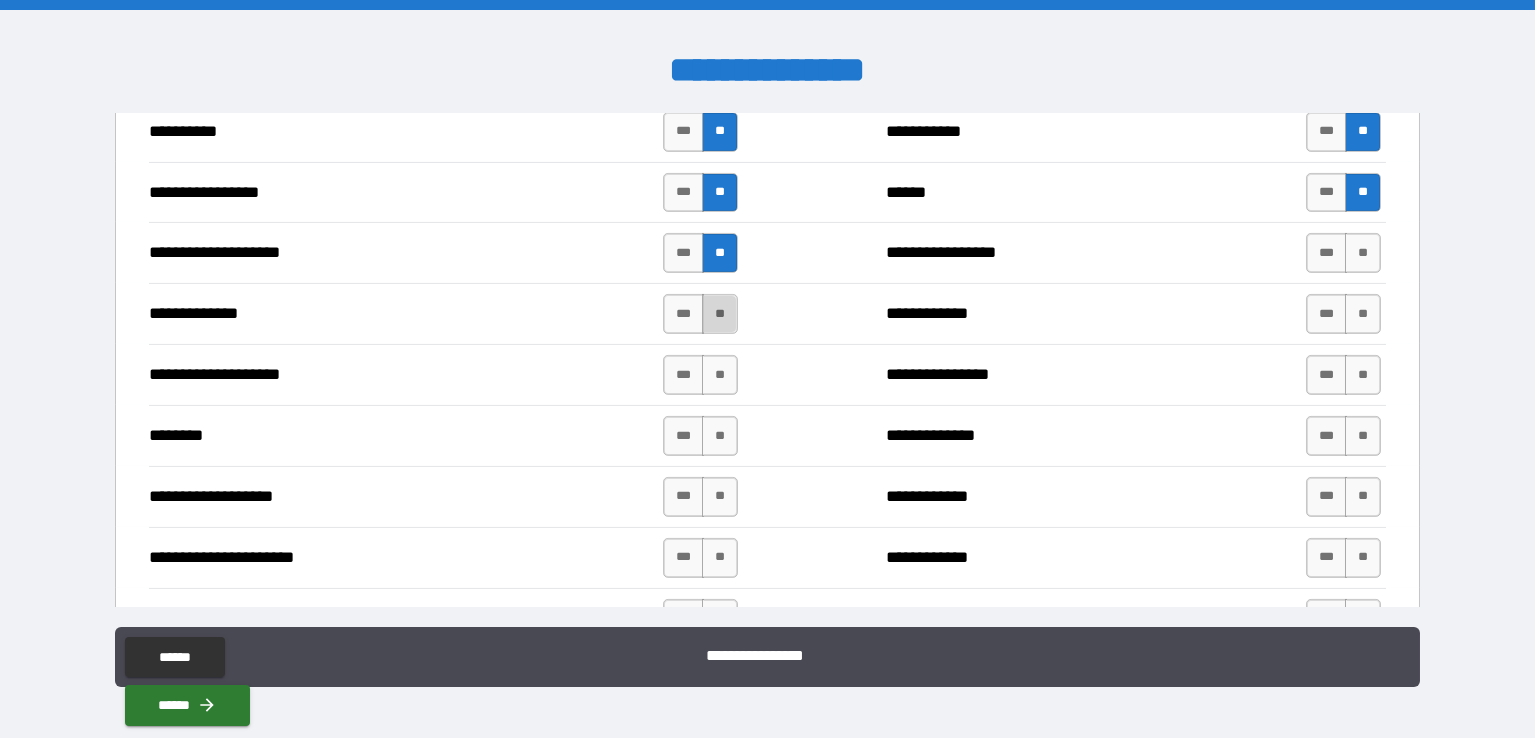 click on "**" at bounding box center (720, 314) 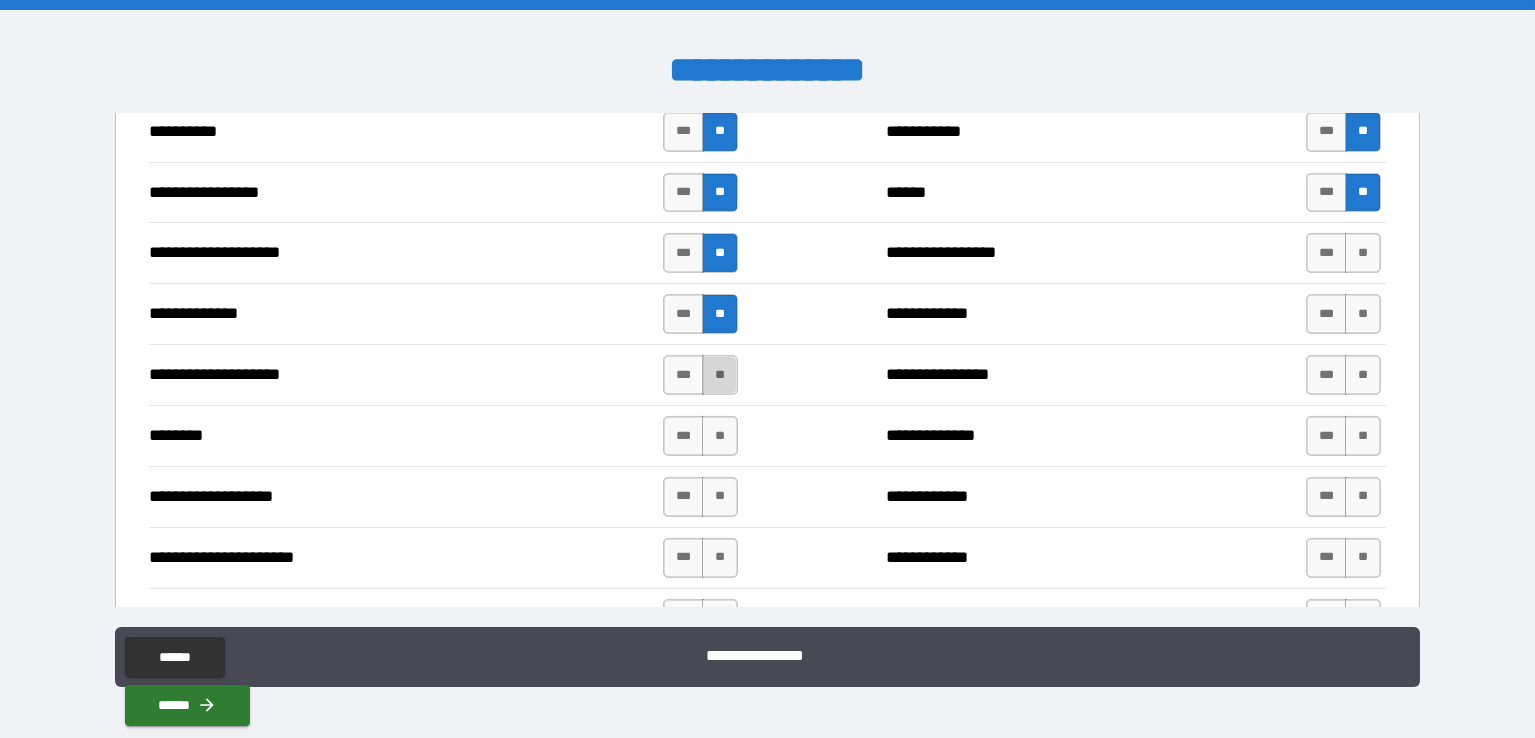 click on "**" at bounding box center (720, 375) 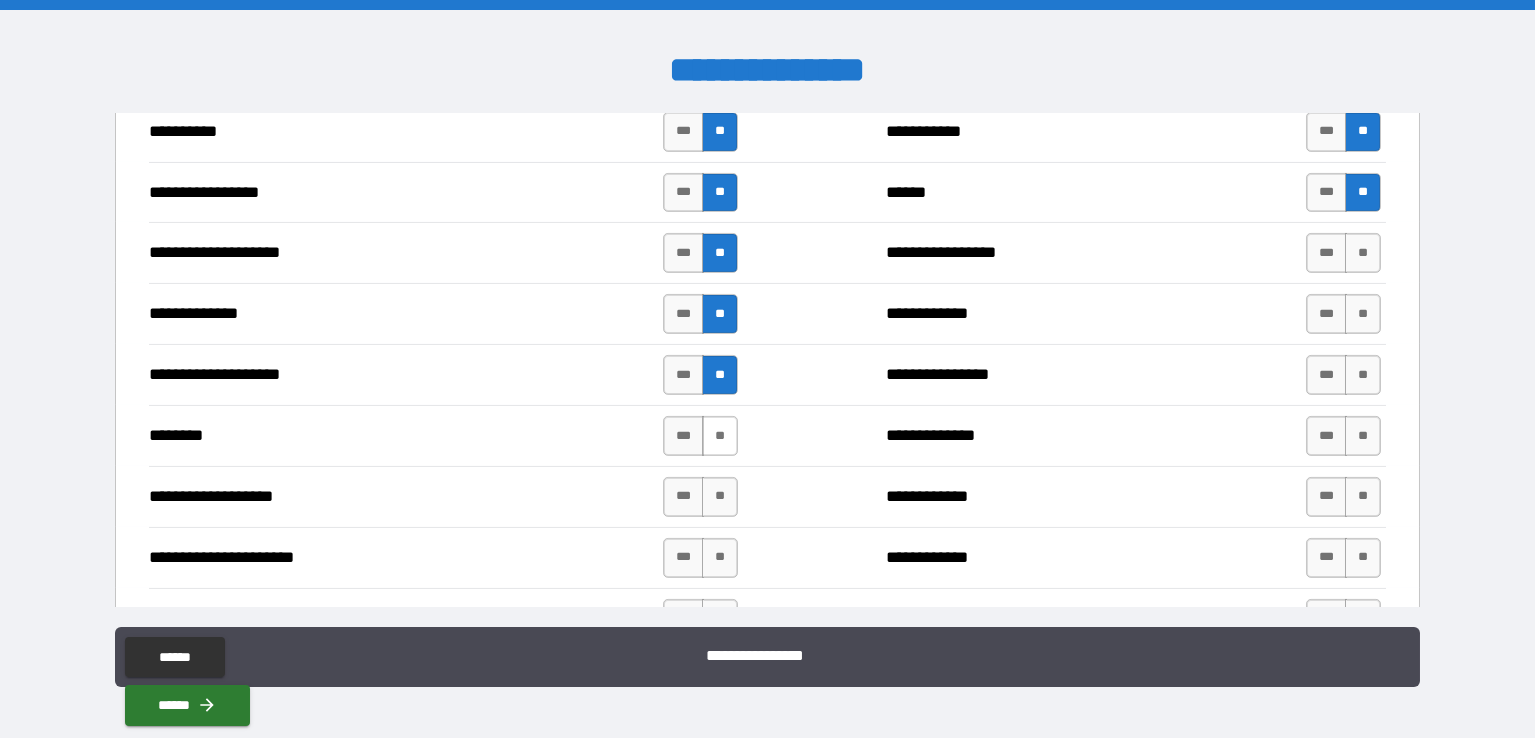 click on "**" at bounding box center (720, 436) 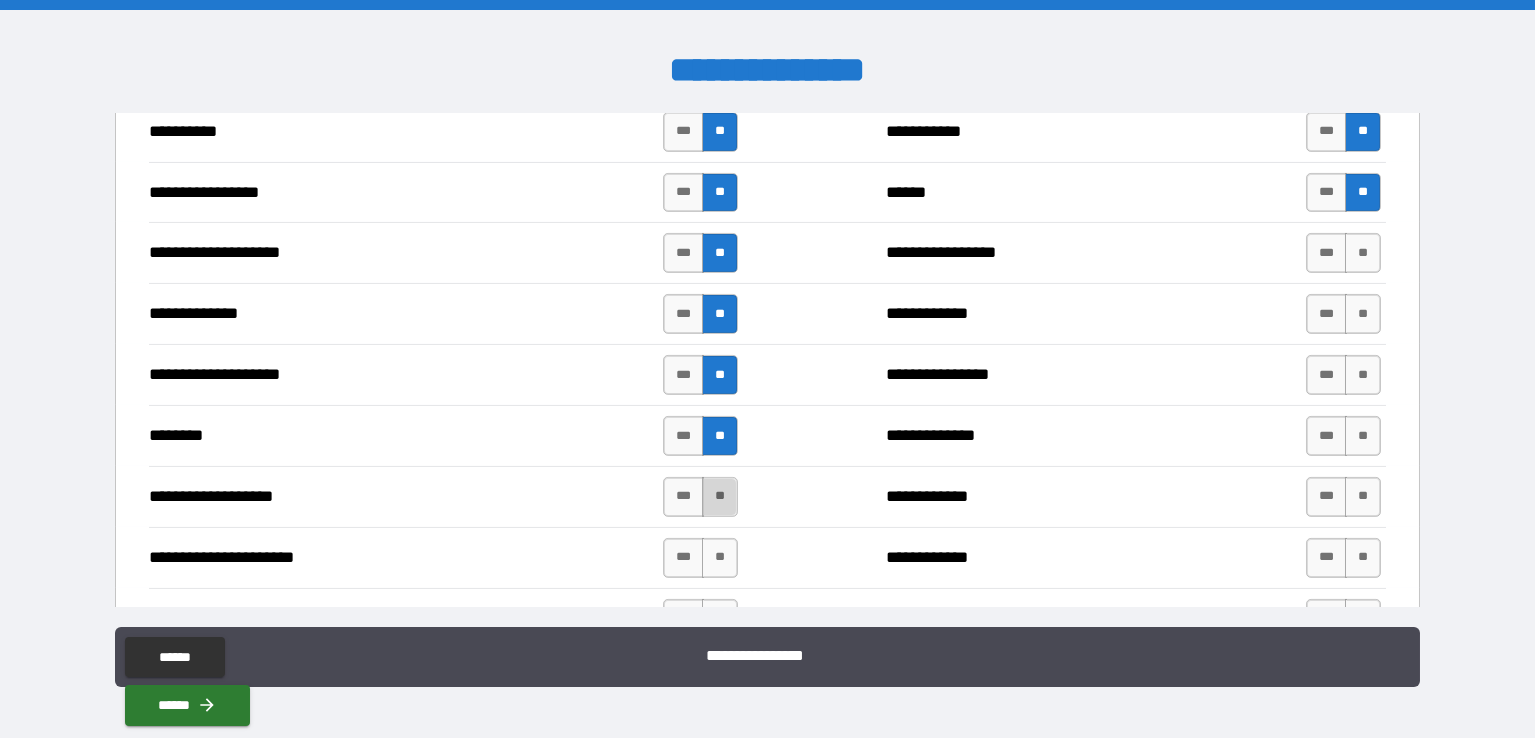 click on "**" at bounding box center (720, 497) 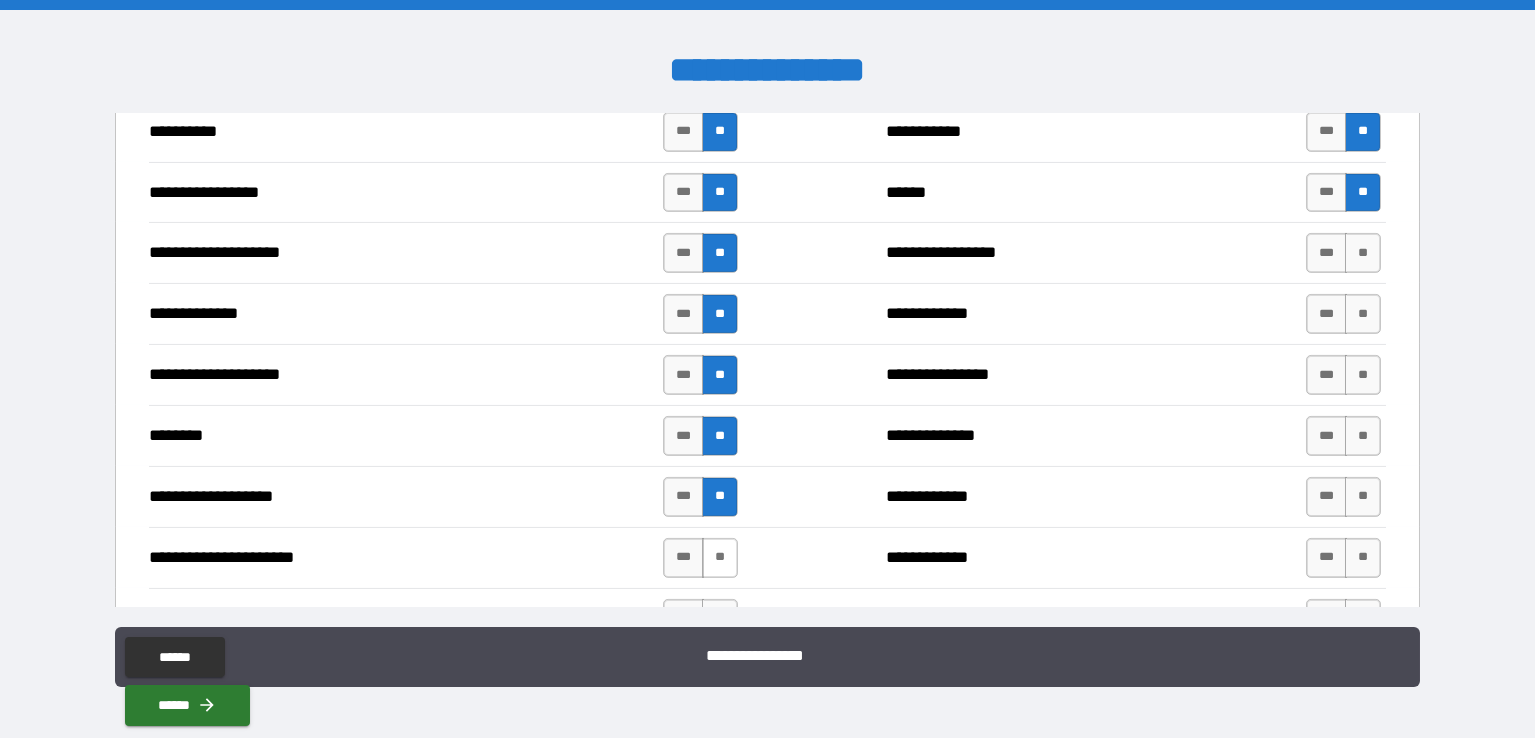 click on "**" at bounding box center (720, 558) 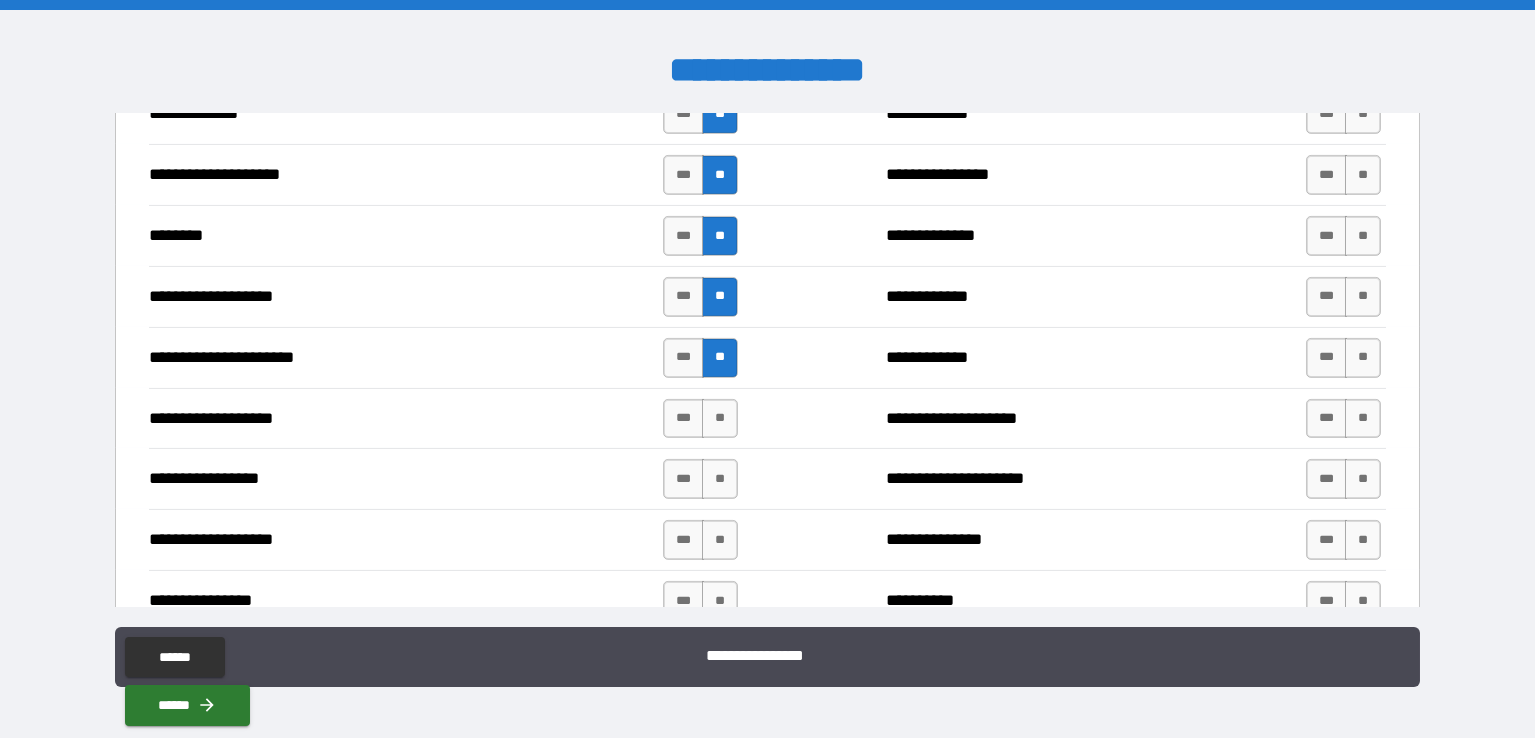 scroll, scrollTop: 4331, scrollLeft: 0, axis: vertical 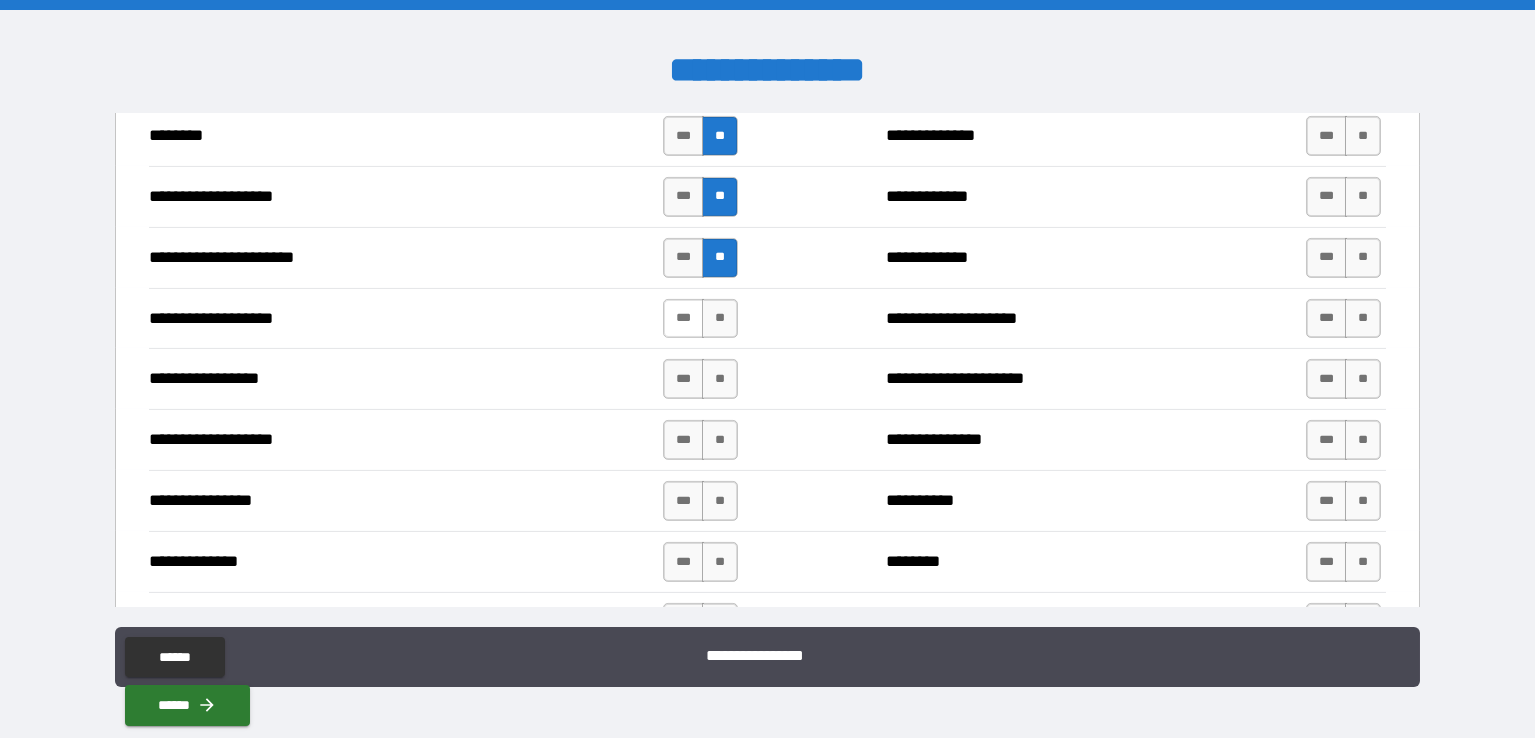 click on "***" at bounding box center [683, 319] 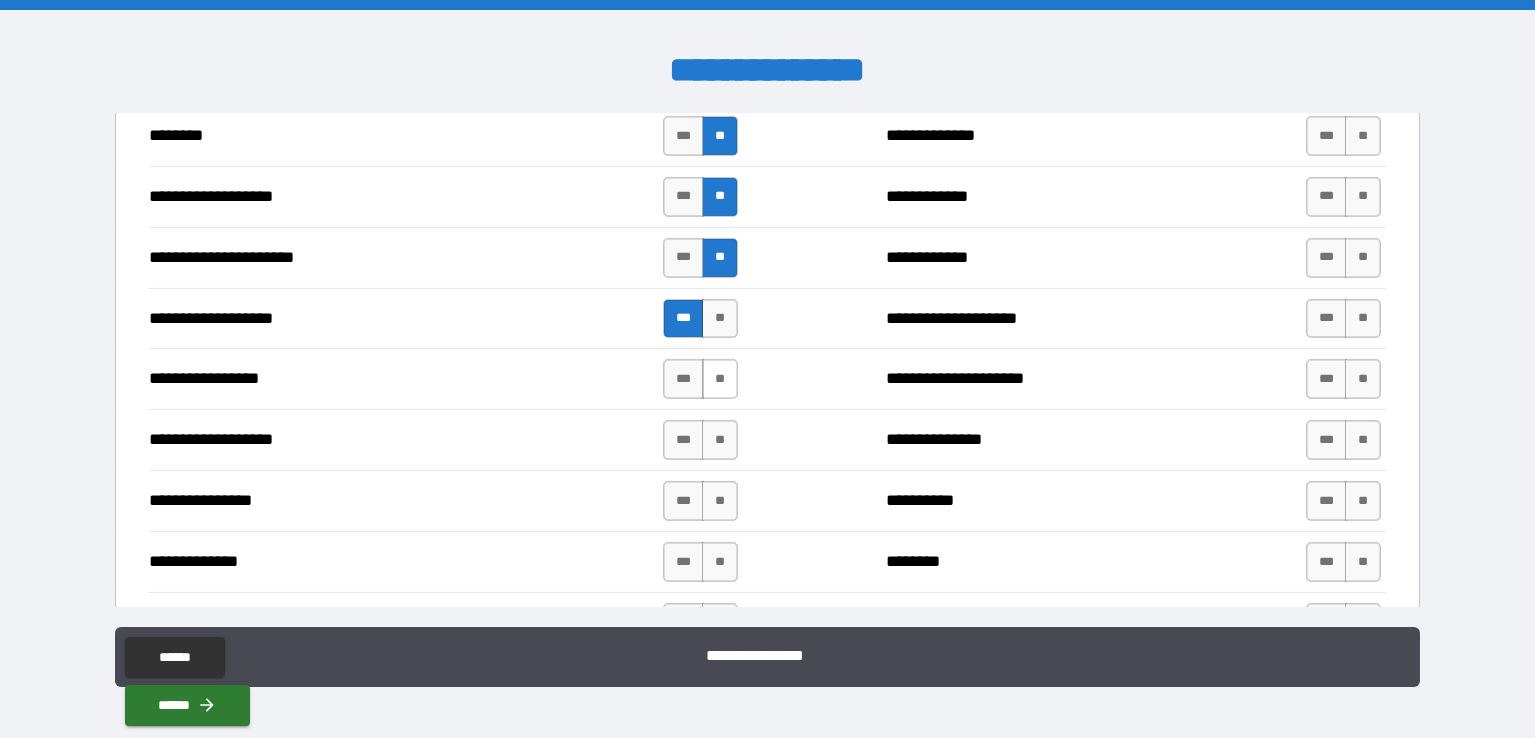 click on "**" at bounding box center [720, 379] 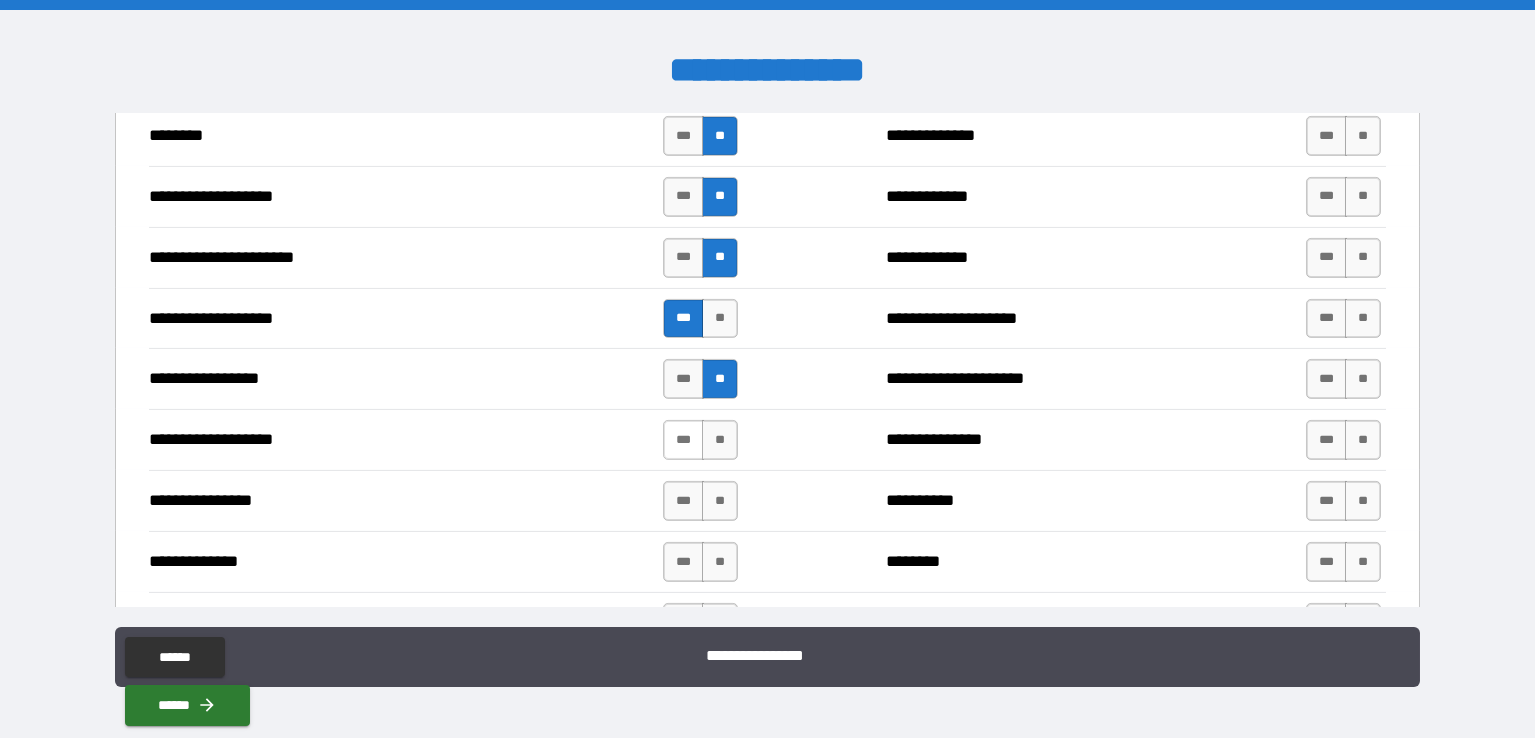 click on "***" at bounding box center [683, 440] 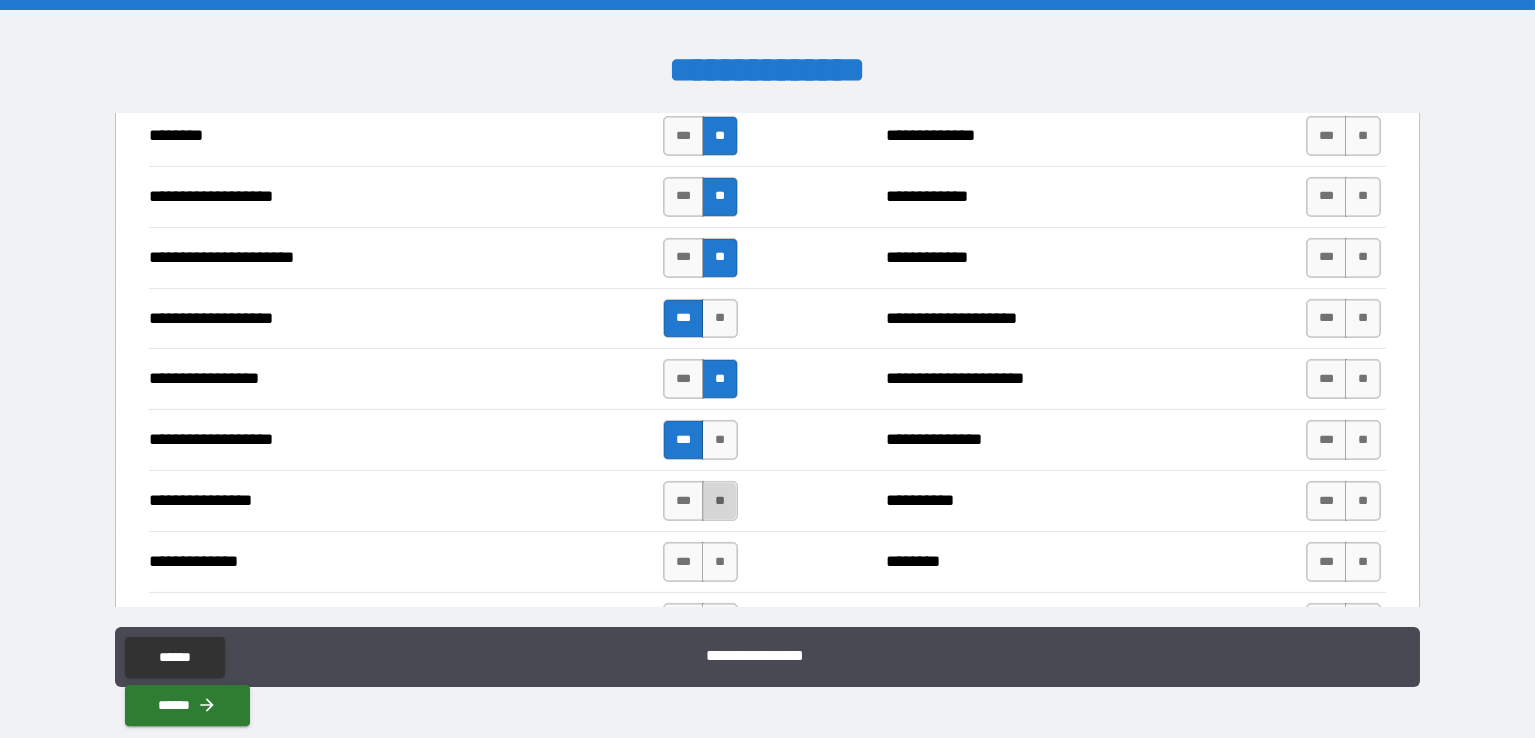 click on "**" at bounding box center [720, 501] 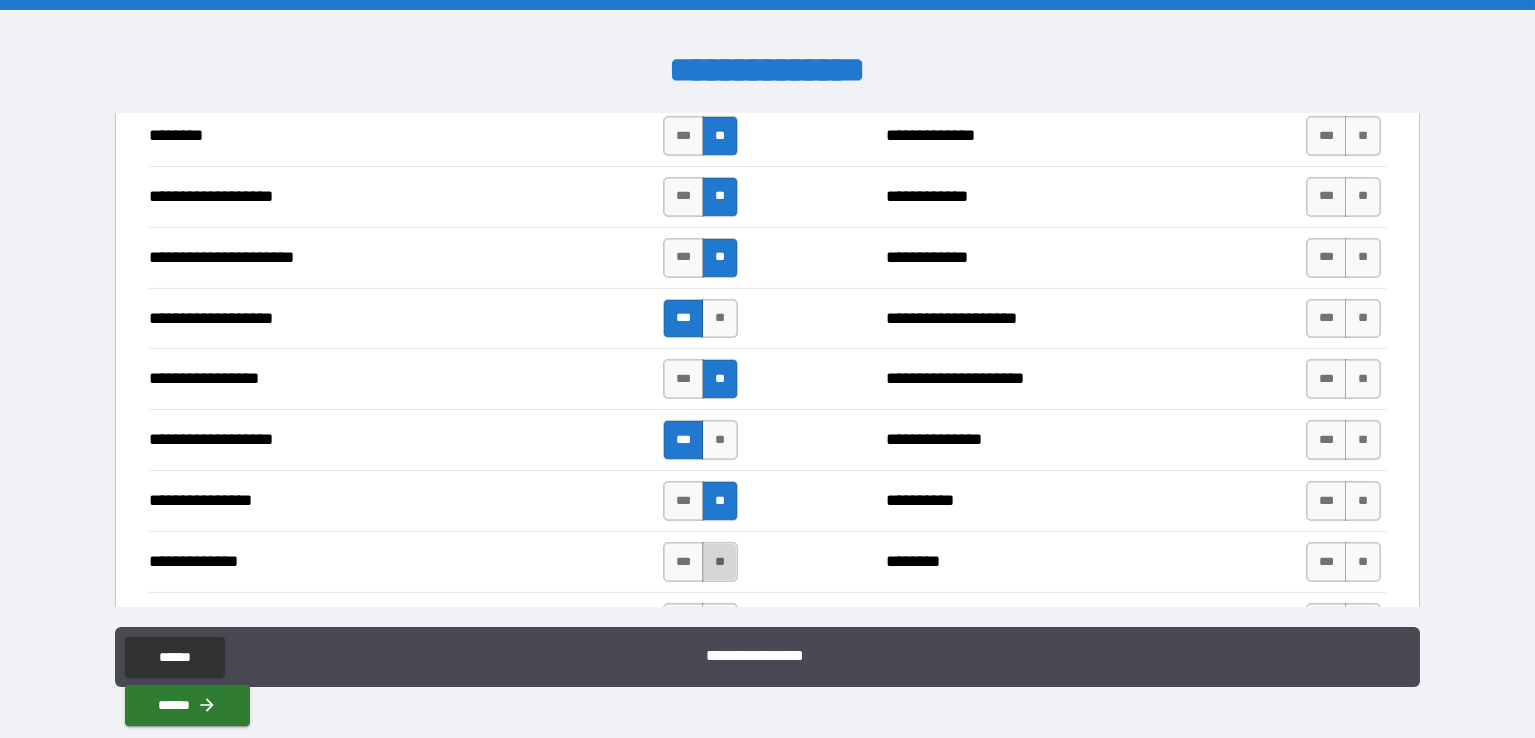 click on "**" at bounding box center (720, 562) 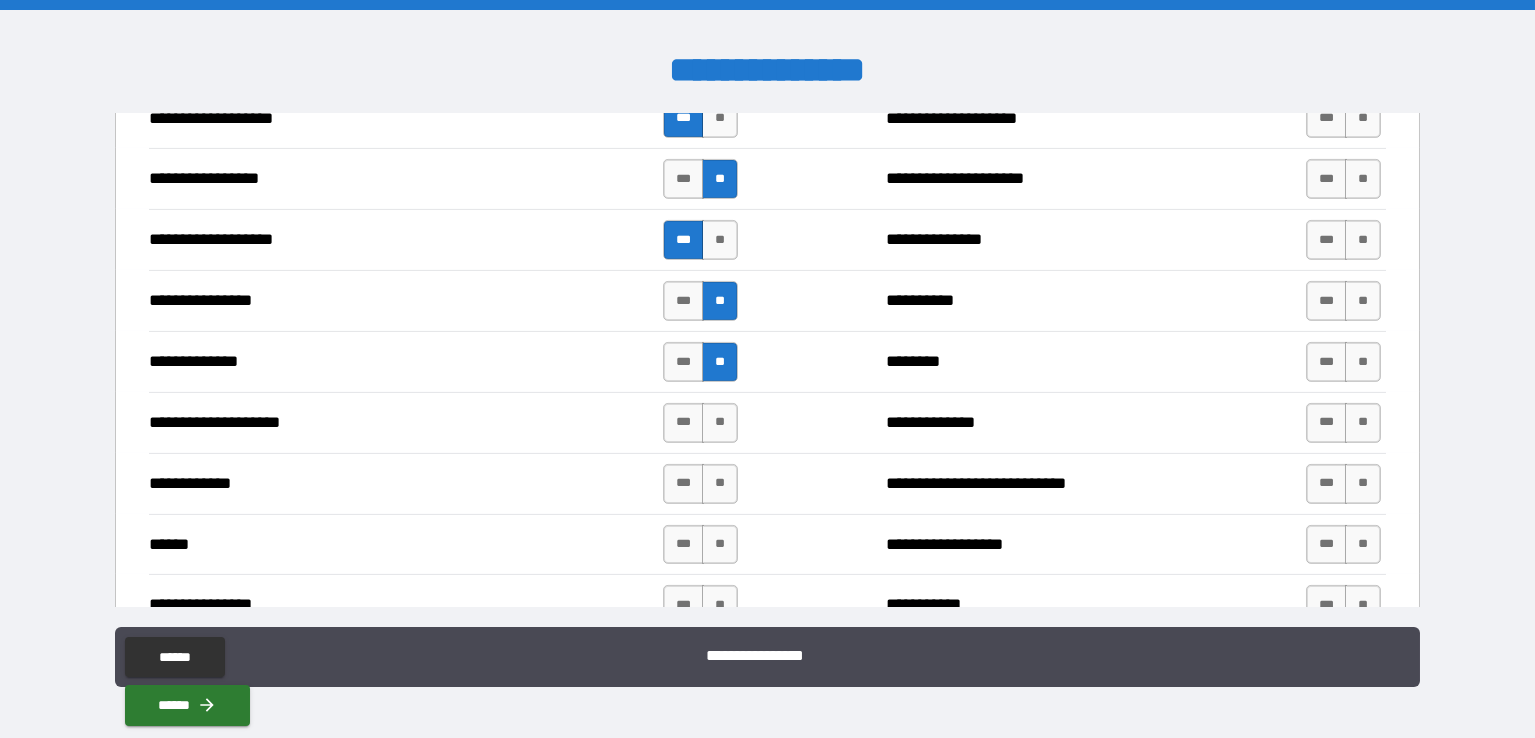 scroll, scrollTop: 4631, scrollLeft: 0, axis: vertical 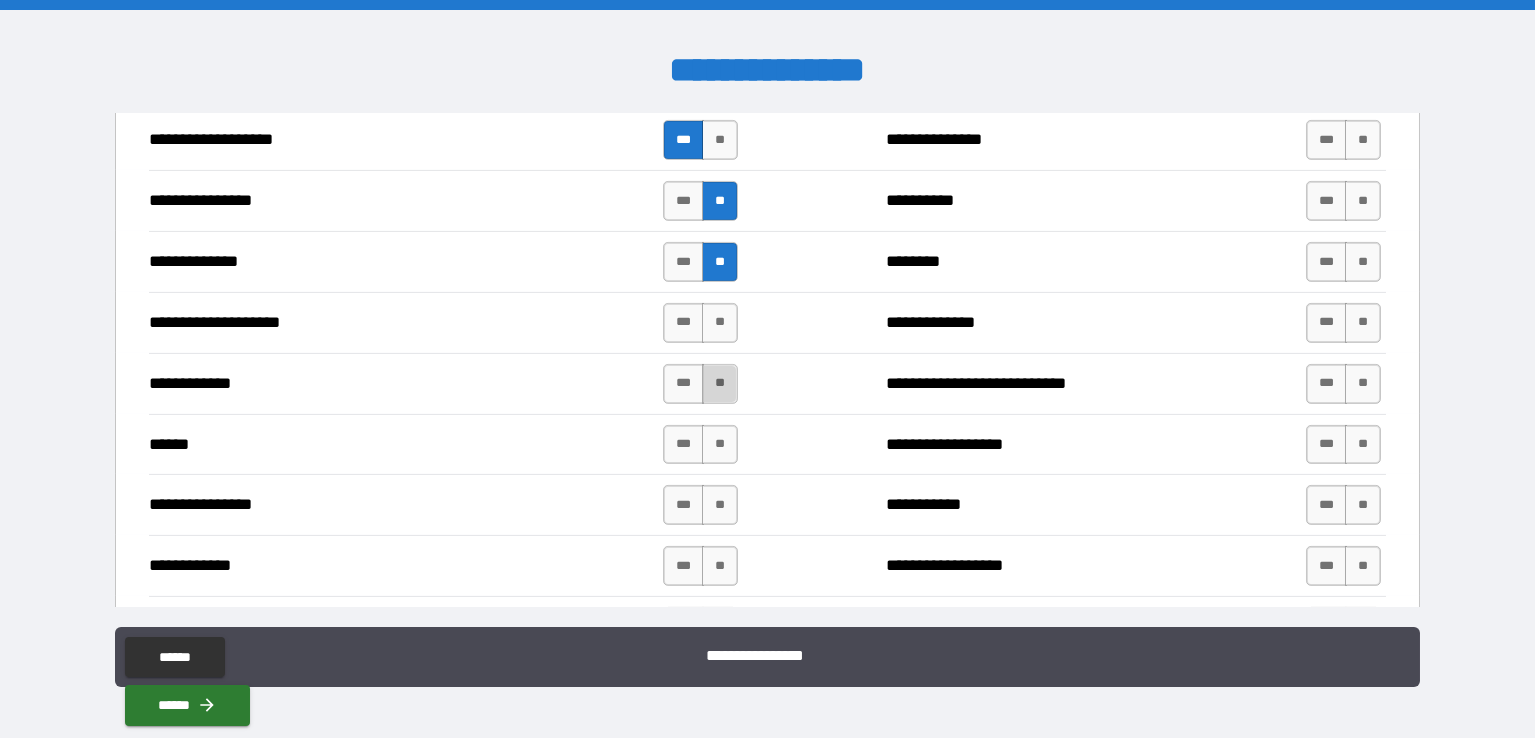 click on "**" at bounding box center (720, 384) 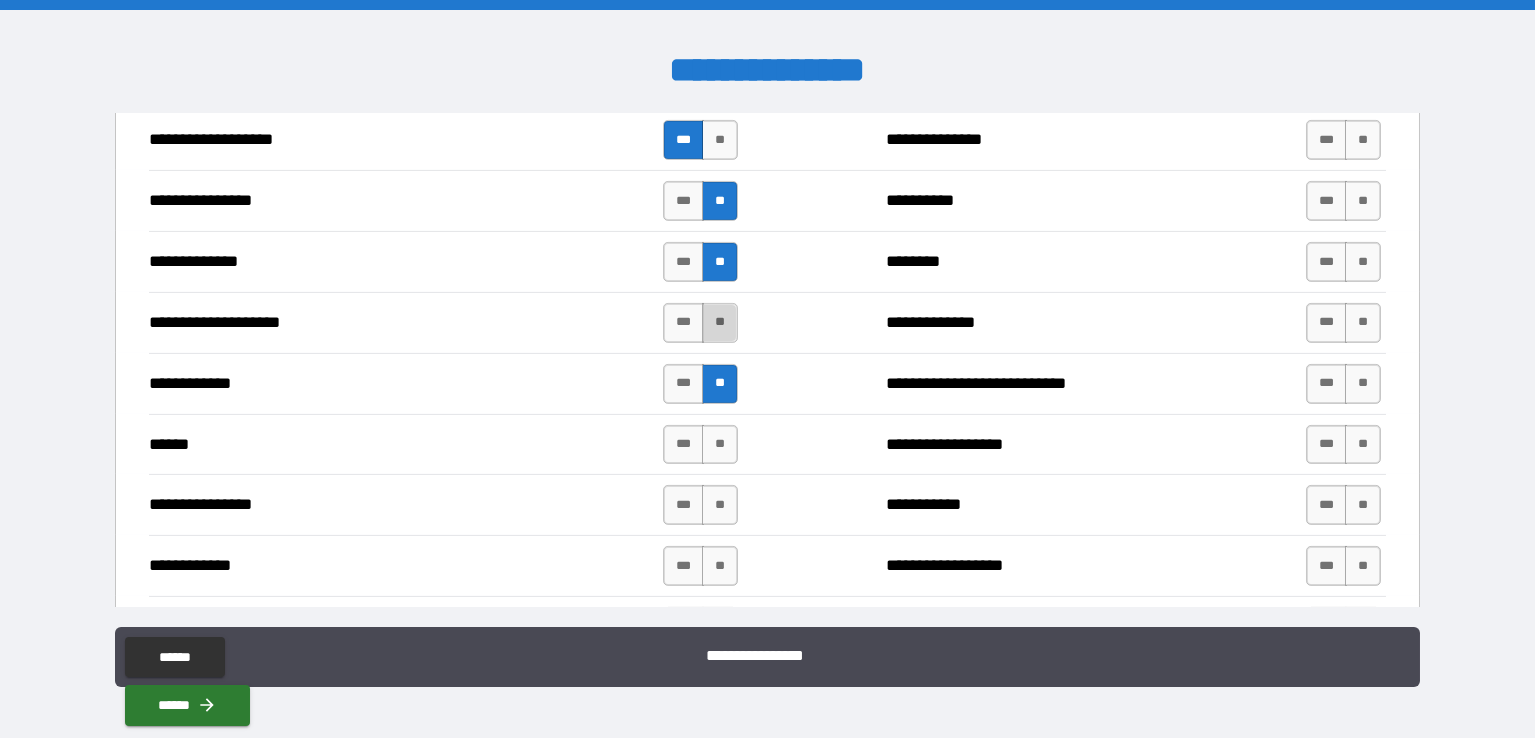 click on "**" at bounding box center (720, 323) 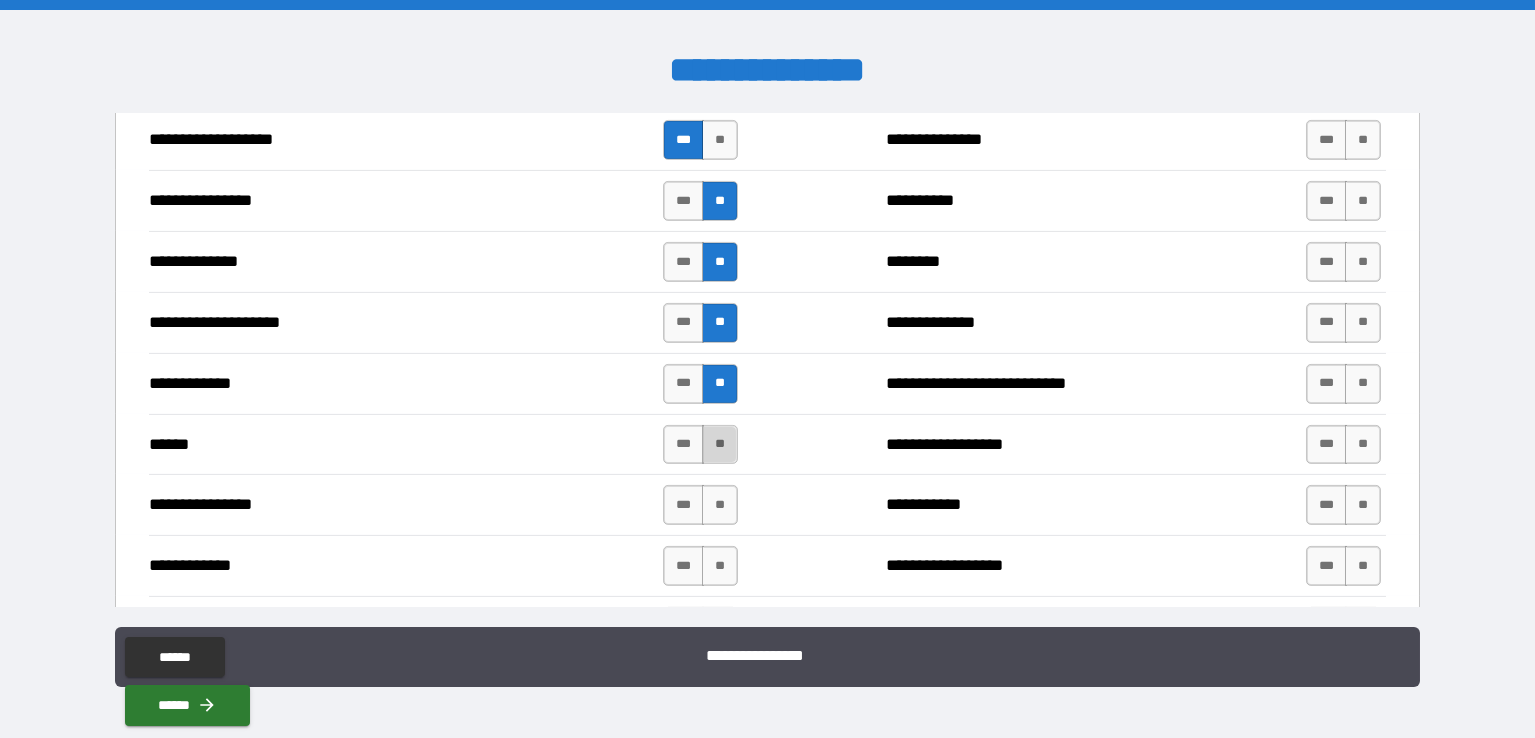 click on "**" at bounding box center (720, 445) 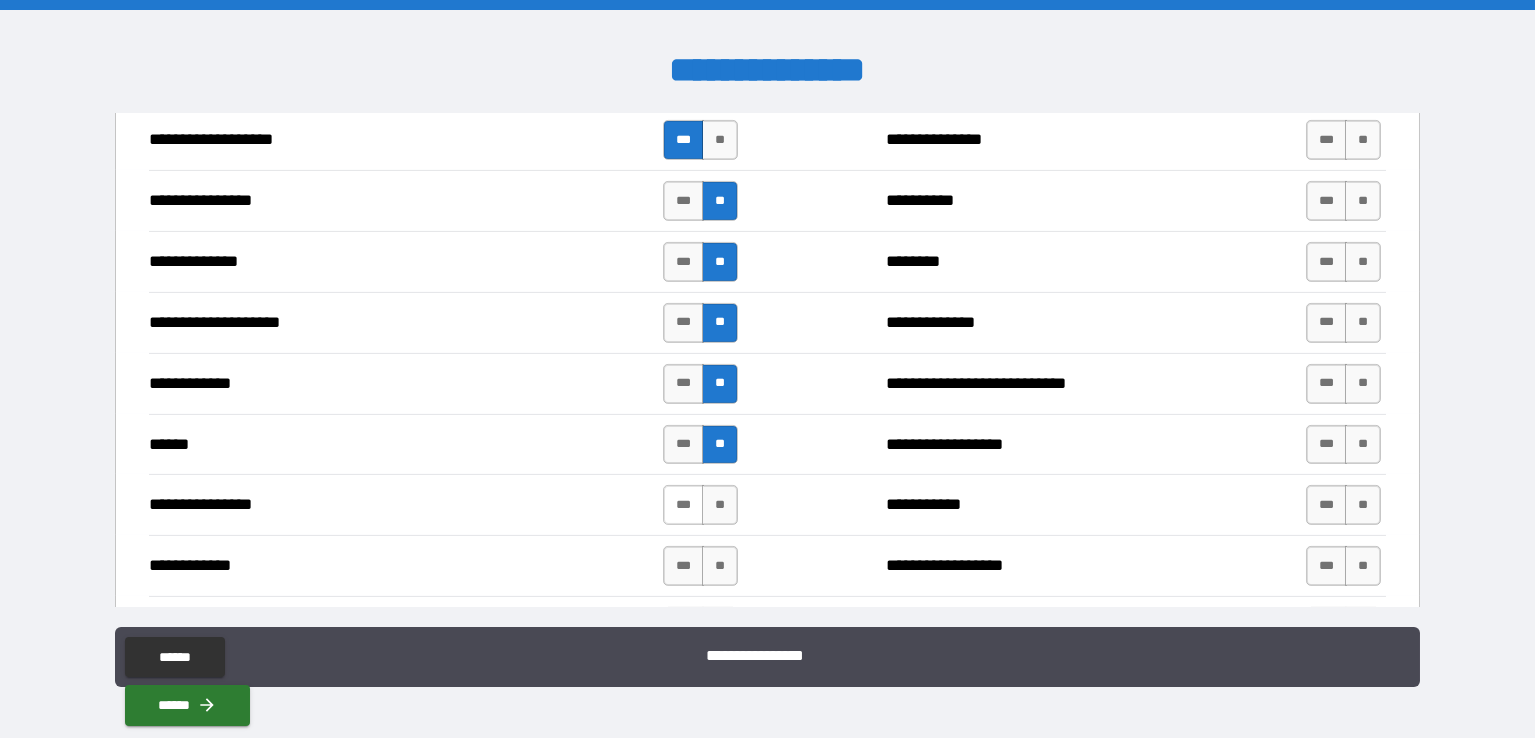 click on "***" at bounding box center [683, 505] 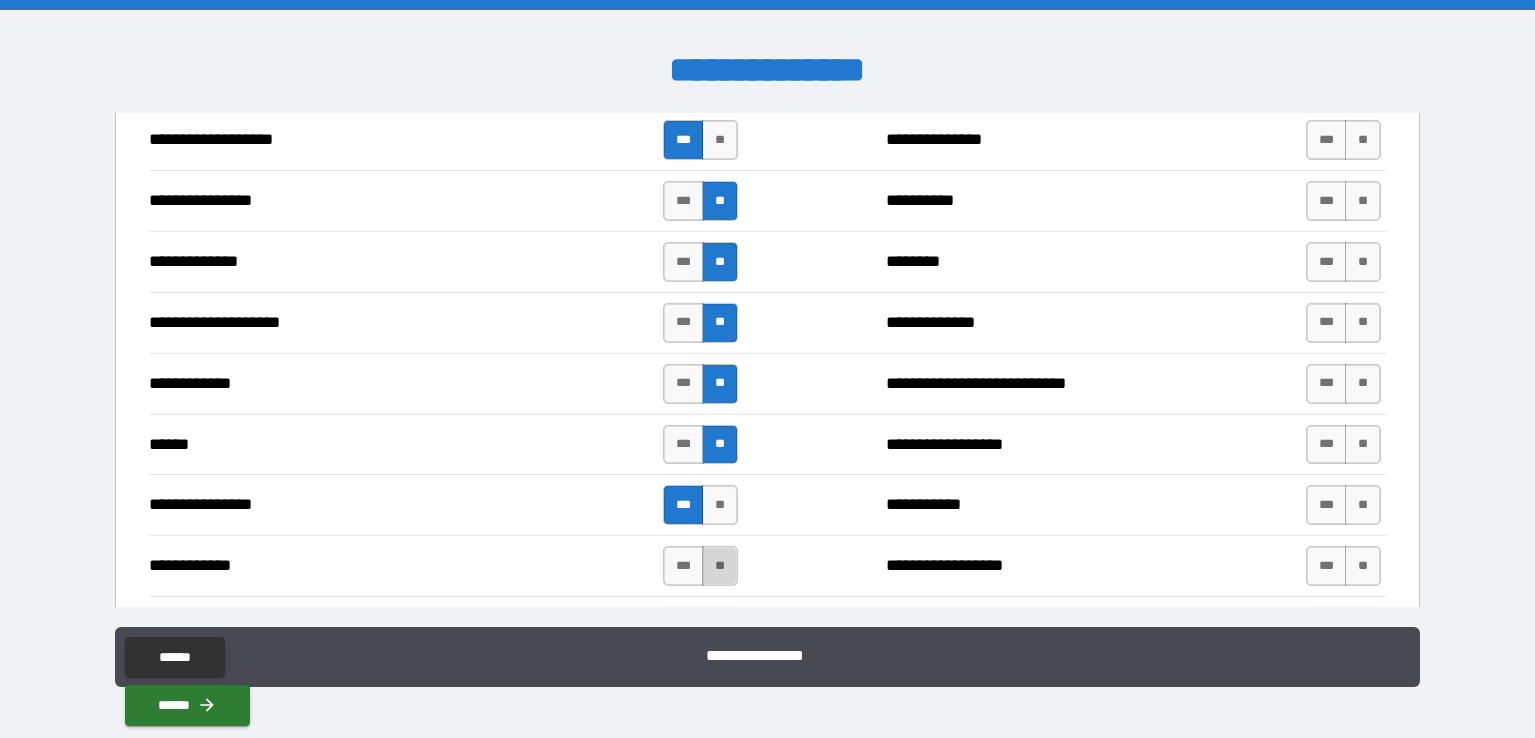 click on "**" at bounding box center [720, 566] 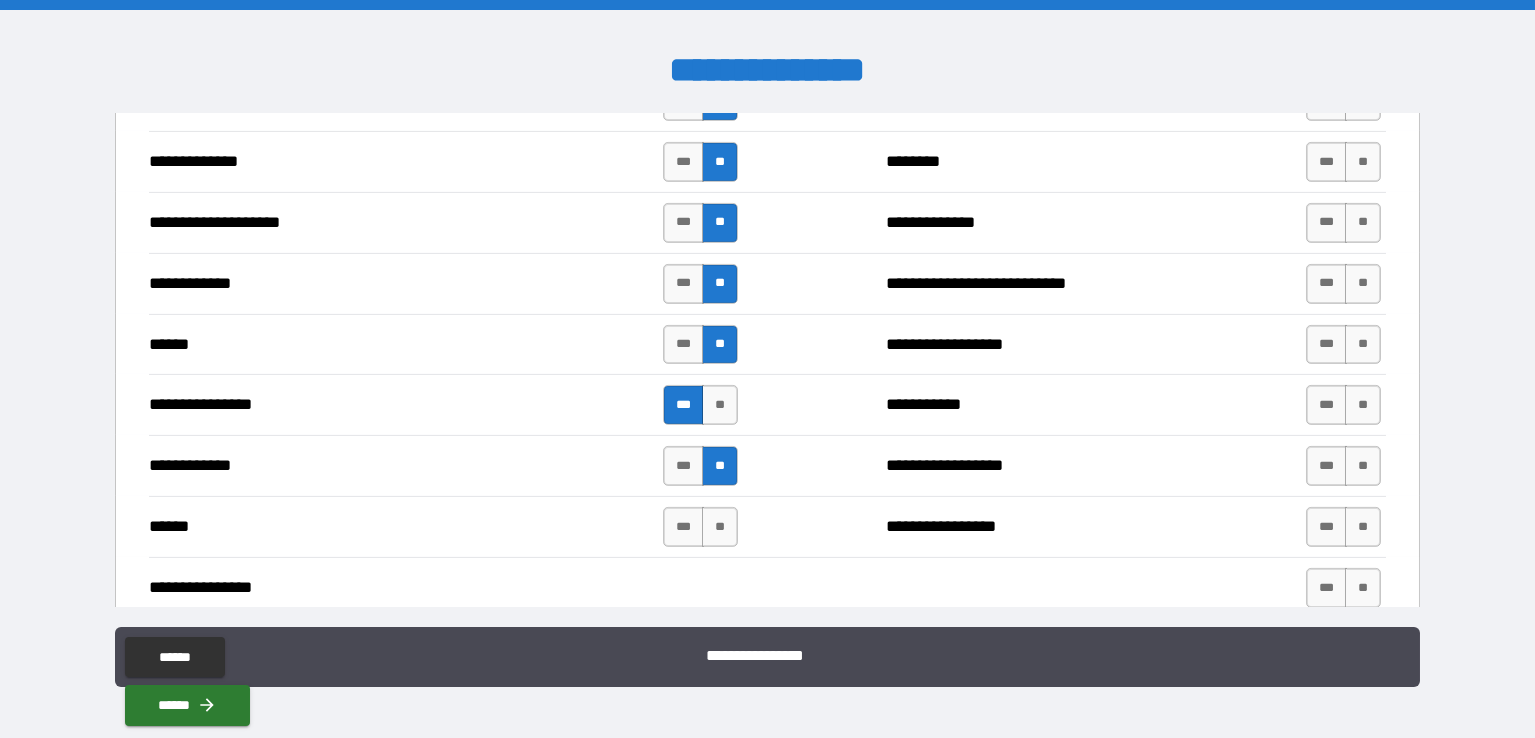 scroll, scrollTop: 4831, scrollLeft: 0, axis: vertical 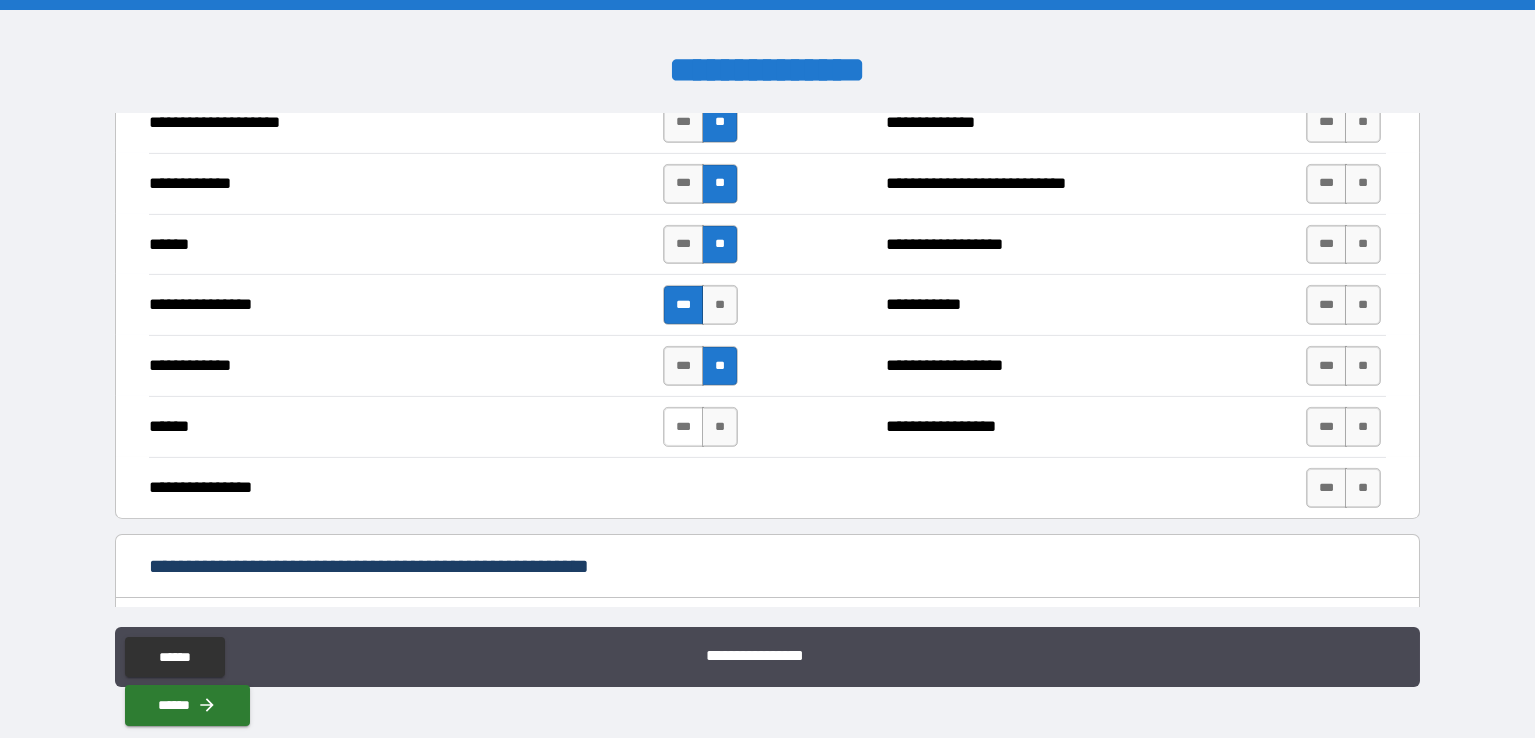 click on "***" at bounding box center (683, 427) 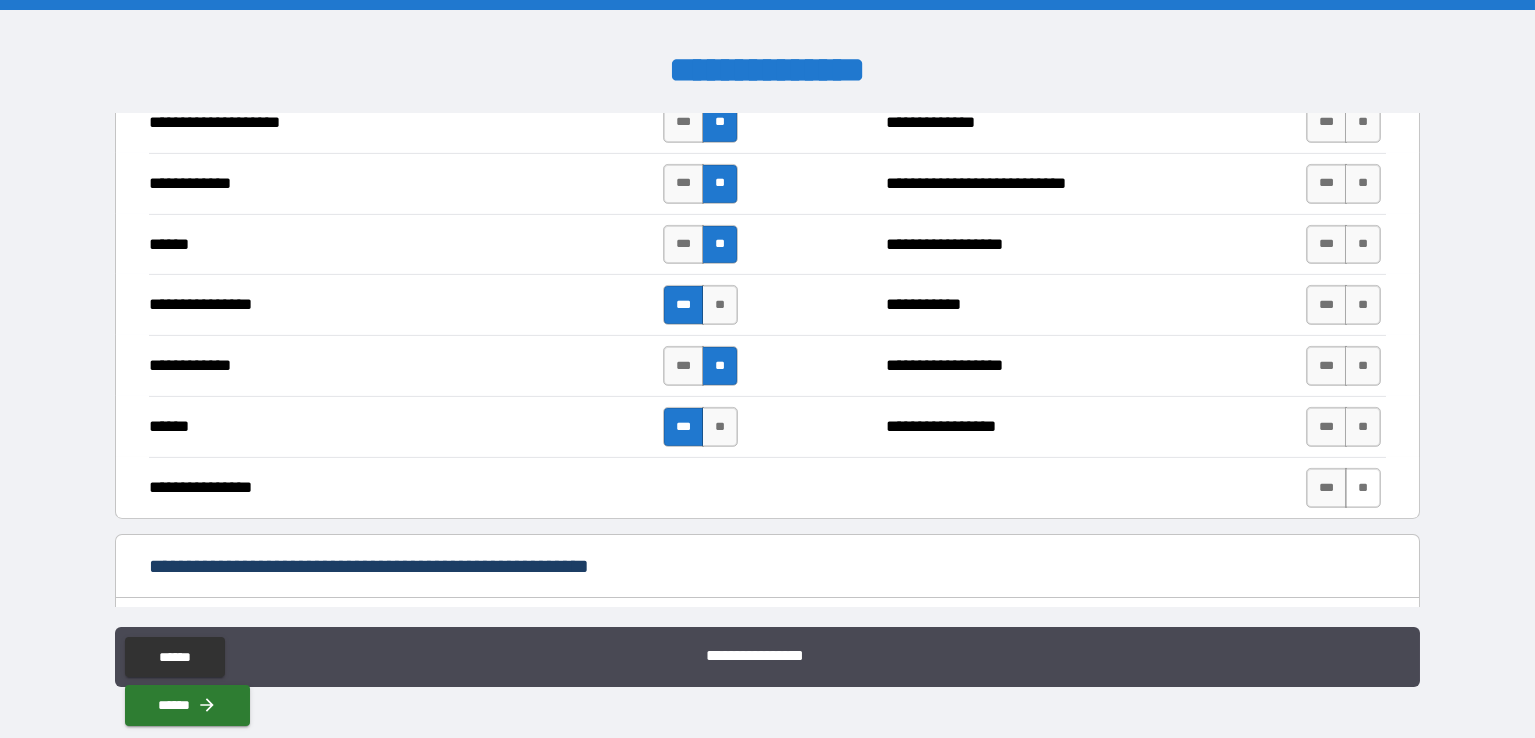 click on "**" at bounding box center [1363, 488] 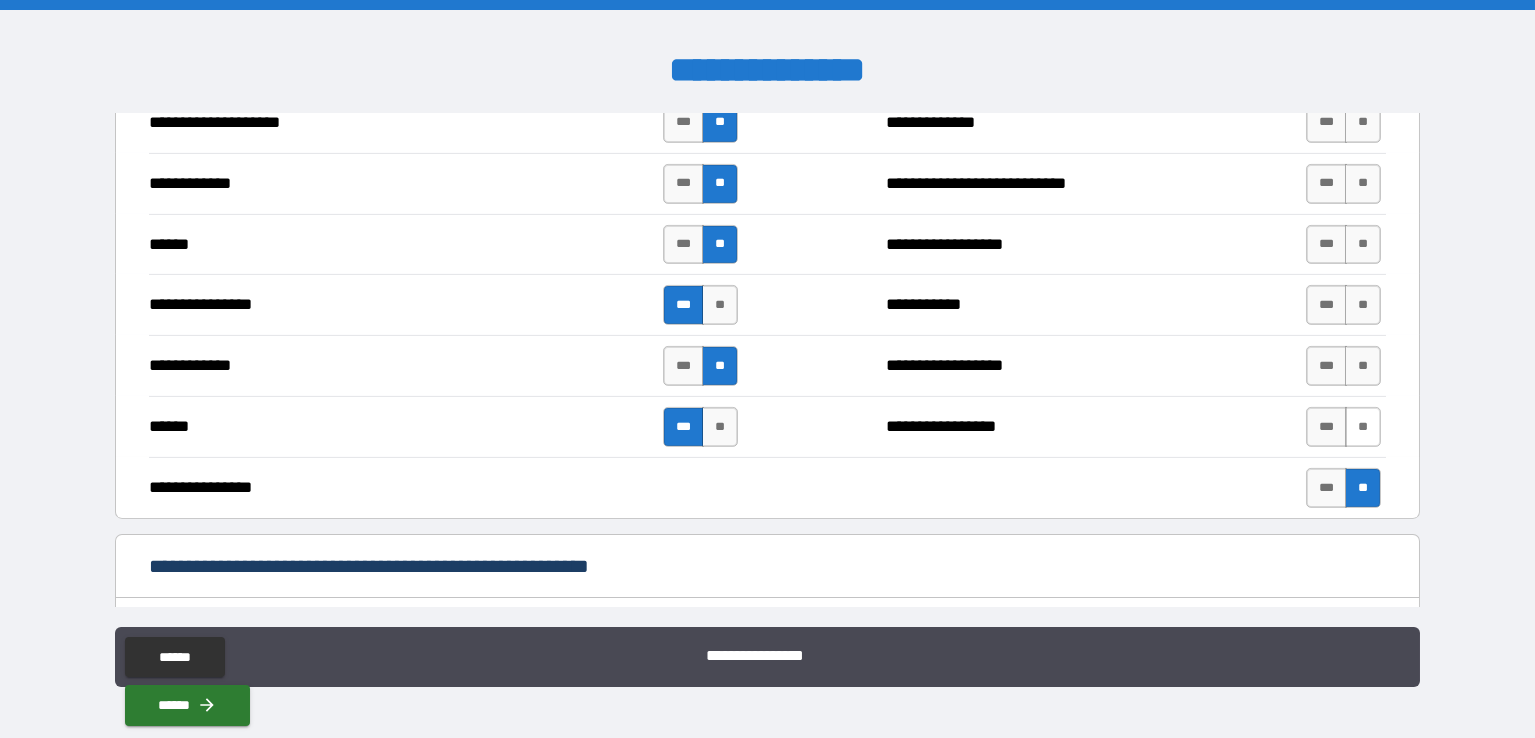 click on "**" at bounding box center (1363, 427) 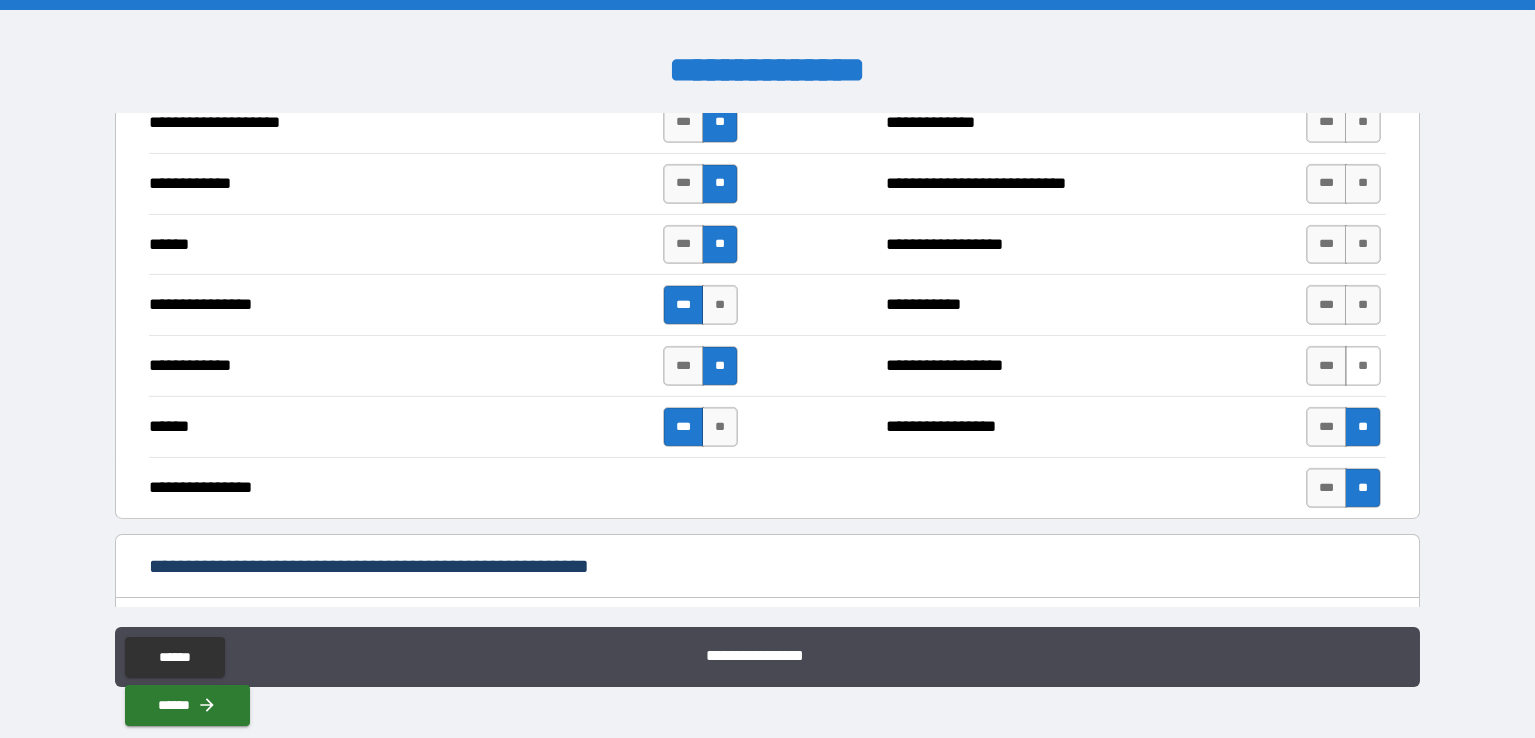 click on "**" at bounding box center (1363, 366) 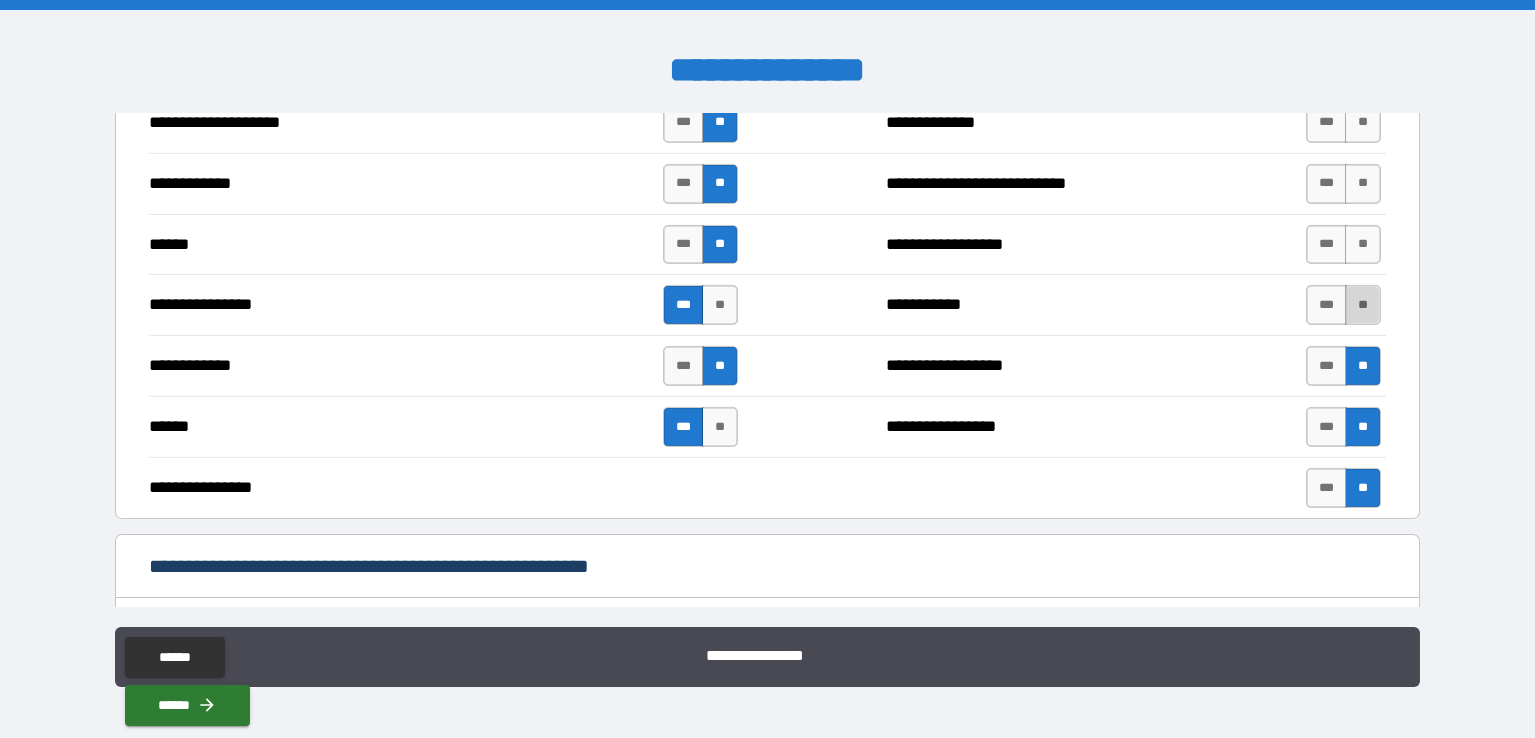 click on "**" at bounding box center [1363, 305] 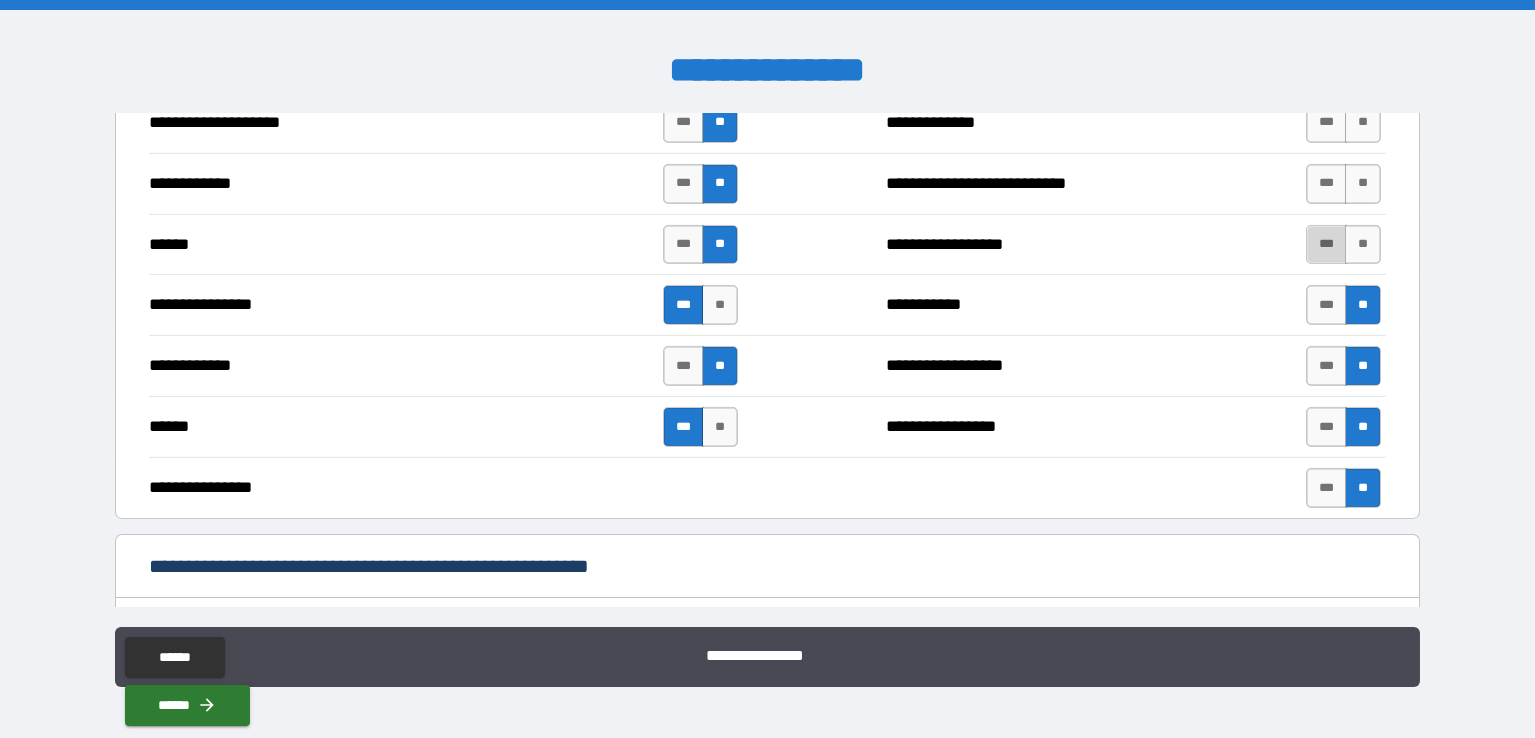 click on "***" at bounding box center (1326, 245) 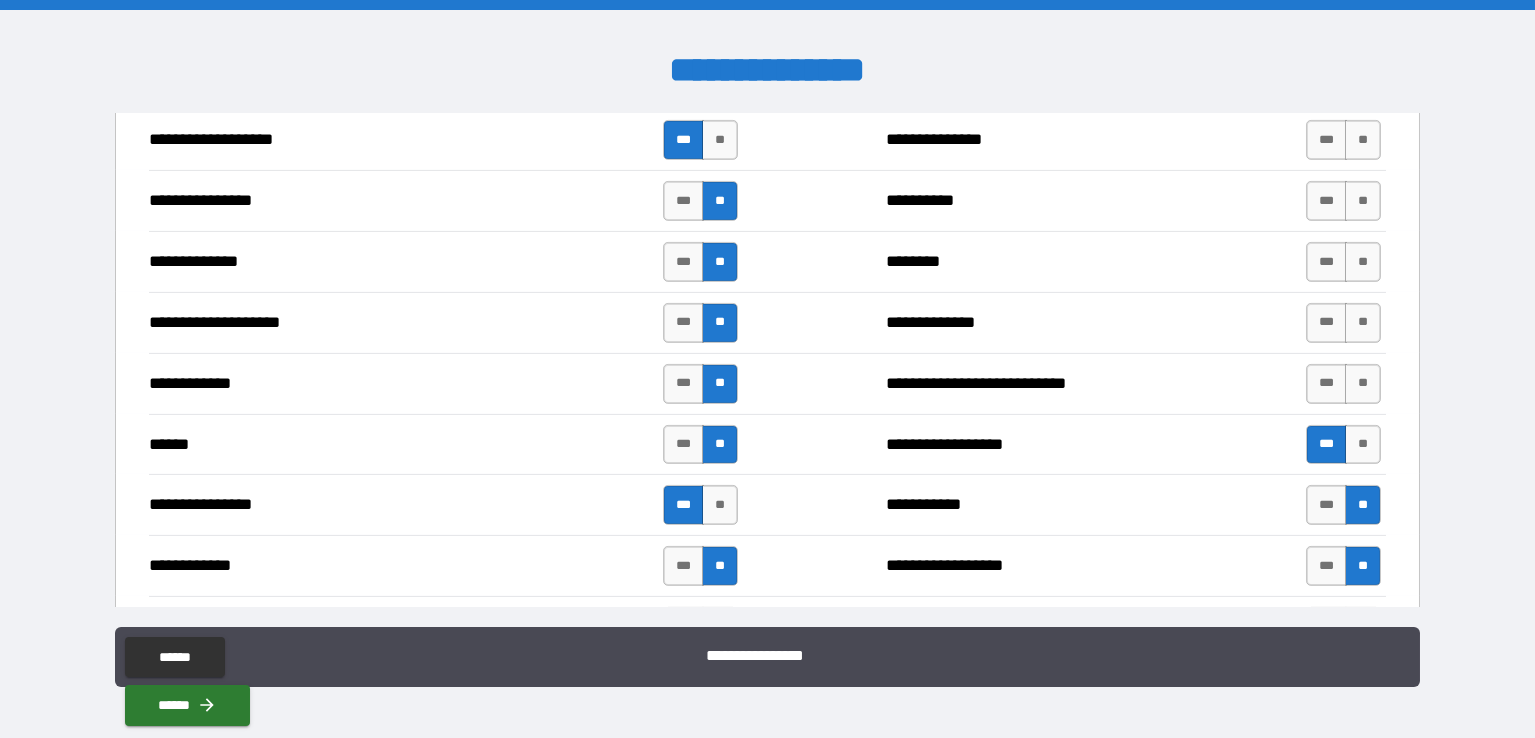 scroll, scrollTop: 4531, scrollLeft: 0, axis: vertical 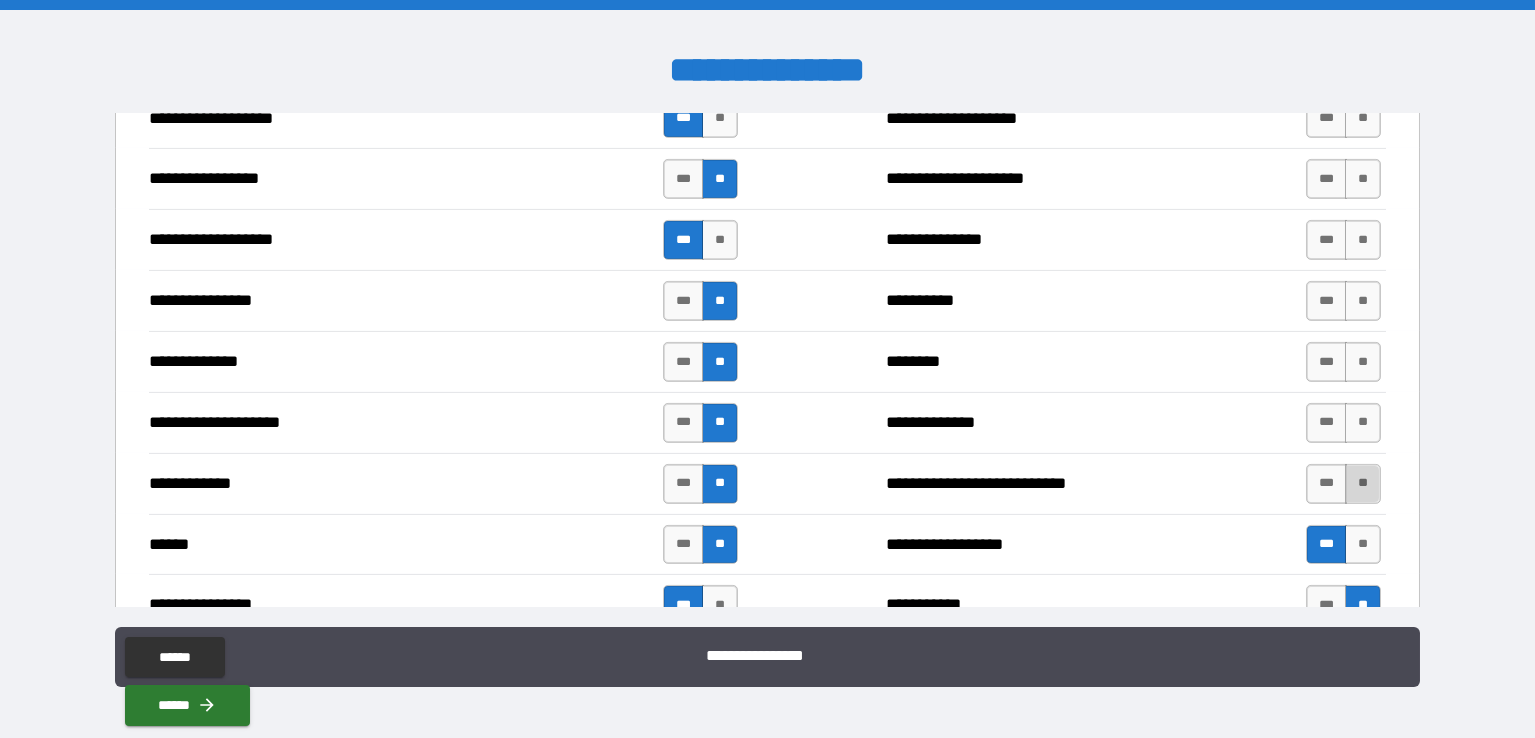 click on "**" at bounding box center [1363, 484] 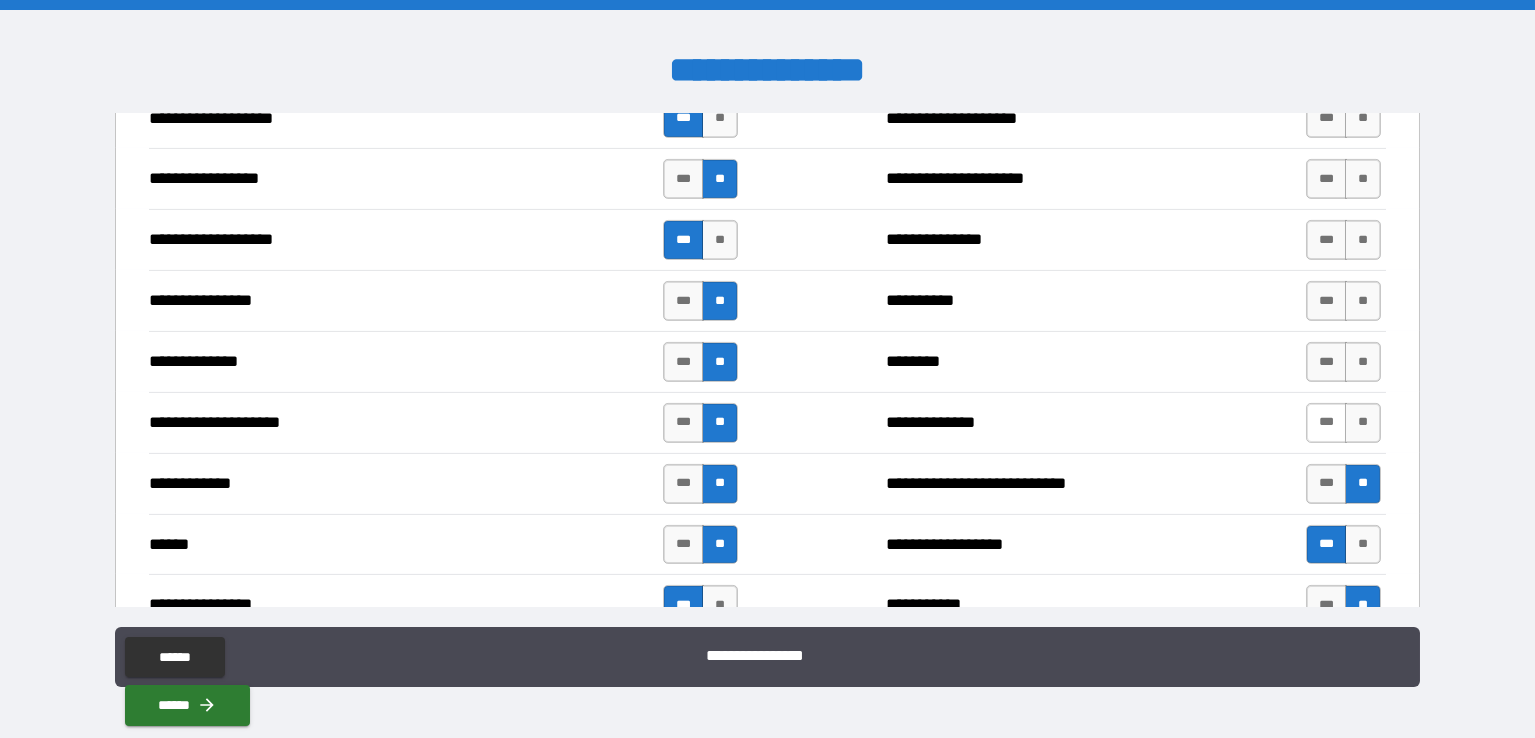 click on "***" at bounding box center (1326, 423) 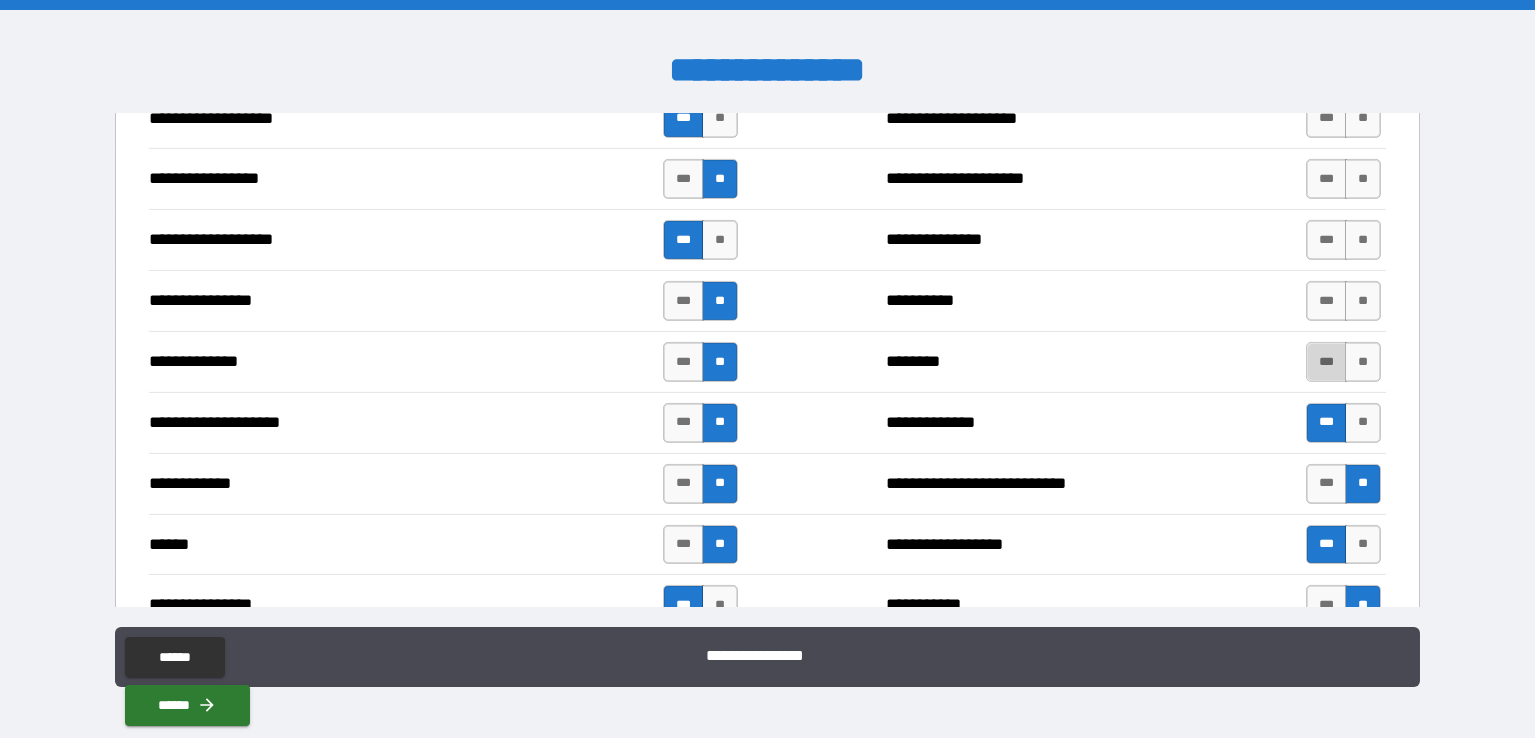 click on "***" at bounding box center (1326, 362) 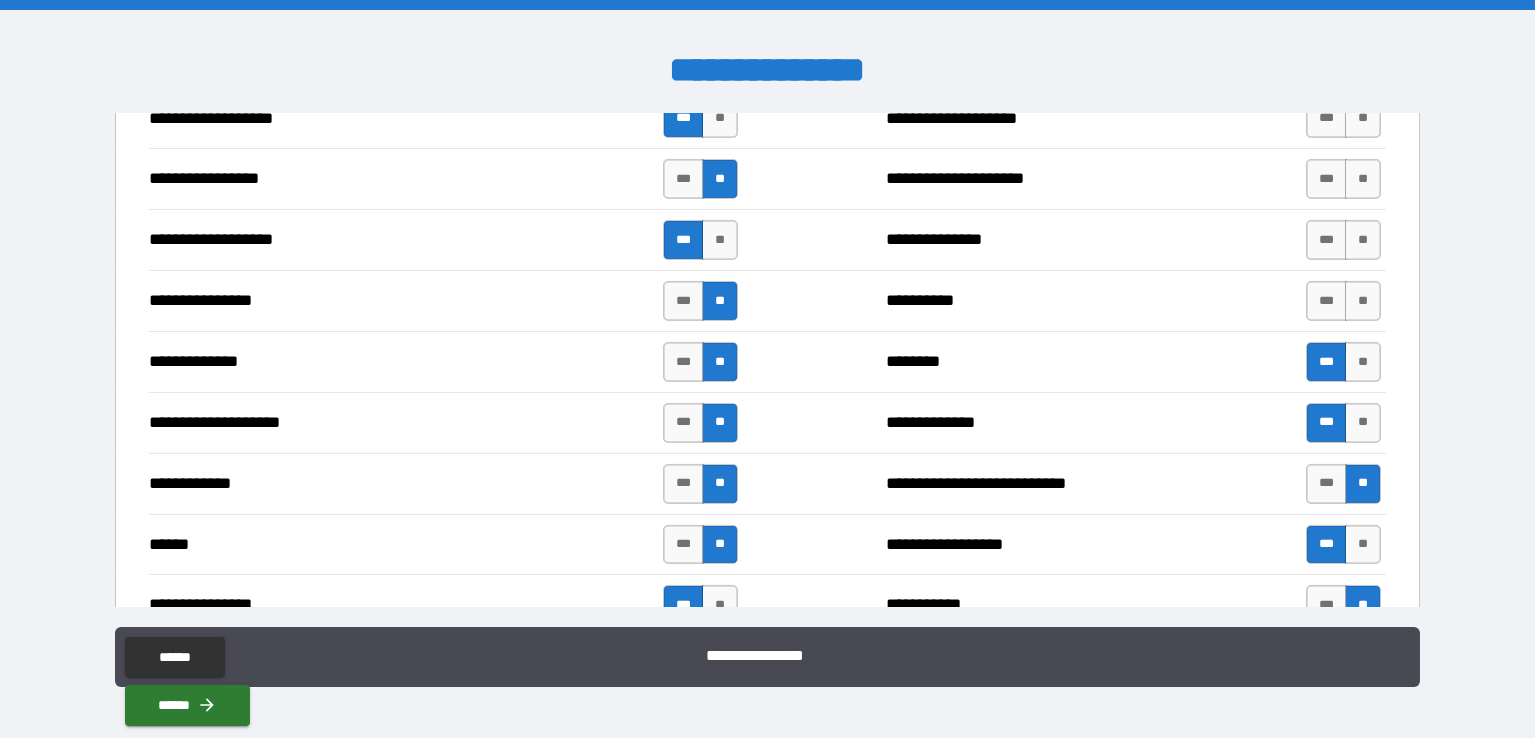 scroll, scrollTop: 4331, scrollLeft: 0, axis: vertical 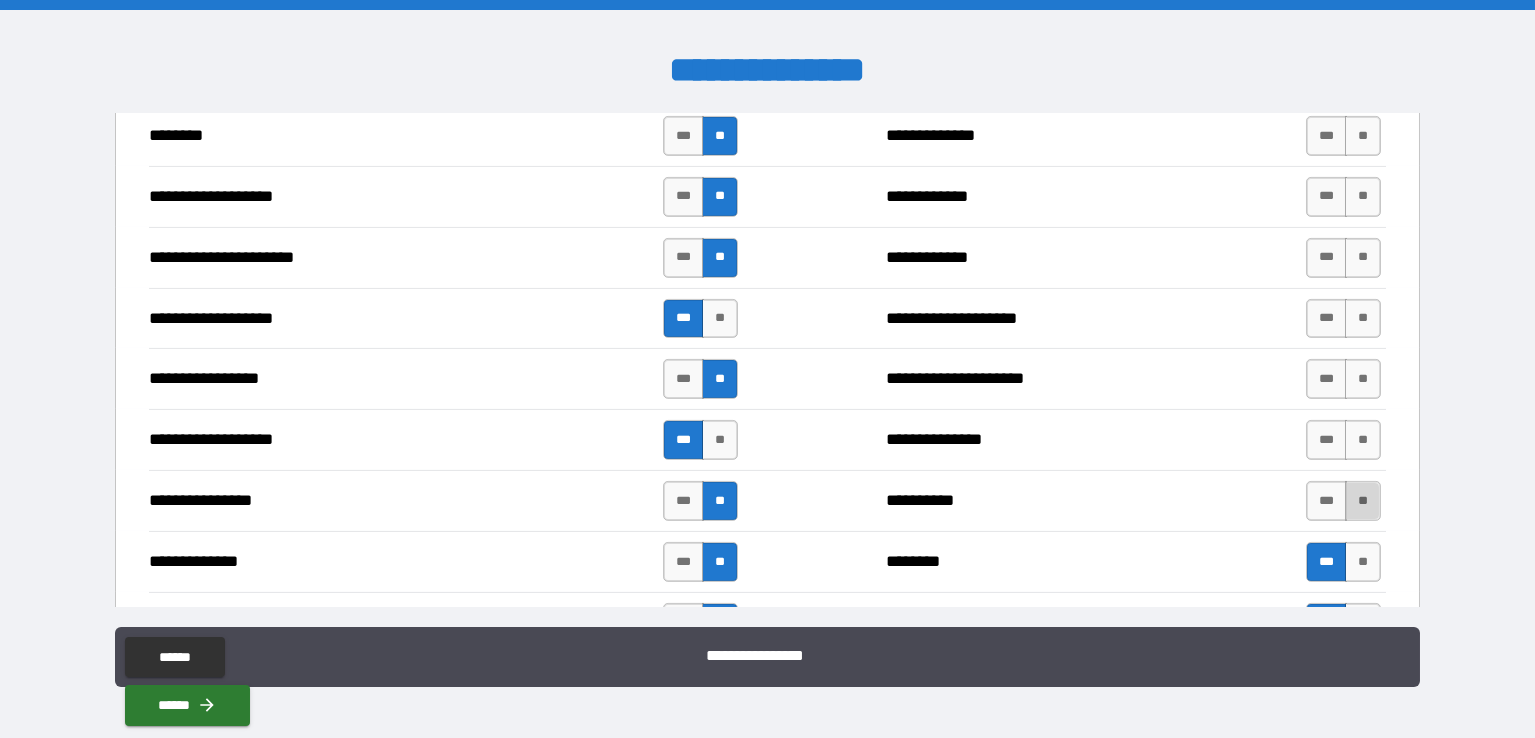 click on "**" at bounding box center [1363, 501] 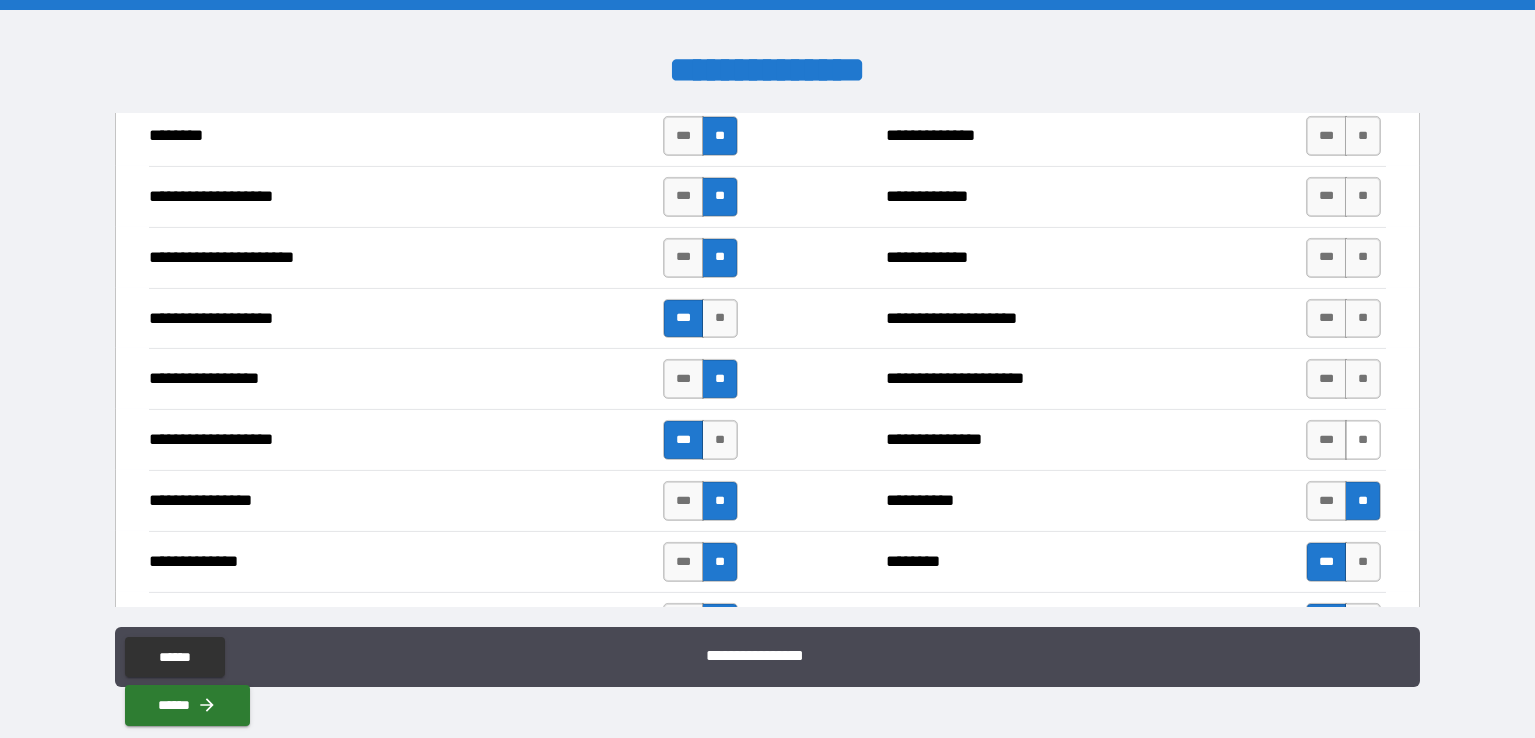click on "**" at bounding box center [1363, 440] 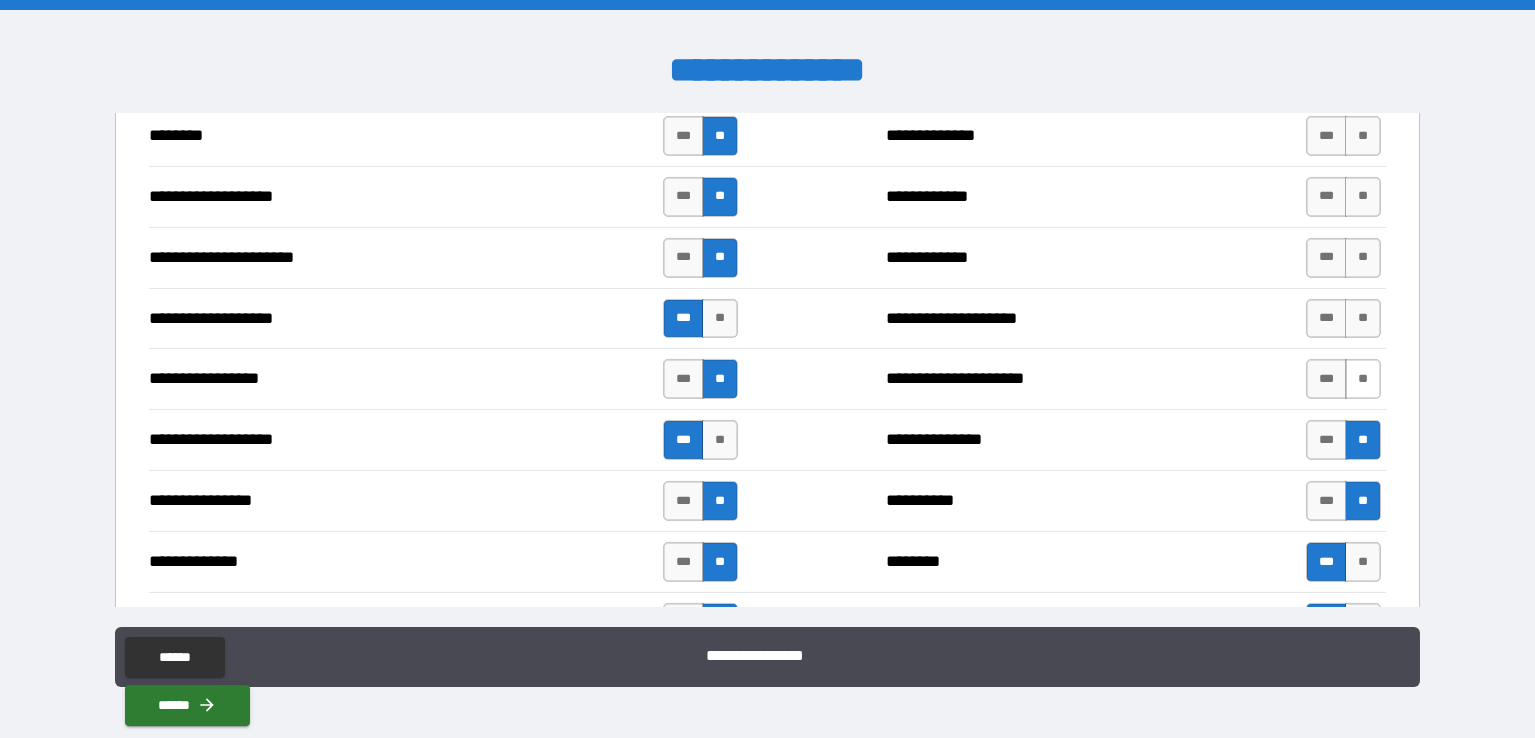 click on "**" at bounding box center (1363, 379) 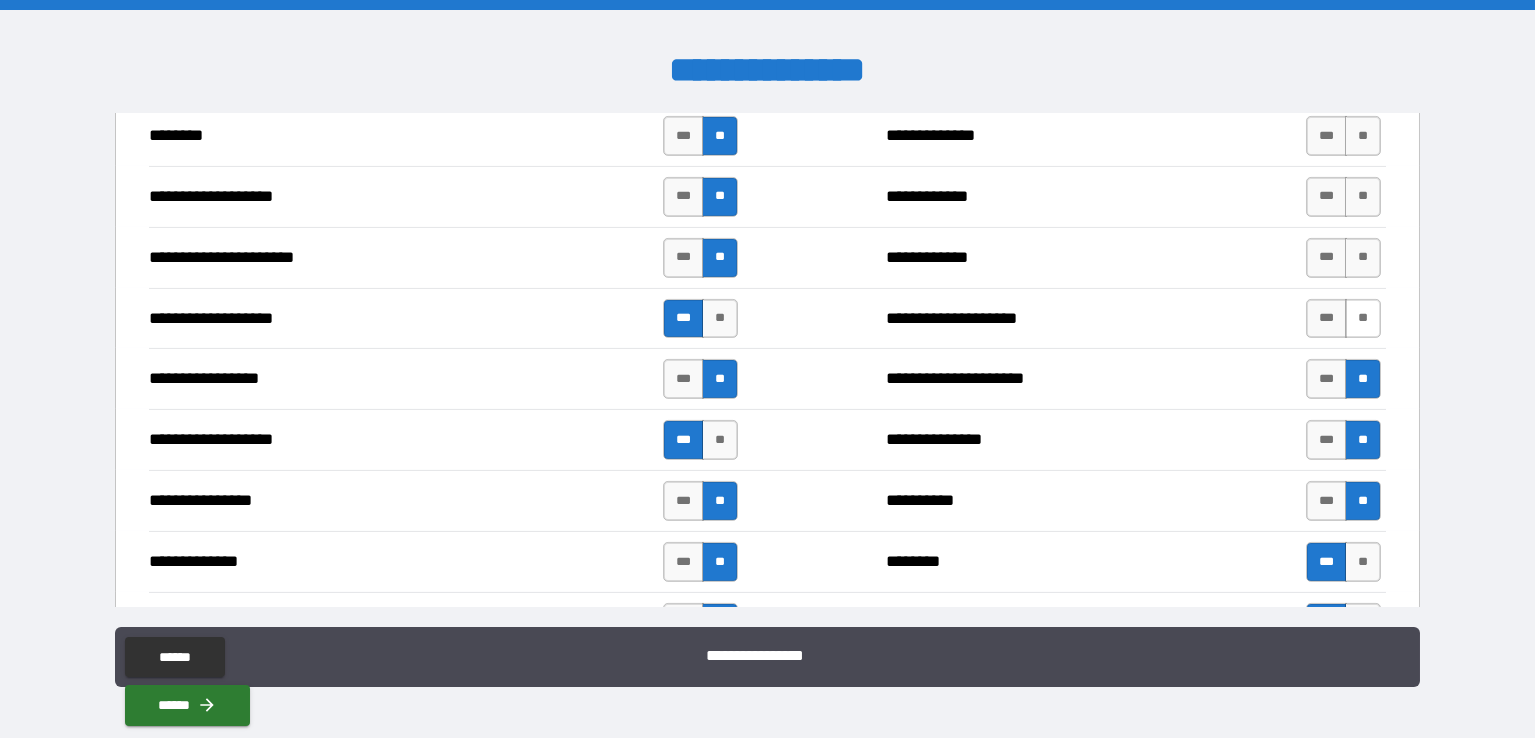 click on "**" at bounding box center [1363, 319] 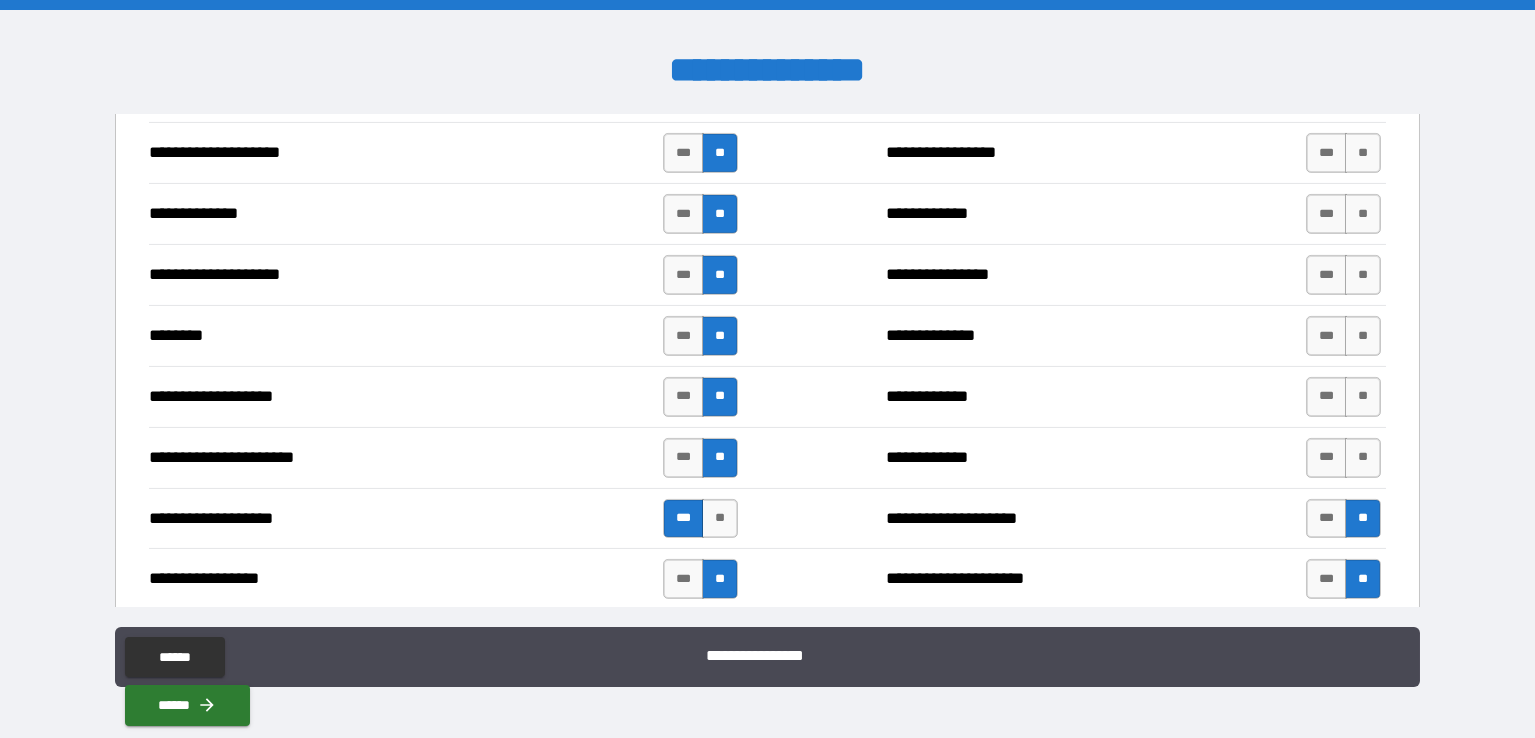 scroll, scrollTop: 4031, scrollLeft: 0, axis: vertical 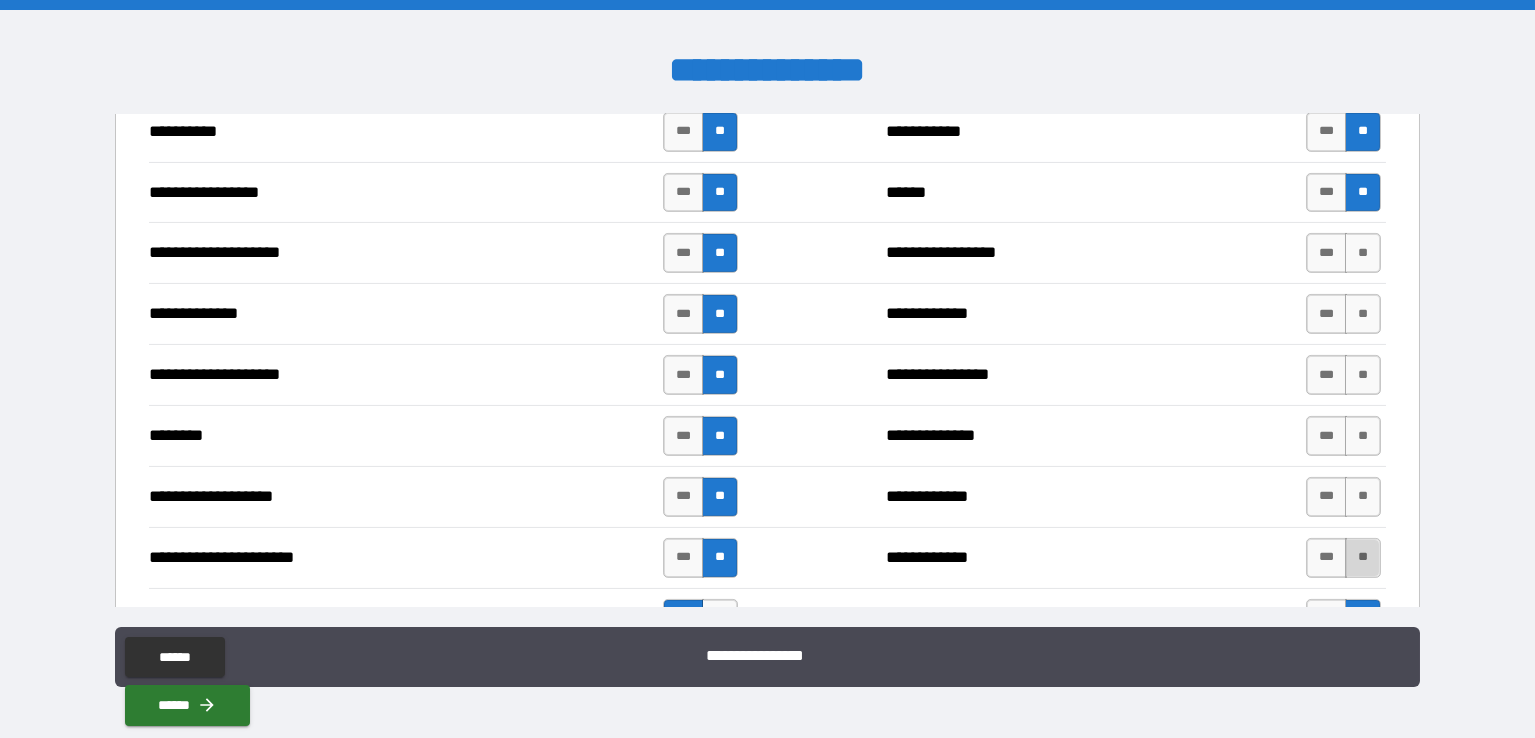 click on "**" at bounding box center (1363, 558) 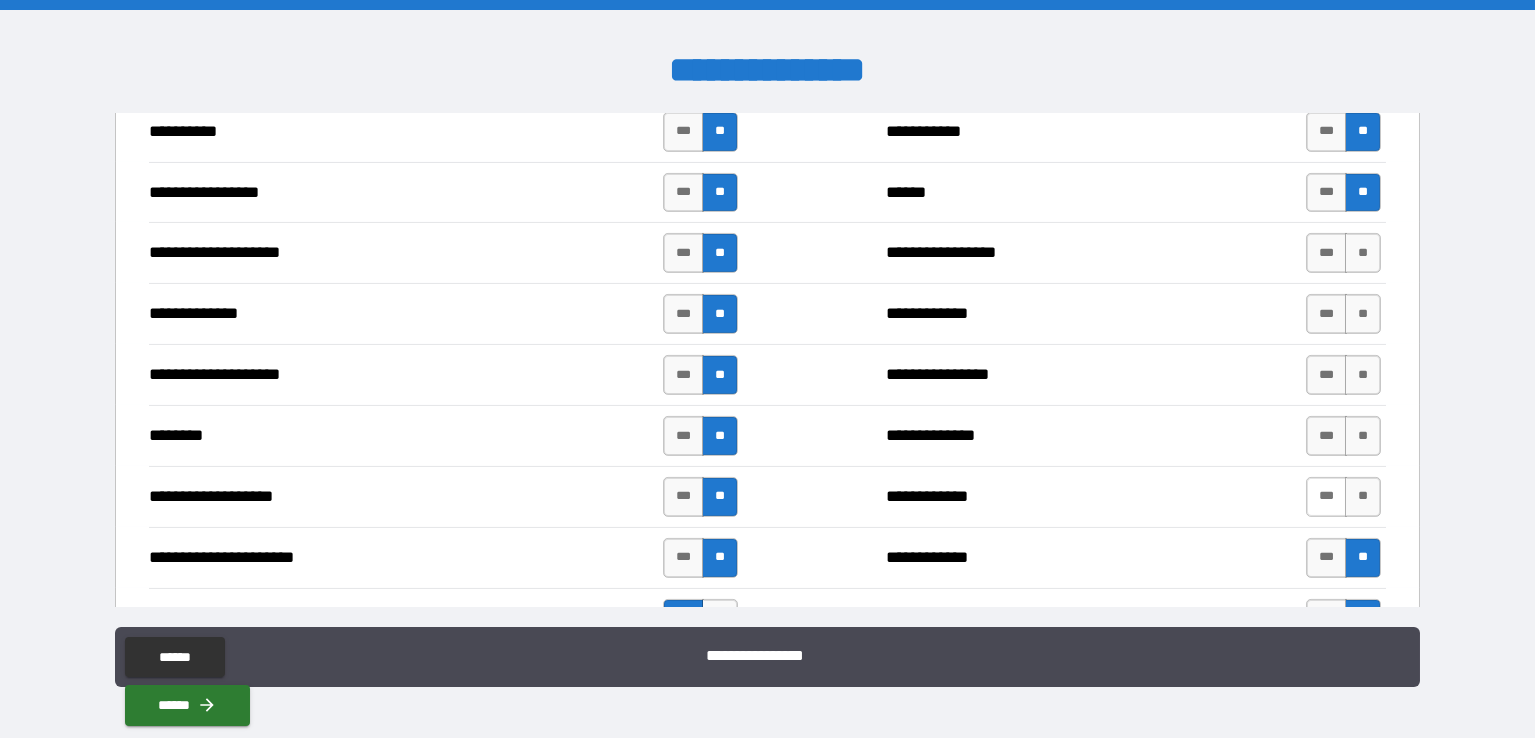 click on "***" at bounding box center [1326, 497] 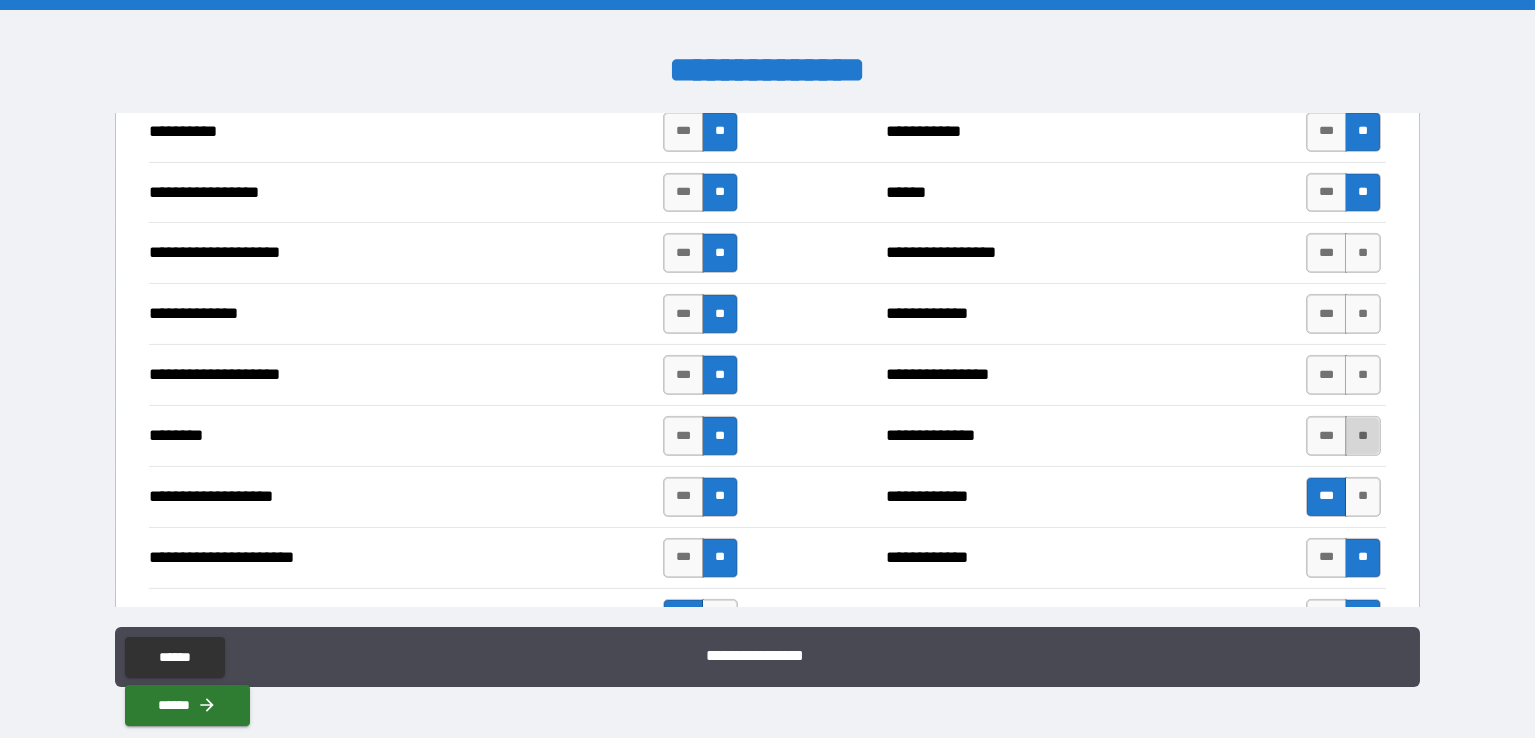 click on "**" at bounding box center (1363, 436) 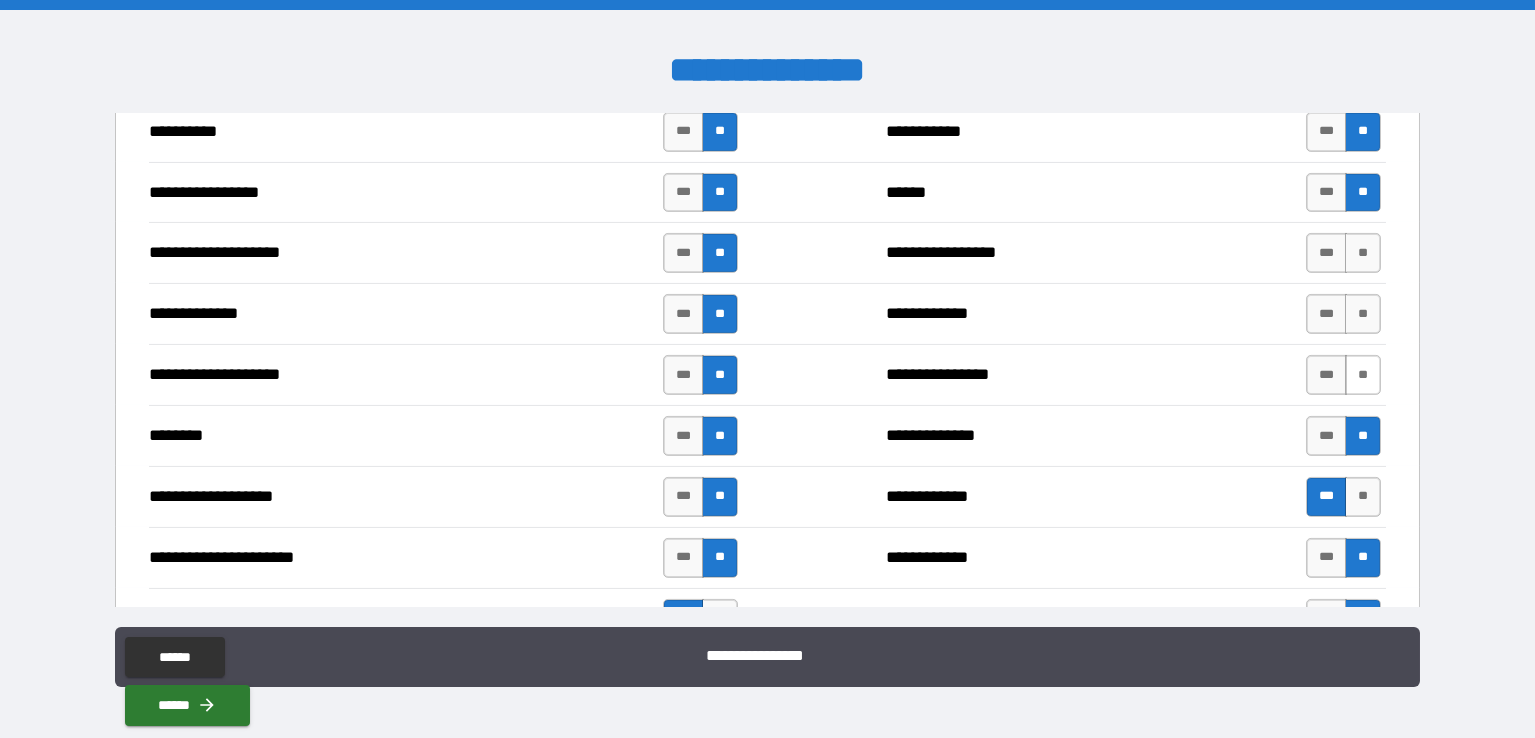 click on "**" at bounding box center (1363, 375) 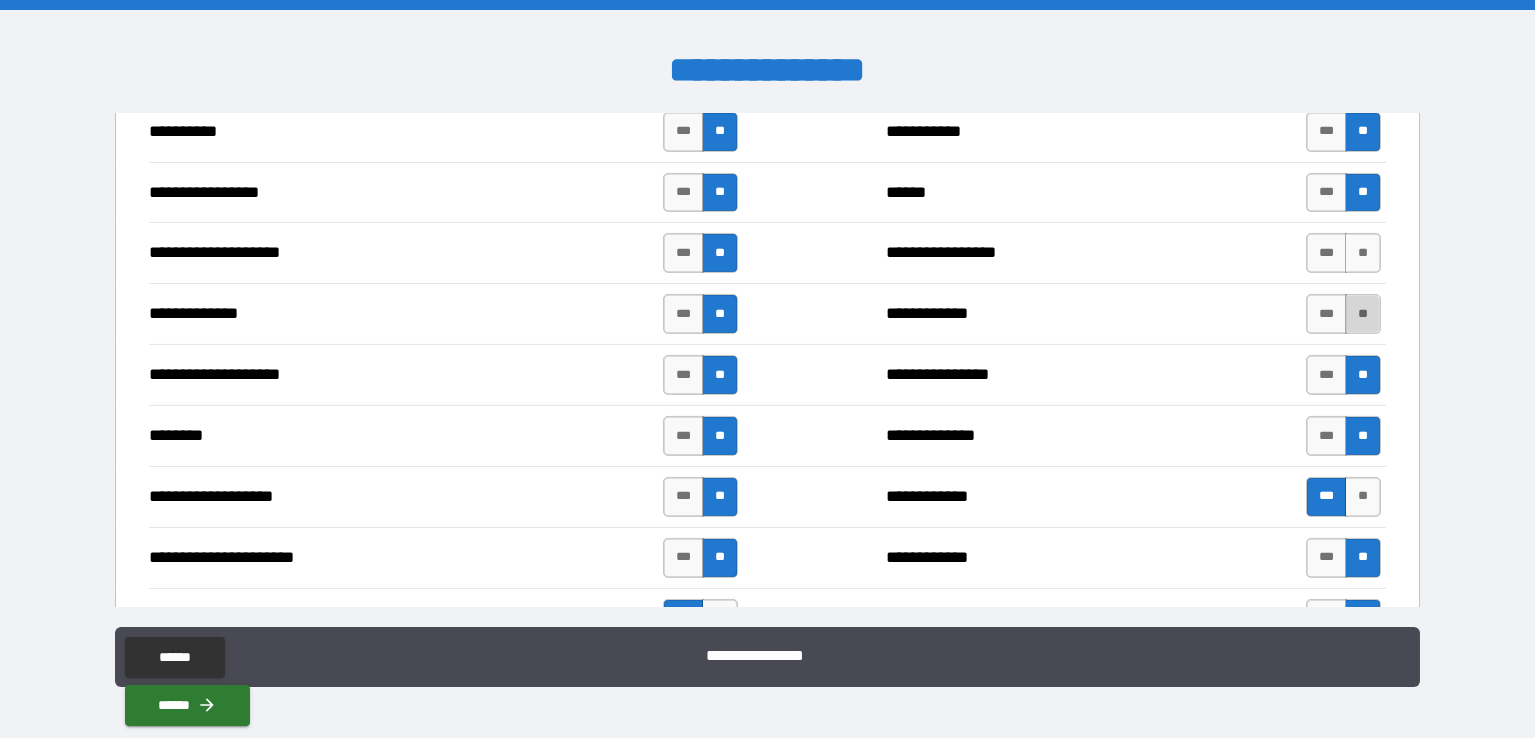 click on "**" at bounding box center [1363, 314] 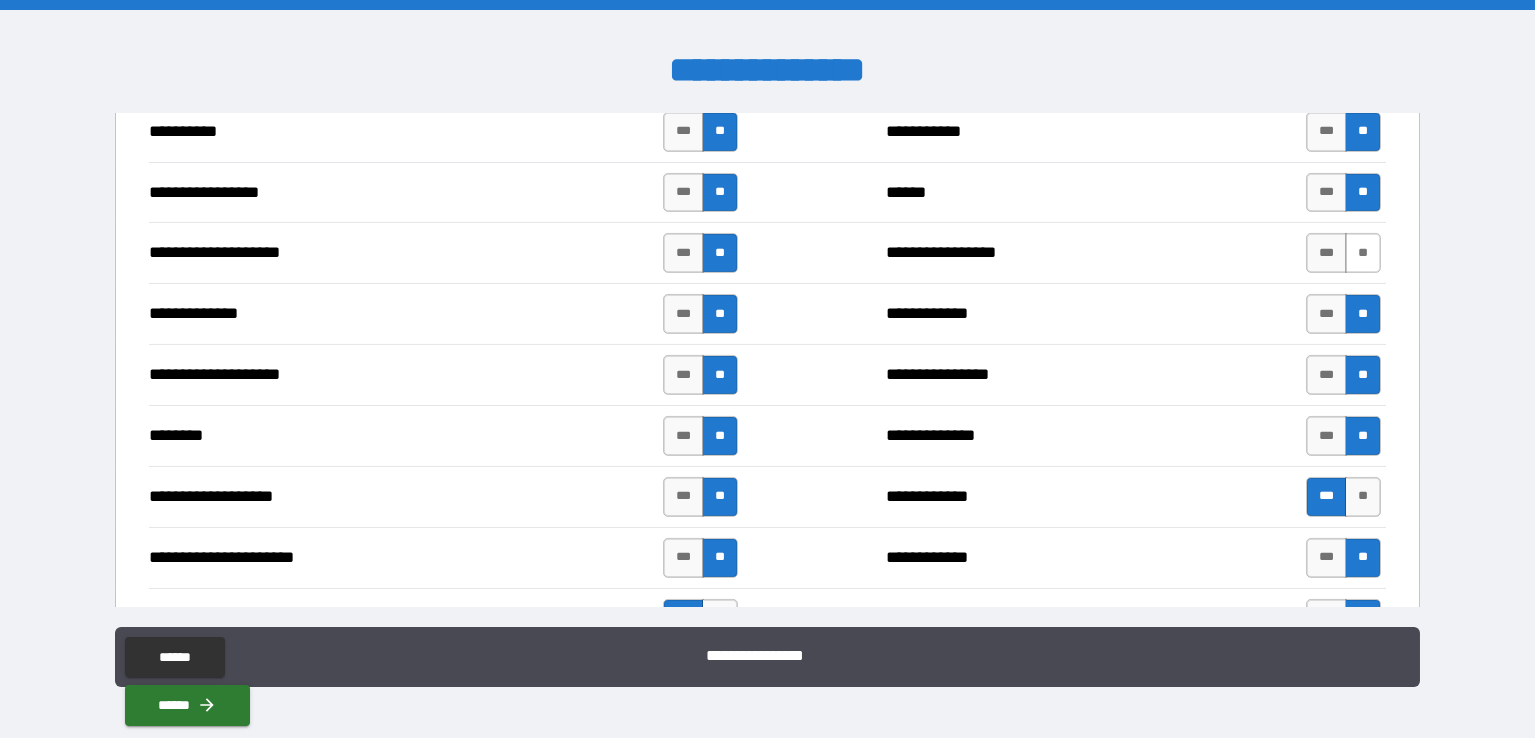 click on "**" at bounding box center (1363, 253) 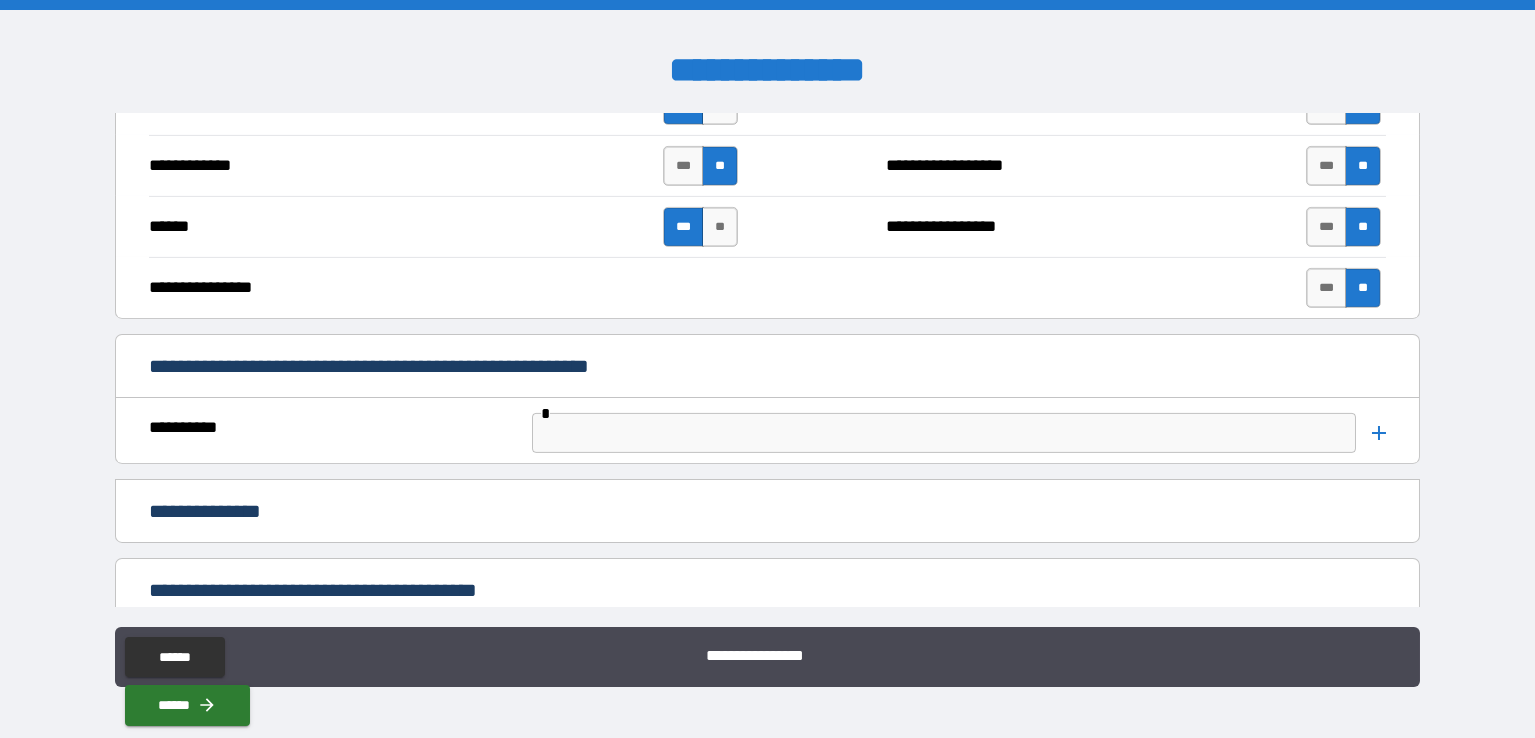 scroll, scrollTop: 5231, scrollLeft: 0, axis: vertical 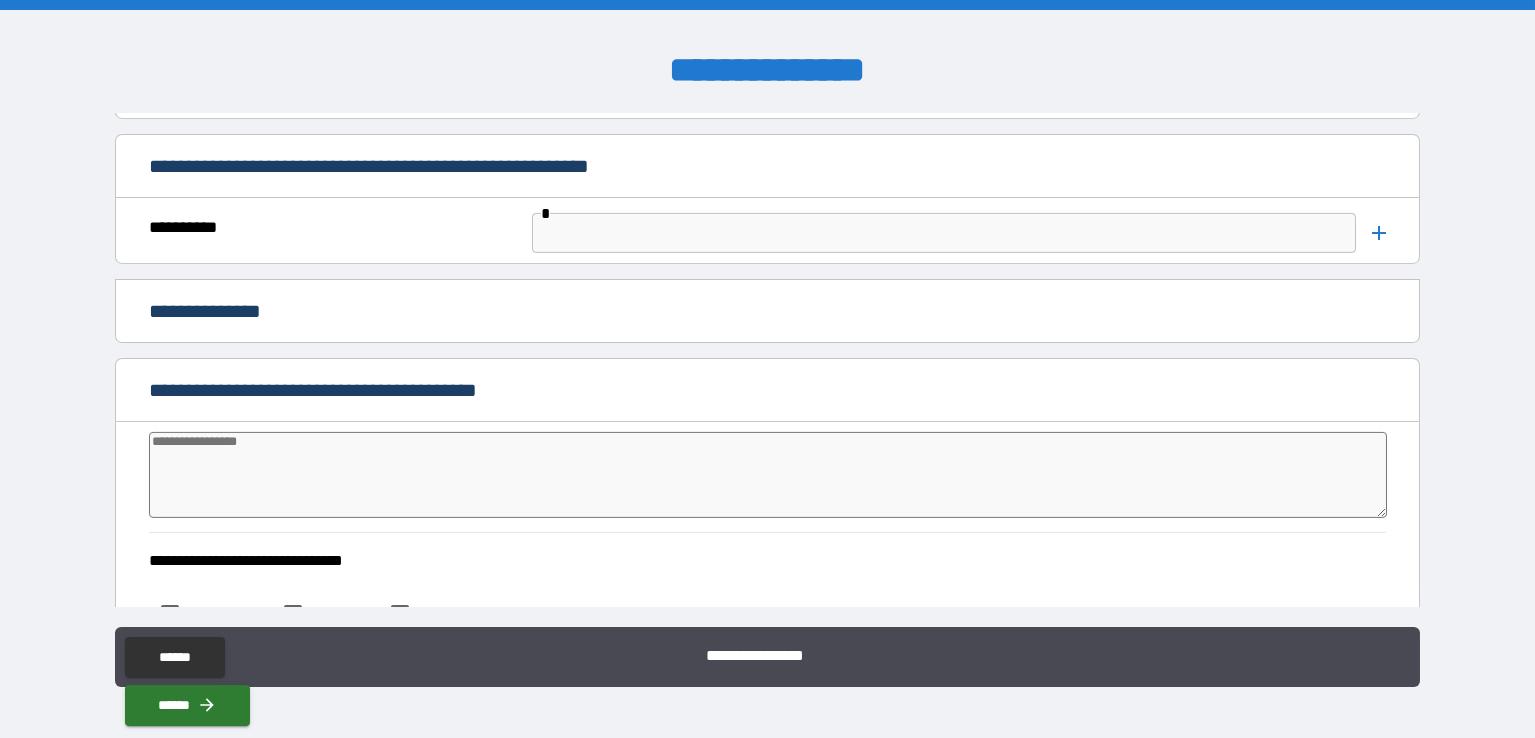 click at bounding box center [768, 475] 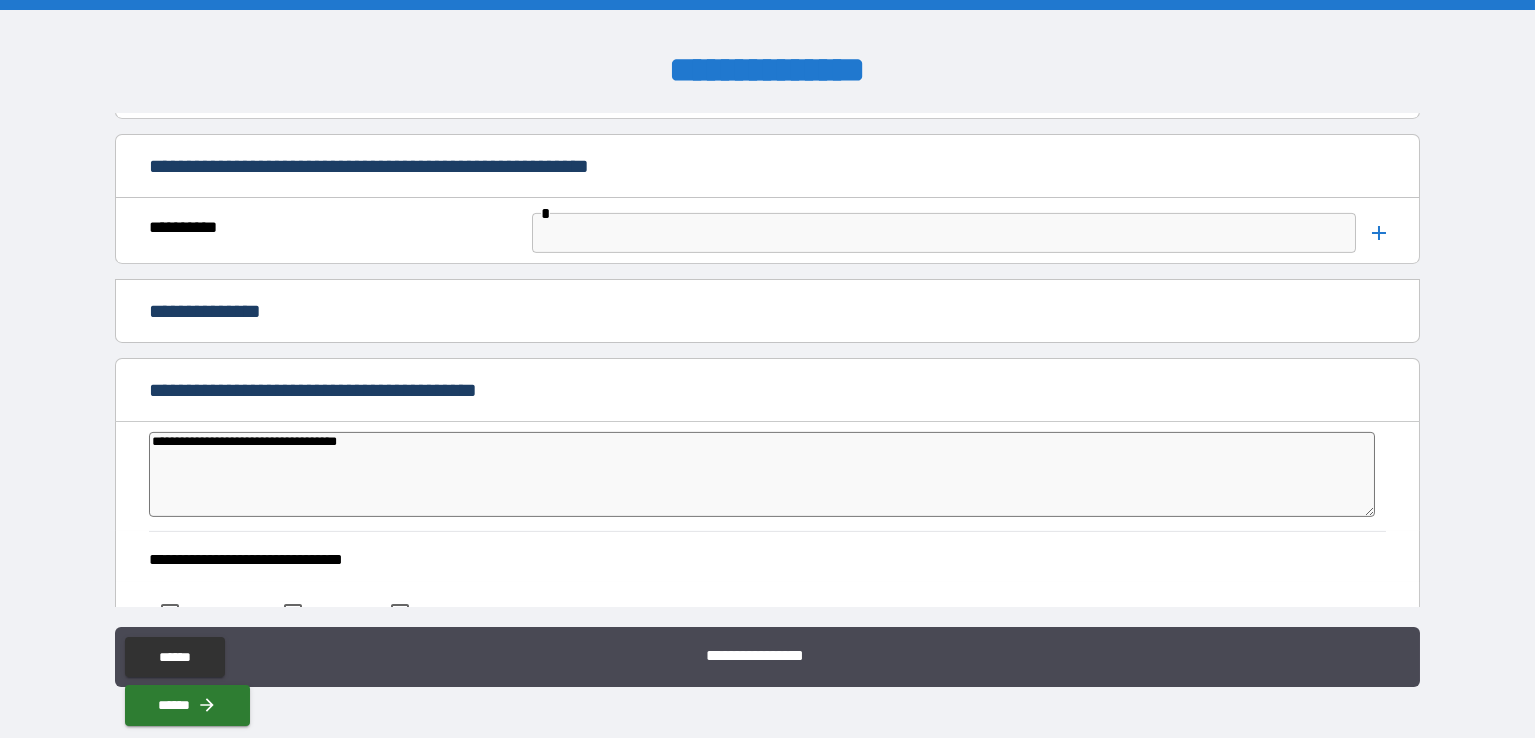 scroll, scrollTop: 5331, scrollLeft: 0, axis: vertical 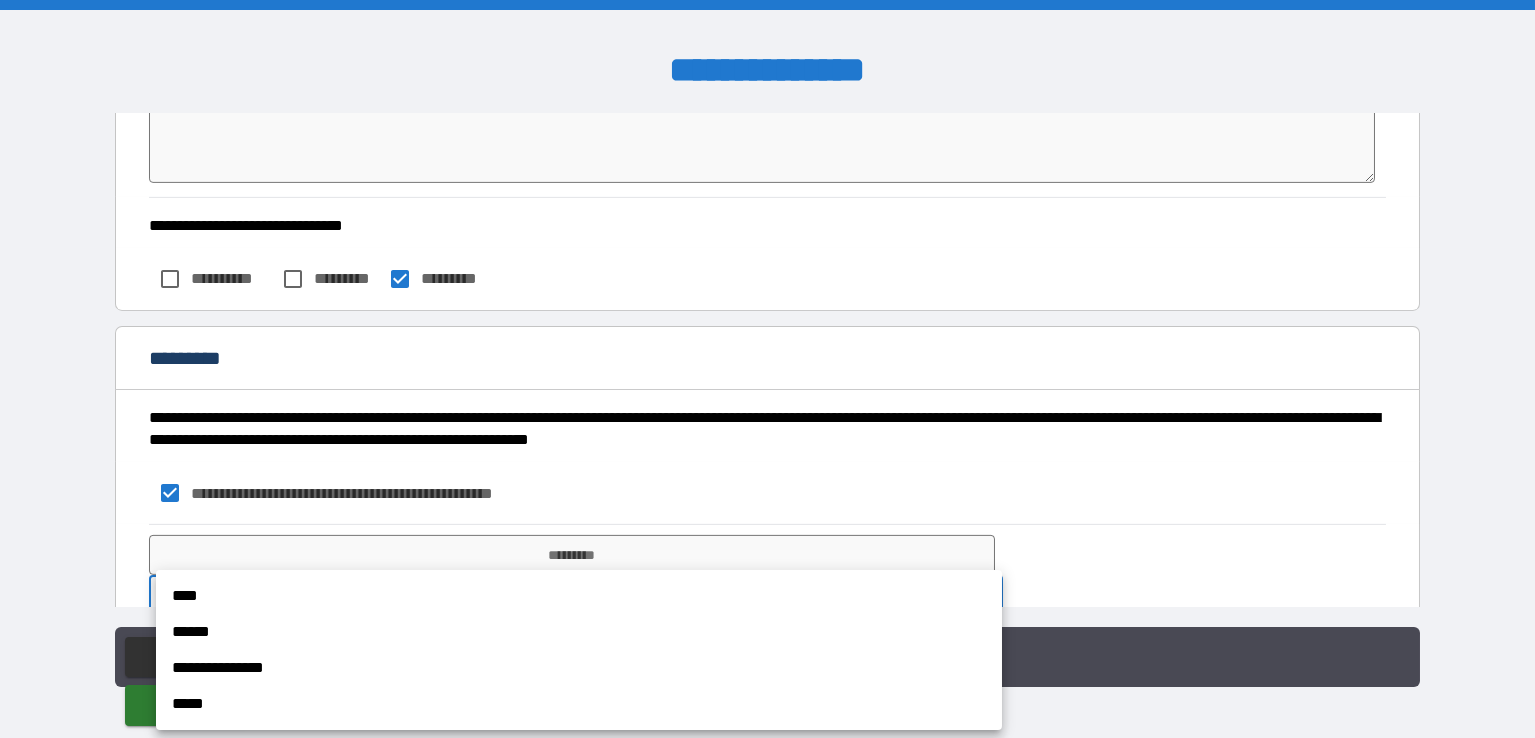 click on "**********" at bounding box center [767, 369] 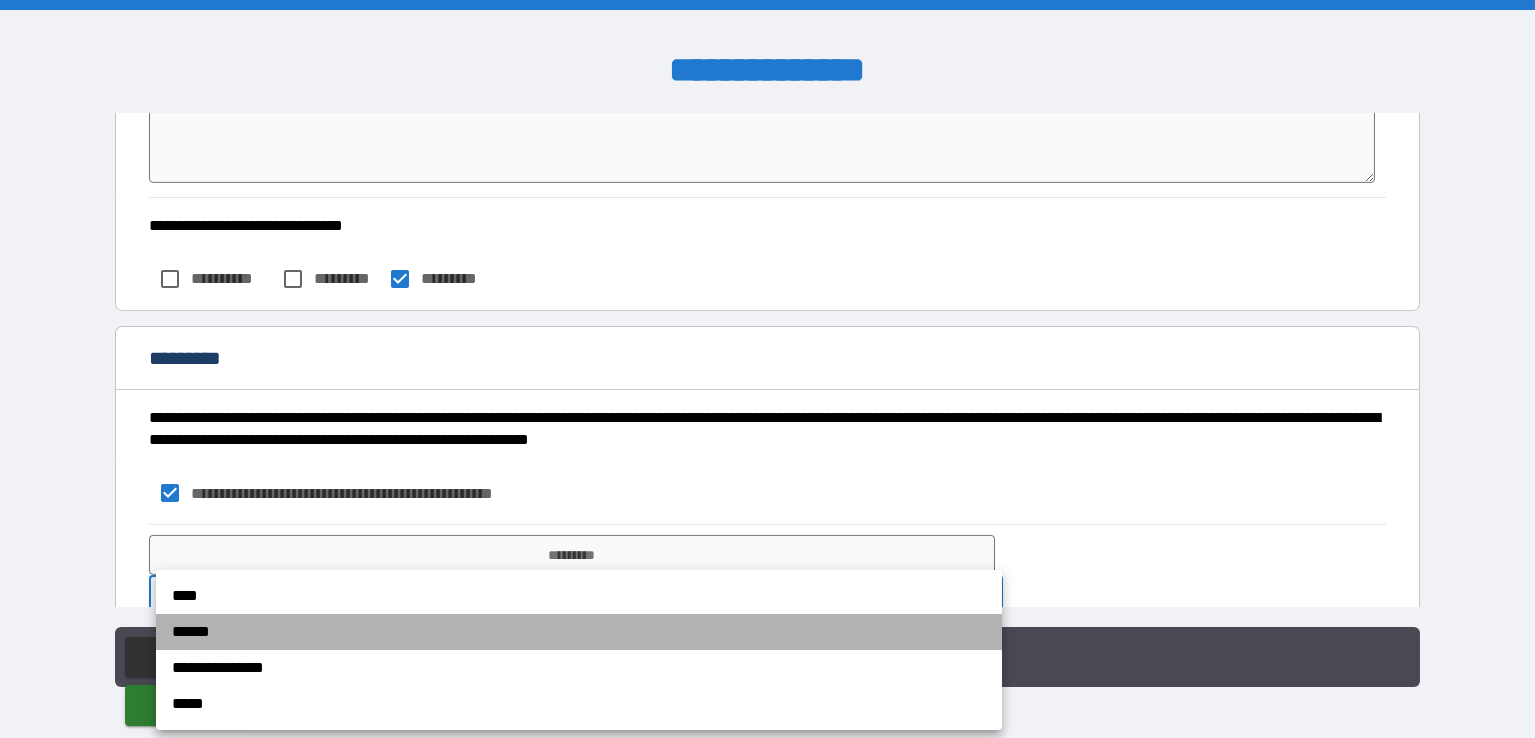 click on "******" at bounding box center (579, 632) 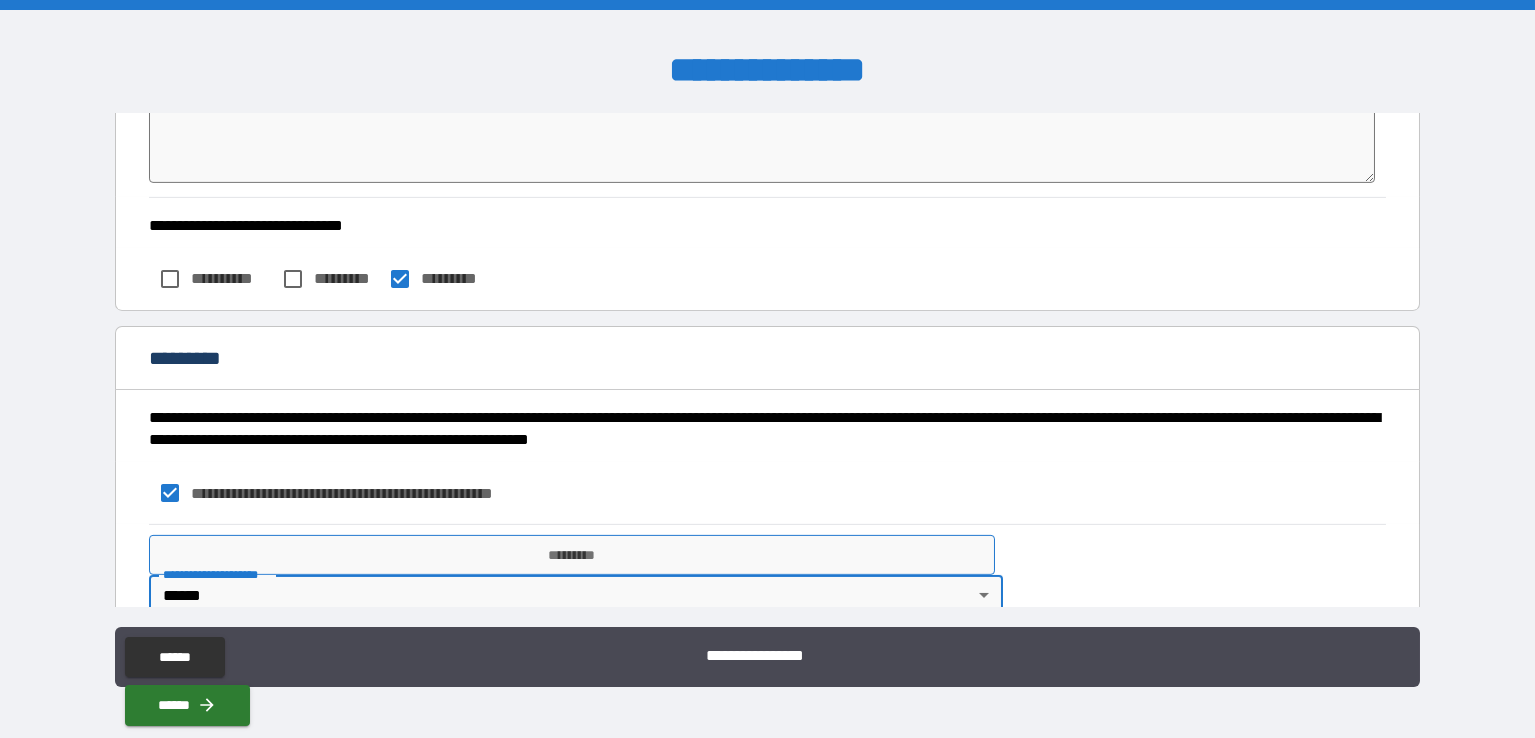 click on "*********" at bounding box center [572, 555] 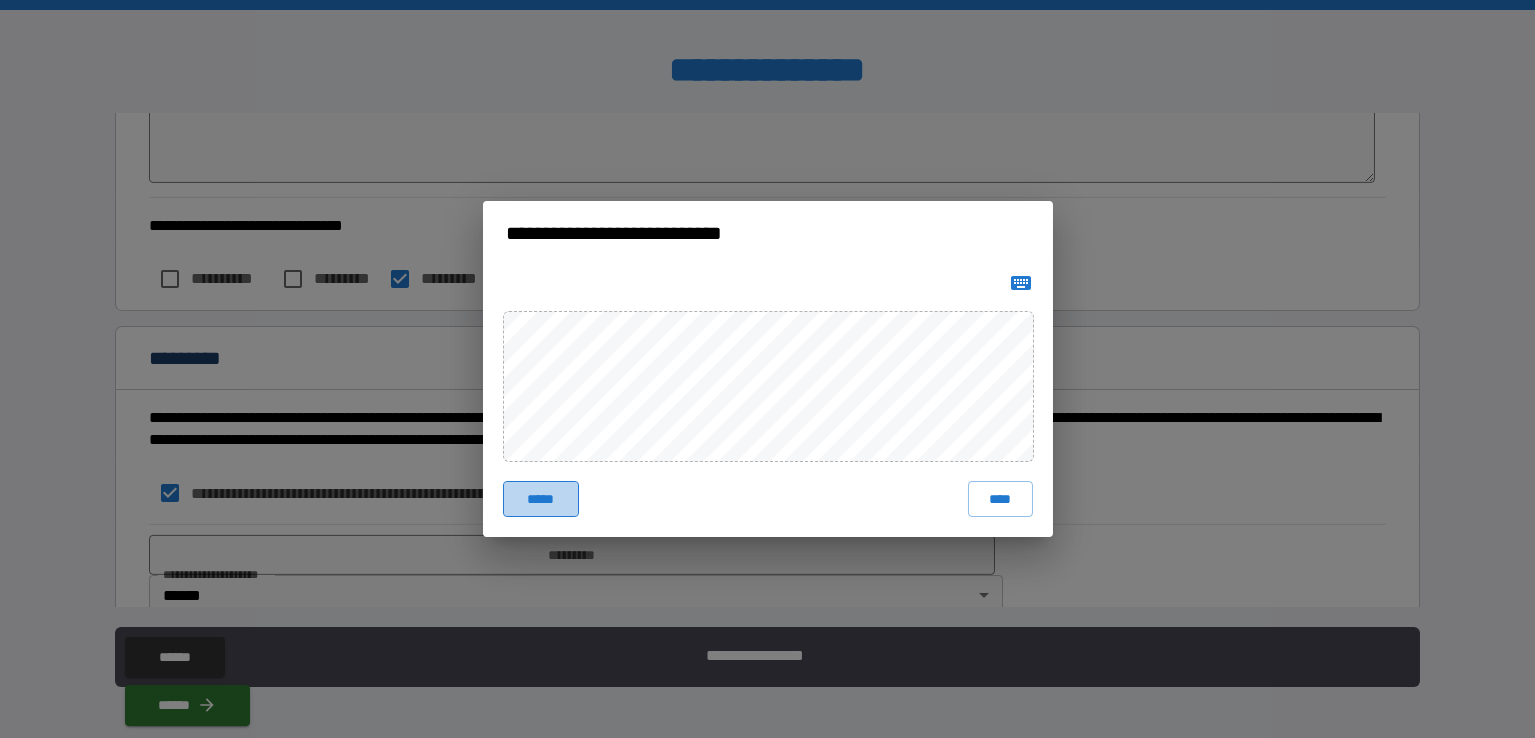 click on "*****" at bounding box center (541, 499) 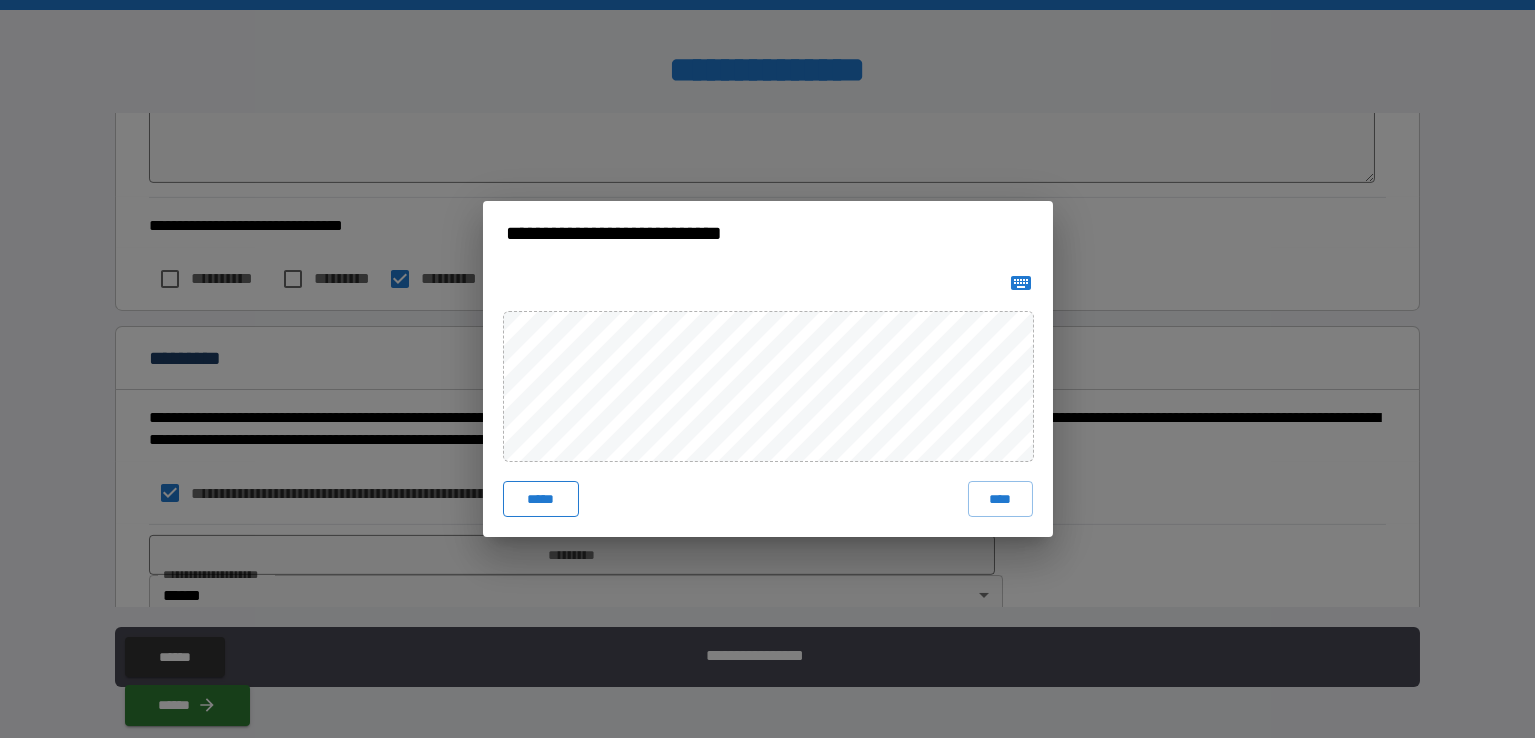 click on "*****" at bounding box center (541, 499) 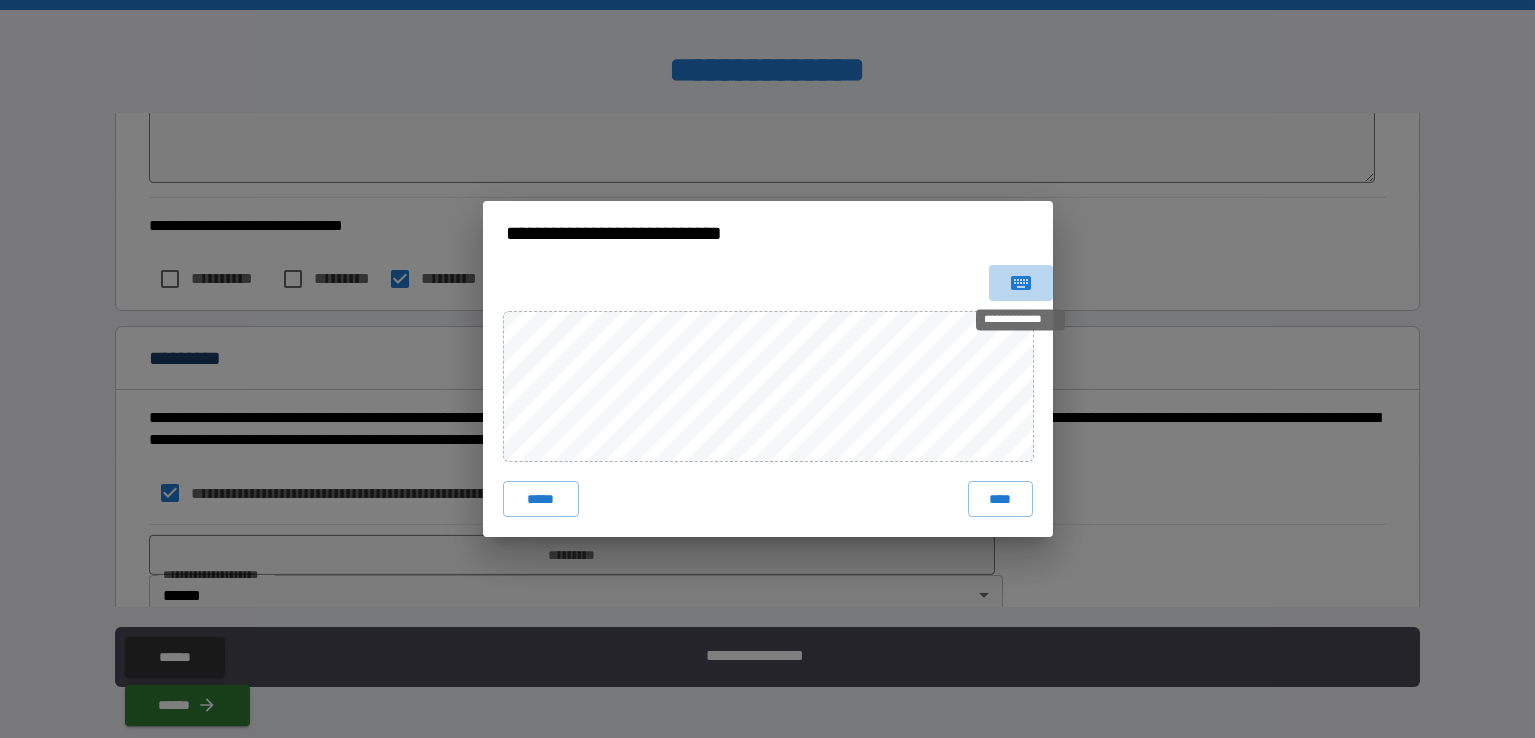 click 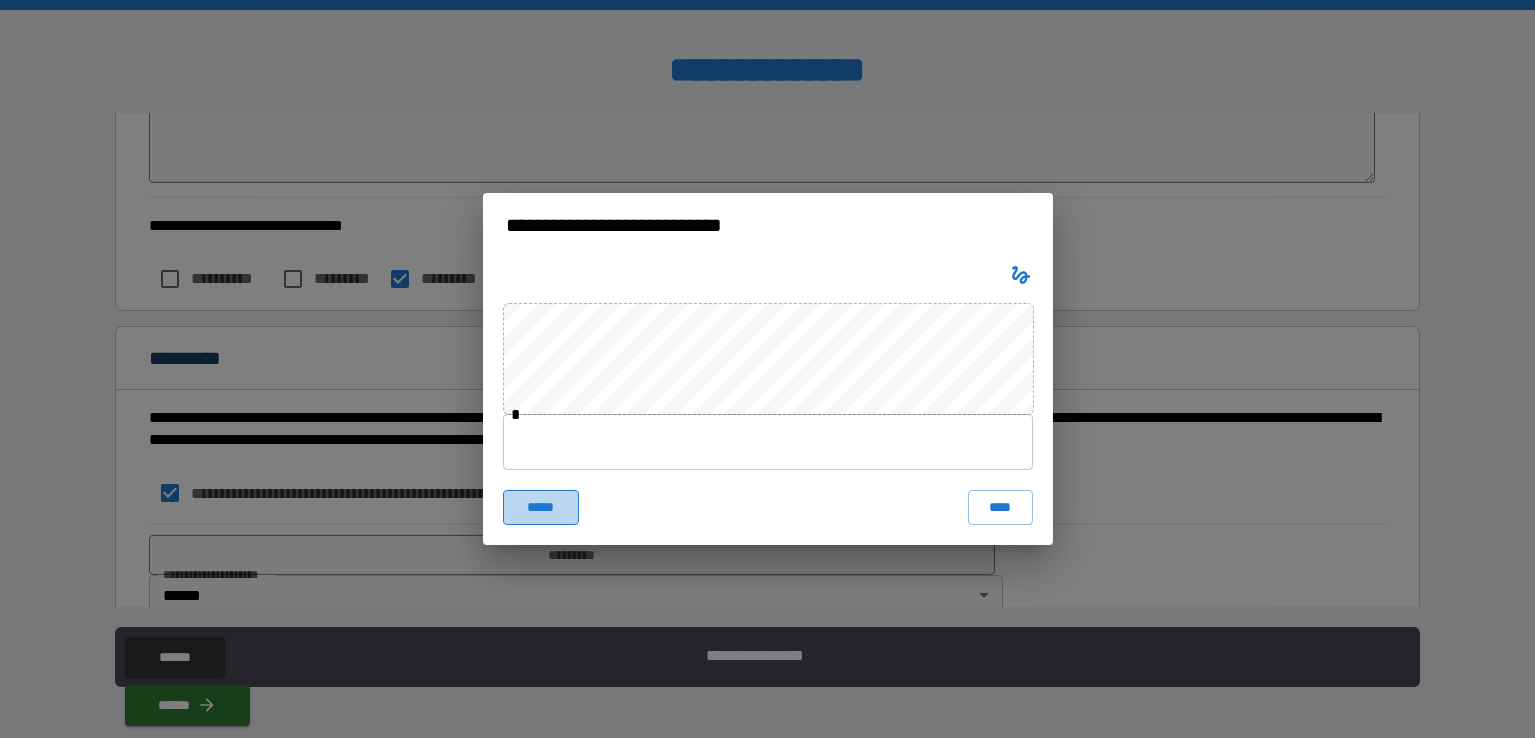 click on "*****" at bounding box center (541, 508) 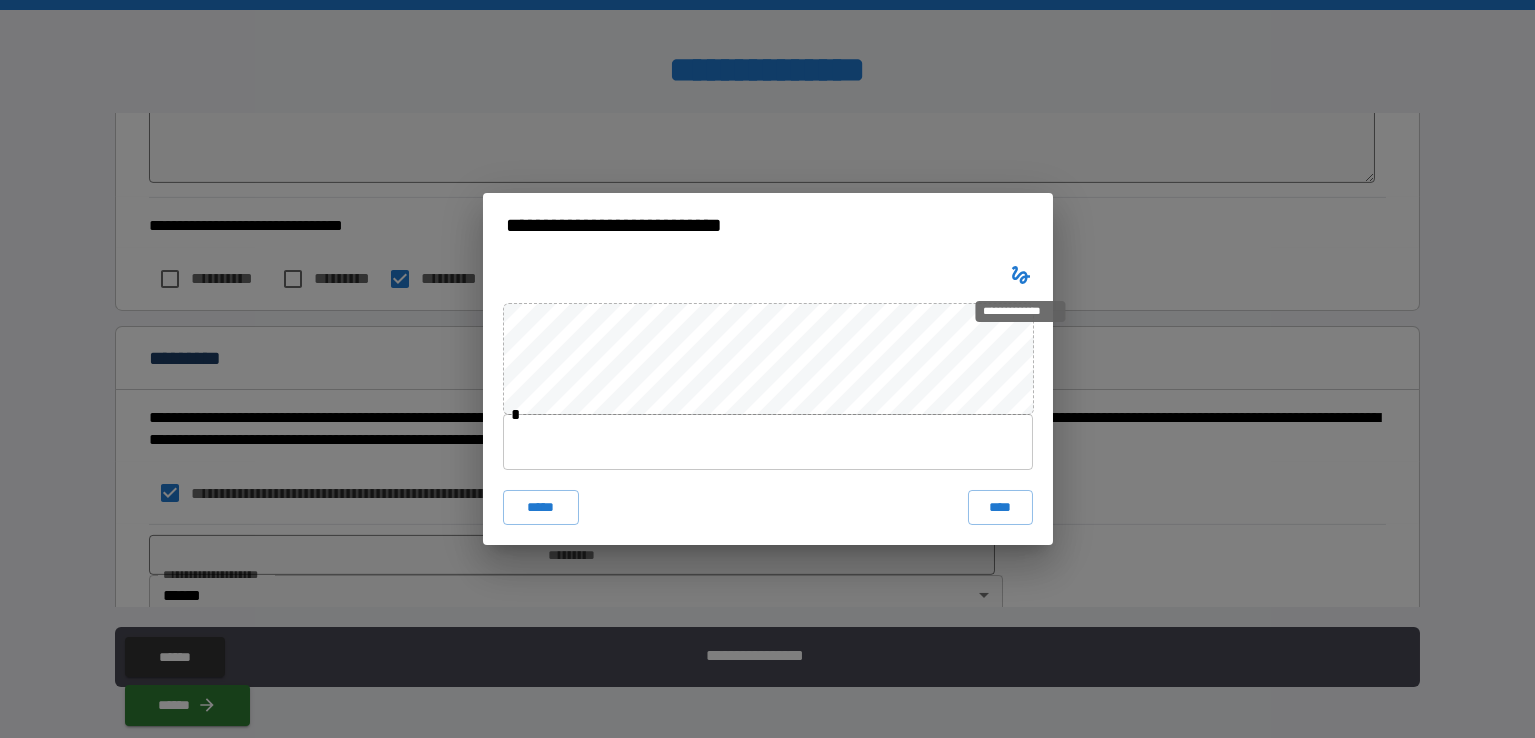click 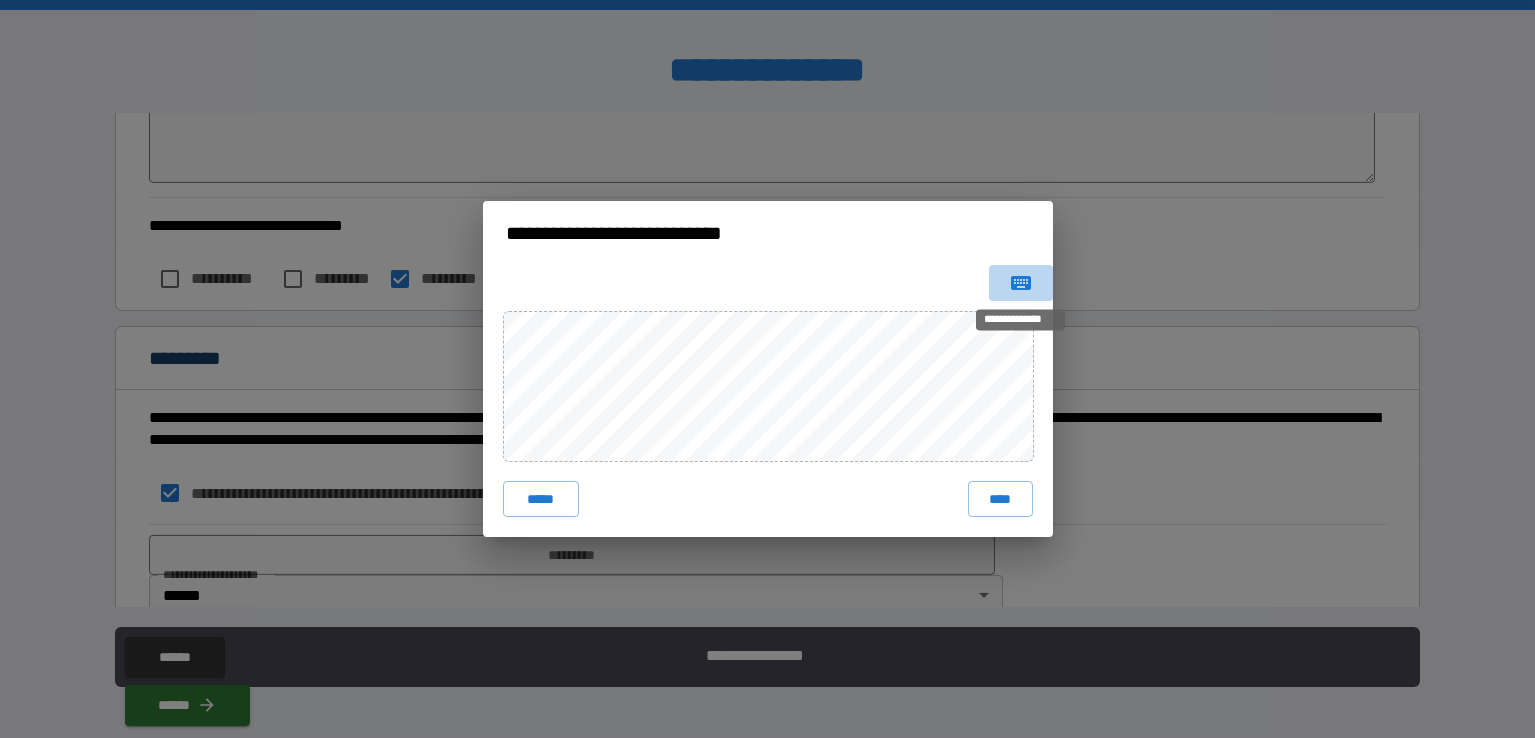 click 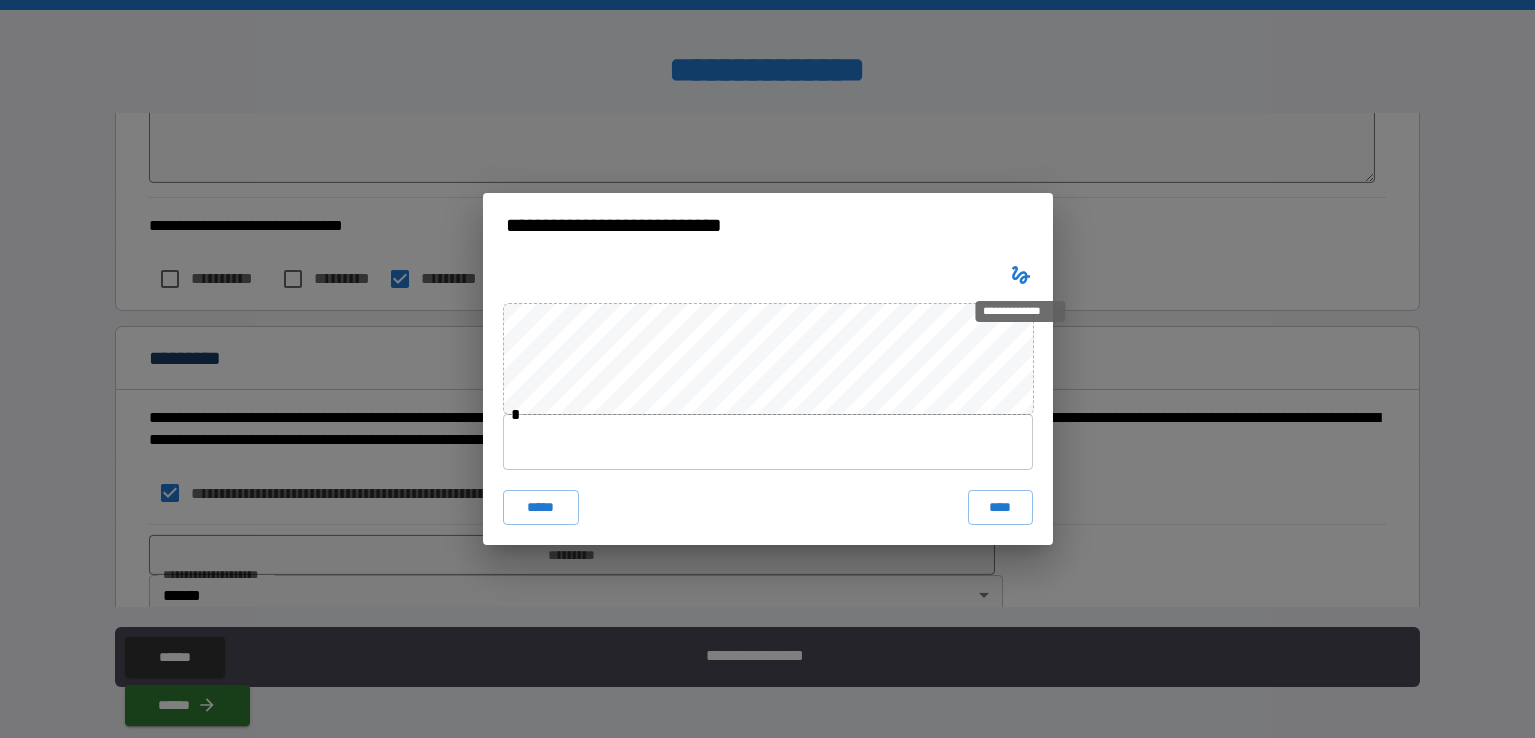 click 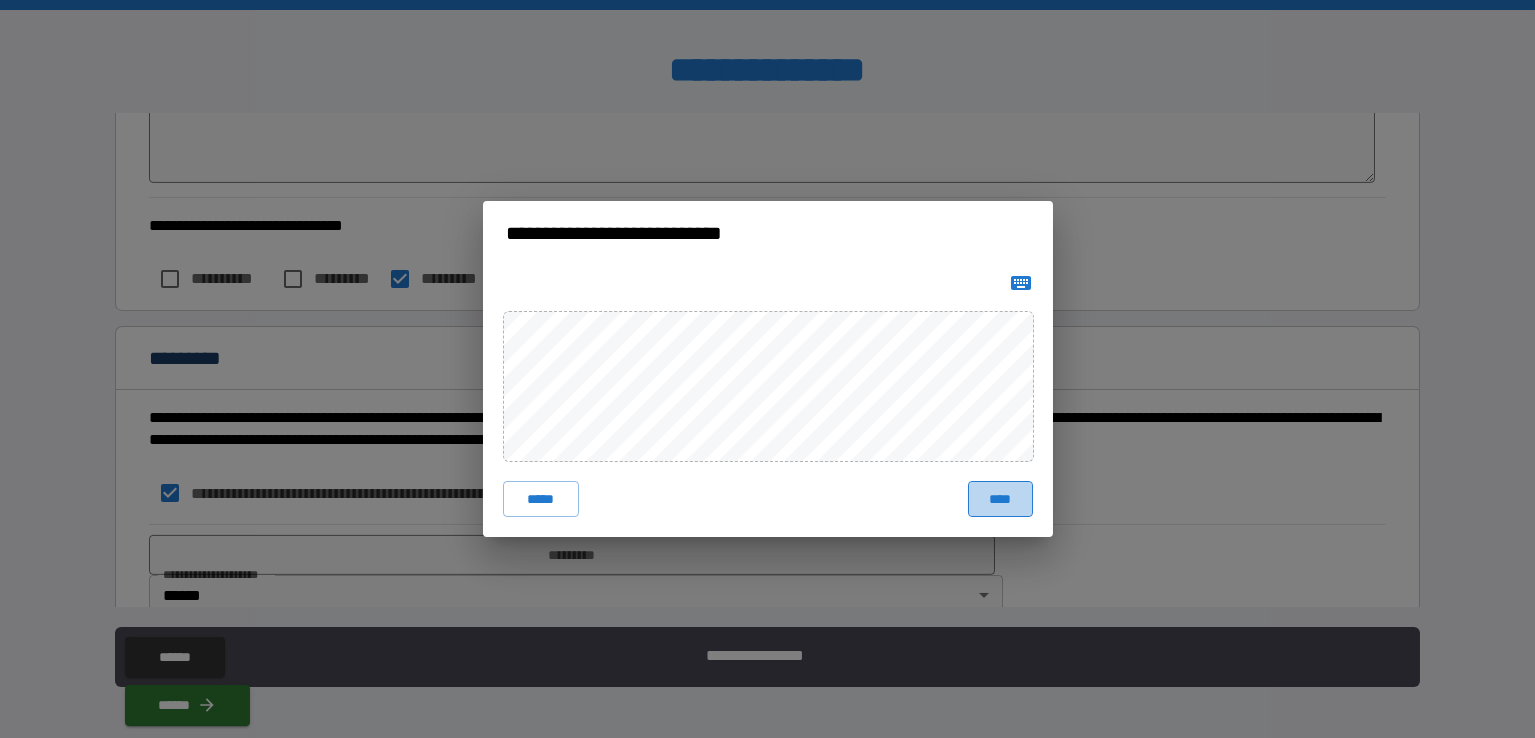 click on "****" at bounding box center (1000, 499) 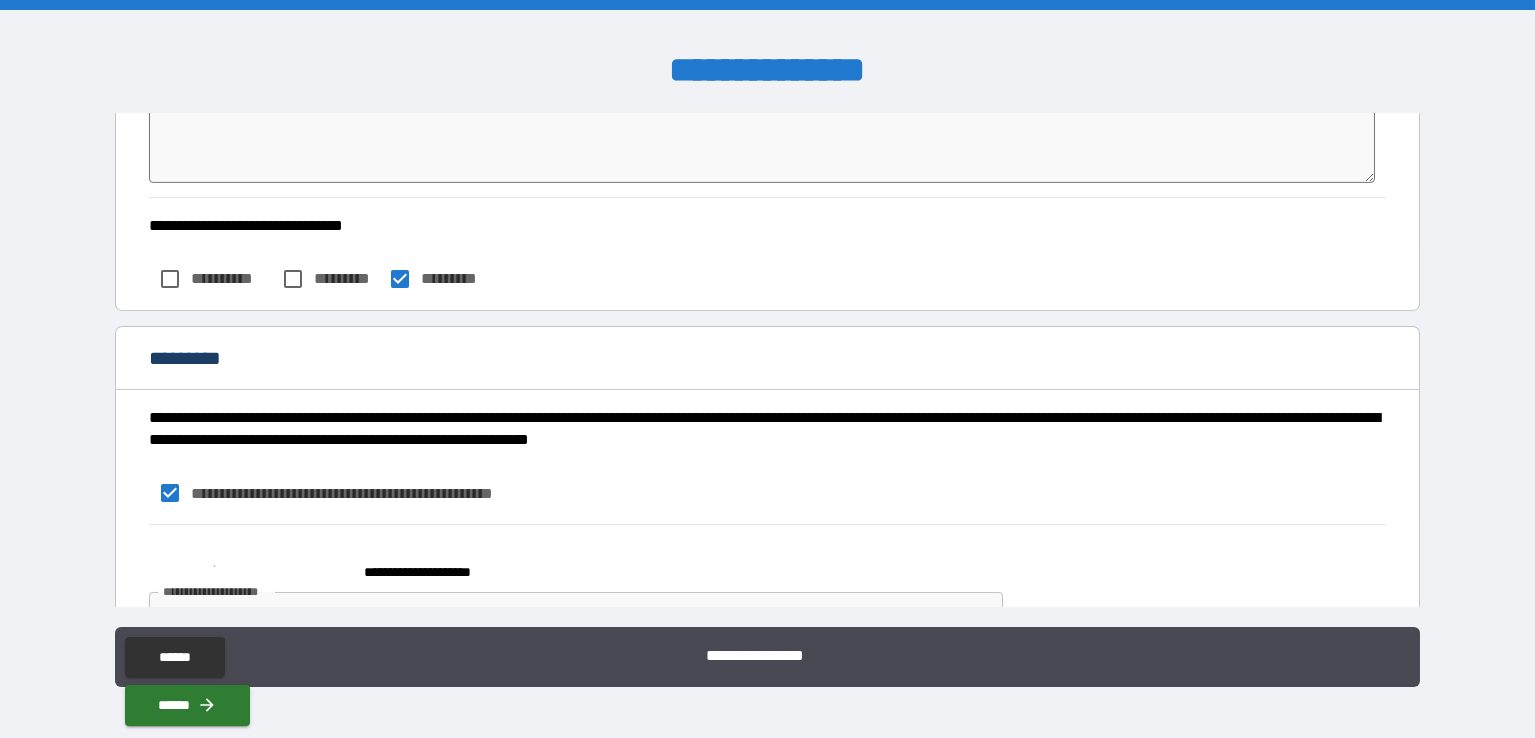 scroll, scrollTop: 5582, scrollLeft: 0, axis: vertical 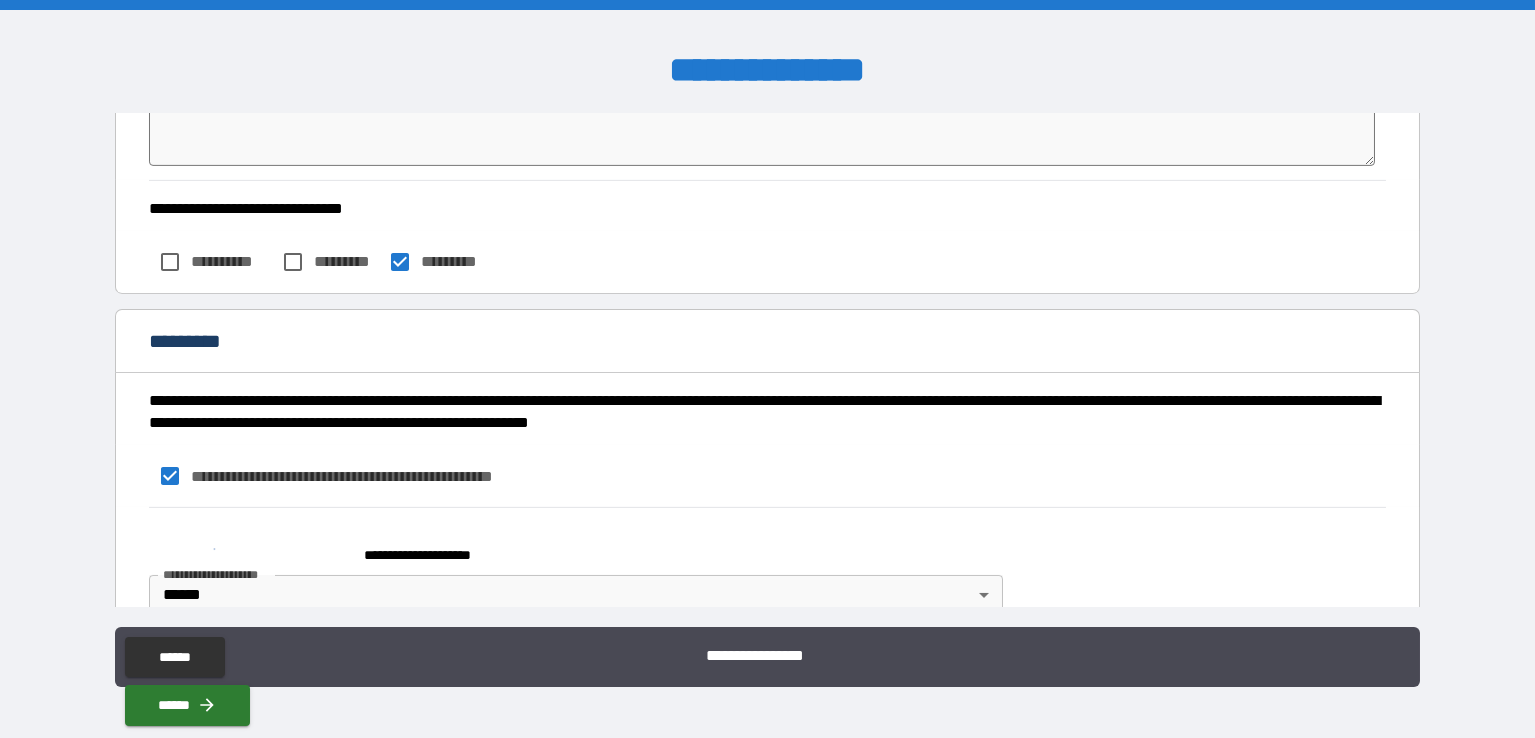 click on "**********" at bounding box center (767, 369) 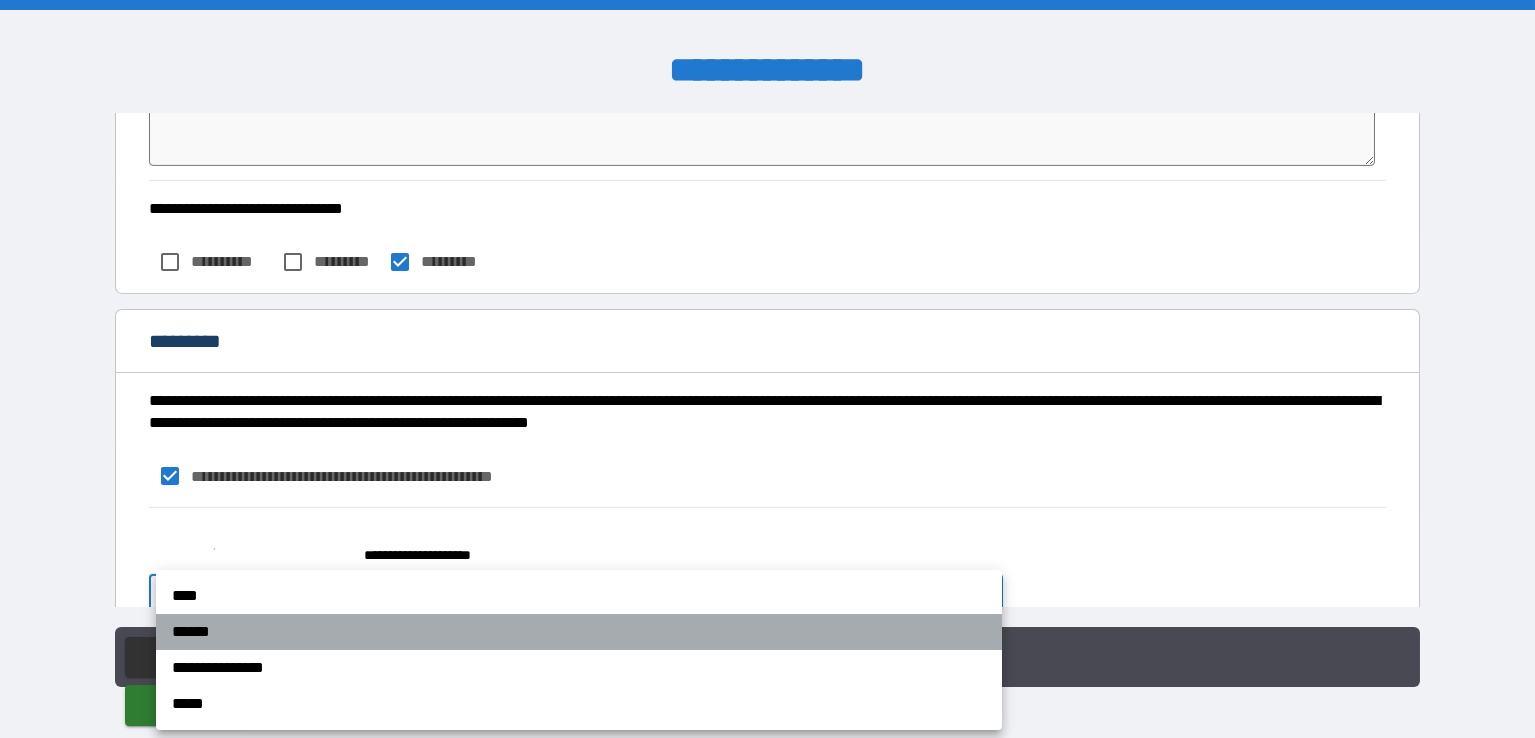 click on "******" at bounding box center (579, 632) 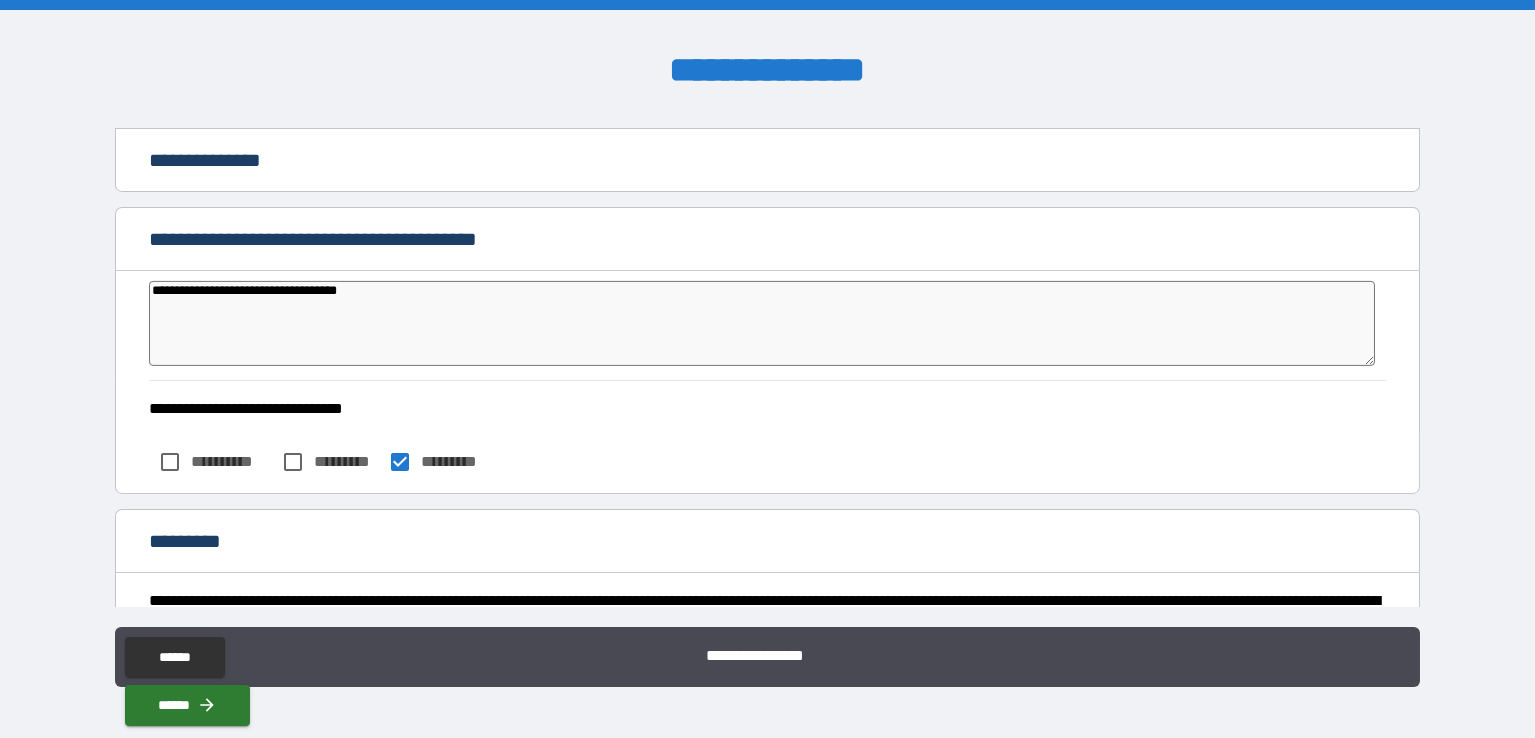 scroll, scrollTop: 5582, scrollLeft: 0, axis: vertical 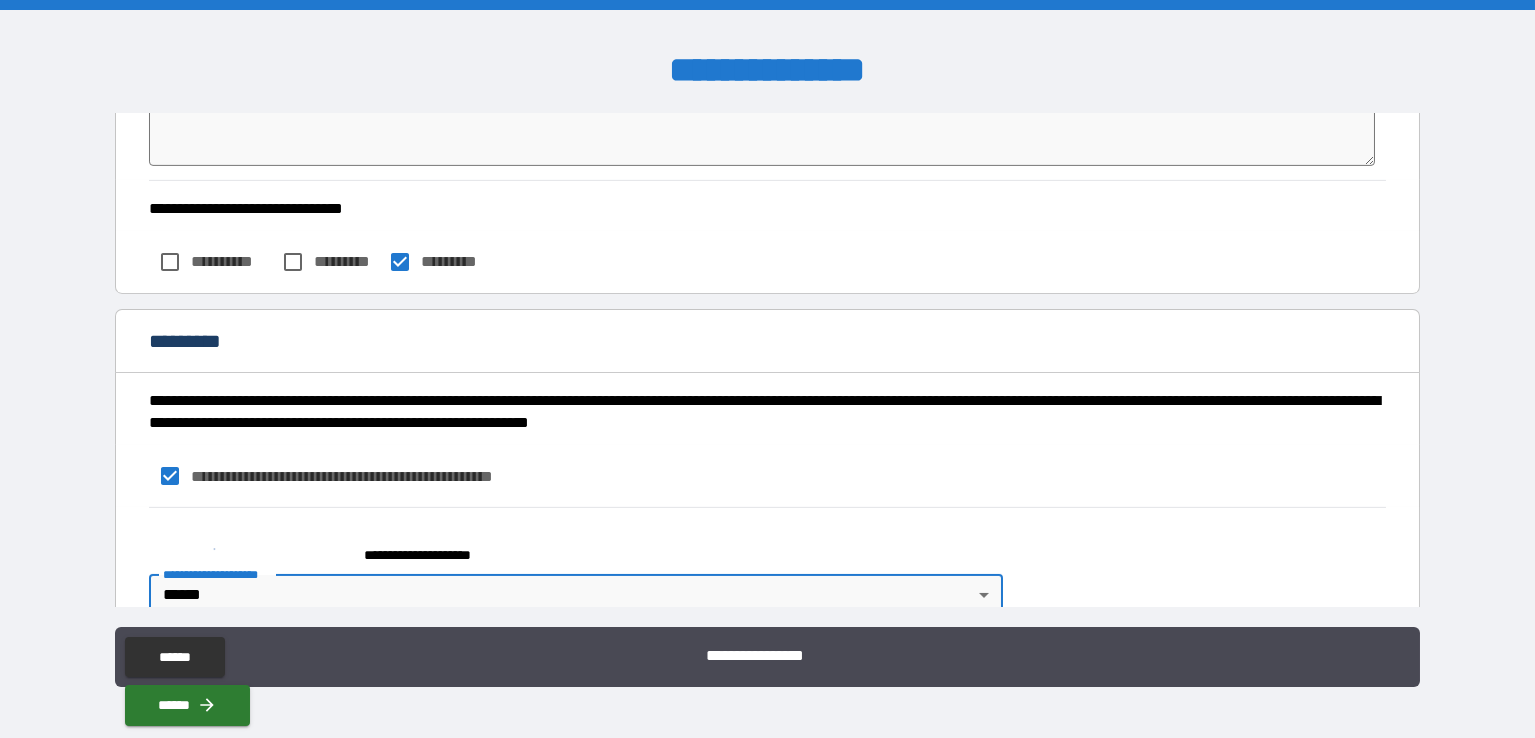 click on "**********" at bounding box center (767, 369) 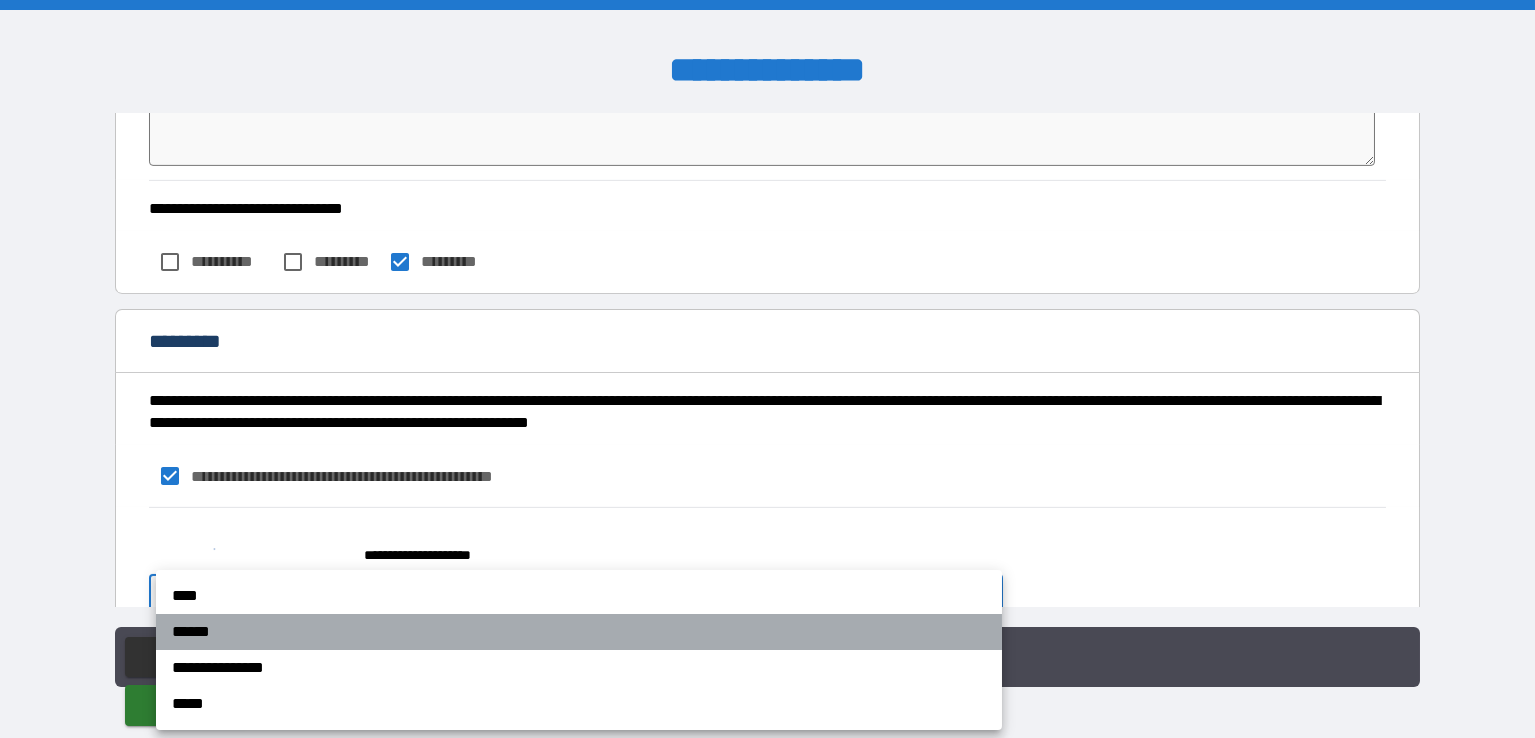 click on "******" at bounding box center [579, 632] 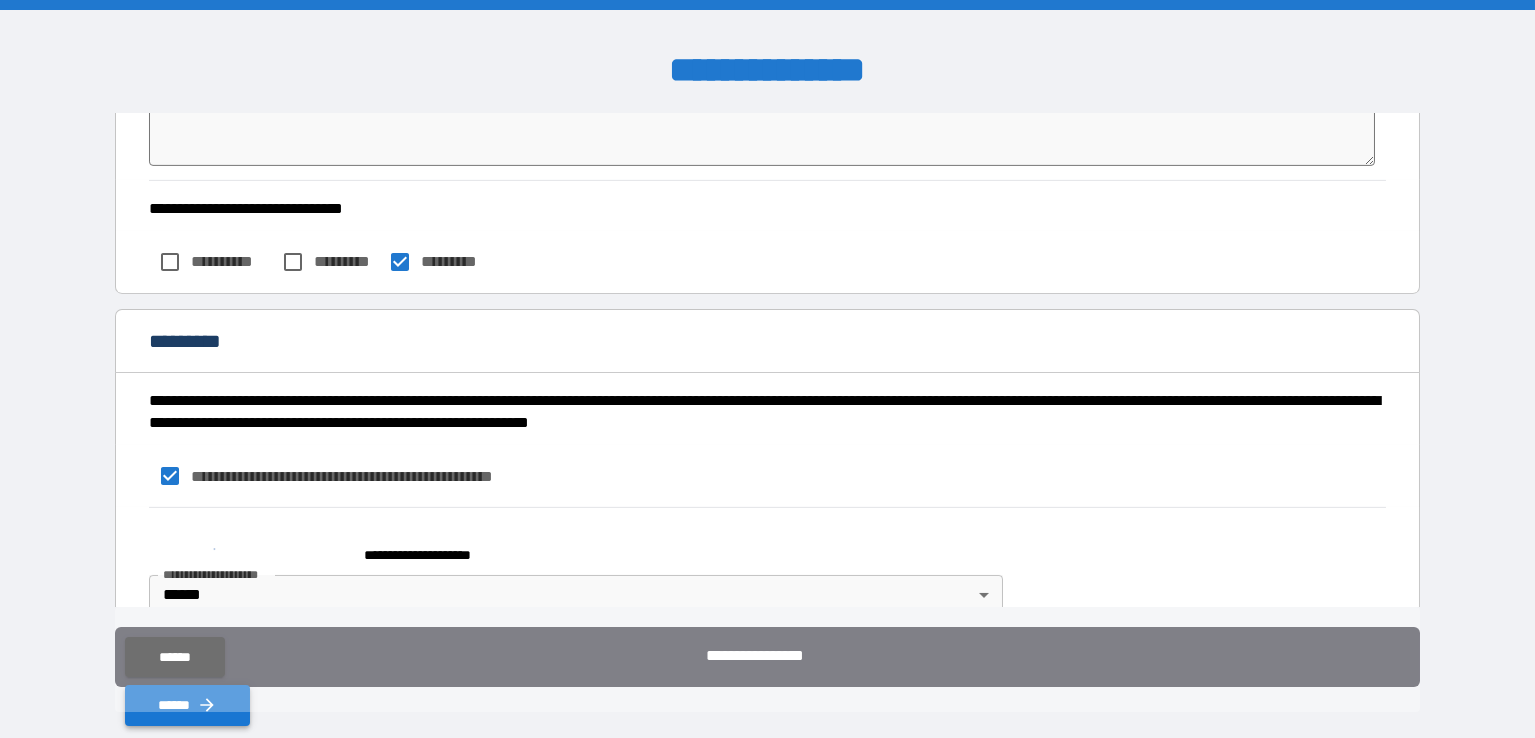 click on "******" at bounding box center (187, 705) 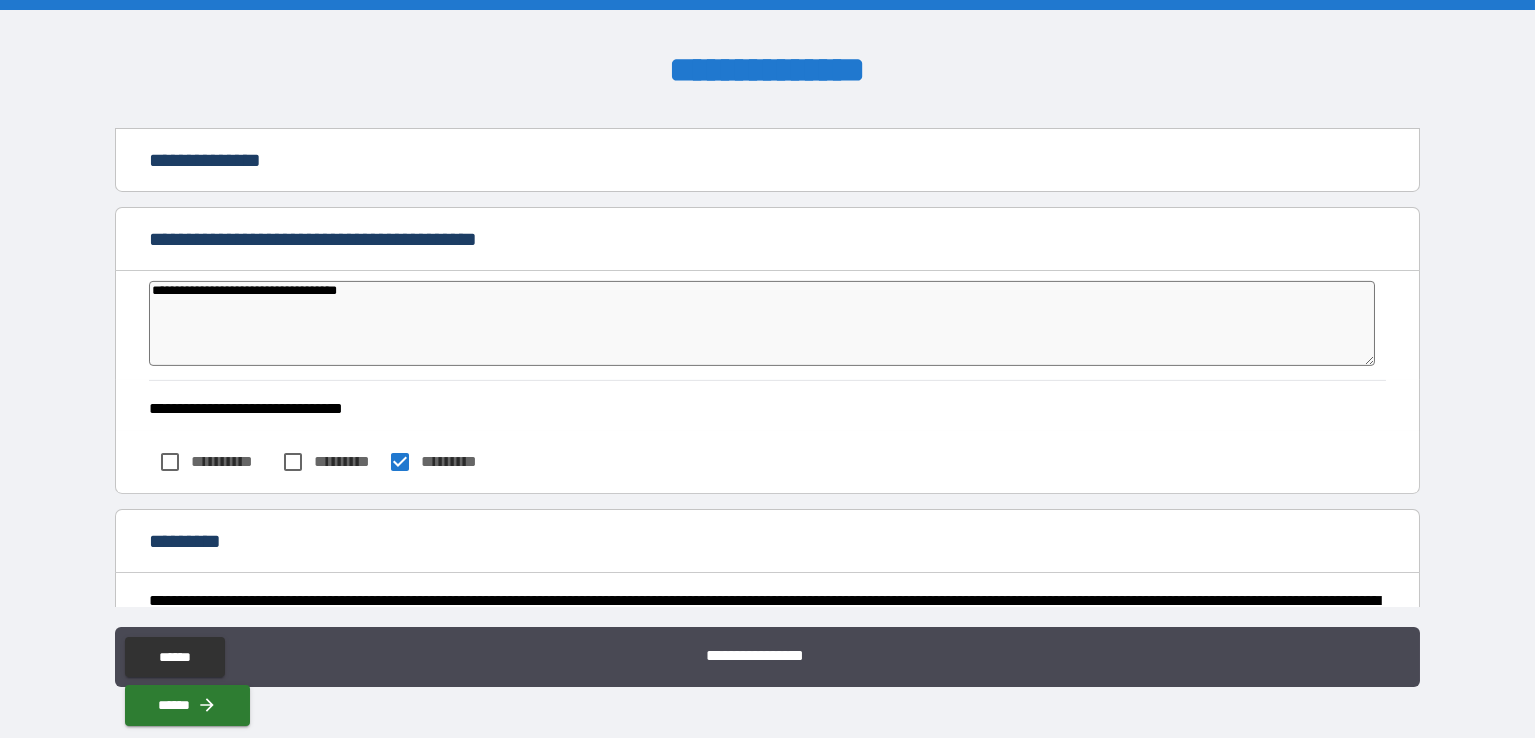 scroll, scrollTop: 5582, scrollLeft: 0, axis: vertical 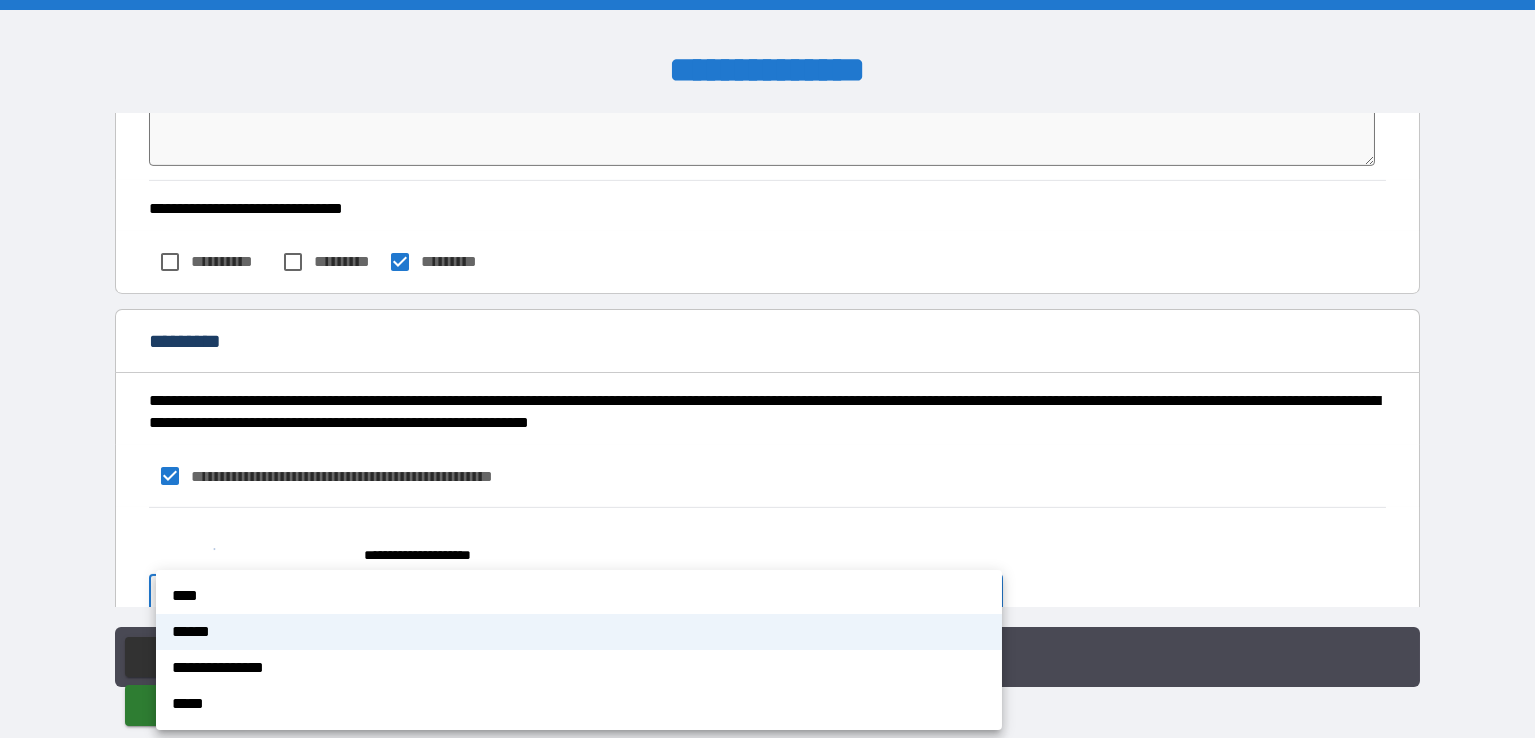 click on "**********" at bounding box center (767, 369) 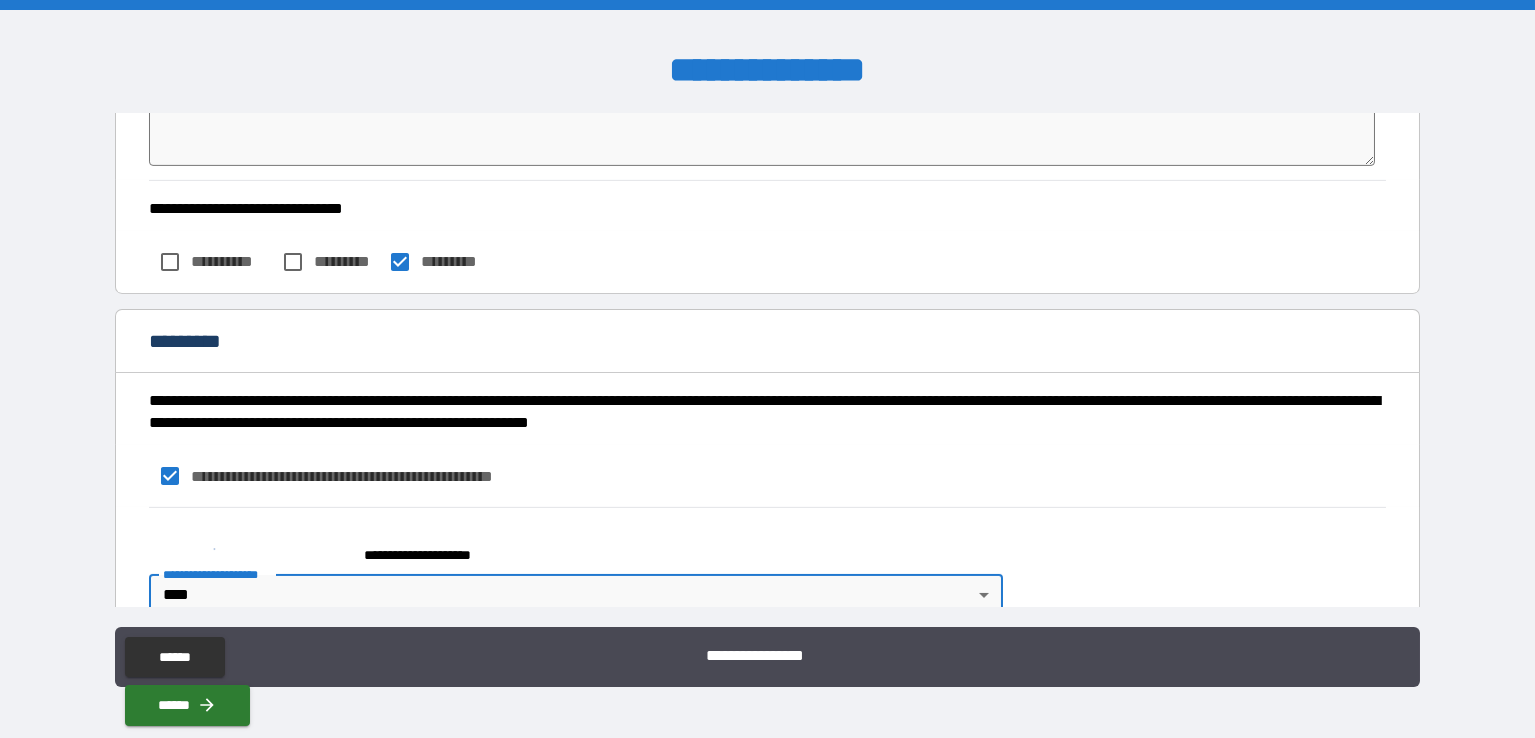 click on "**********" at bounding box center [767, 369] 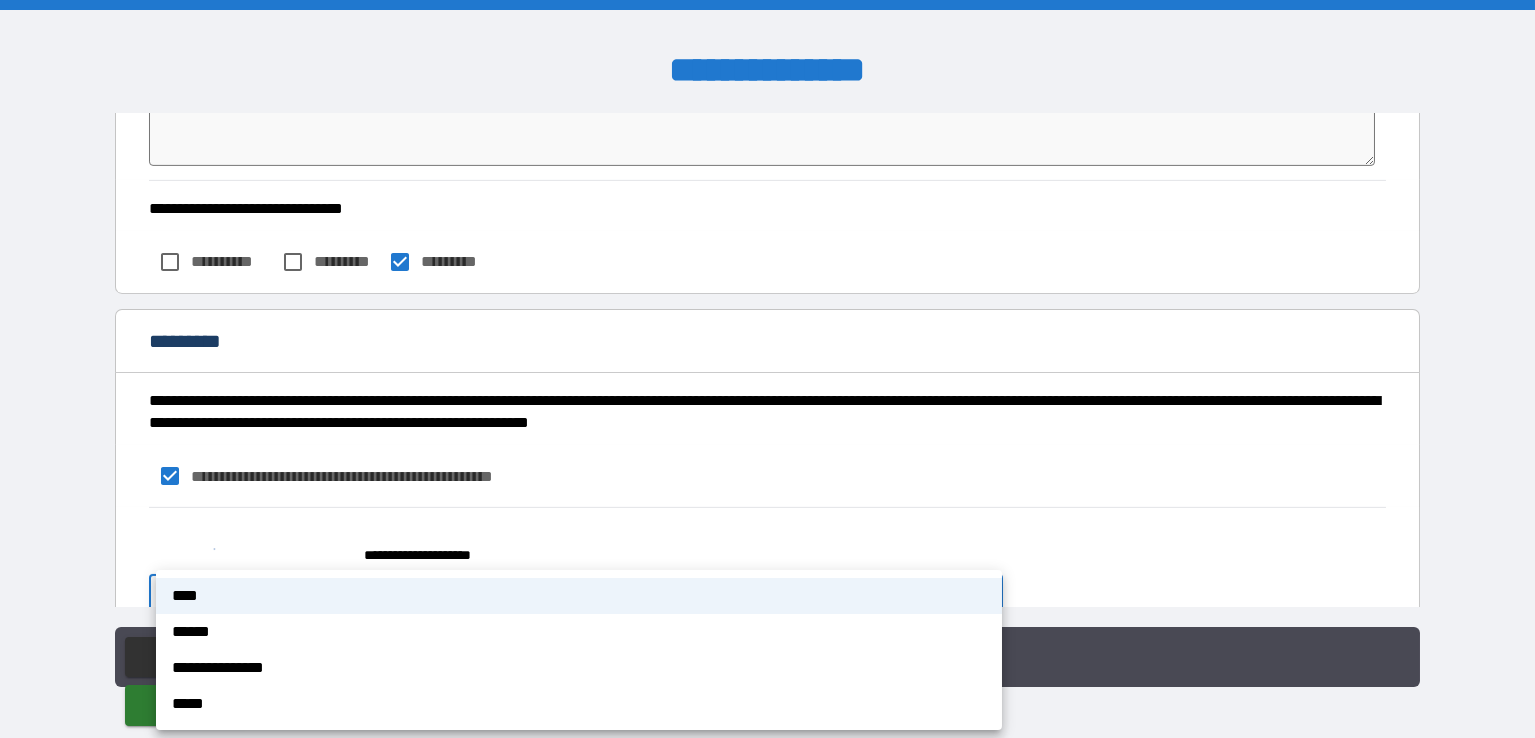 click on "******" at bounding box center [579, 632] 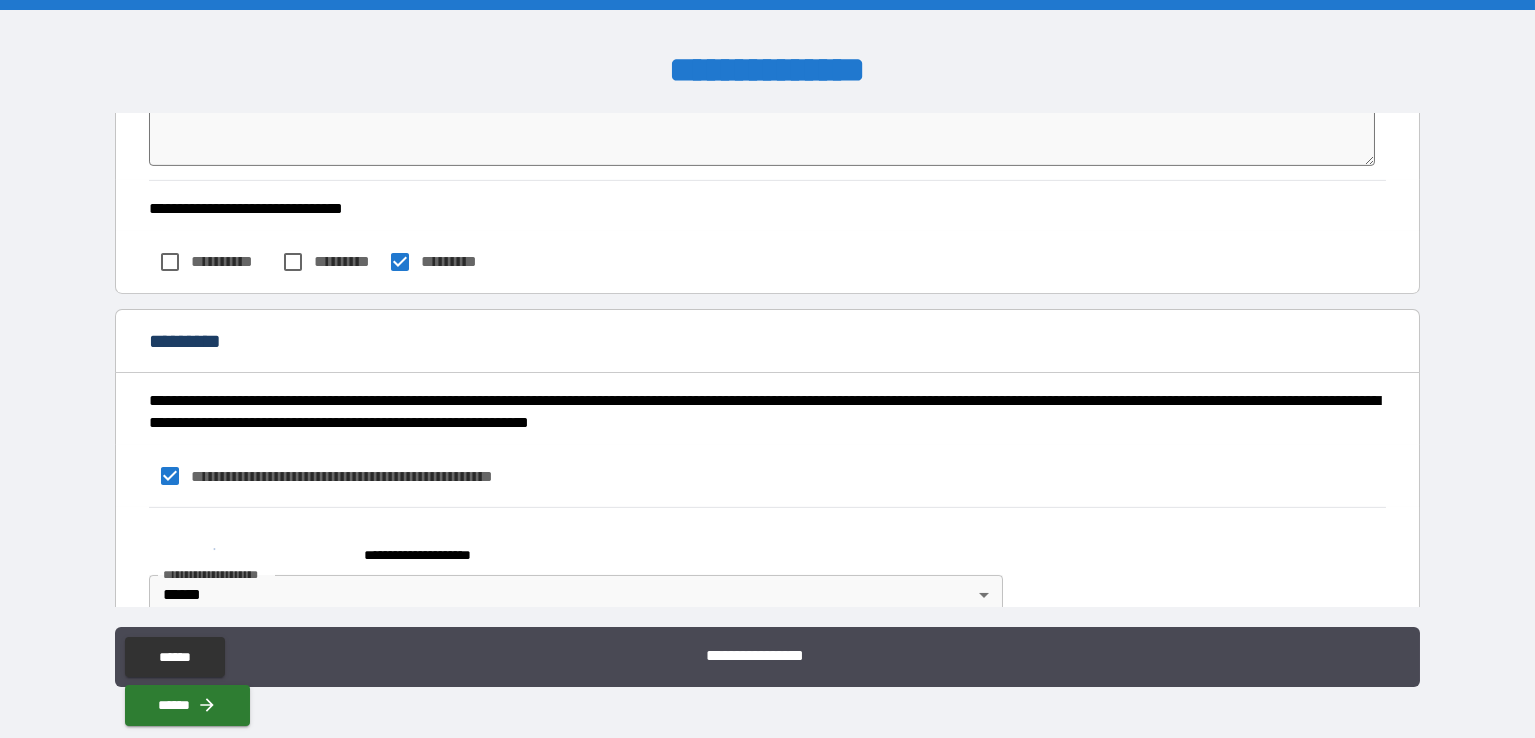 click on "**********" at bounding box center (751, 652) 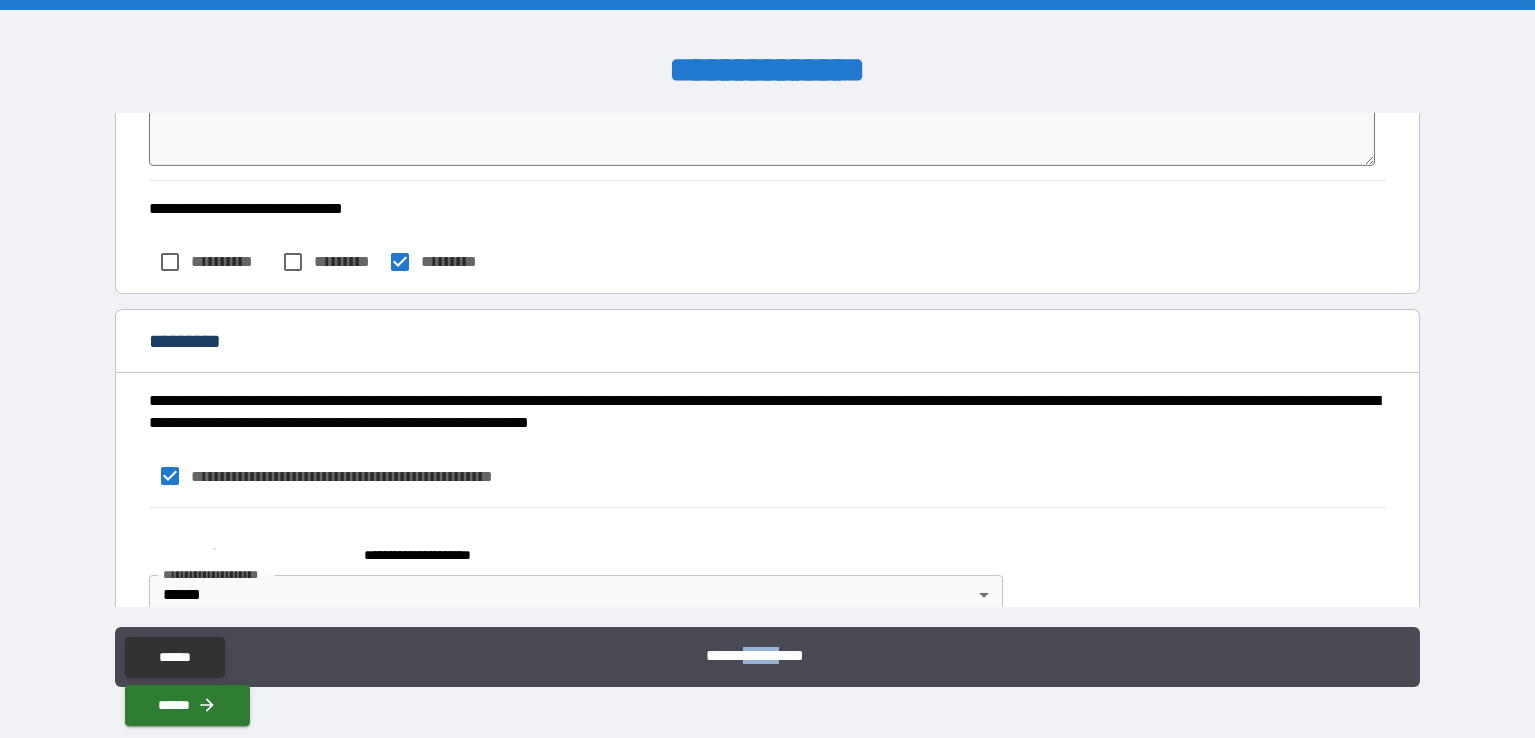 click on "**********" at bounding box center [751, 652] 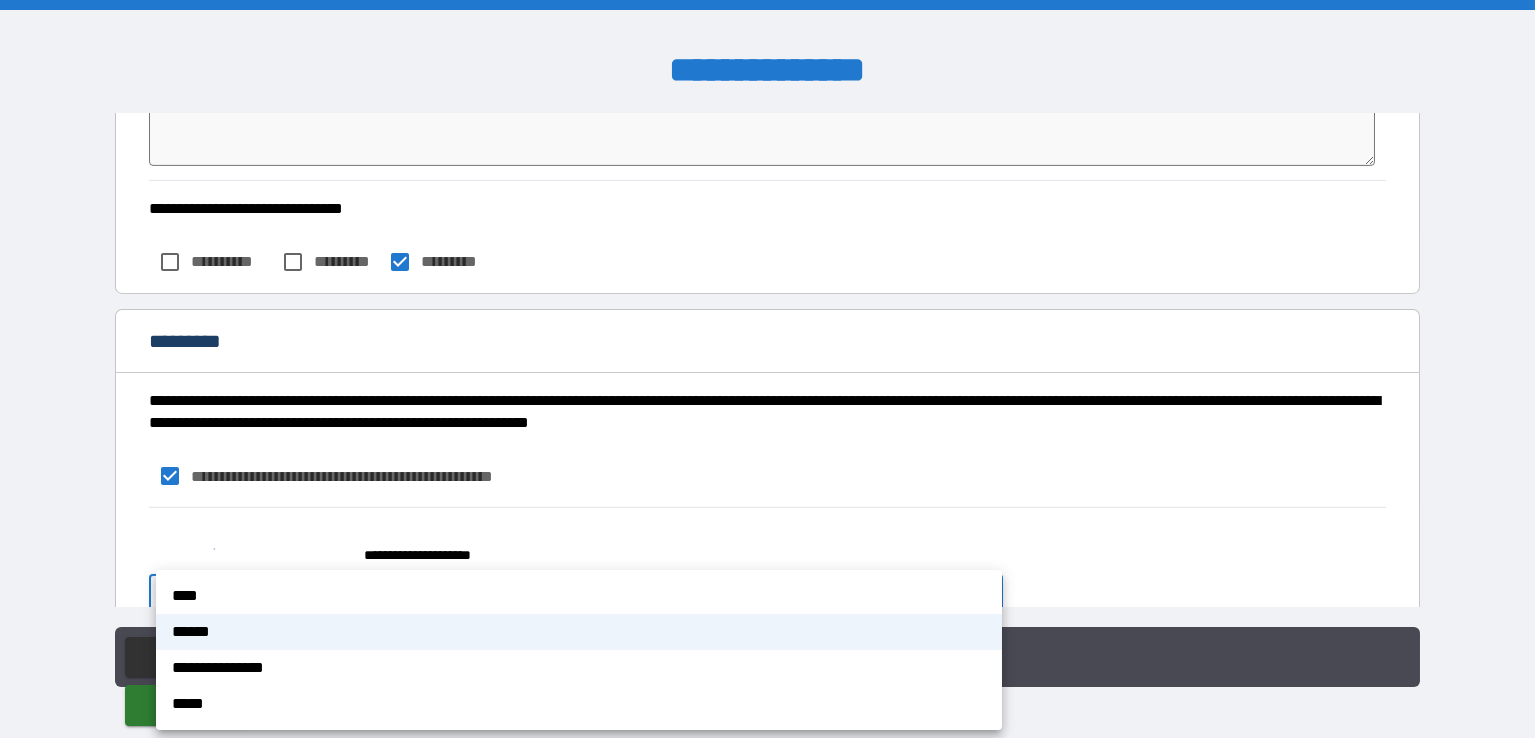 click at bounding box center [767, 369] 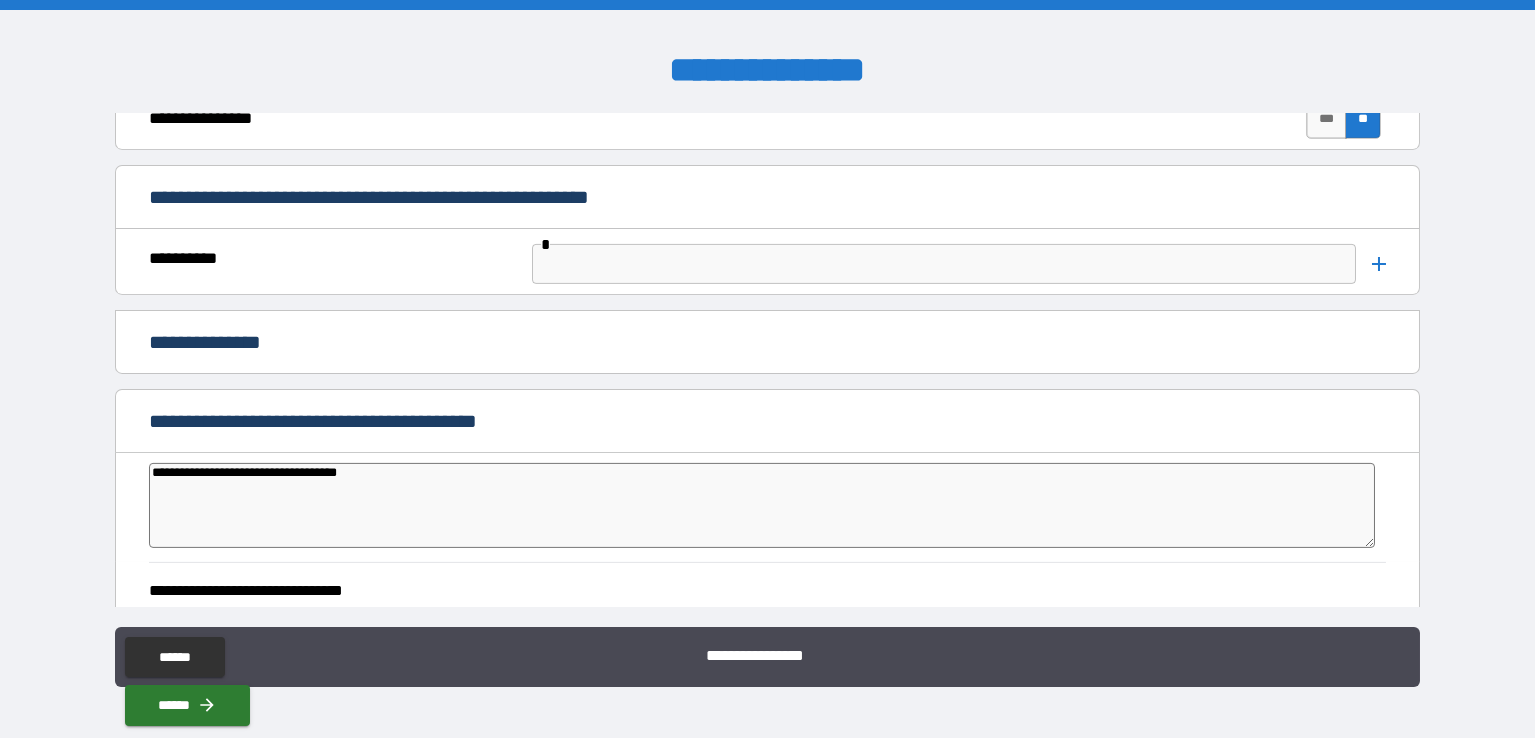 scroll, scrollTop: 5582, scrollLeft: 0, axis: vertical 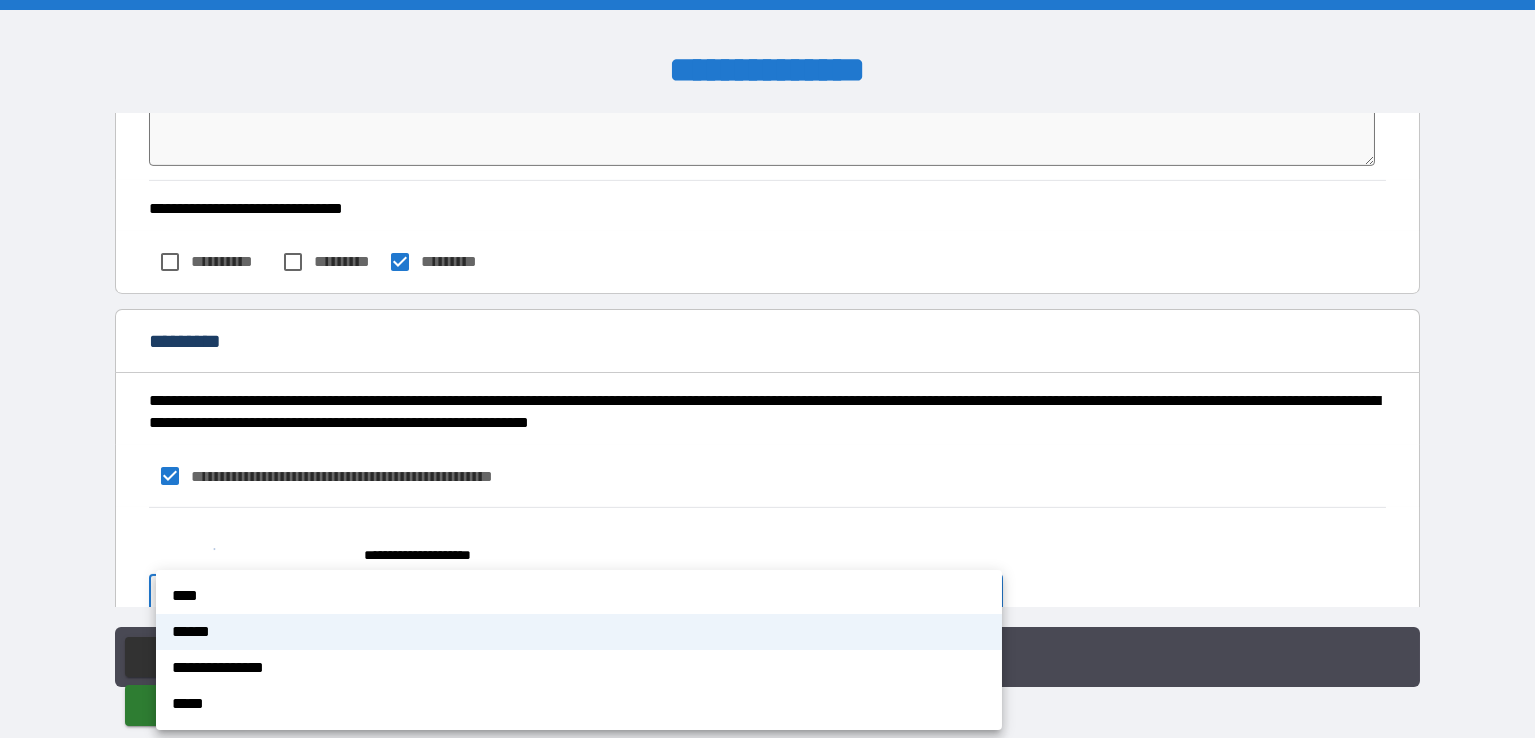 click on "**********" at bounding box center (767, 369) 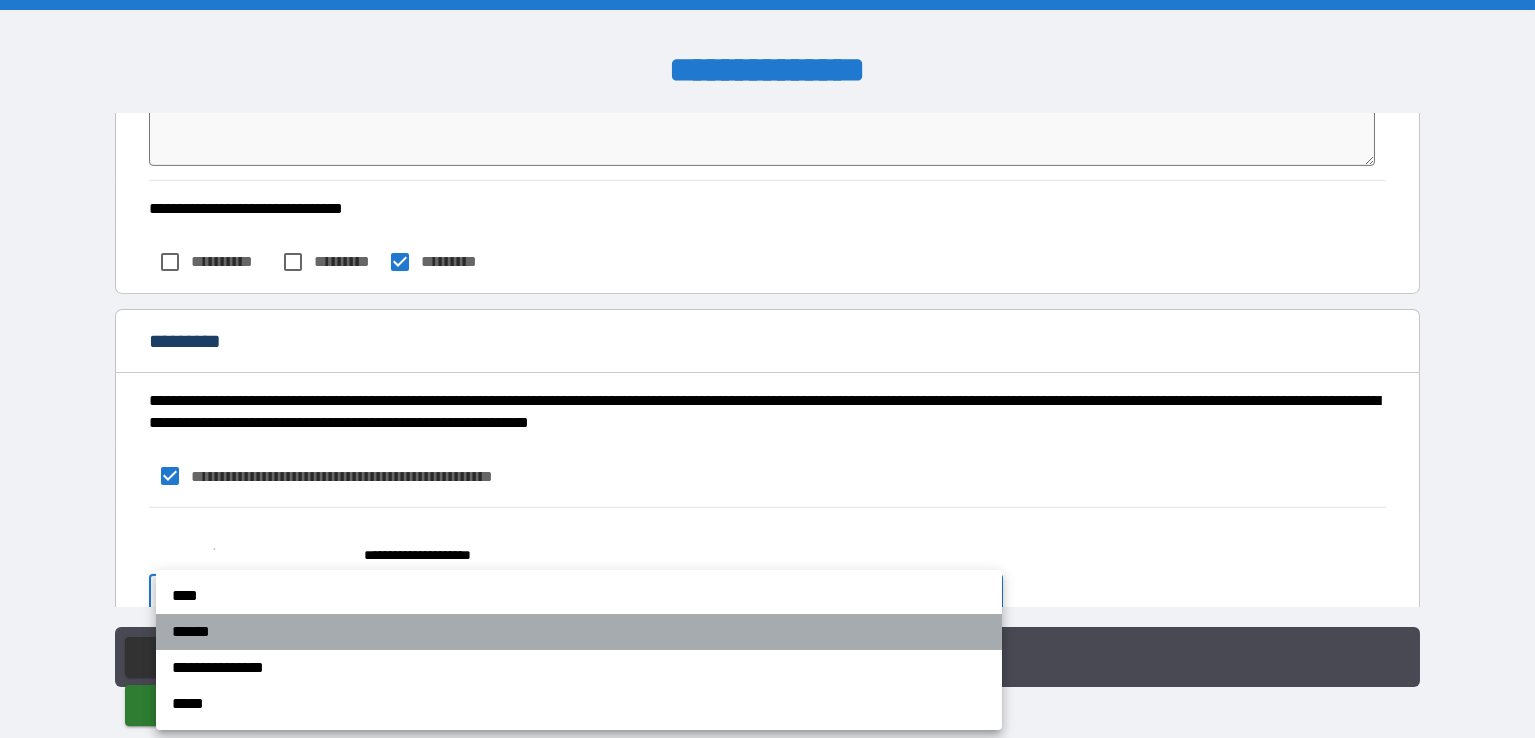 click on "******" at bounding box center (579, 632) 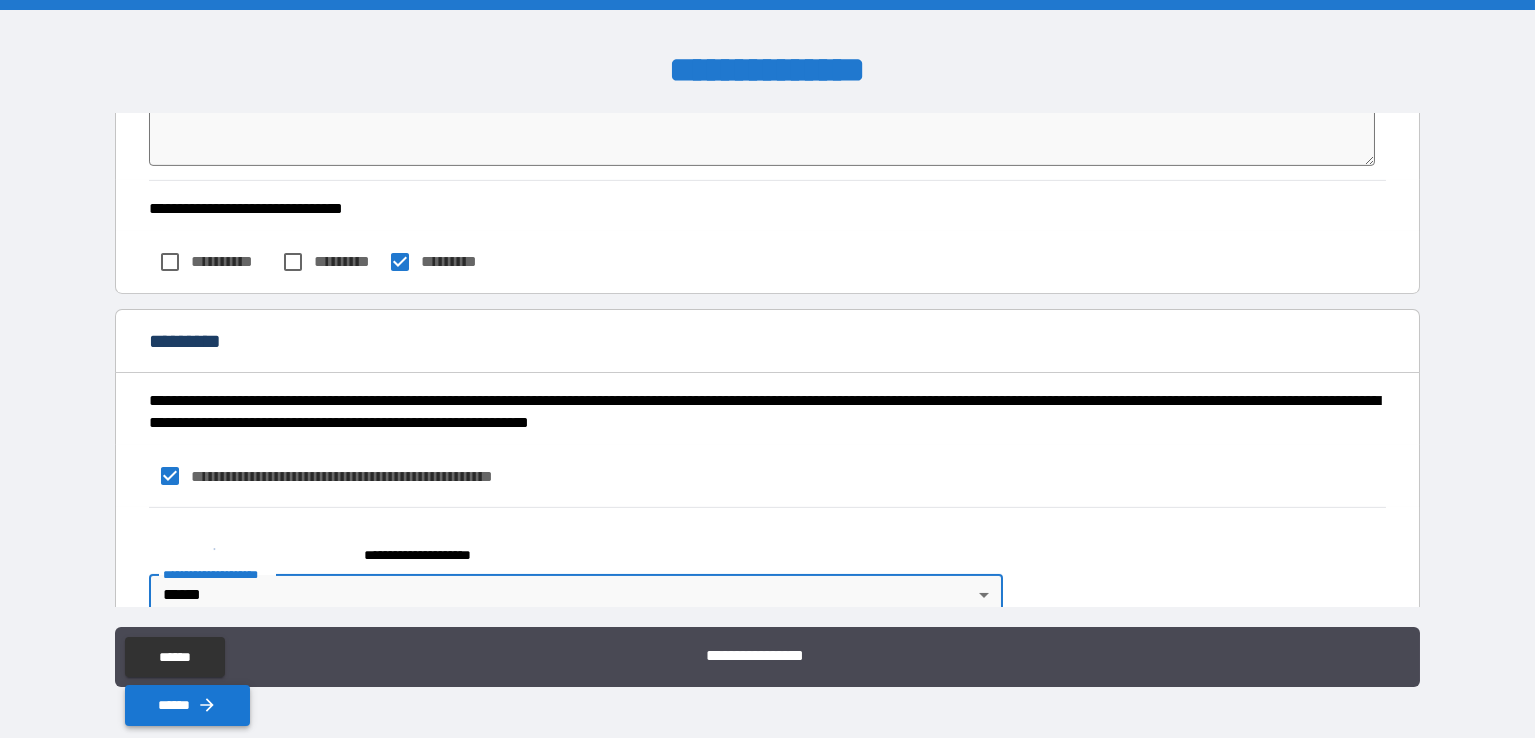 click on "******" at bounding box center [187, 705] 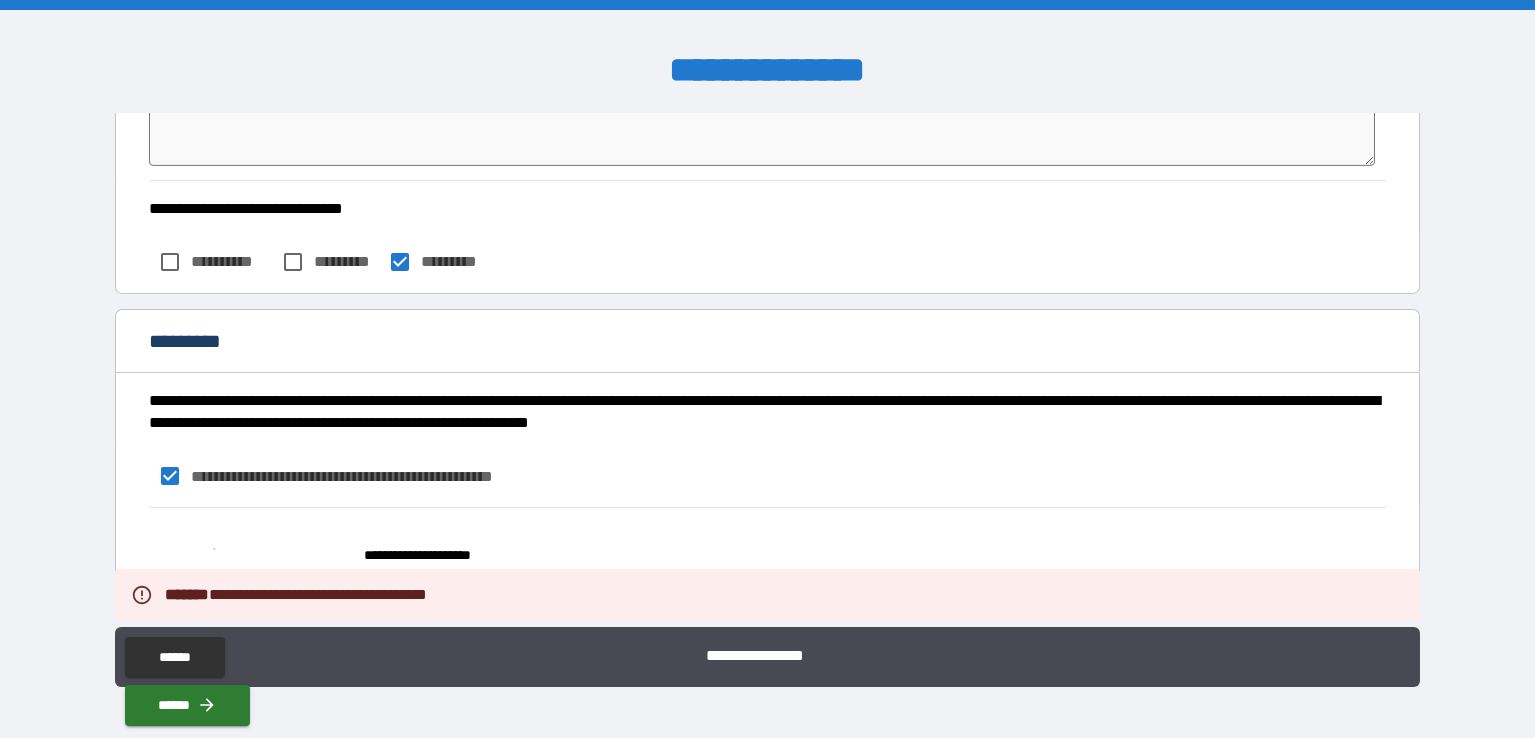 click on "**********" at bounding box center (767, 574) 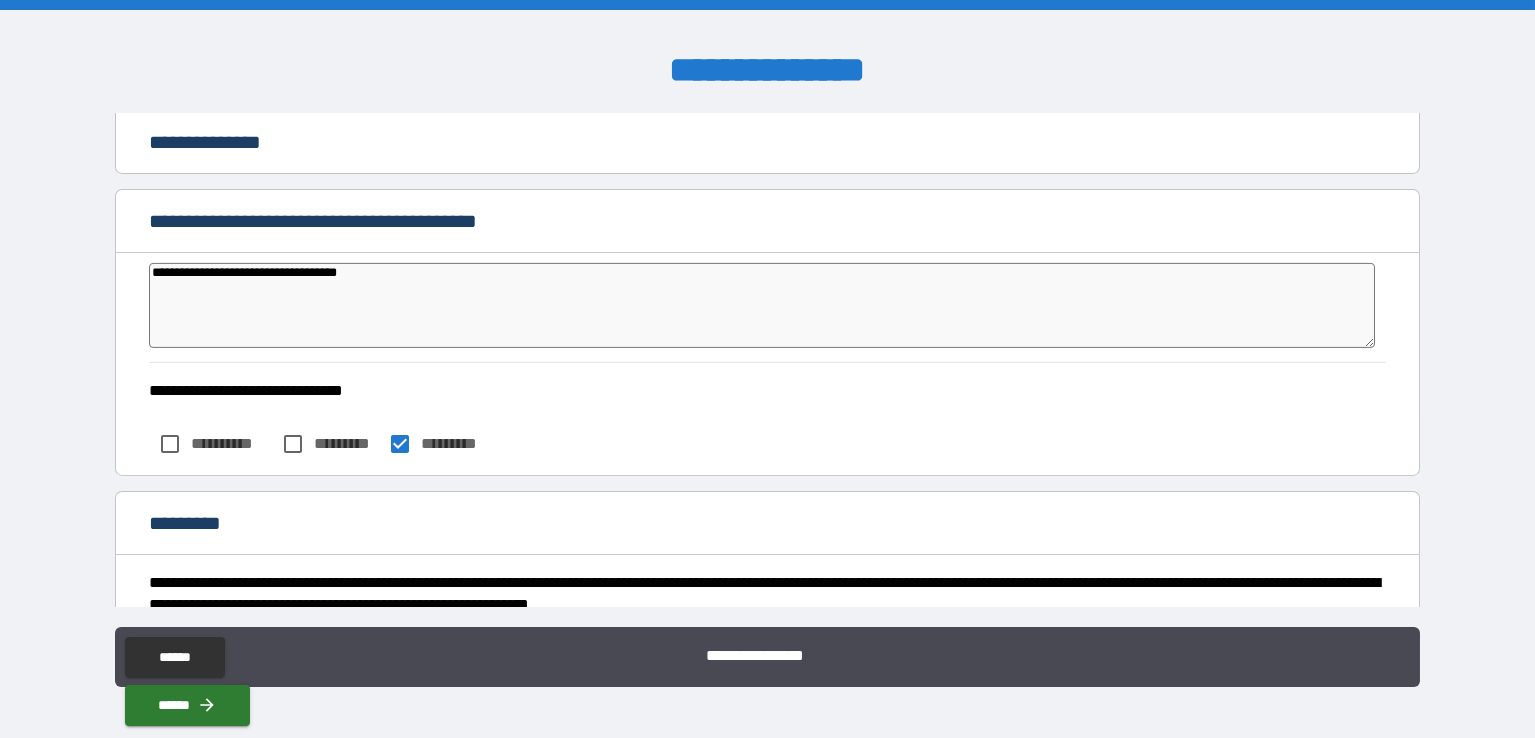 scroll, scrollTop: 5582, scrollLeft: 0, axis: vertical 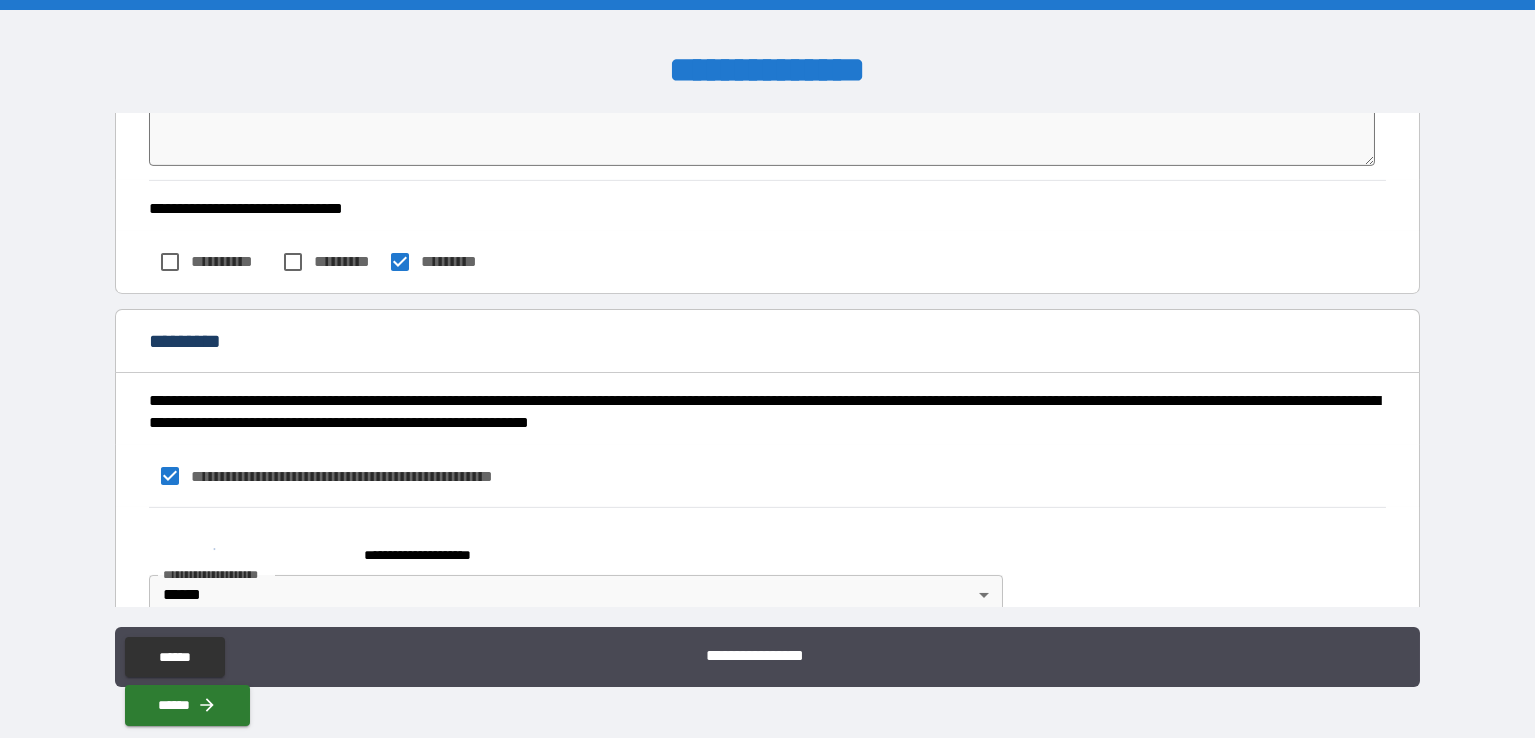 click on "**********" at bounding box center (767, 369) 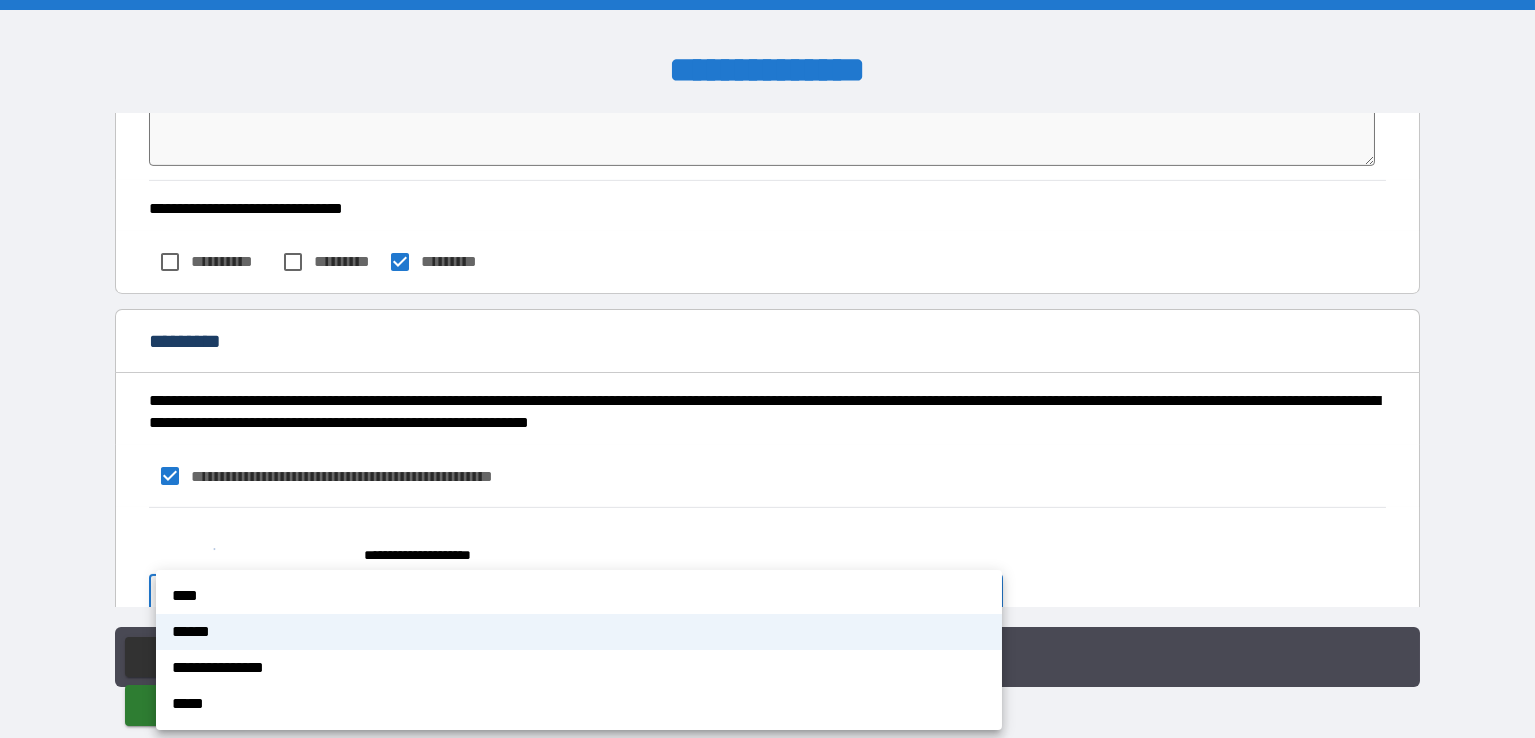 click at bounding box center [767, 369] 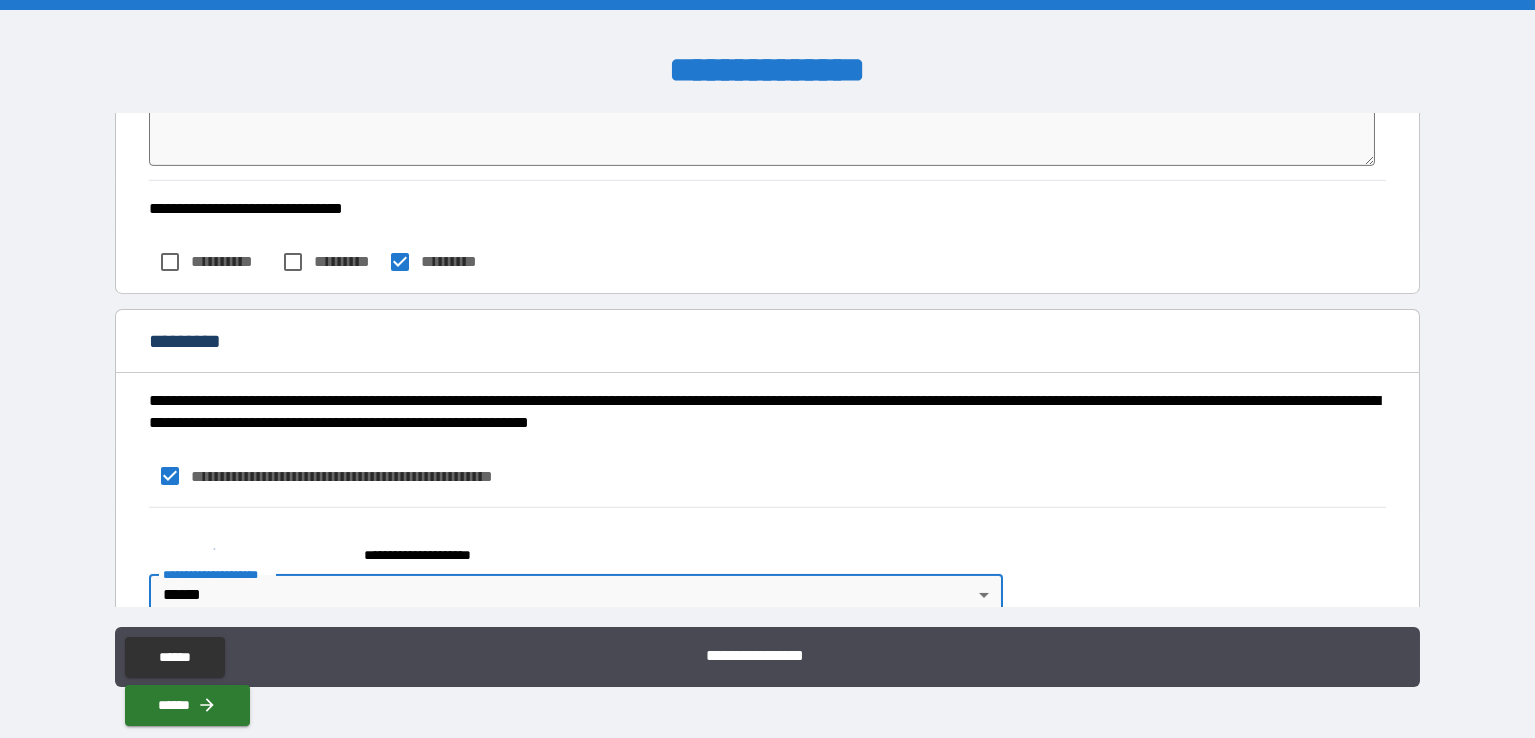 click on "**********" at bounding box center (767, 369) 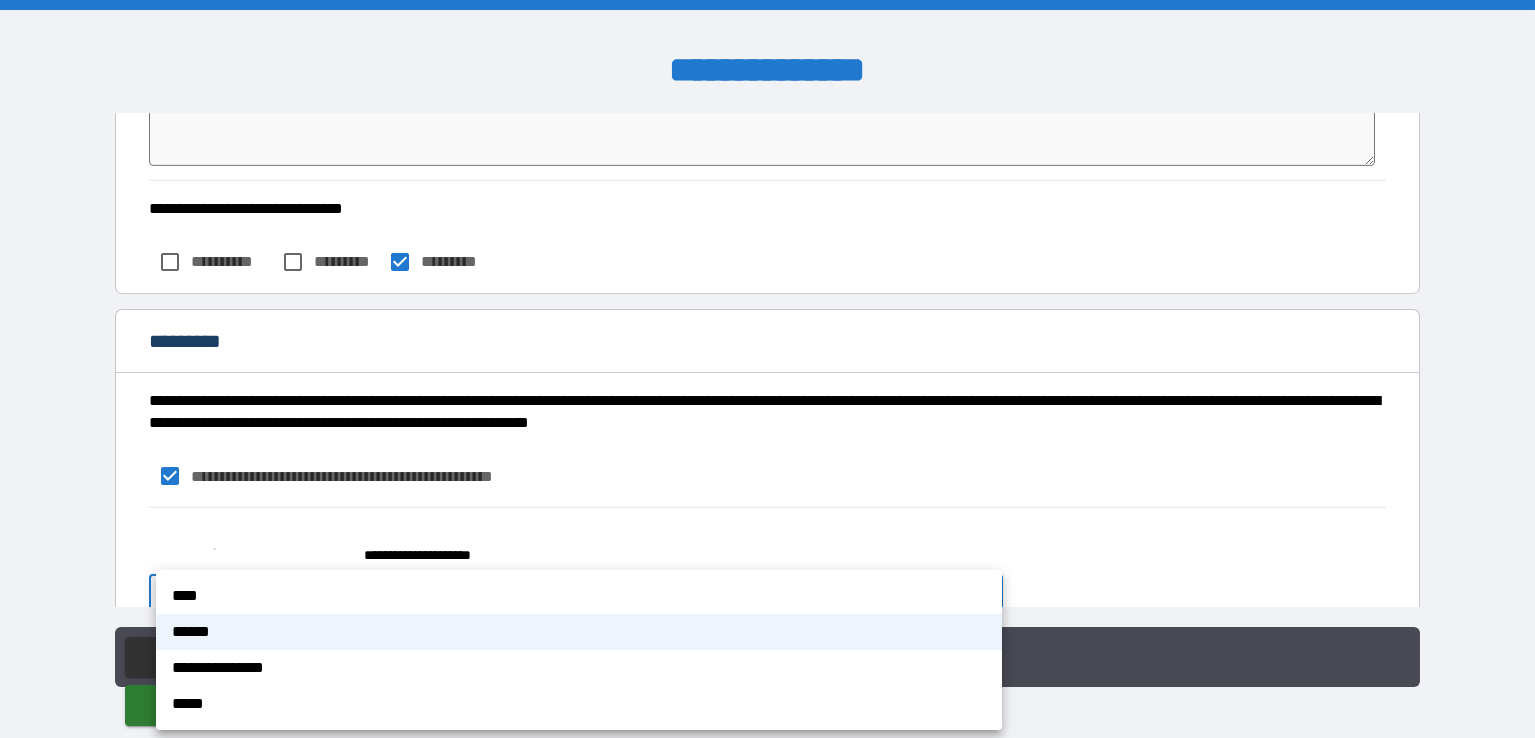 click on "*****" at bounding box center [579, 704] 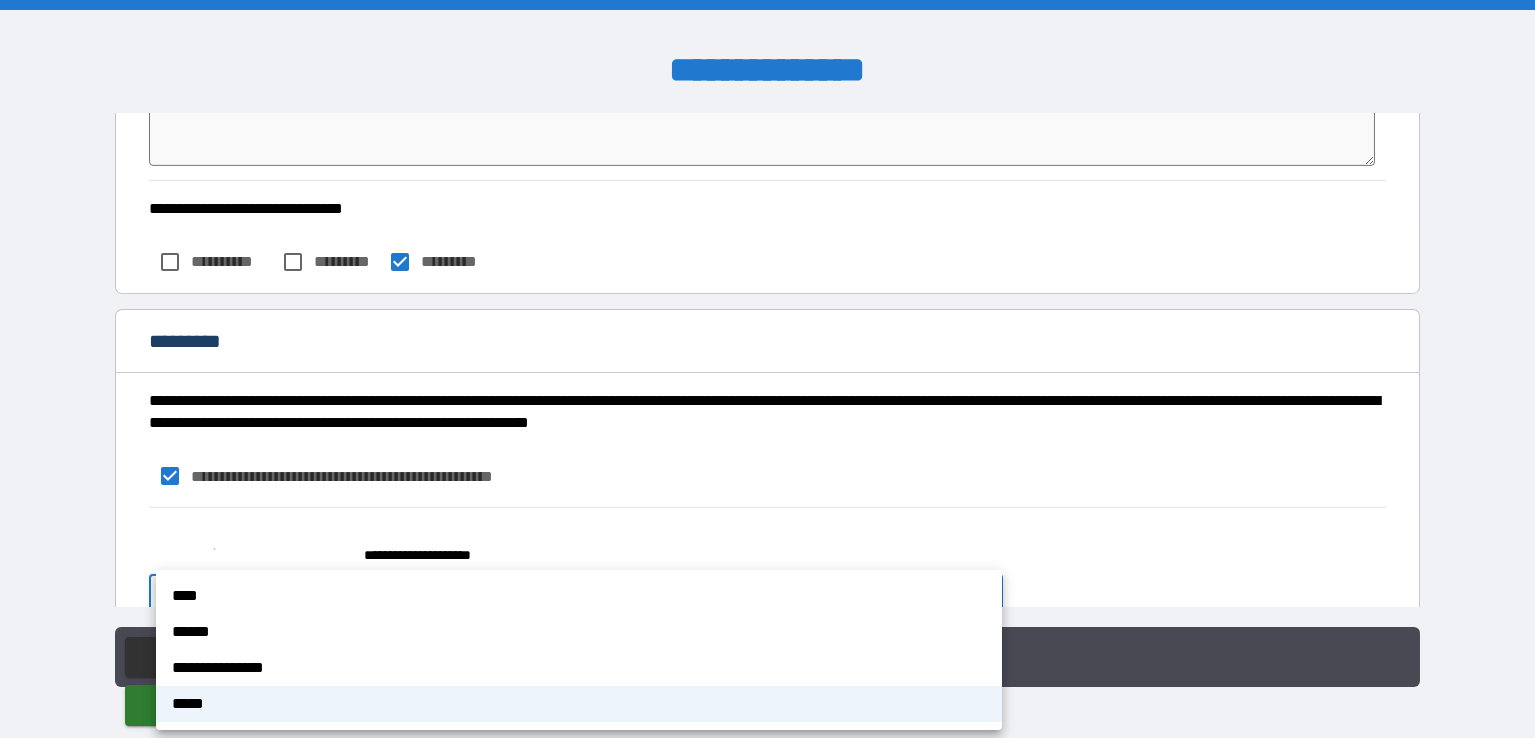 click on "**********" at bounding box center (767, 369) 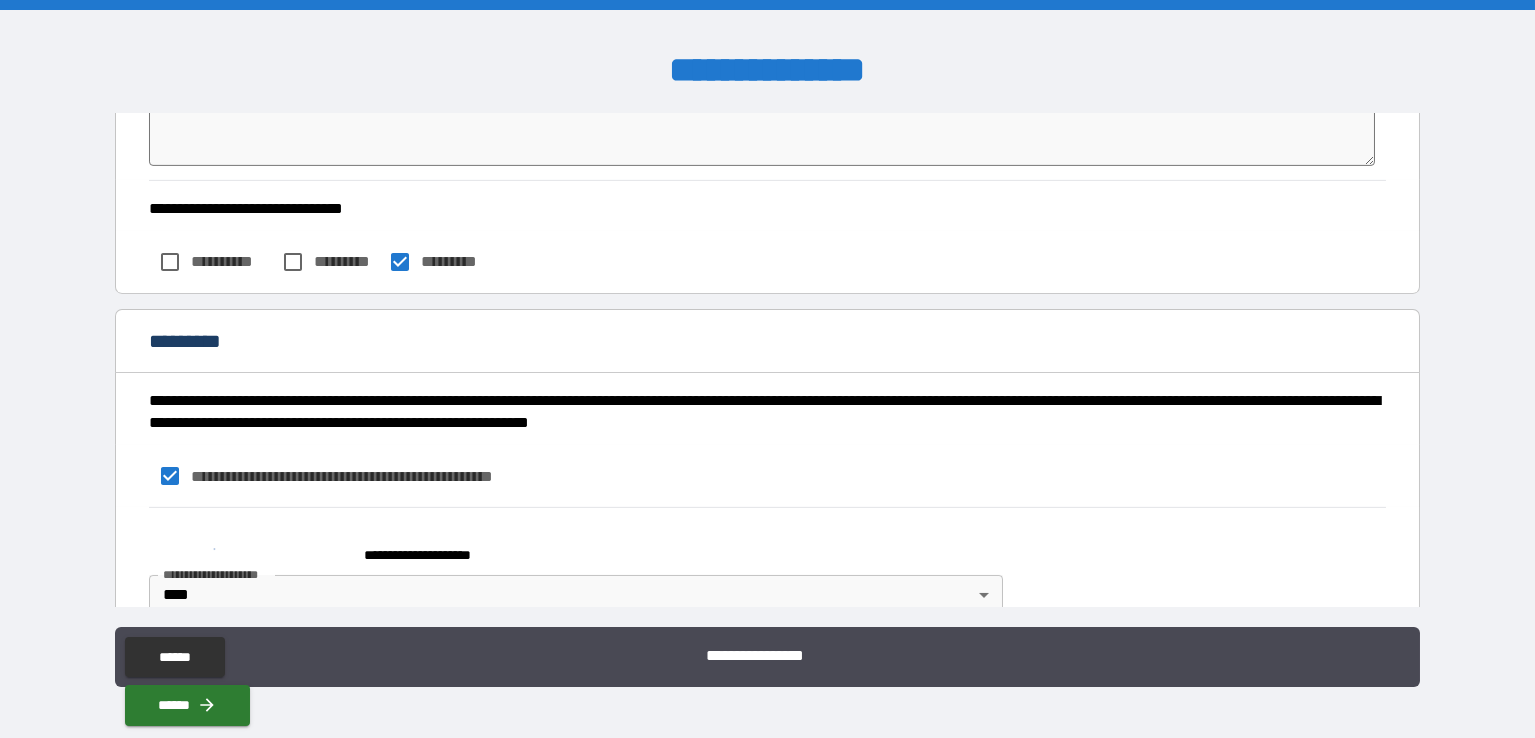 click on "**********" at bounding box center (437, 555) 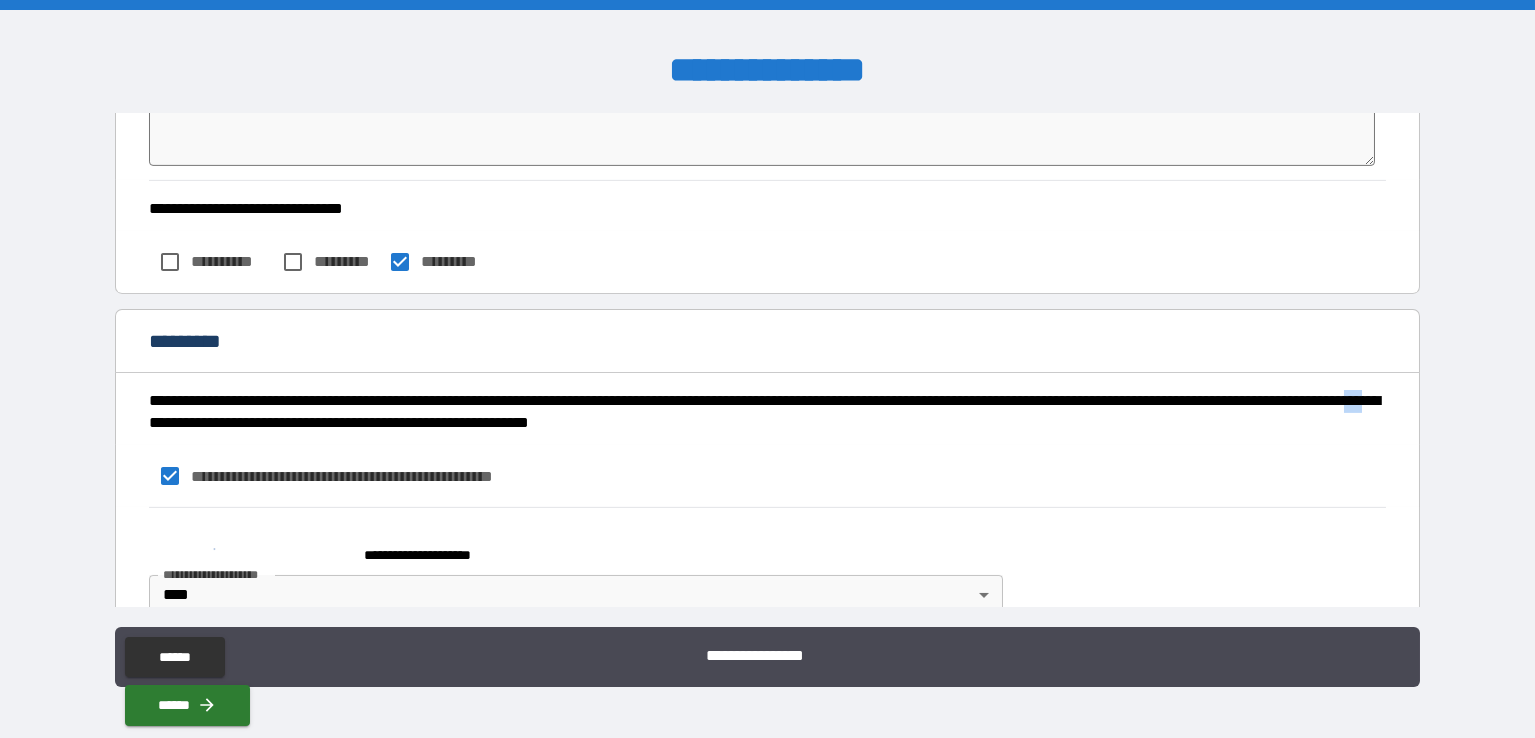 drag, startPoint x: 383, startPoint y: 376, endPoint x: 330, endPoint y: 376, distance: 53 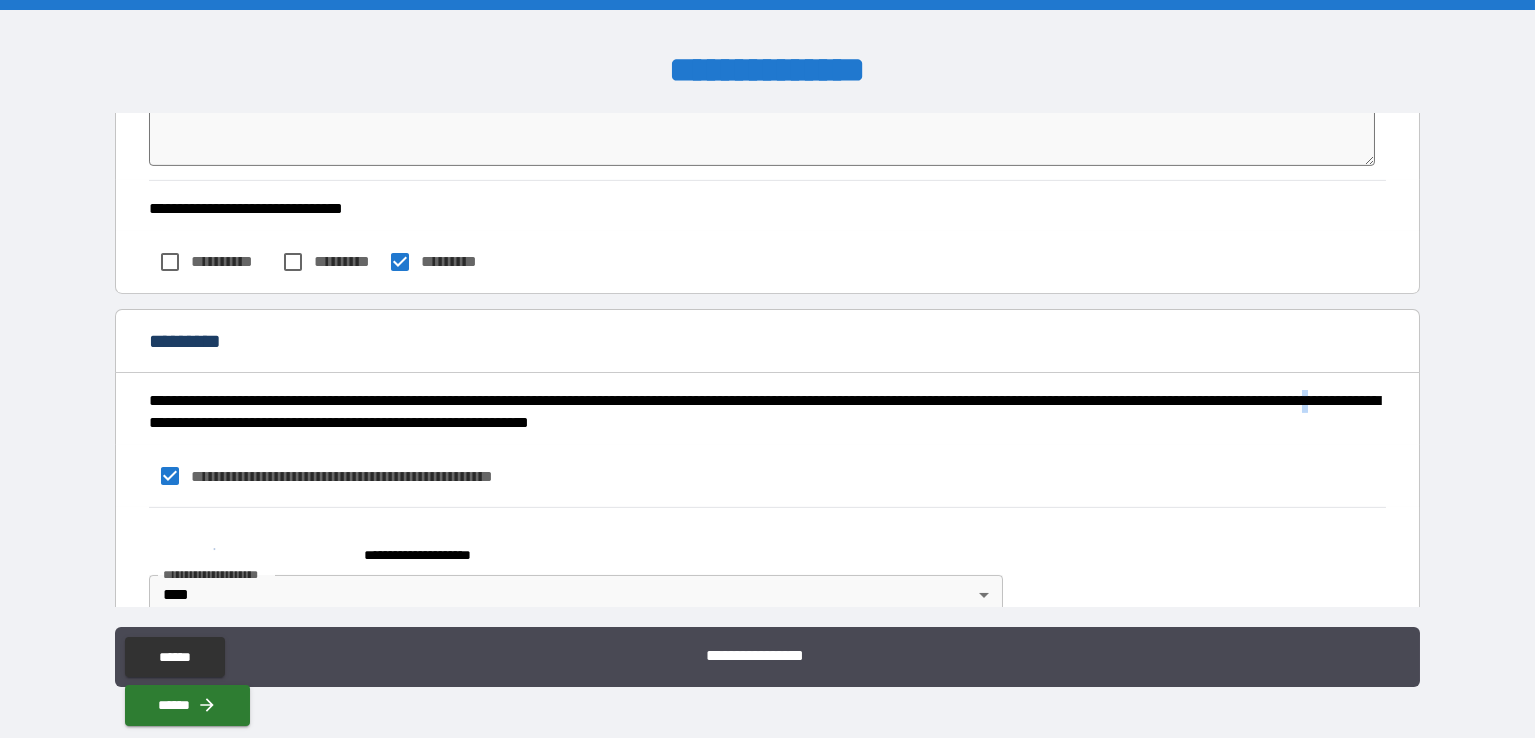 click on "**********" at bounding box center (762, 412) 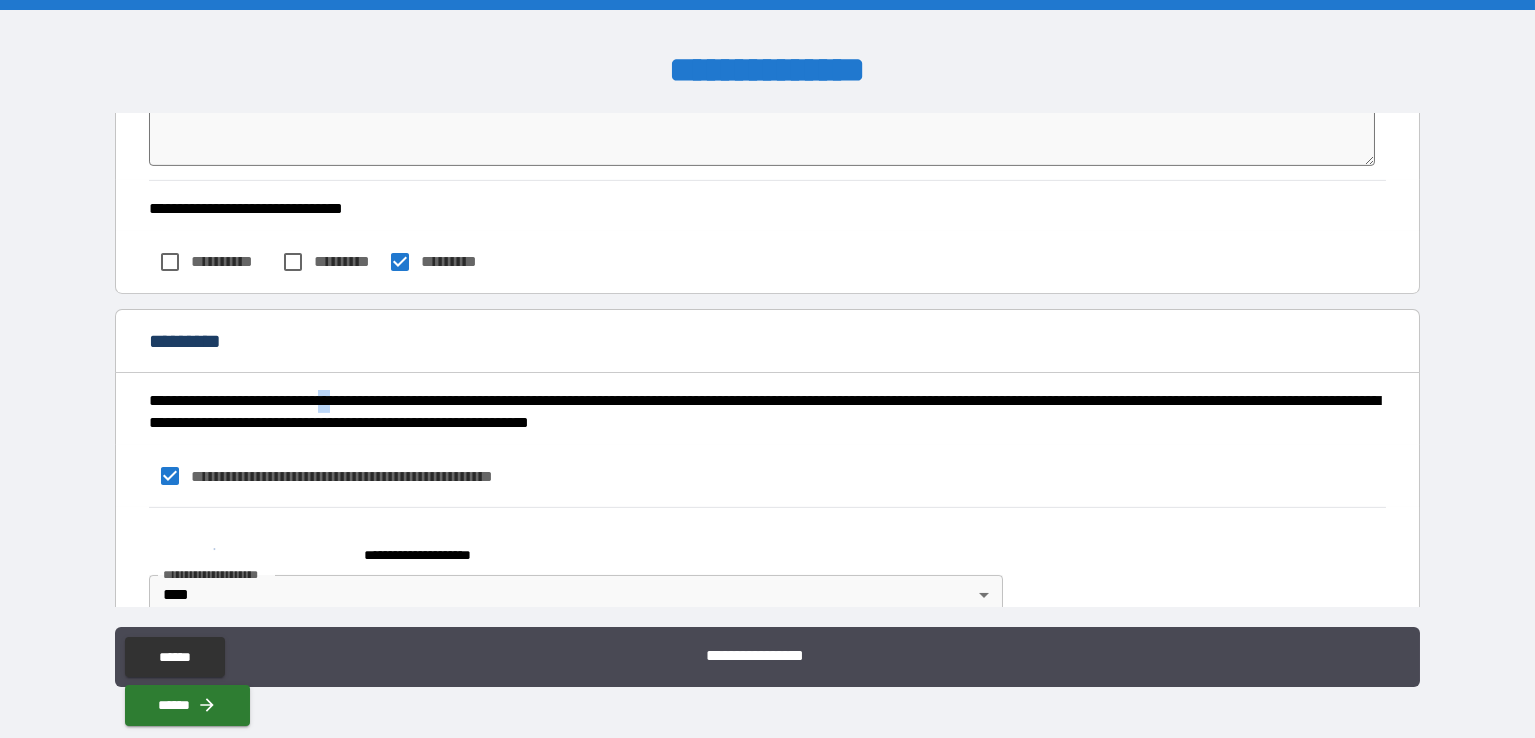 drag, startPoint x: 364, startPoint y: 366, endPoint x: 423, endPoint y: 381, distance: 60.876926 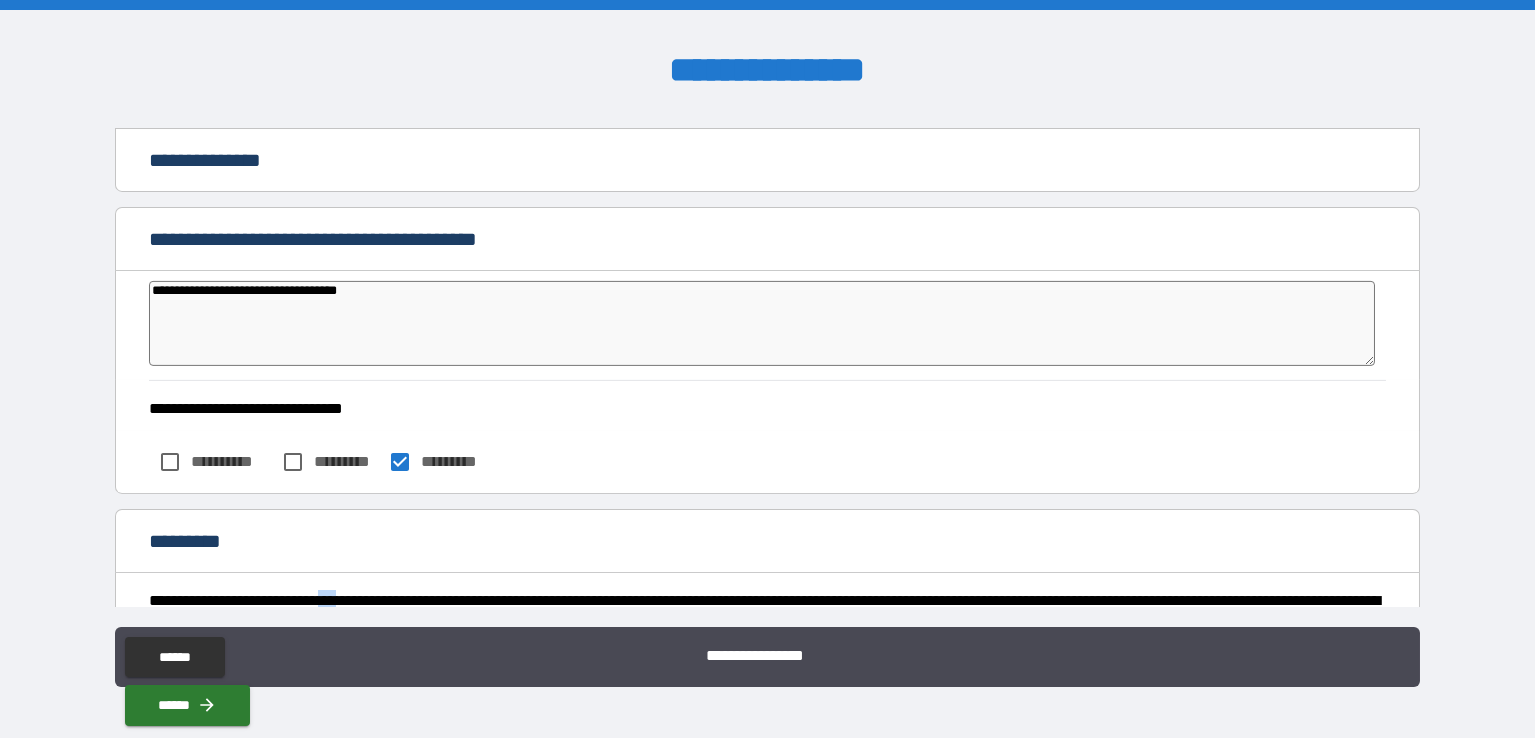 scroll, scrollTop: 5582, scrollLeft: 0, axis: vertical 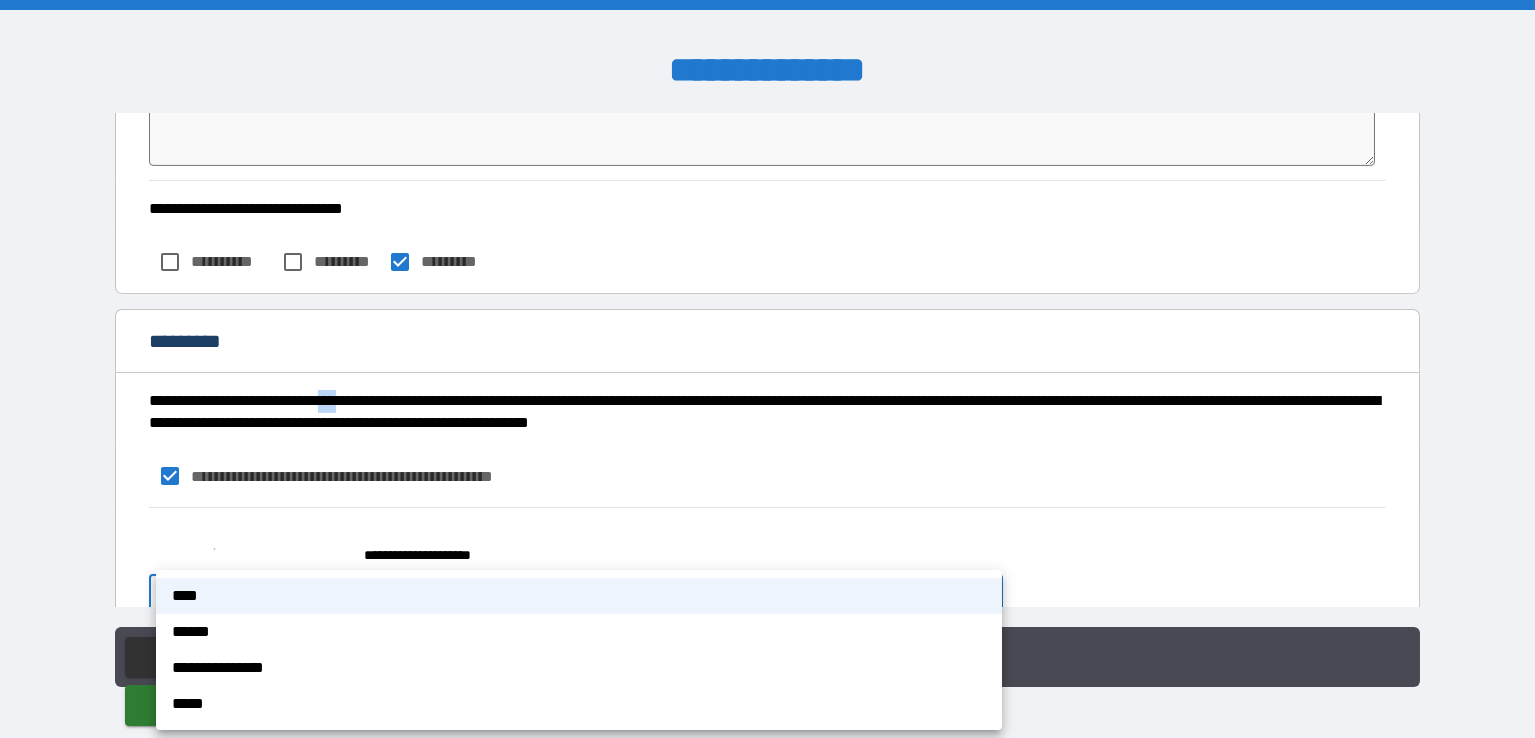 click on "**********" at bounding box center (767, 369) 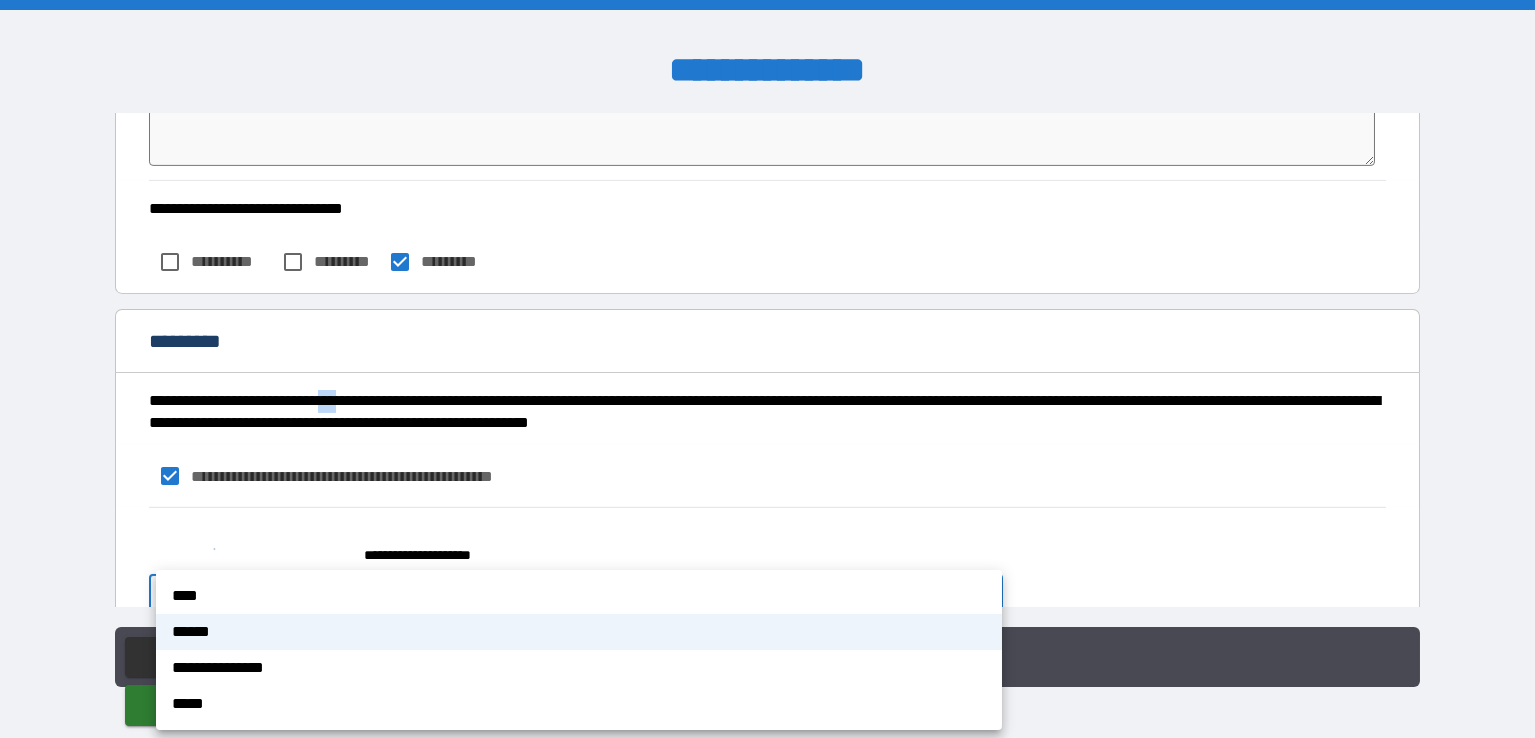 drag, startPoint x: 377, startPoint y: 555, endPoint x: 301, endPoint y: 622, distance: 101.31634 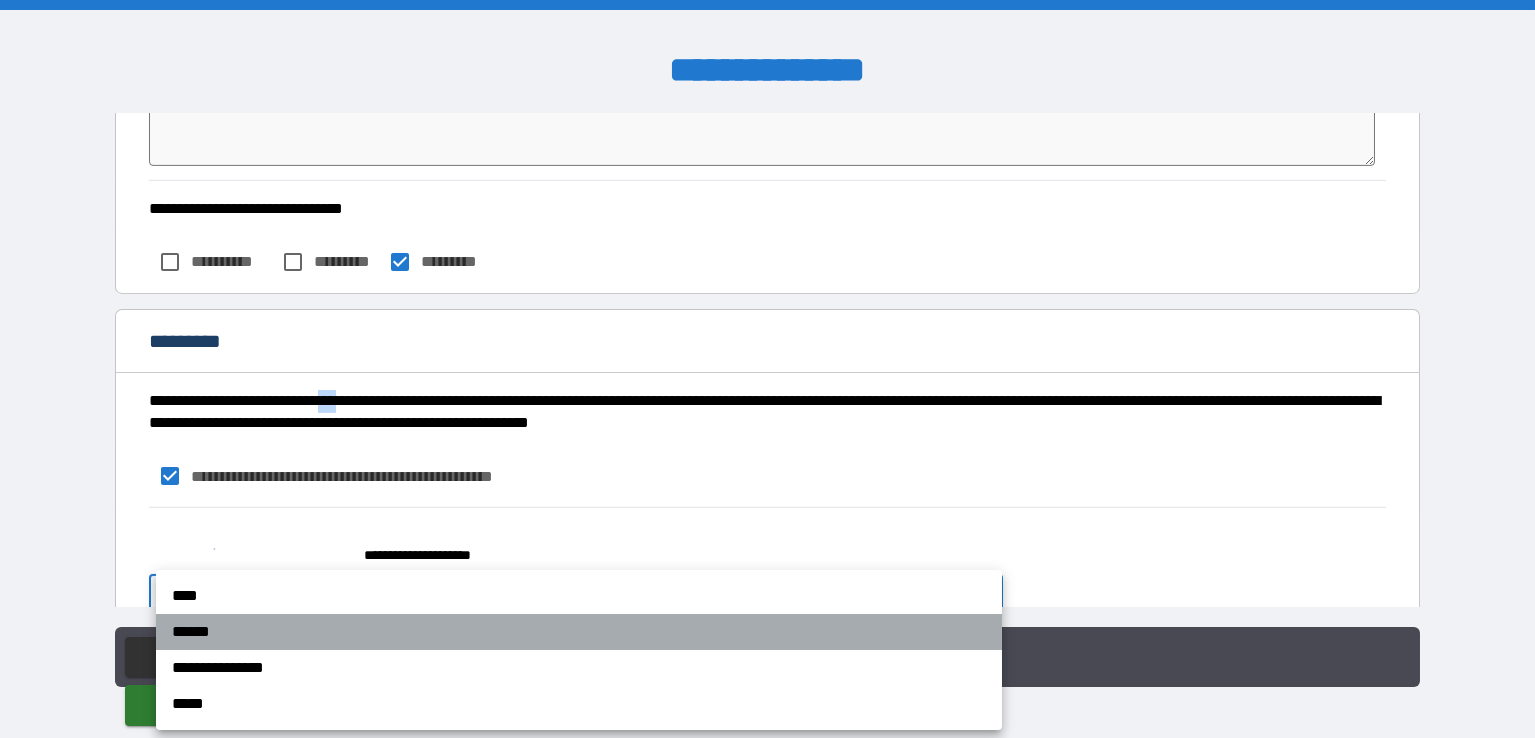 click on "******" at bounding box center [579, 632] 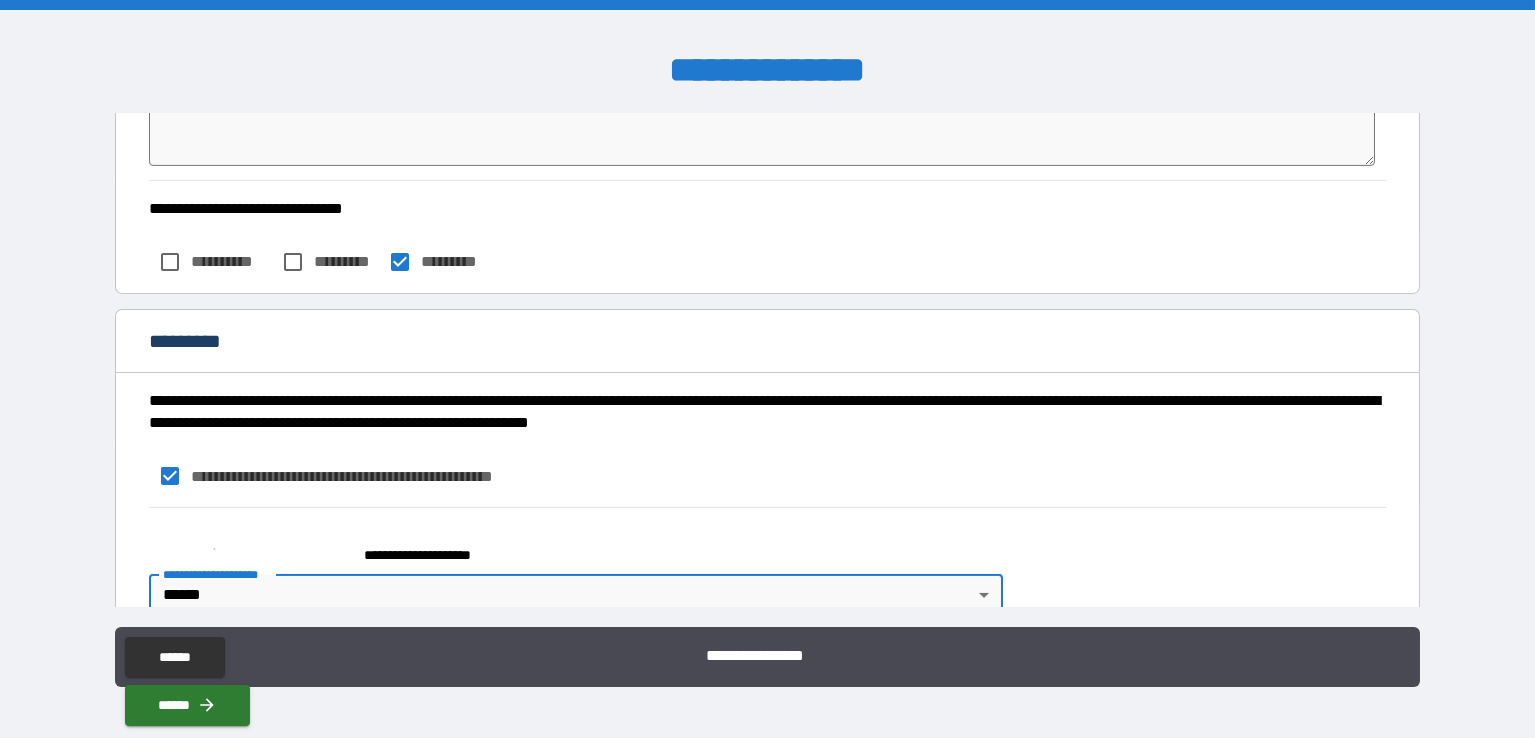 click on "**********" at bounding box center (751, 652) 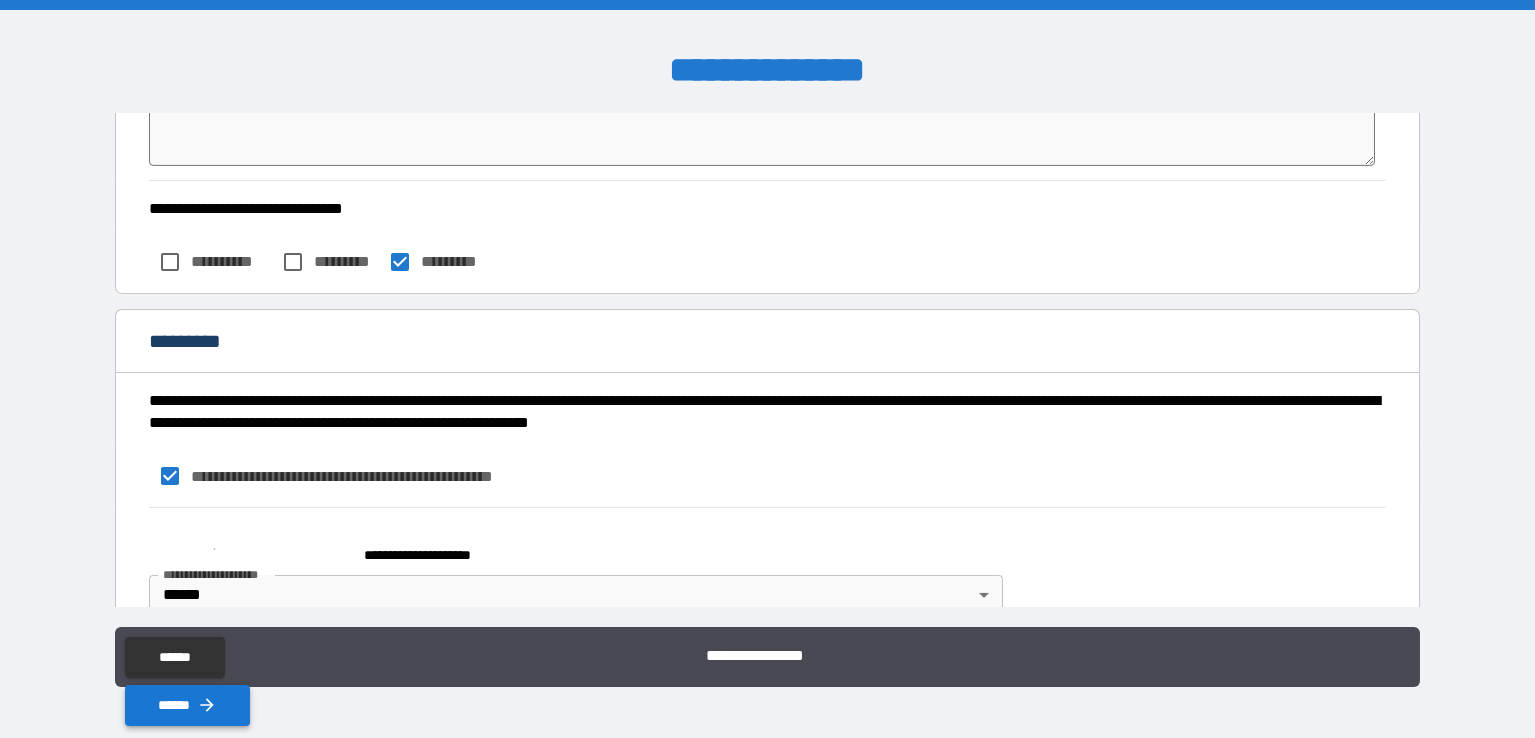 click on "******" at bounding box center [187, 705] 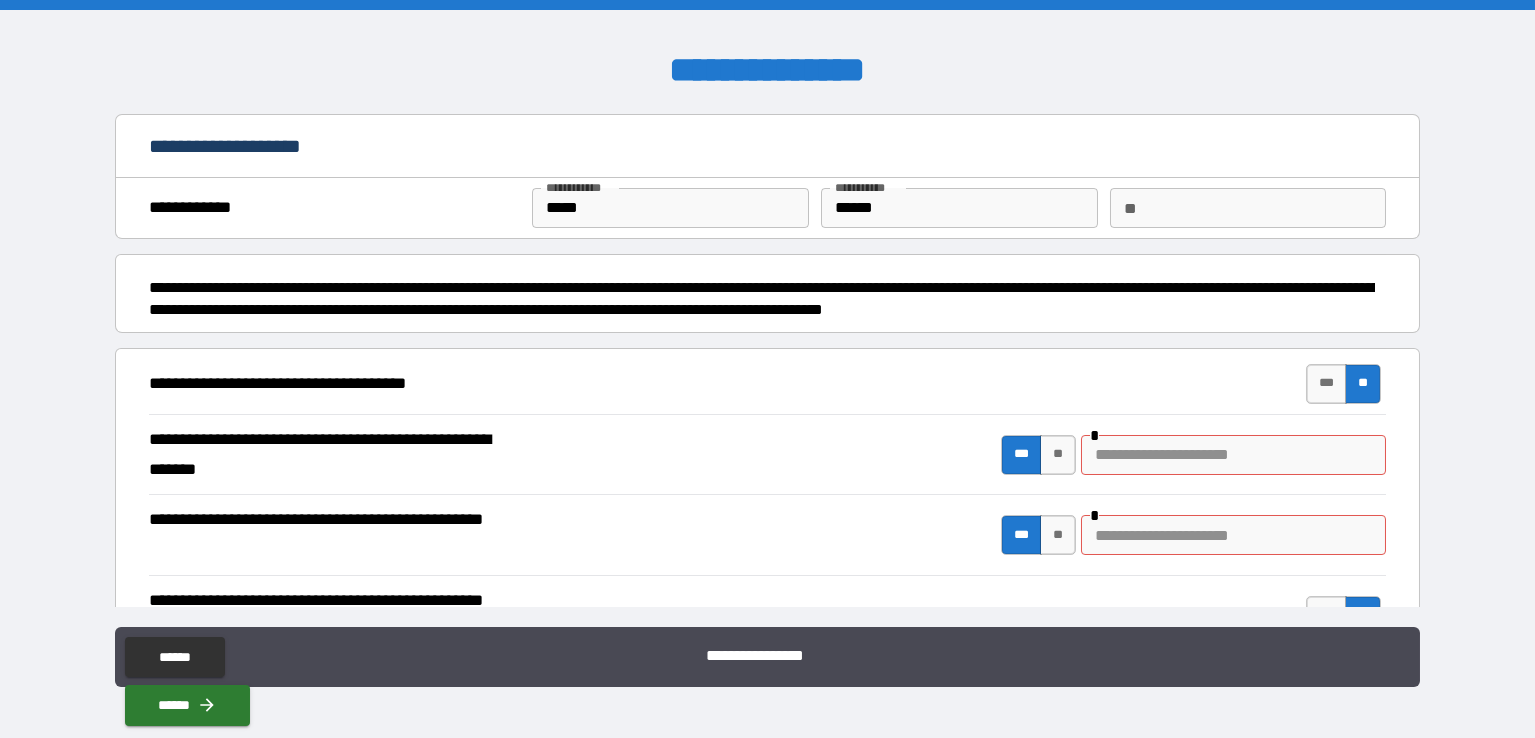 scroll, scrollTop: 100, scrollLeft: 0, axis: vertical 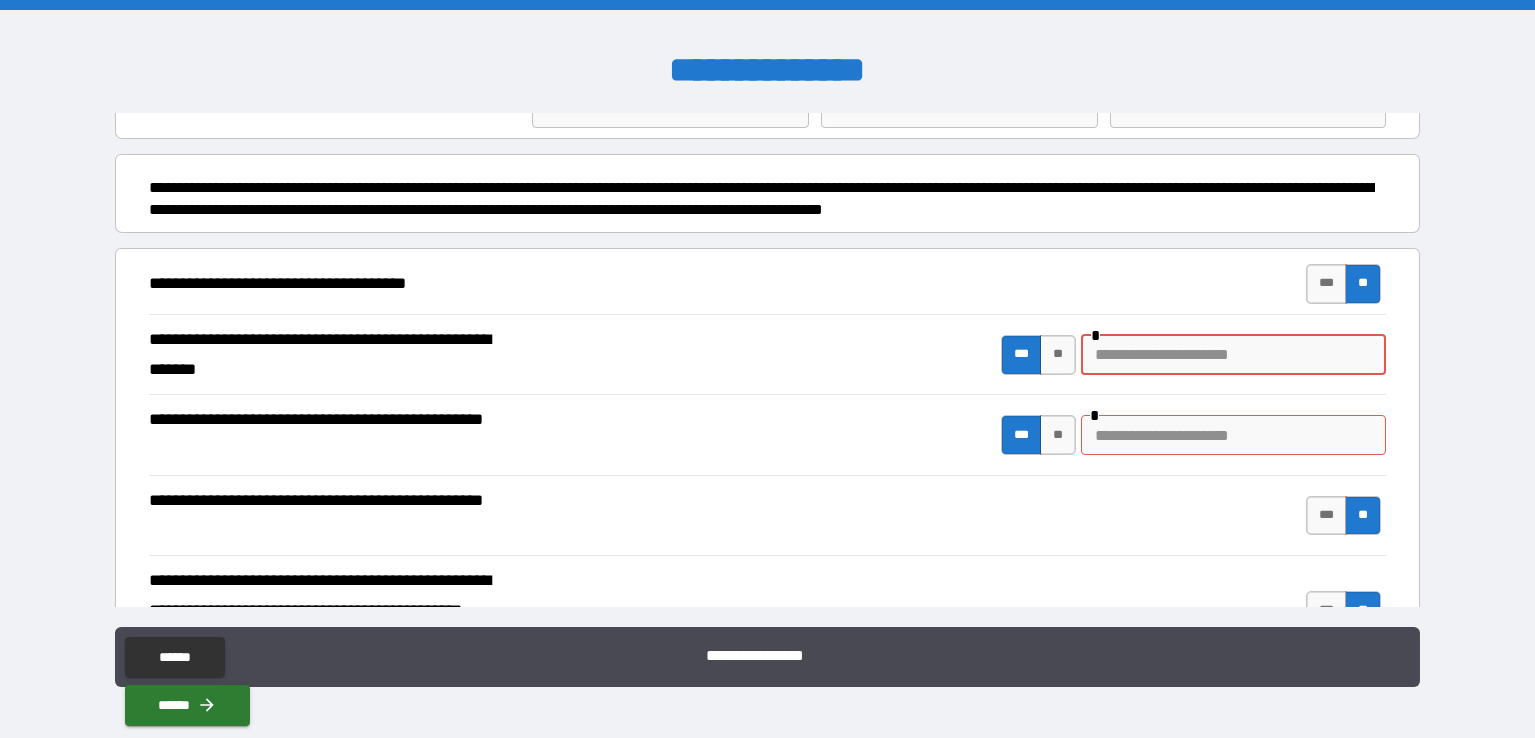 click at bounding box center [1233, 355] 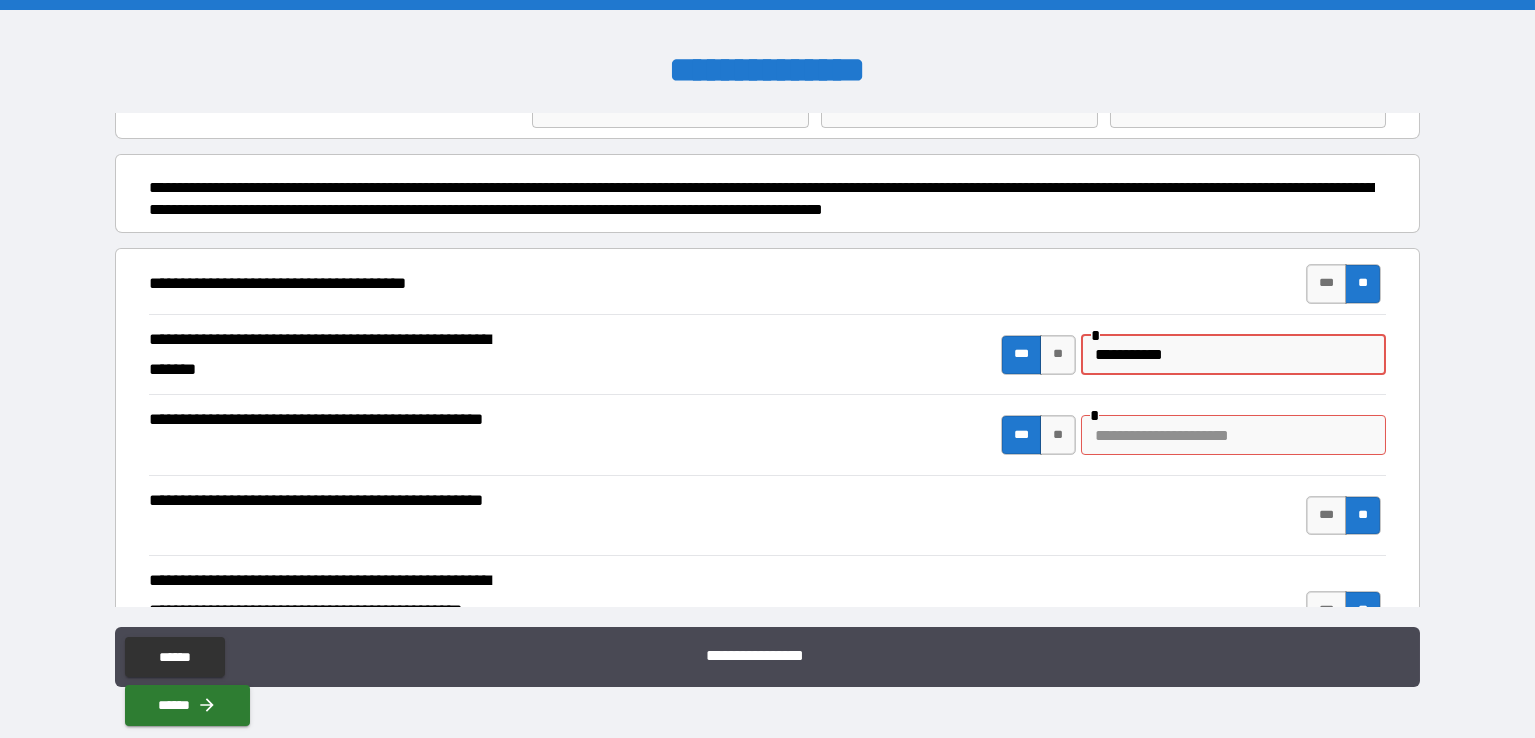 click on "**********" at bounding box center (1233, 355) 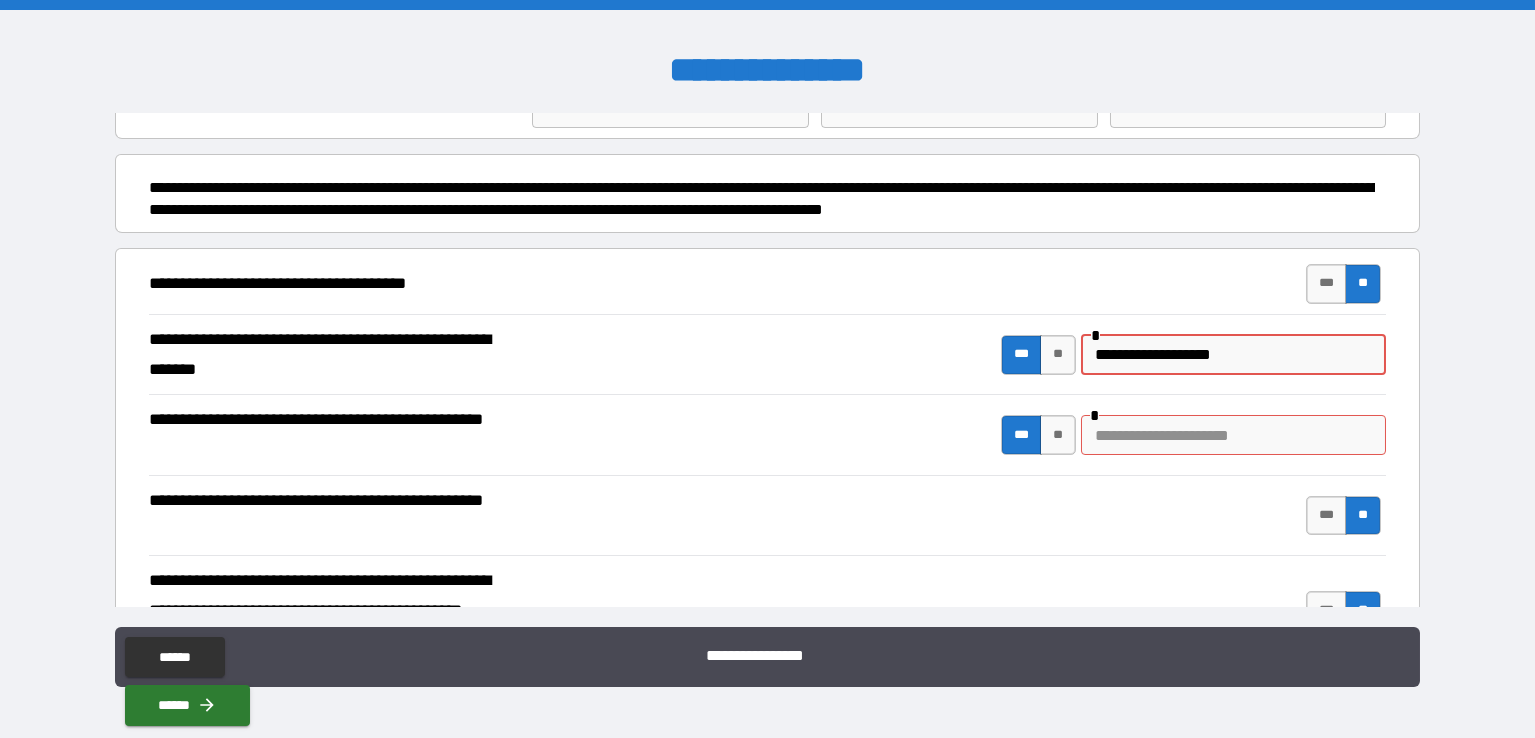 click at bounding box center (1233, 435) 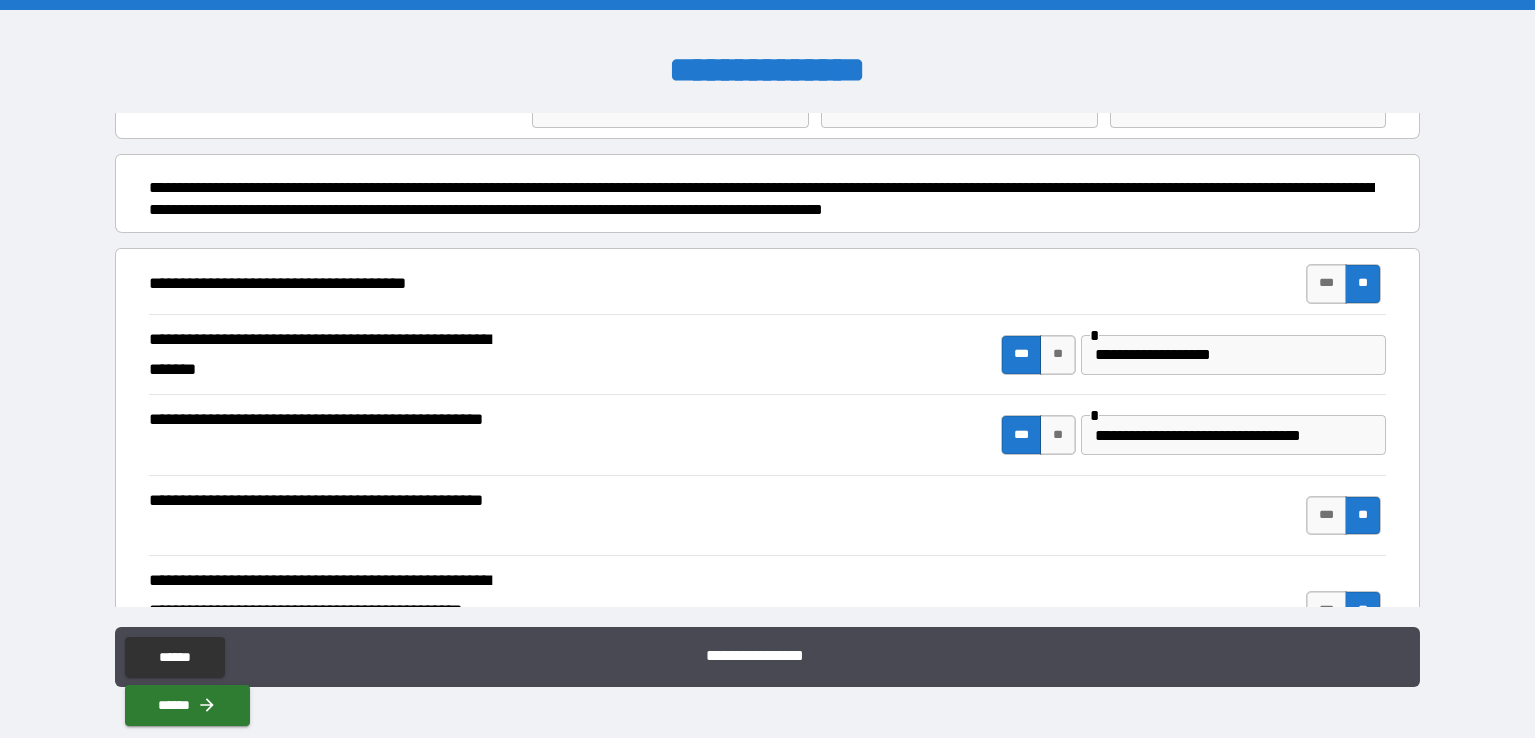 click on "**********" at bounding box center (768, 515) 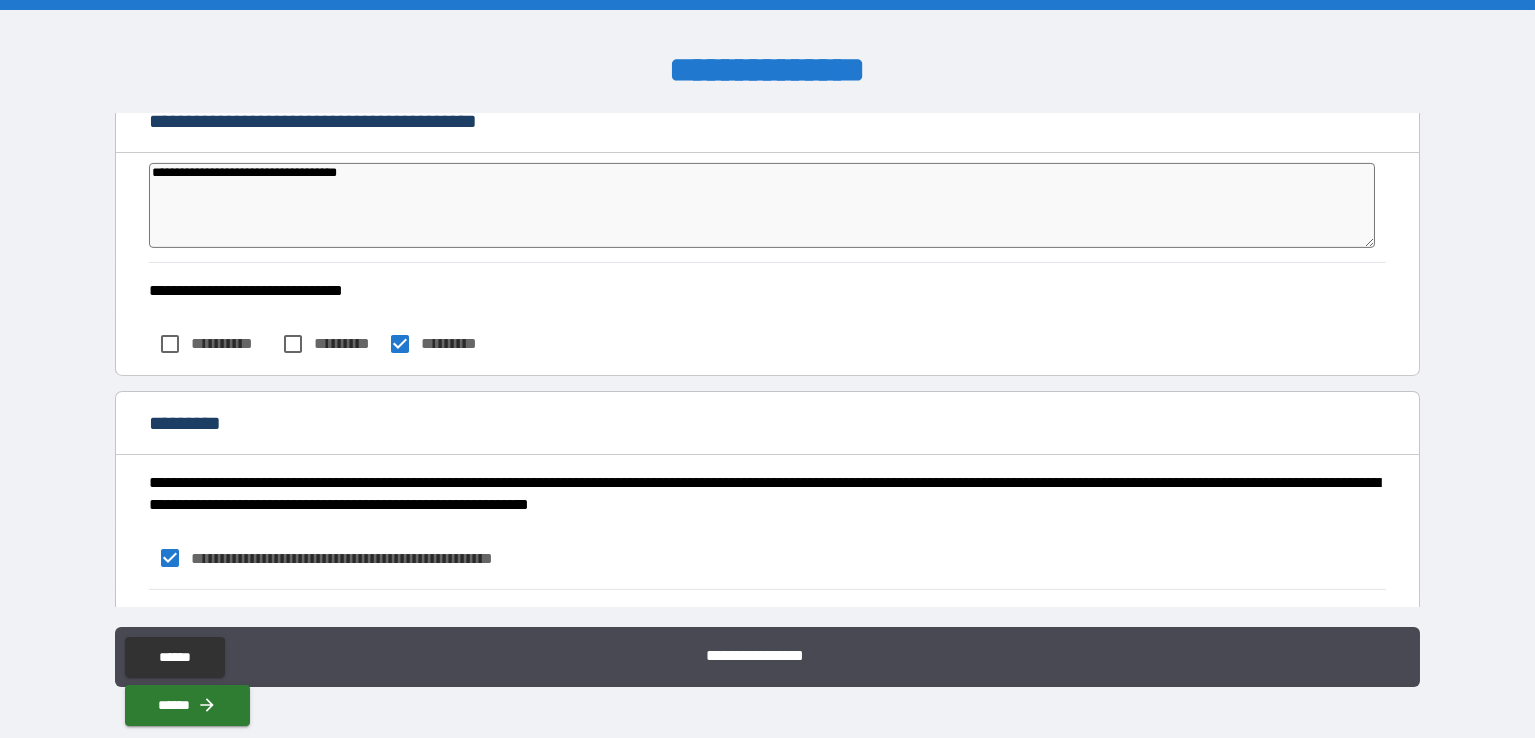 scroll, scrollTop: 5582, scrollLeft: 0, axis: vertical 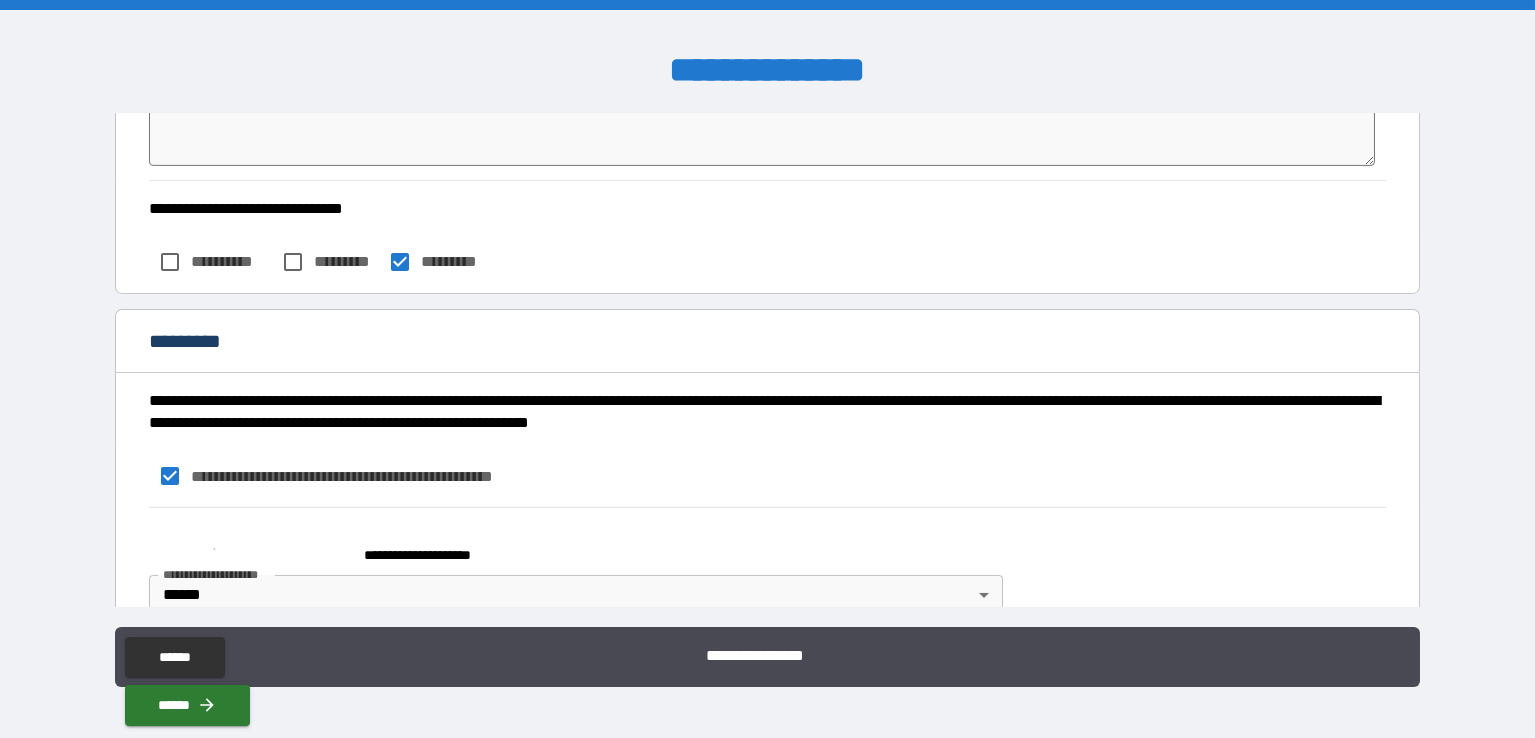 click on "**********" at bounding box center (767, 369) 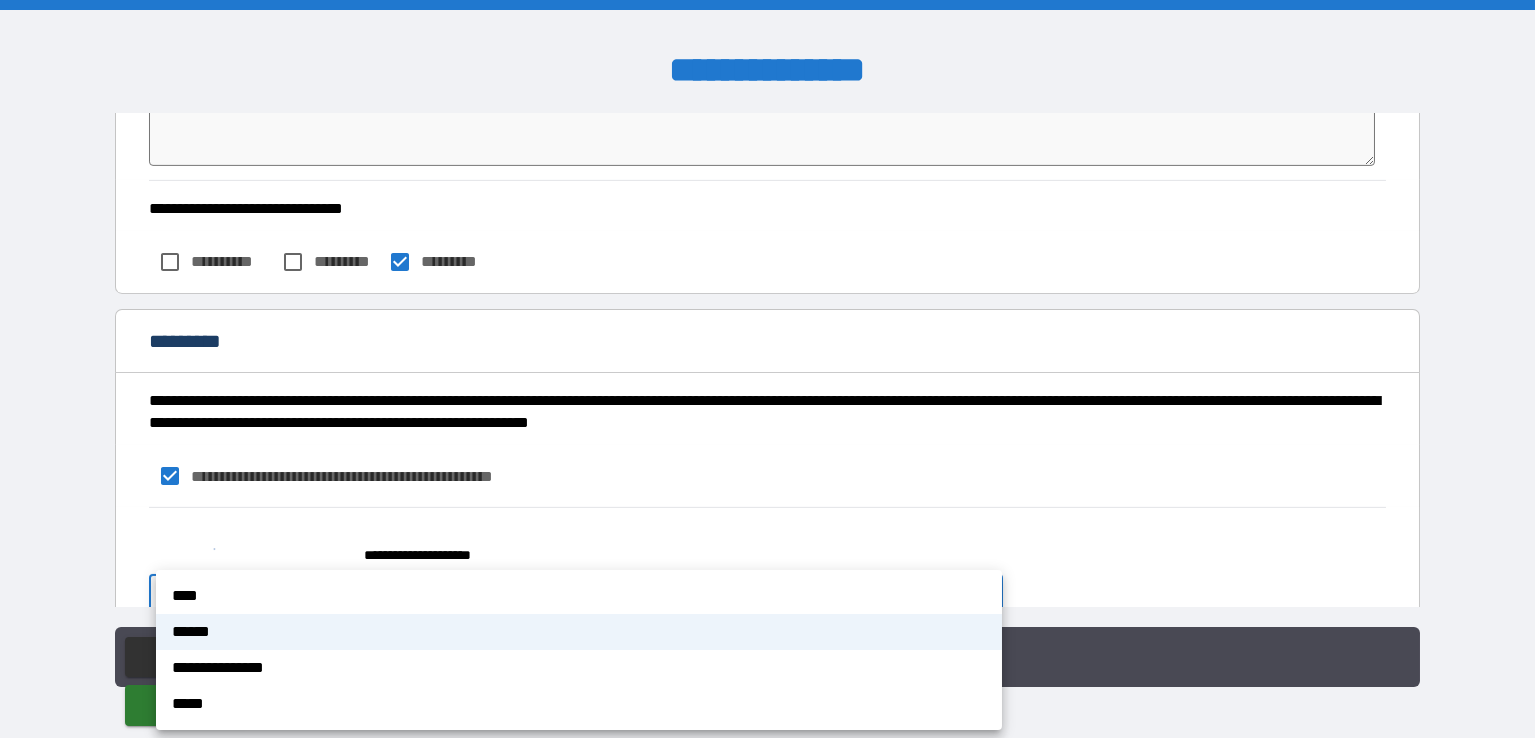 click on "******" at bounding box center [579, 632] 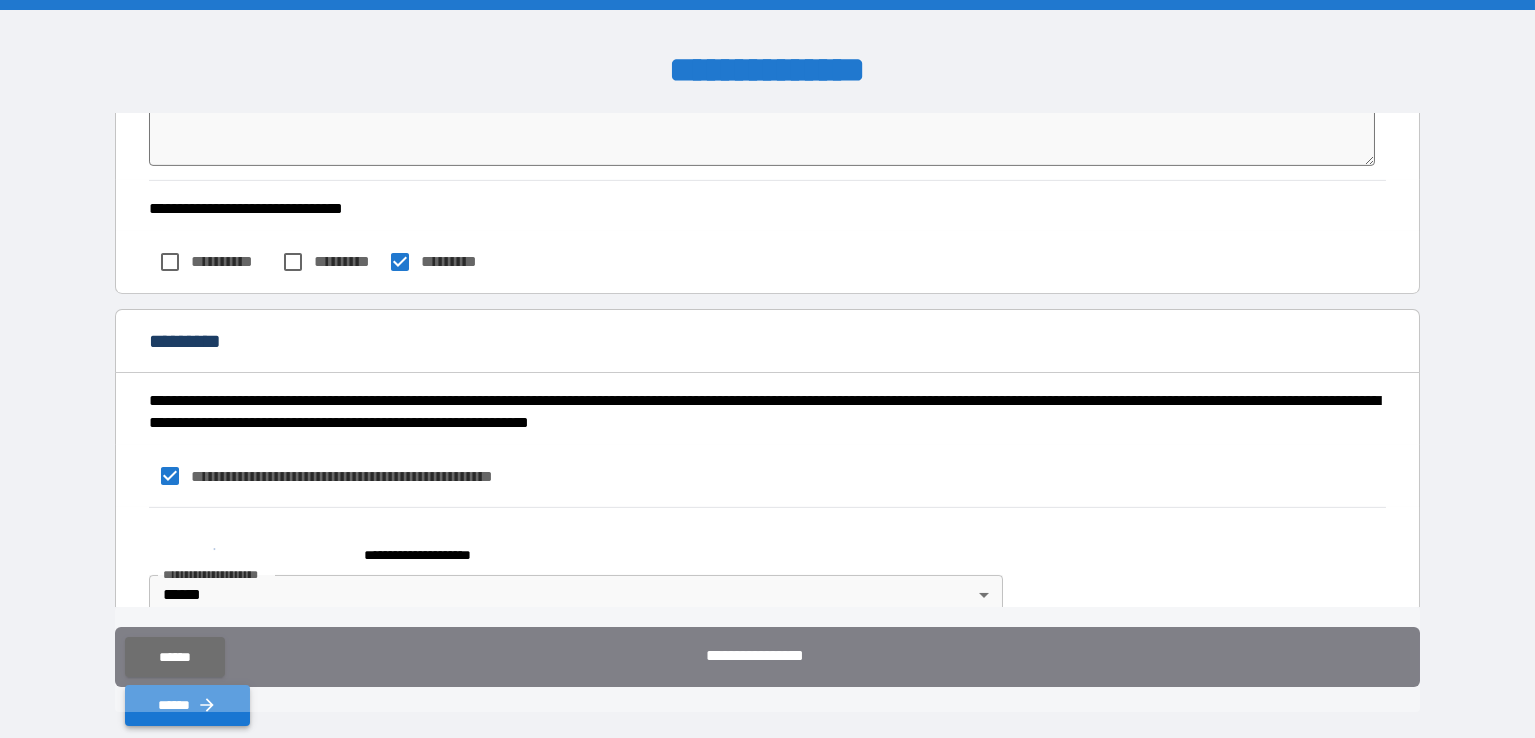 click on "******" at bounding box center (187, 705) 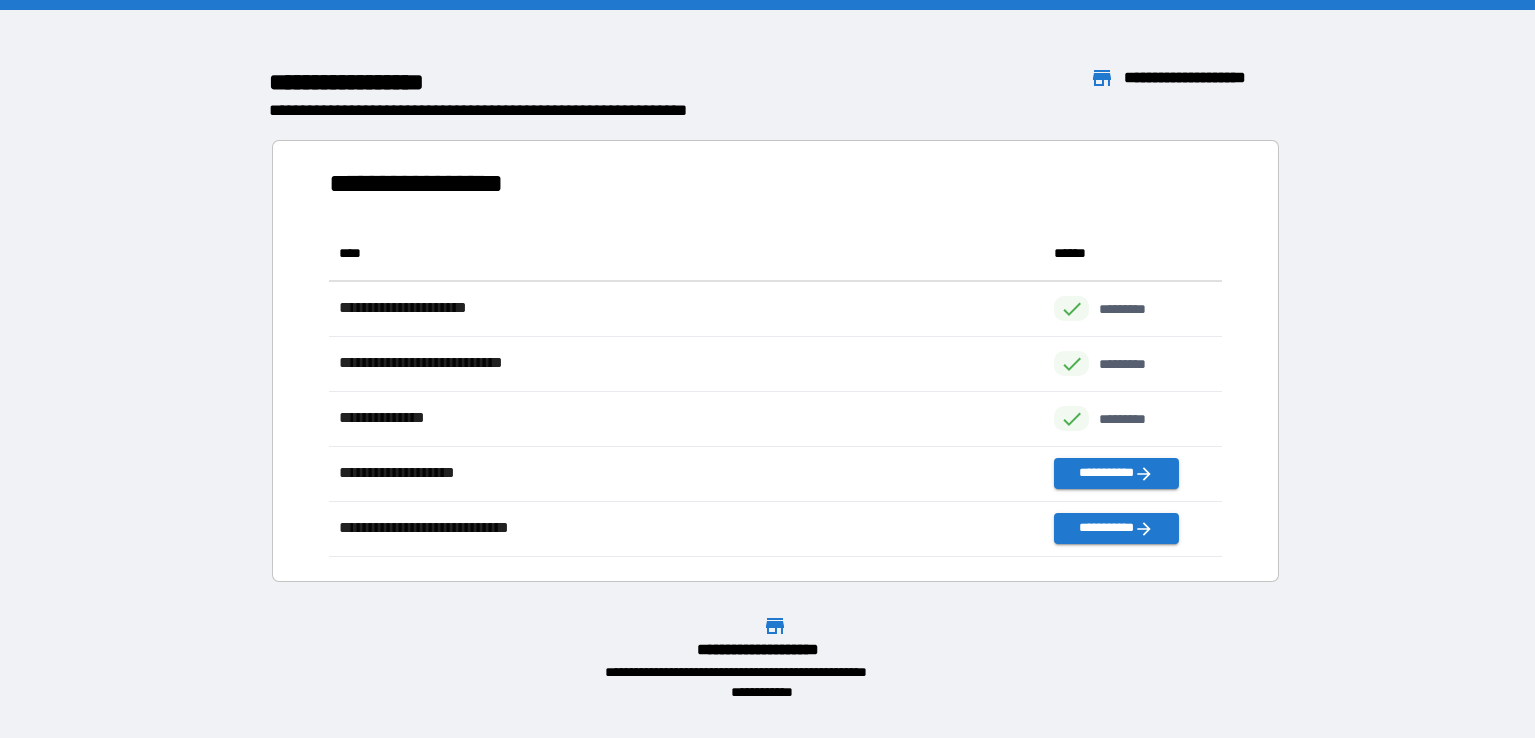 scroll, scrollTop: 16, scrollLeft: 15, axis: both 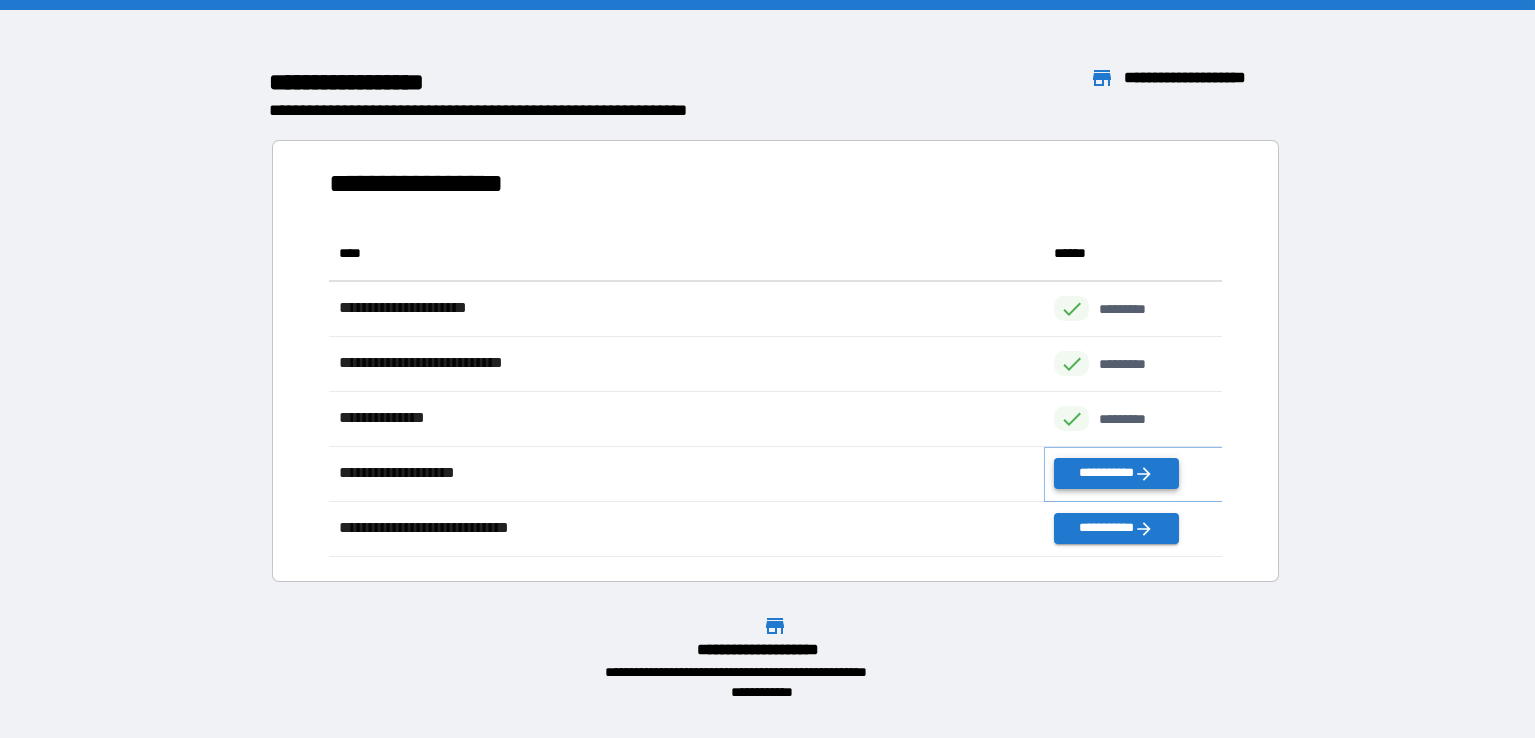 click on "**********" at bounding box center [1116, 473] 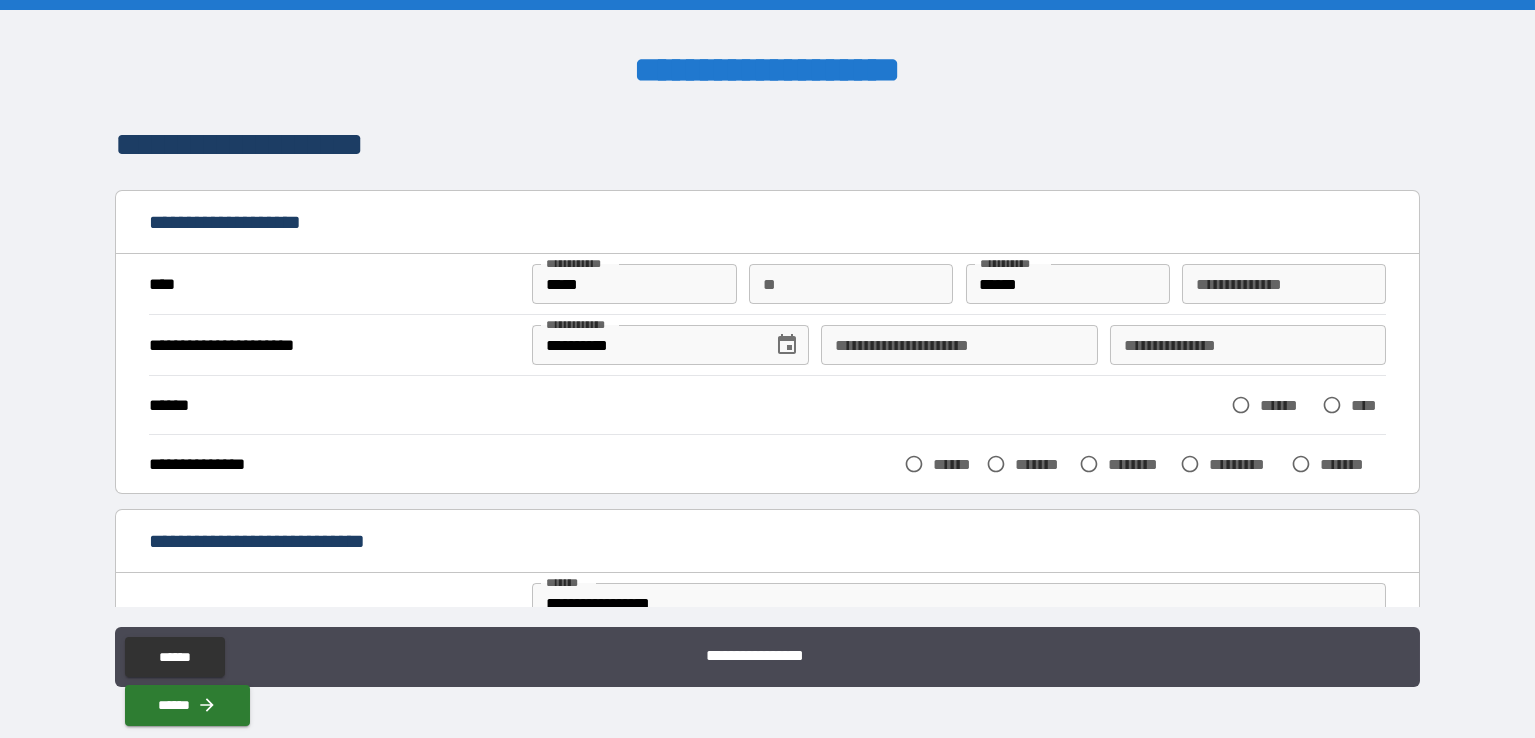 click on "**********" at bounding box center (959, 345) 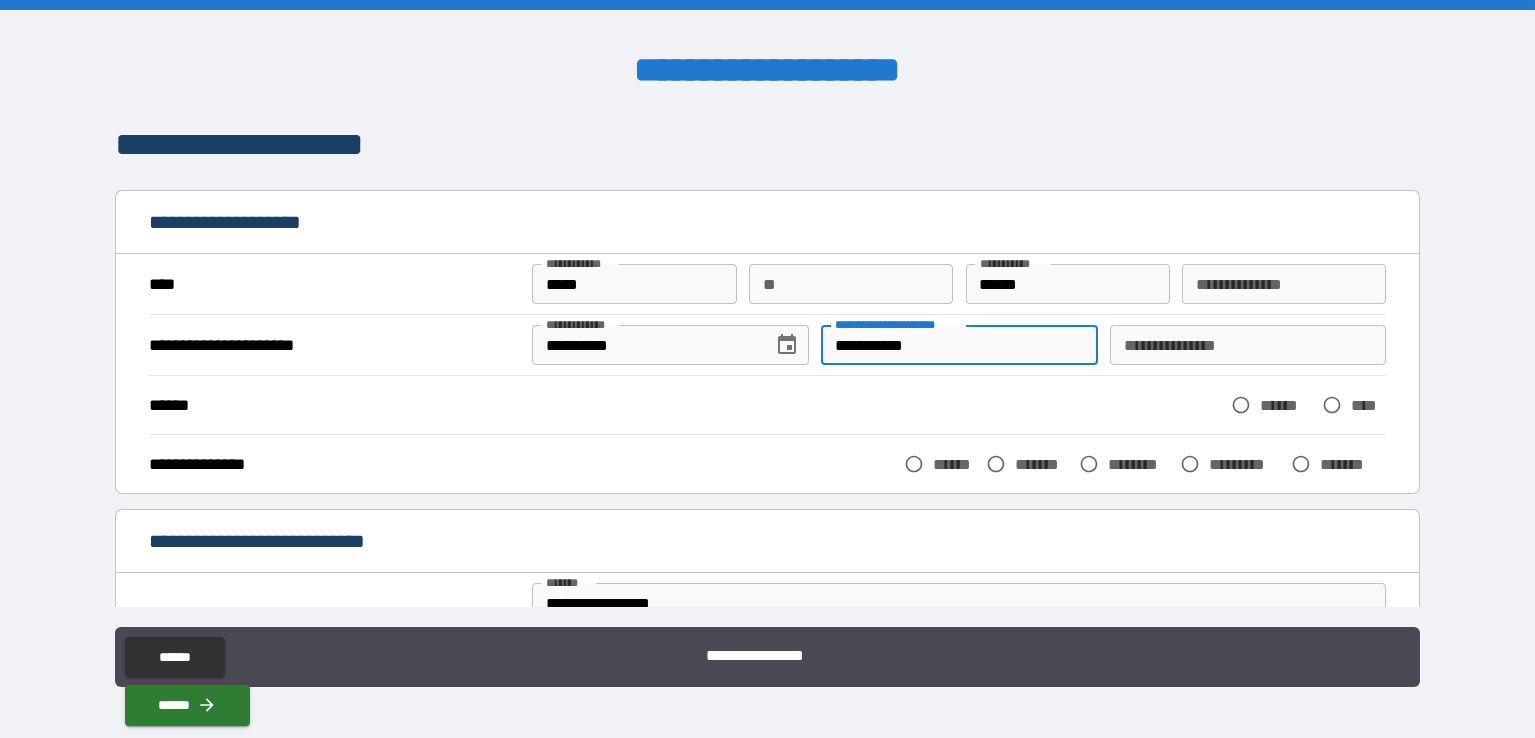 click on "**********" at bounding box center (1248, 345) 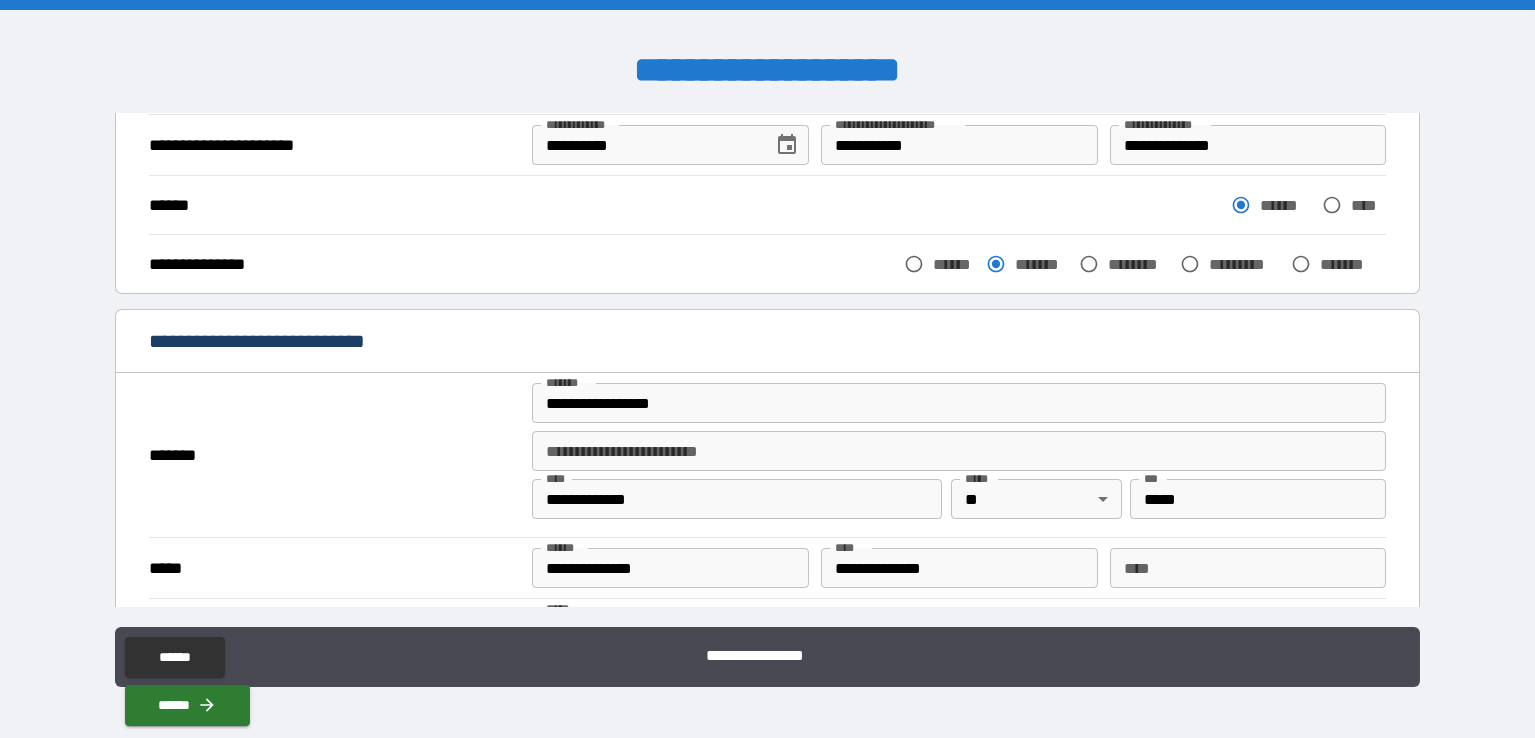 scroll, scrollTop: 300, scrollLeft: 0, axis: vertical 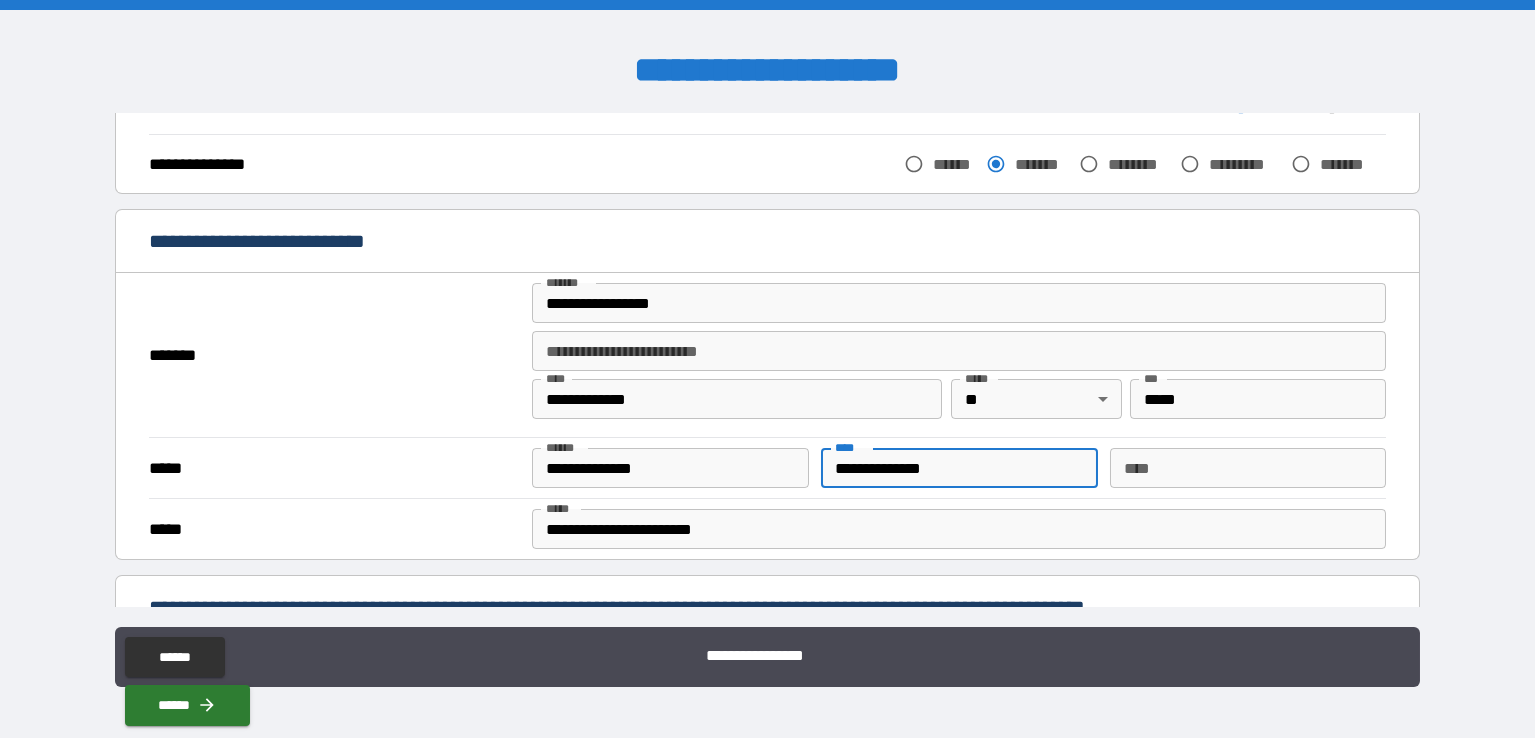 click on "**********" at bounding box center (959, 468) 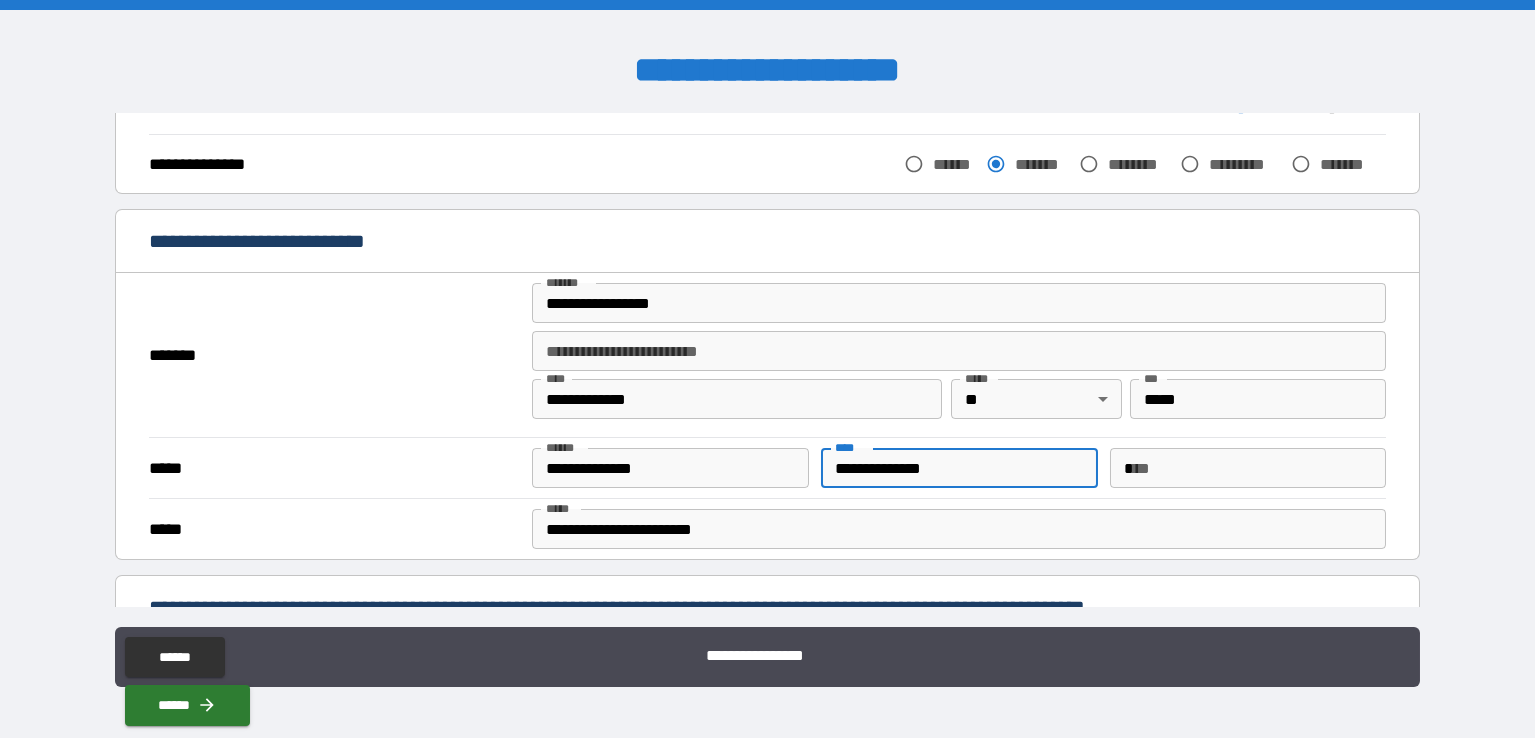 click on "*" at bounding box center (1248, 468) 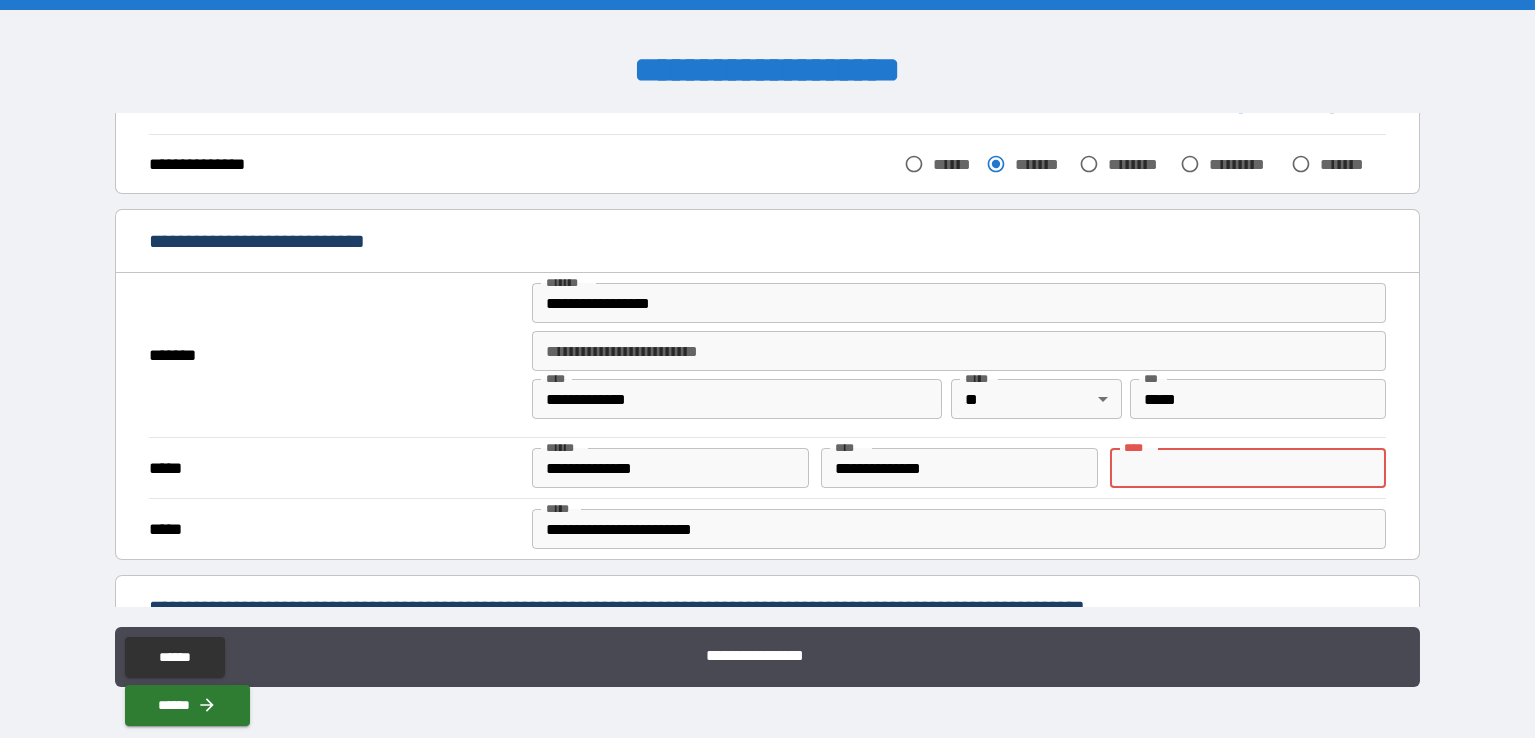 click on "**********" at bounding box center [767, 371] 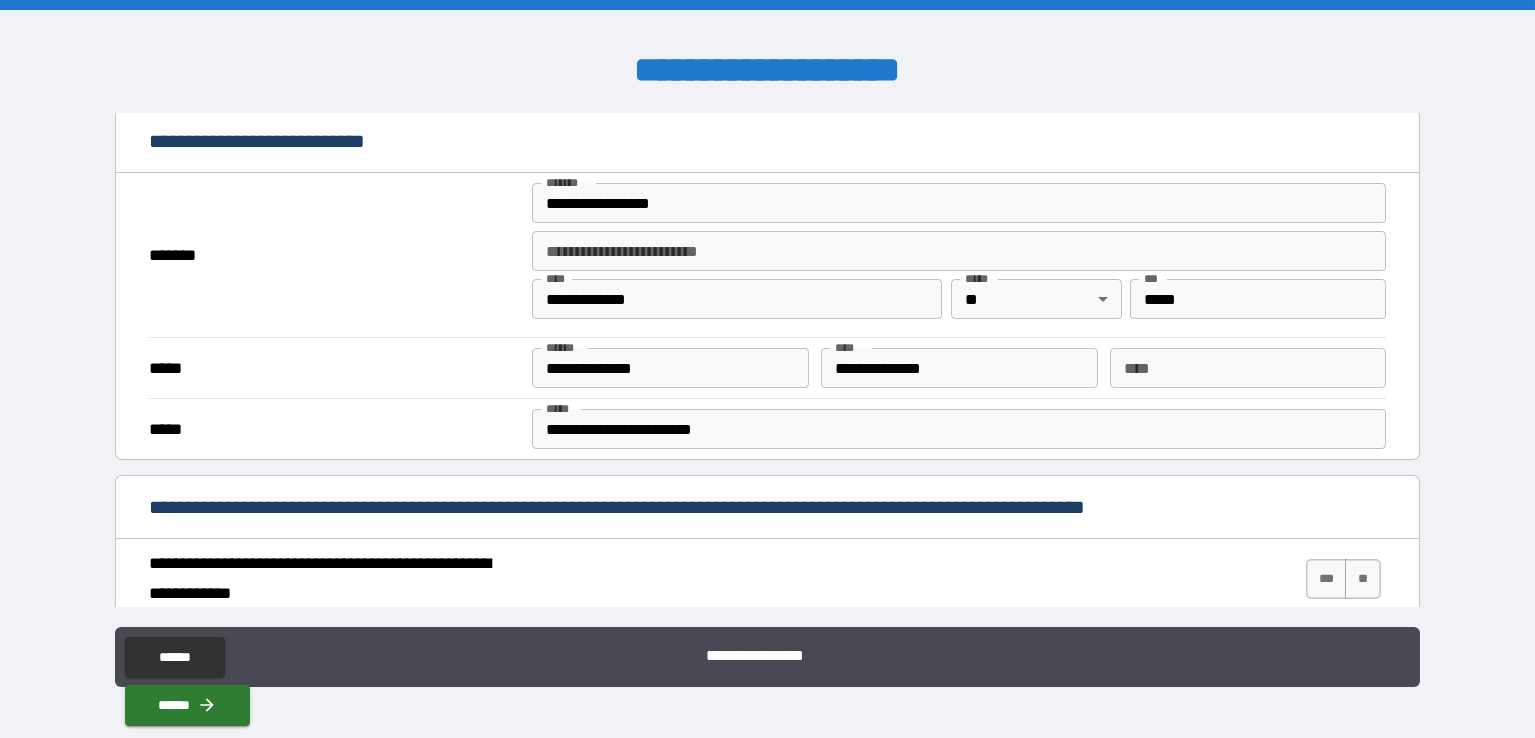 scroll, scrollTop: 600, scrollLeft: 0, axis: vertical 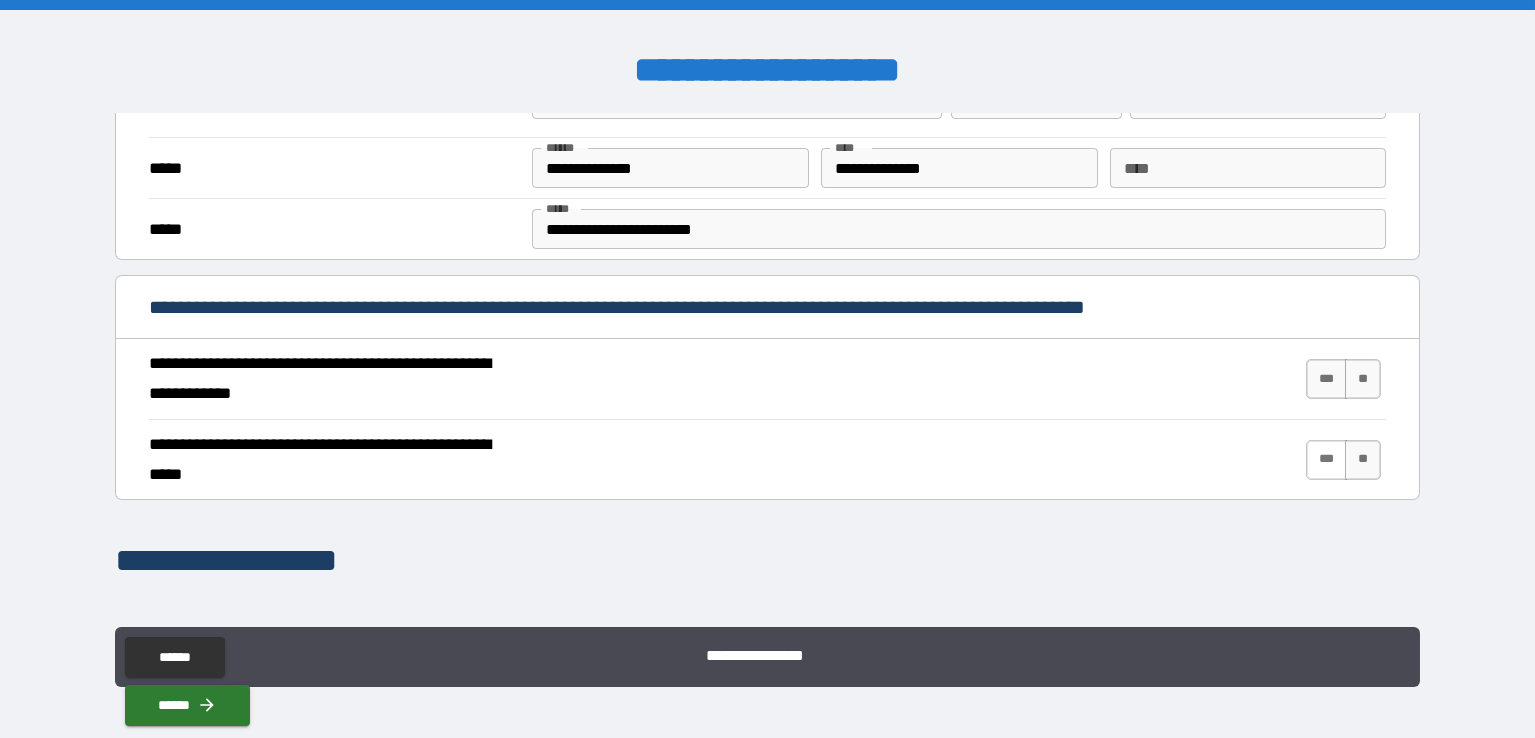 click on "***" at bounding box center [1326, 460] 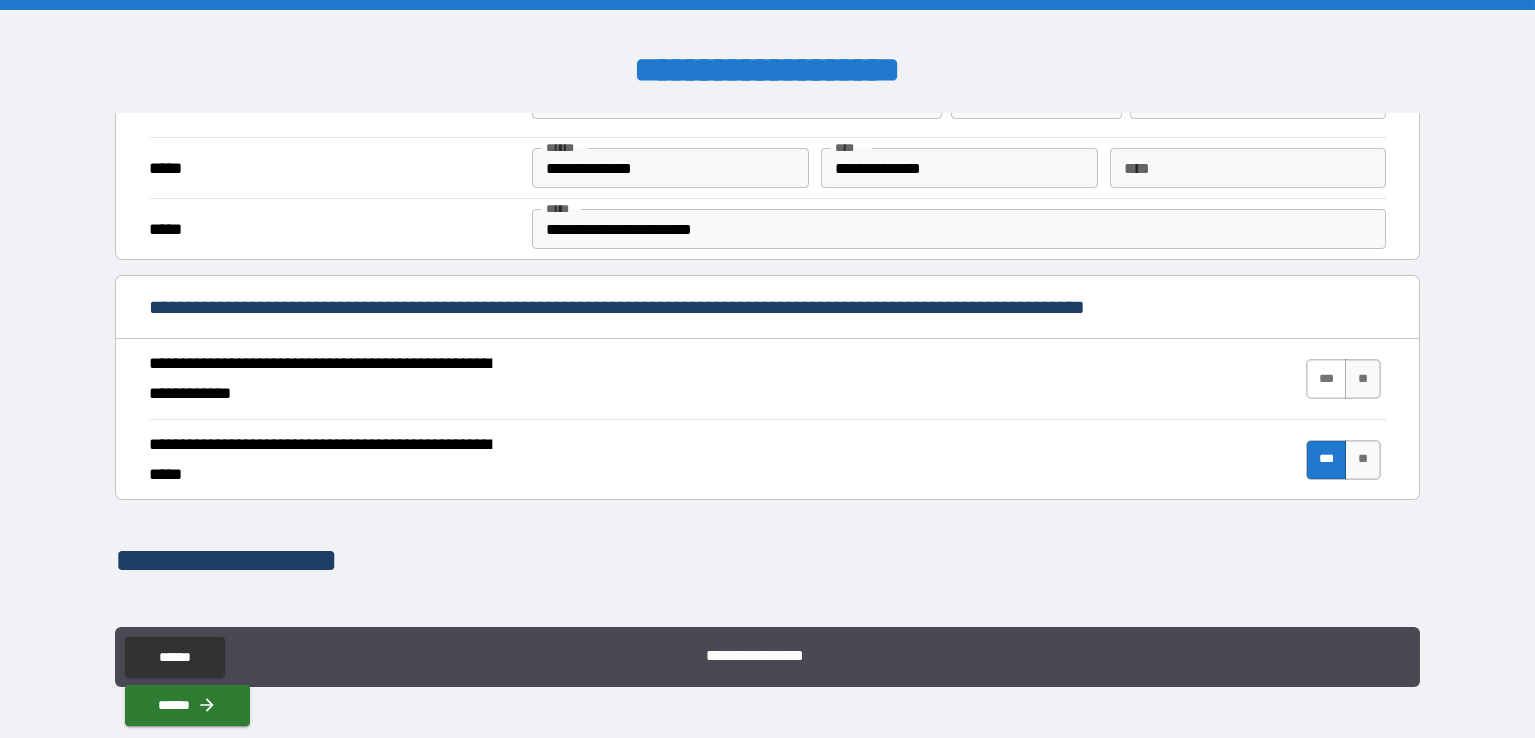 click on "***" at bounding box center (1326, 379) 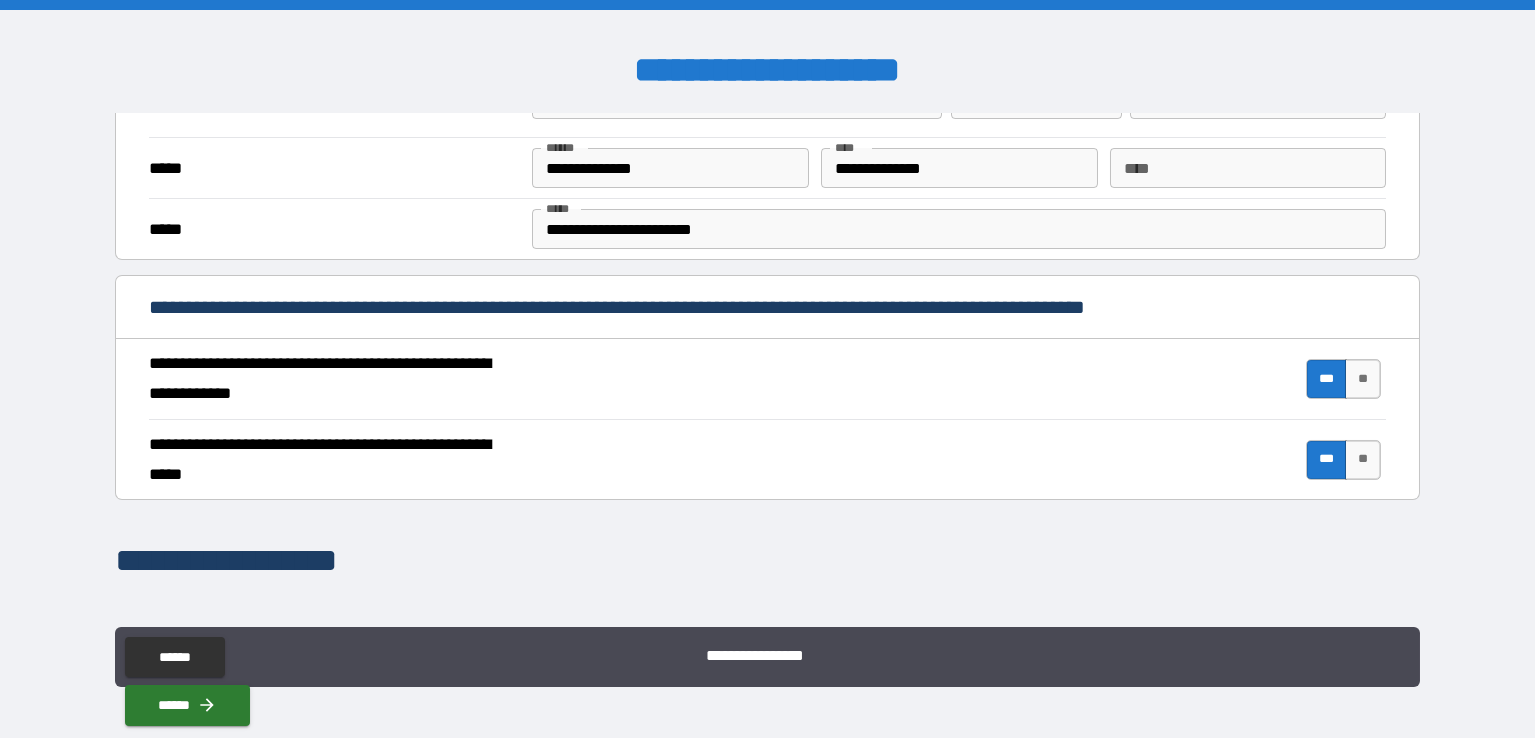 click on "***" at bounding box center (1326, 379) 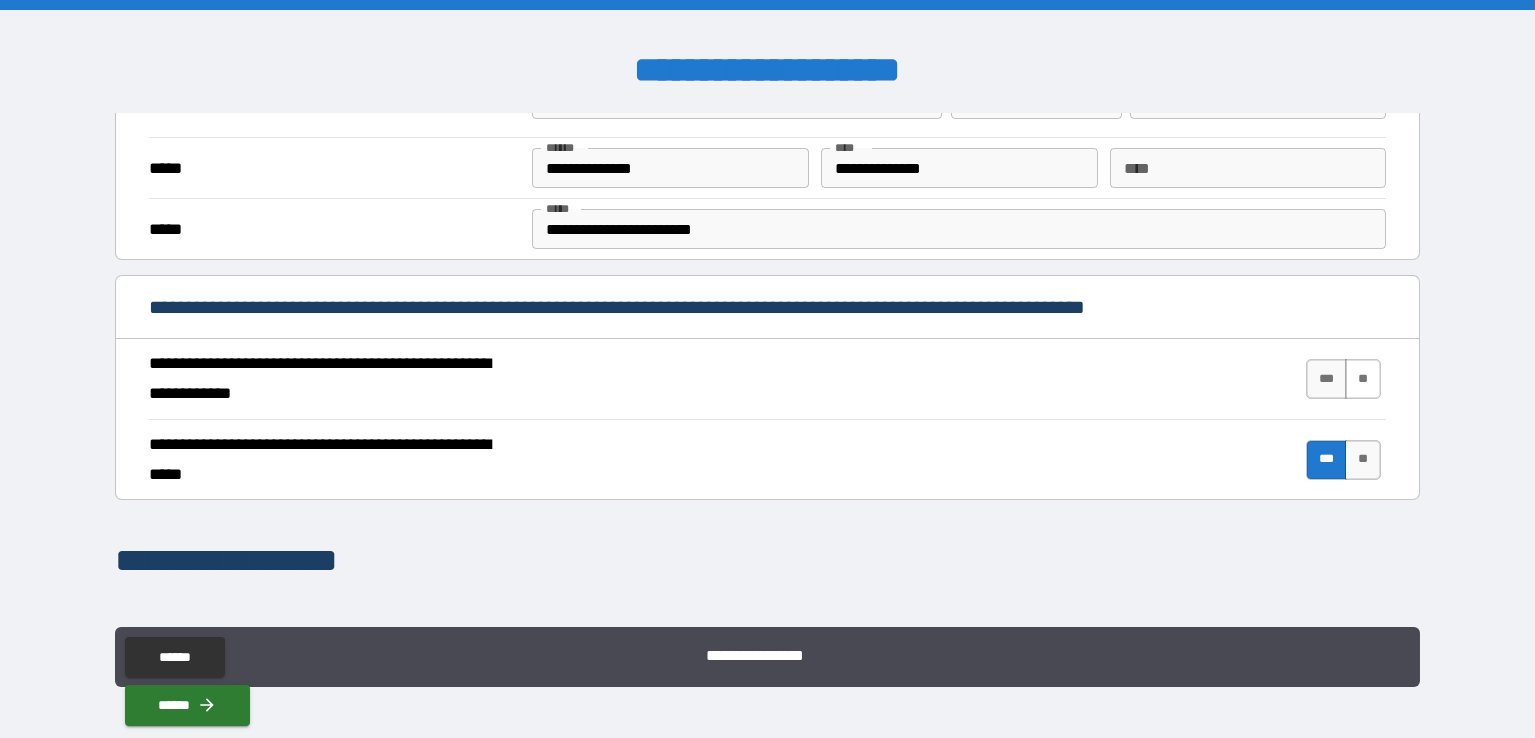 click on "**" at bounding box center [1363, 379] 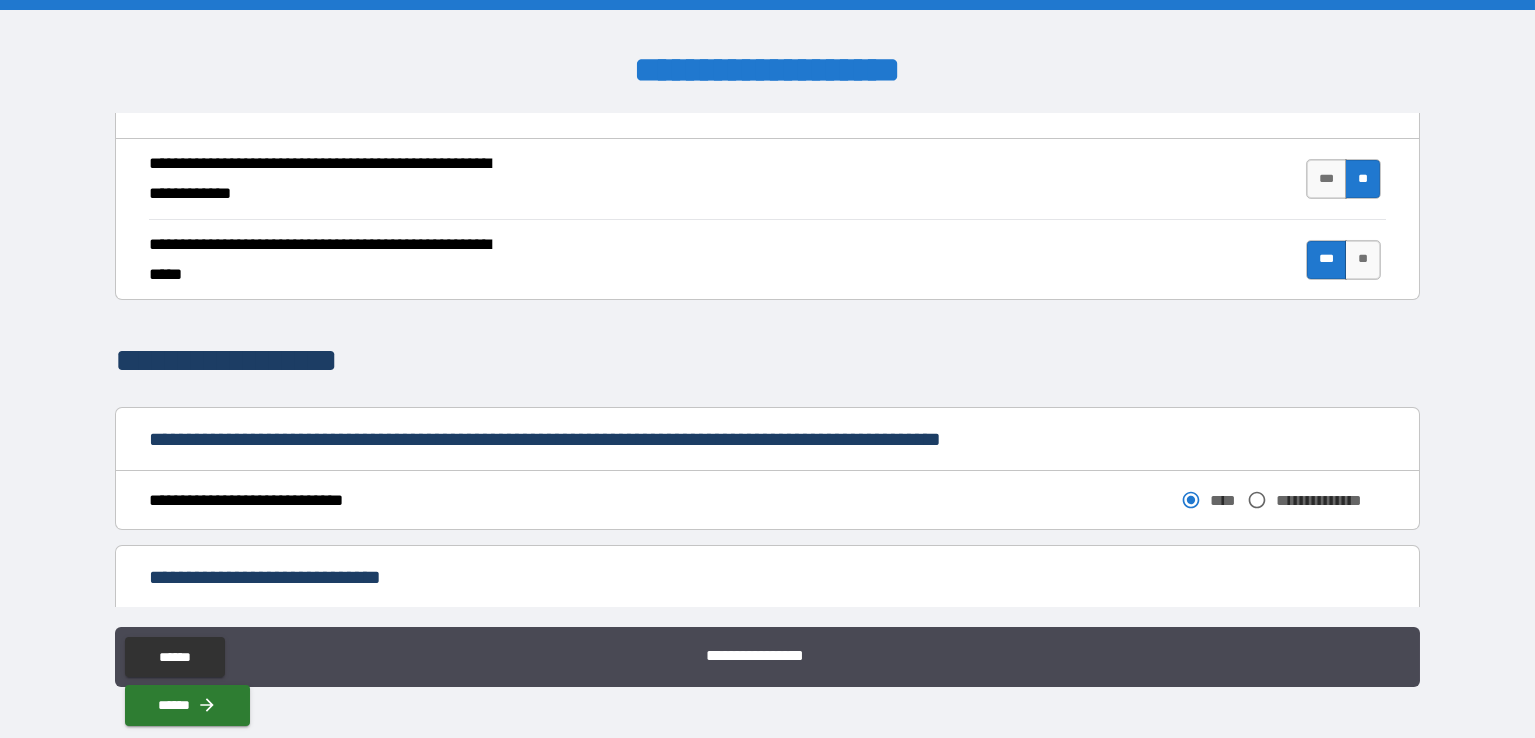 scroll, scrollTop: 1000, scrollLeft: 0, axis: vertical 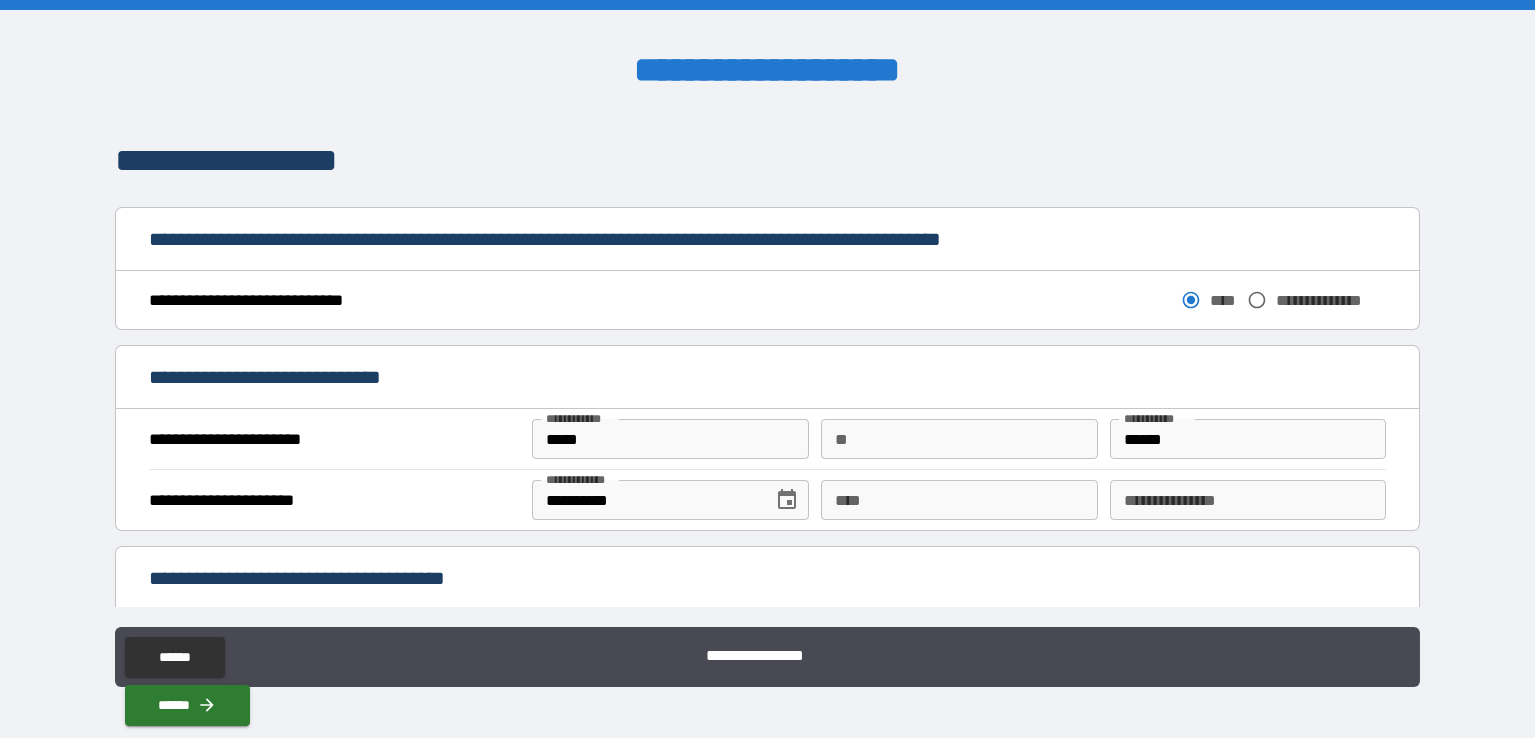 click on "****" at bounding box center [959, 500] 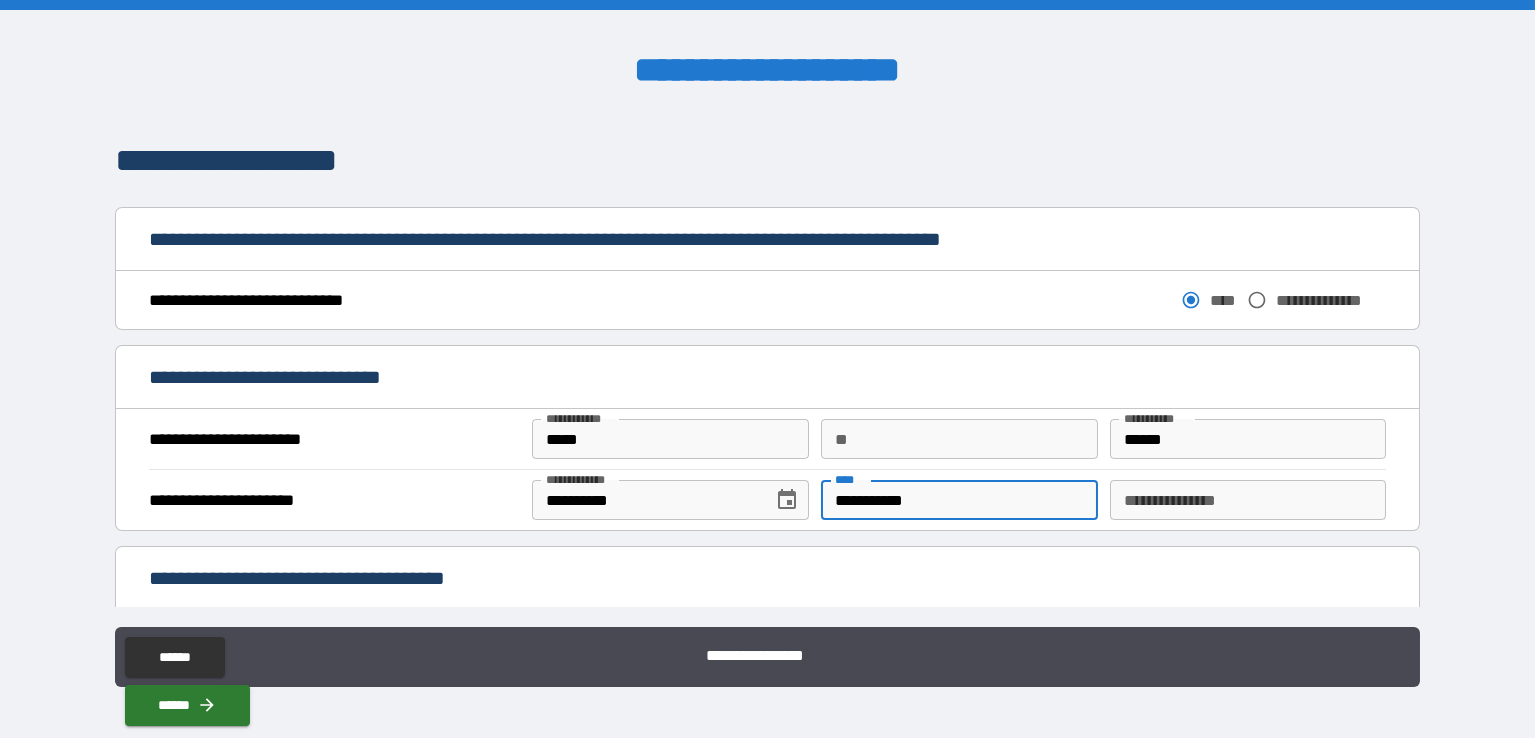 click on "**********" at bounding box center (1248, 500) 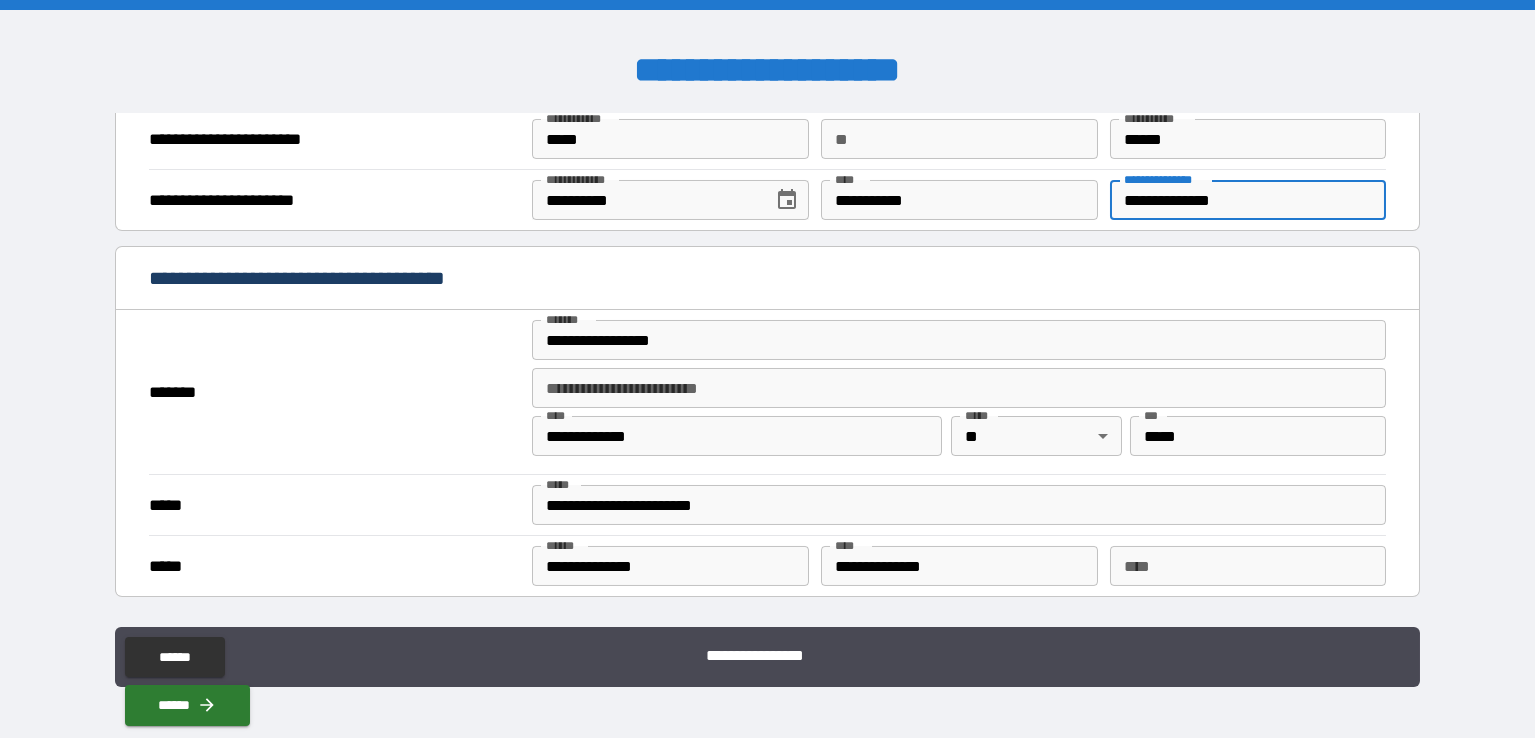 scroll, scrollTop: 1400, scrollLeft: 0, axis: vertical 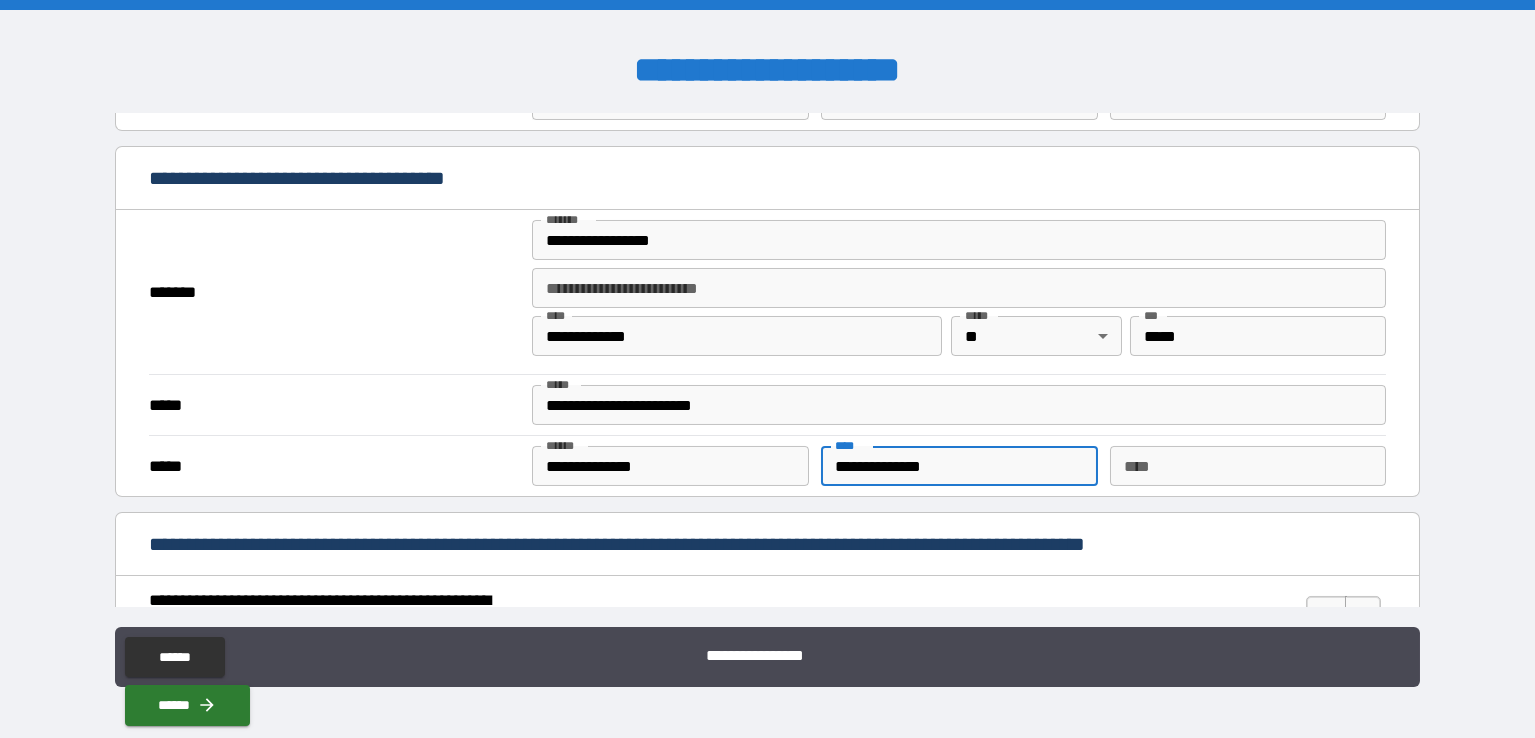 click on "**********" at bounding box center [959, 466] 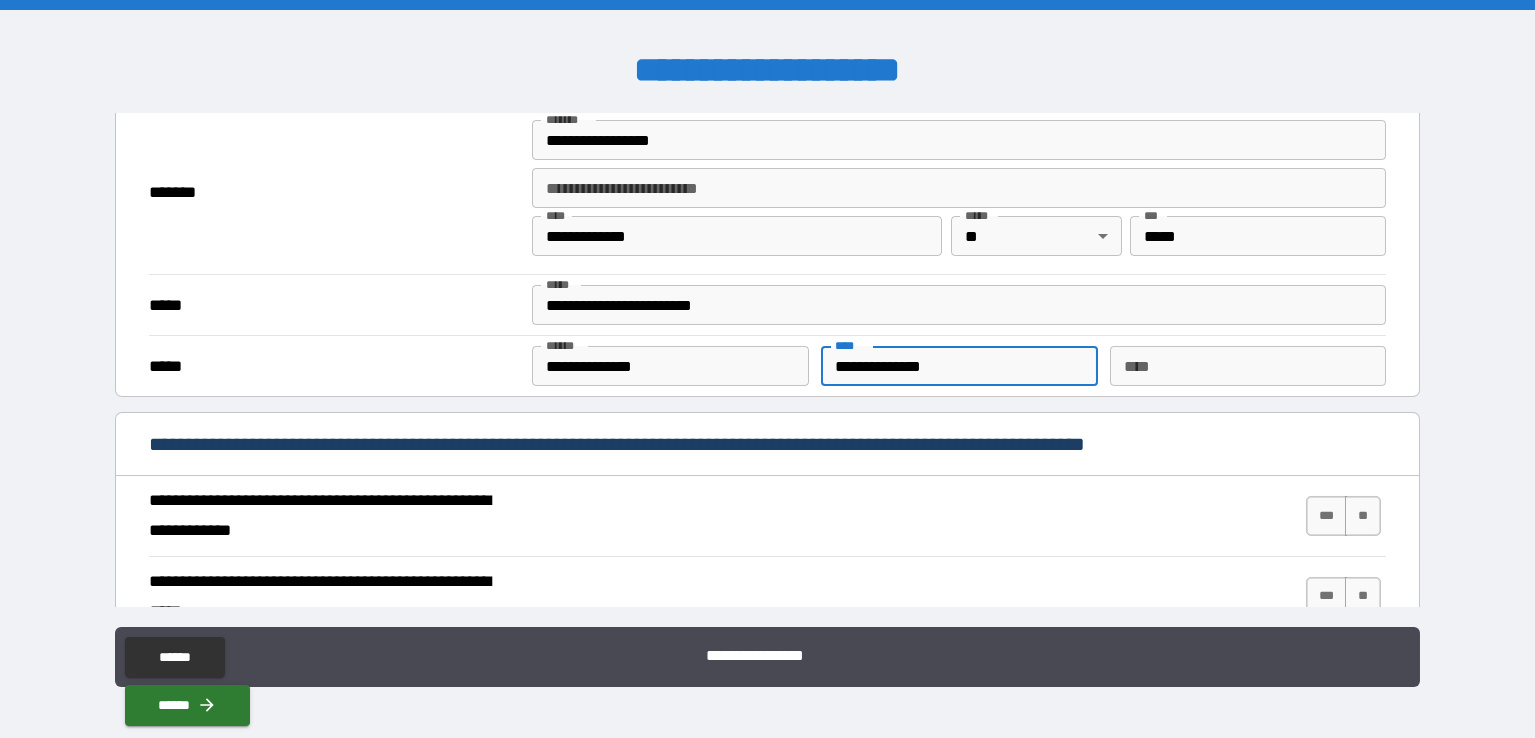 scroll, scrollTop: 1600, scrollLeft: 0, axis: vertical 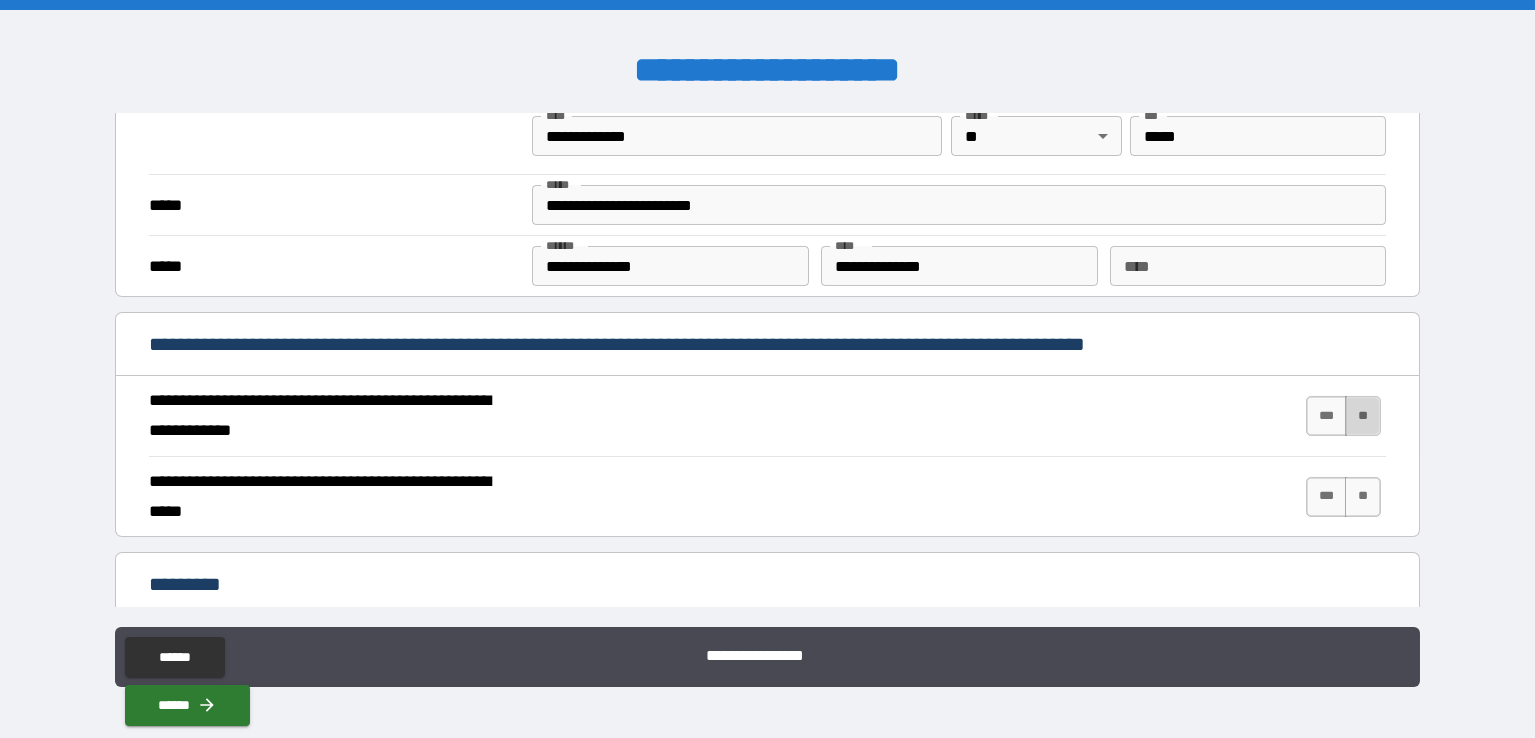 click on "**" at bounding box center [1363, 416] 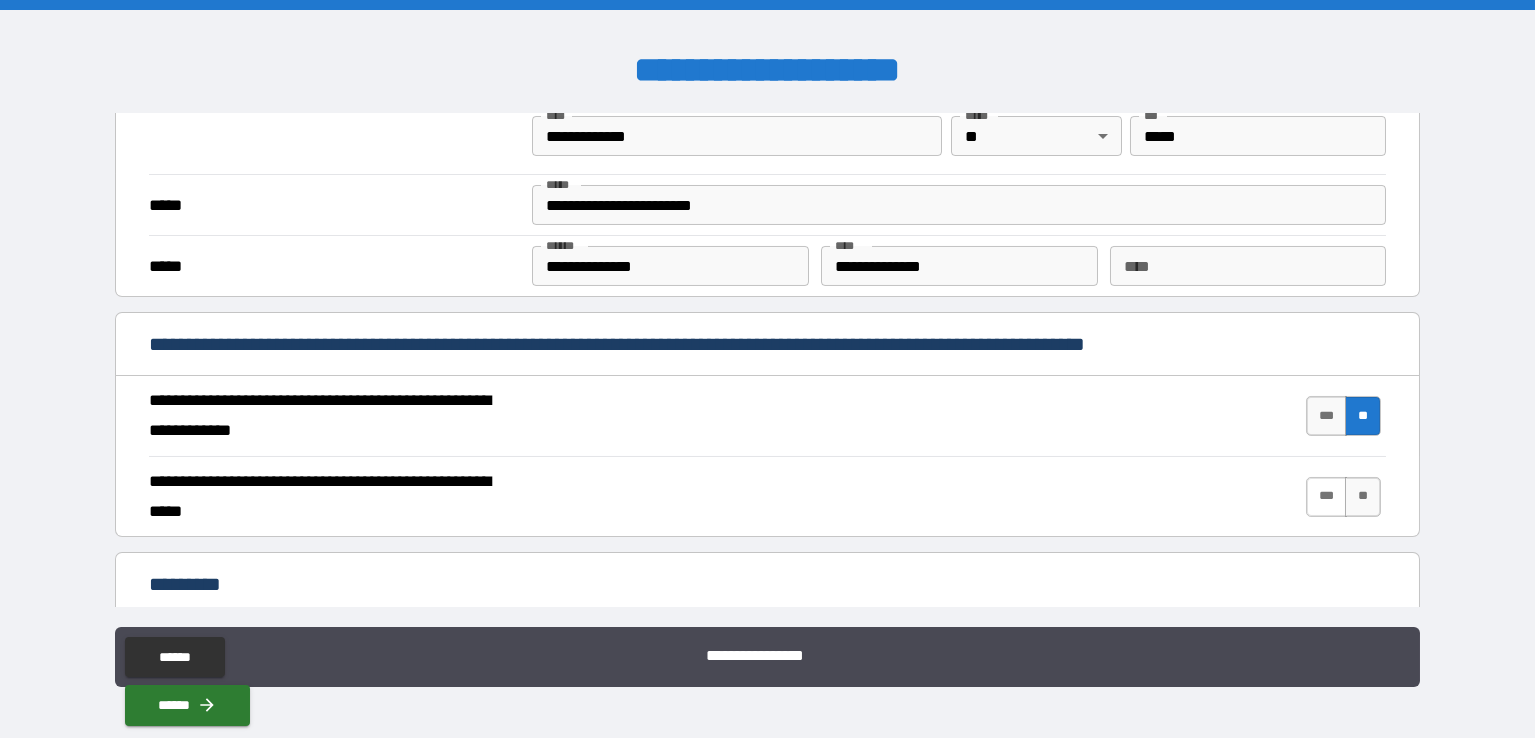 click on "***" at bounding box center [1326, 497] 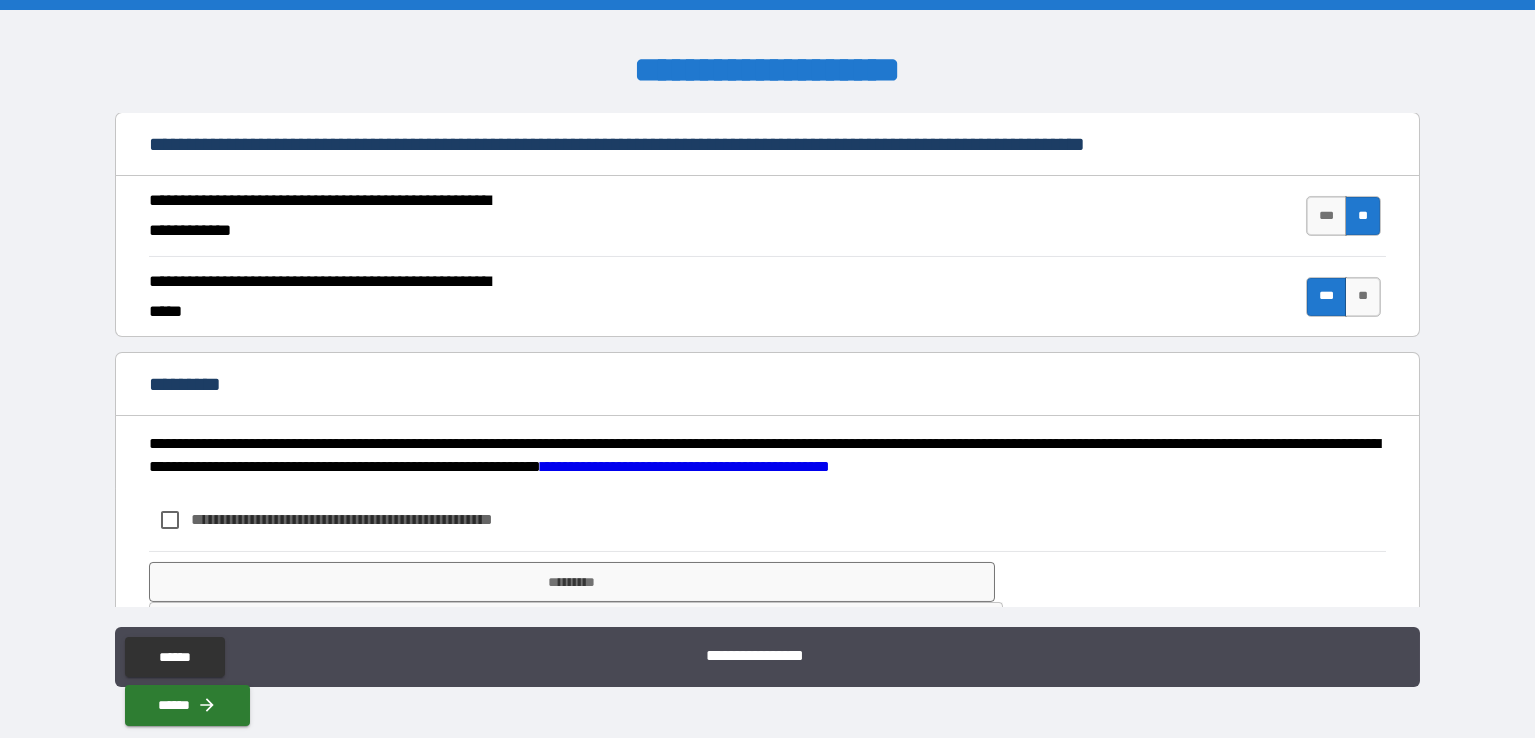 scroll, scrollTop: 1850, scrollLeft: 0, axis: vertical 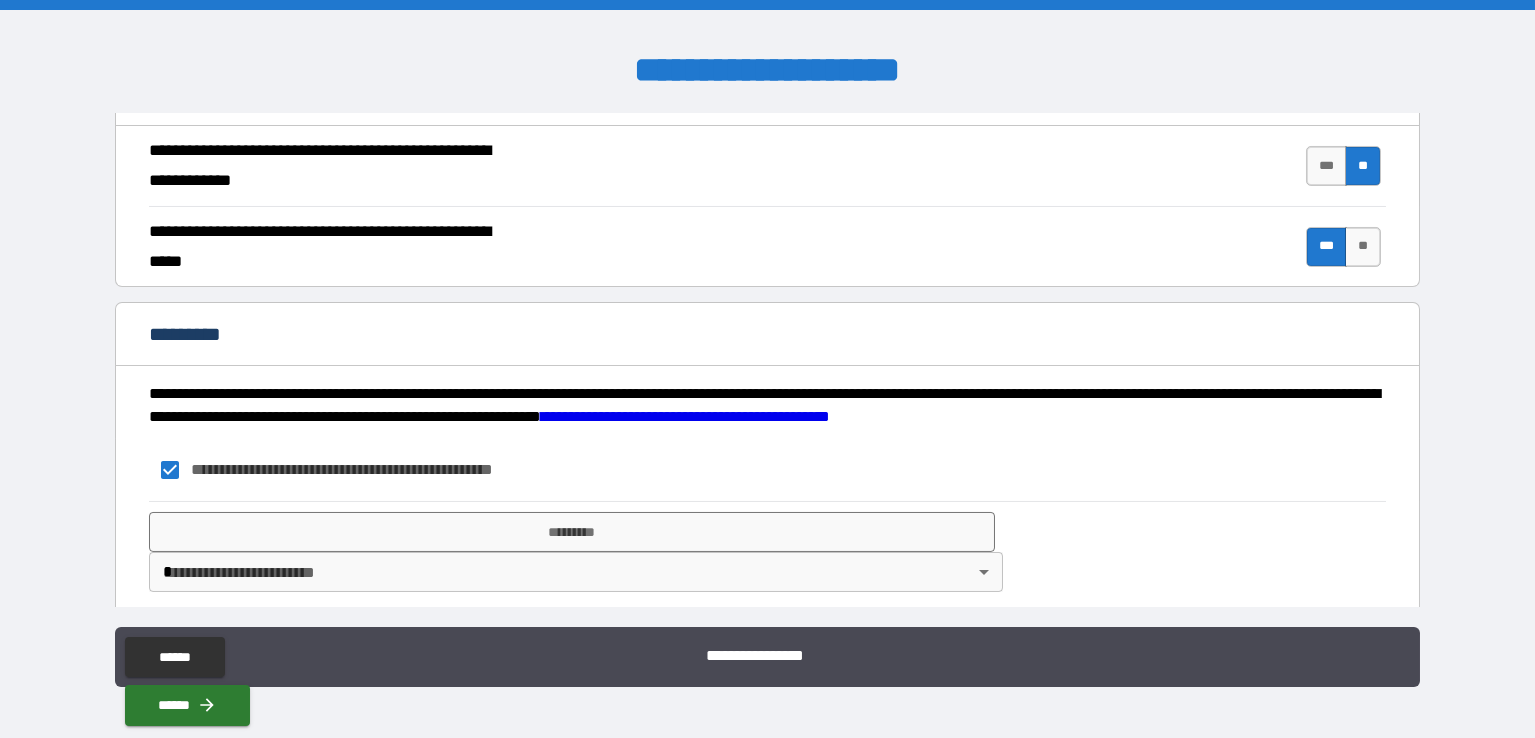 click on "**********" at bounding box center (767, 369) 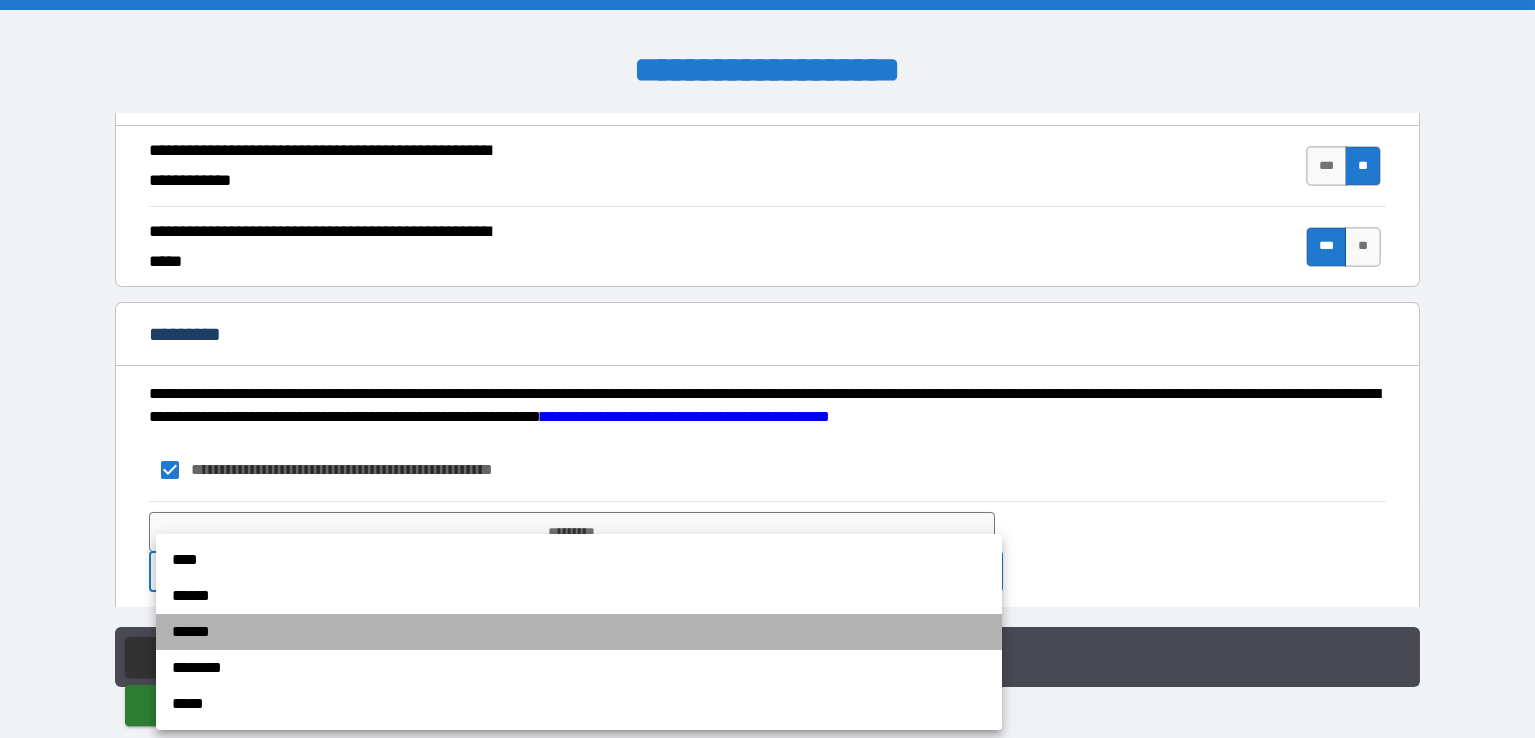 click on "******" at bounding box center [579, 632] 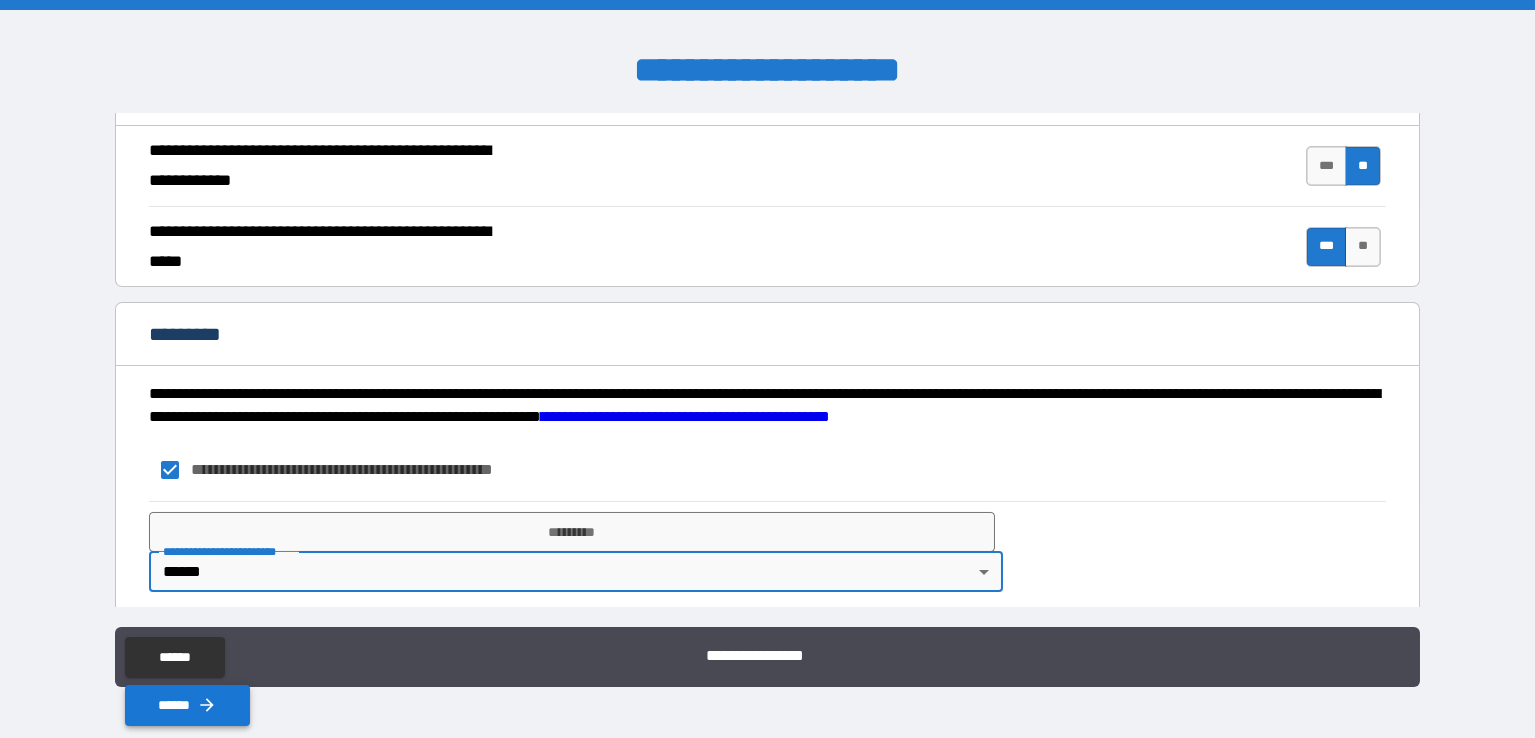 click on "******" at bounding box center [187, 705] 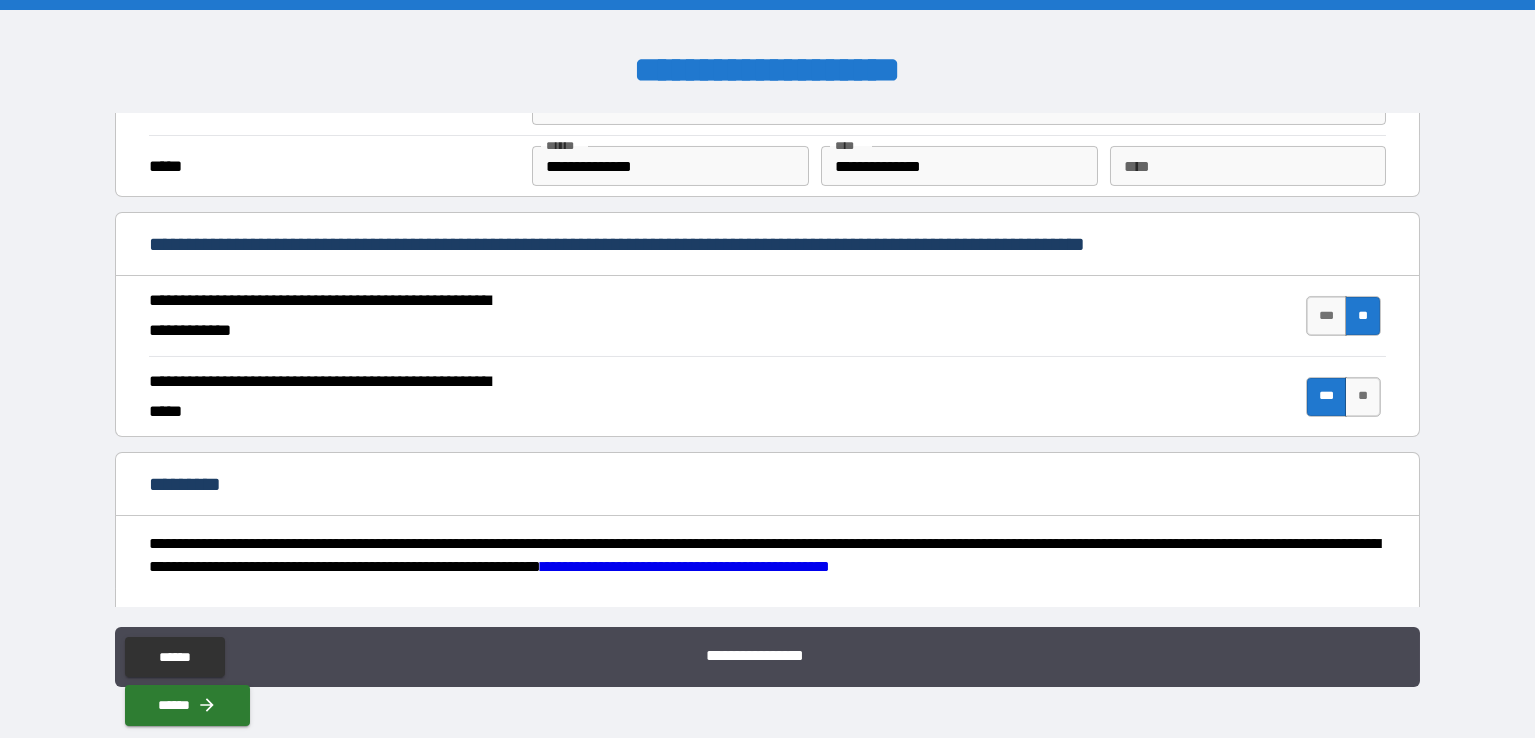scroll, scrollTop: 1850, scrollLeft: 0, axis: vertical 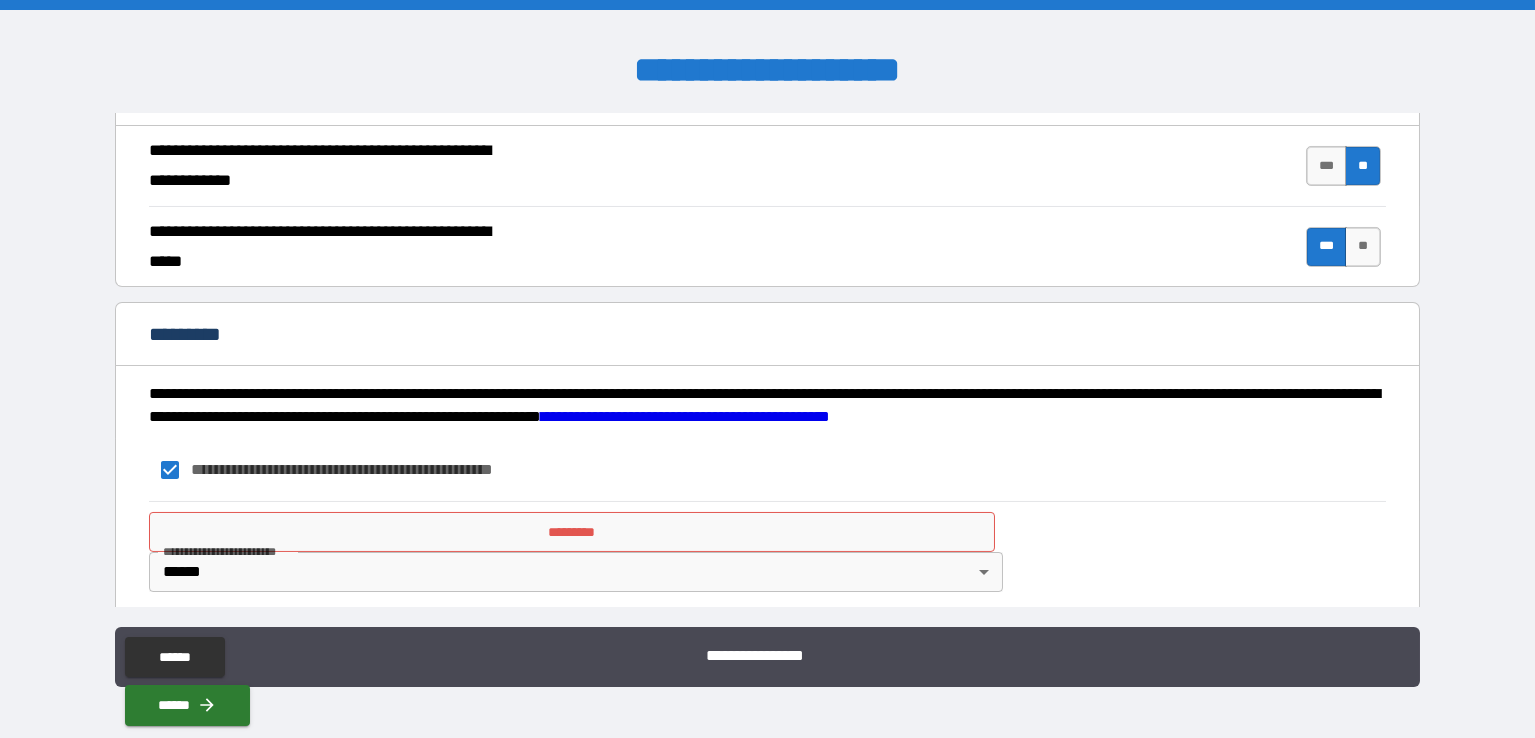 click on "**********" at bounding box center (767, 369) 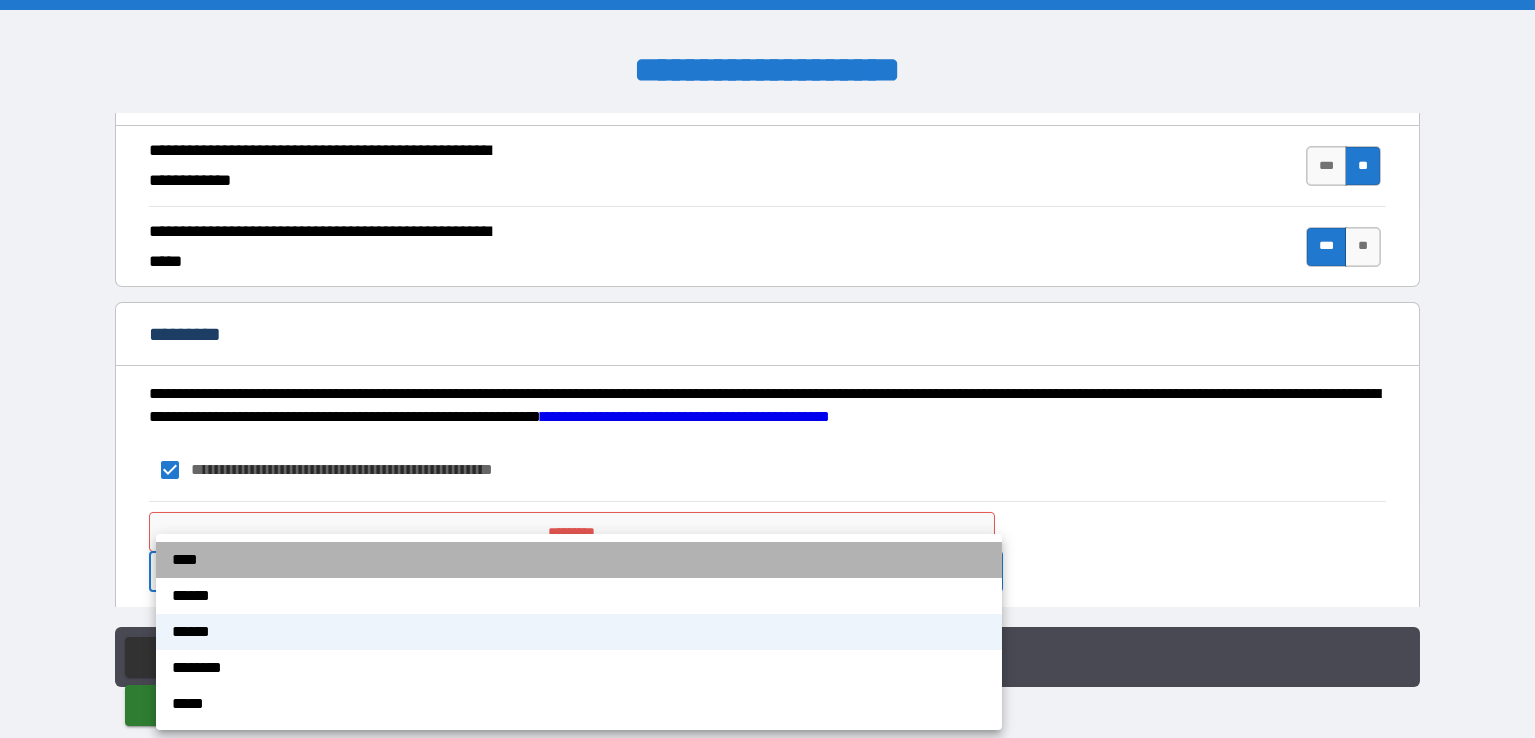 click on "****" at bounding box center (579, 560) 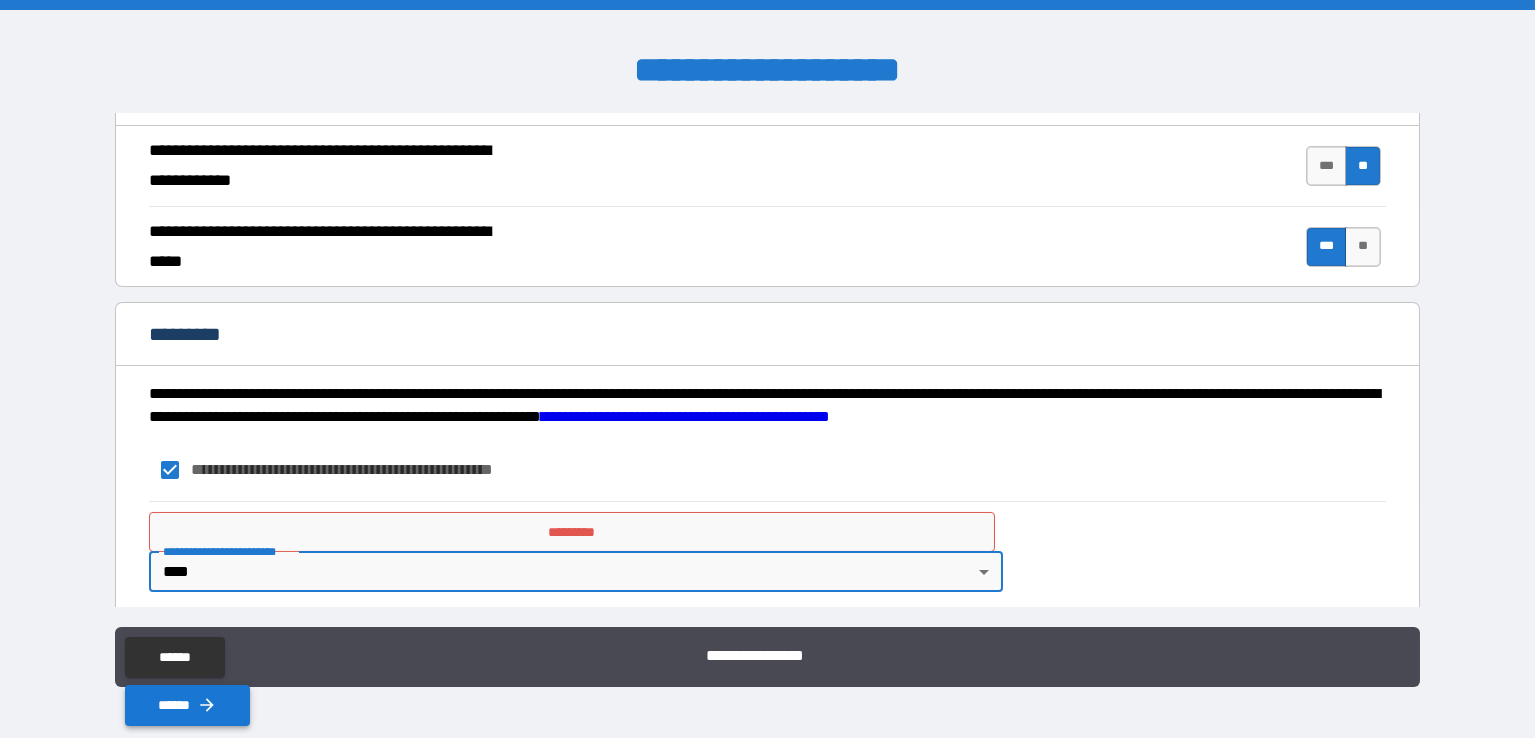 click on "******" at bounding box center [187, 705] 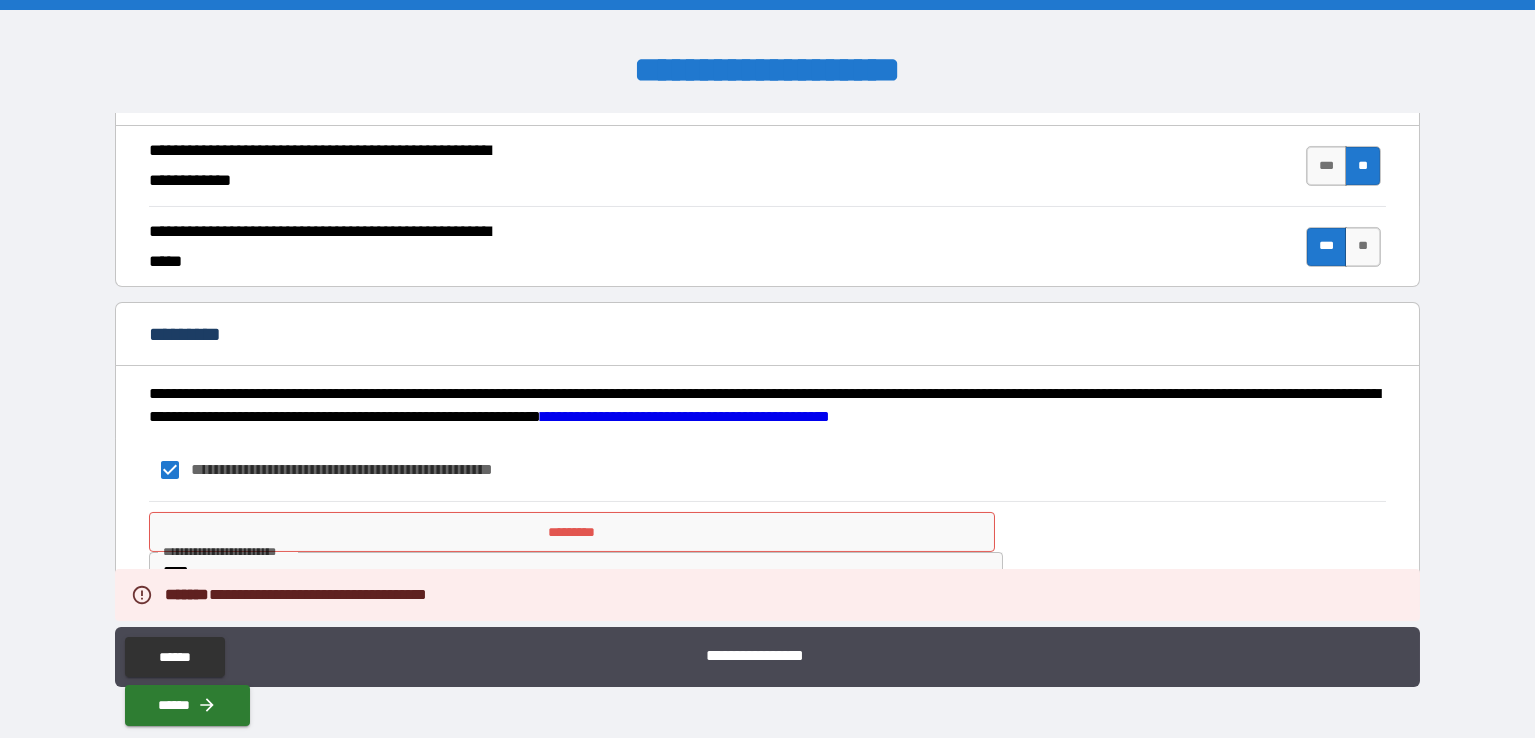 click on "**********" at bounding box center (767, 559) 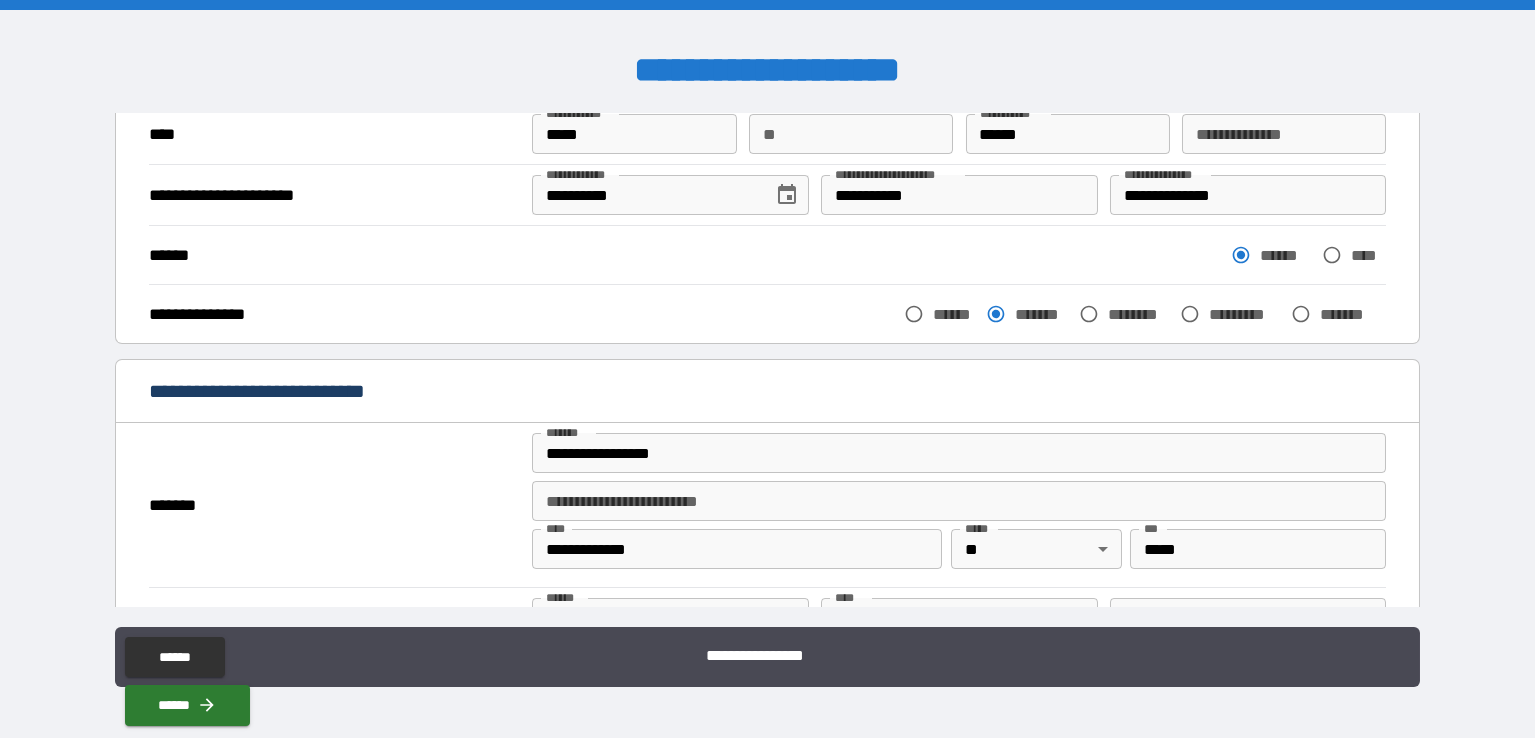 scroll, scrollTop: 0, scrollLeft: 0, axis: both 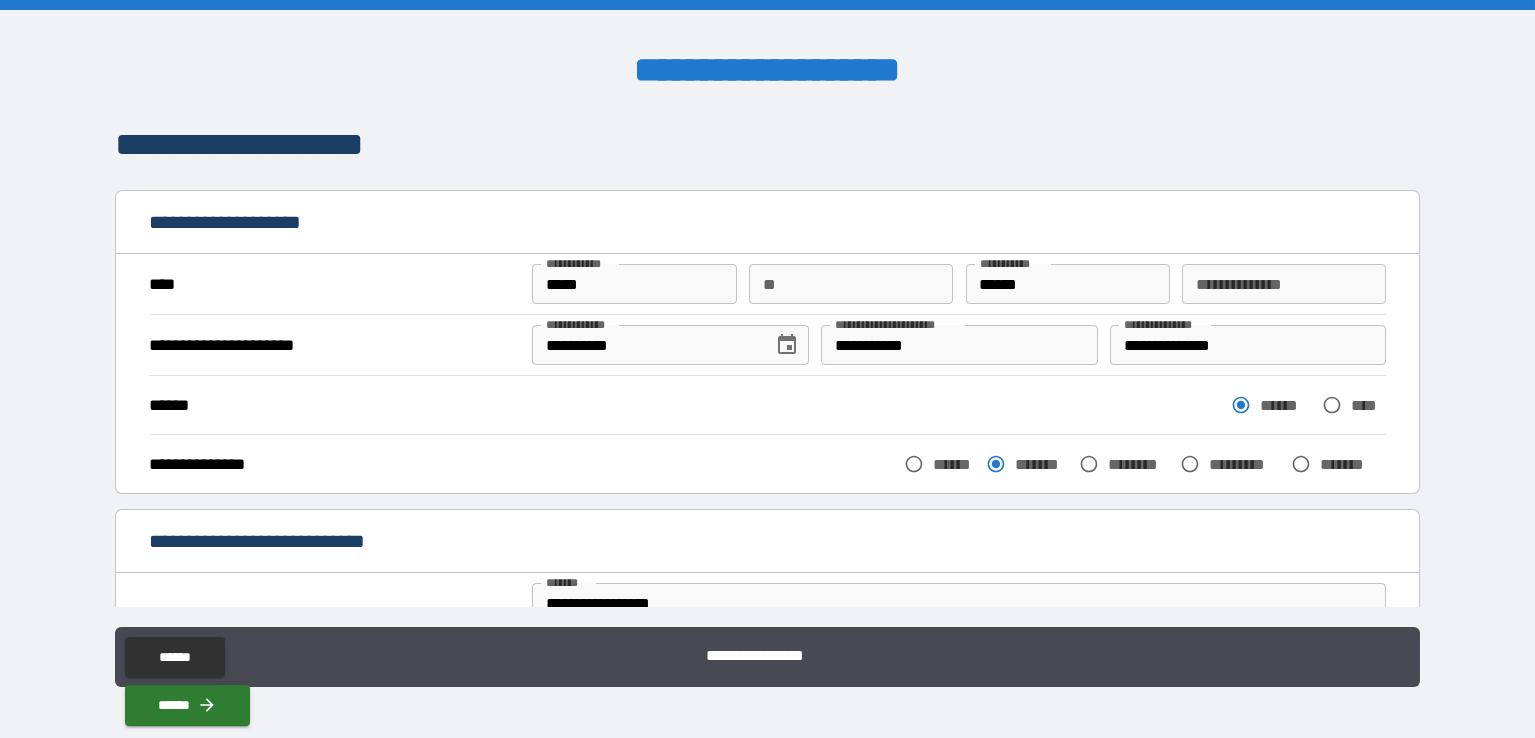 click on "**********" at bounding box center [768, 289] 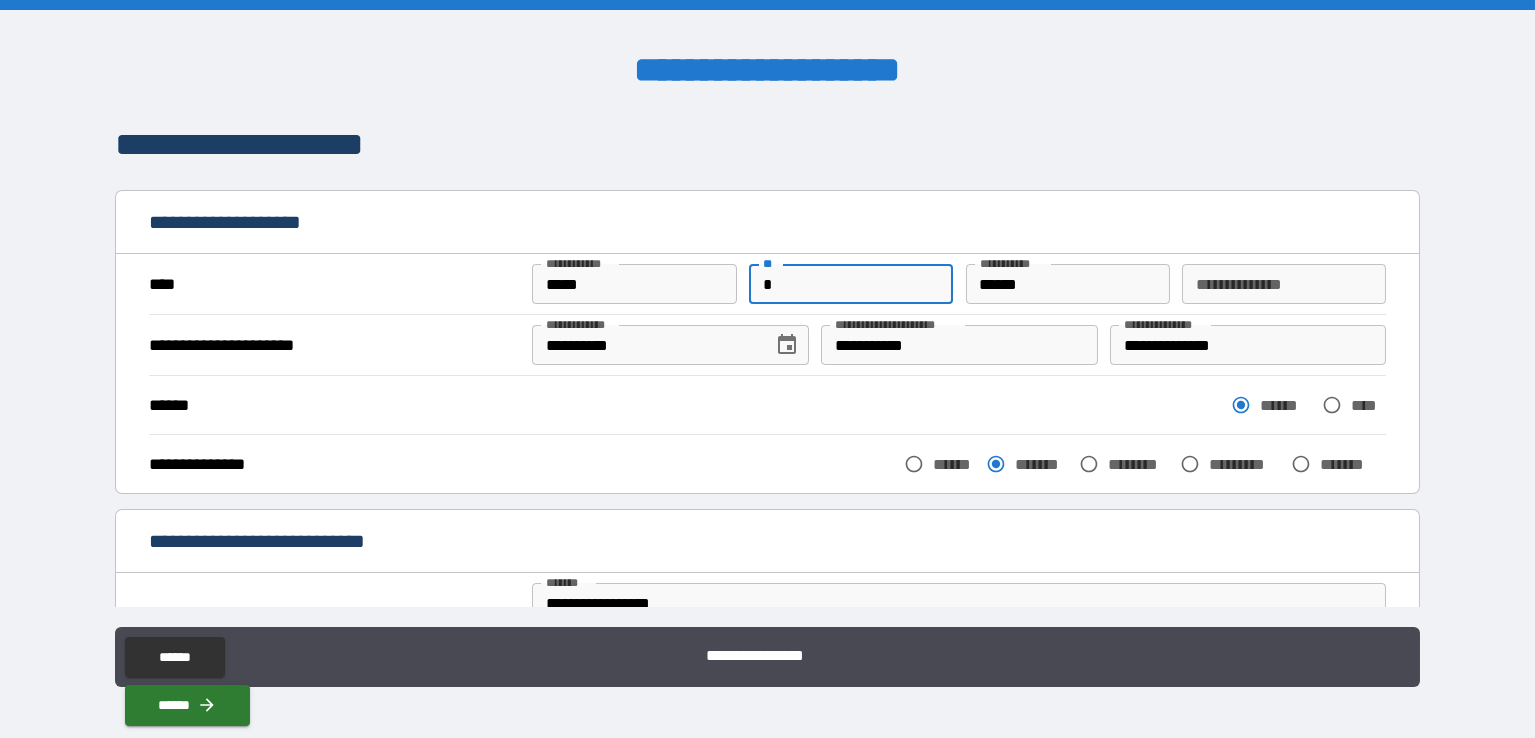 click on "****** ****** ****" at bounding box center (768, 405) 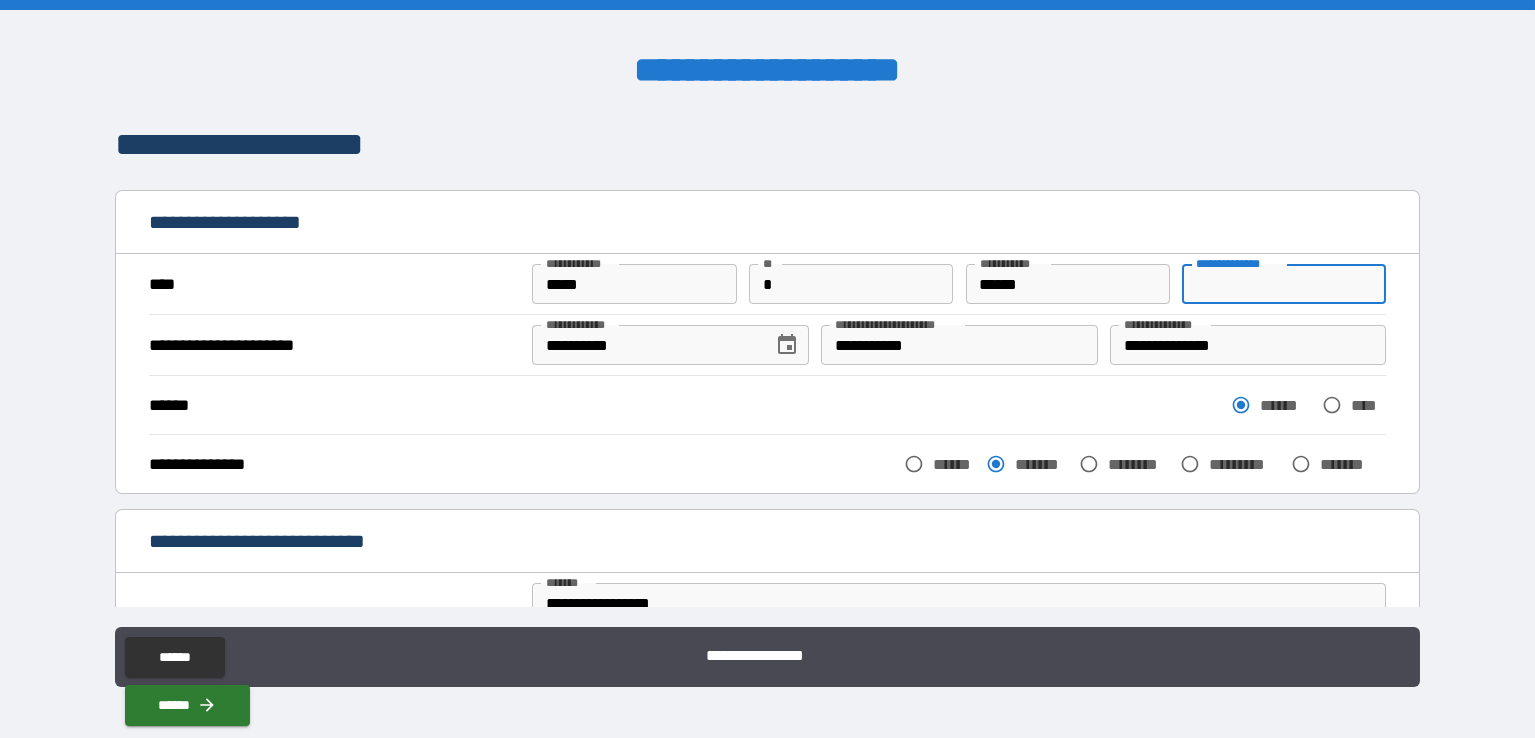 click on "**********" at bounding box center (1284, 284) 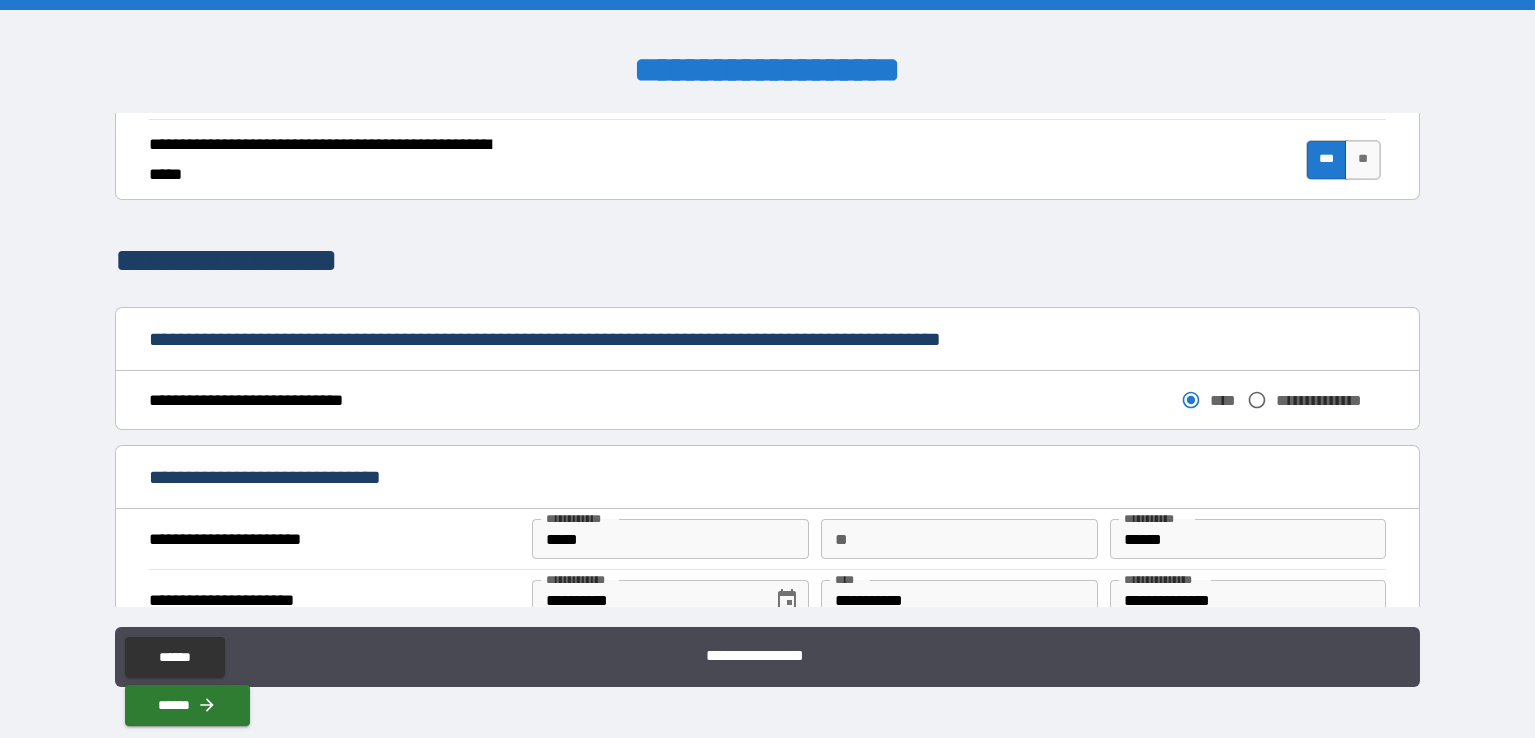 scroll, scrollTop: 1000, scrollLeft: 0, axis: vertical 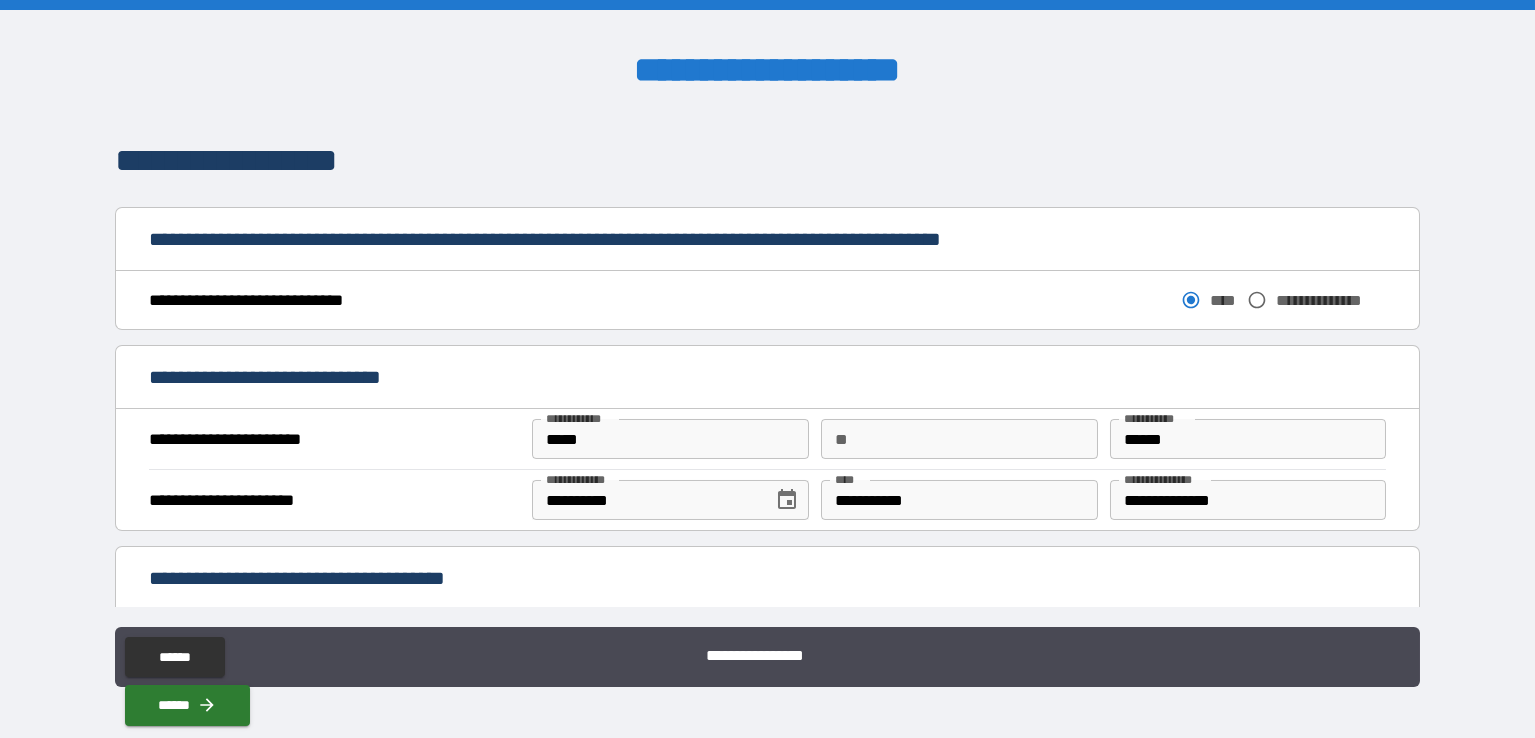 click on "**" at bounding box center (959, 439) 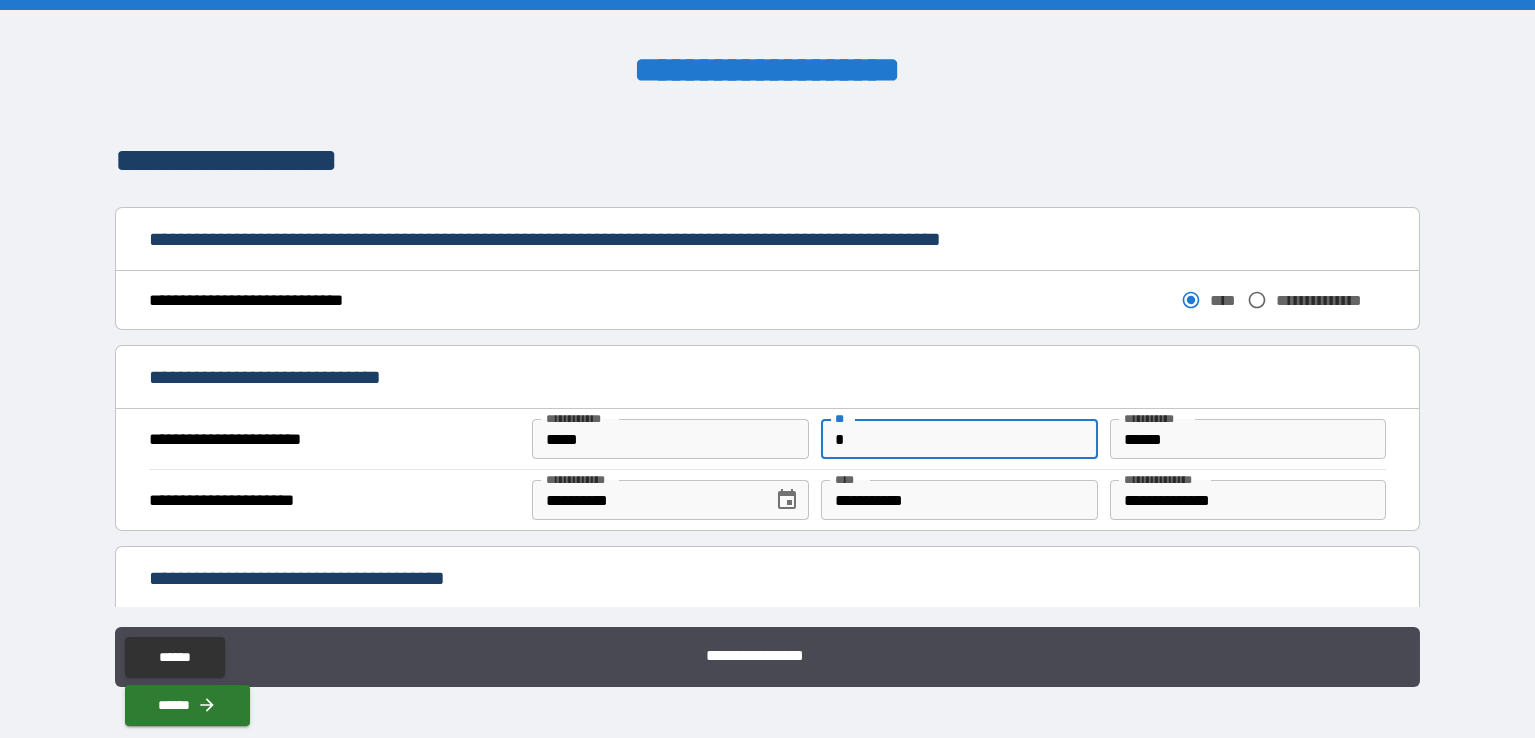 click on "**********" at bounding box center (768, 379) 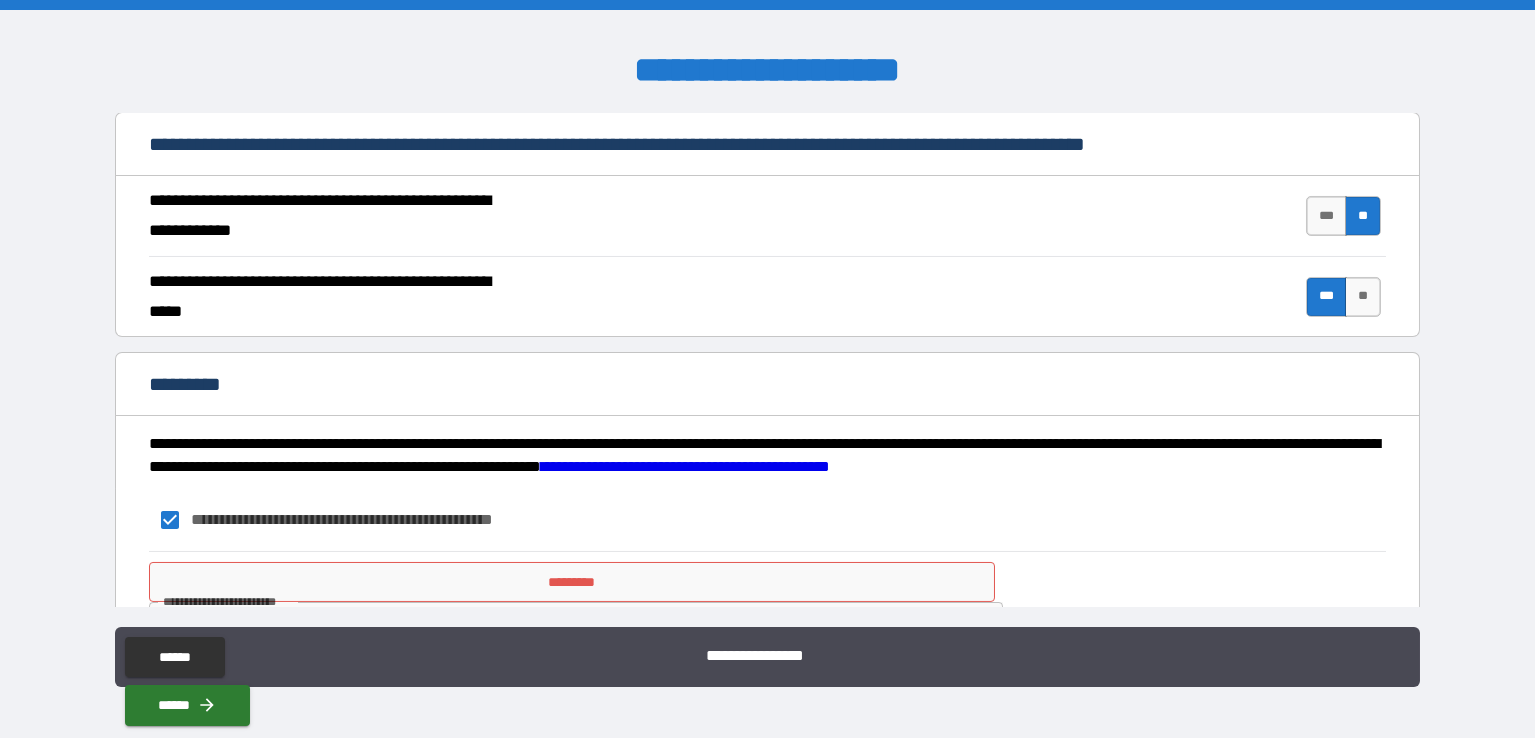 scroll, scrollTop: 1850, scrollLeft: 0, axis: vertical 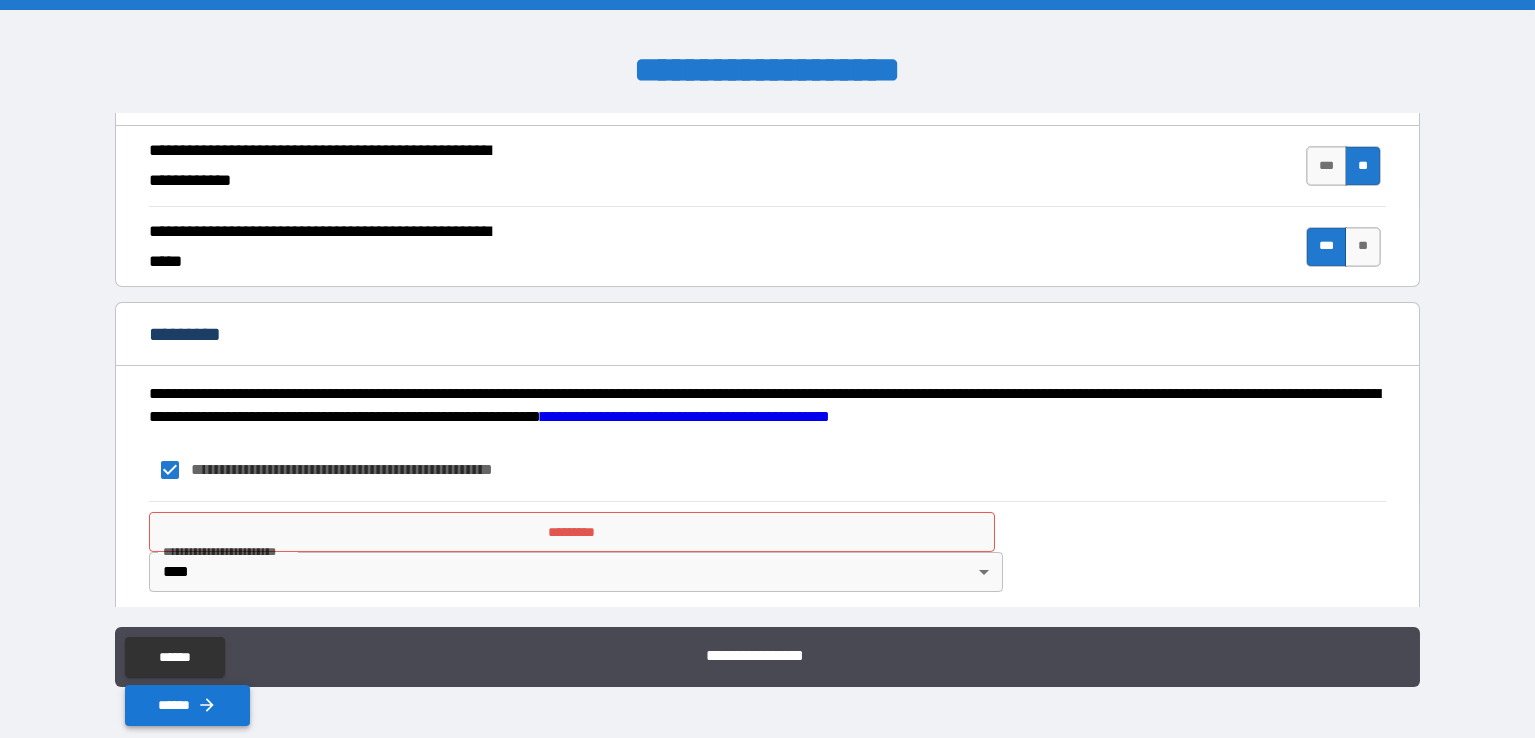click on "******" at bounding box center [187, 705] 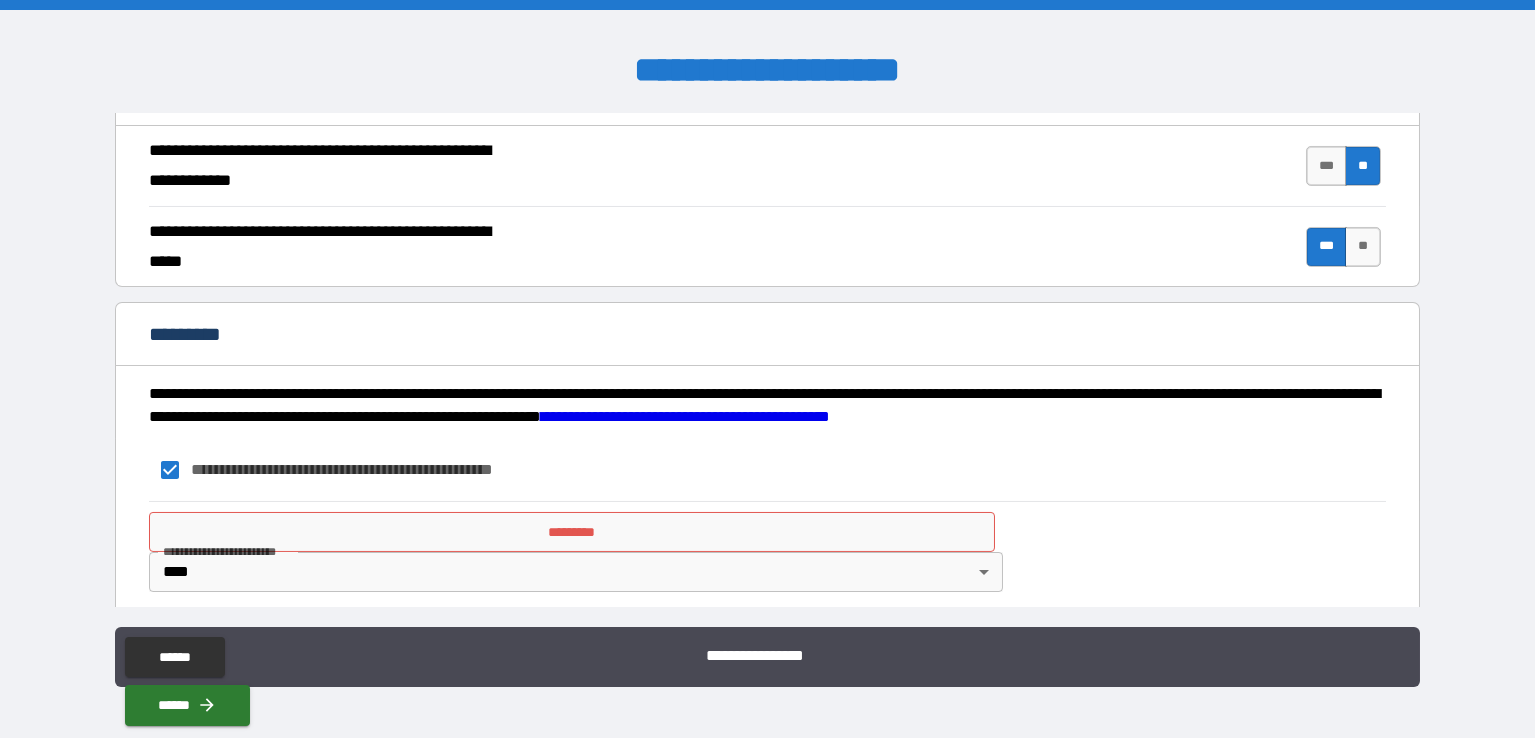 click on "**********" at bounding box center (767, 369) 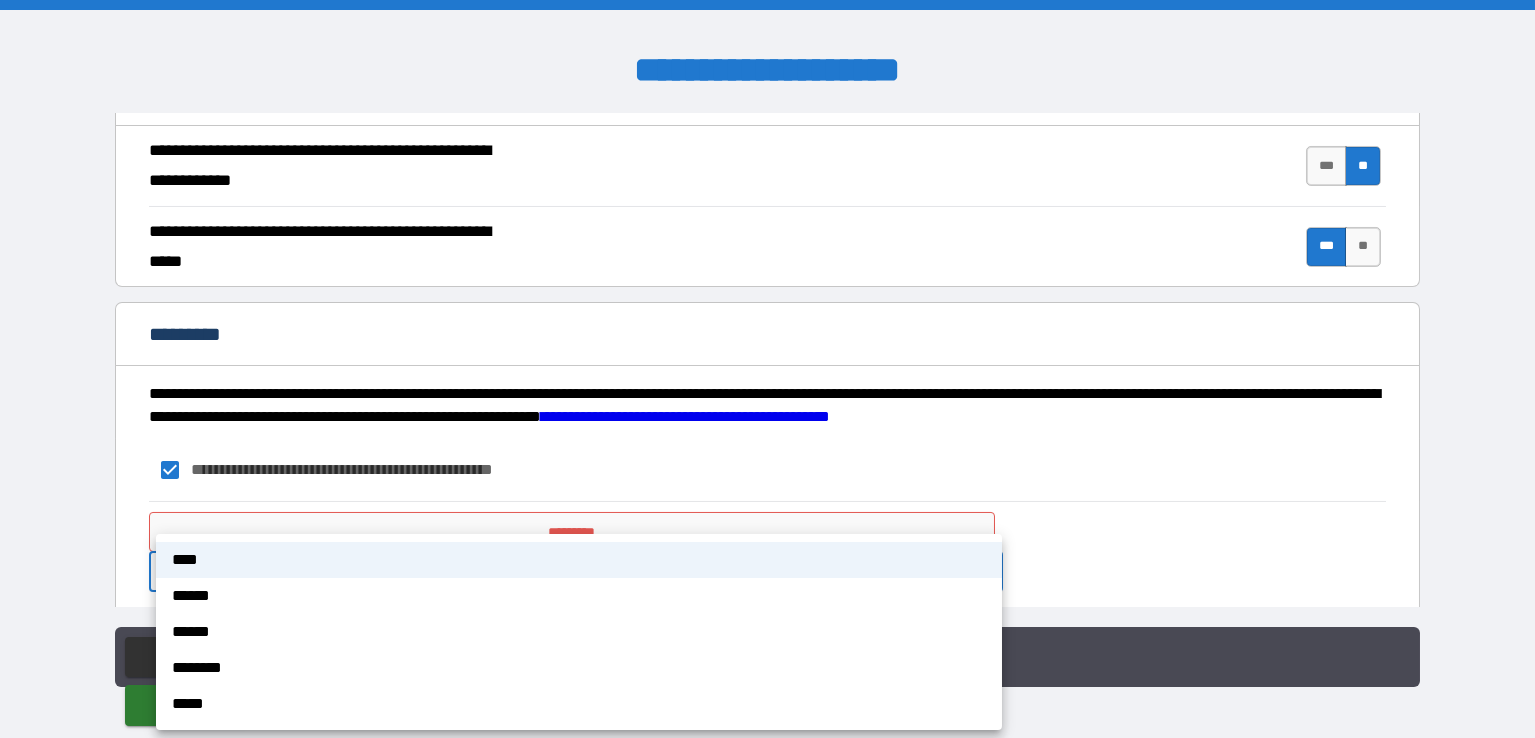 click on "******" at bounding box center (579, 632) 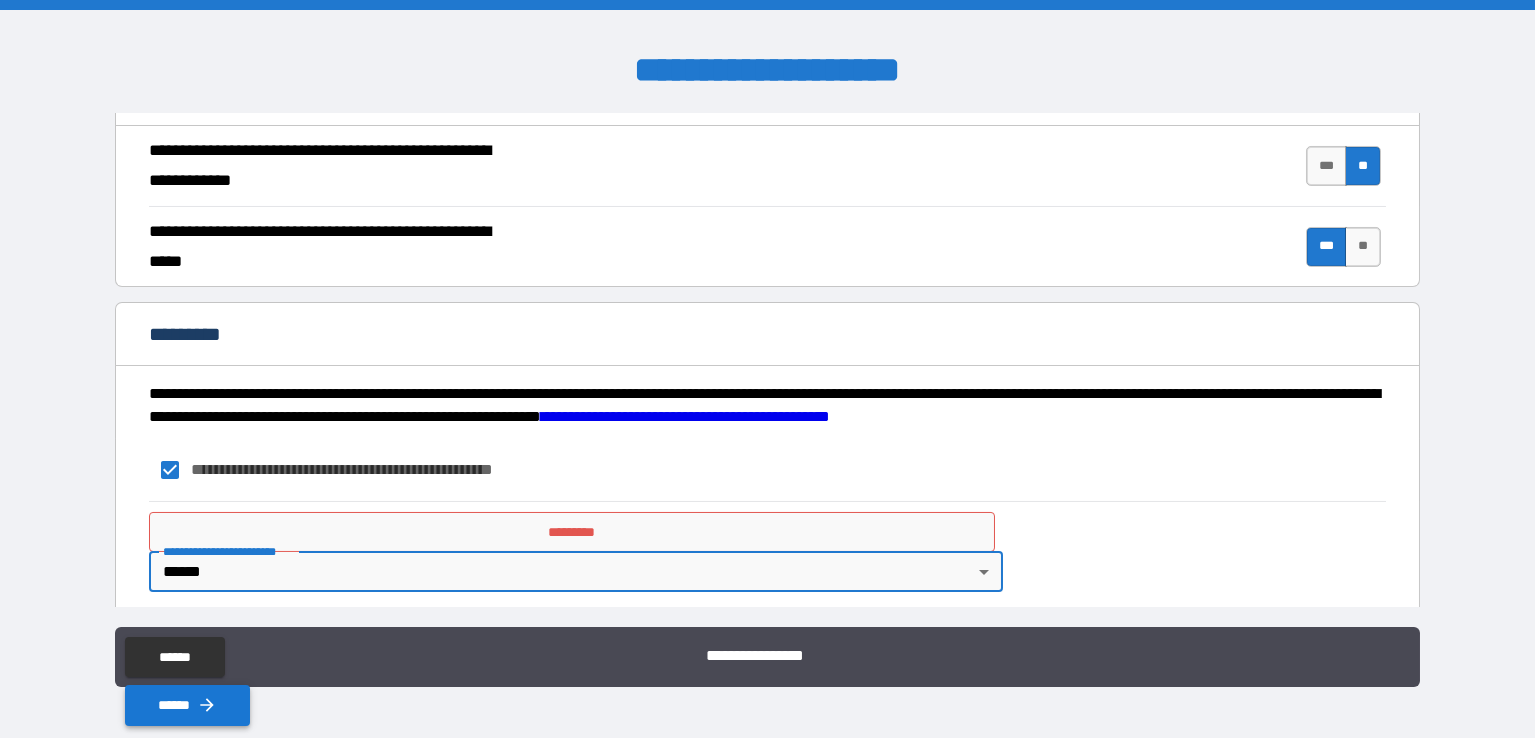 click on "******" at bounding box center (187, 705) 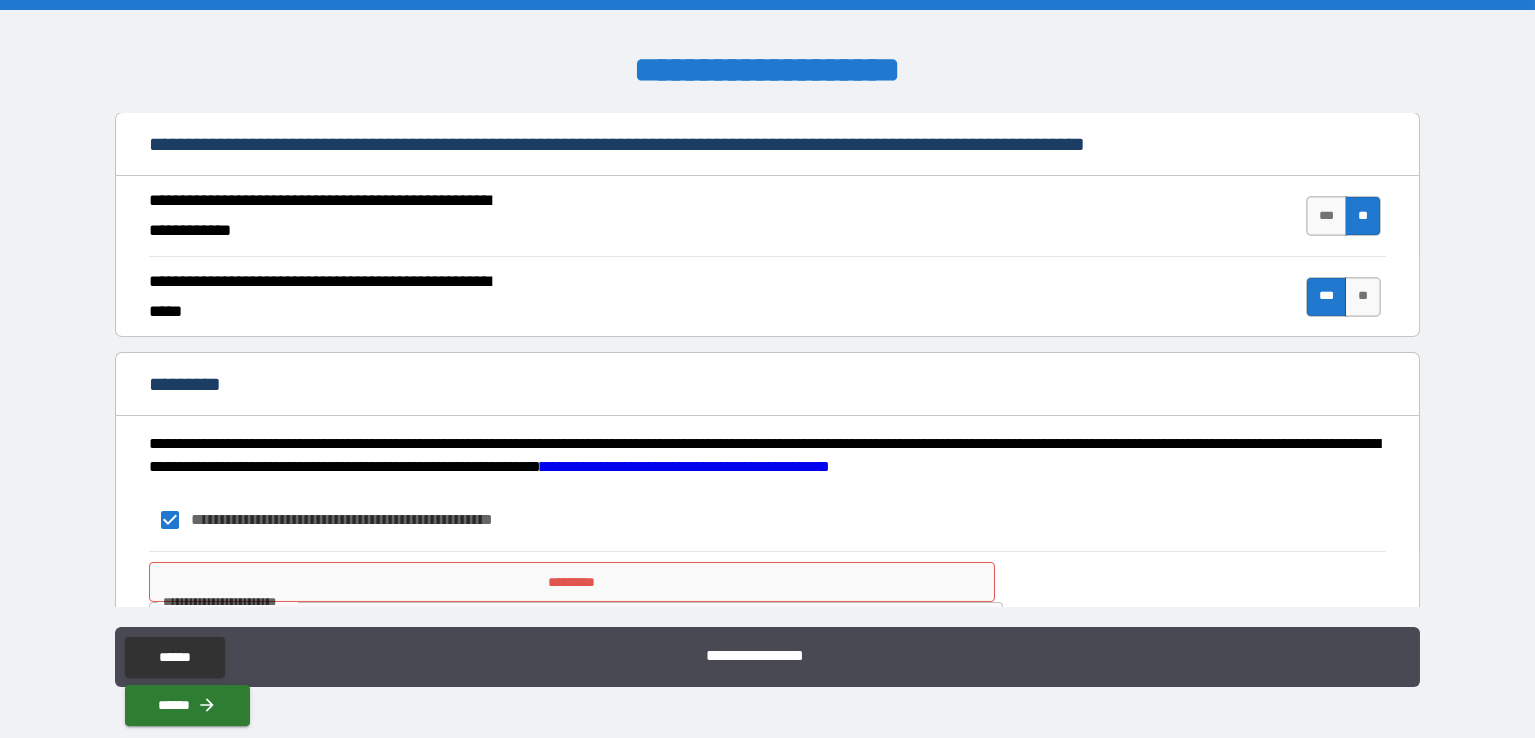 scroll, scrollTop: 1850, scrollLeft: 0, axis: vertical 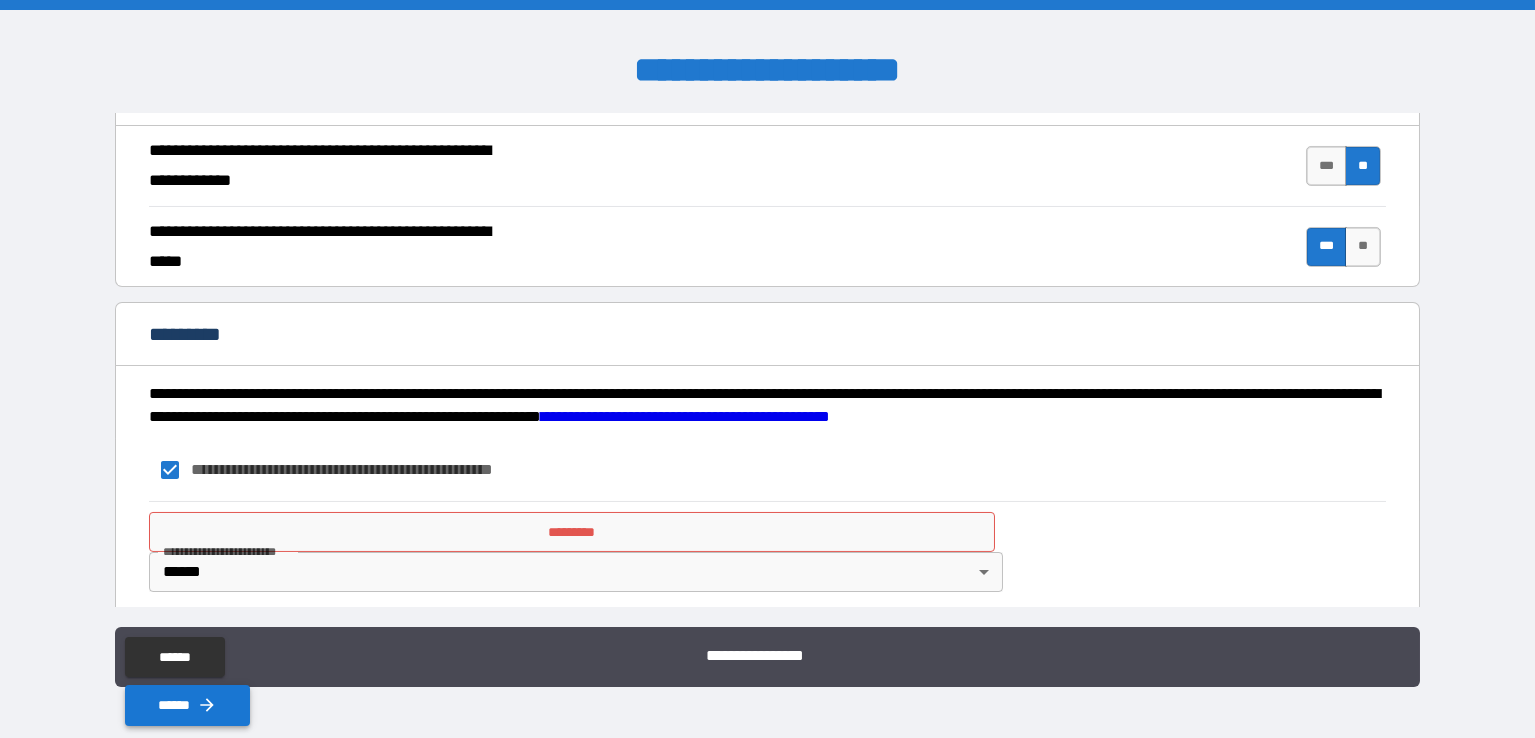 click on "******" at bounding box center [187, 705] 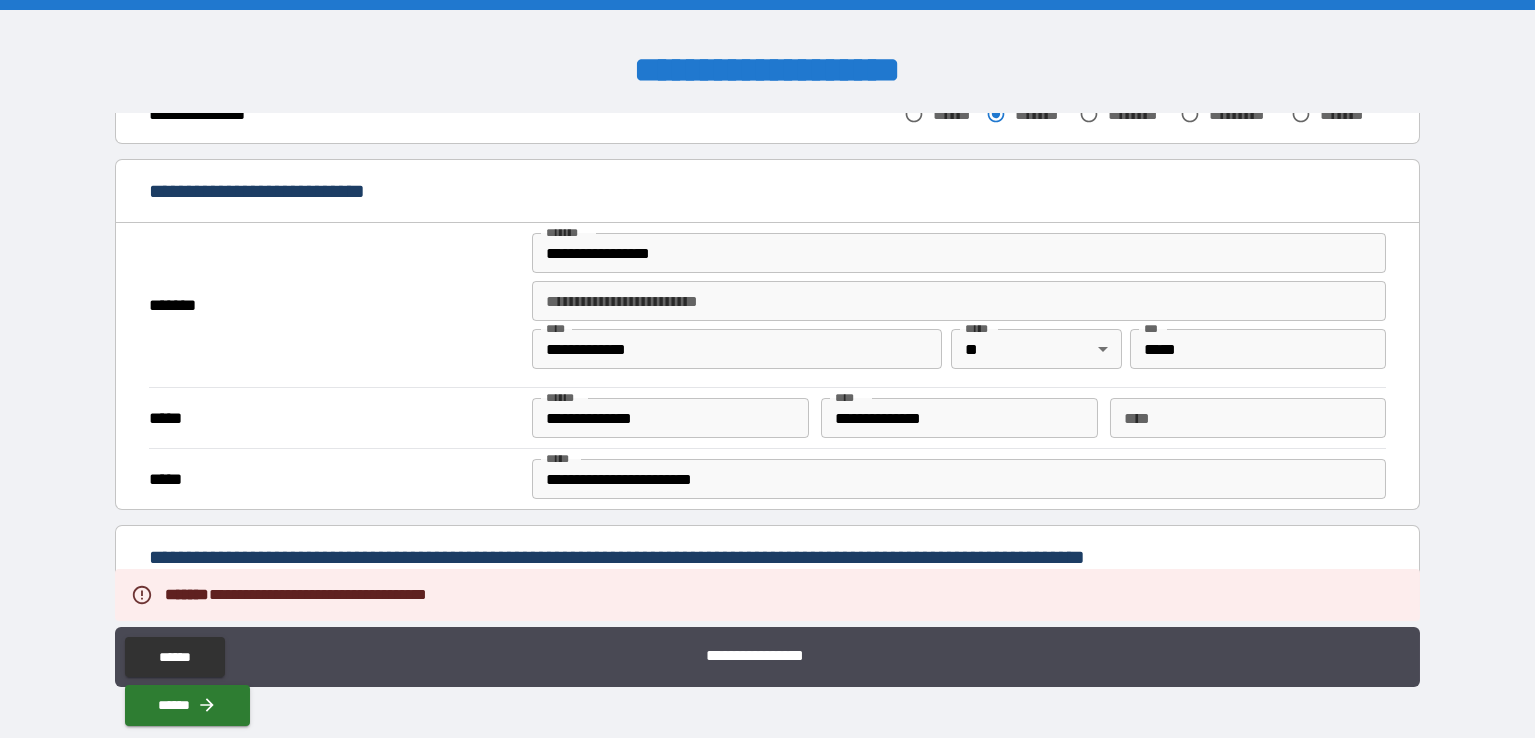 scroll, scrollTop: 50, scrollLeft: 0, axis: vertical 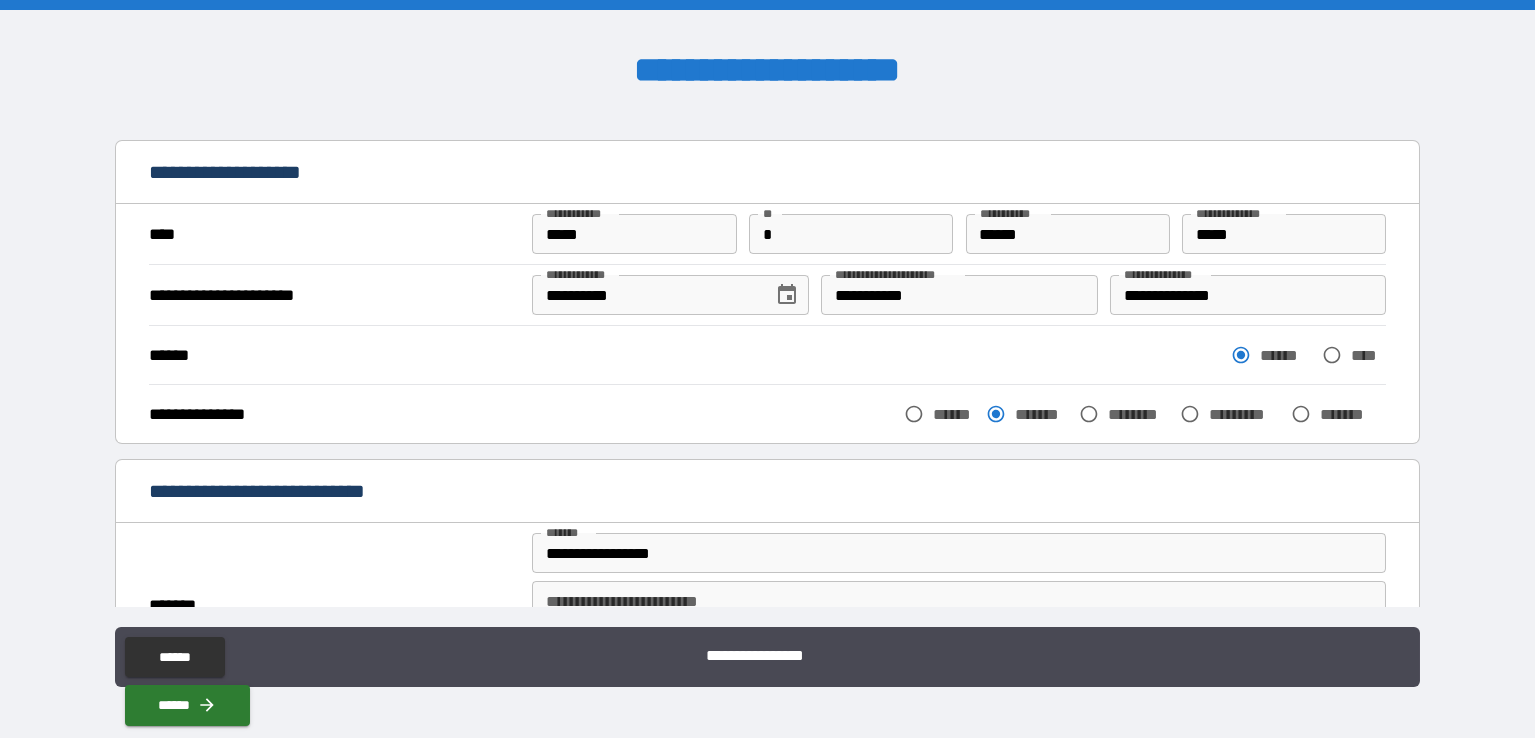 click on "**********" at bounding box center (1248, 295) 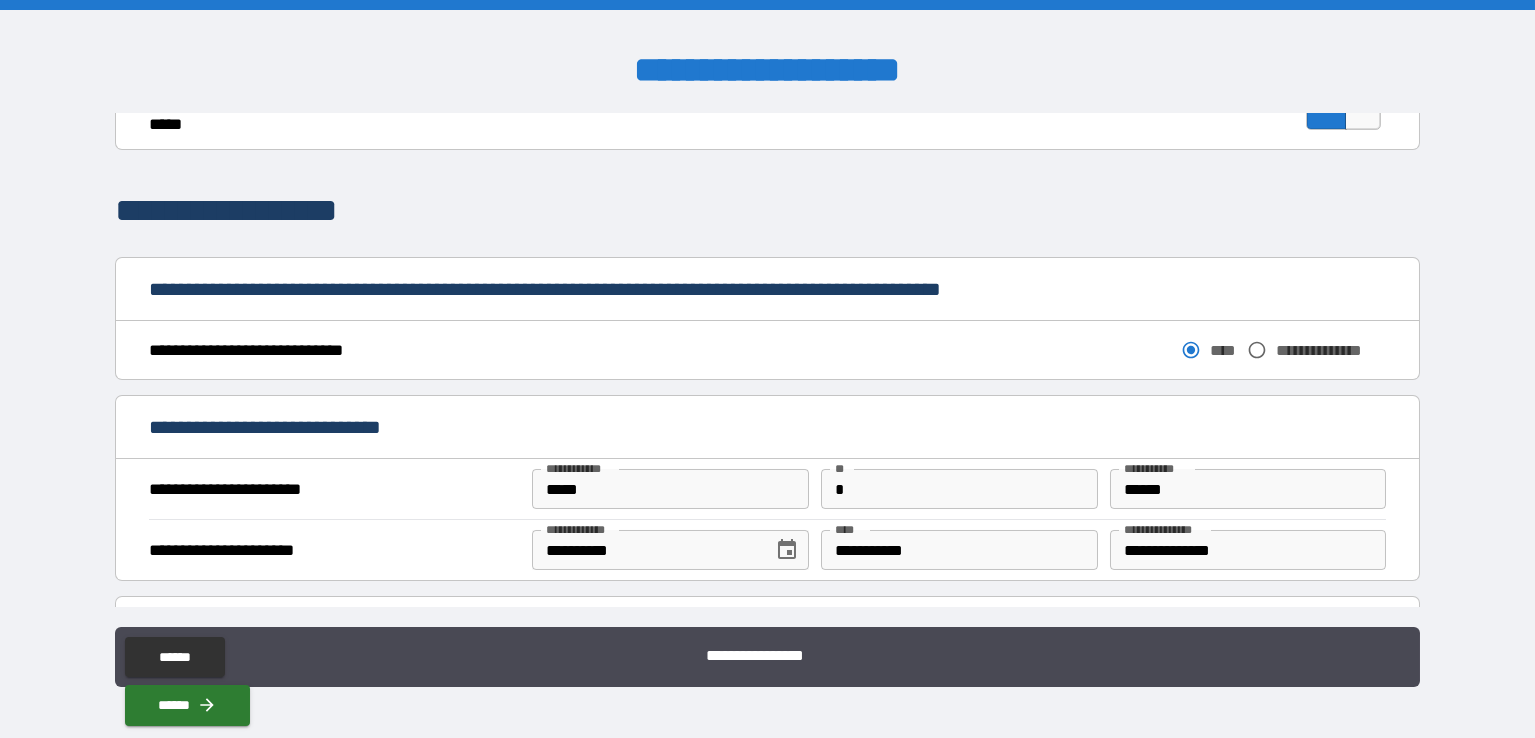 scroll, scrollTop: 1450, scrollLeft: 0, axis: vertical 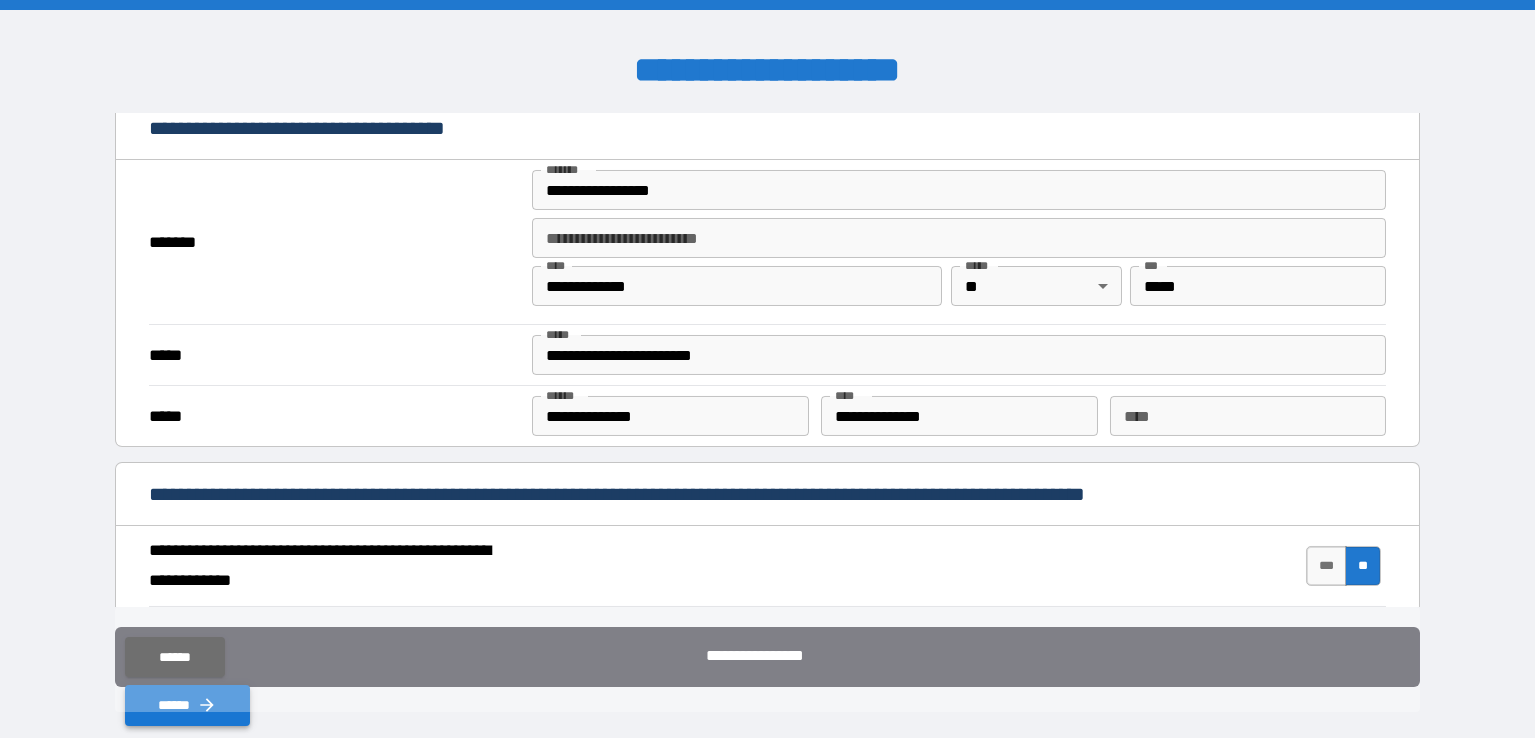 click on "******" at bounding box center (187, 705) 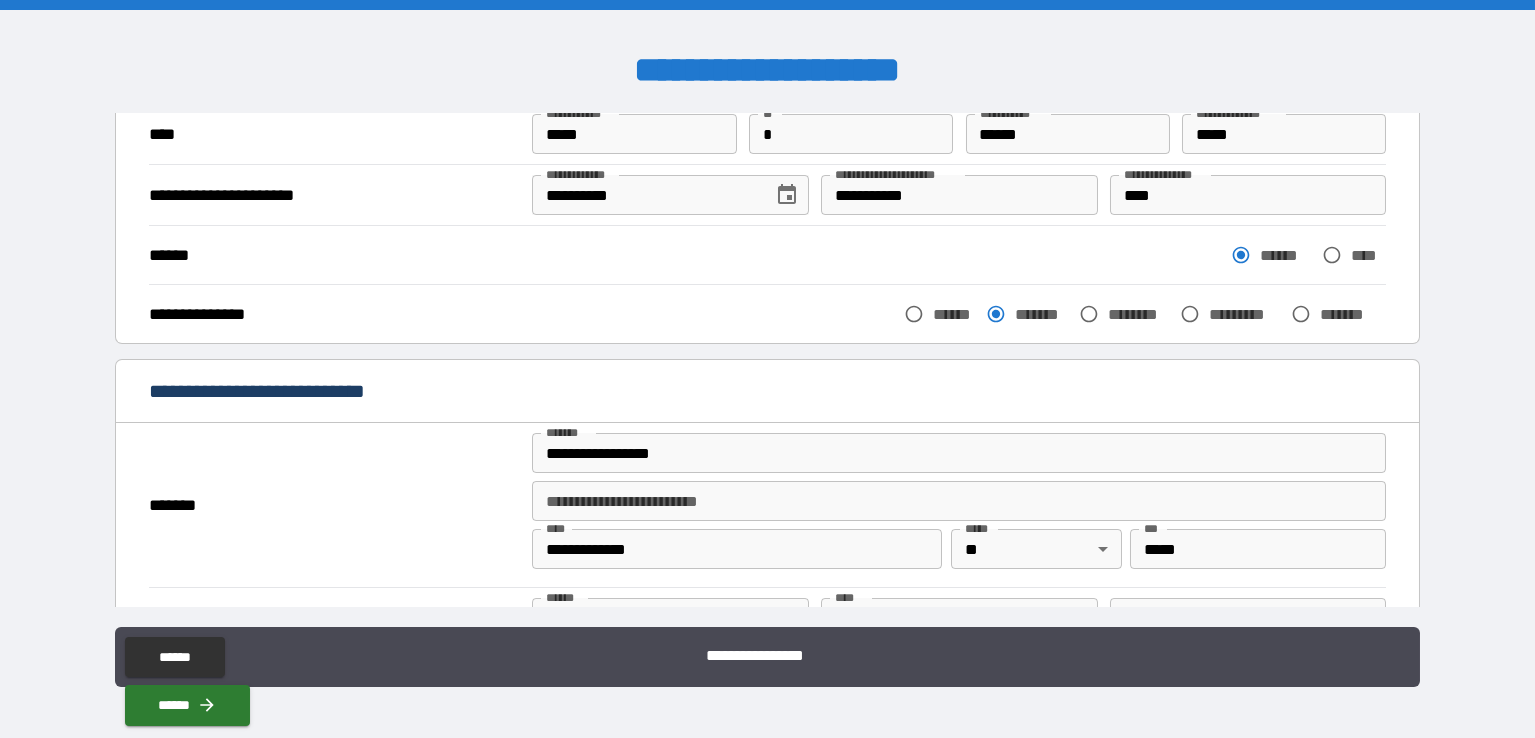 scroll, scrollTop: 0, scrollLeft: 0, axis: both 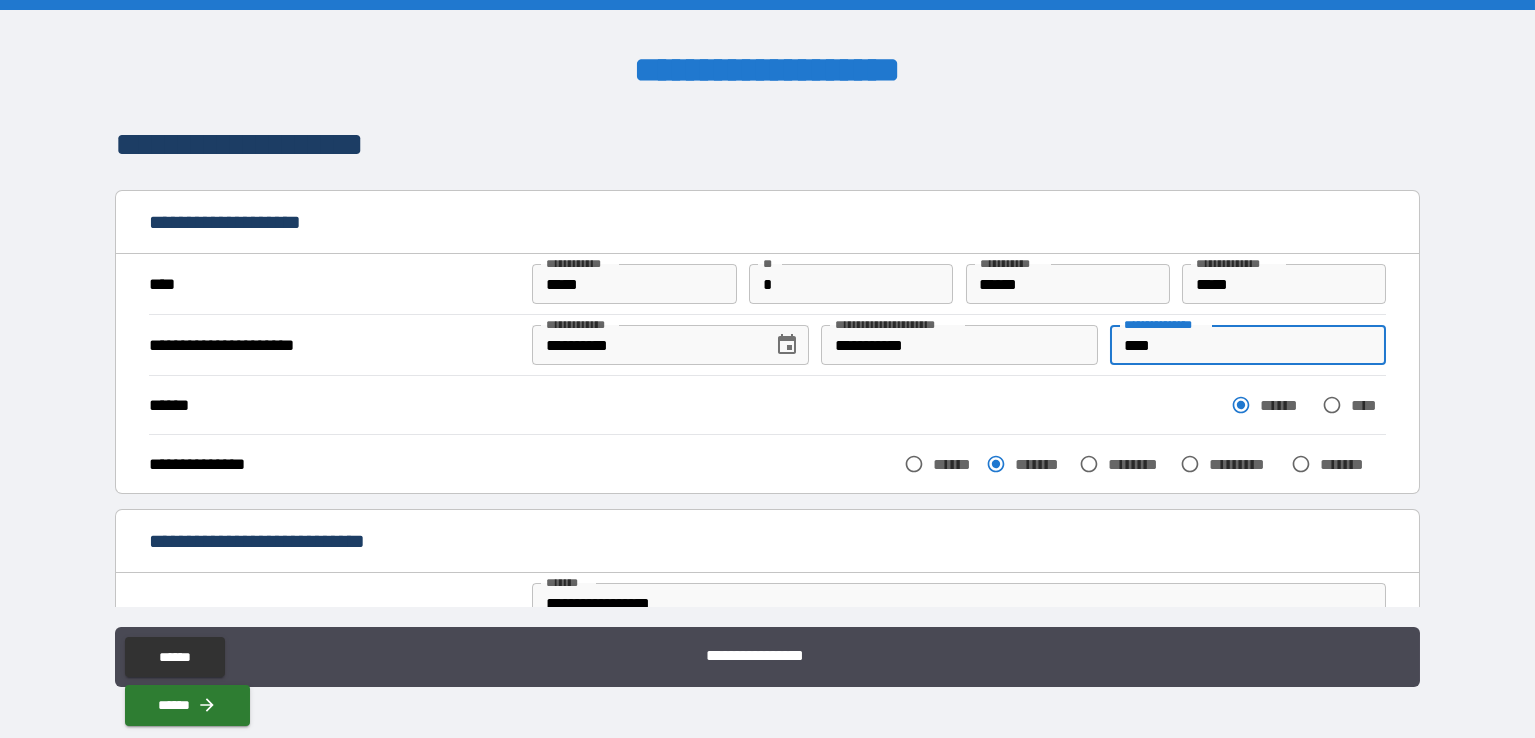click on "****" at bounding box center [1248, 345] 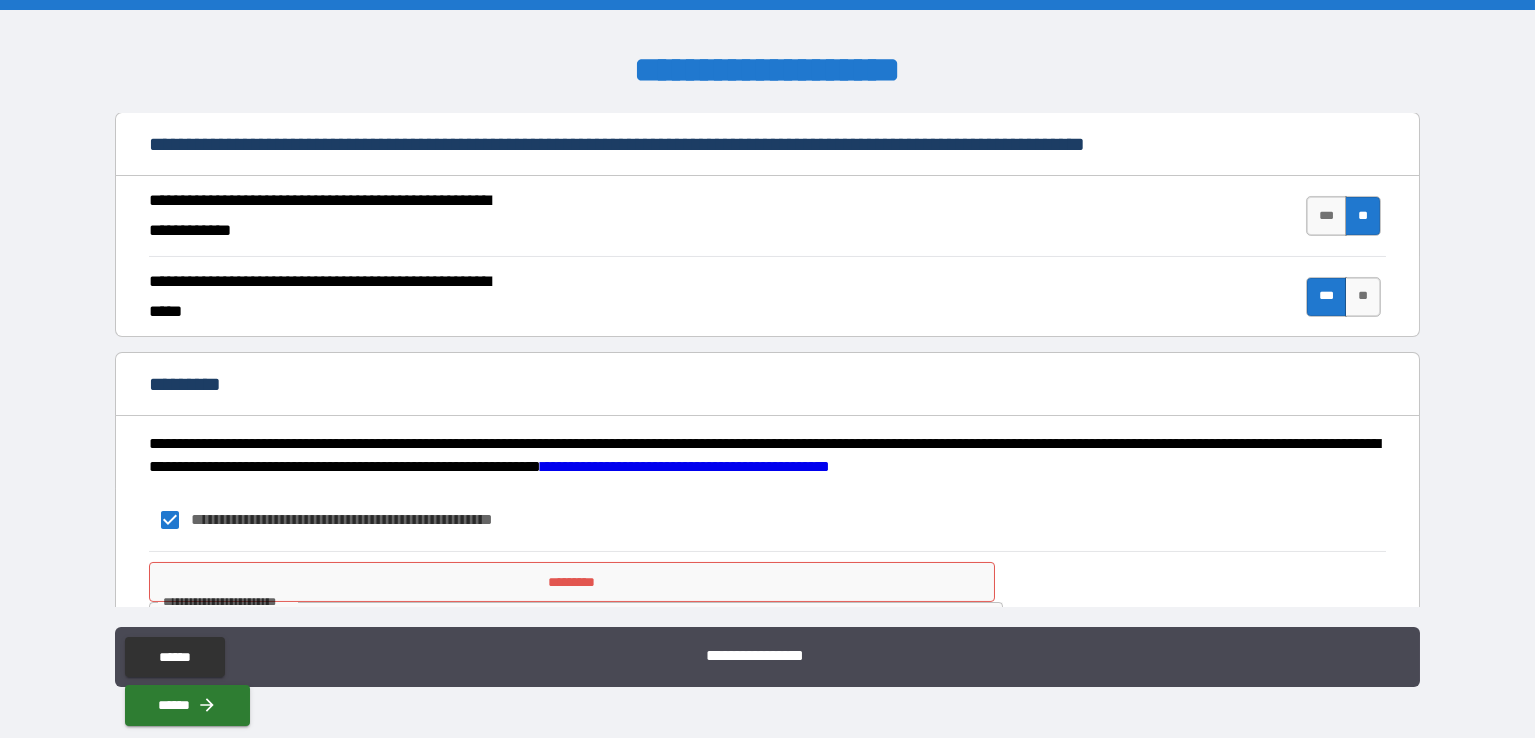 scroll, scrollTop: 1850, scrollLeft: 0, axis: vertical 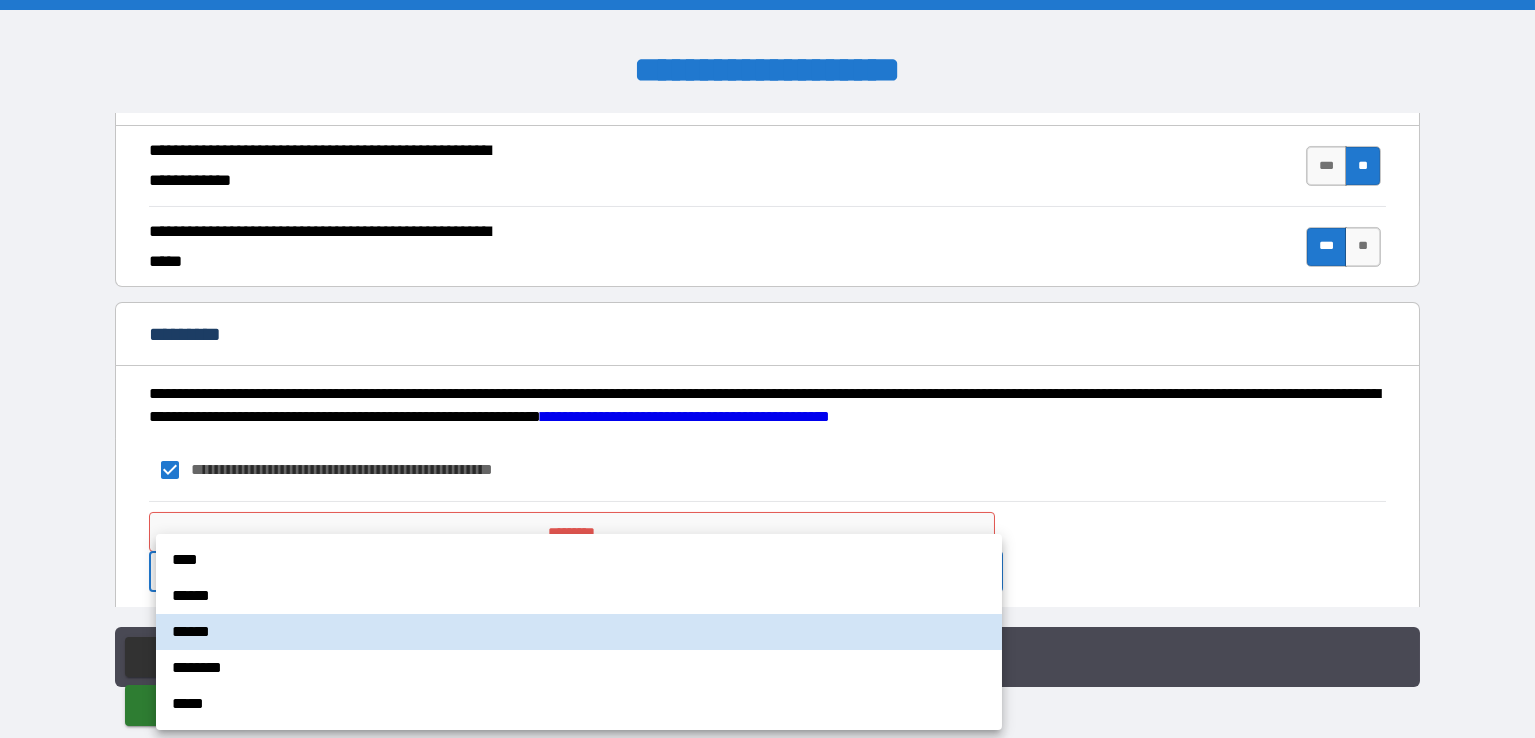 click on "**********" at bounding box center (767, 369) 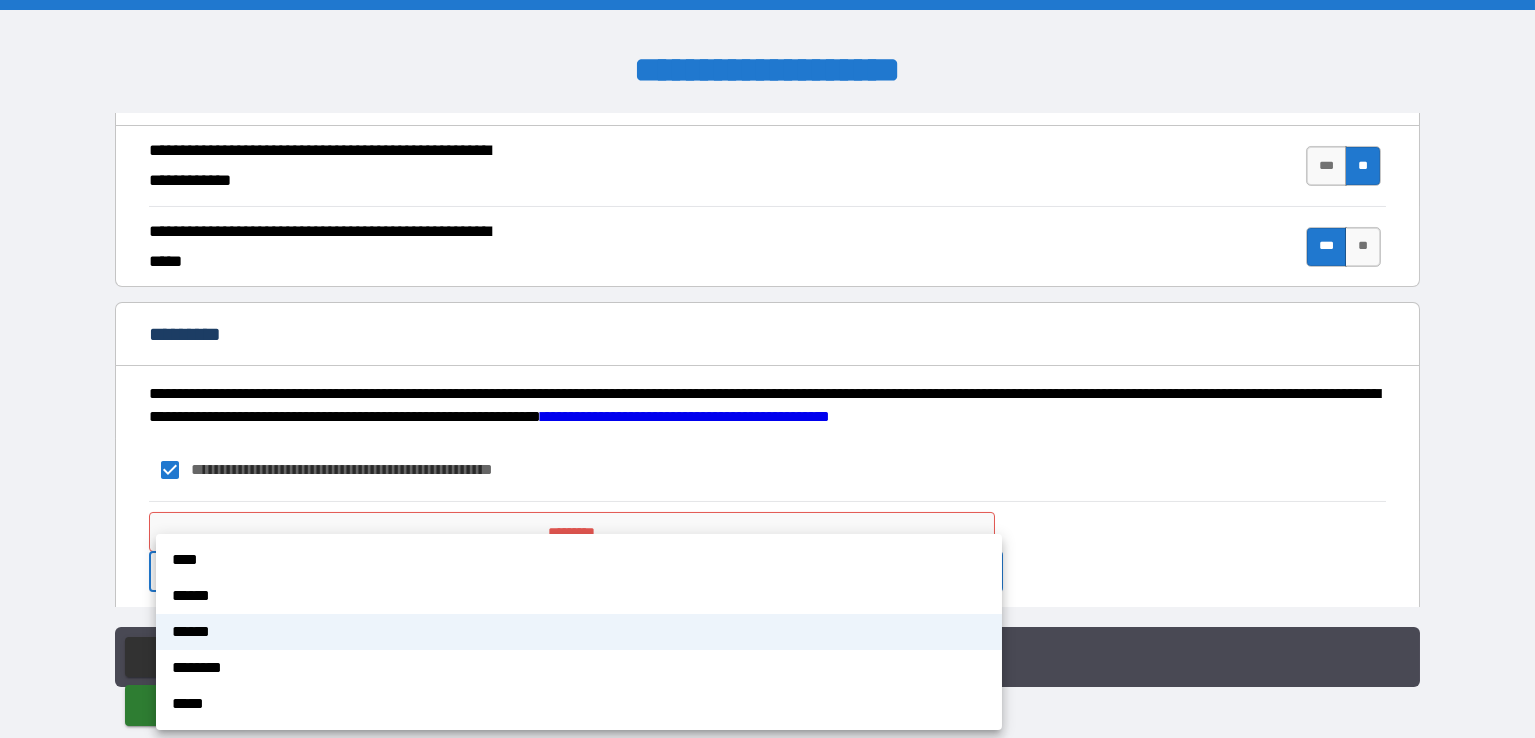 click on "******" at bounding box center [579, 632] 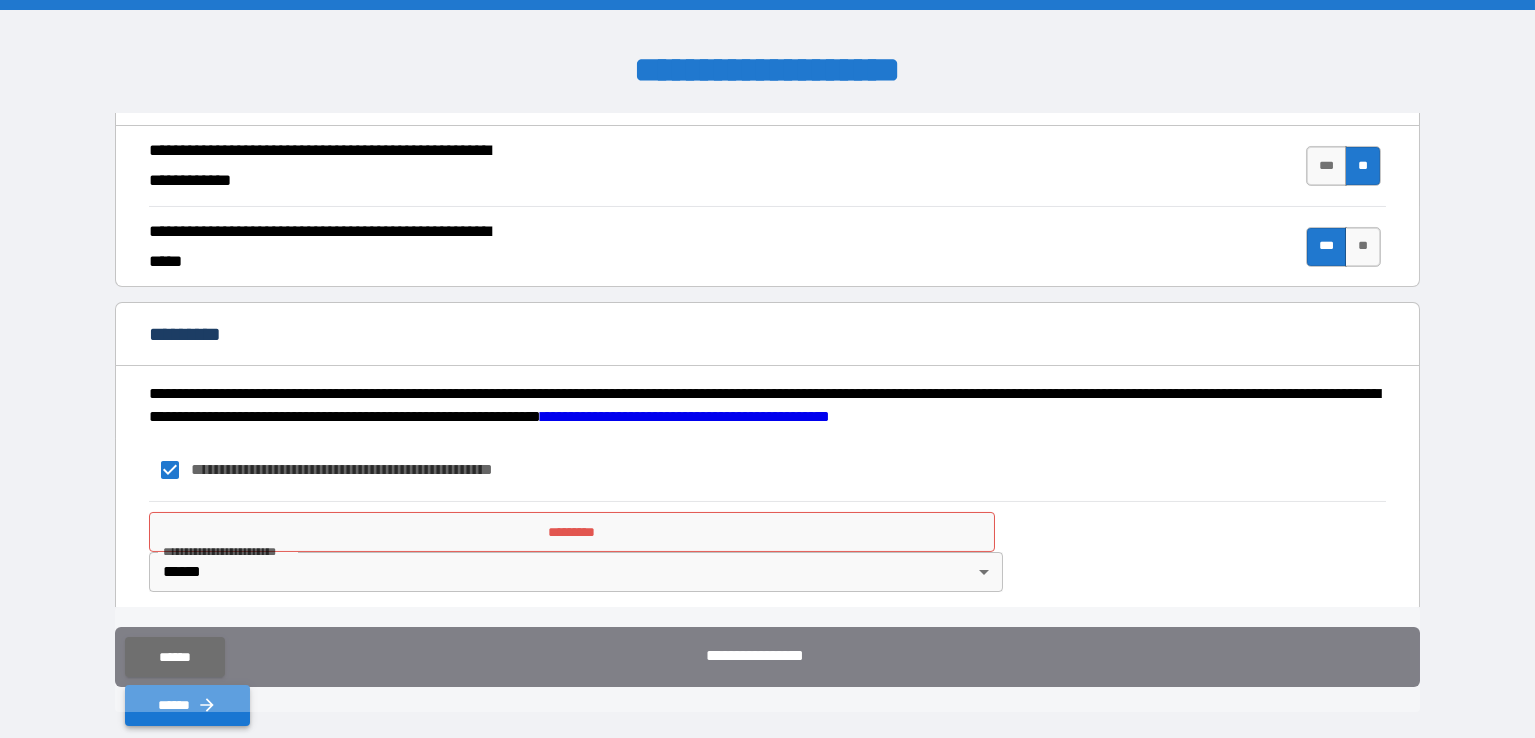 click on "******" at bounding box center (187, 705) 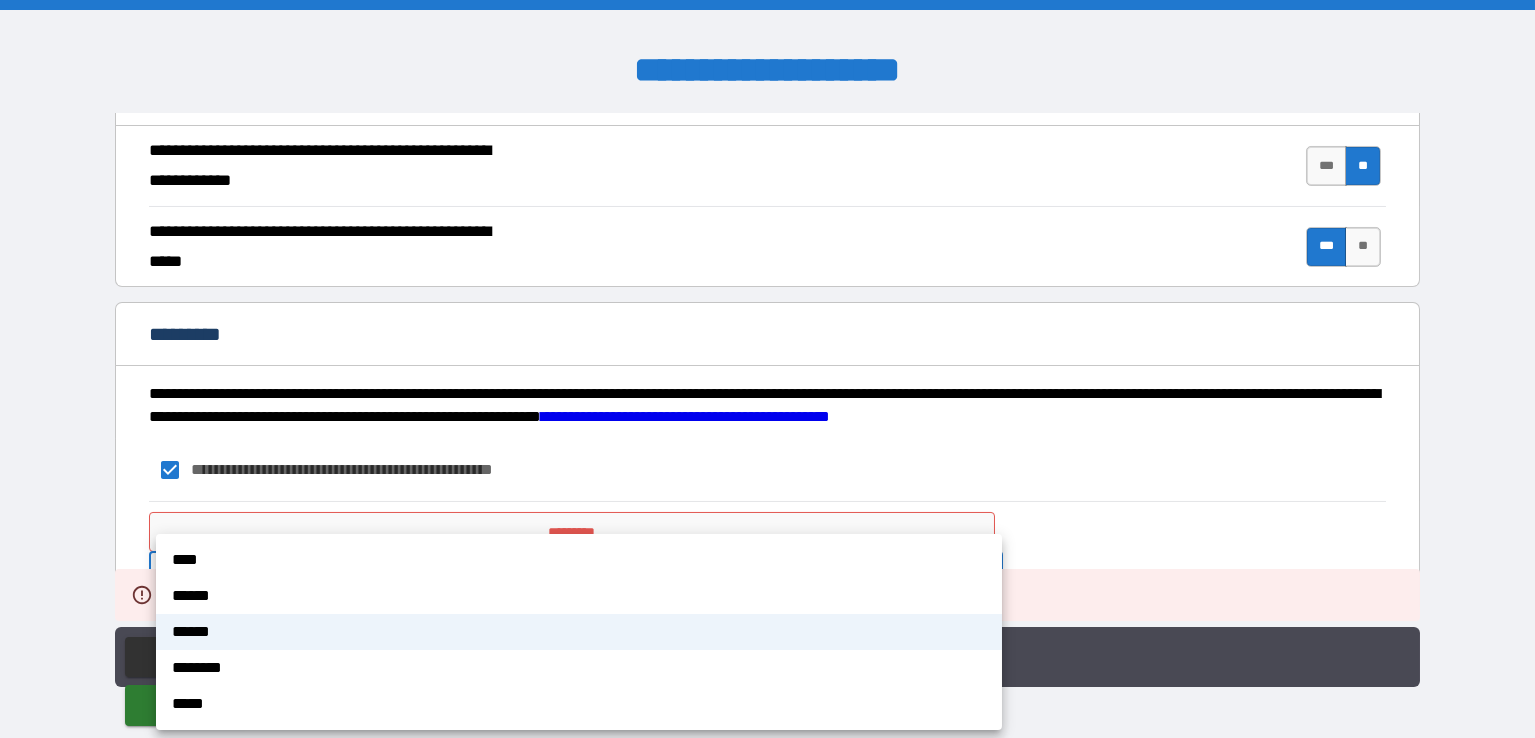 click on "**********" at bounding box center [767, 369] 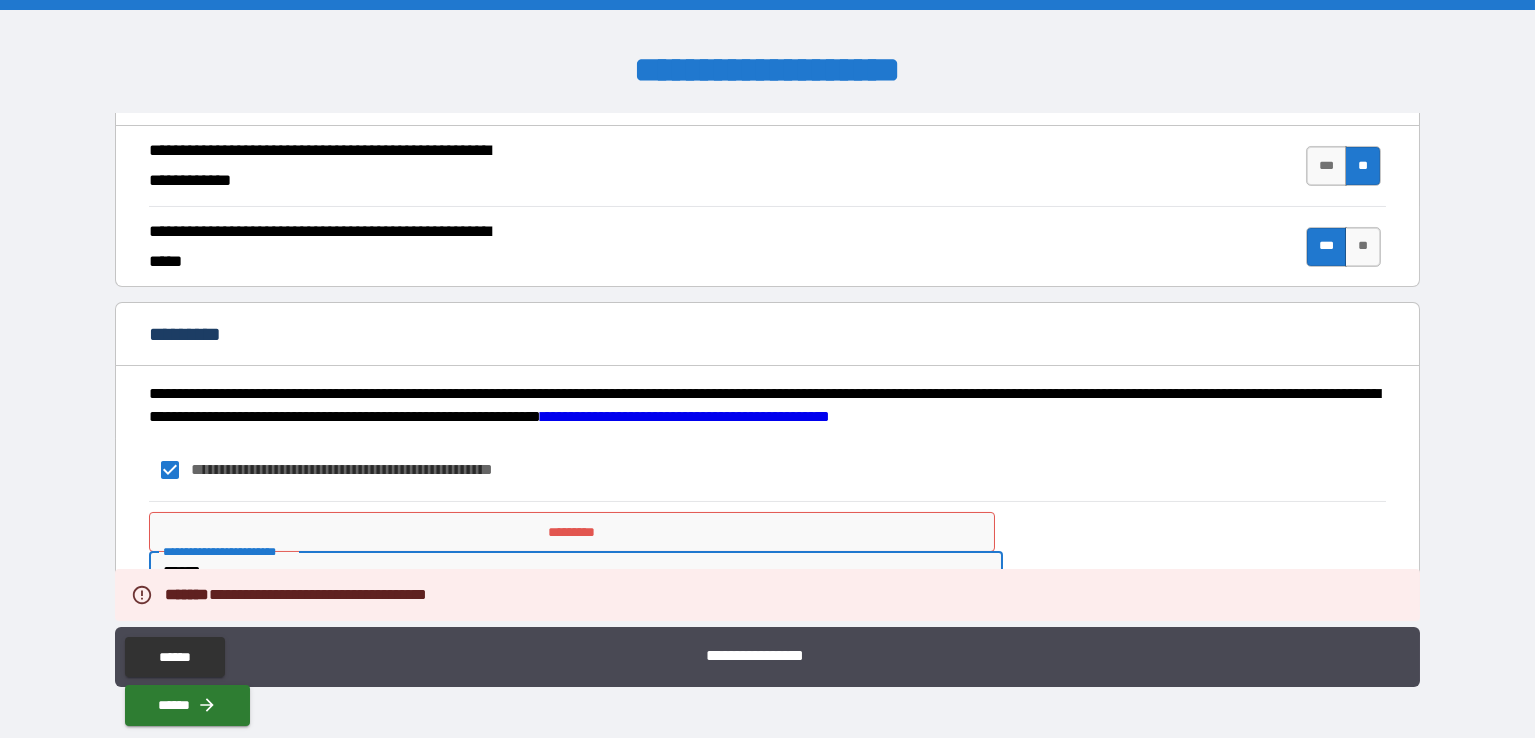 click on "**********" at bounding box center (767, 369) 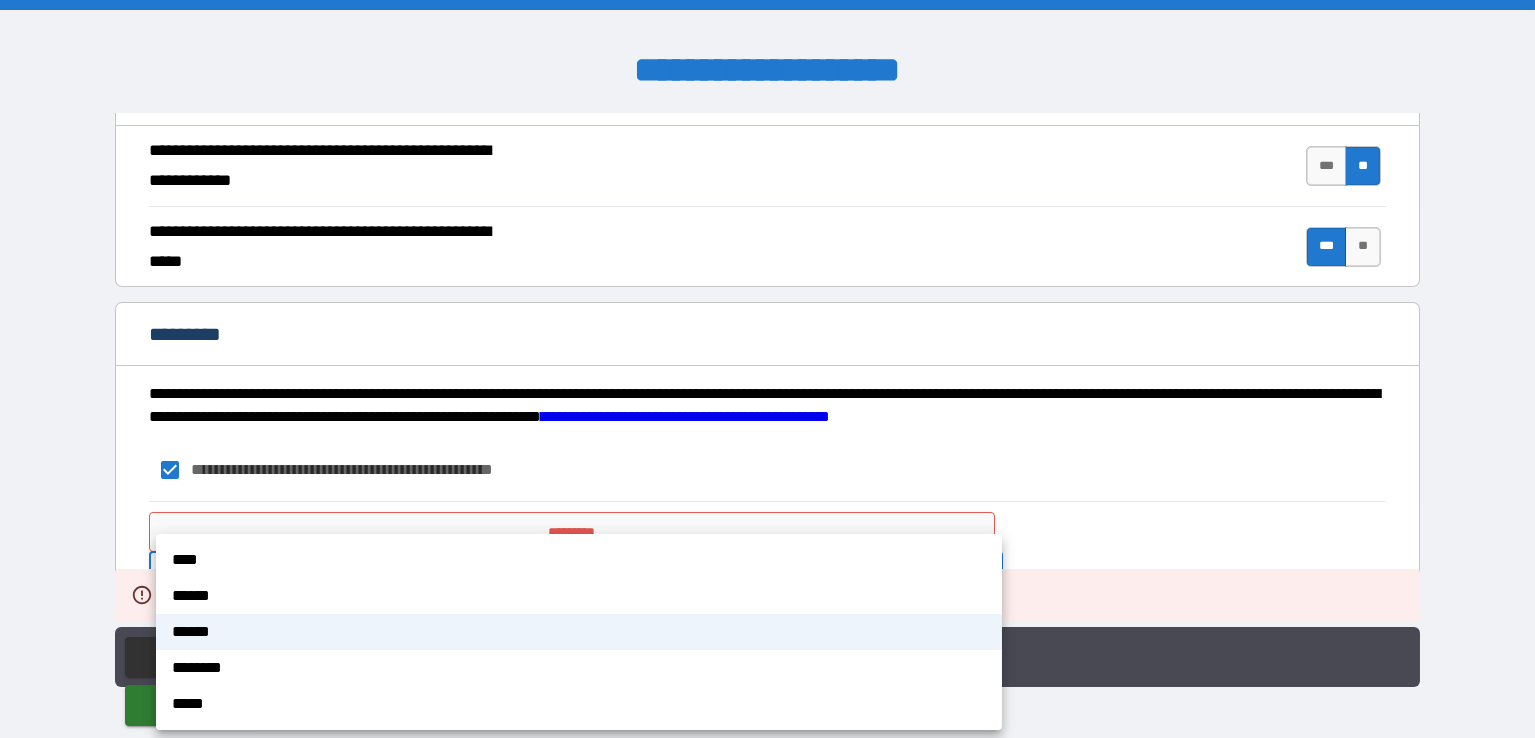 click on "****" at bounding box center [579, 560] 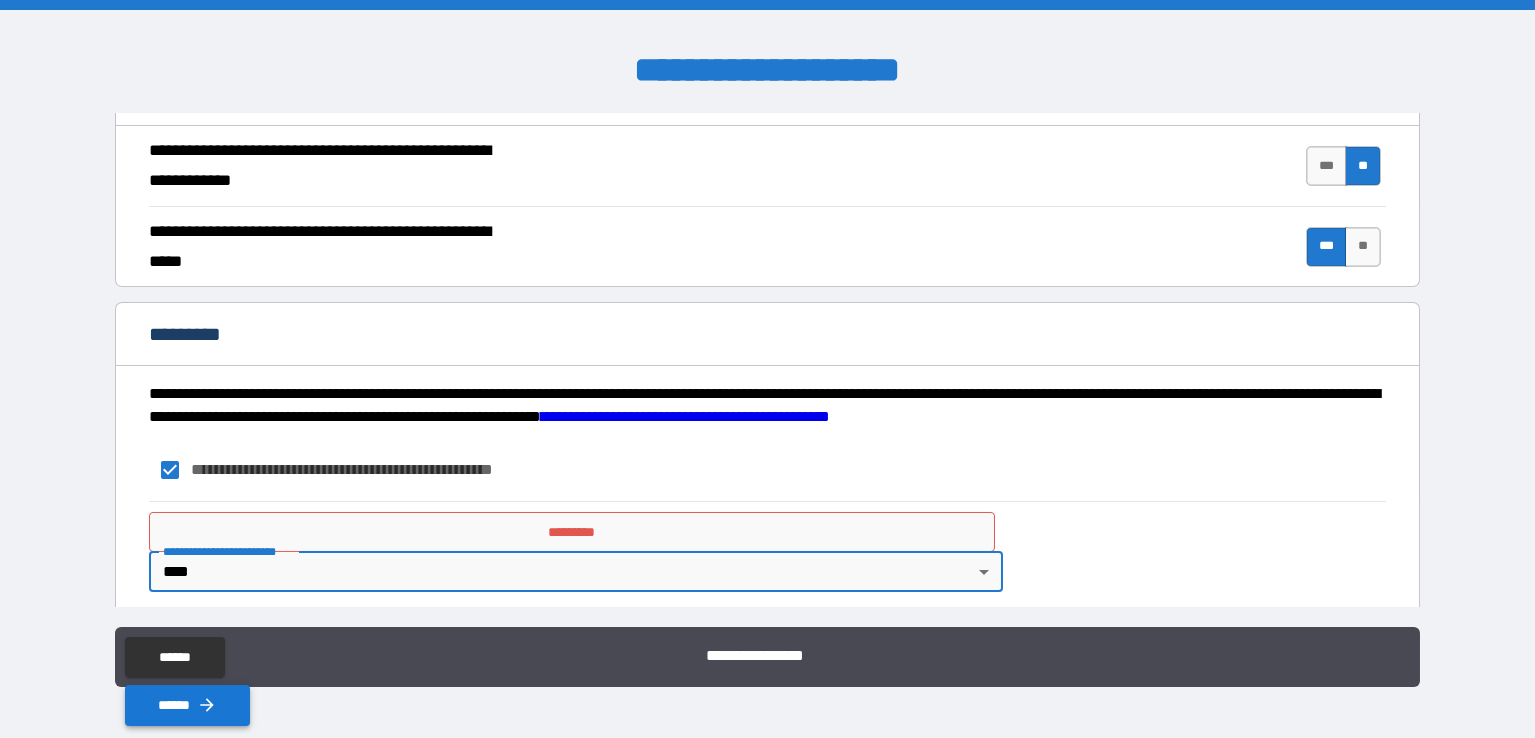 click on "******" at bounding box center (187, 705) 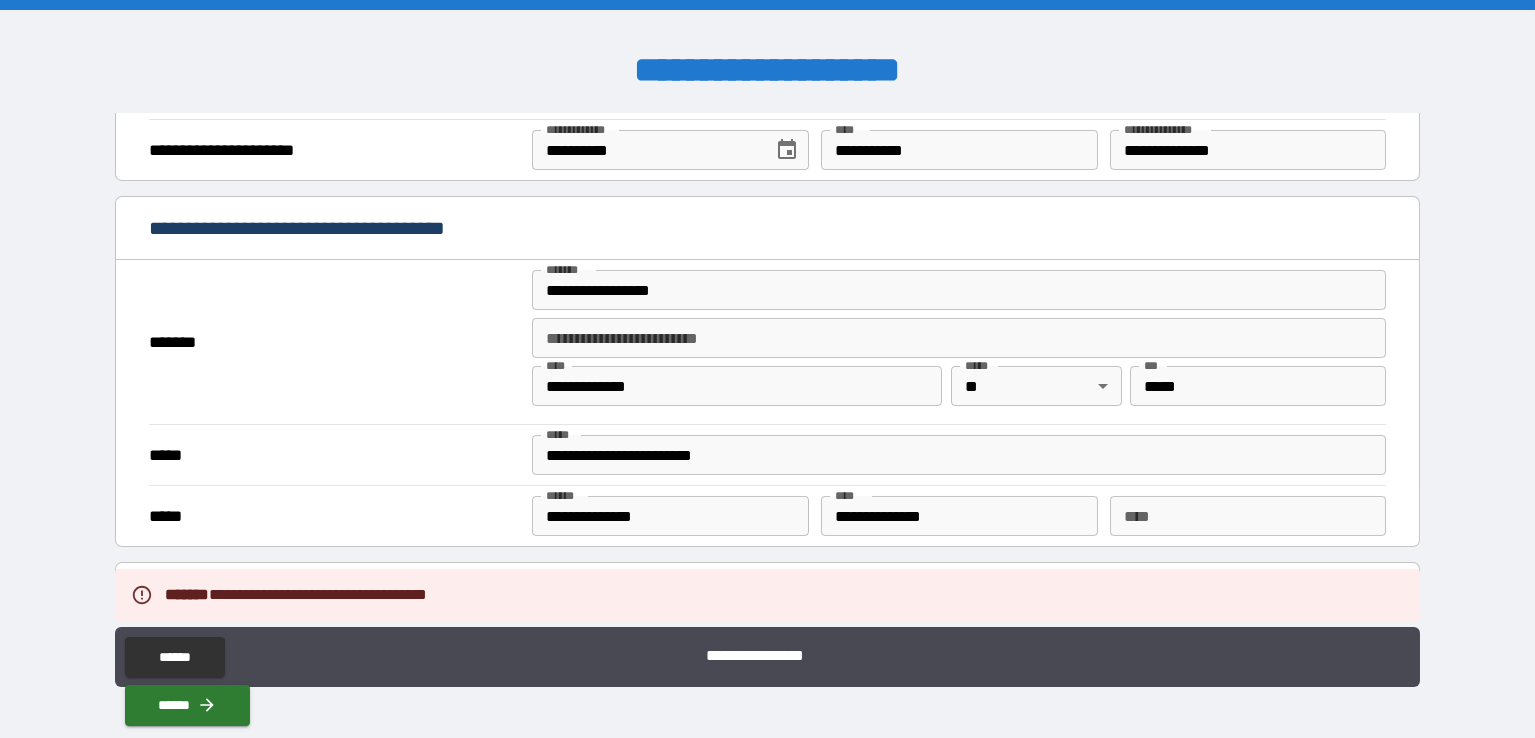 scroll, scrollTop: 950, scrollLeft: 0, axis: vertical 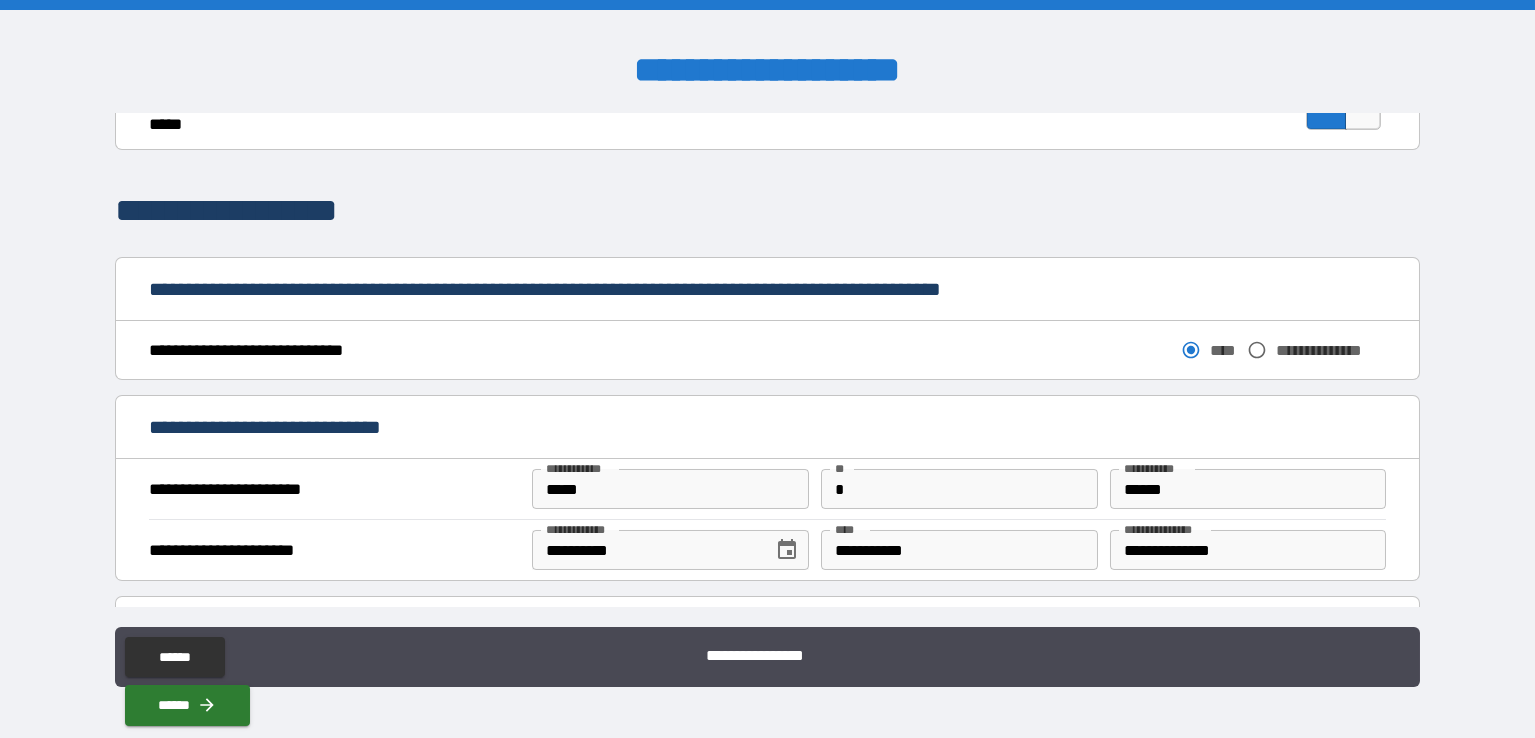 click on "**********" at bounding box center (1248, 550) 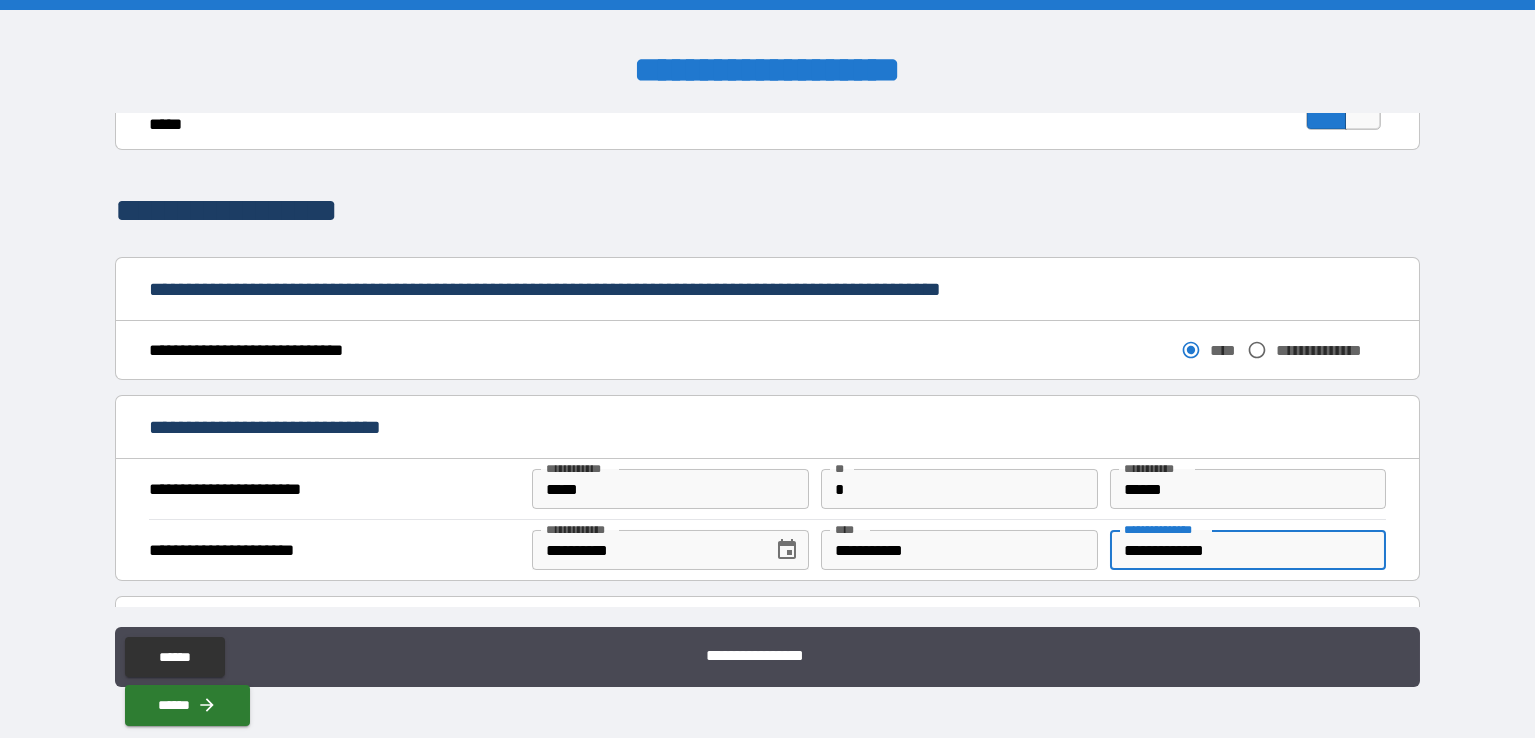 click on "**********" at bounding box center [1248, 550] 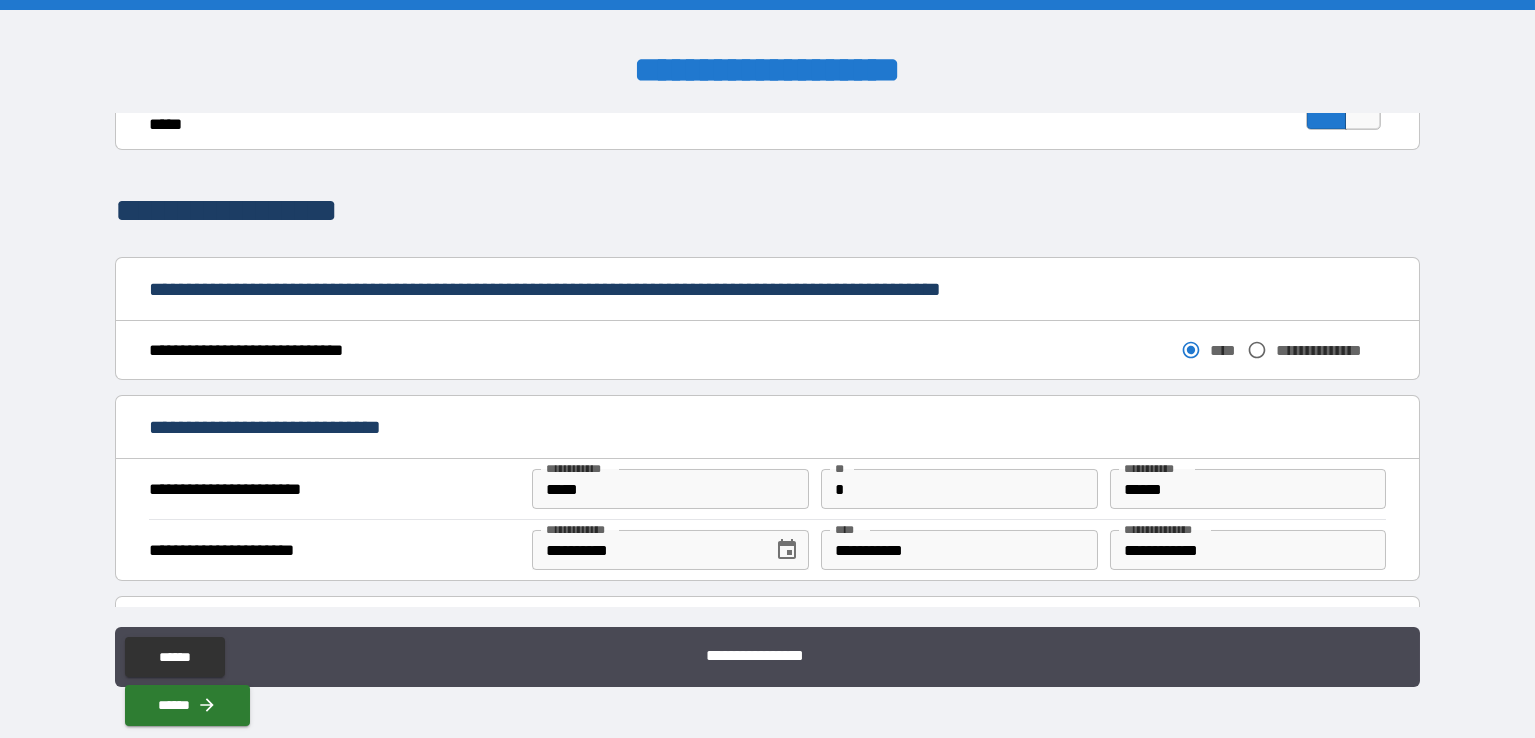 click on "**********" at bounding box center (767, 489) 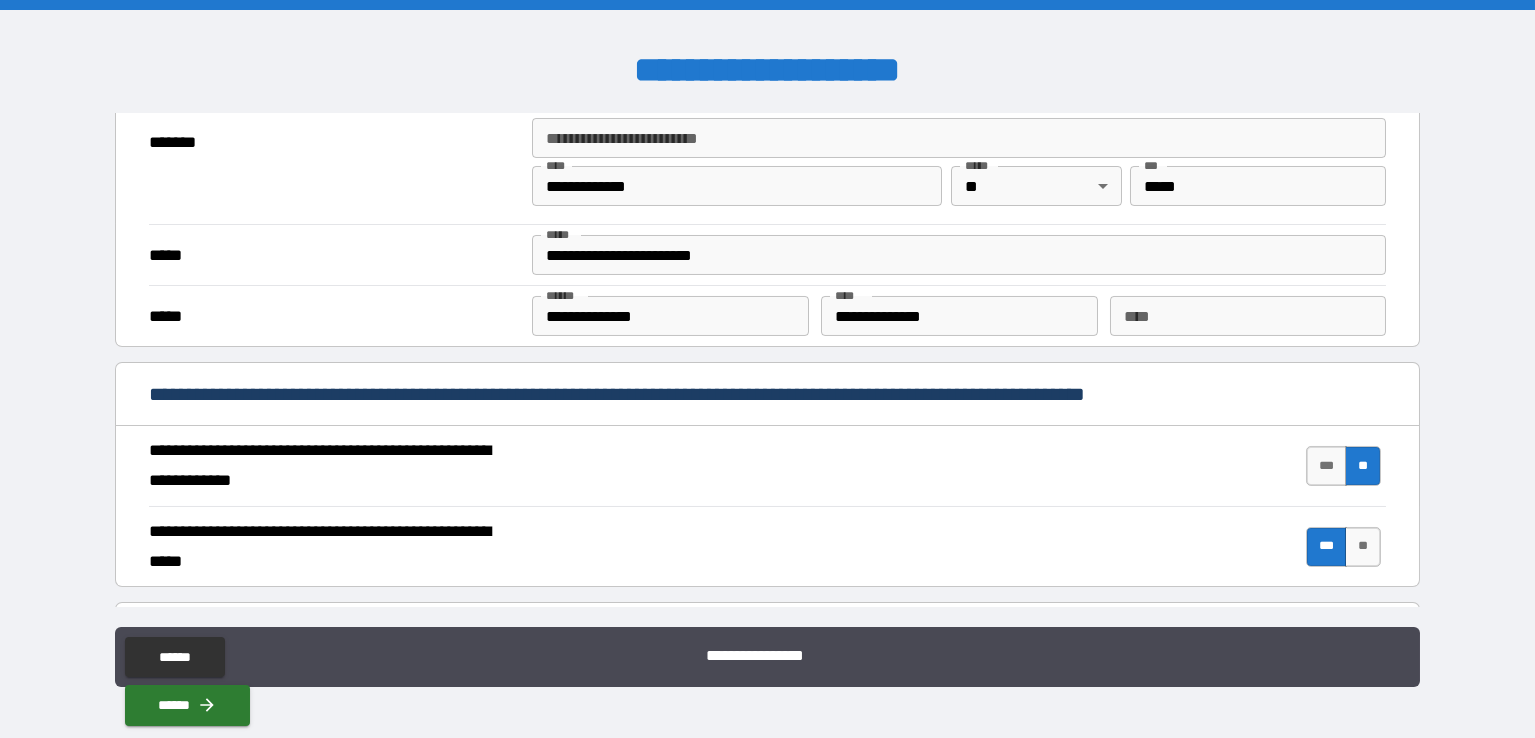 scroll, scrollTop: 1850, scrollLeft: 0, axis: vertical 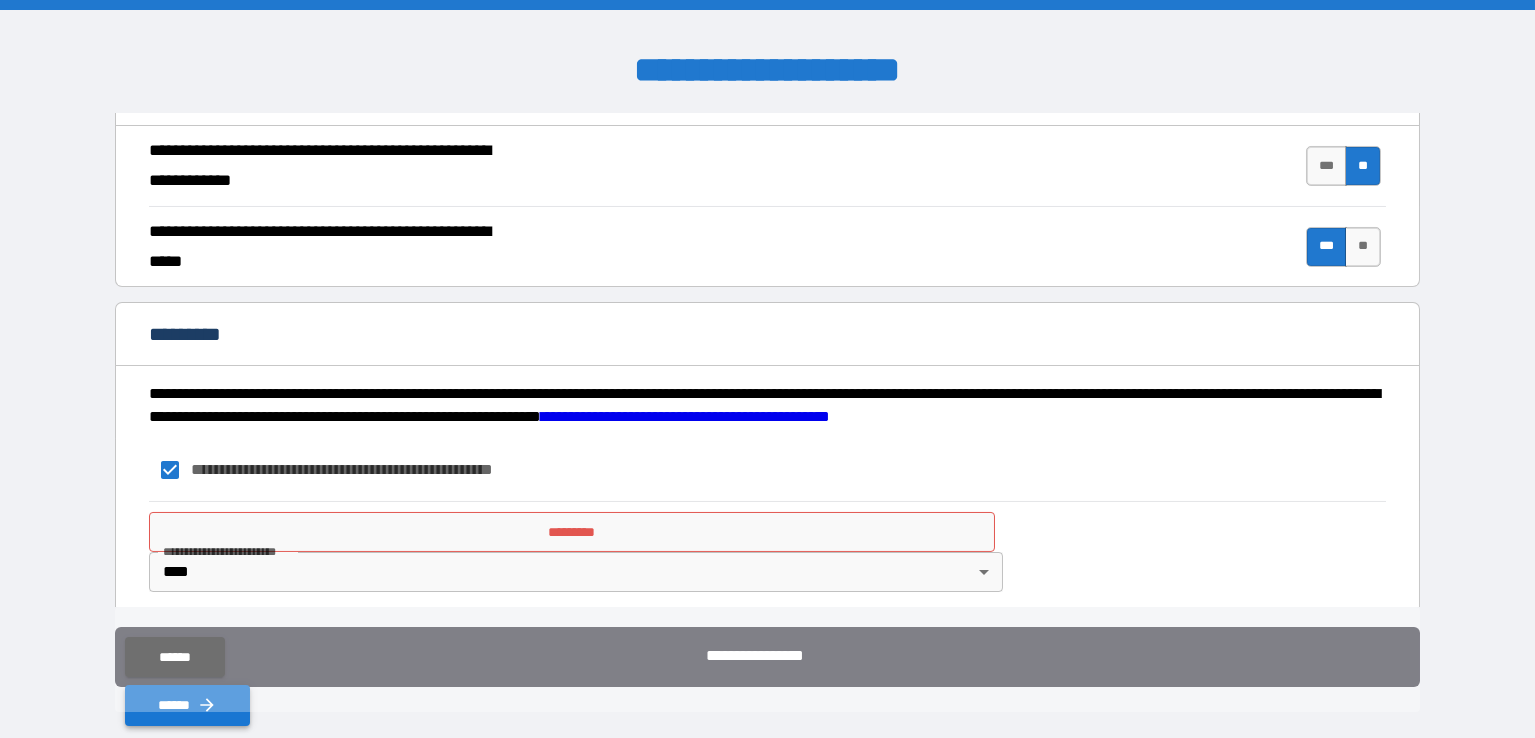 click on "******" at bounding box center (187, 705) 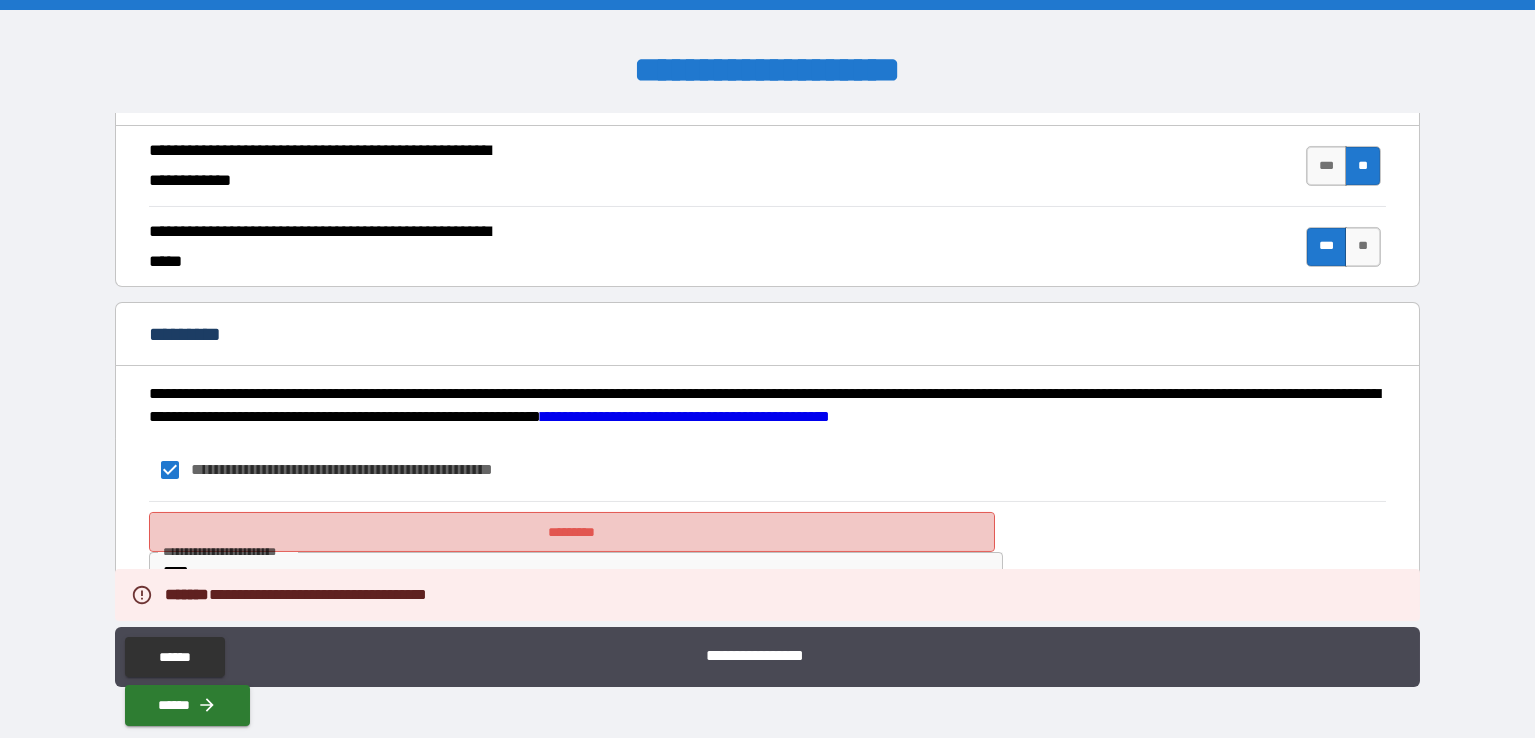 click on "*********" at bounding box center (572, 532) 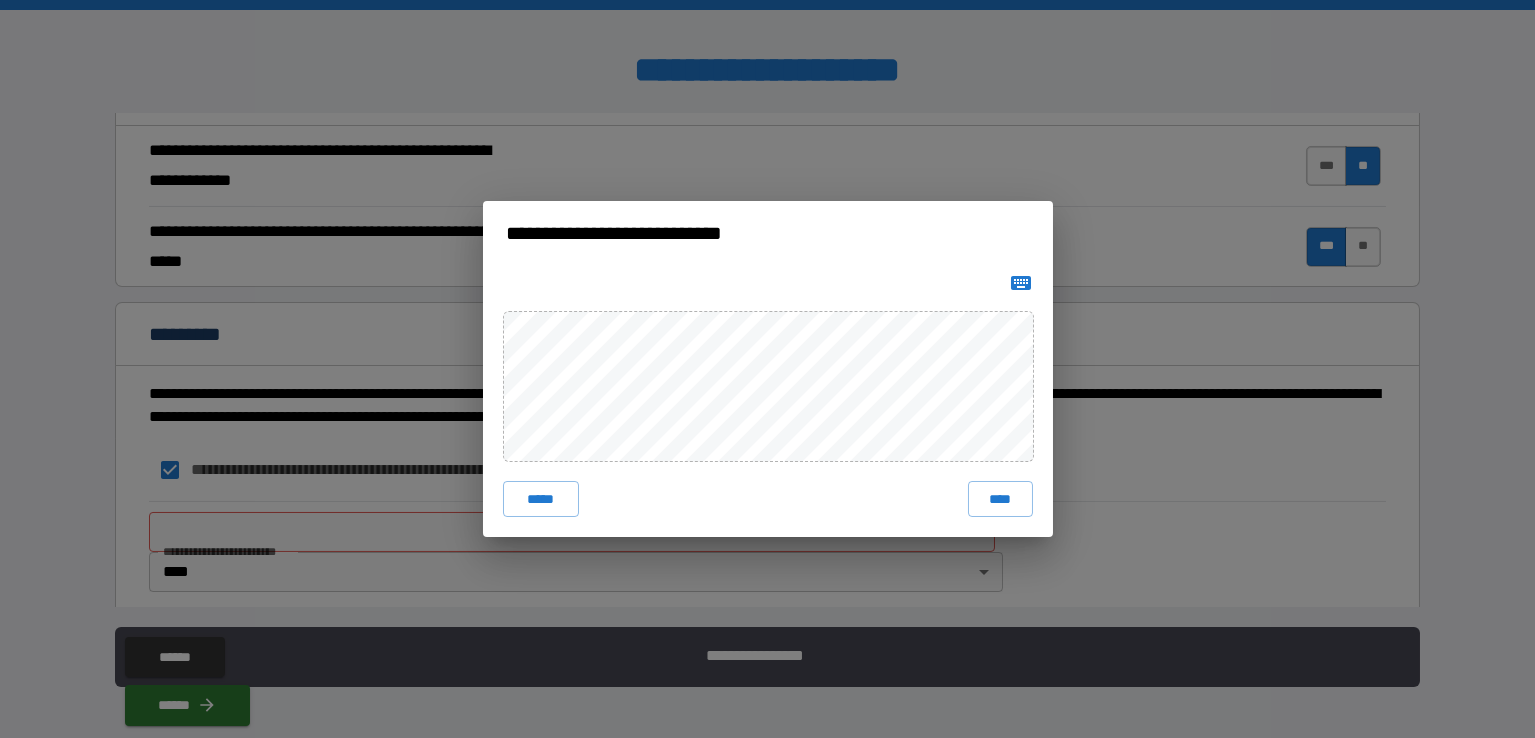 click on "**********" at bounding box center [767, 369] 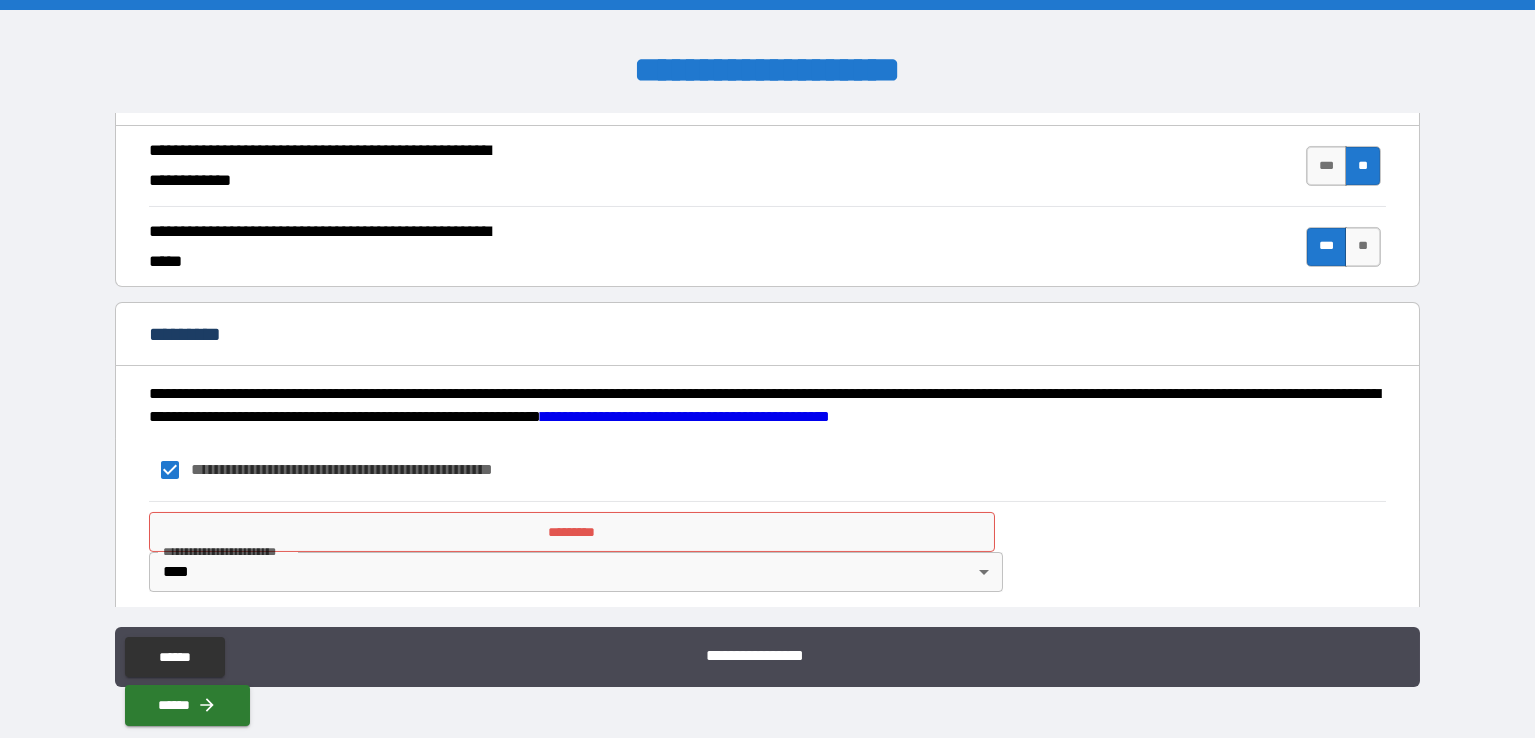 click on "**********" at bounding box center (767, 369) 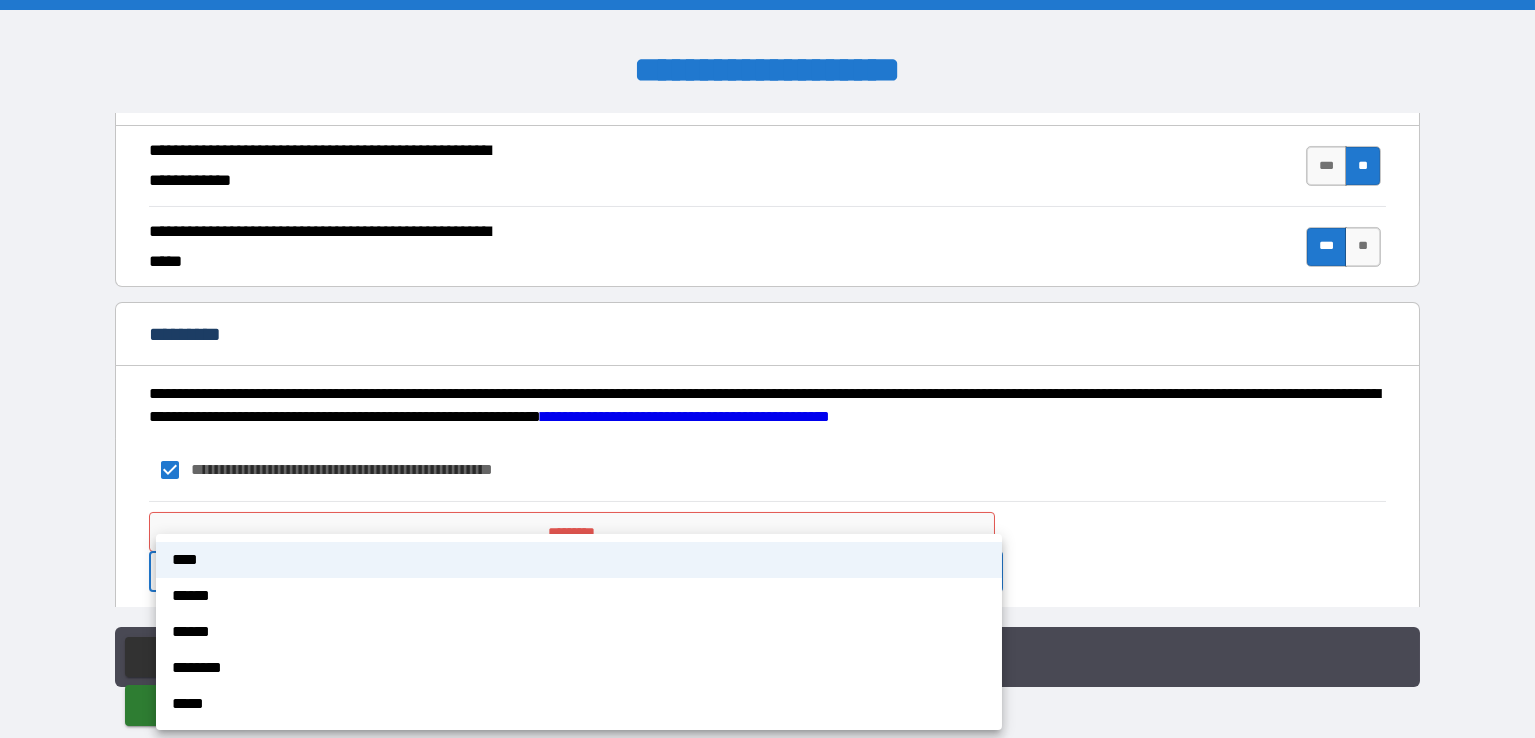 click on "******" at bounding box center (579, 632) 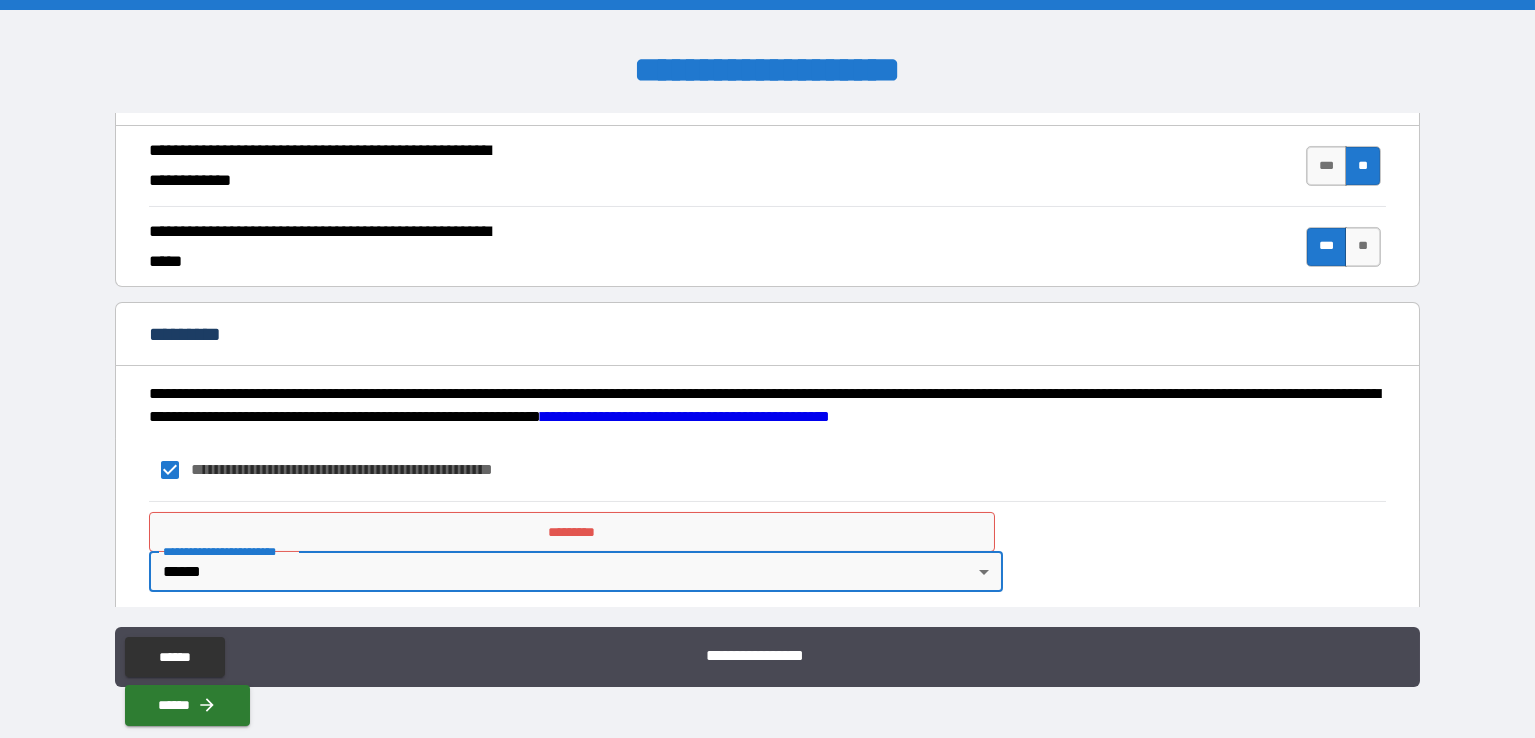 click on "*********" at bounding box center [572, 532] 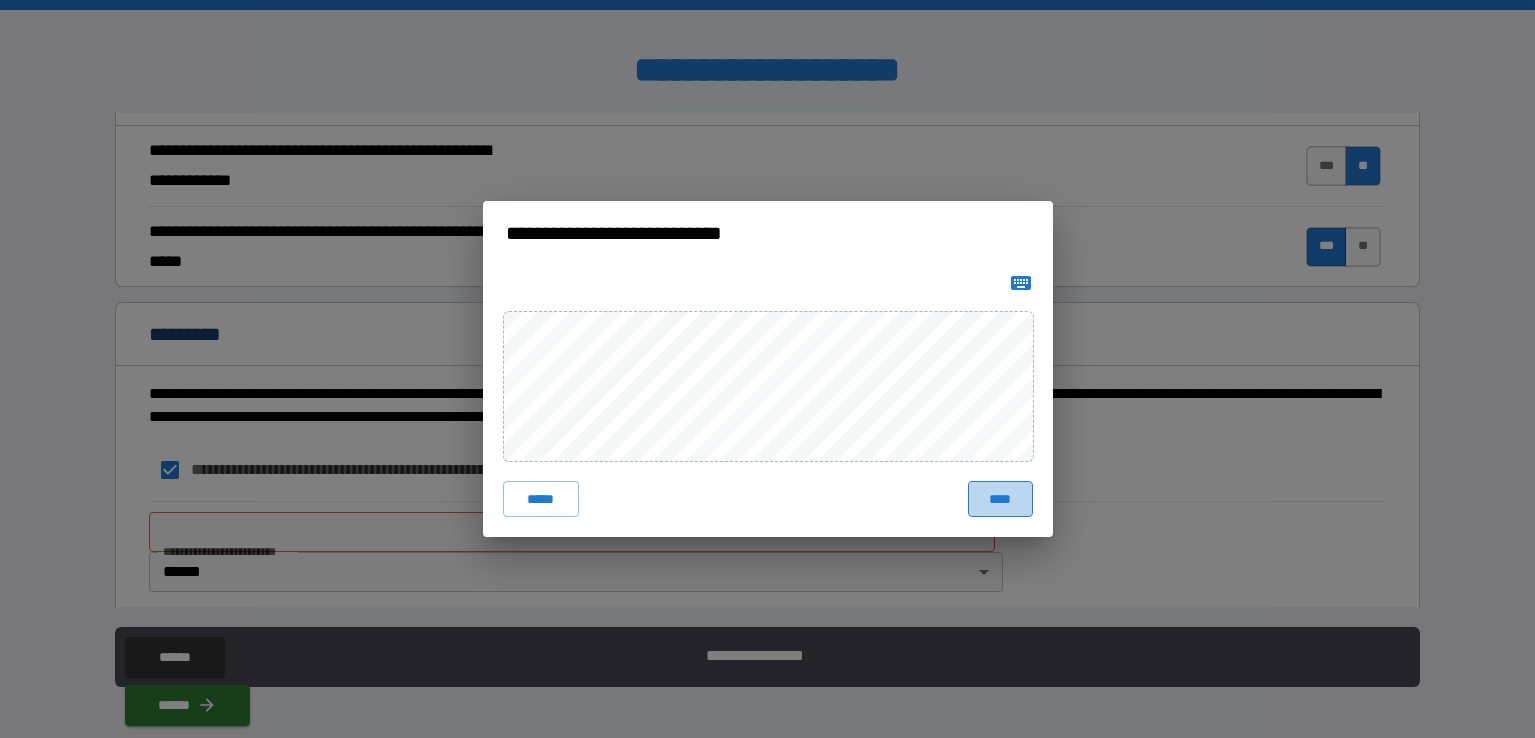 click on "****" at bounding box center (1000, 499) 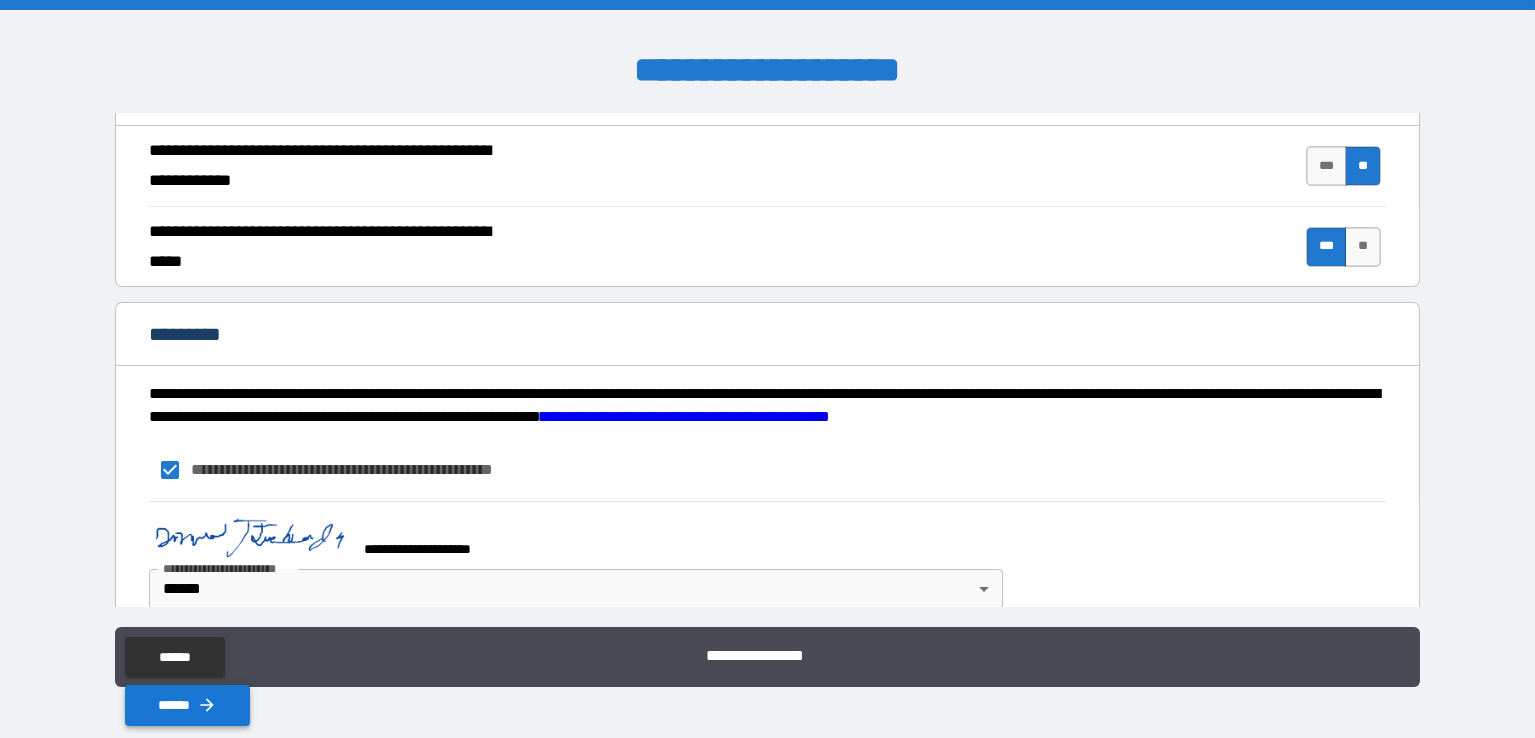 click on "******" at bounding box center (187, 705) 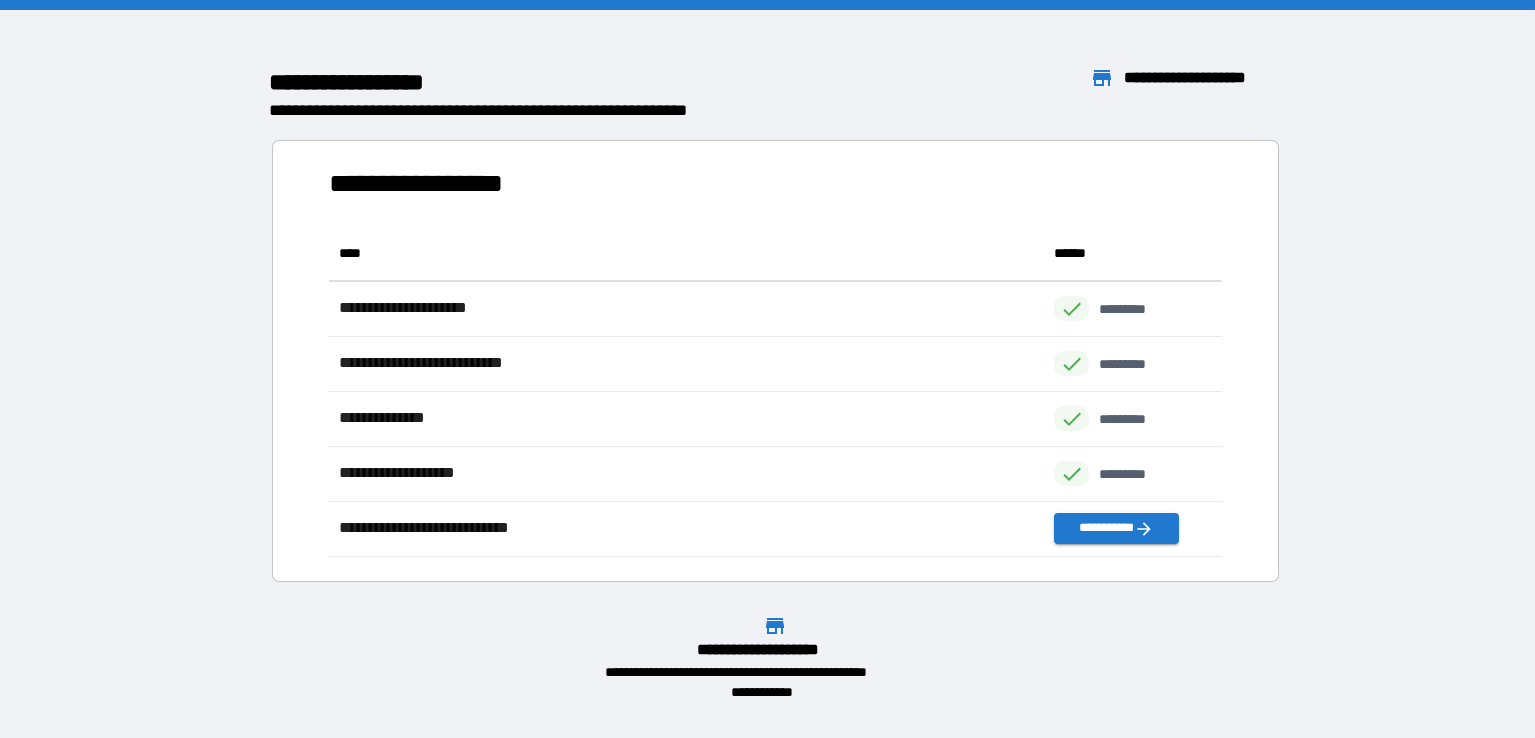 scroll, scrollTop: 16, scrollLeft: 15, axis: both 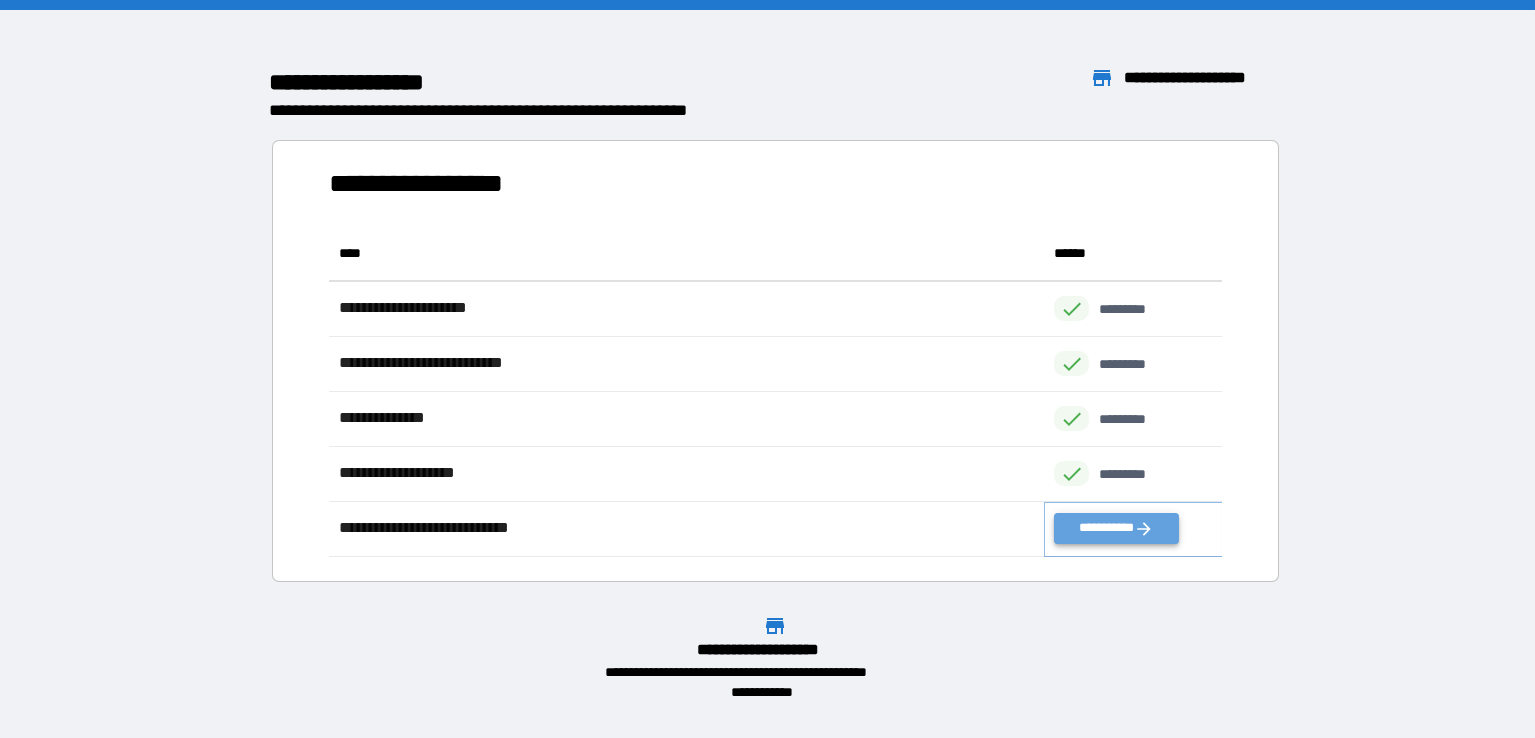 click on "**********" at bounding box center [1116, 528] 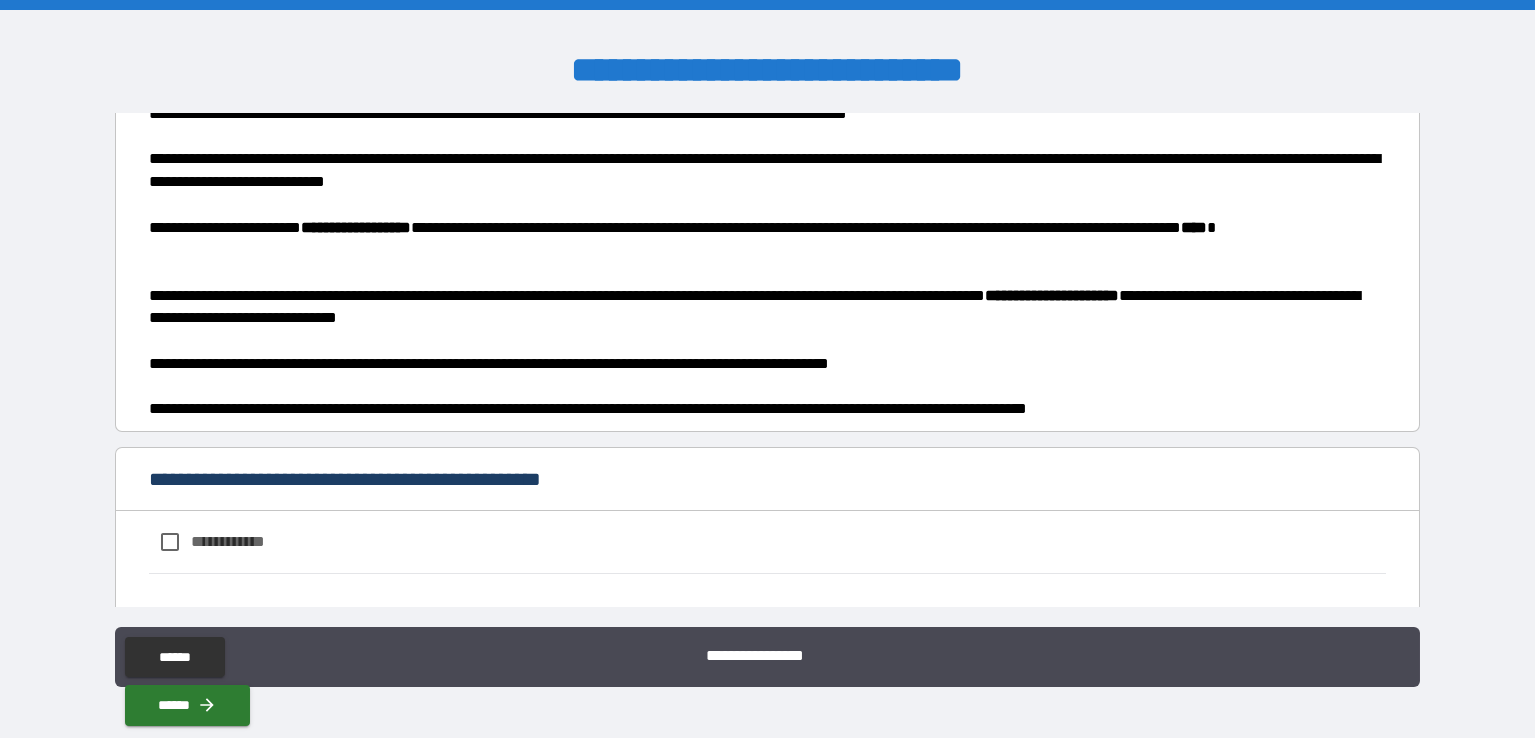 scroll, scrollTop: 400, scrollLeft: 0, axis: vertical 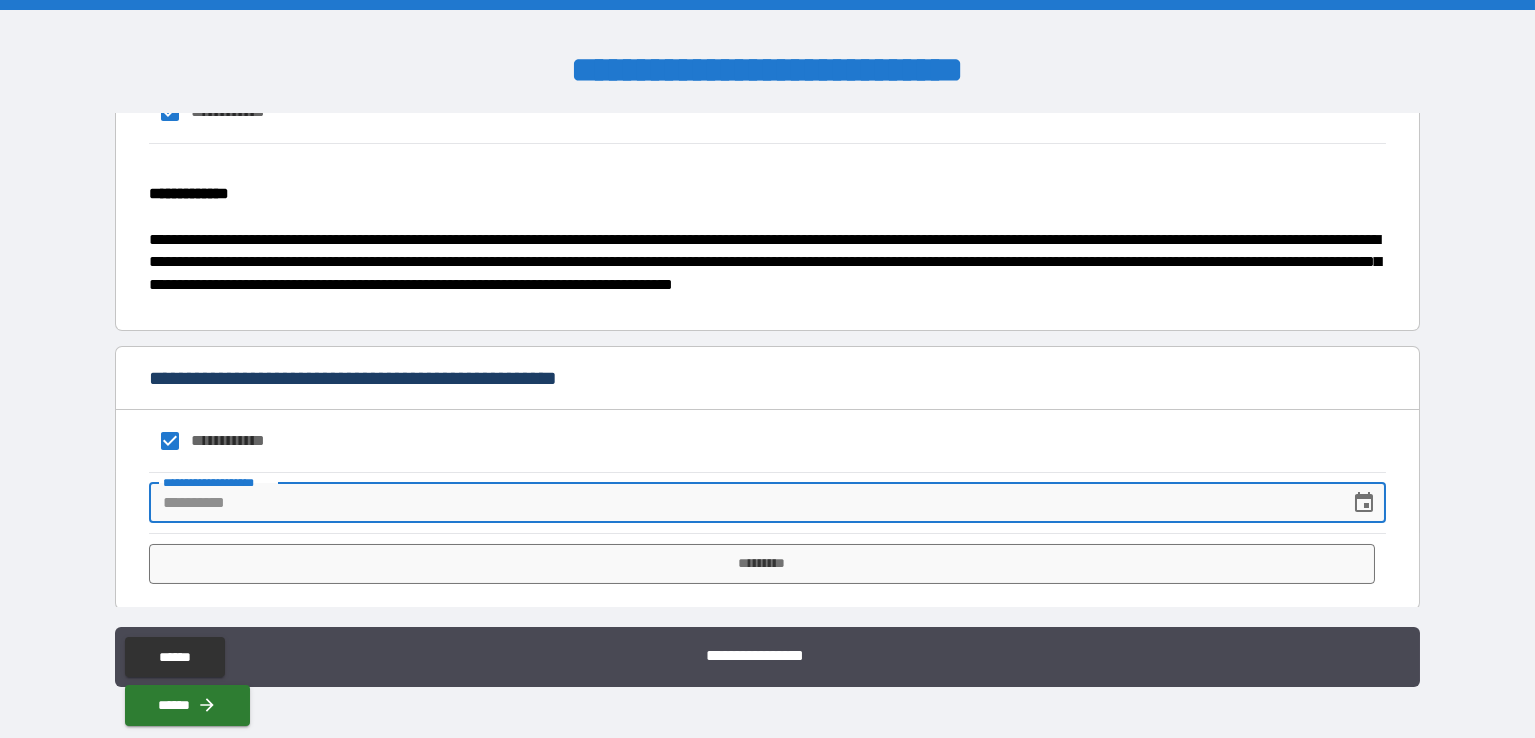 click on "**********" at bounding box center [743, 503] 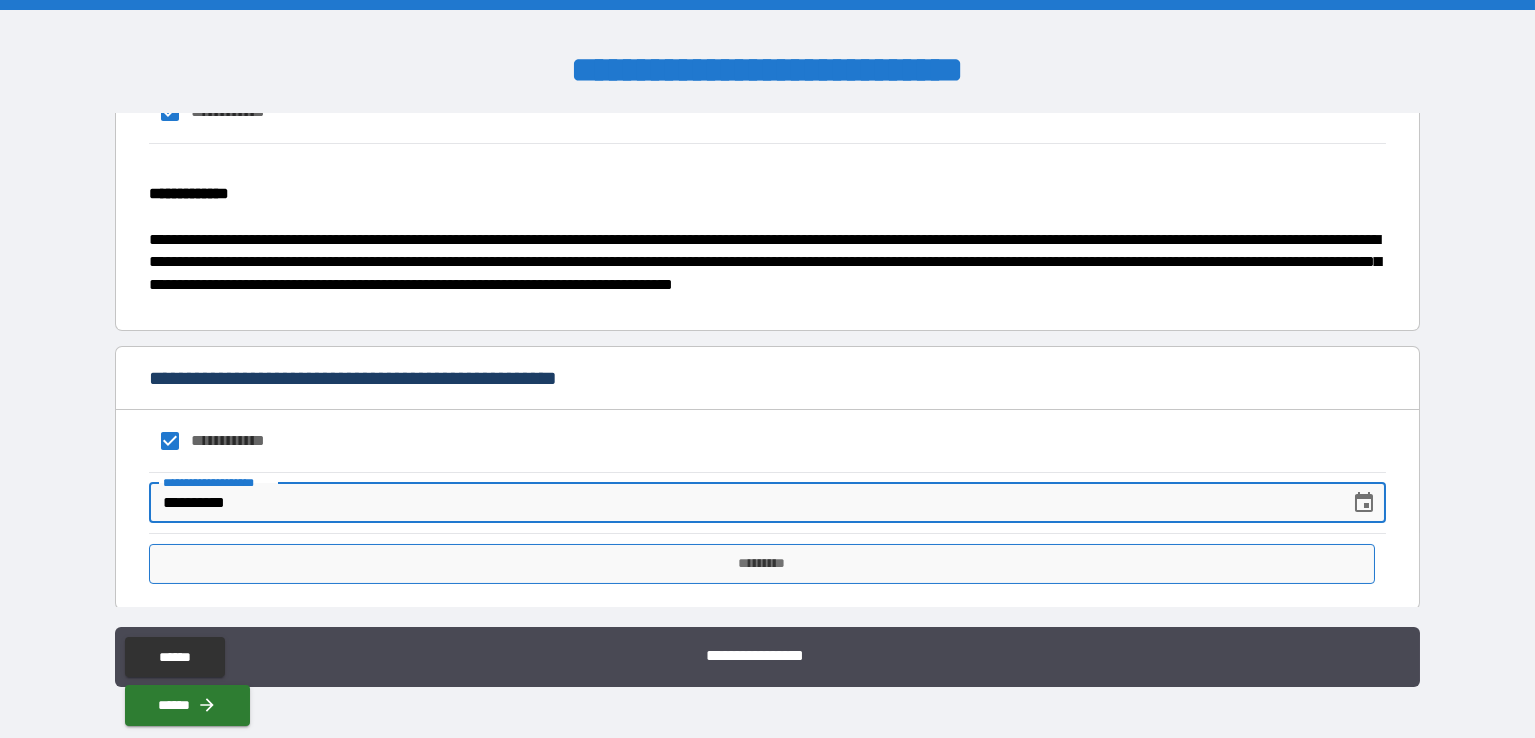 click on "*********" at bounding box center (762, 564) 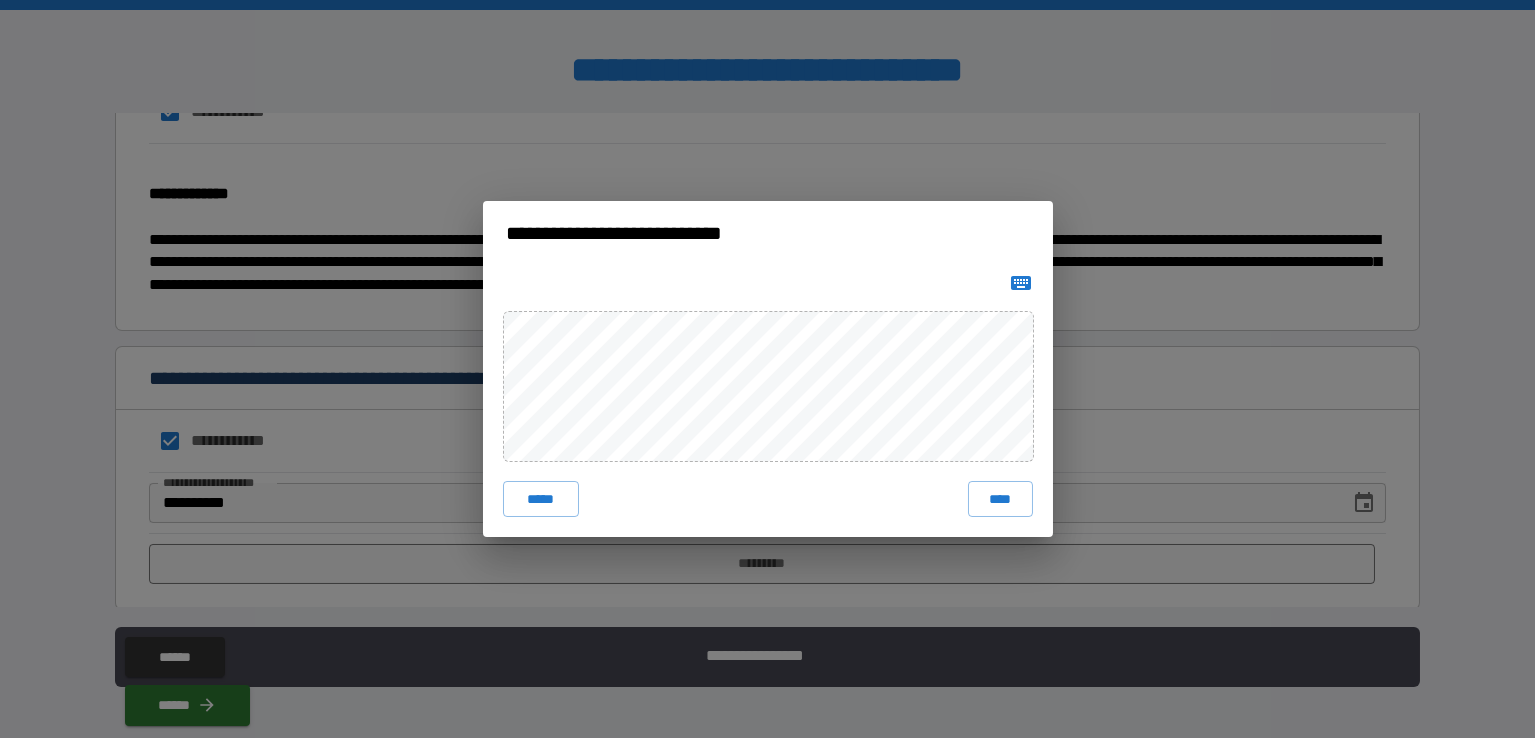 click on "***** ****" at bounding box center (768, 401) 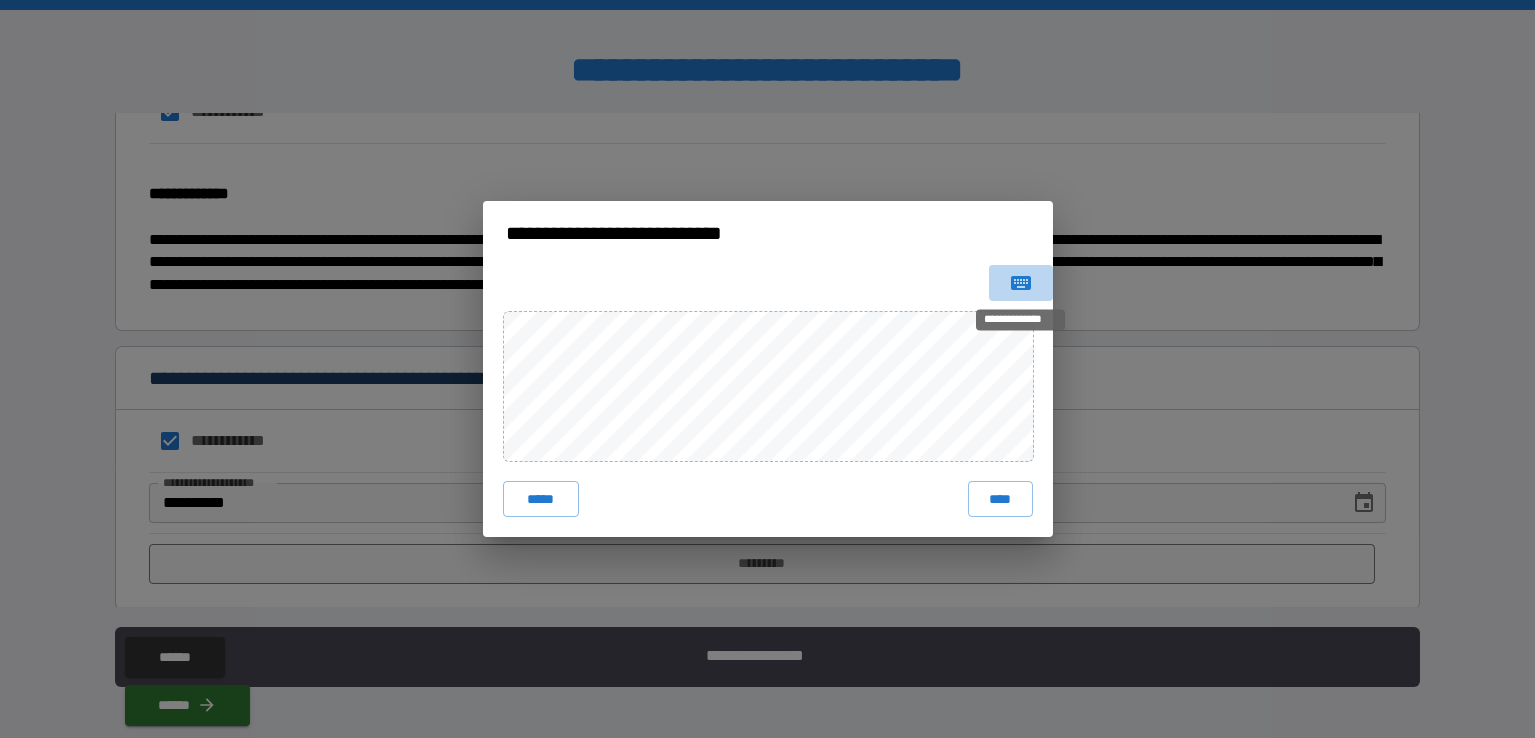 click 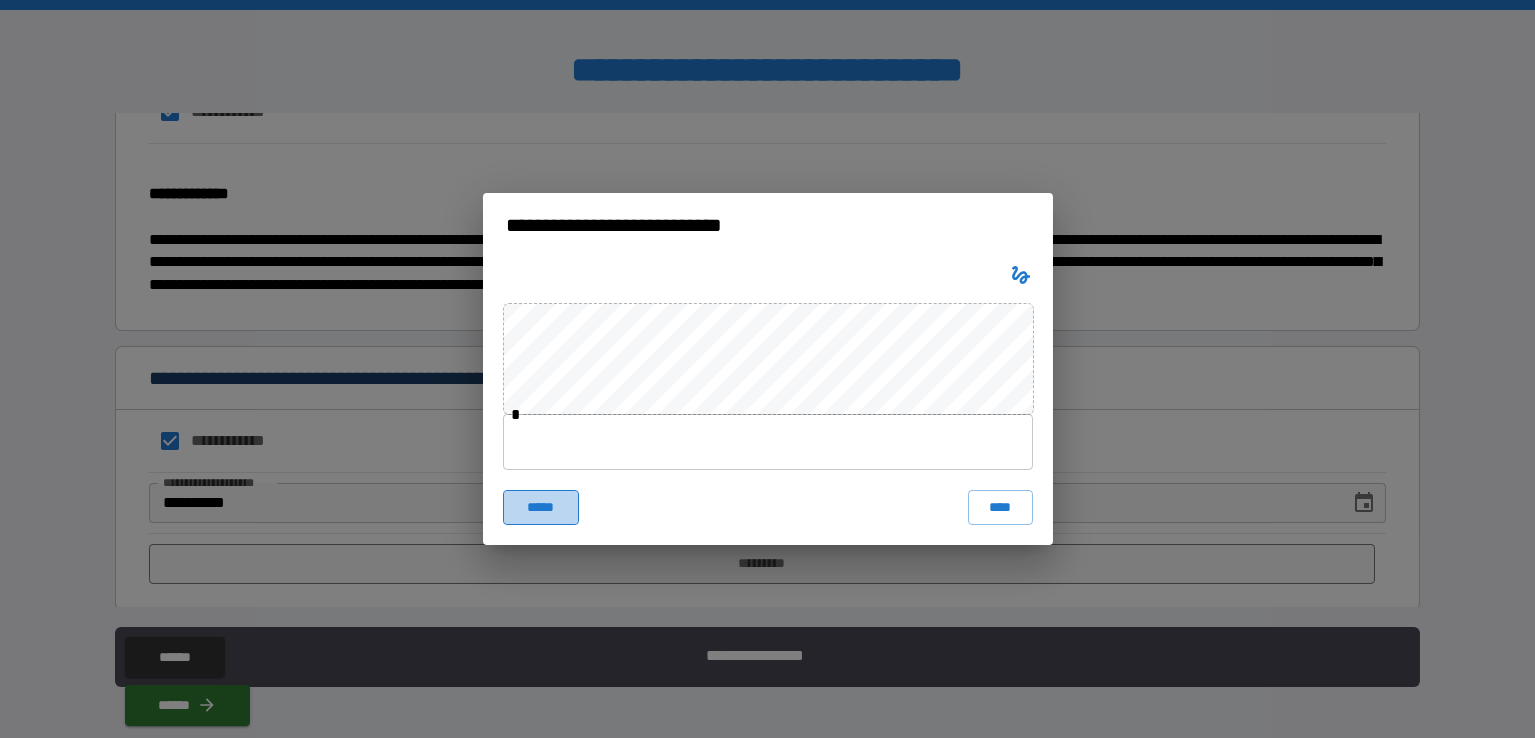 click on "*****" at bounding box center [541, 508] 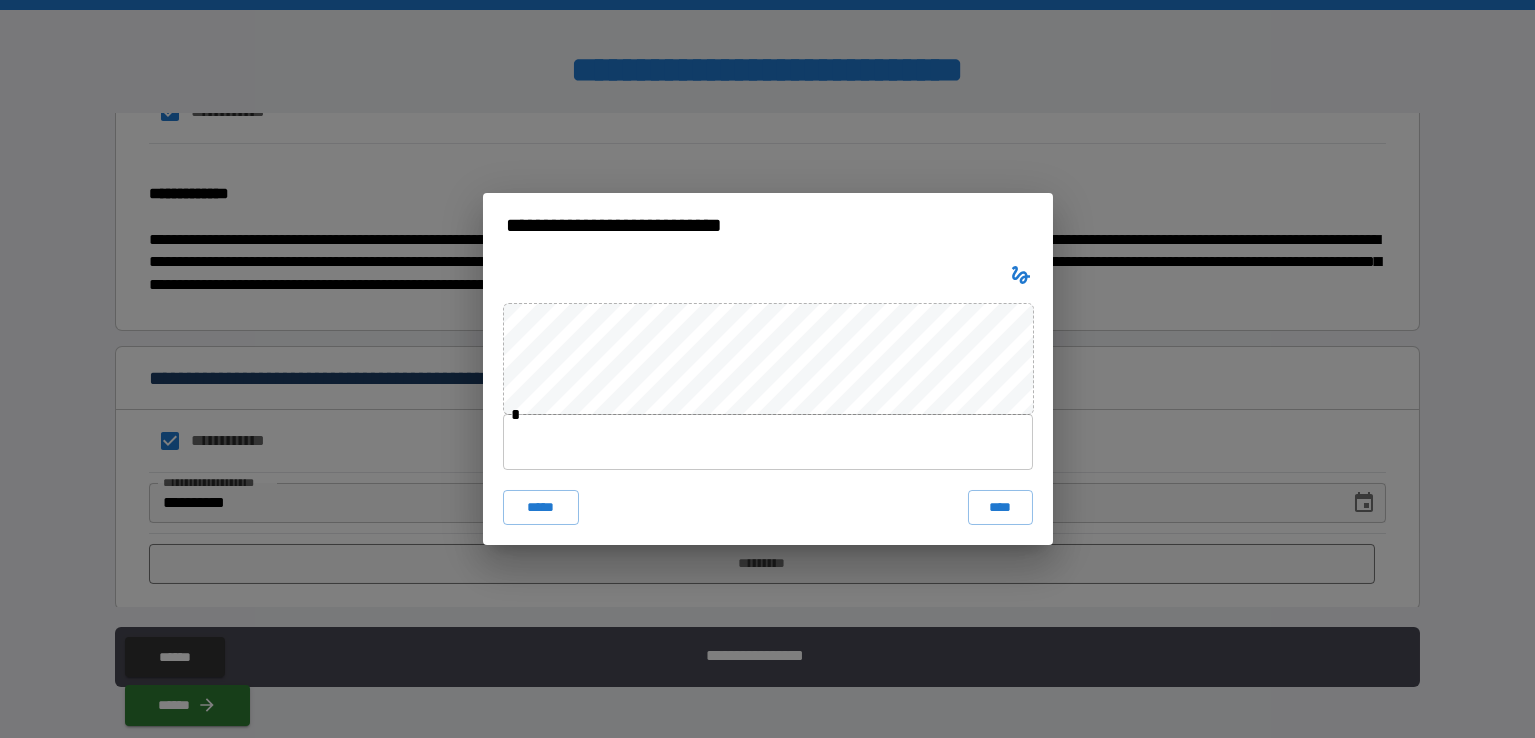 click 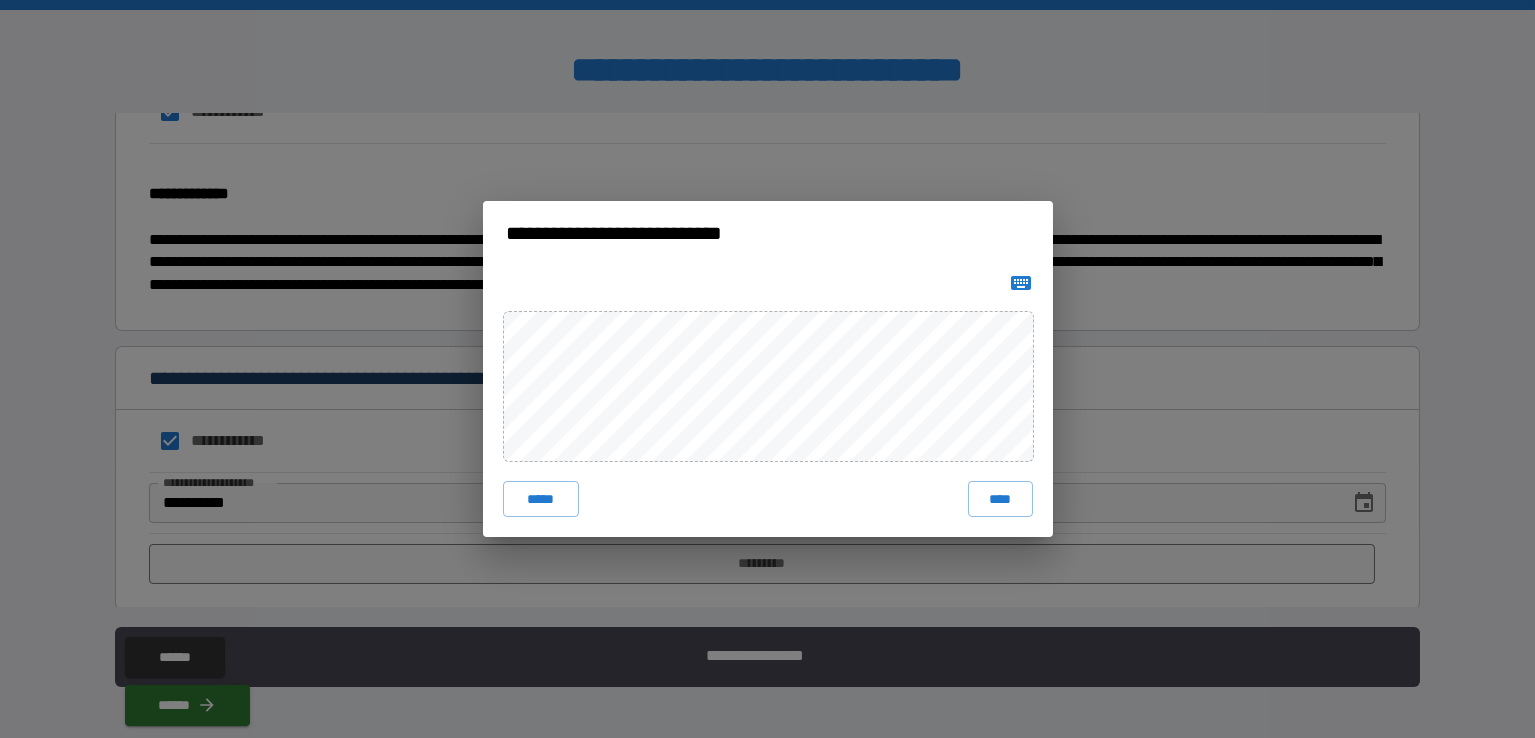 click at bounding box center [1021, 283] 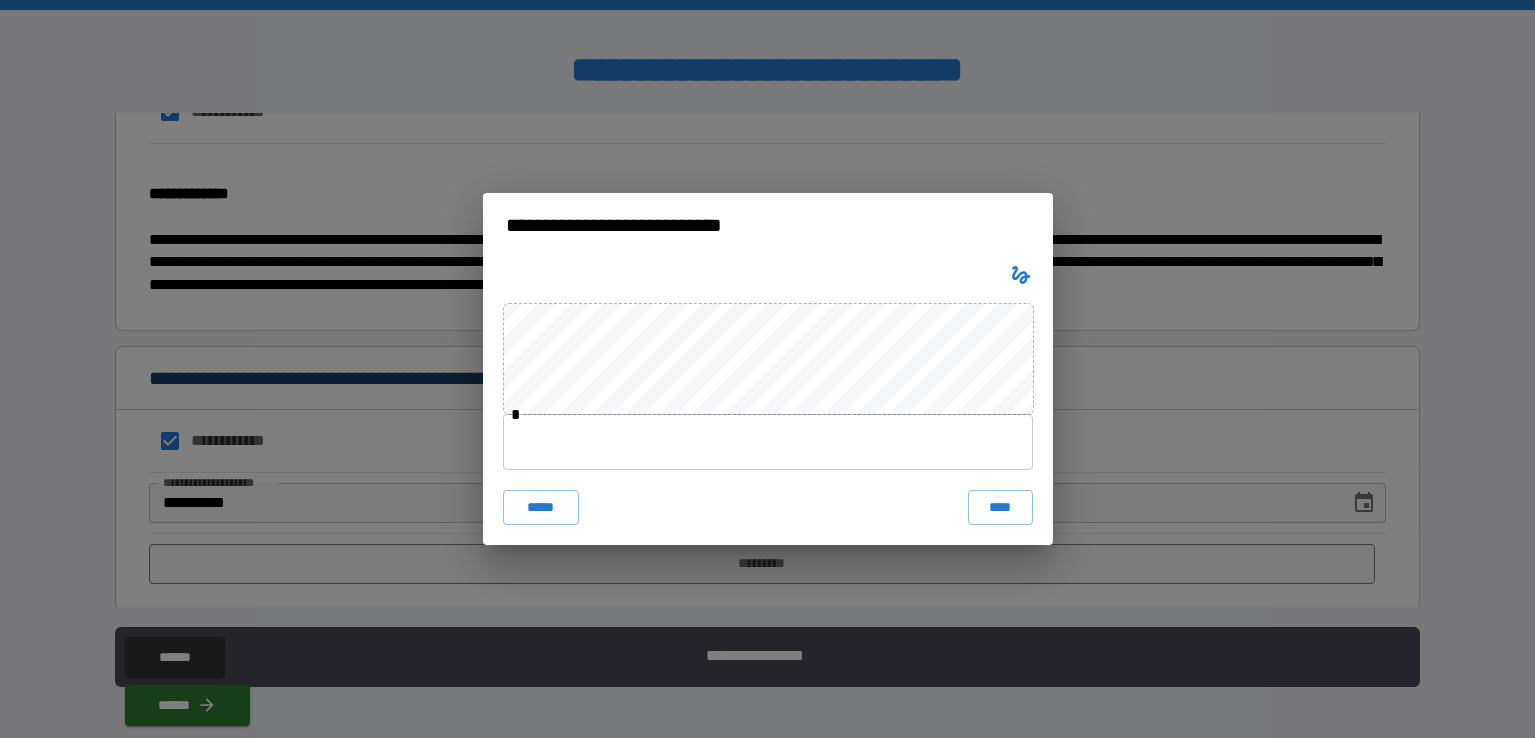 click at bounding box center [1021, 275] 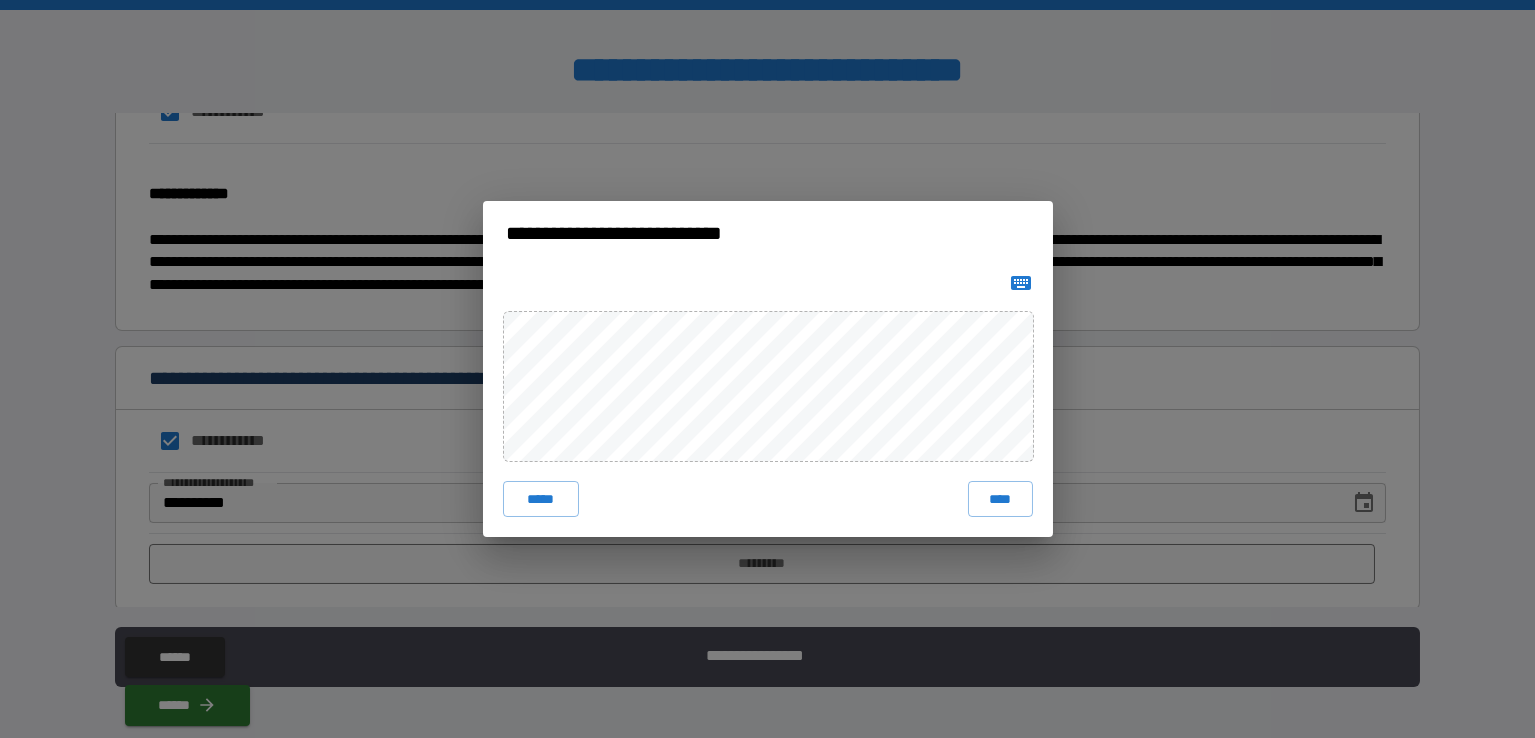 click at bounding box center (1021, 283) 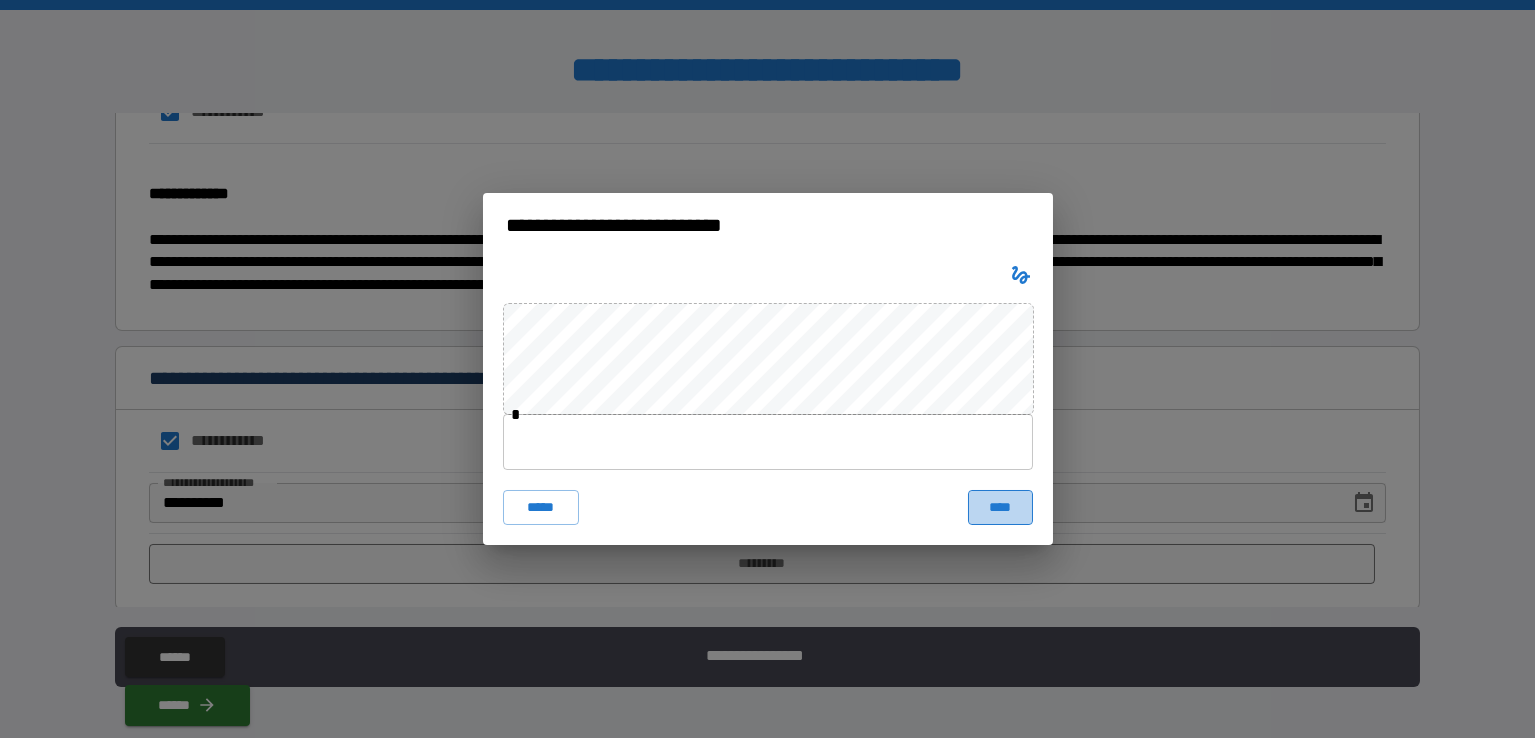 click on "****" at bounding box center [1000, 508] 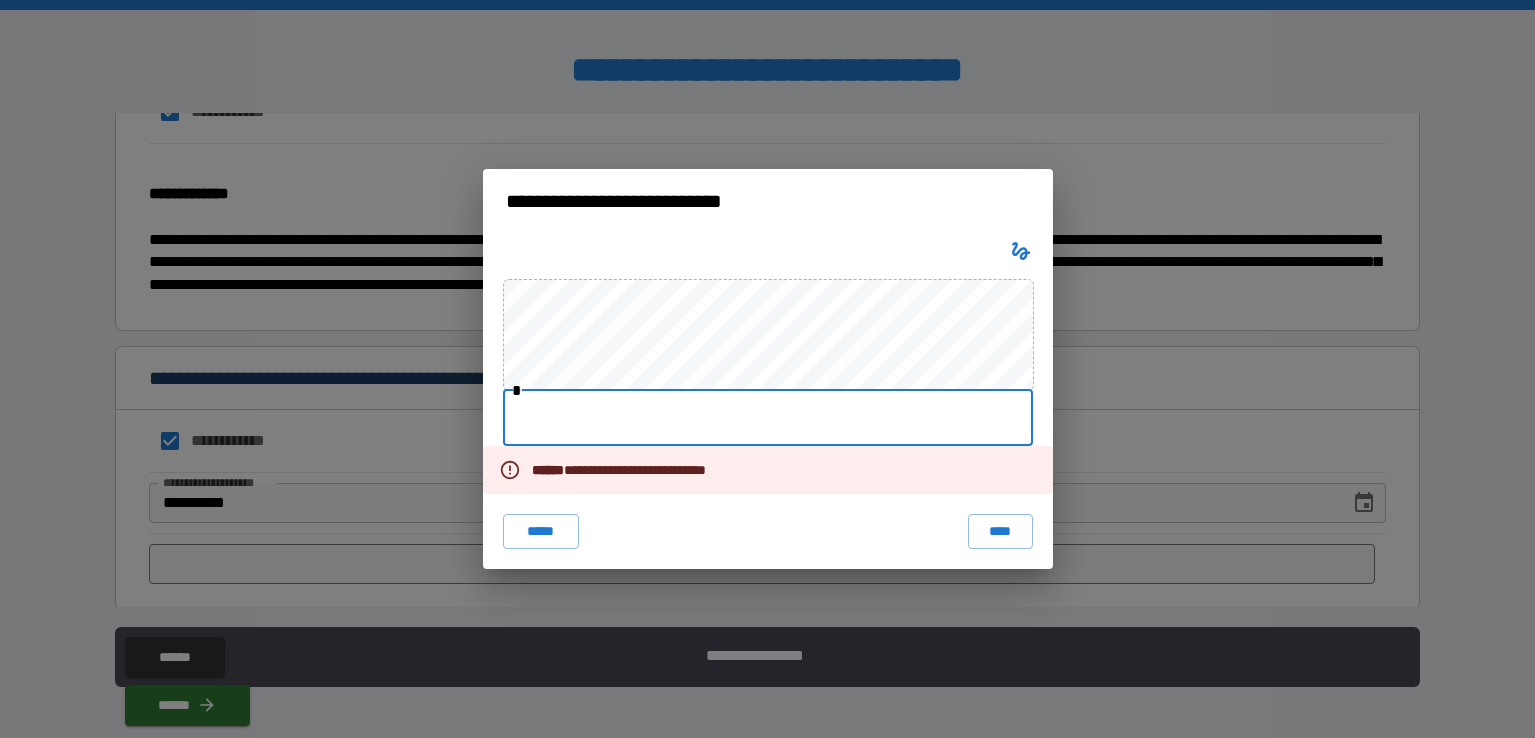 click at bounding box center [768, 418] 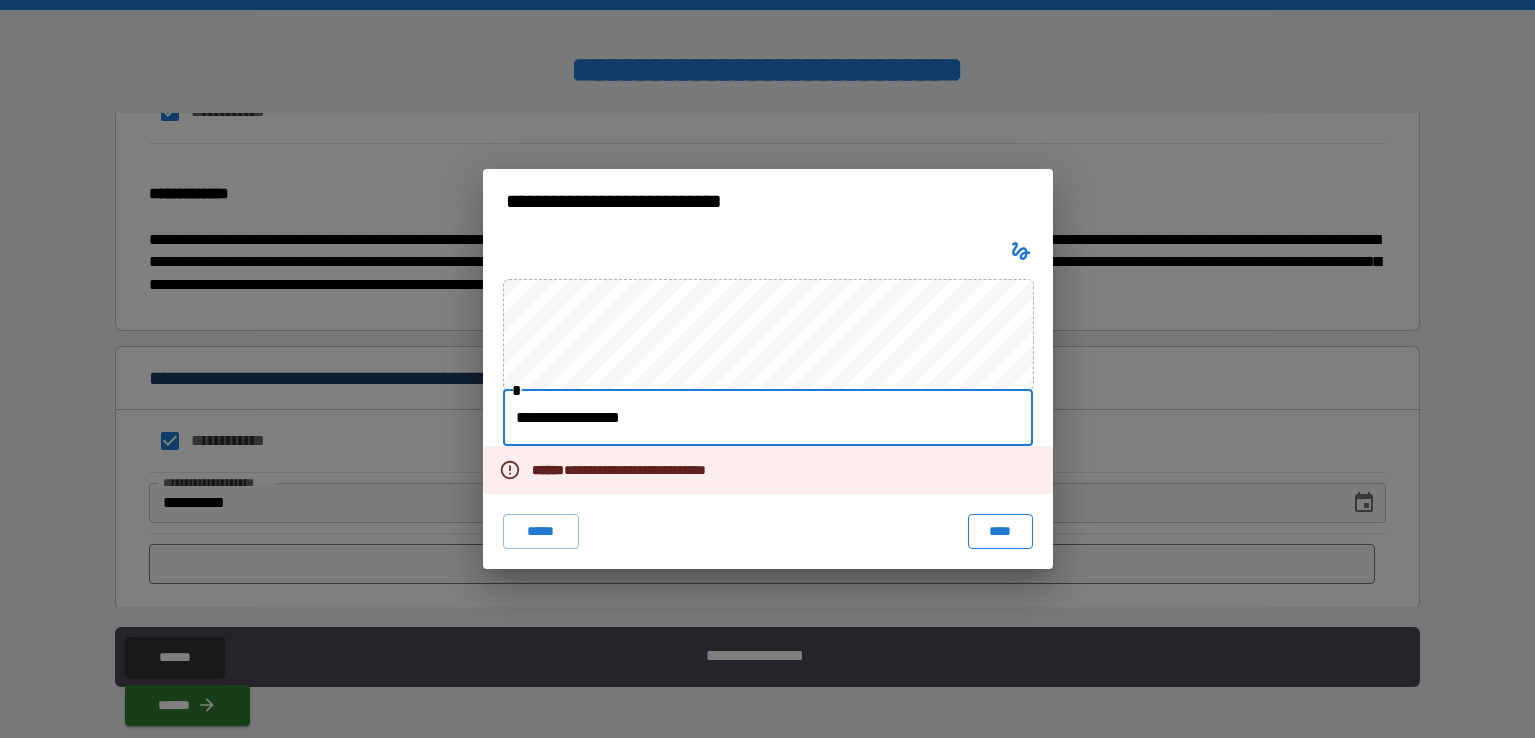 click on "****" at bounding box center (1000, 532) 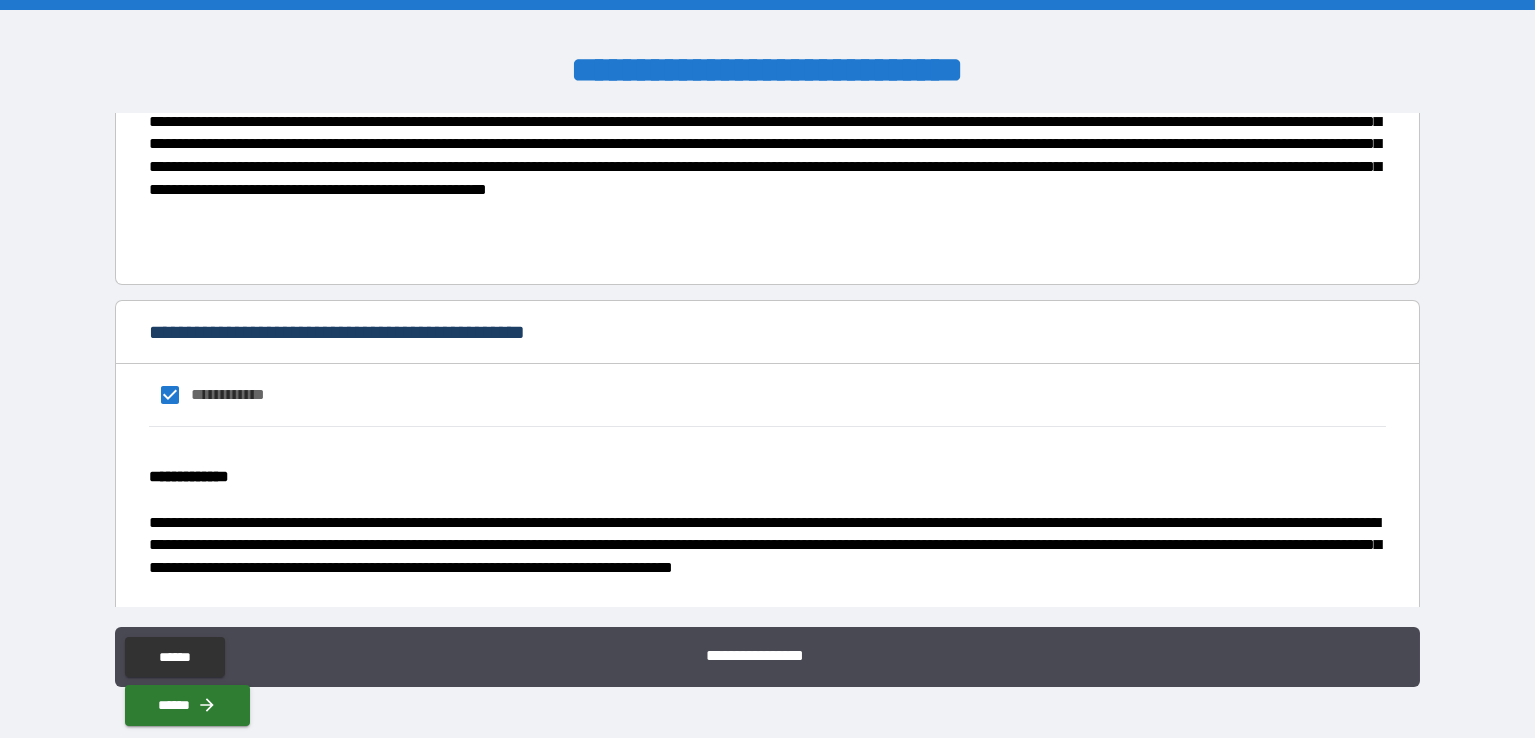 scroll, scrollTop: 1262, scrollLeft: 0, axis: vertical 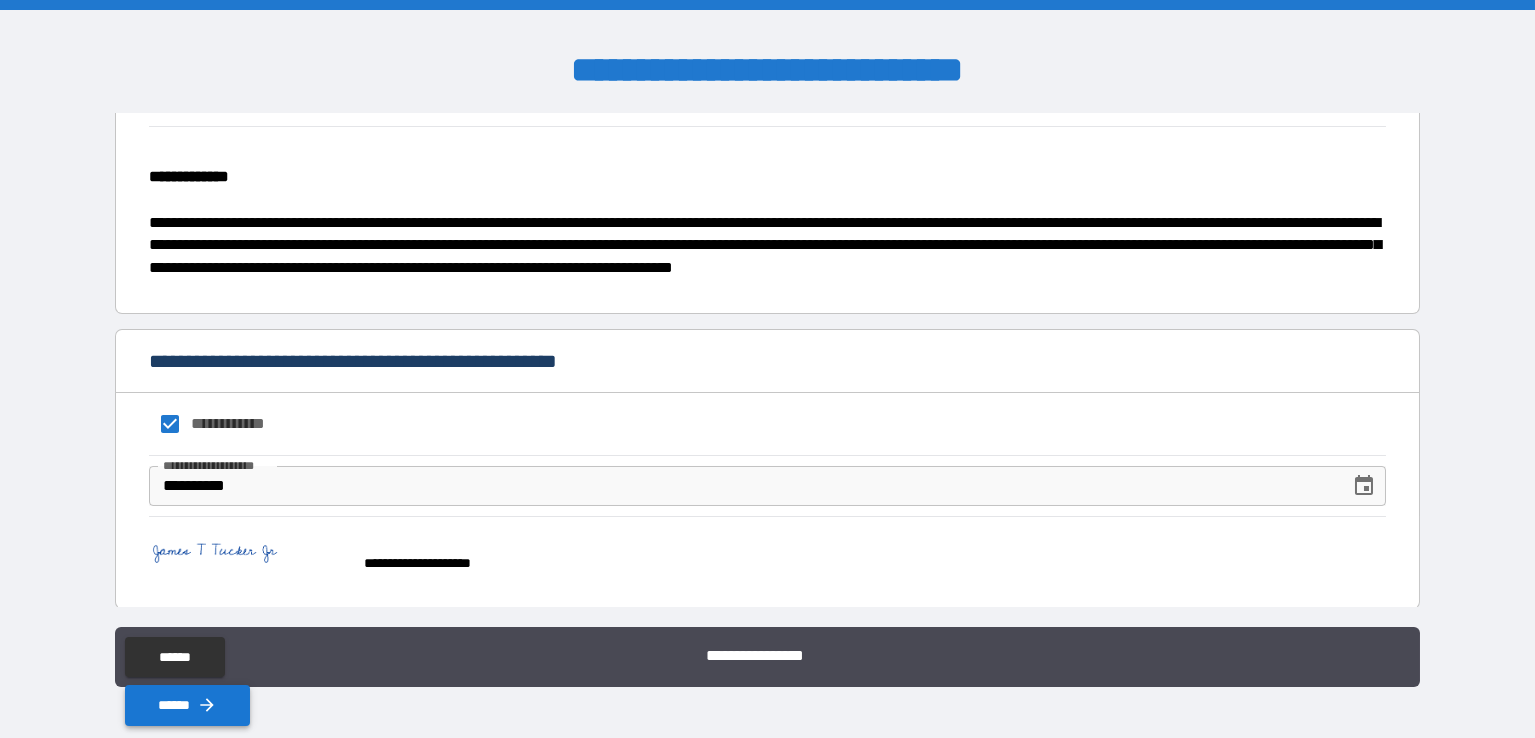 click on "******" at bounding box center [187, 705] 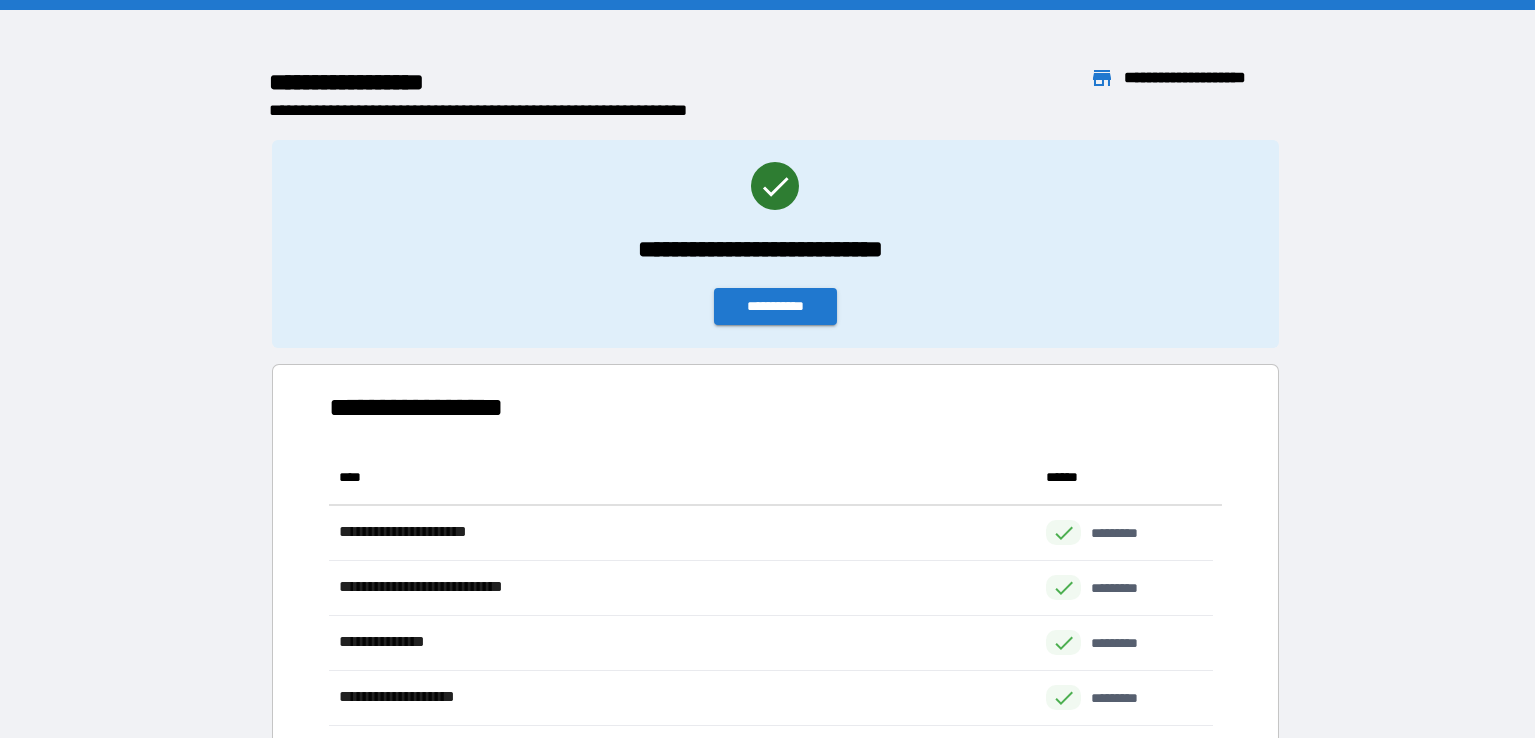 scroll, scrollTop: 16, scrollLeft: 15, axis: both 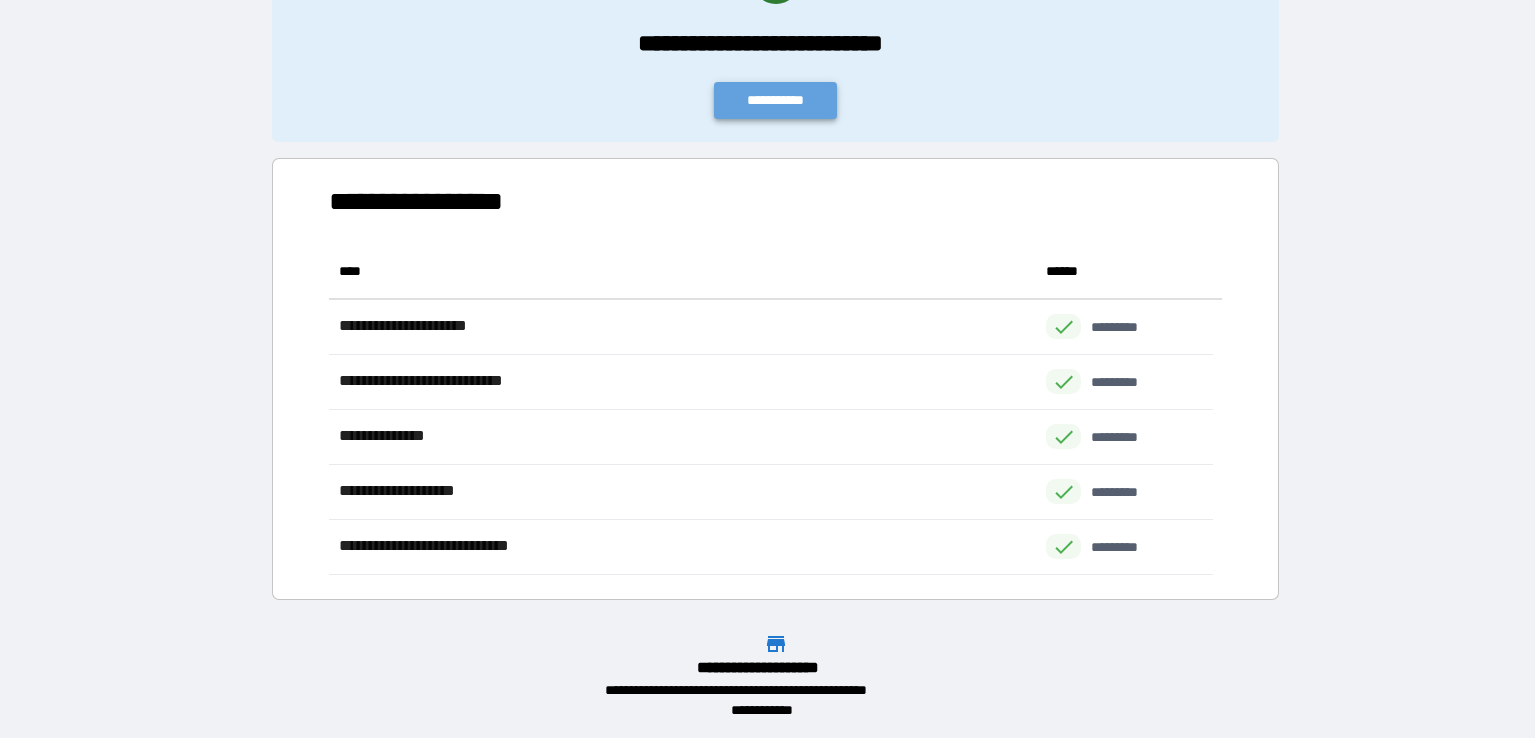 click on "**********" at bounding box center [776, 100] 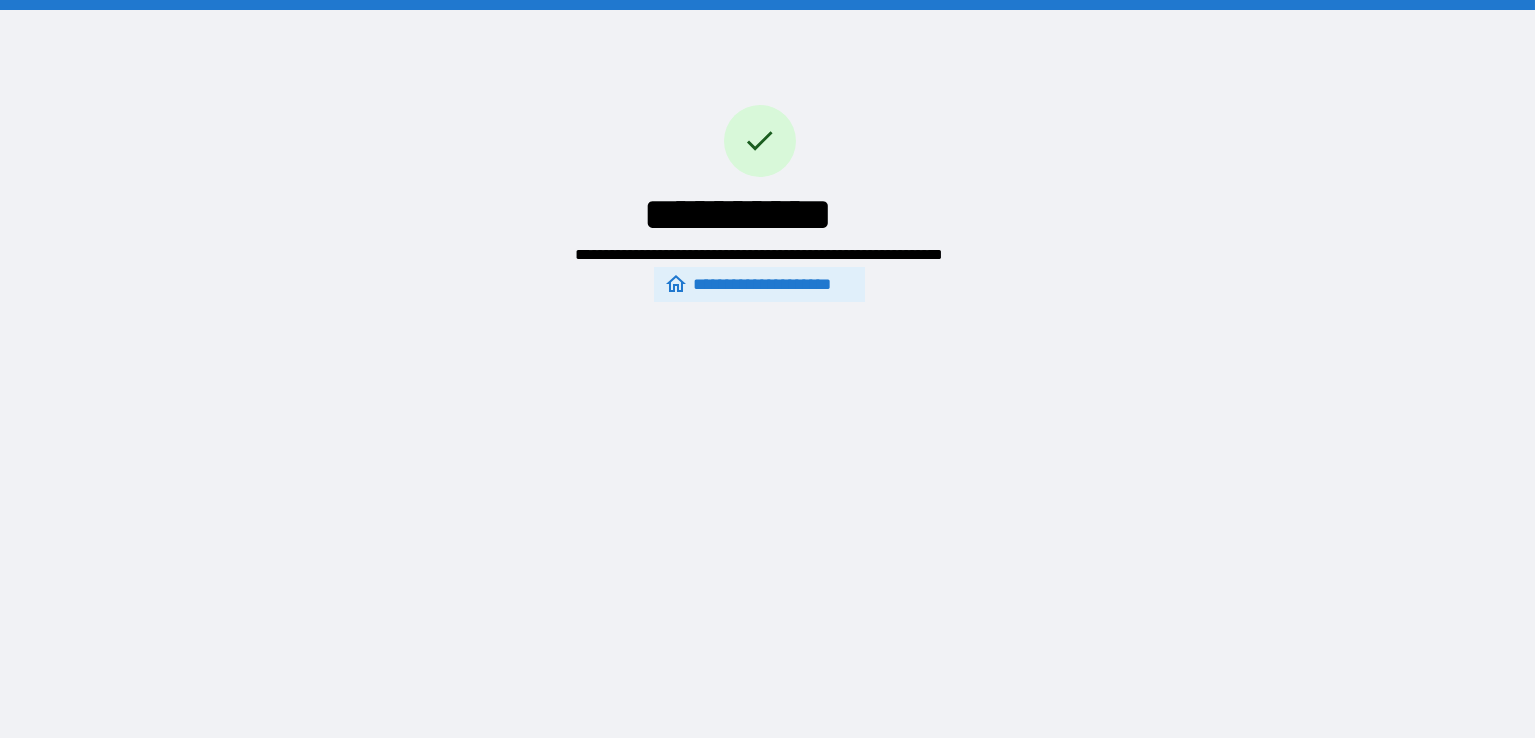 click on "**********" at bounding box center [759, 284] 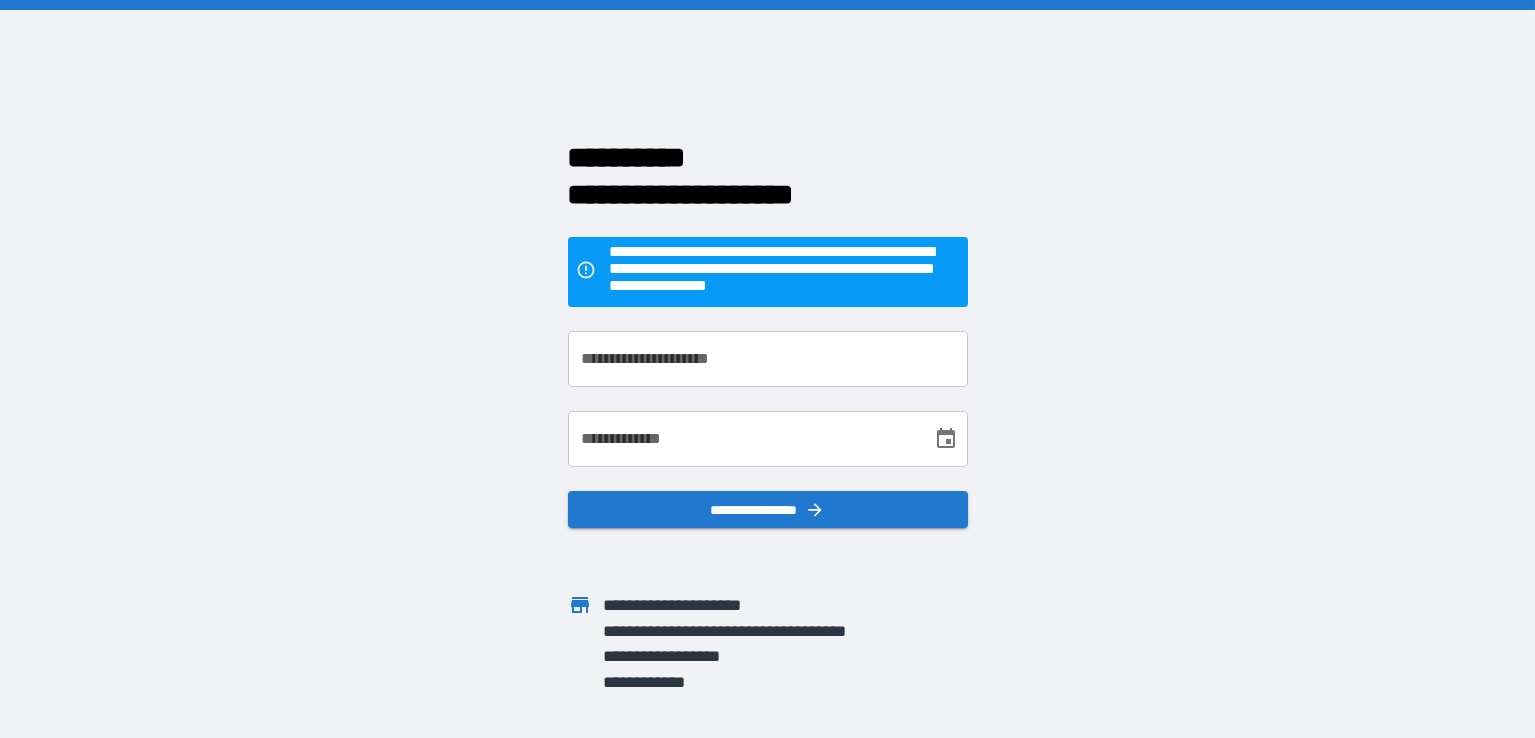 click on "**********" at bounding box center (768, 359) 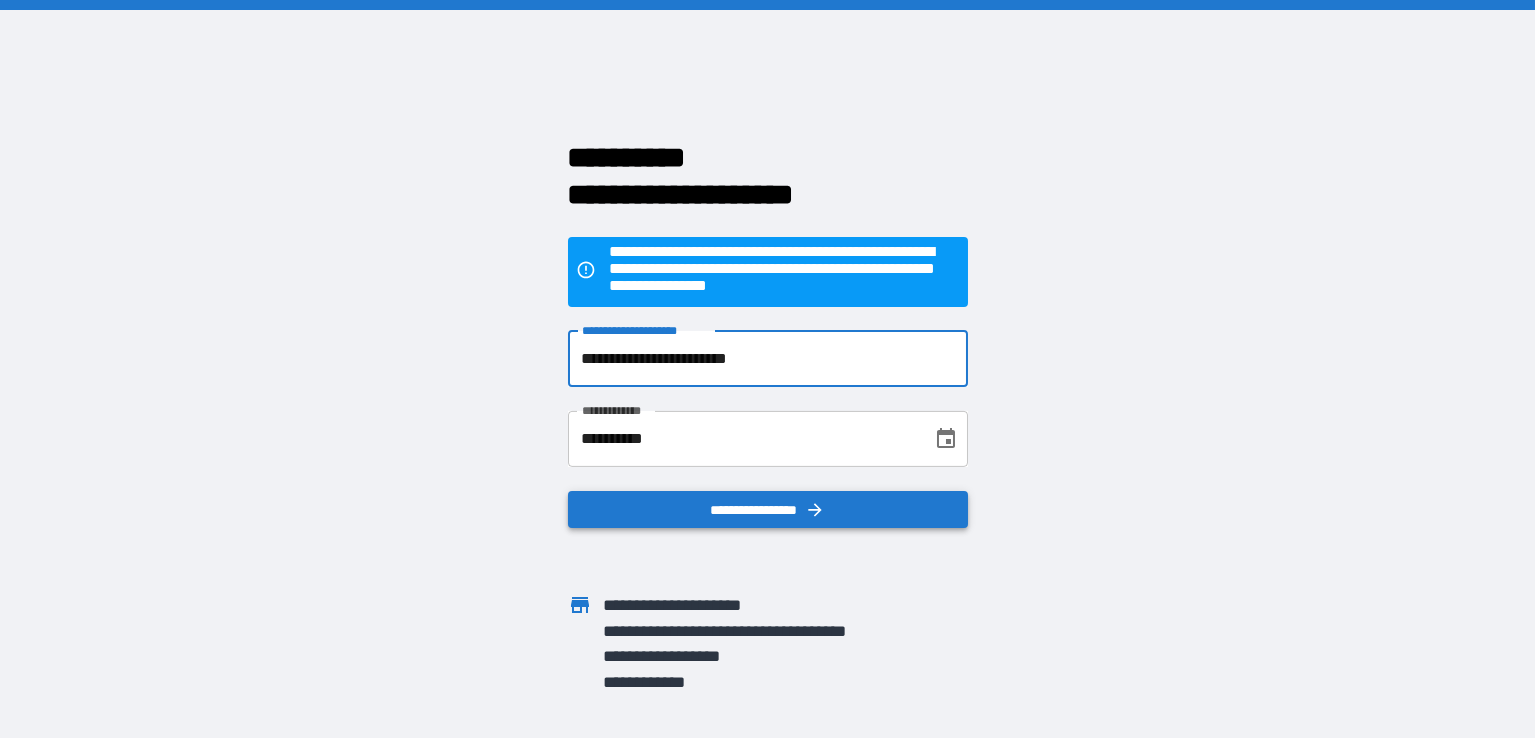 click on "**********" at bounding box center (768, 509) 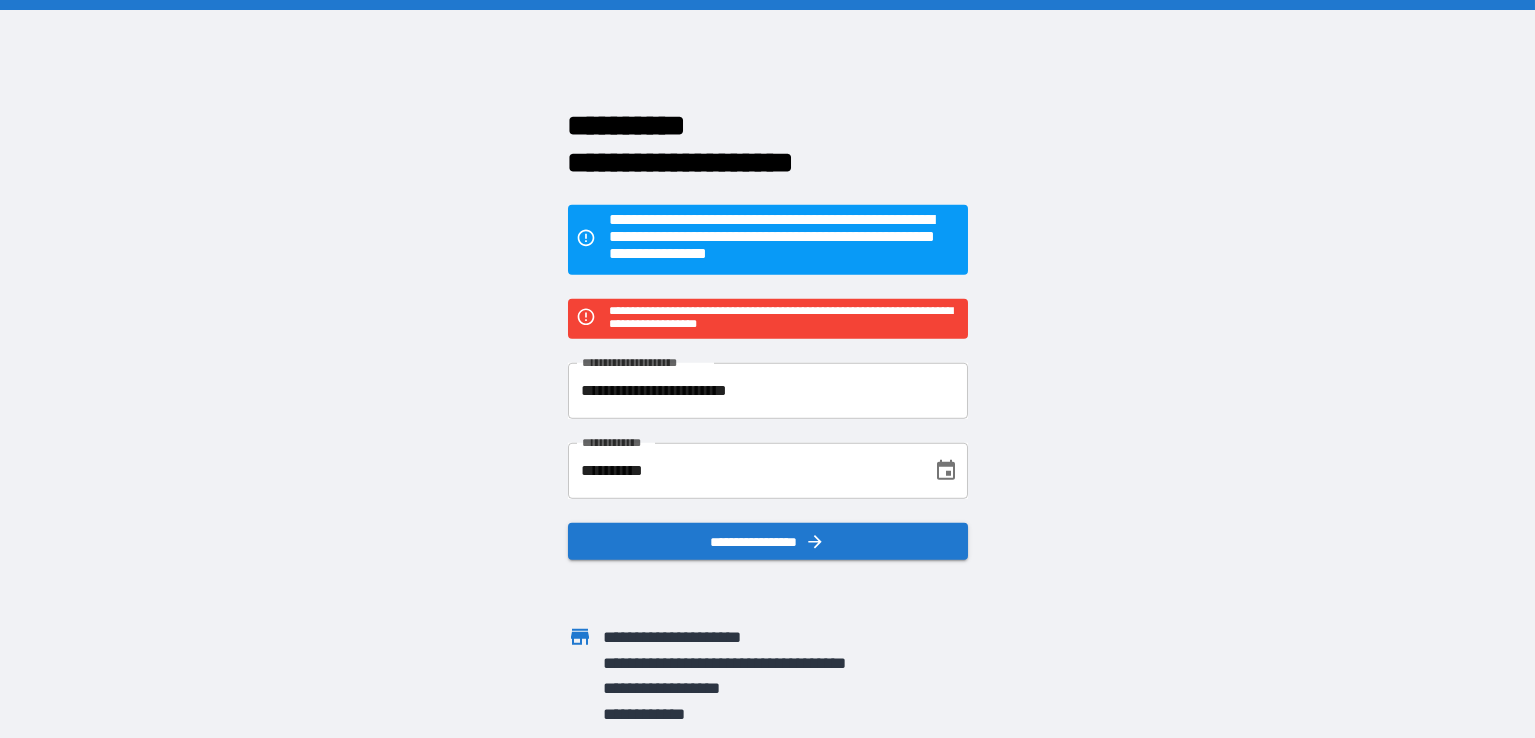 click on "**********" at bounding box center (743, 471) 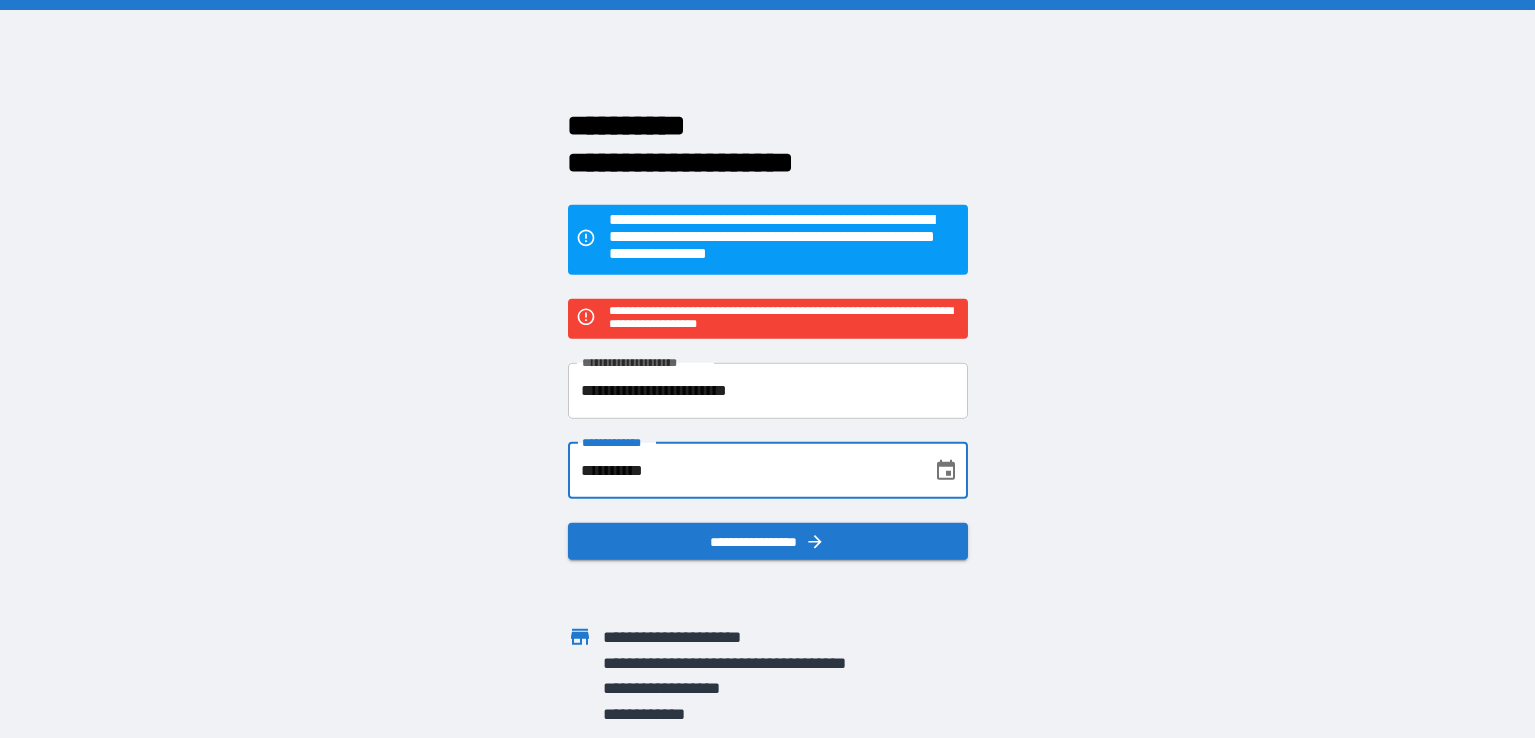 click on "**********" at bounding box center [767, 369] 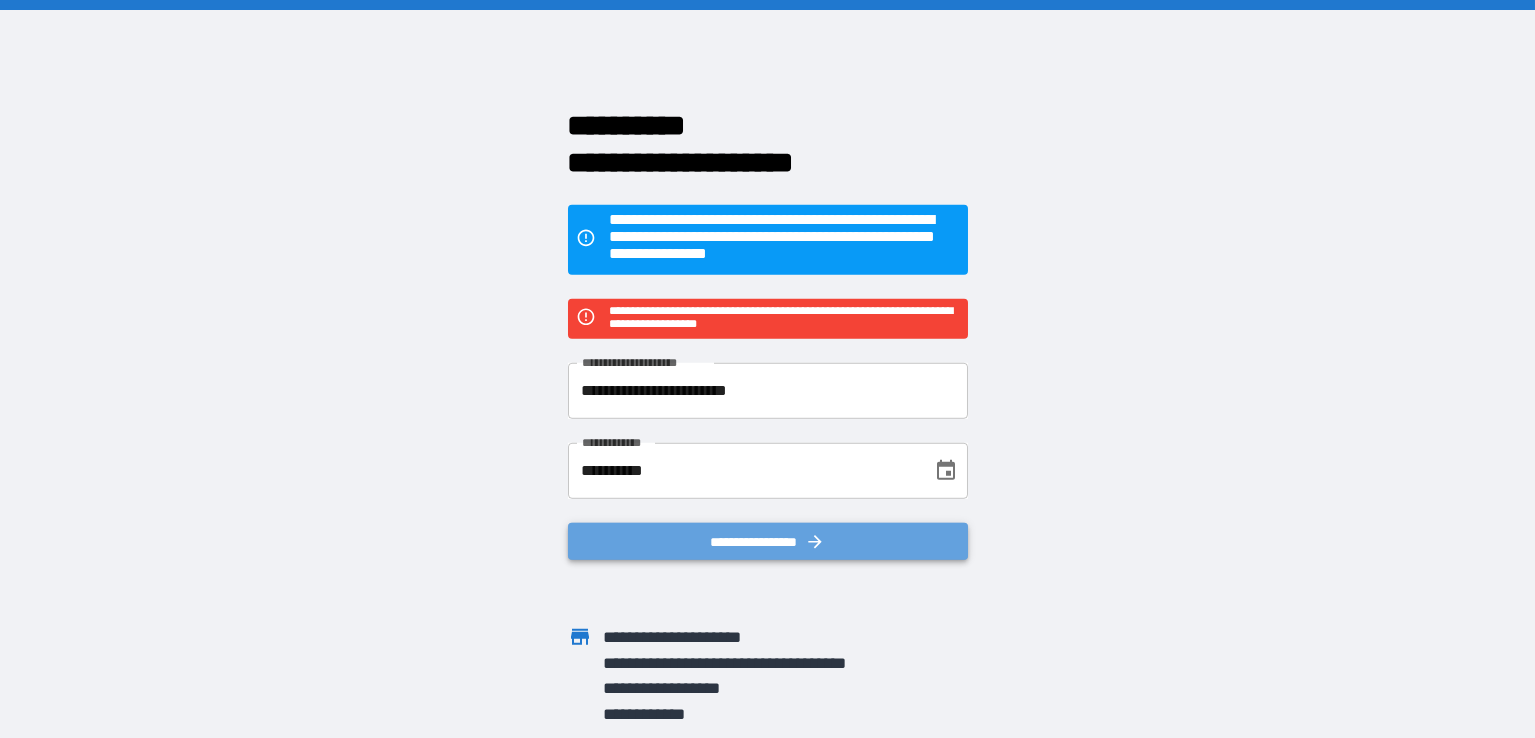 click on "**********" at bounding box center [768, 541] 